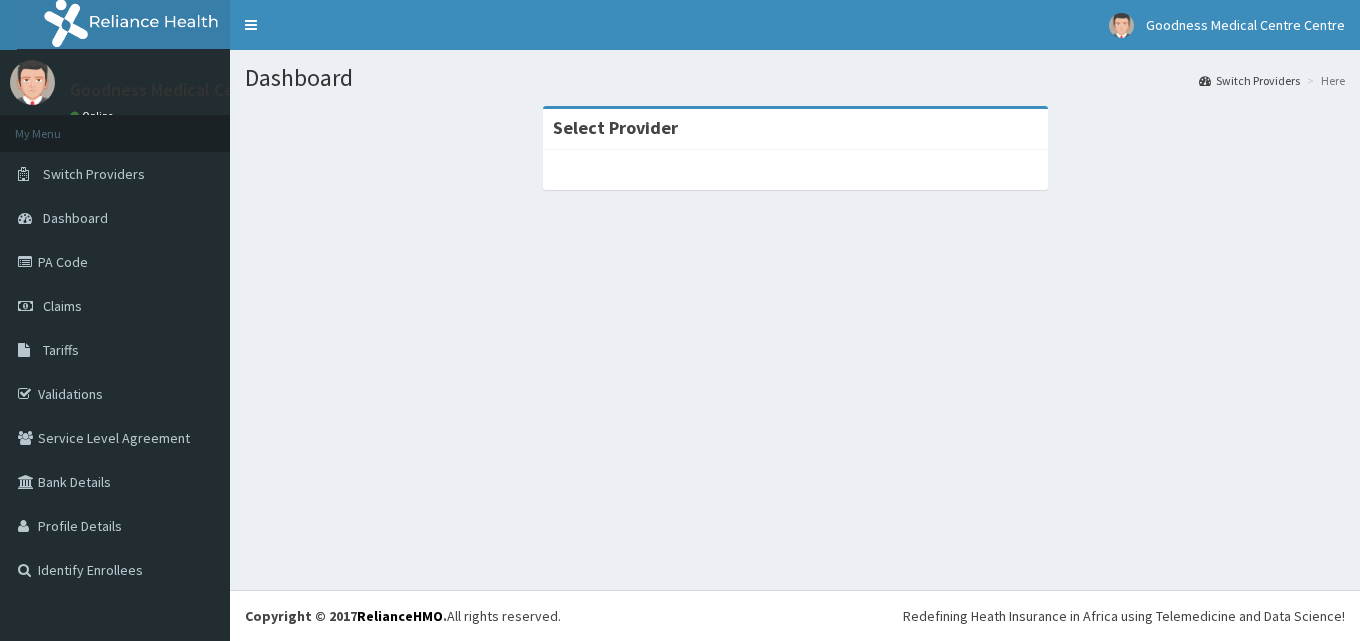 scroll, scrollTop: 0, scrollLeft: 0, axis: both 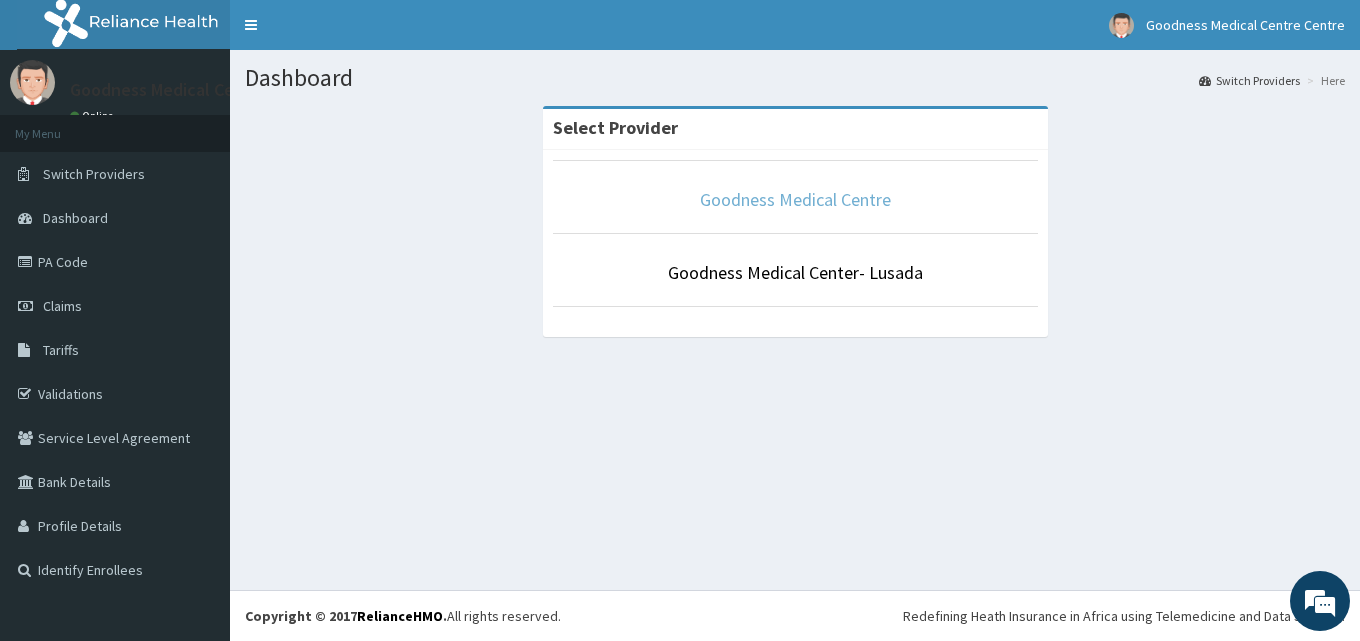 click on "Goodness Medical Centre" at bounding box center [795, 199] 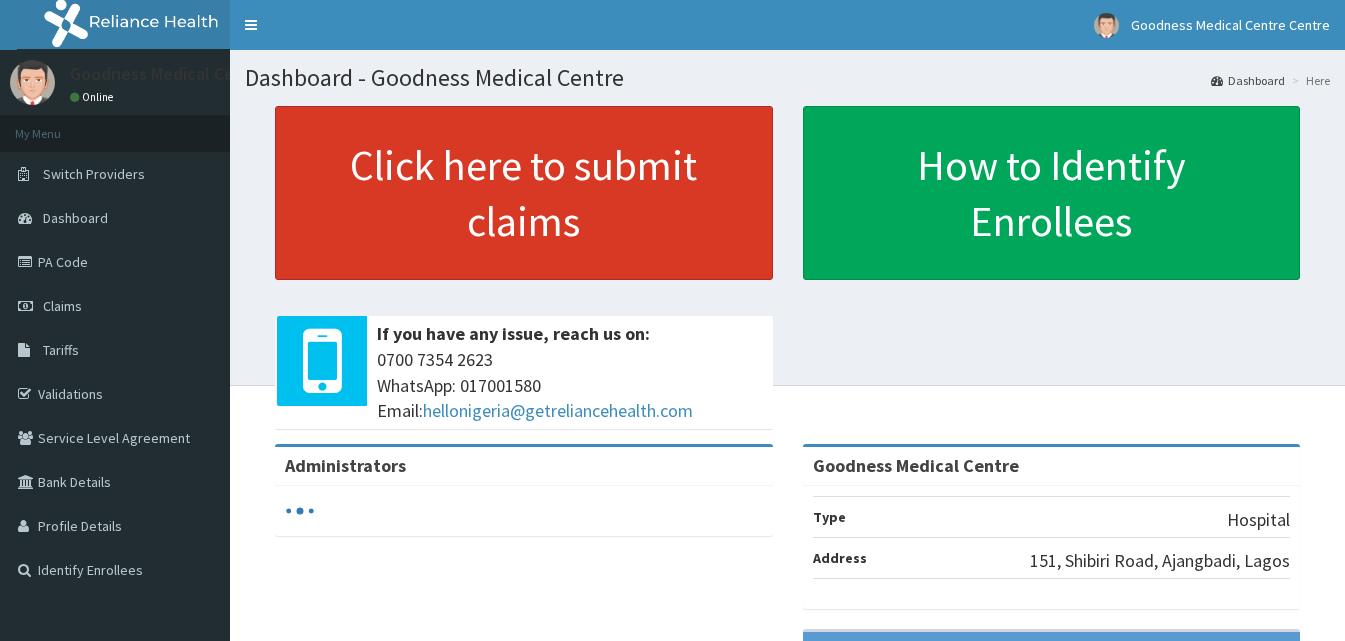 scroll, scrollTop: 0, scrollLeft: 0, axis: both 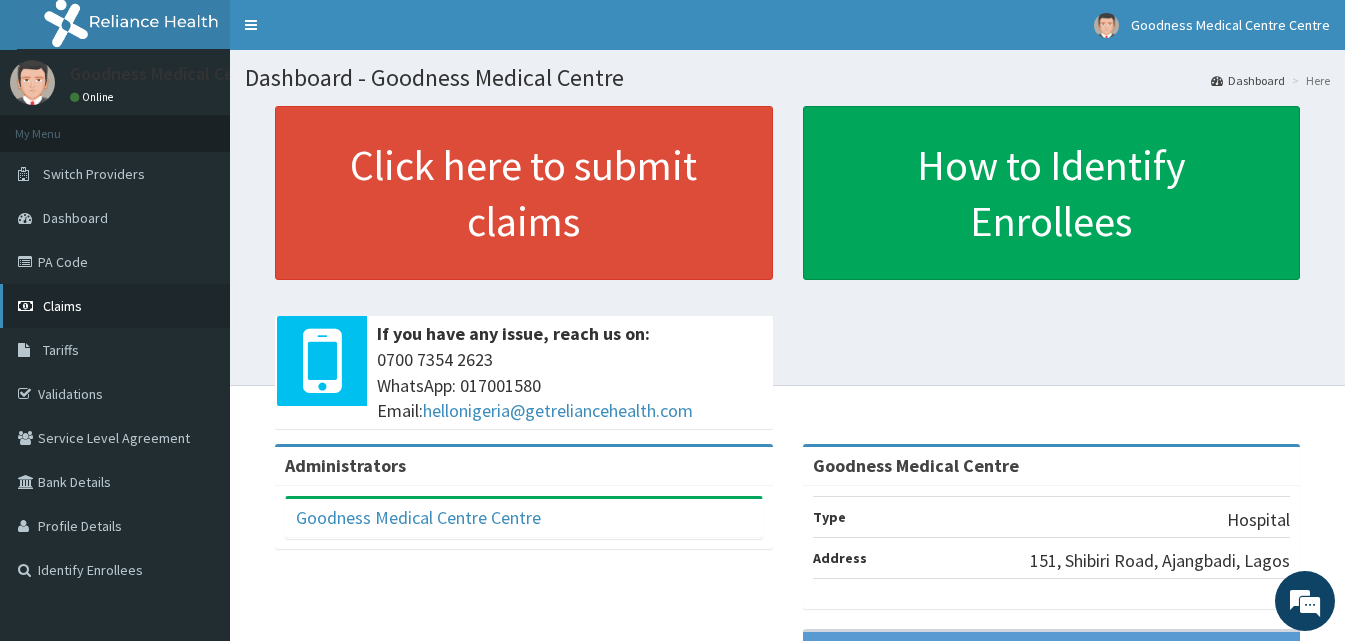 click on "Claims" at bounding box center (115, 306) 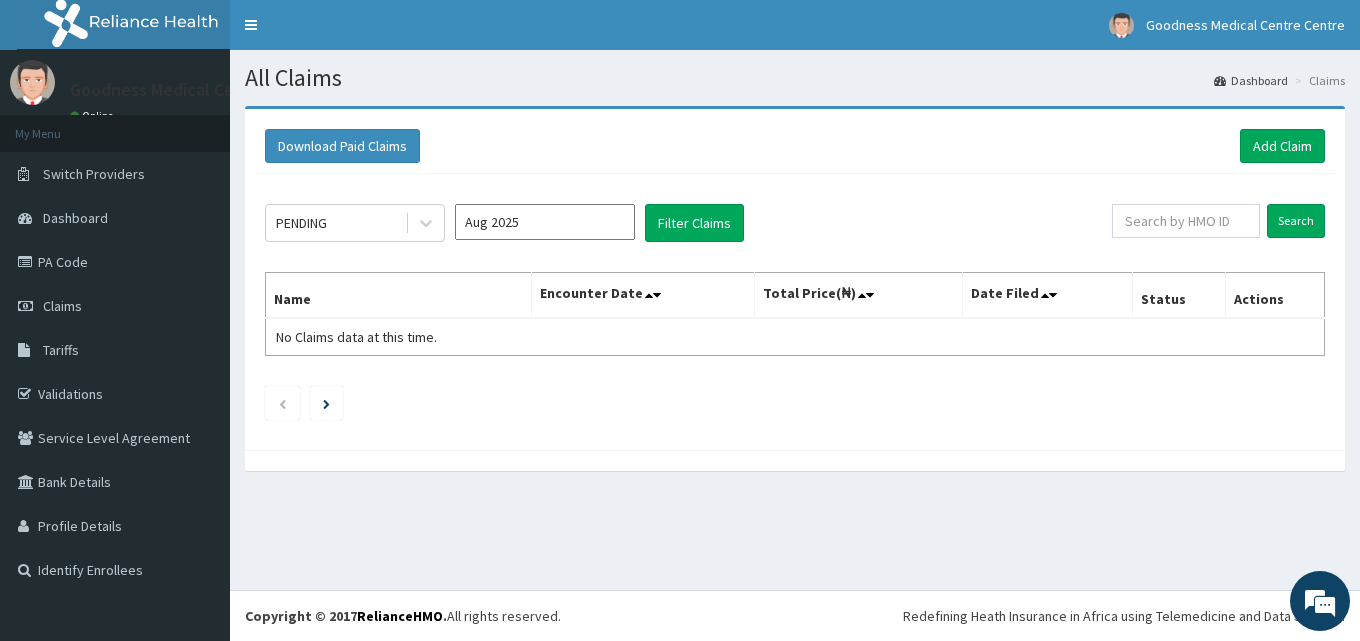 scroll, scrollTop: 0, scrollLeft: 0, axis: both 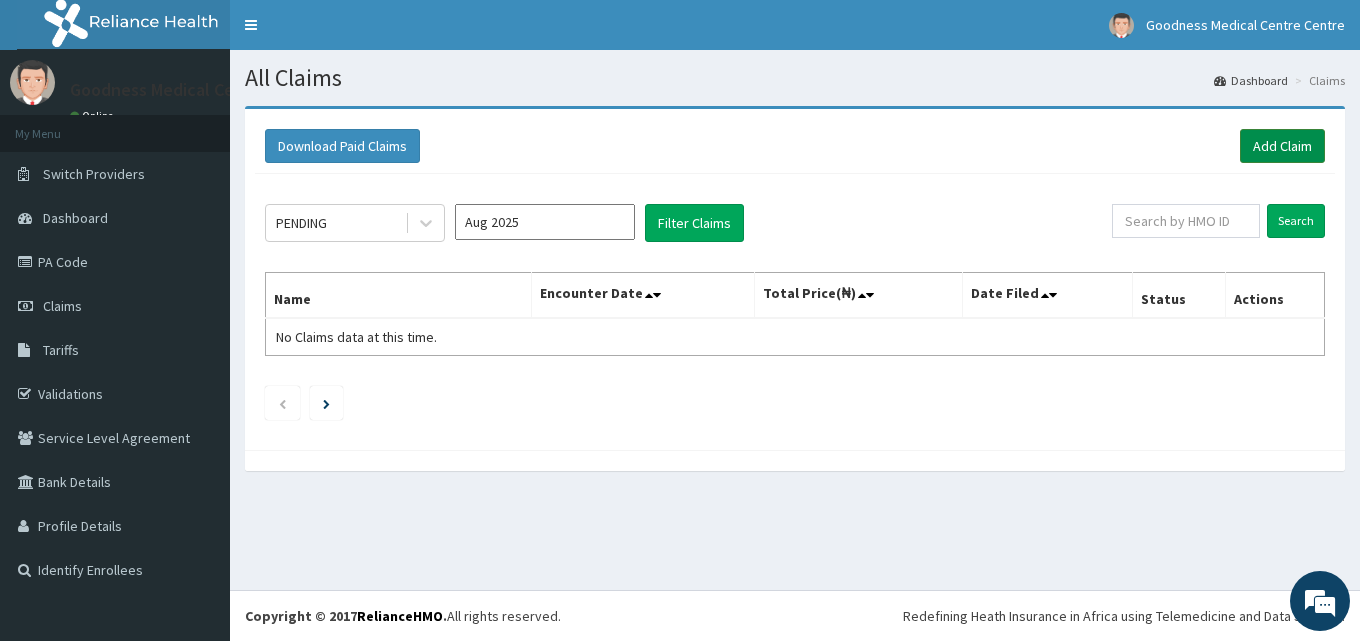 click on "Add Claim" at bounding box center [1282, 146] 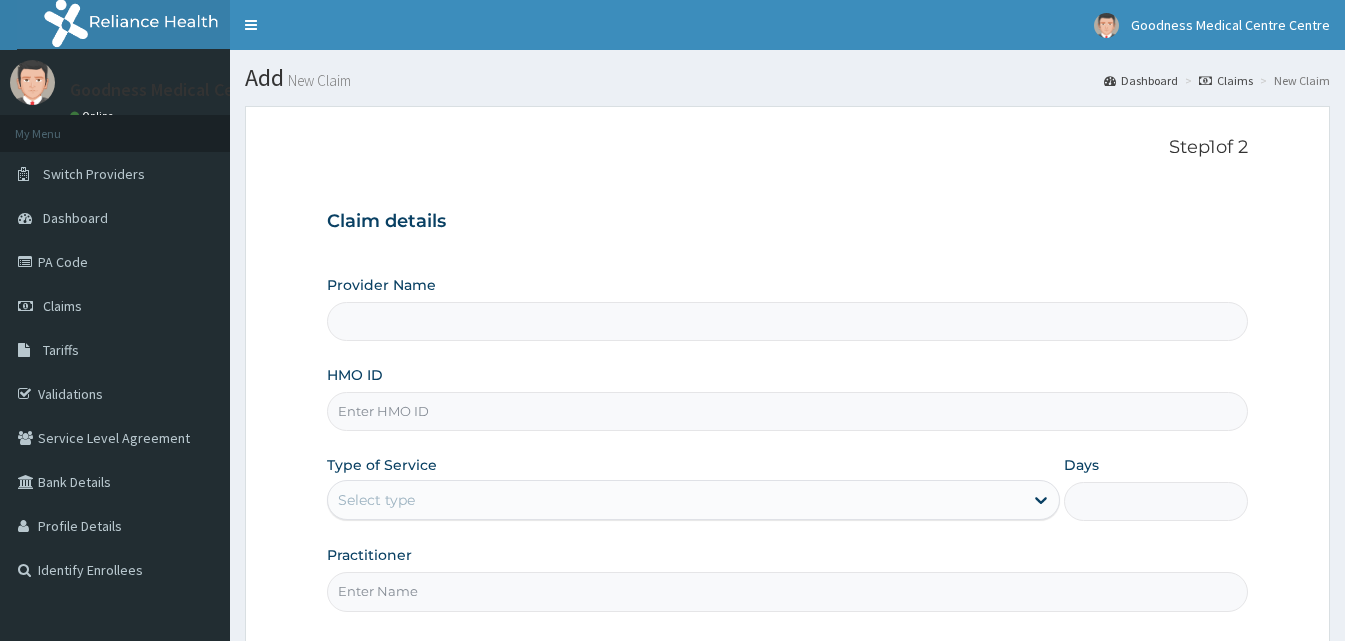 scroll, scrollTop: 0, scrollLeft: 0, axis: both 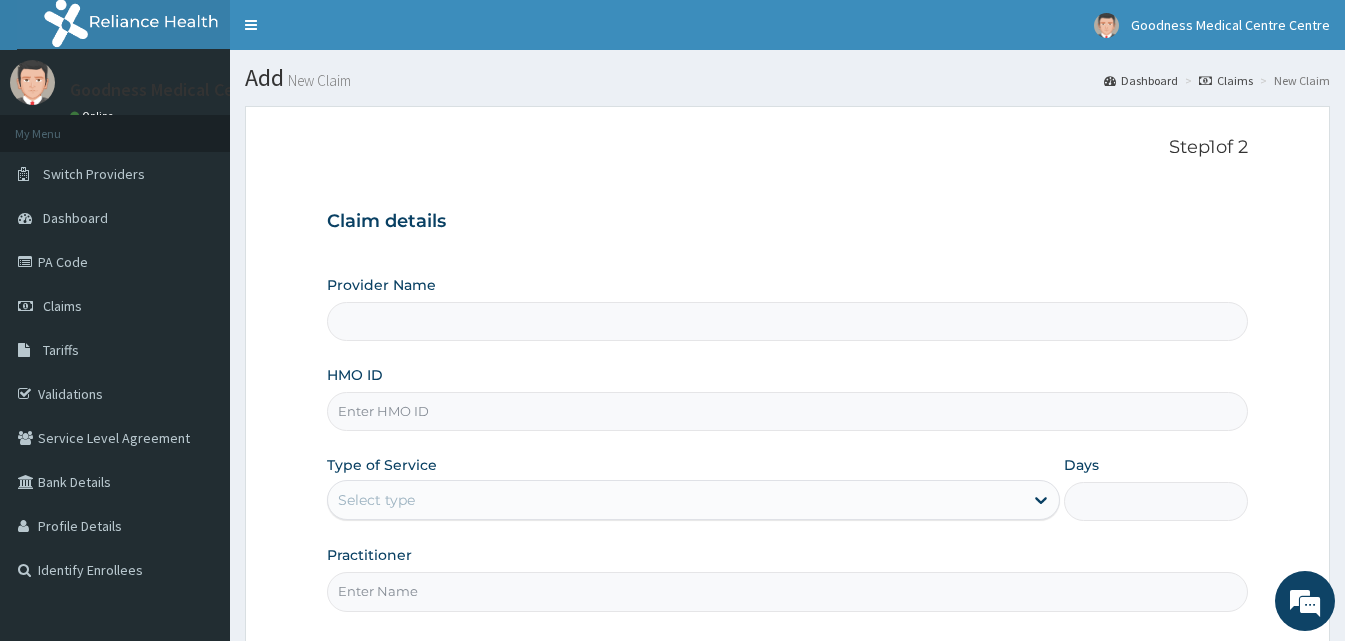 click on "HMO ID" at bounding box center [787, 411] 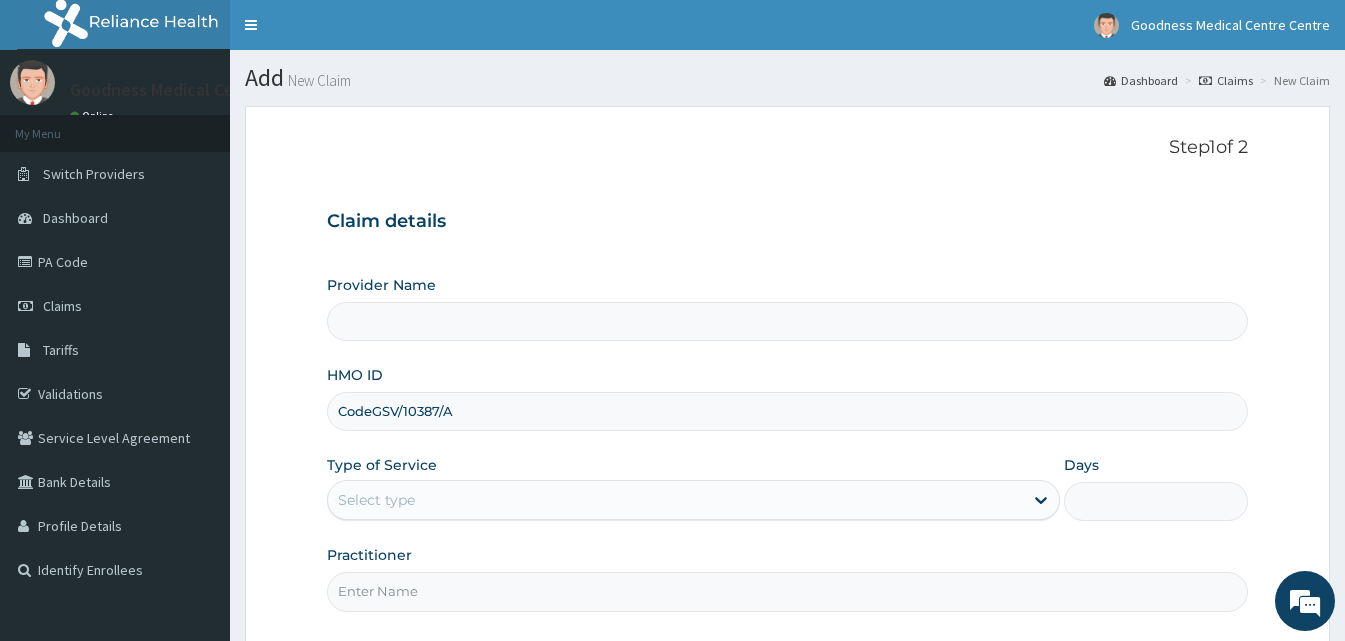 type on "Goodness Medical Centre" 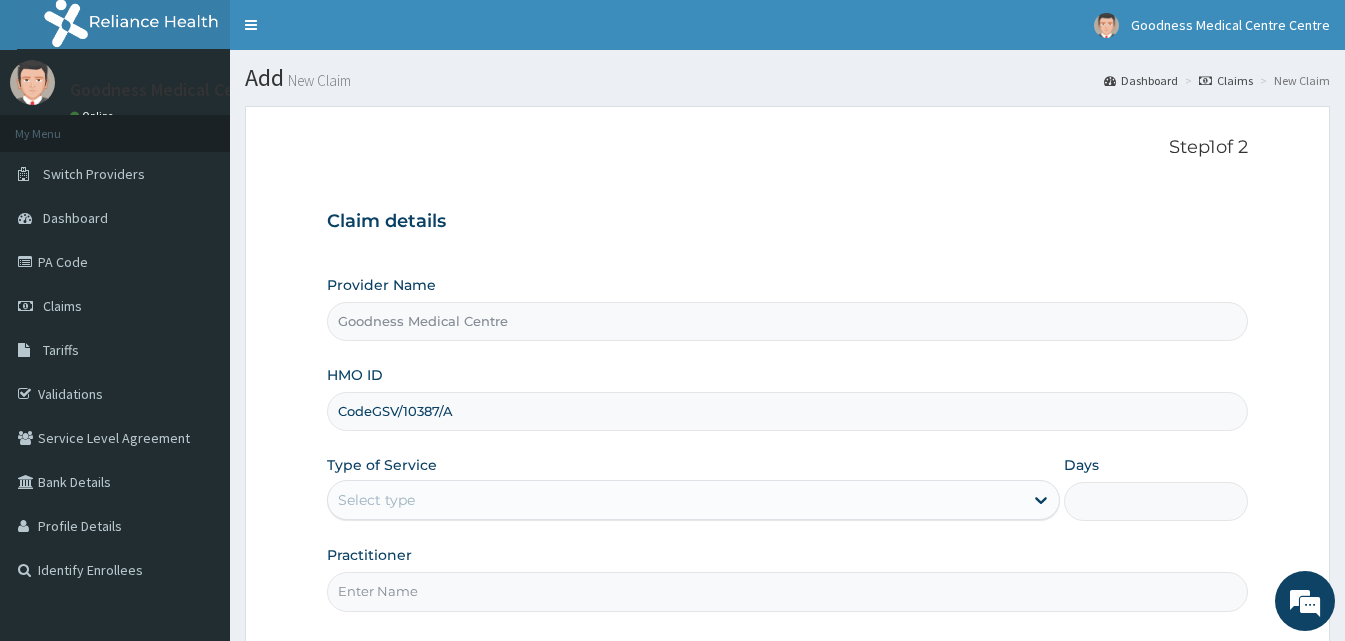 click on "CodeGSV/10387/A" at bounding box center (787, 411) 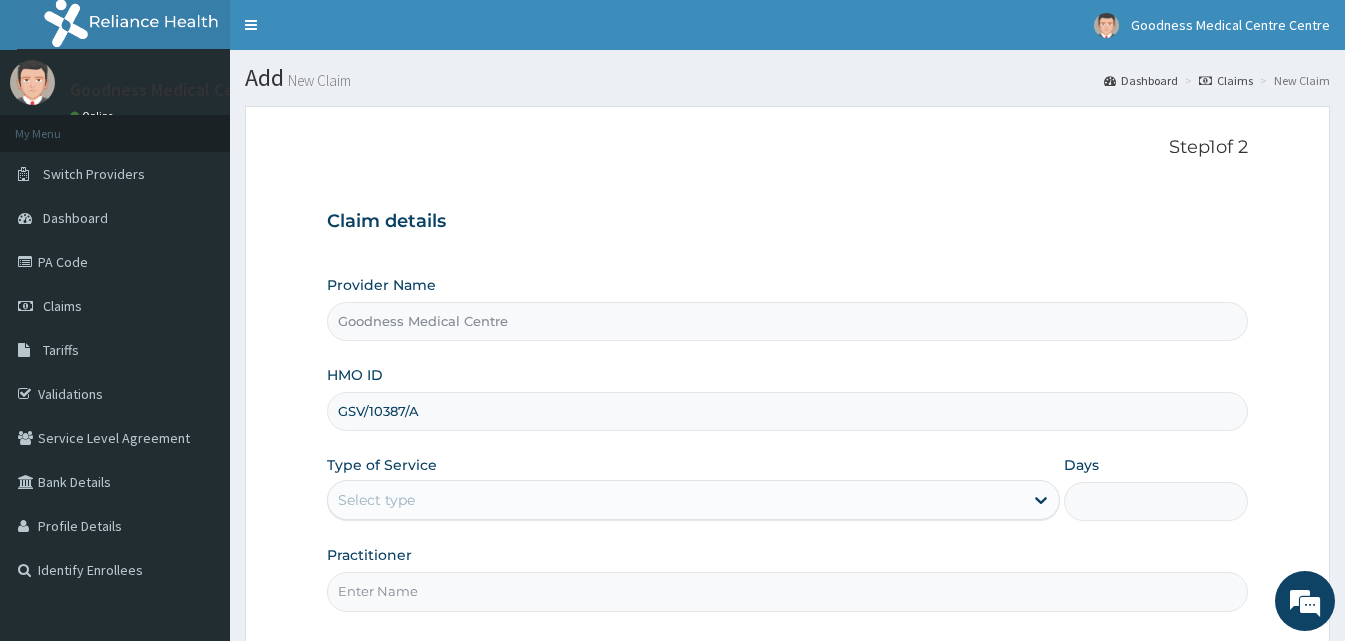 type on "GSV/10387/A" 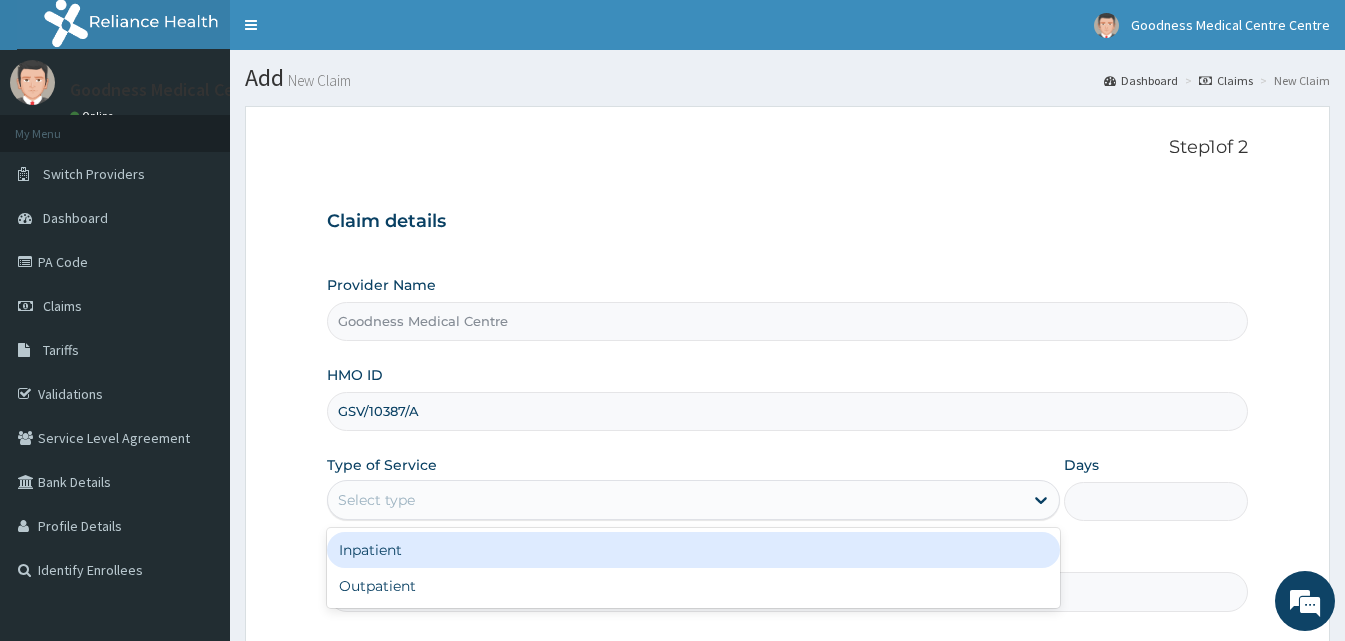click on "Select type" at bounding box center (675, 500) 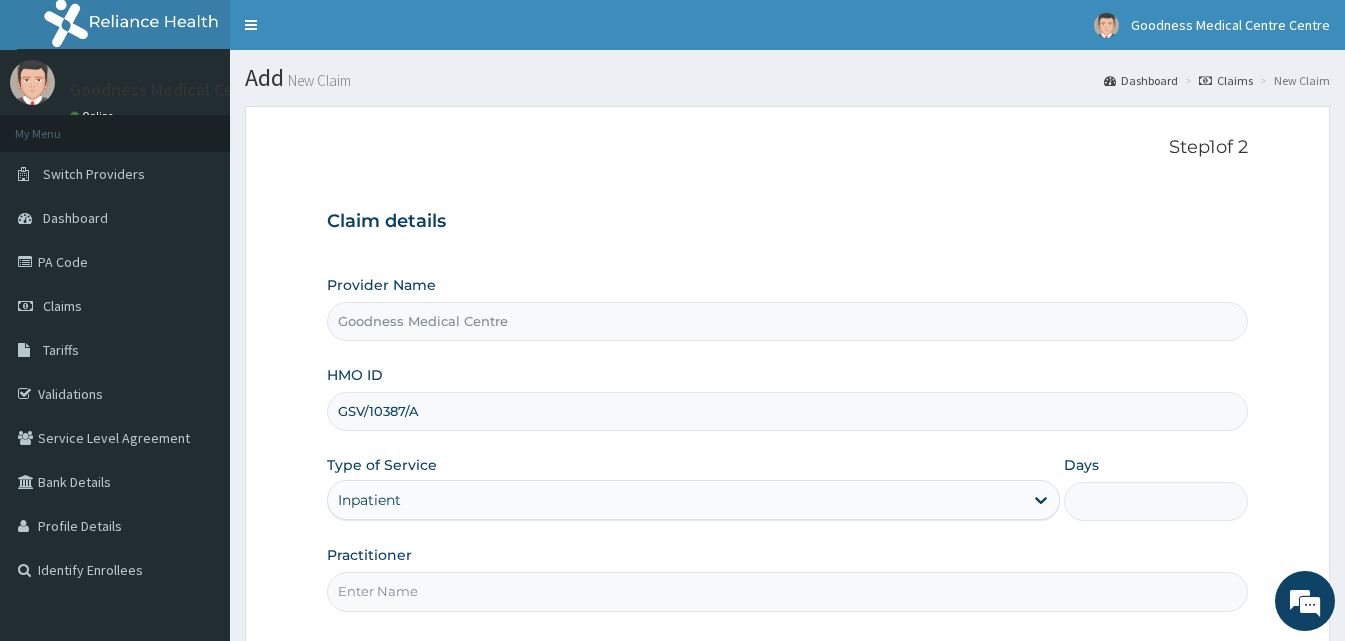 scroll, scrollTop: 187, scrollLeft: 0, axis: vertical 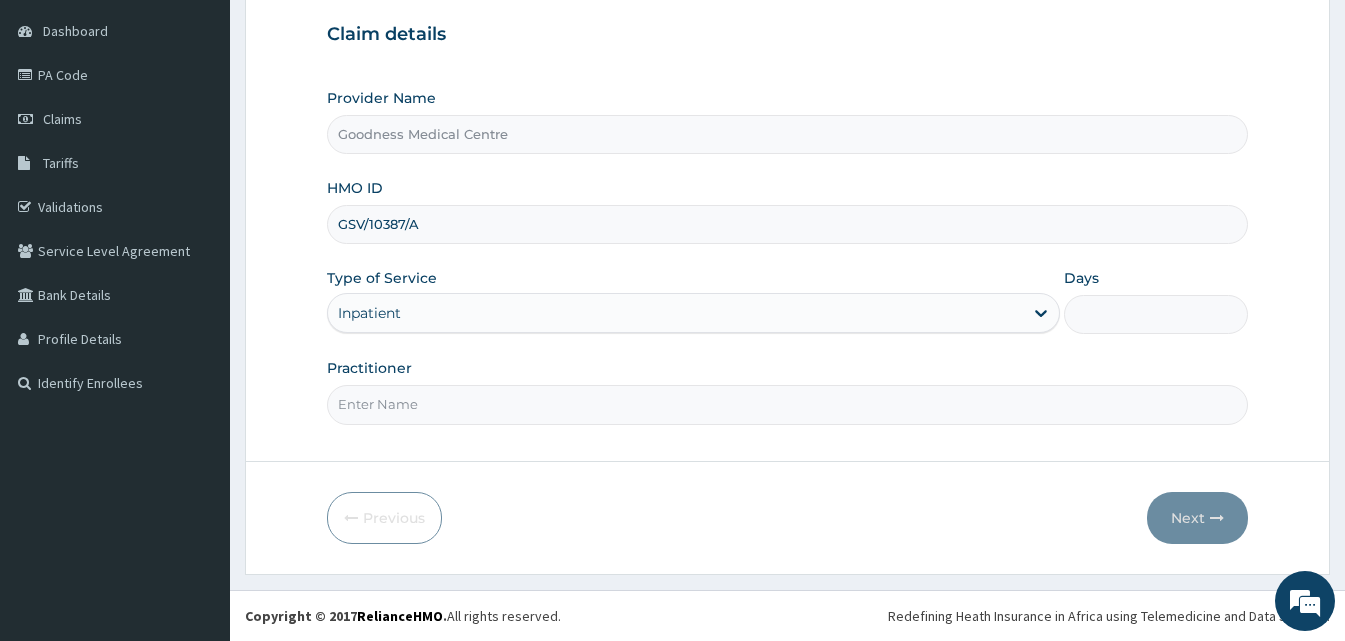click on "Practitioner" at bounding box center (787, 404) 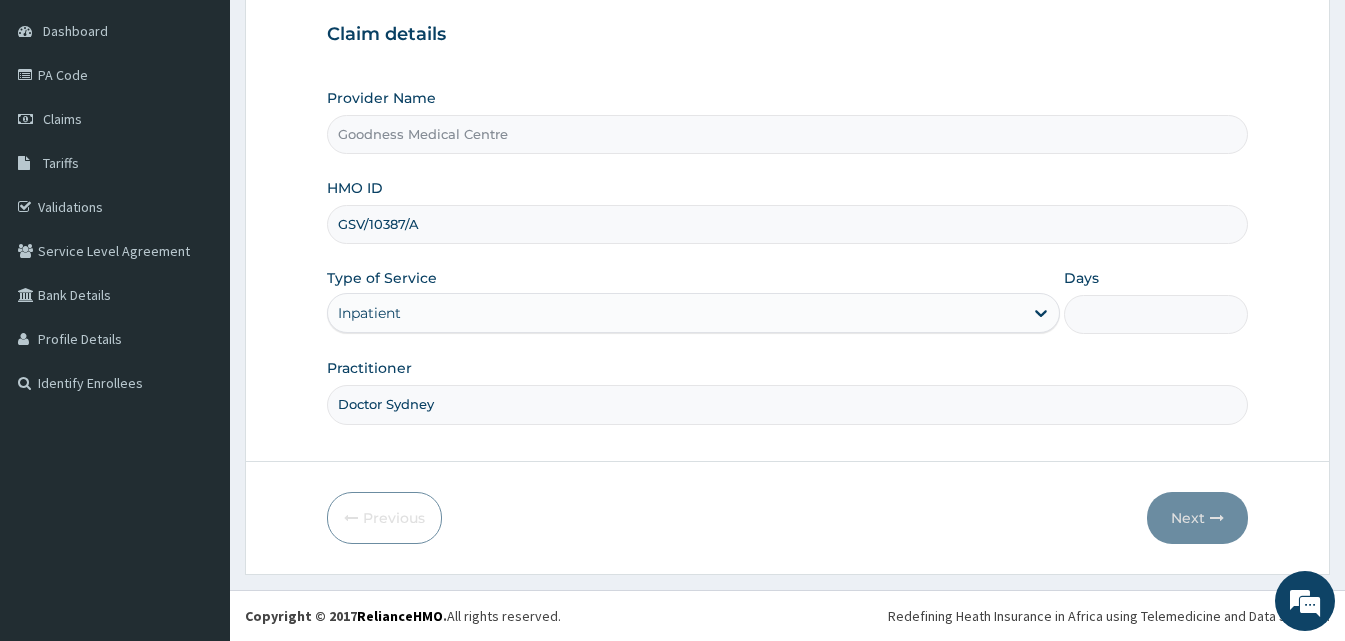 click on "Days" at bounding box center (1155, 314) 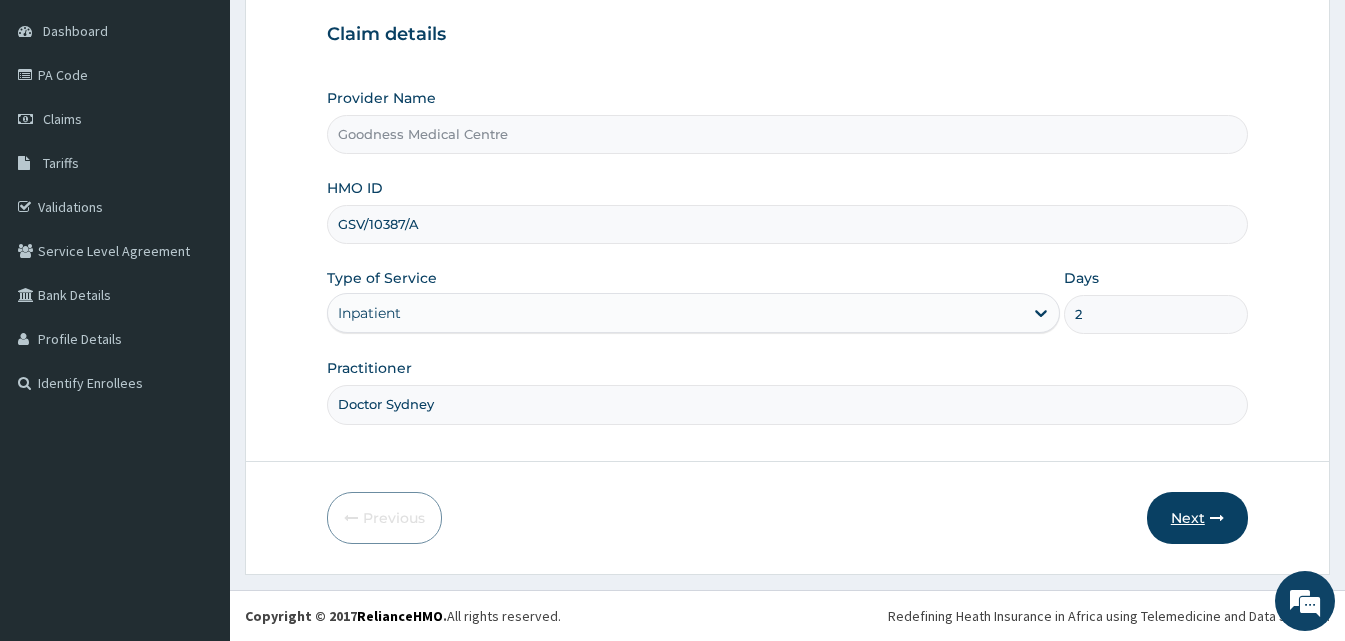 type on "2" 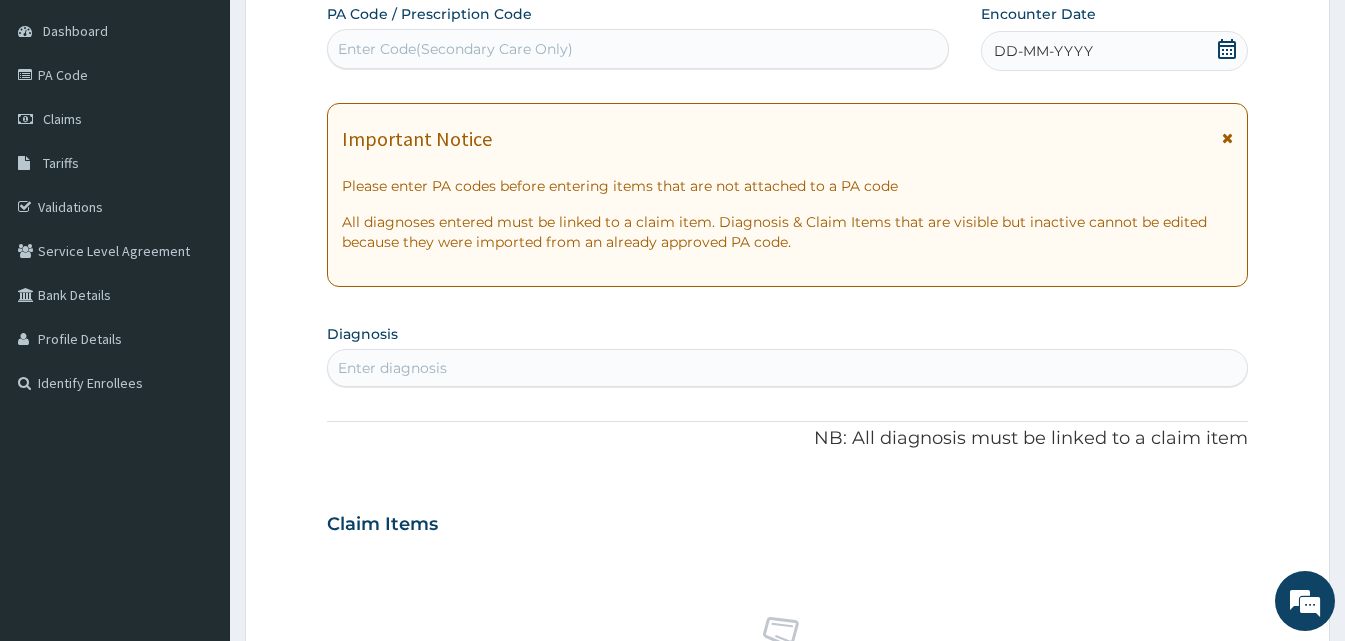 click on "Enter Code(Secondary Care Only)" at bounding box center (638, 49) 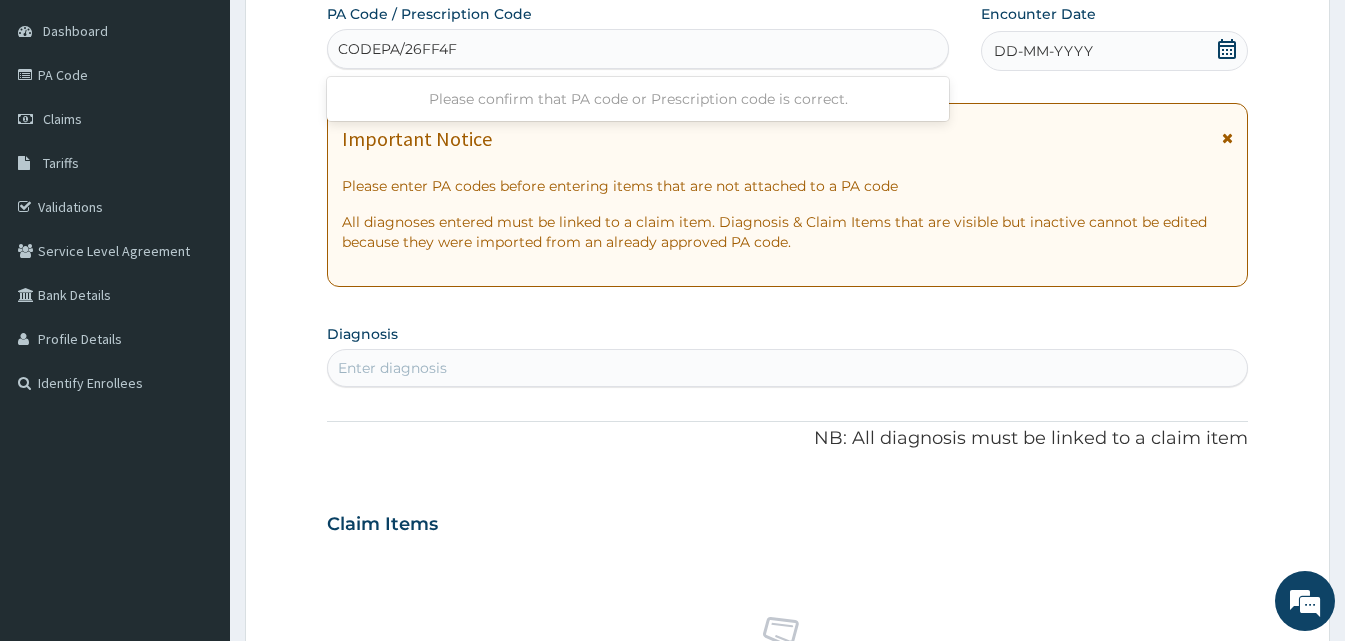 click on "CODEPA/26FF4F" at bounding box center [398, 49] 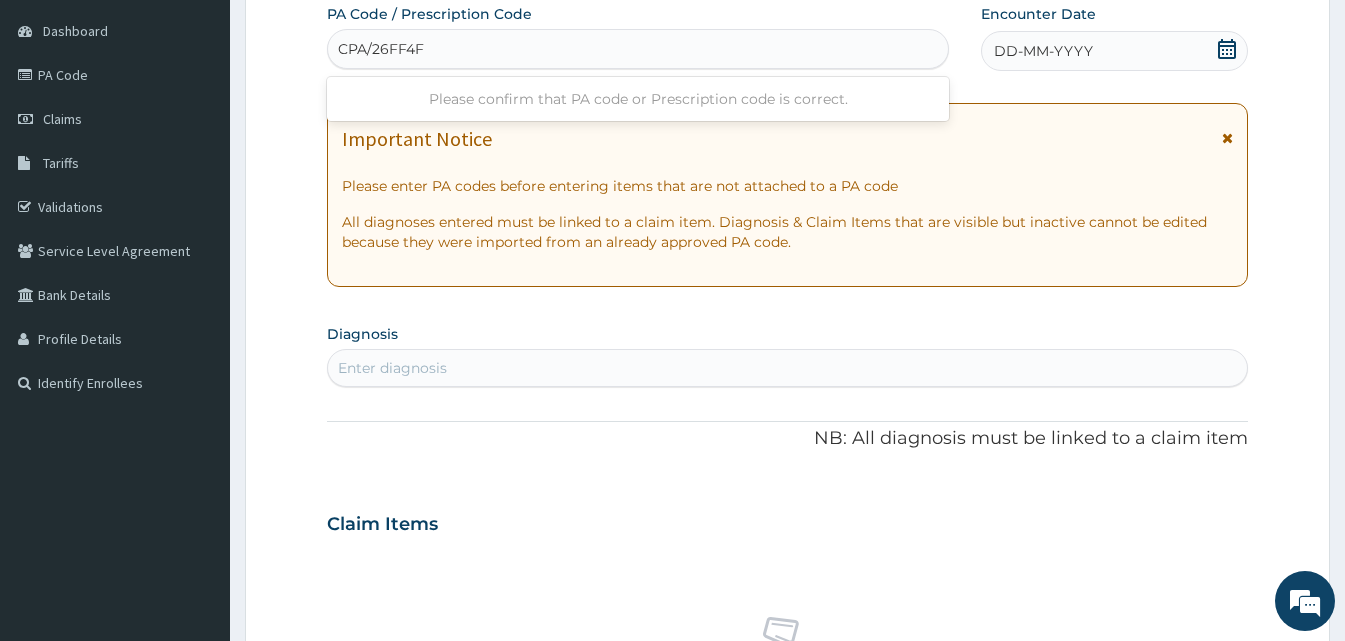 type on "PA/26FF4F" 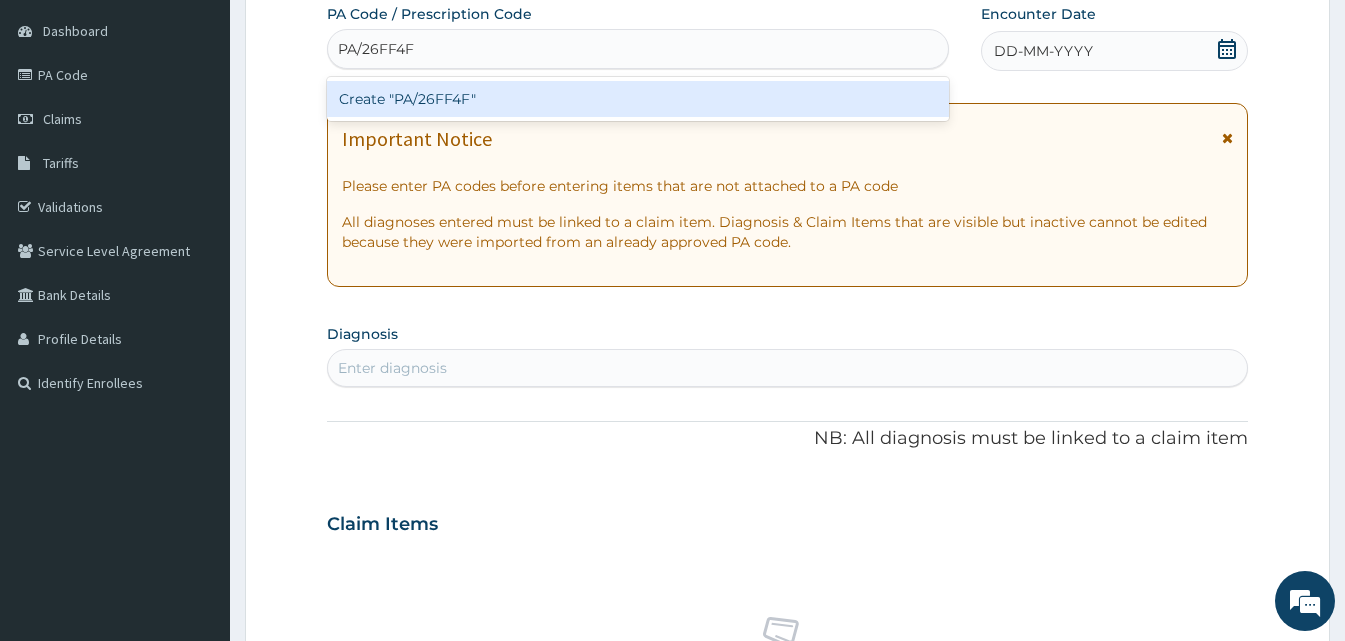 click on "Create "PA/26FF4F"" at bounding box center [638, 99] 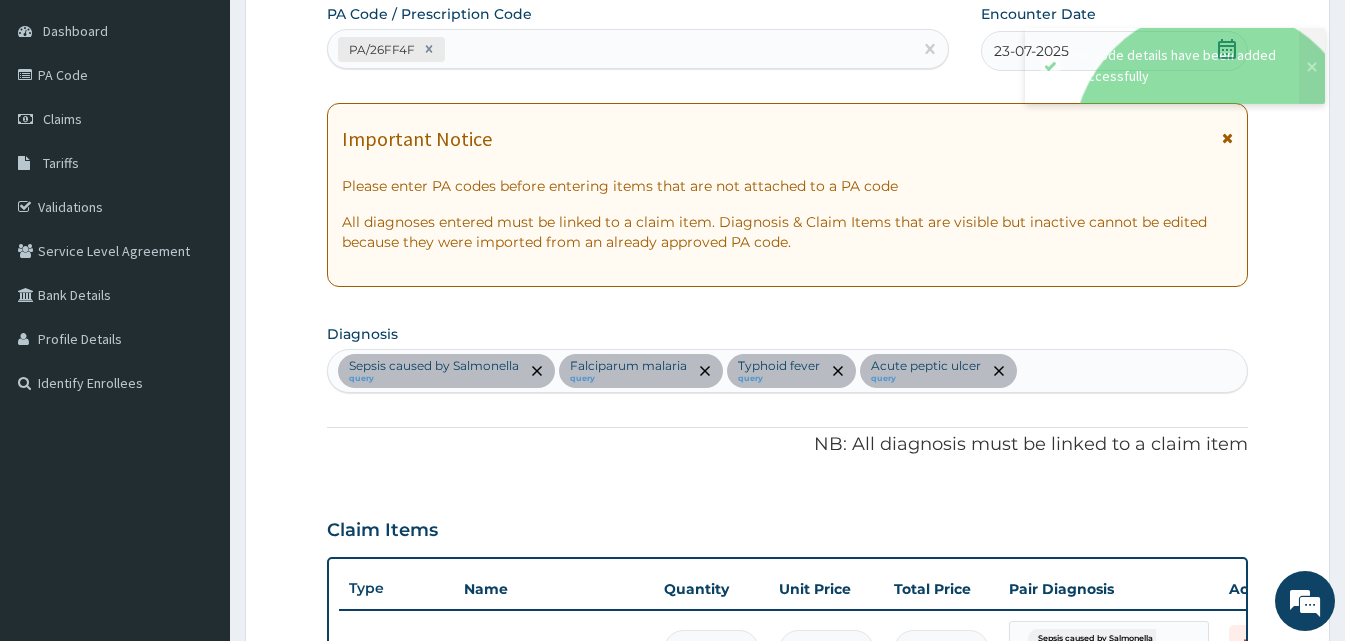 scroll, scrollTop: 822, scrollLeft: 0, axis: vertical 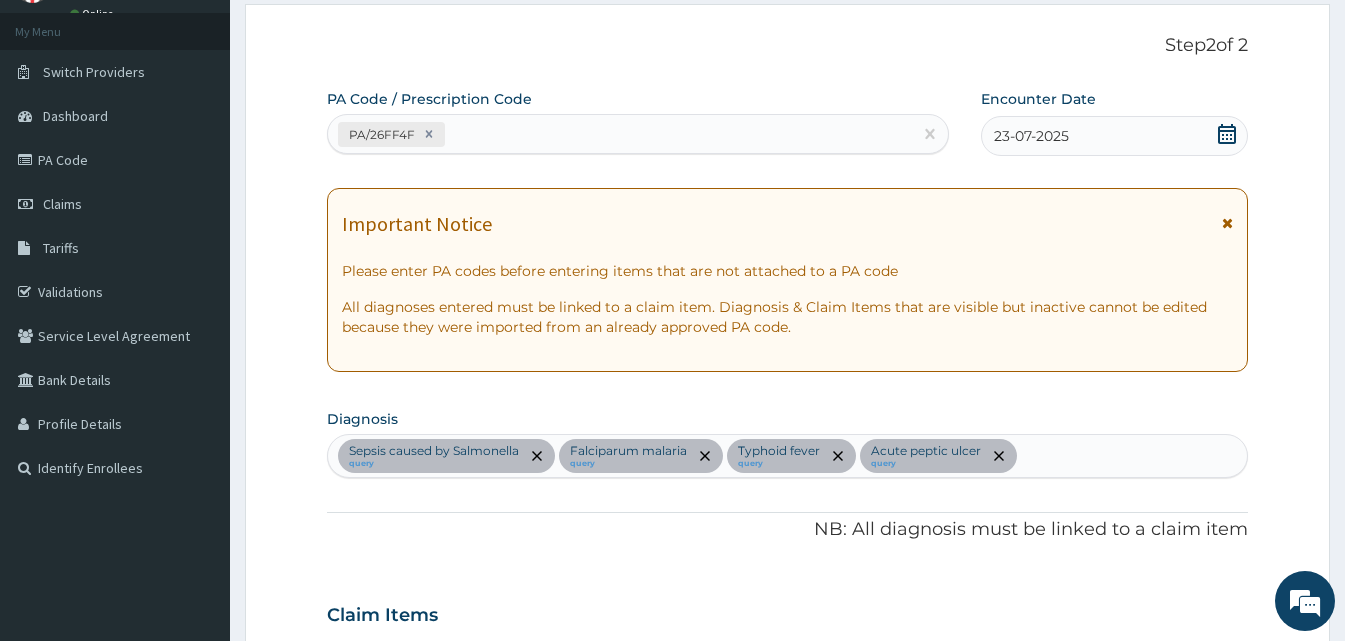 click on "Sepsis caused by Salmonella query Falciparum malaria query Typhoid fever query Acute peptic ulcer query" at bounding box center (787, 456) 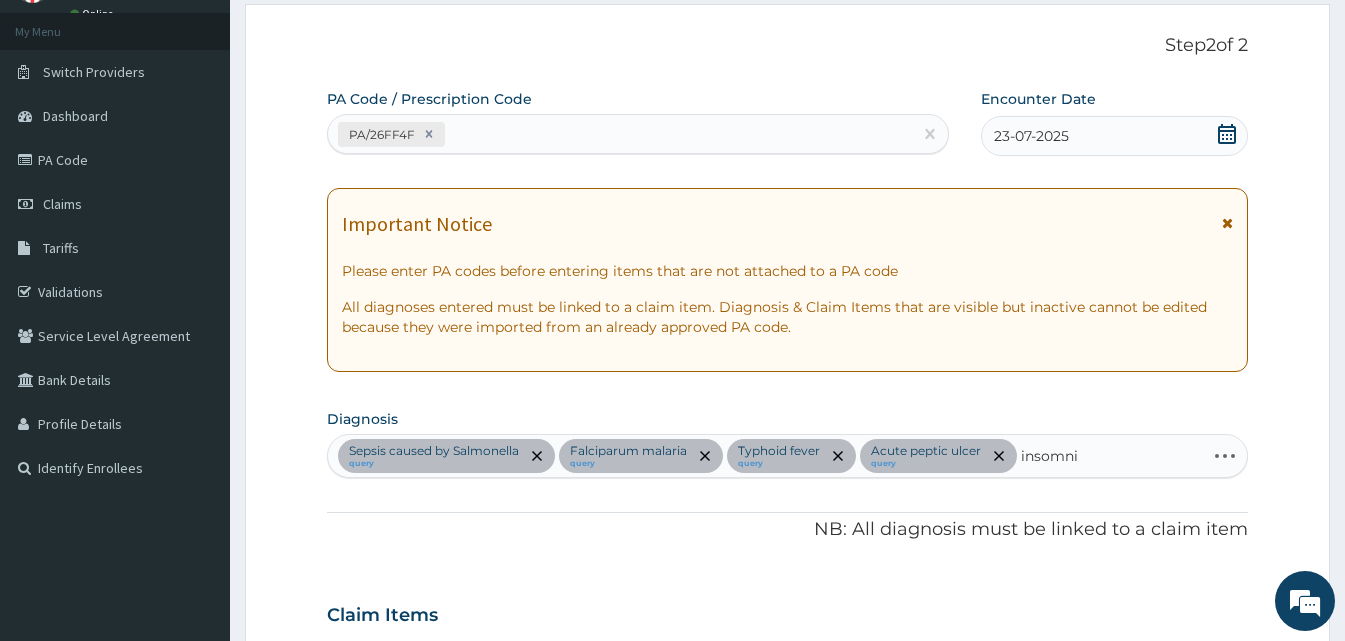 type on "insomnia" 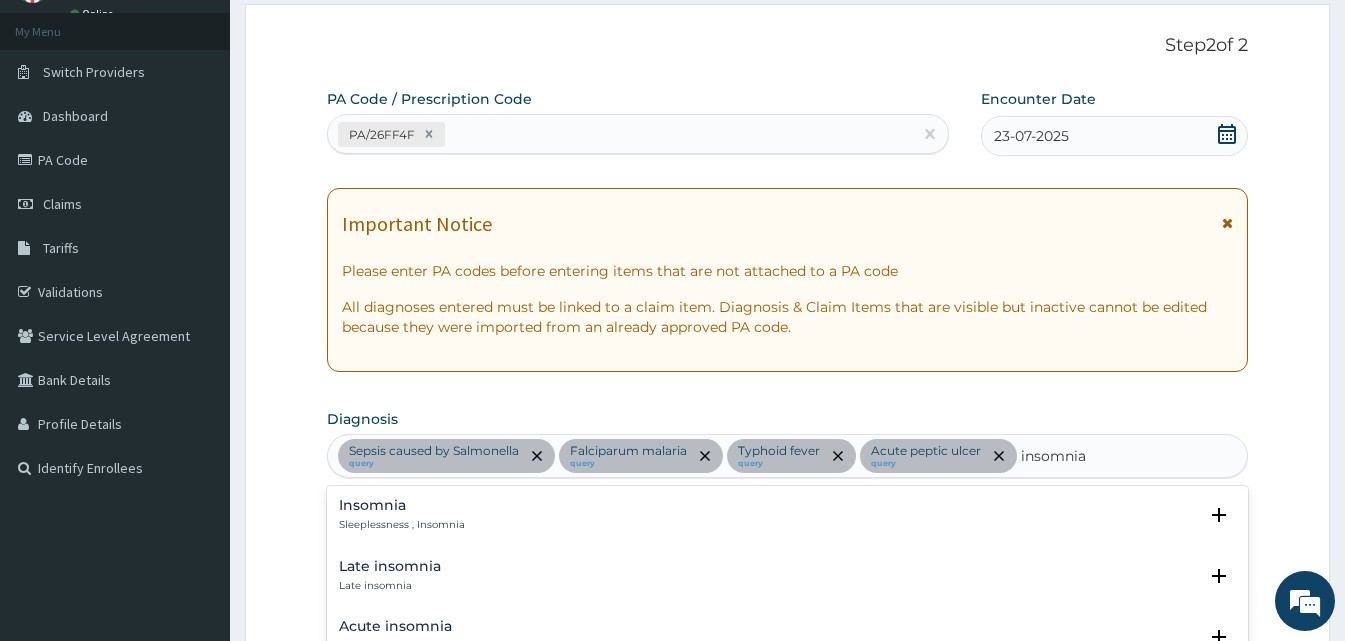 click on "Sleeplessness , Insomnia" at bounding box center (402, 525) 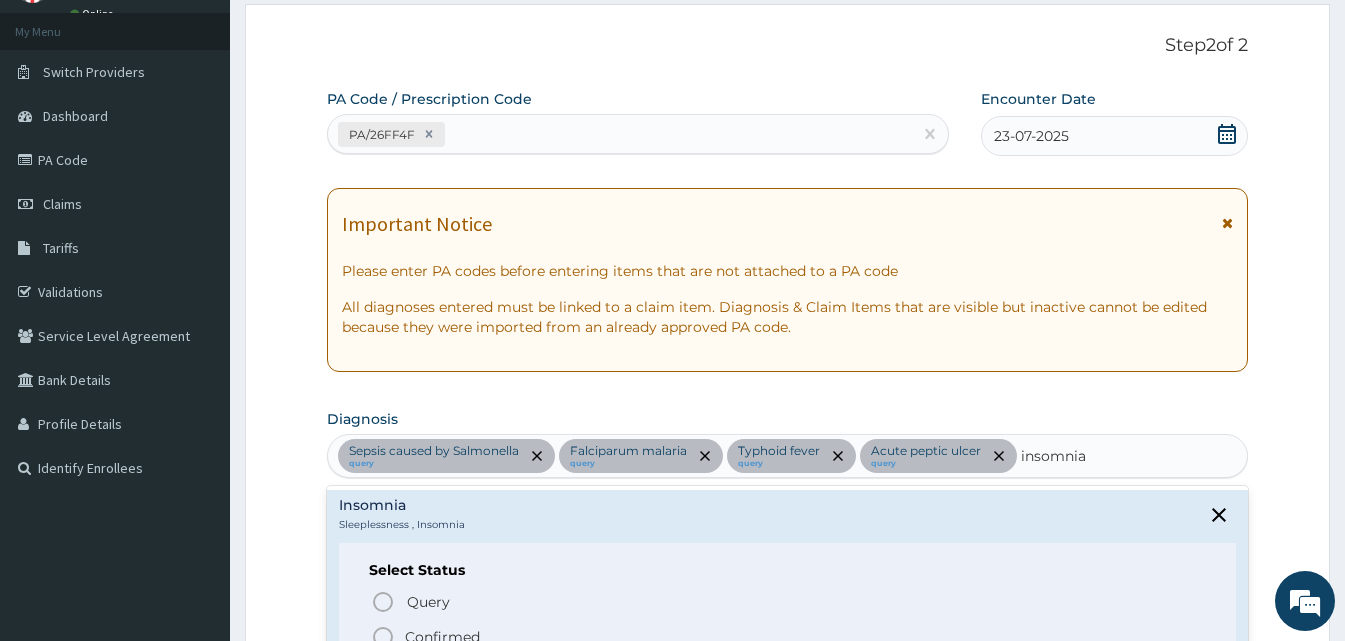 click on "Query Query covers suspected (?), Keep in view (kiv), Ruled out (r/o) Confirmed" at bounding box center (787, 618) 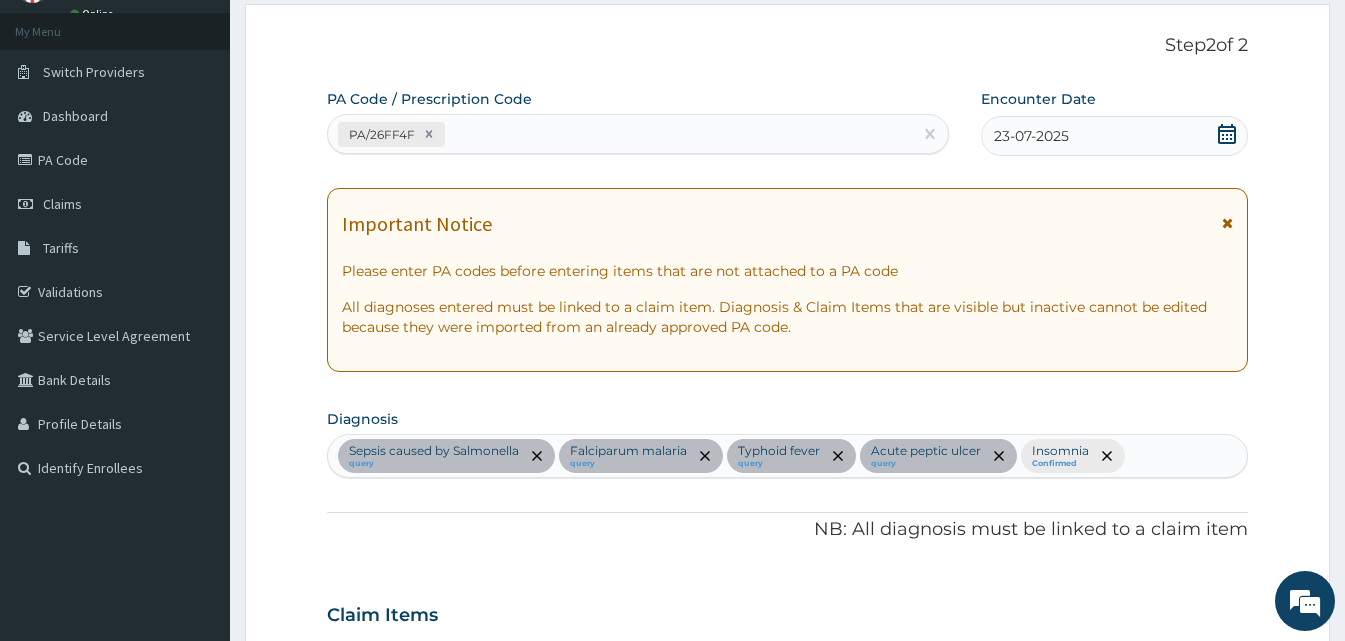 scroll, scrollTop: 662, scrollLeft: 0, axis: vertical 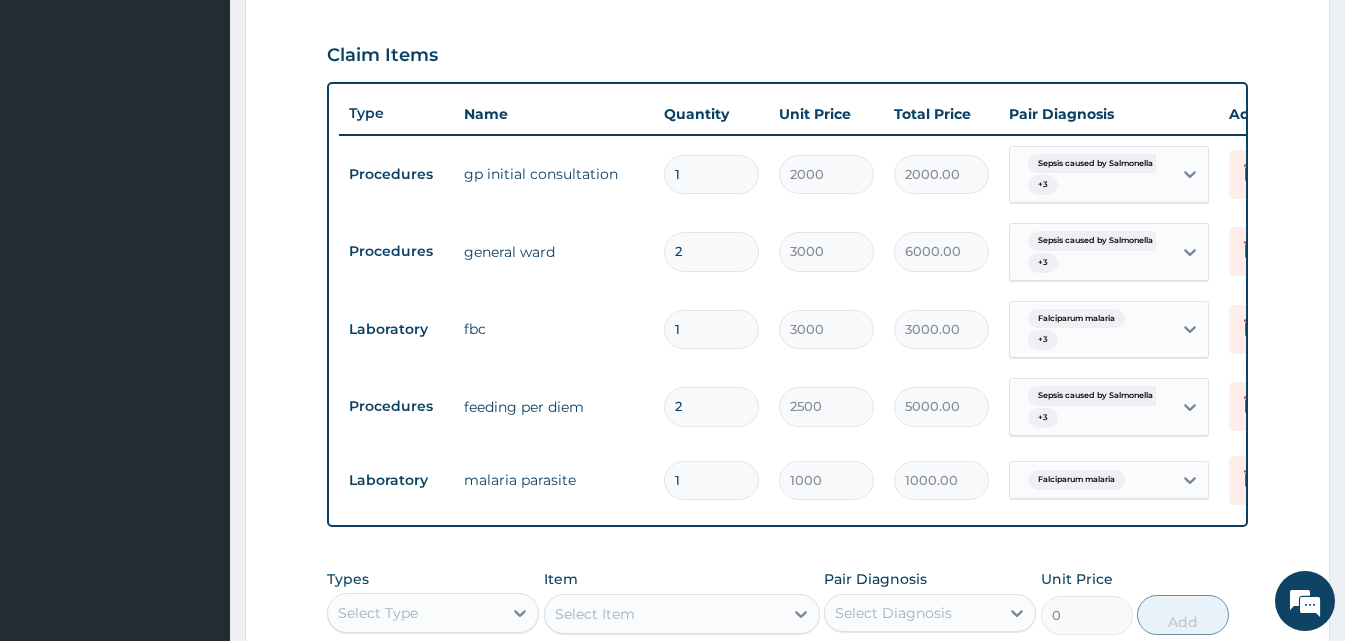 click on "Step  2  of 2 PA Code / Prescription Code PA/26FF4F Encounter Date 23-07-2025 Important Notice Please enter PA codes before entering items that are not attached to a PA code   All diagnoses entered must be linked to a claim item. Diagnosis & Claim Items that are visible but inactive cannot be edited because they were imported from an already approved PA code. Diagnosis Sepsis caused by Salmonella query Falciparum malaria query Typhoid fever query Acute peptic ulcer query Insomnia Confirmed NB: All diagnosis must be linked to a claim item Claim Items Type Name Quantity Unit Price Total Price Pair Diagnosis Actions Procedures gp initial consultation 1 2000 2000.00 Sepsis caused by Salmonella  + 3 Delete Procedures general ward 2 3000 6000.00 Sepsis caused by Salmonella  + 3 Delete Laboratory fbc 1 3000 3000.00 Falciparum malaria  + 3 Delete Procedures feeding per diem 2 2500 5000.00 Sepsis caused by Salmonella  + 3 Delete Laboratory malaria parasite  1 1000 1000.00 Delete" at bounding box center (787, 186) 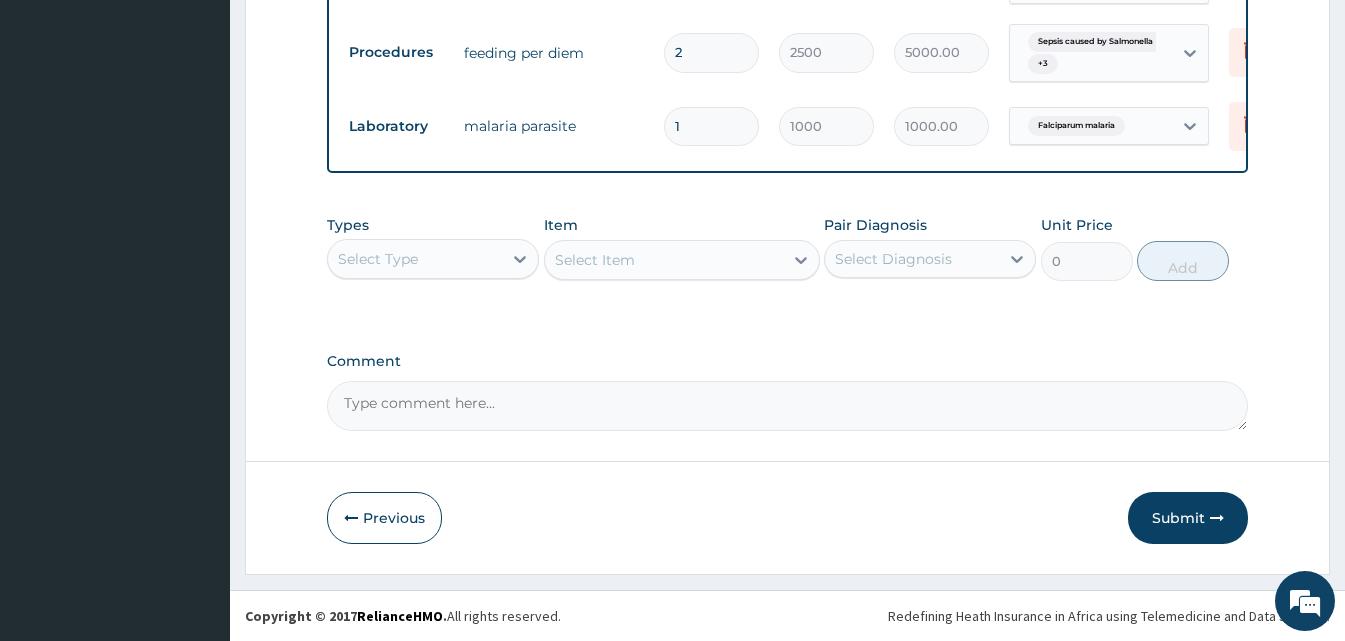 click on "Select Type" at bounding box center [415, 259] 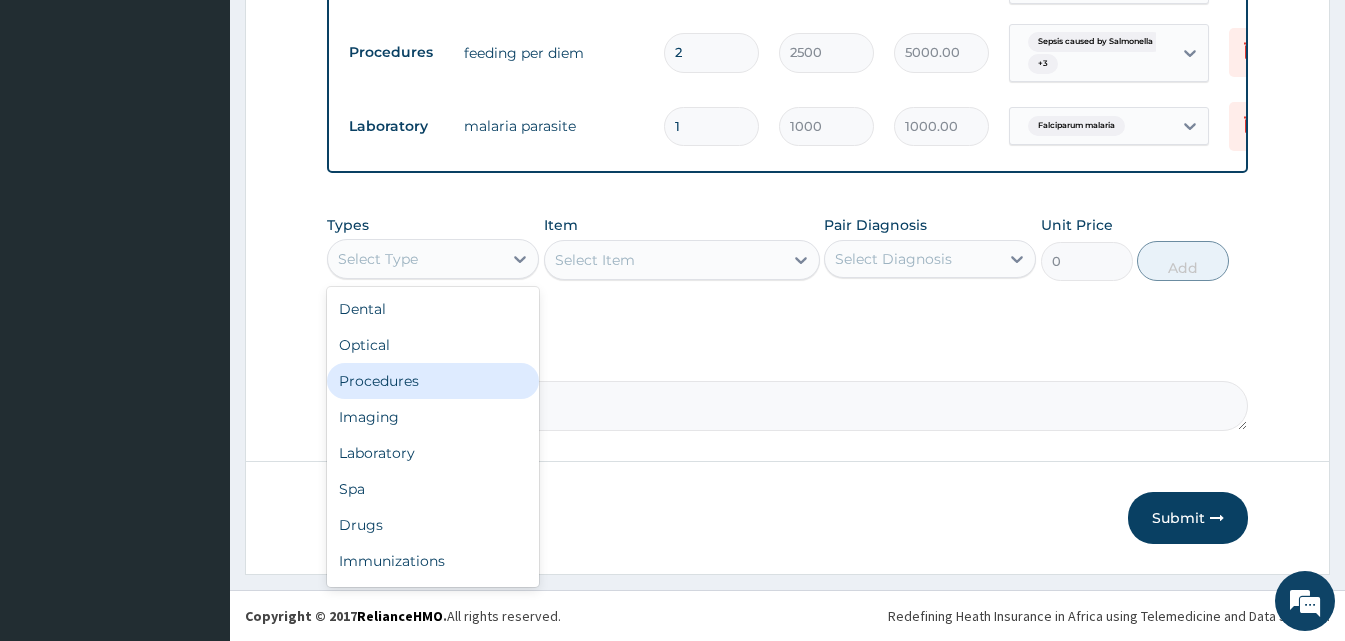 click on "Procedures" at bounding box center (433, 381) 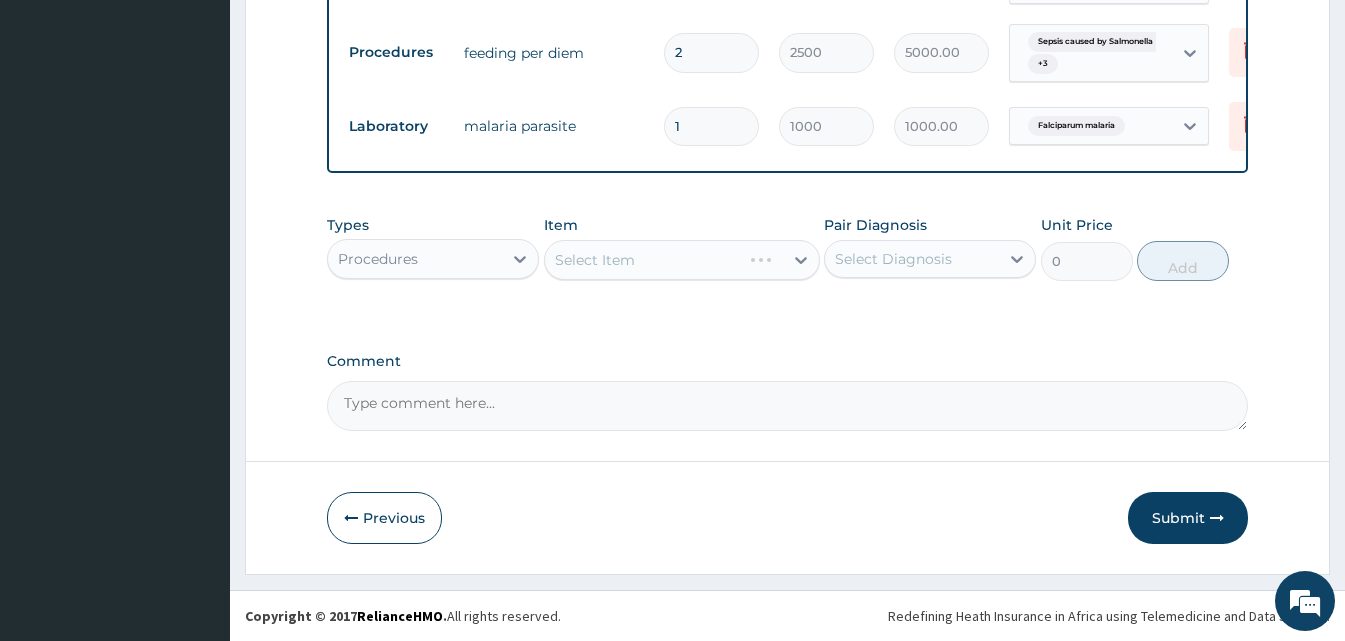drag, startPoint x: 816, startPoint y: 243, endPoint x: 800, endPoint y: 248, distance: 16.763054 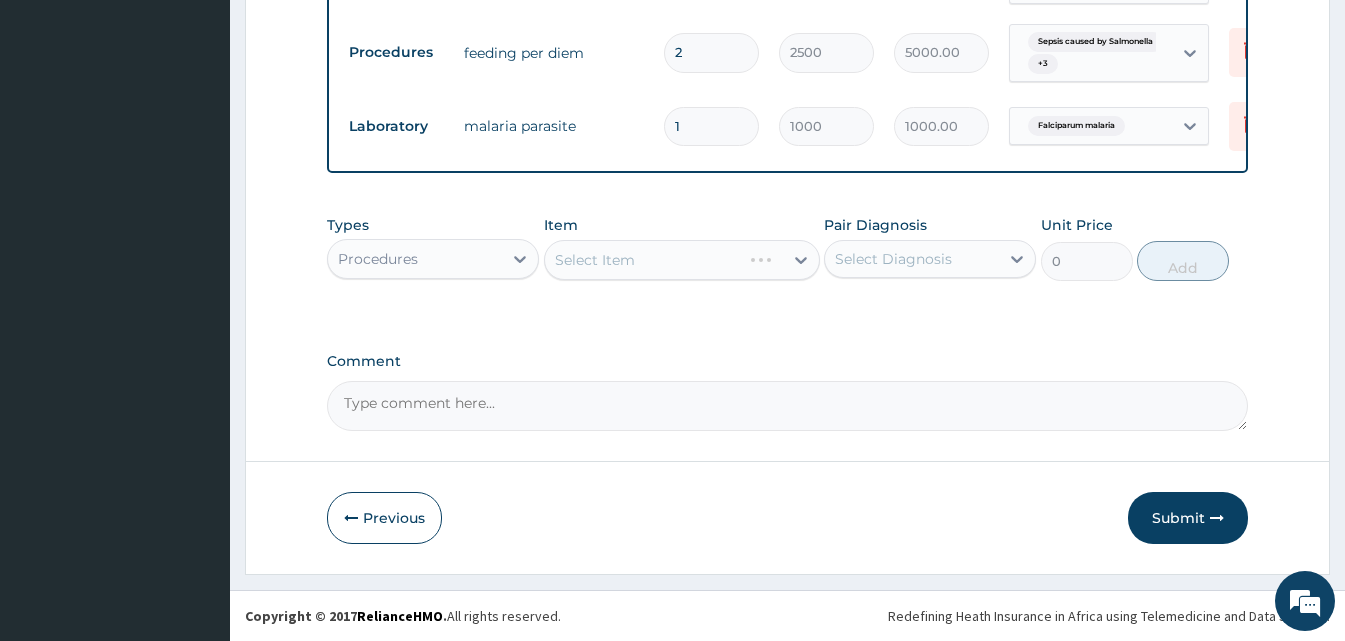click on "Select Item" at bounding box center [682, 260] 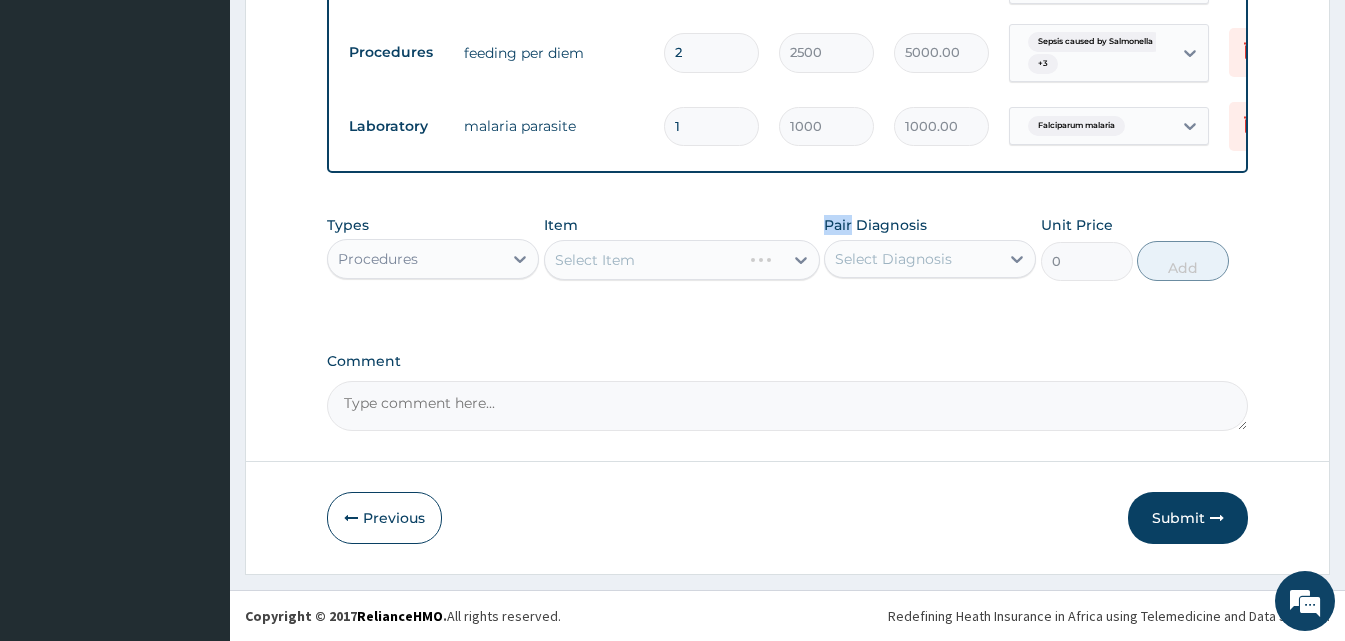 click on "Select Item" at bounding box center [682, 260] 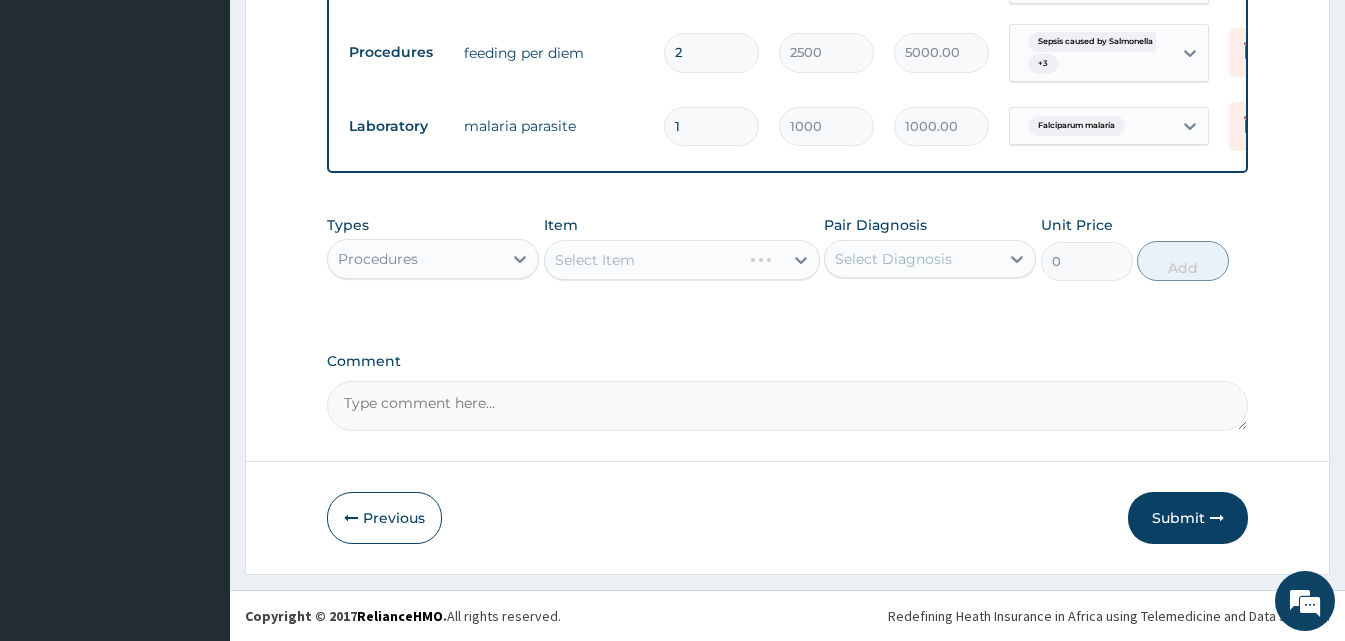 click on "Select Item" at bounding box center [682, 260] 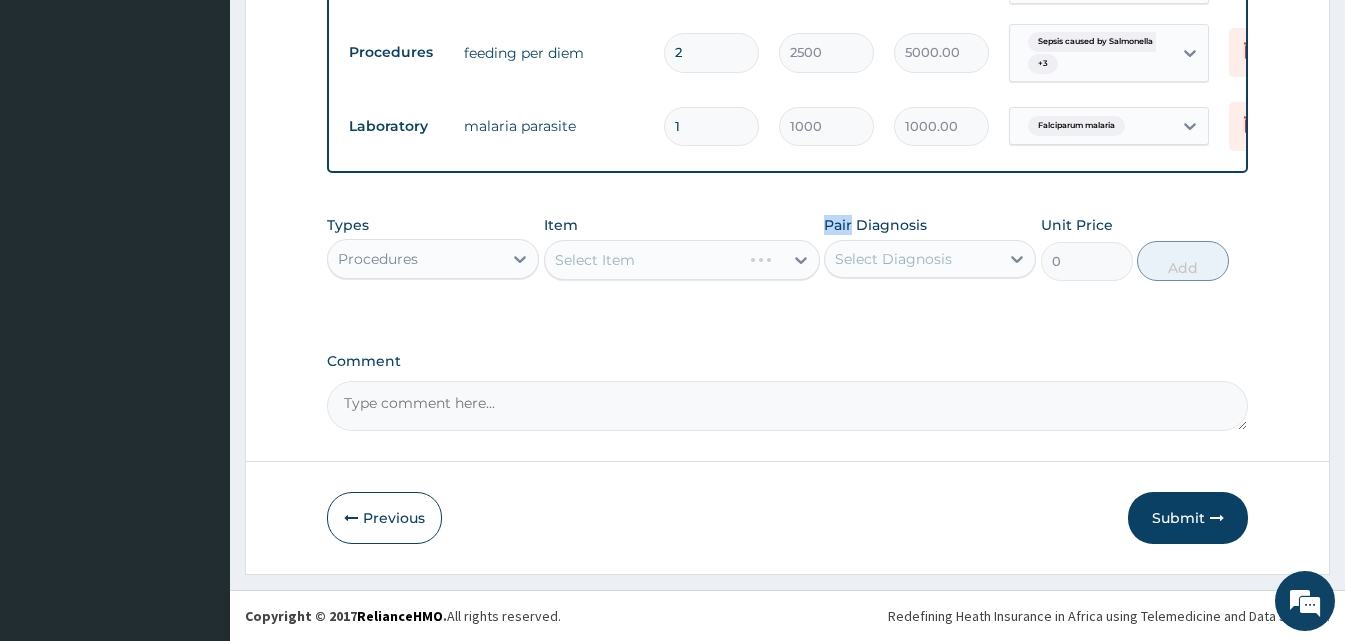 click on "Select Item" at bounding box center [682, 260] 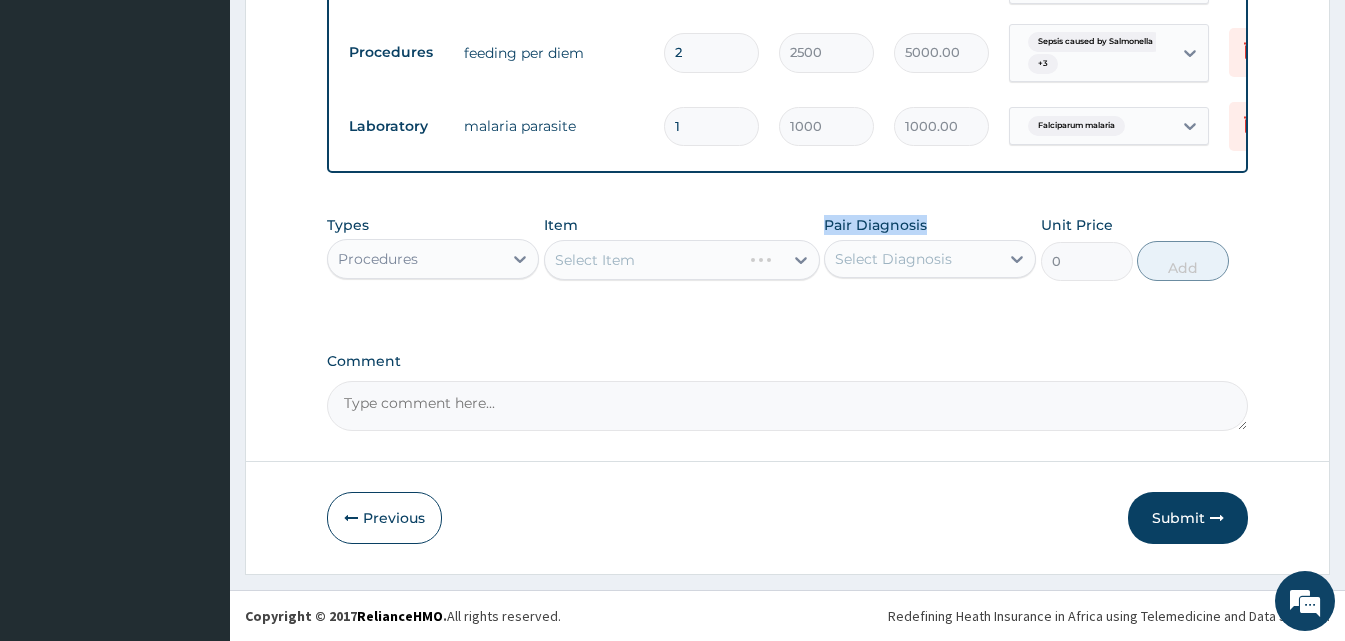 click on "Select Item" at bounding box center (682, 260) 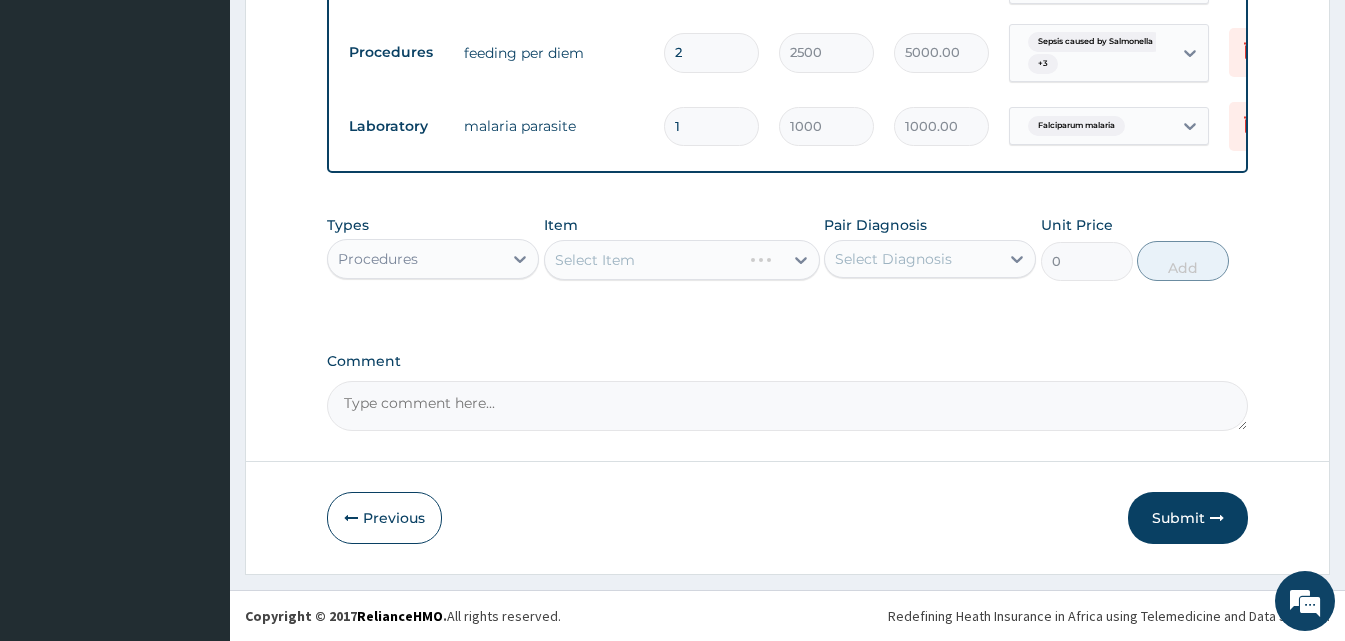 click on "Select Item" at bounding box center [682, 260] 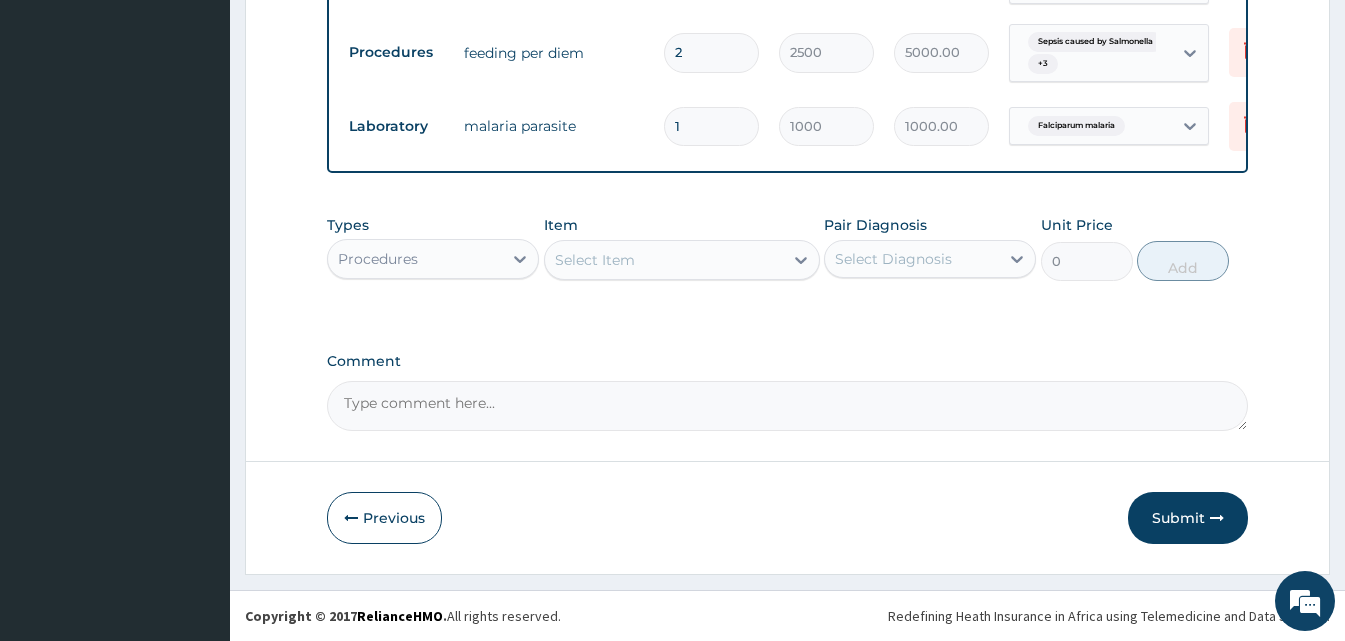 click on "Select Item" at bounding box center [682, 260] 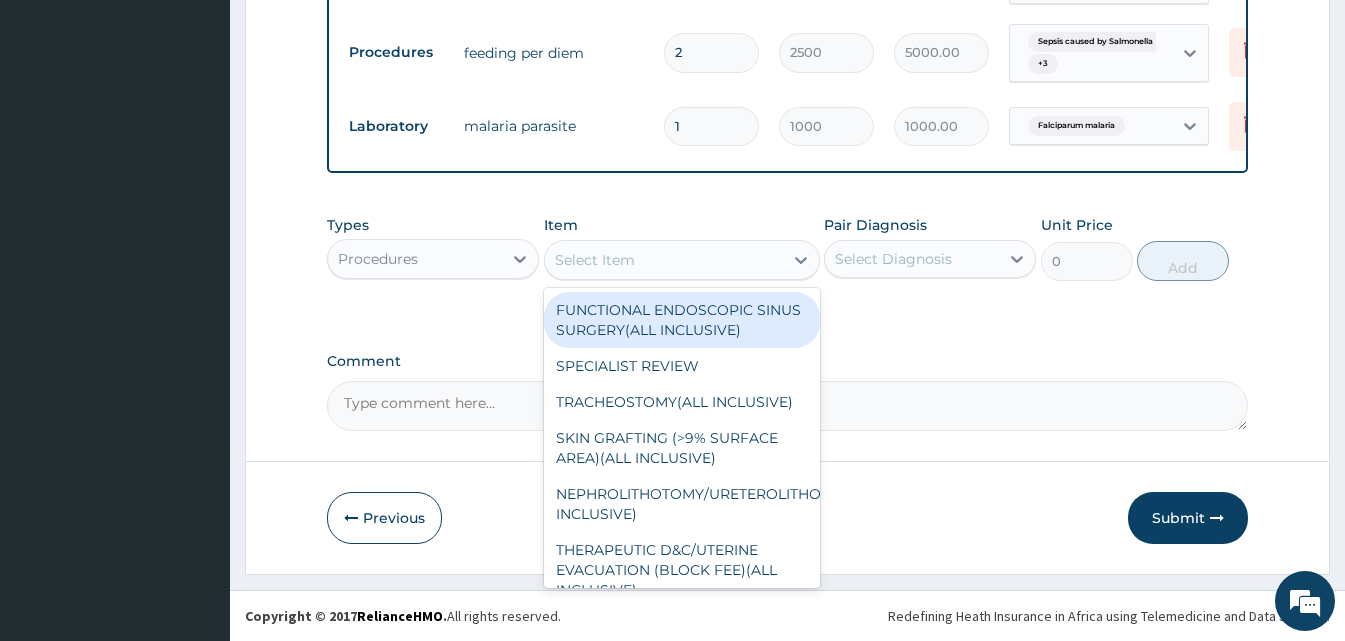 click 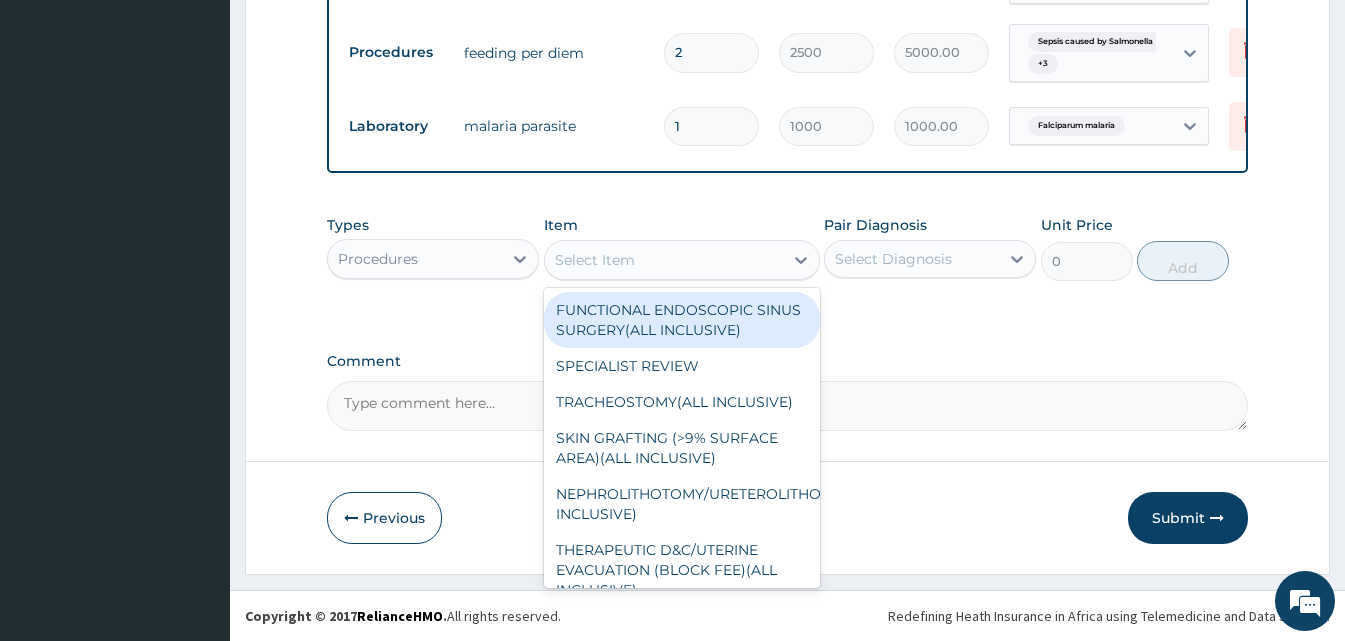 click on "Procedures" at bounding box center (433, 259) 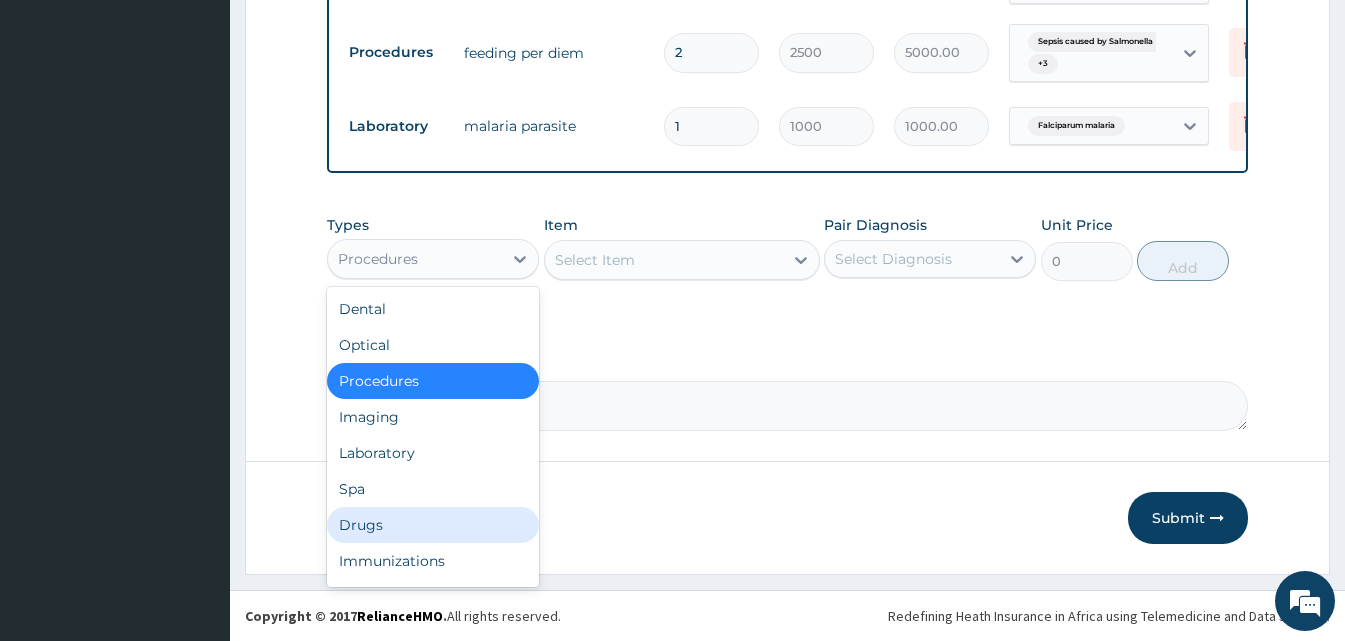 click on "Drugs" at bounding box center [433, 525] 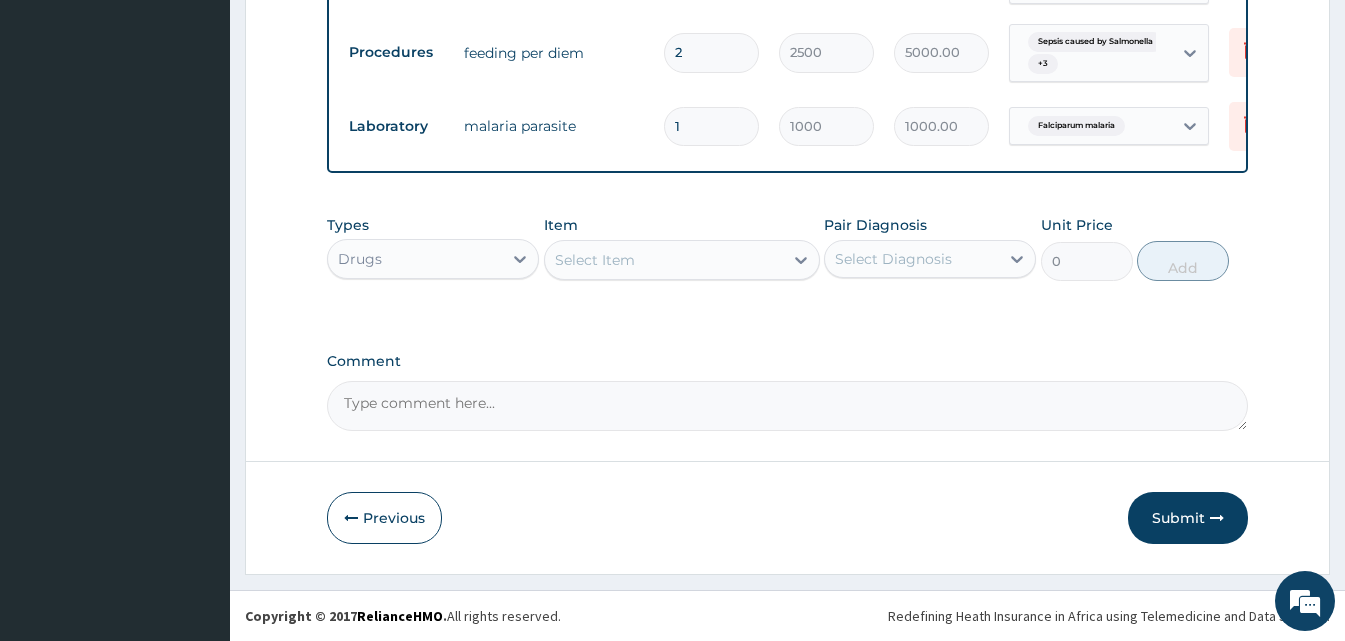 click on "Select Item" at bounding box center [664, 260] 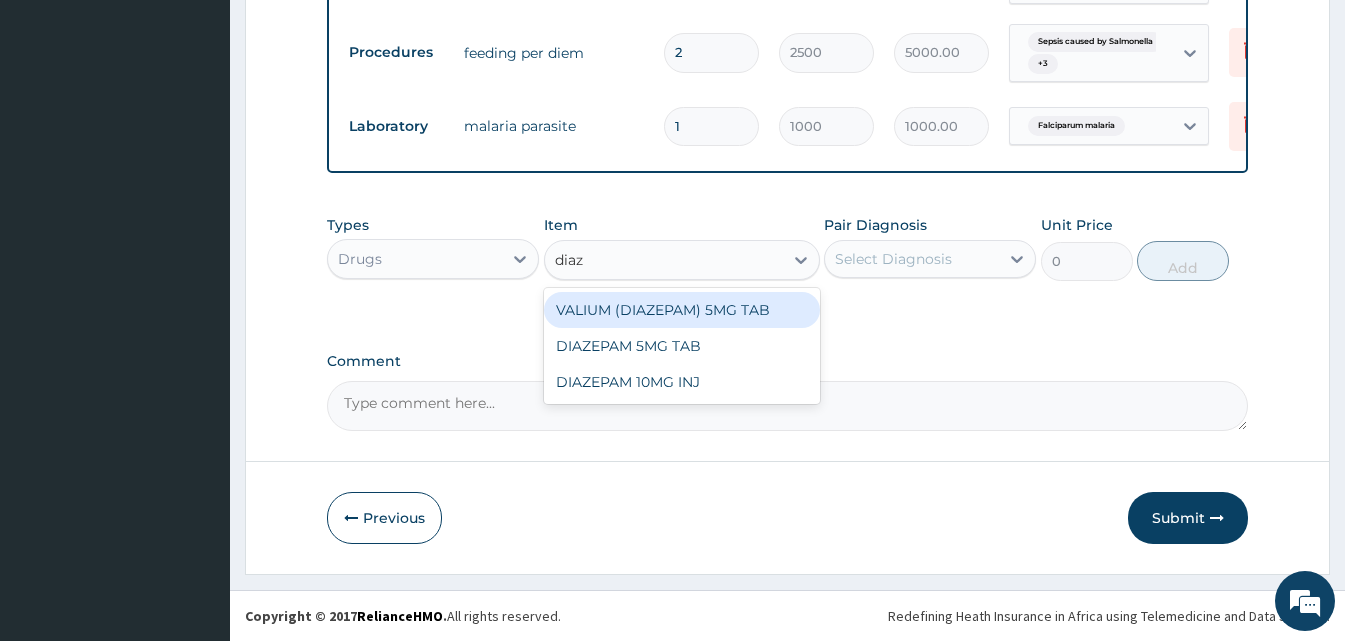 type on "diaze" 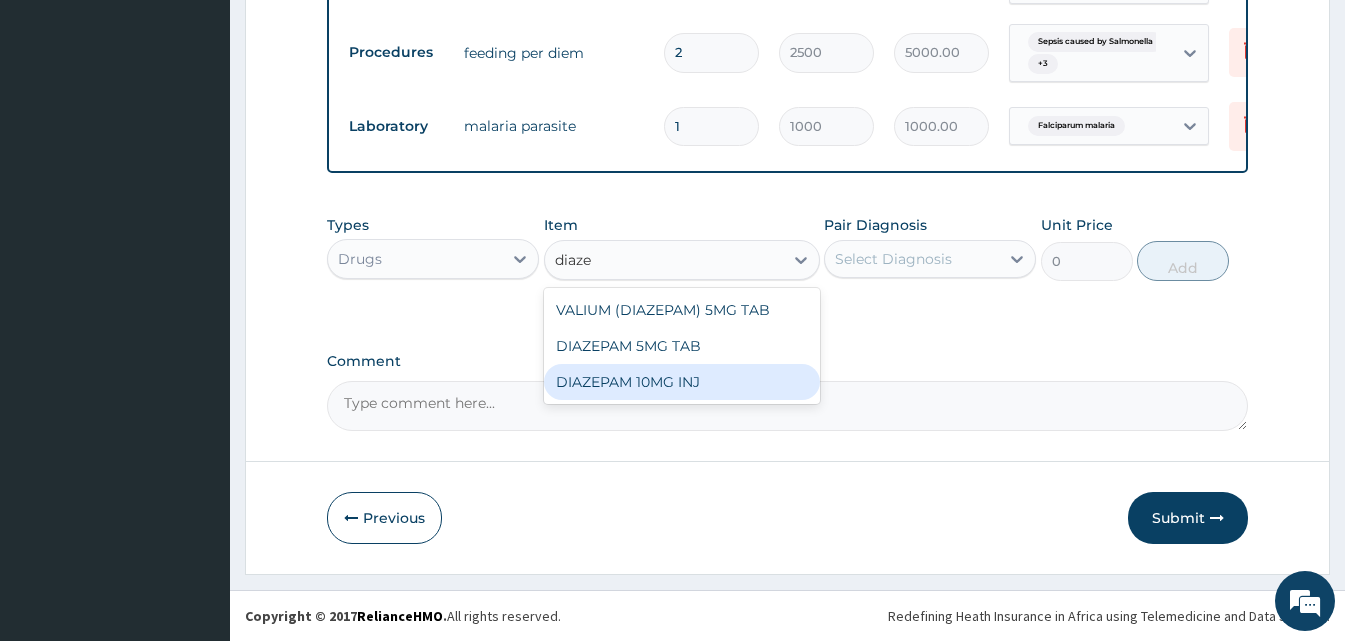 click on "DIAZEPAM 10MG INJ" at bounding box center (682, 382) 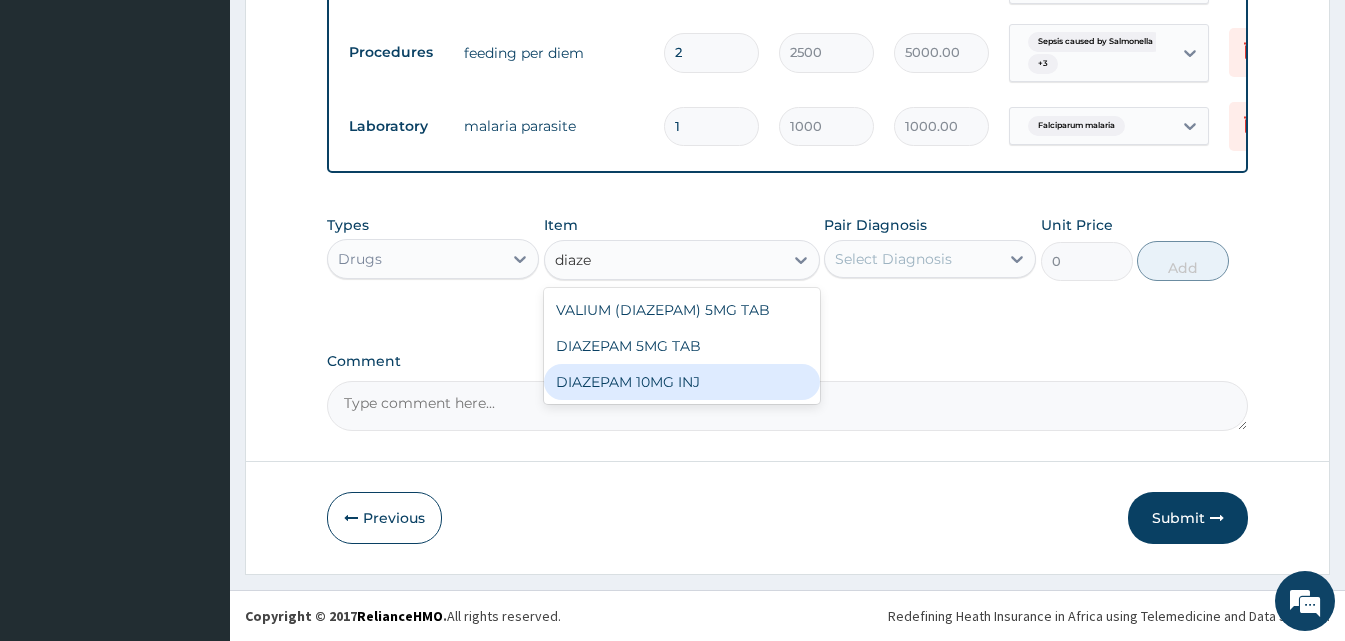 type 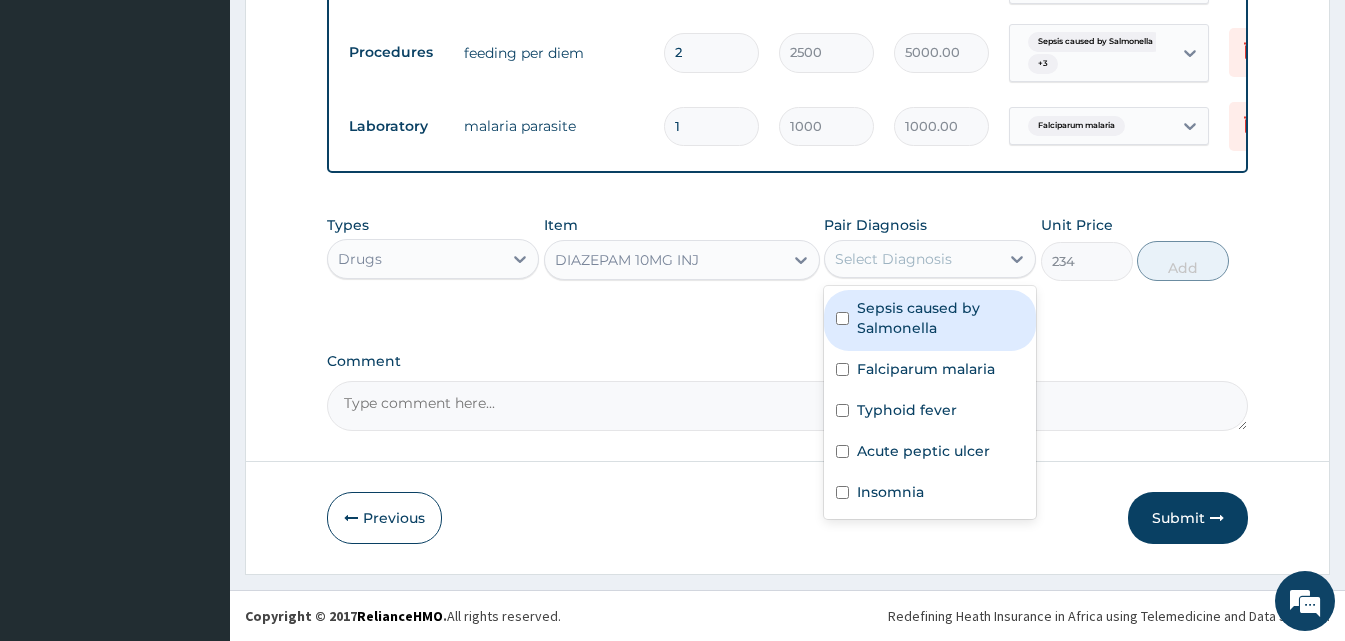 click on "Select Diagnosis" at bounding box center [893, 259] 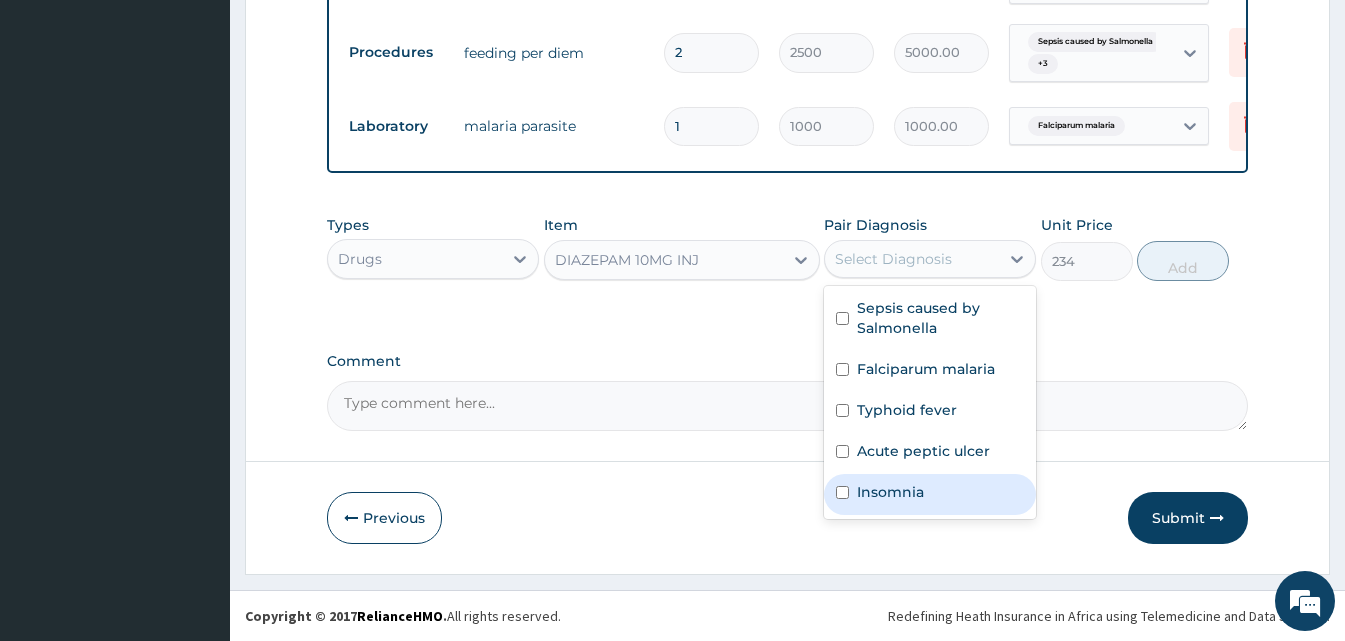 click on "Insomnia" at bounding box center [890, 492] 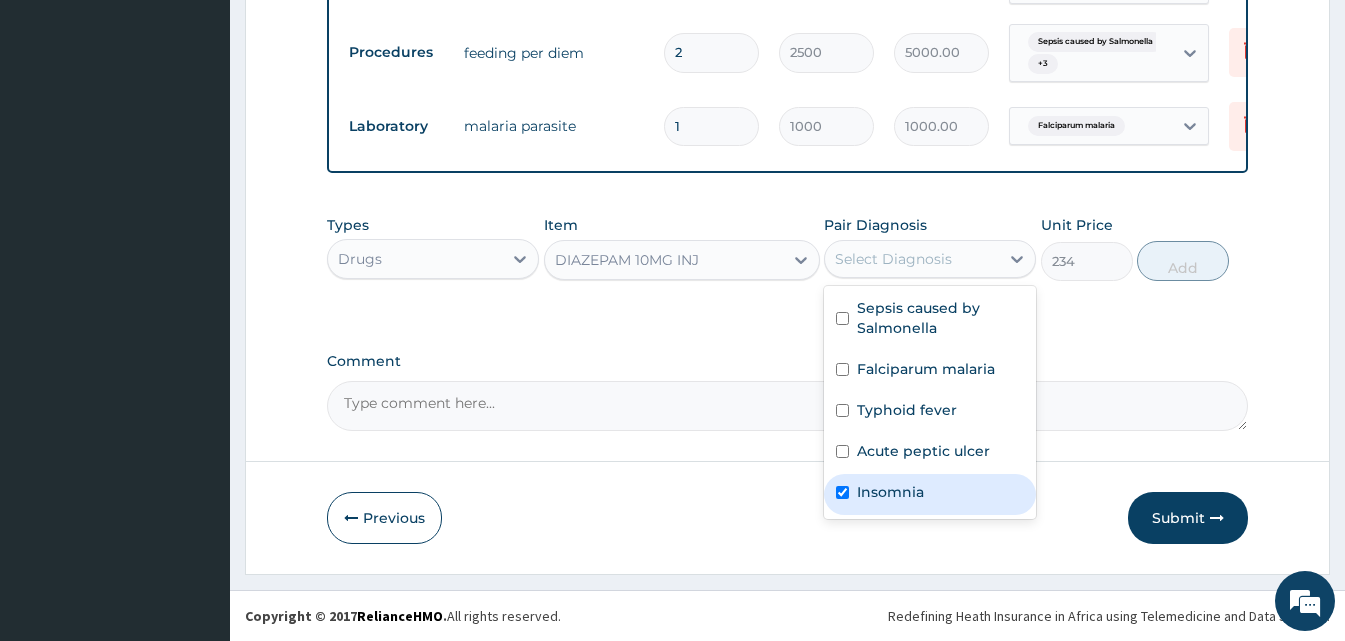 checkbox on "true" 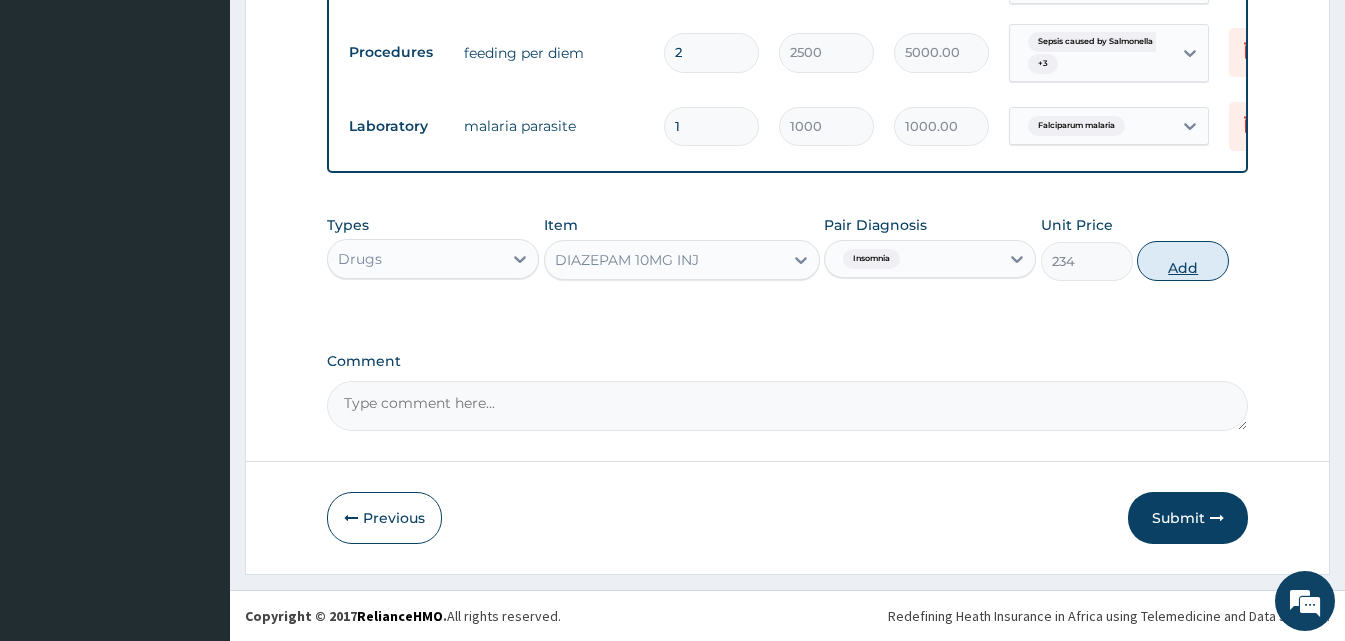 drag, startPoint x: 1193, startPoint y: 237, endPoint x: 1169, endPoint y: 265, distance: 36.878178 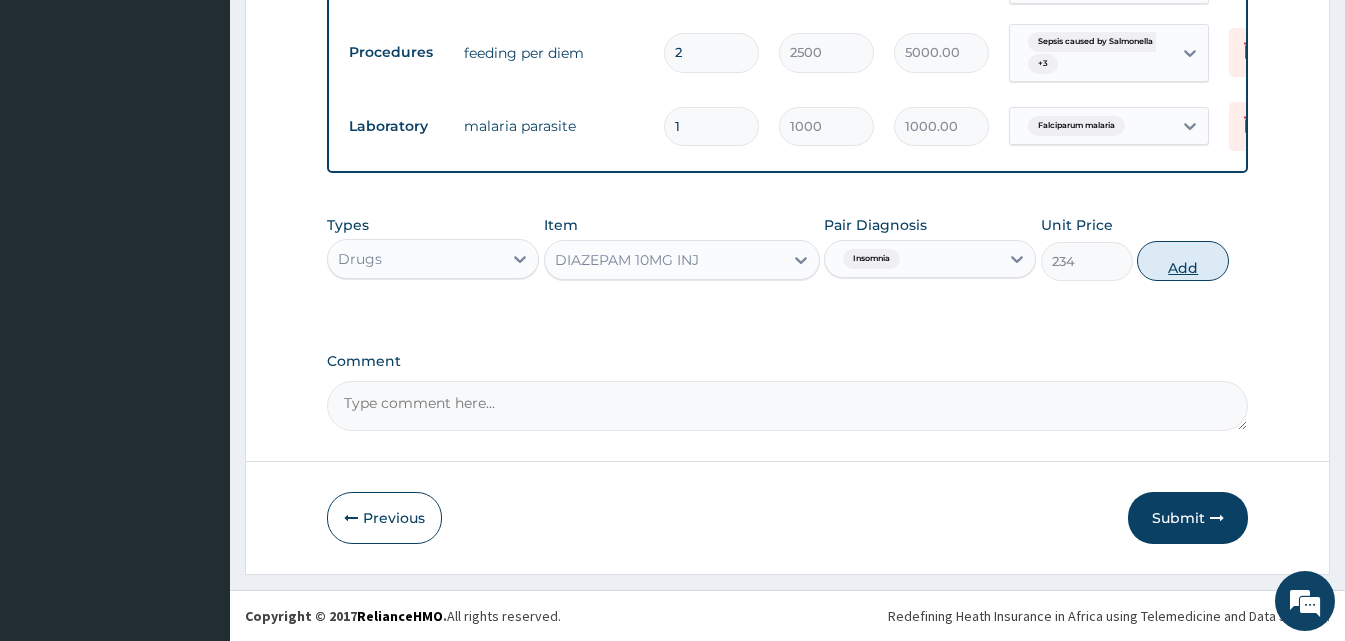 click on "Types Drugs Item DIAZEPAM 10MG INJ Pair Diagnosis Insomnia Unit Price 234 Add" at bounding box center [787, 248] 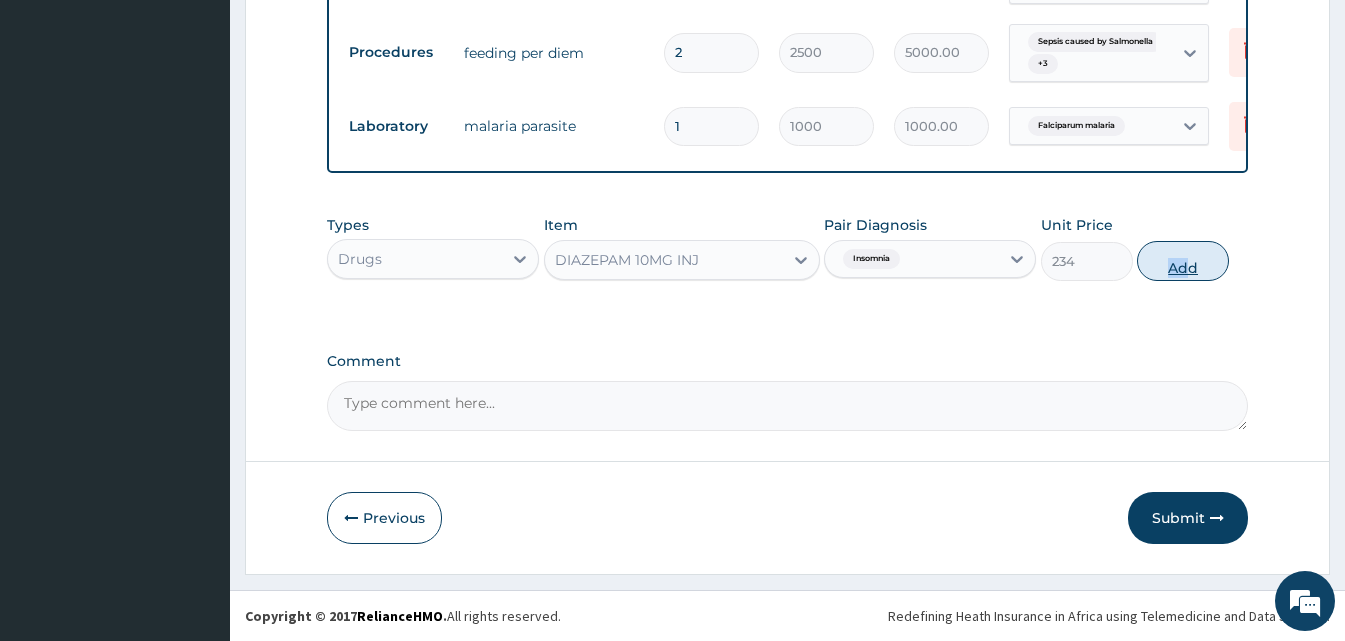 click on "Add" at bounding box center [1183, 261] 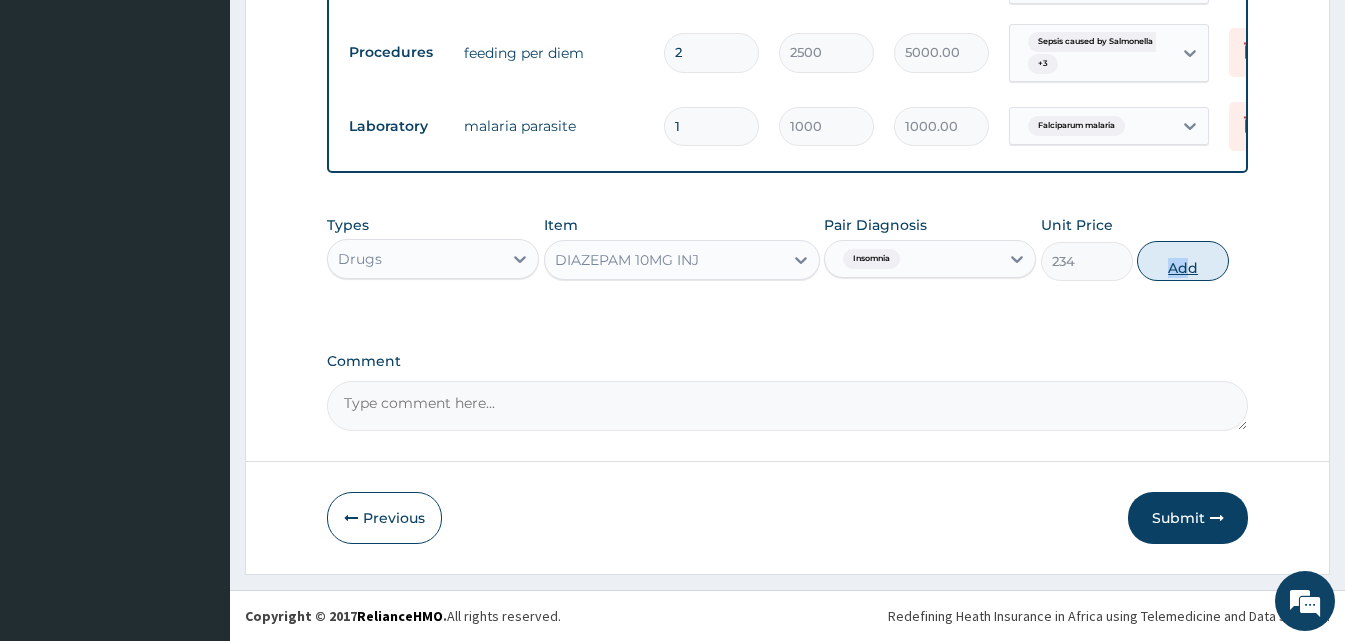 type on "0" 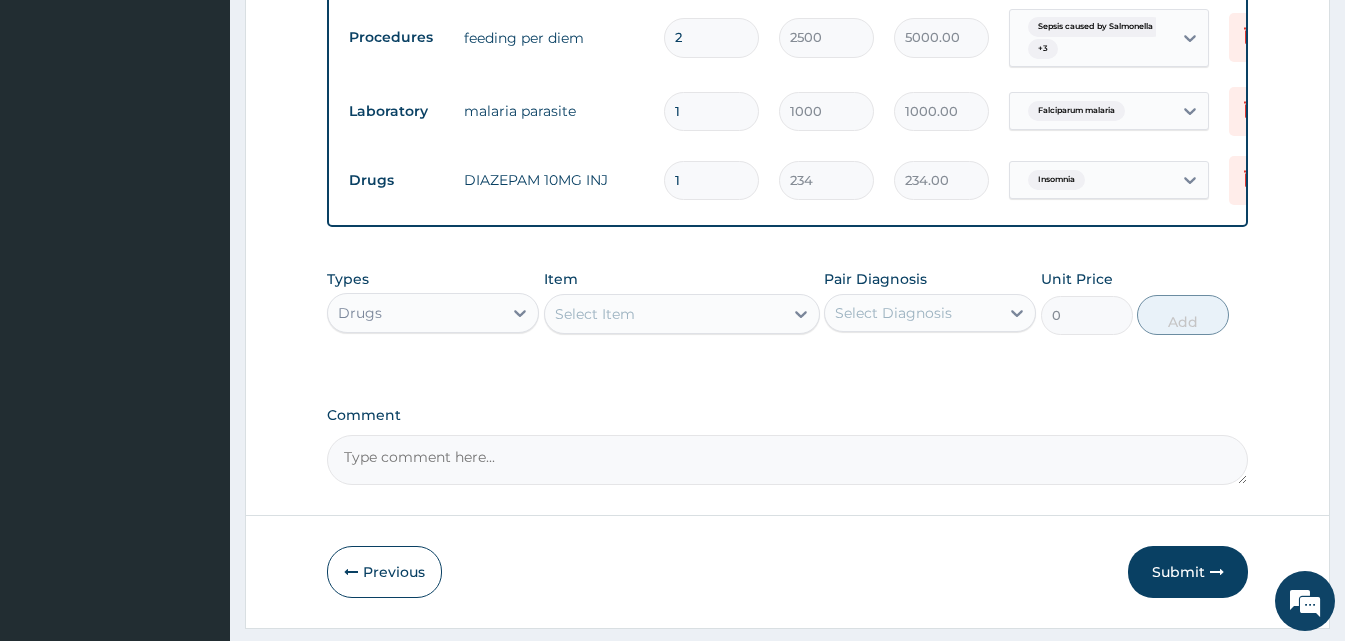 type 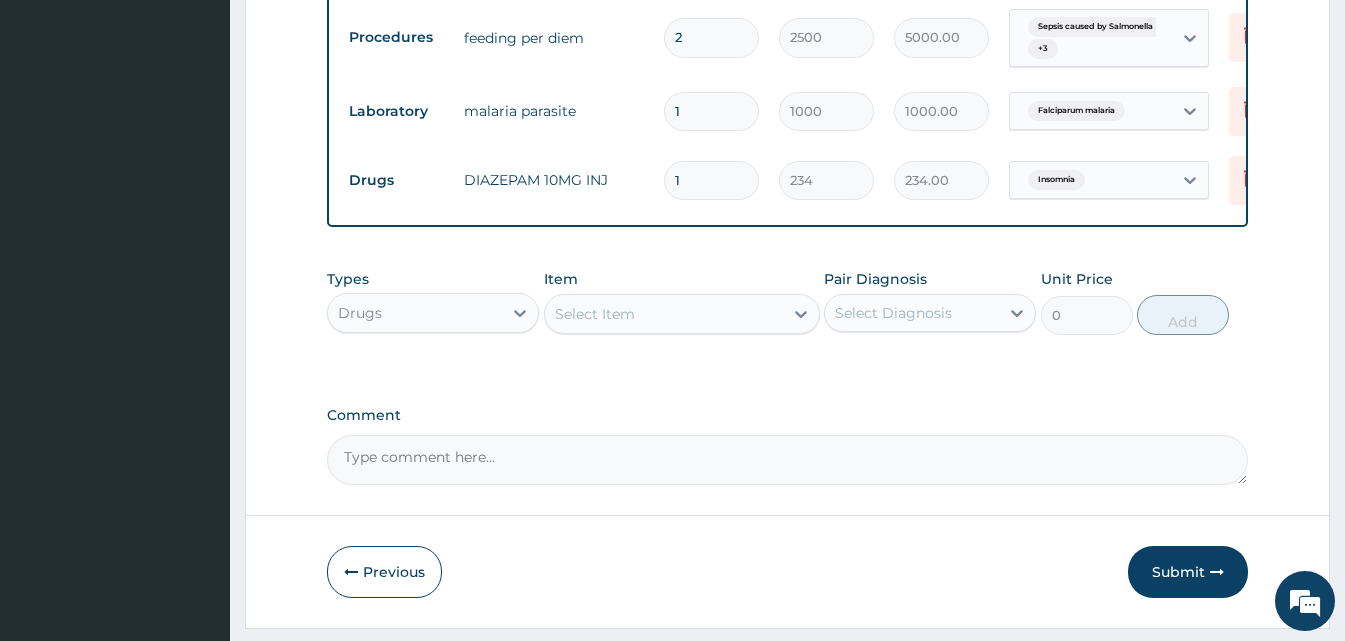 type on "0.00" 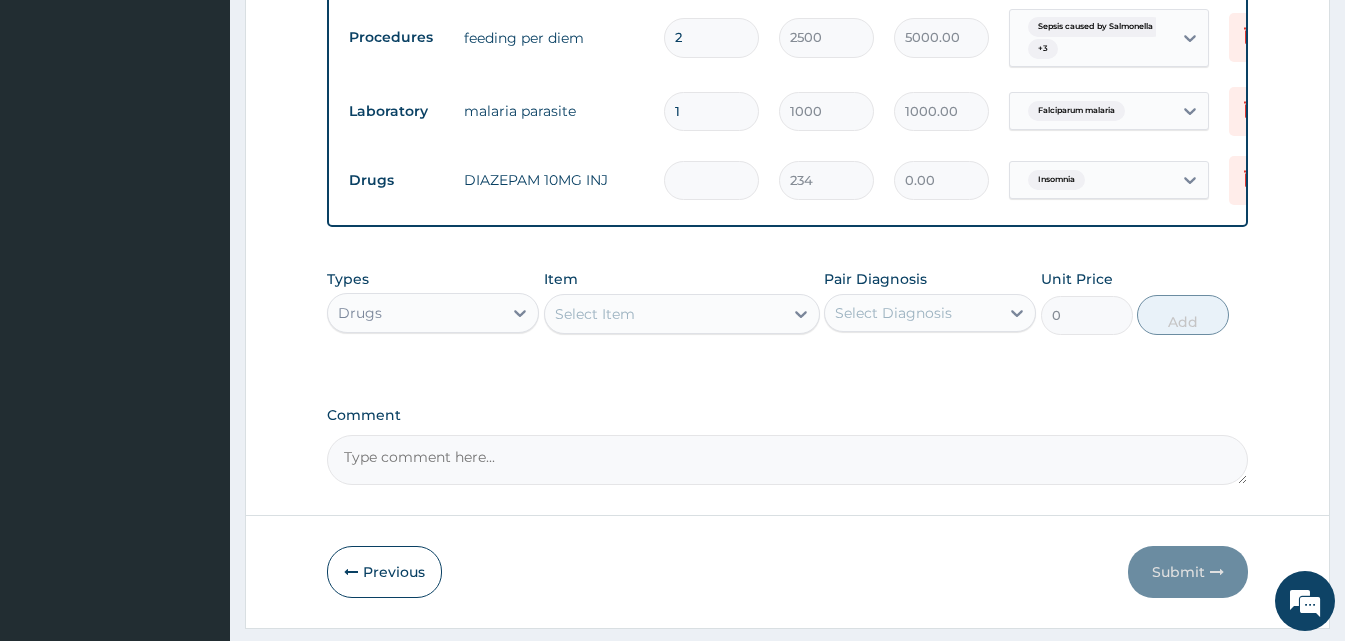 type on "1" 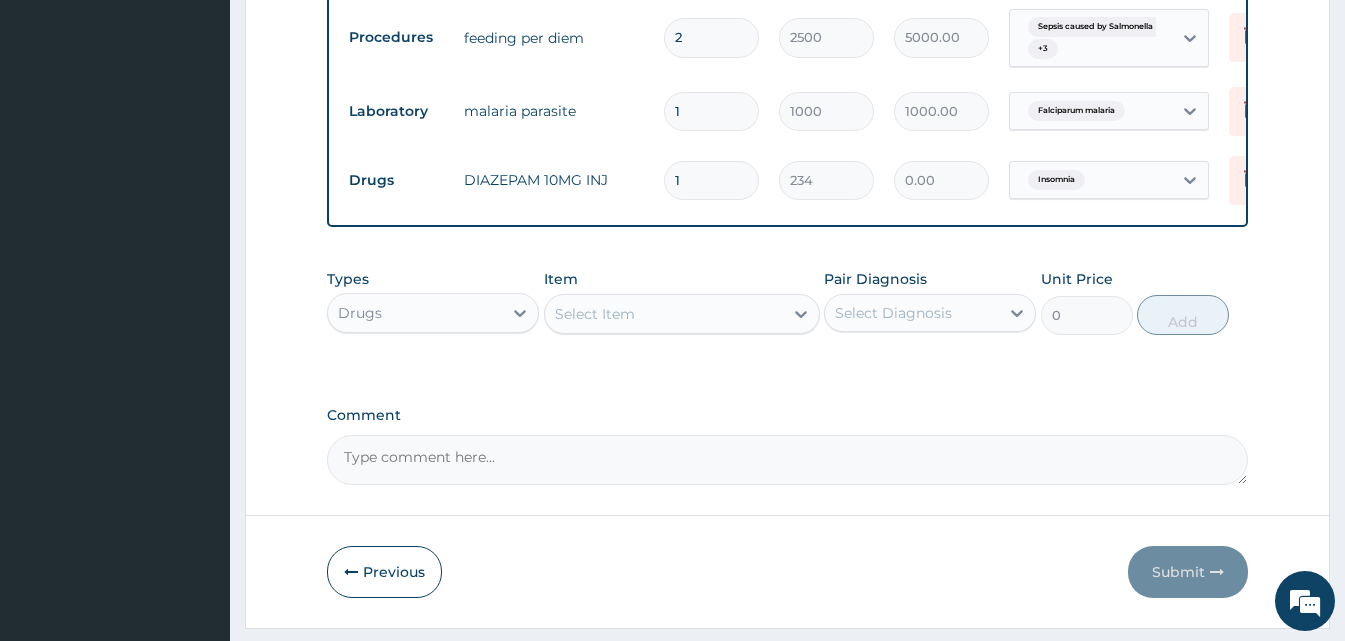 type on "234.00" 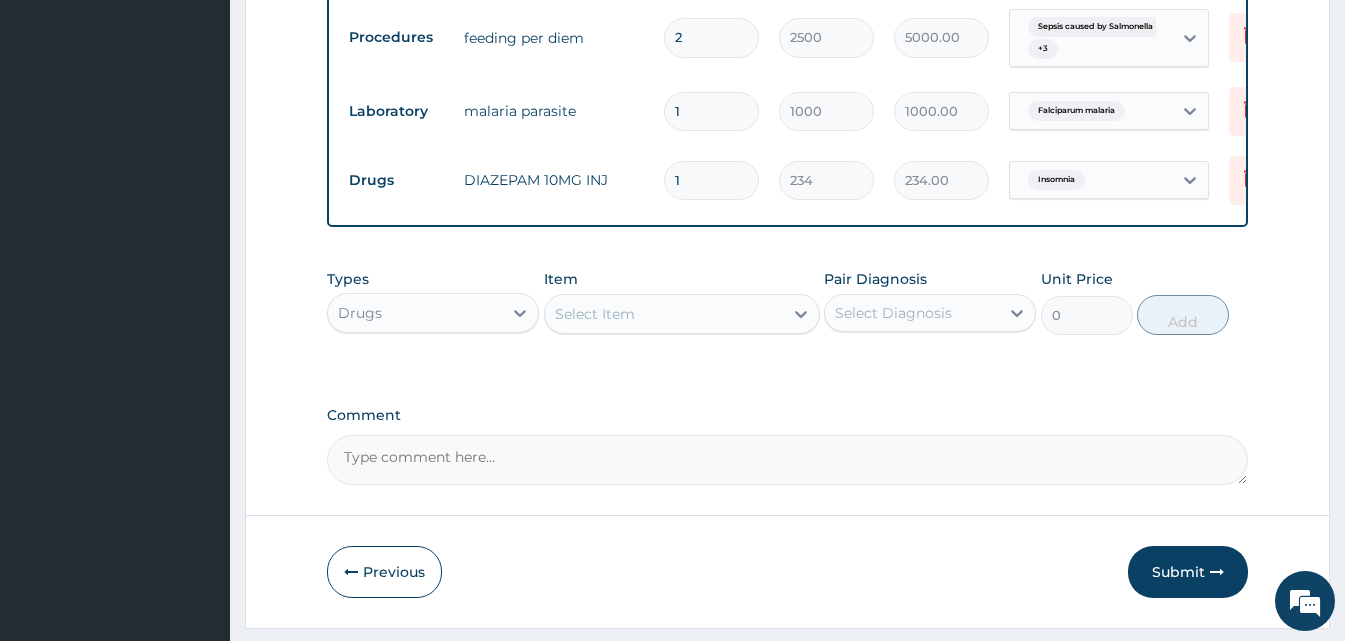 click on "Select Item" at bounding box center (664, 314) 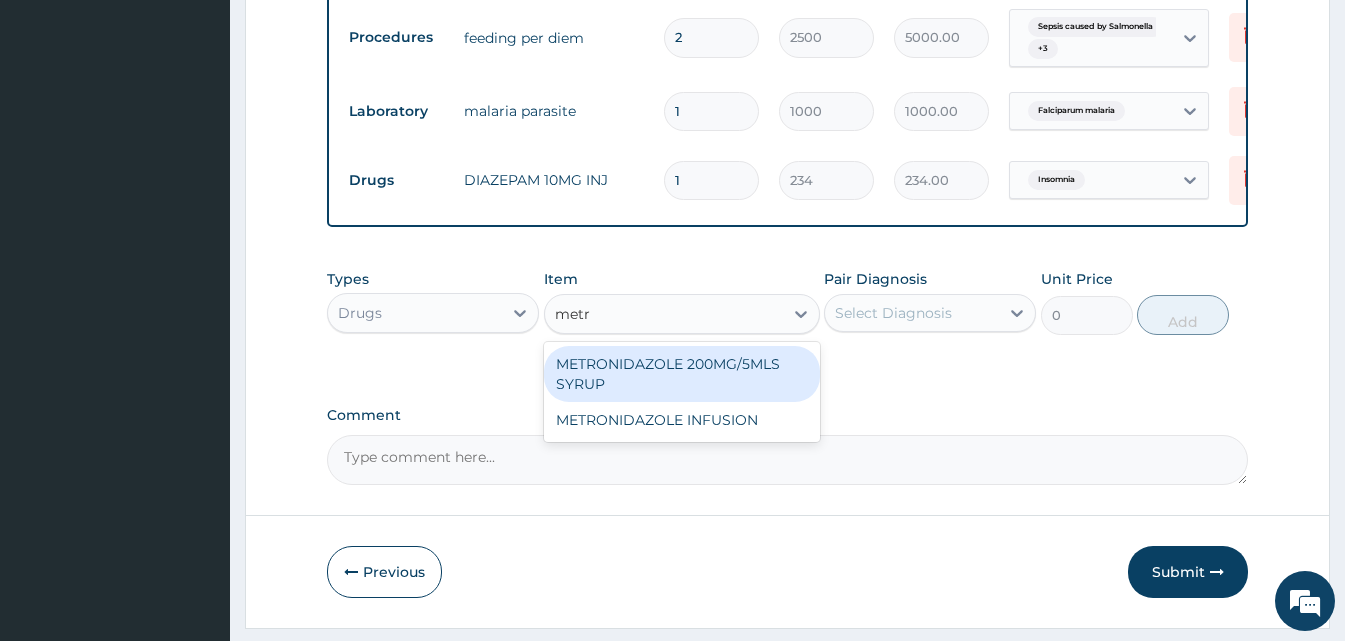 type on "metro" 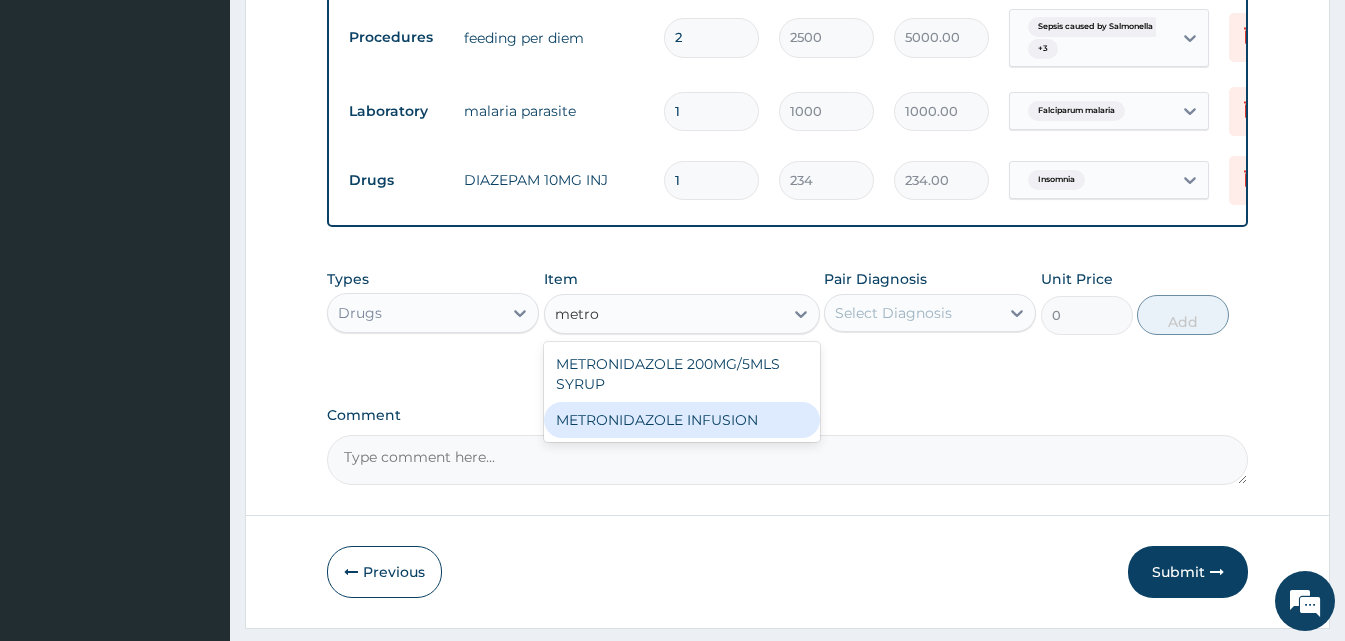 click on "METRONIDAZOLE INFUSION" at bounding box center [682, 420] 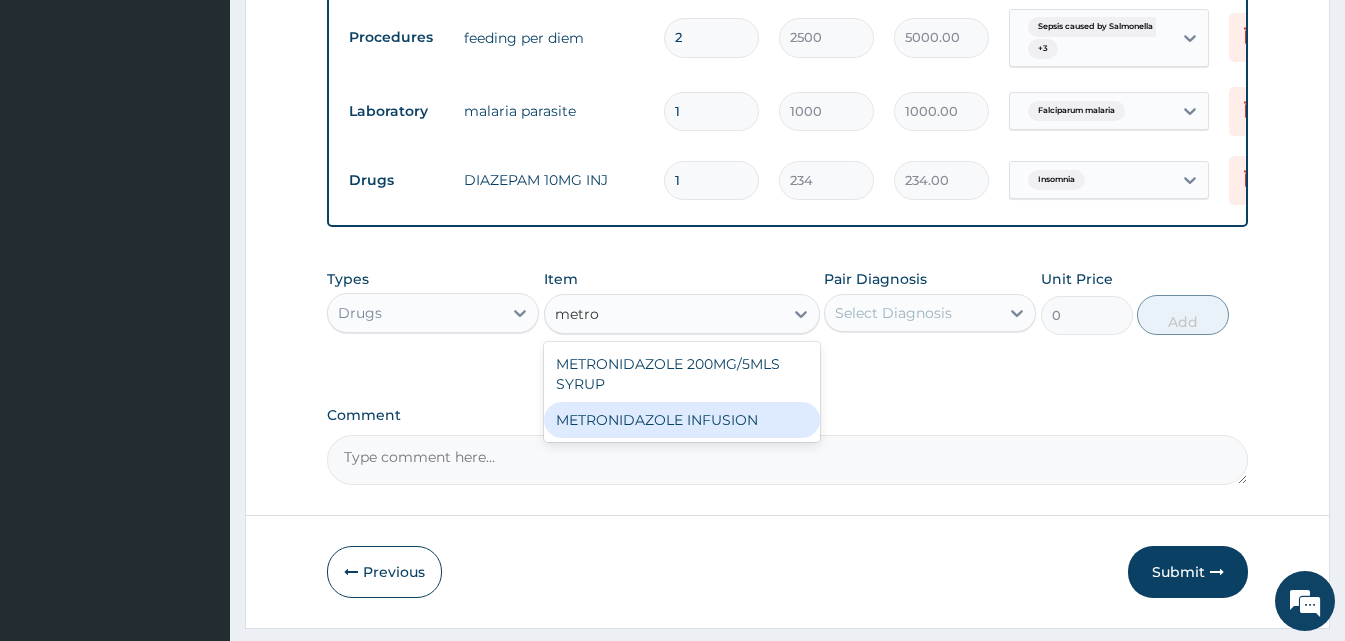 type 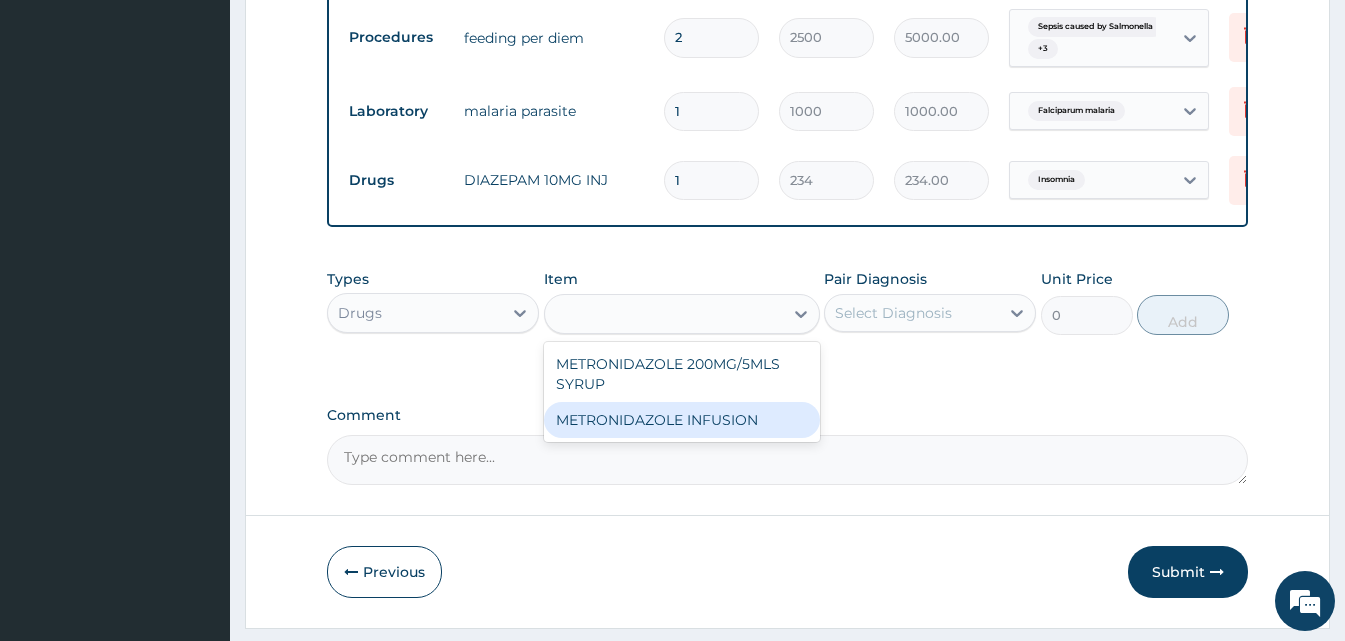type on "900" 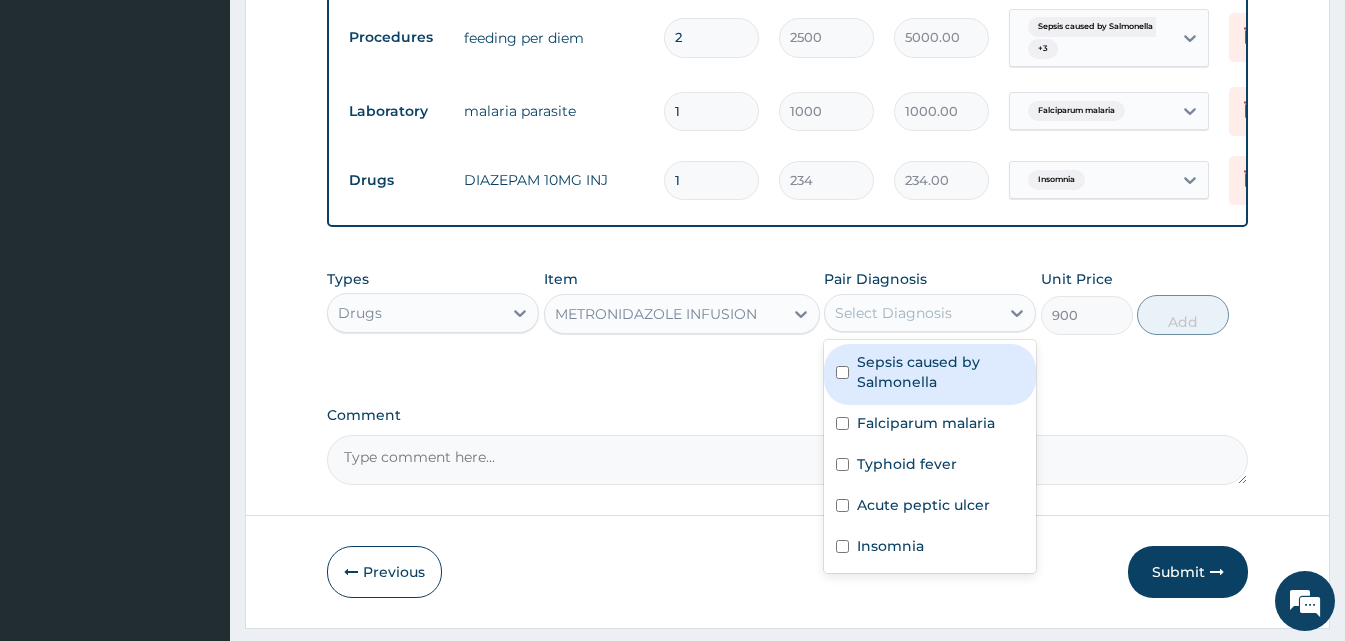 click on "Select Diagnosis" at bounding box center (893, 313) 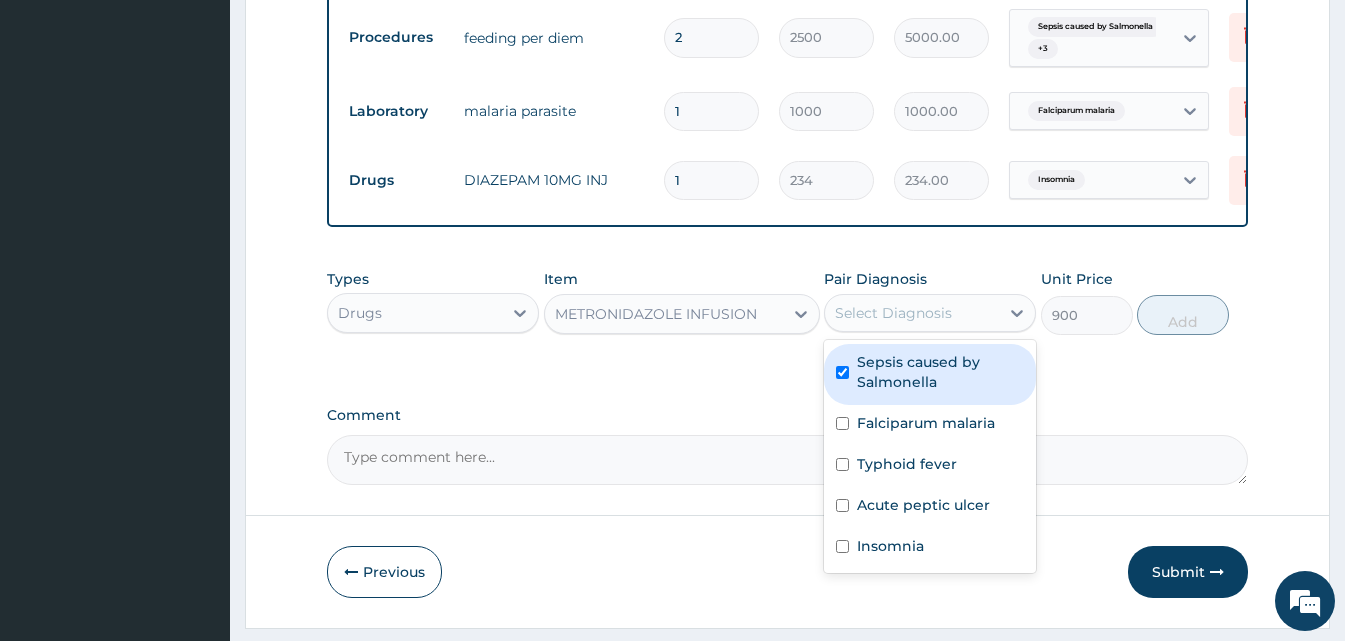 checkbox on "true" 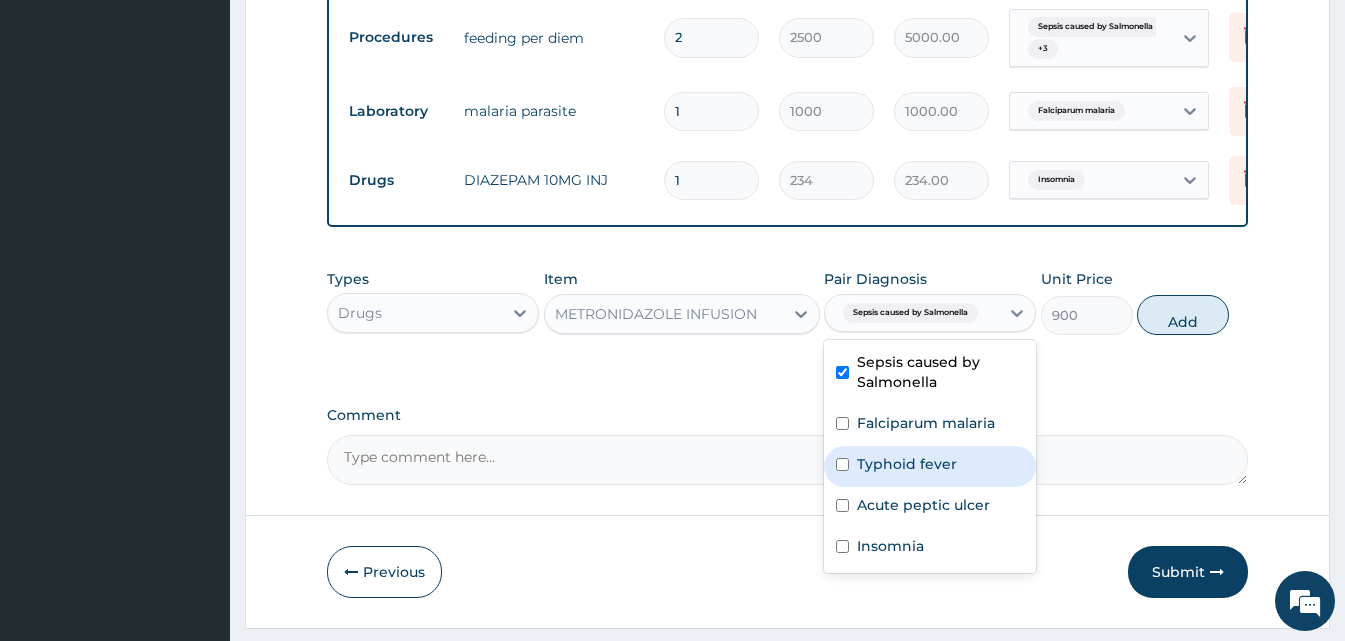 click on "Typhoid fever" at bounding box center [907, 464] 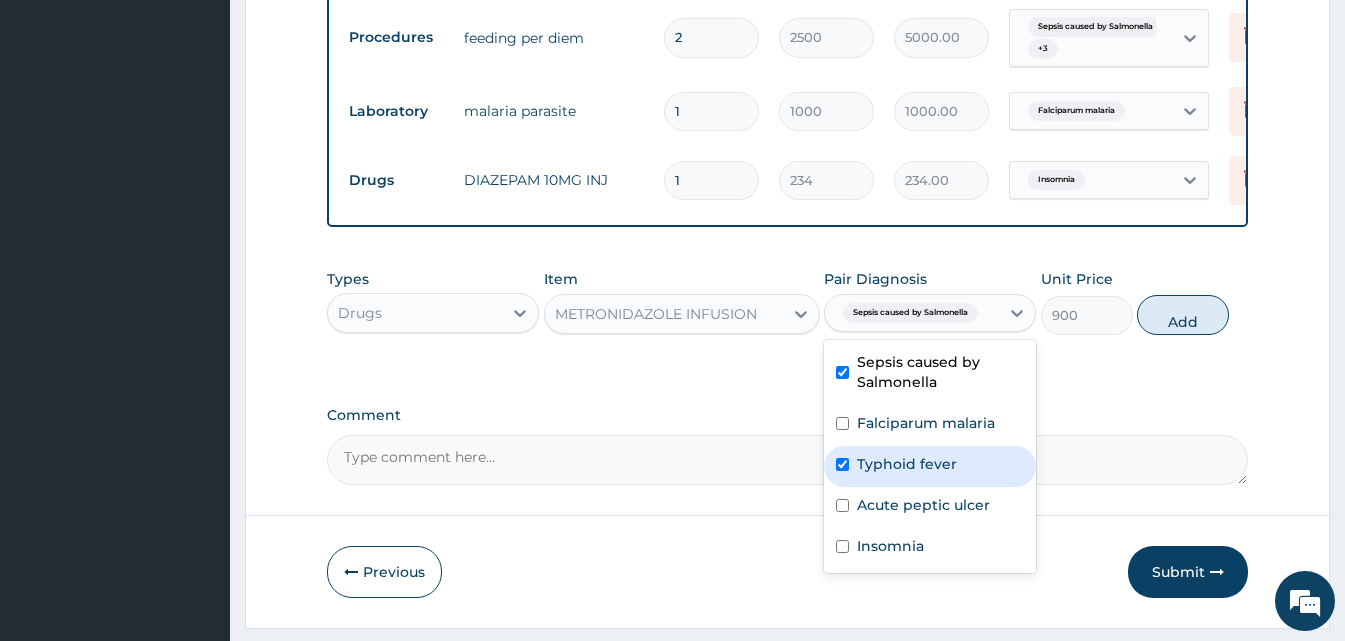 checkbox on "true" 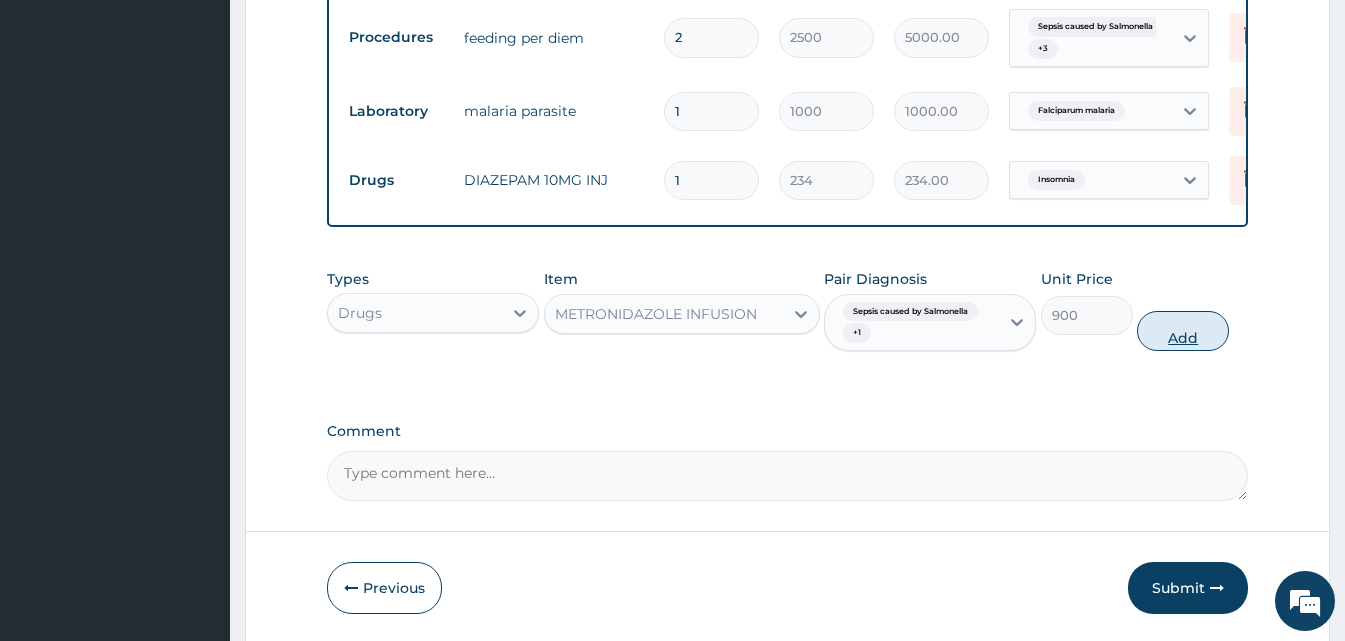 click on "Add" at bounding box center (1183, 331) 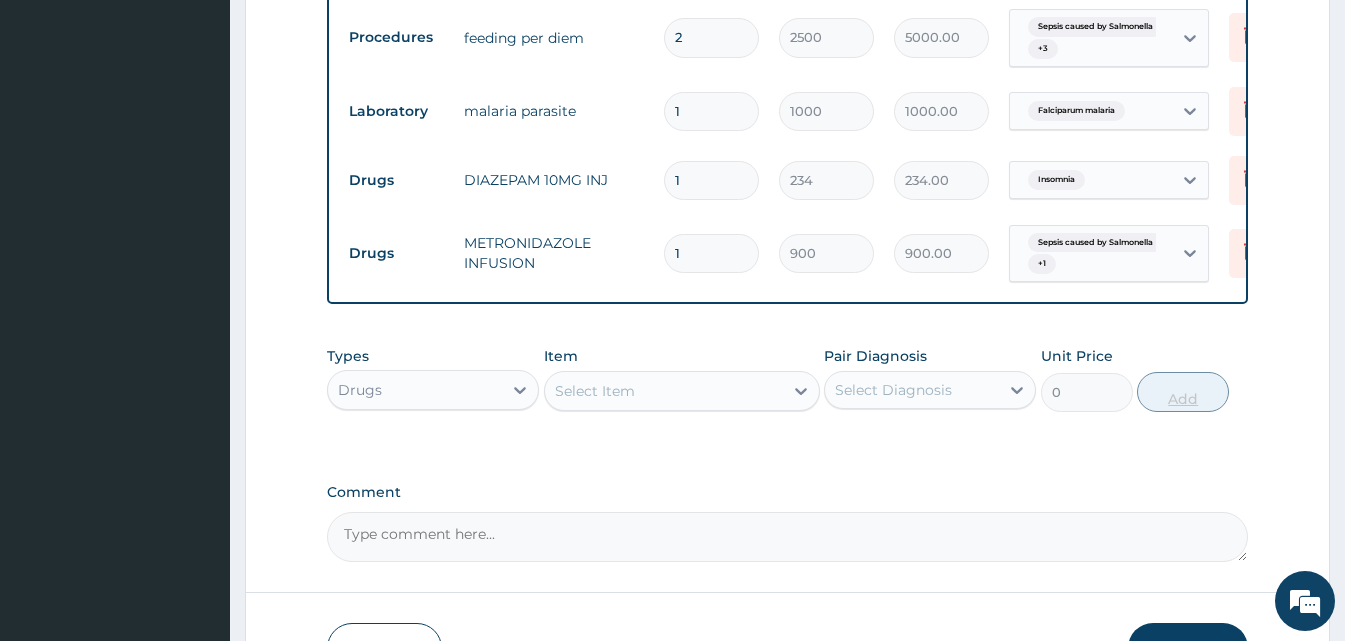 type 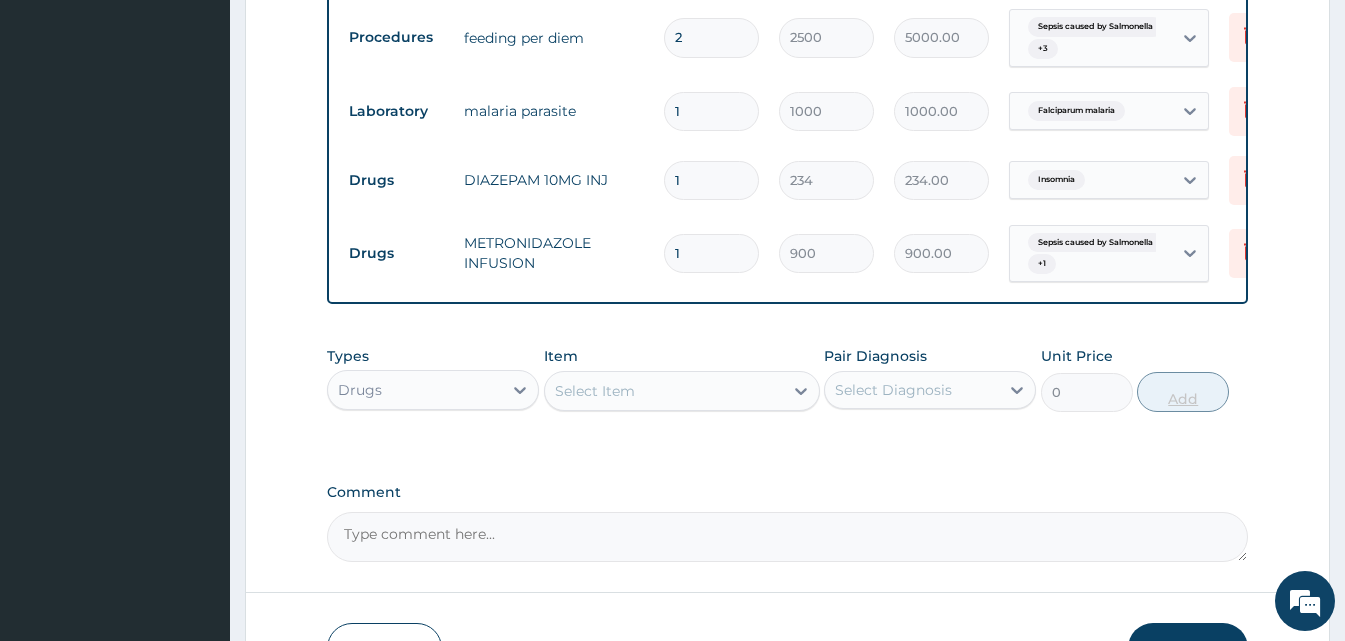 type on "0.00" 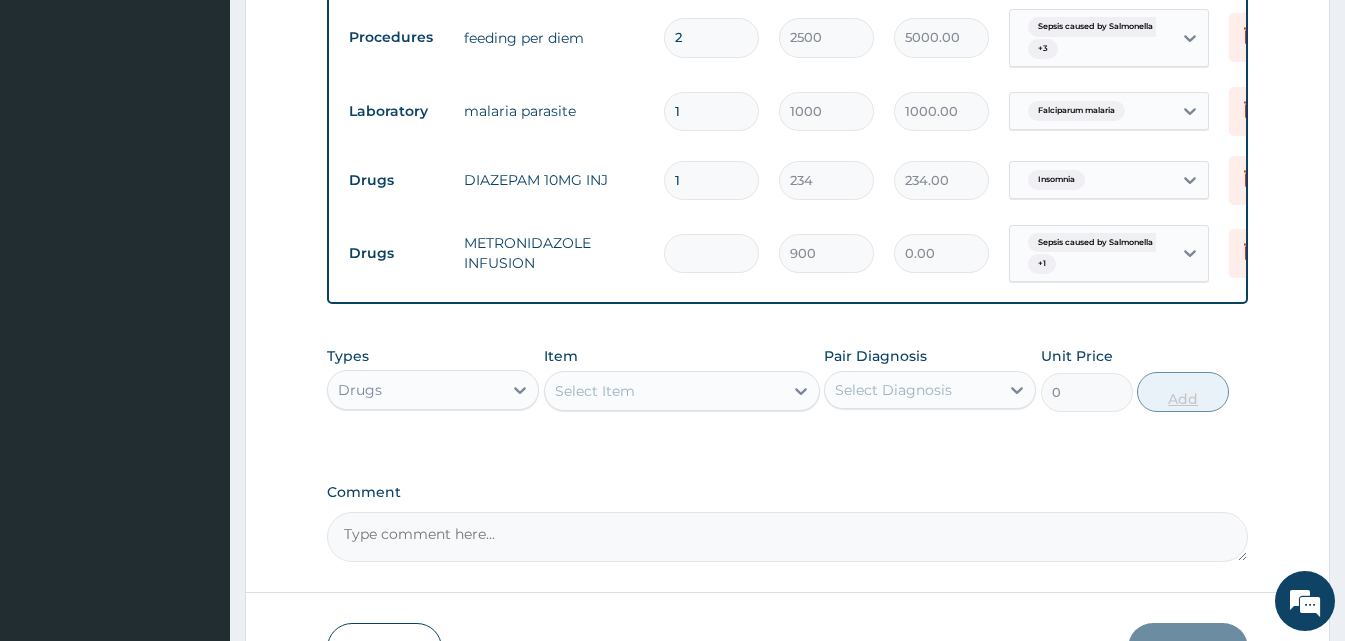 type on "3" 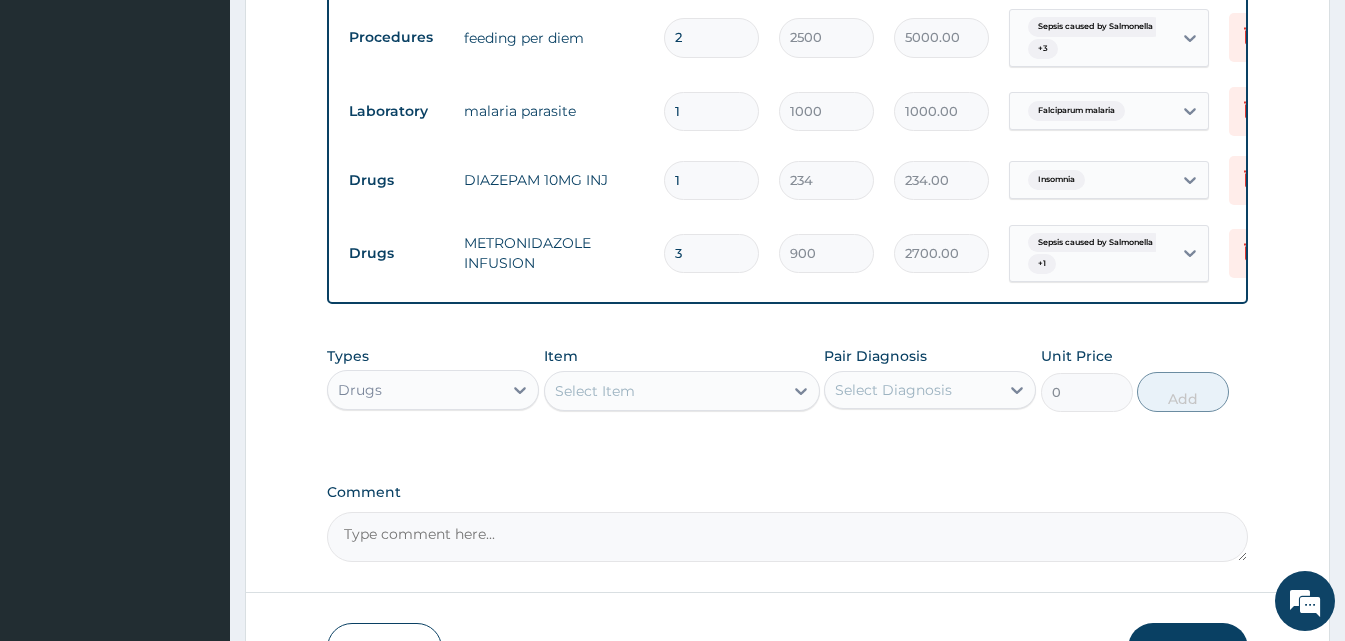 type on "3" 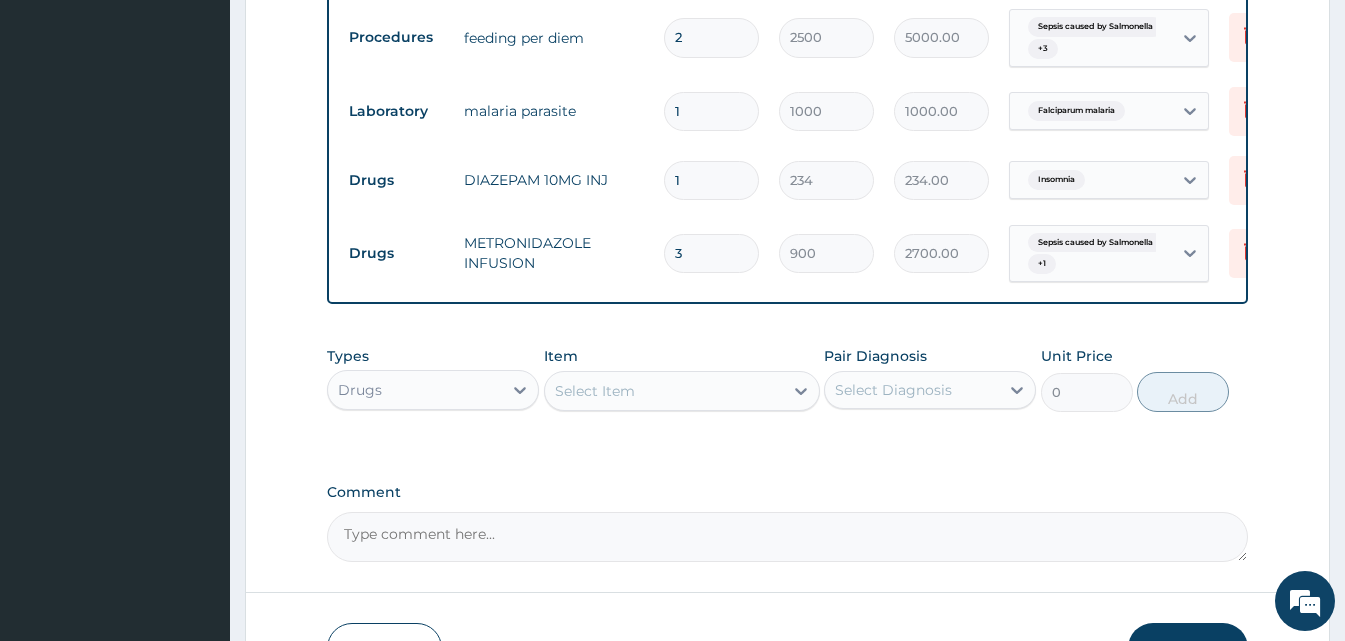 click on "Select Item" at bounding box center (664, 391) 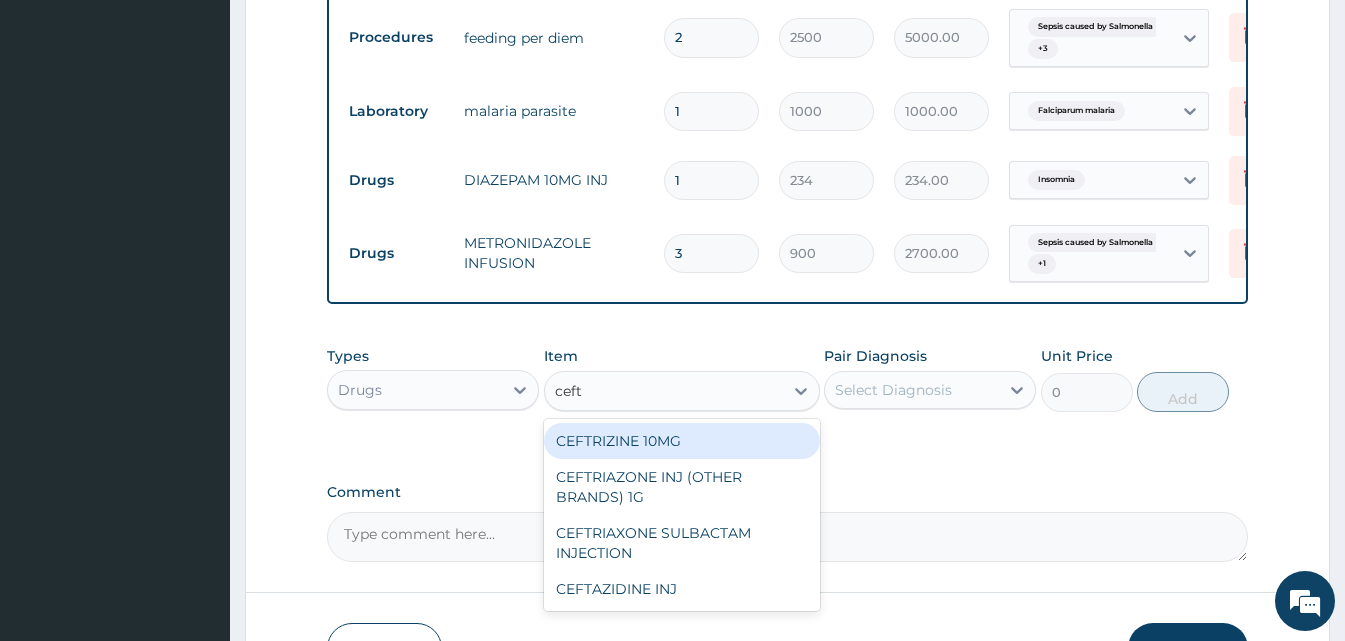 type on "ceftr" 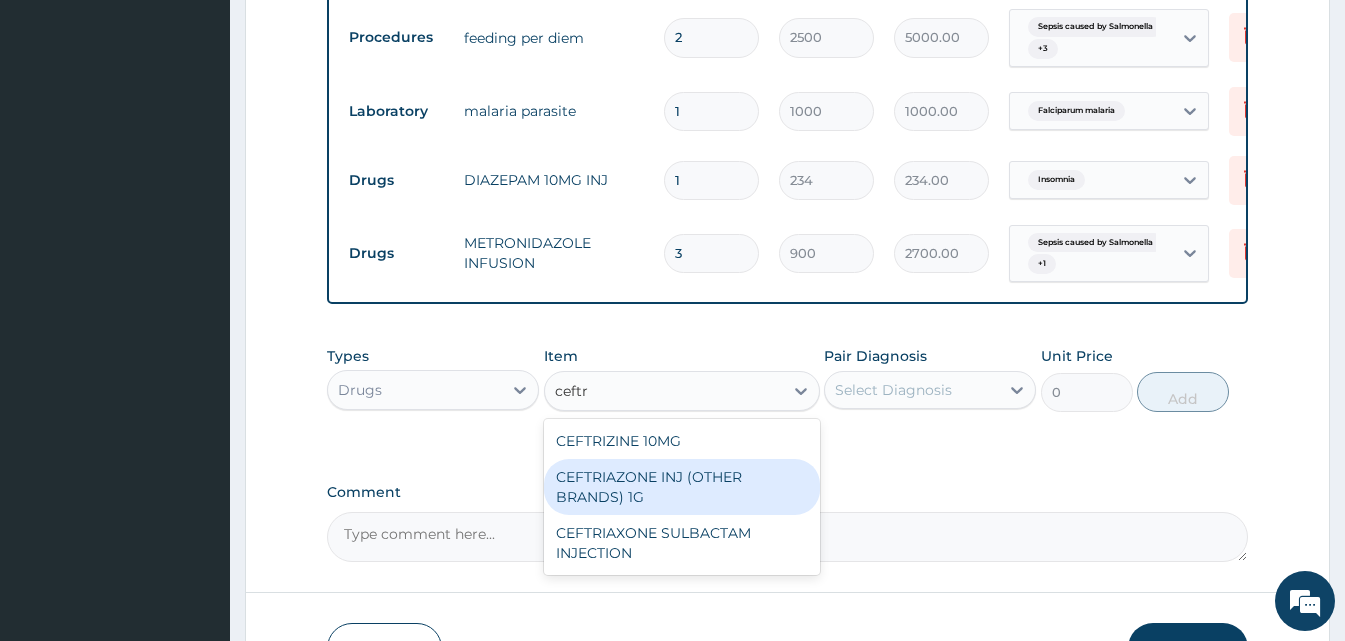 click on "CEFTRIAZONE INJ (OTHER BRANDS) 1G" at bounding box center (682, 487) 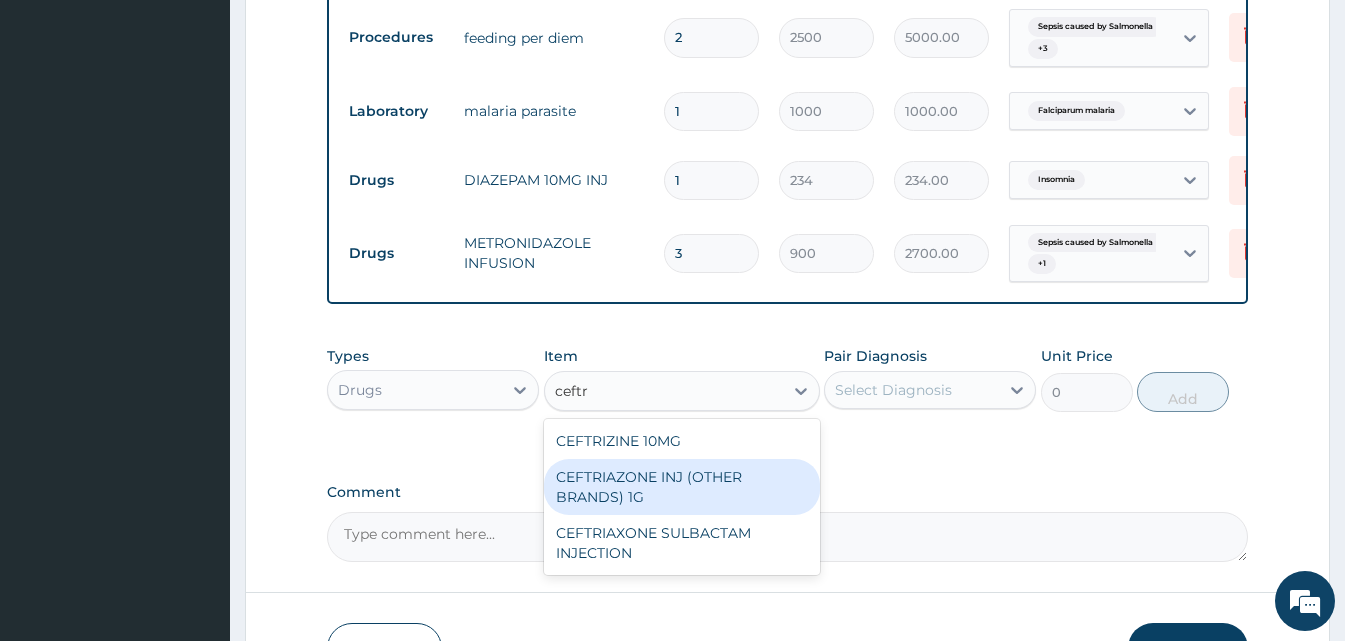 type 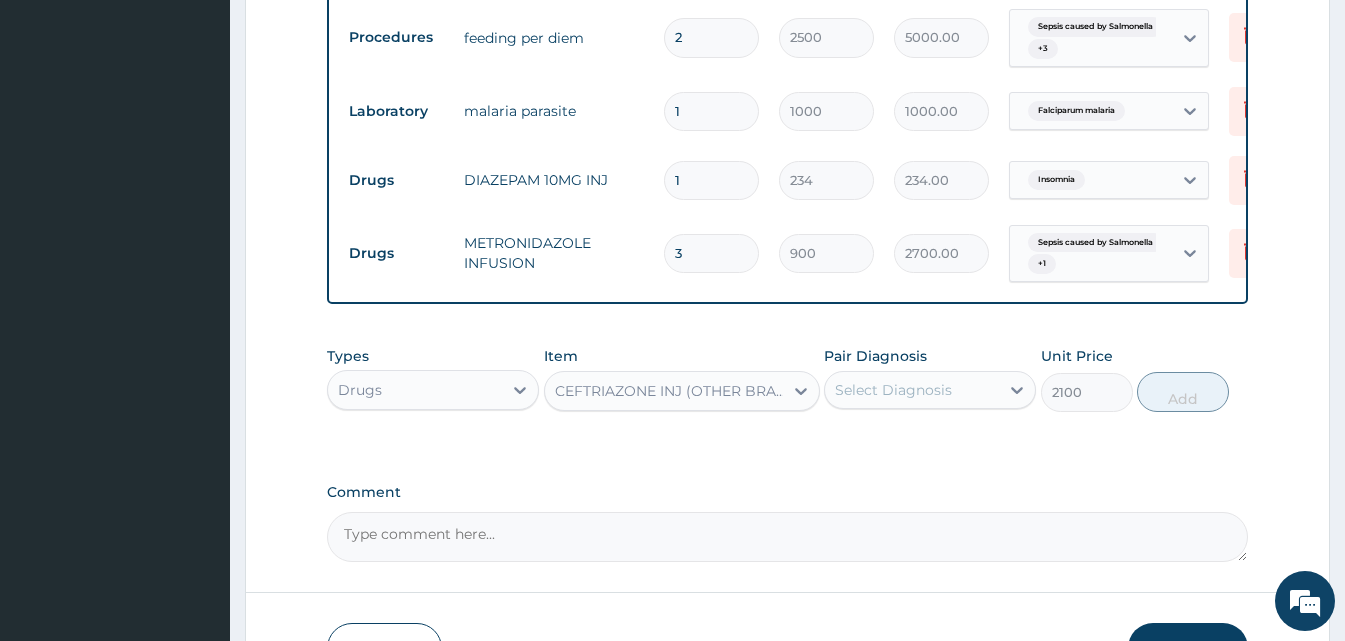 click on "Select Diagnosis" at bounding box center (912, 390) 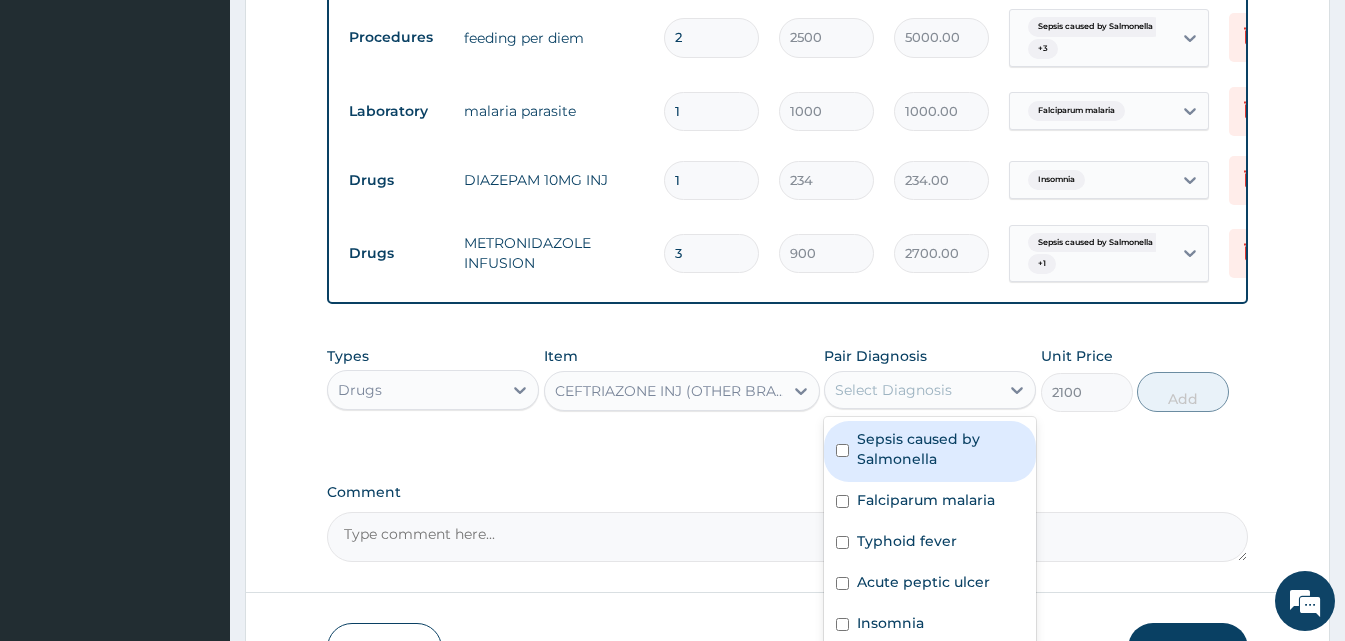 click on "Sepsis caused by Salmonella" at bounding box center (940, 449) 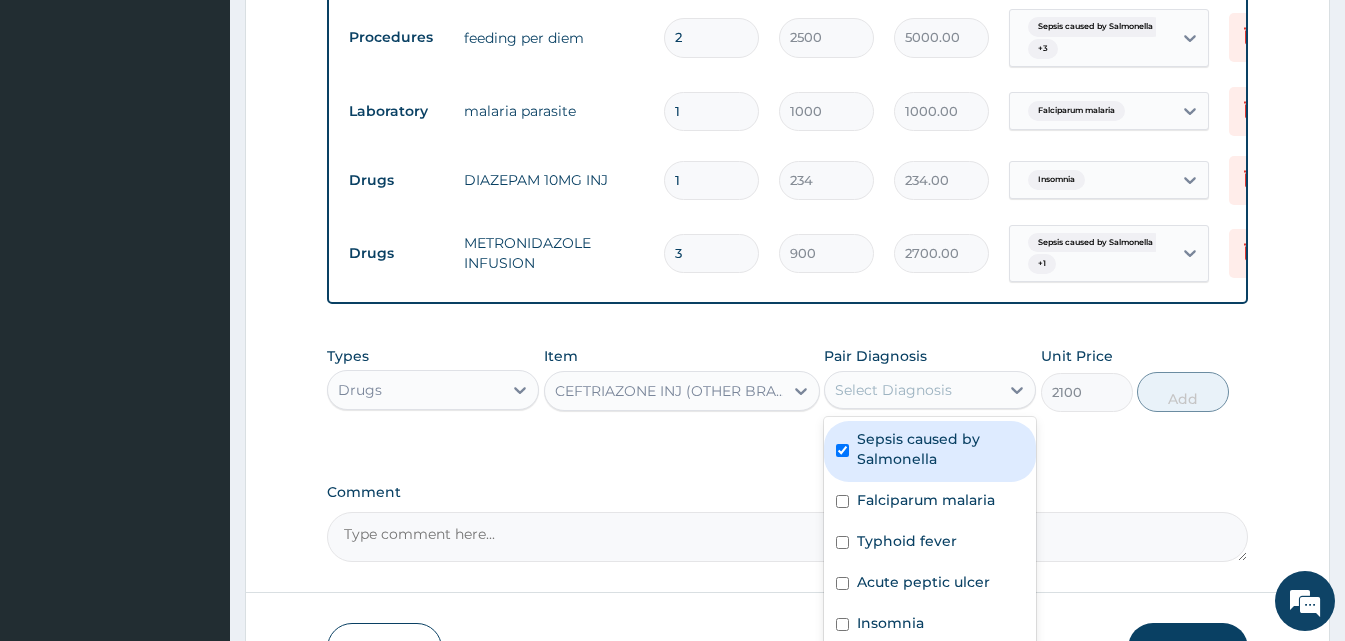 checkbox on "true" 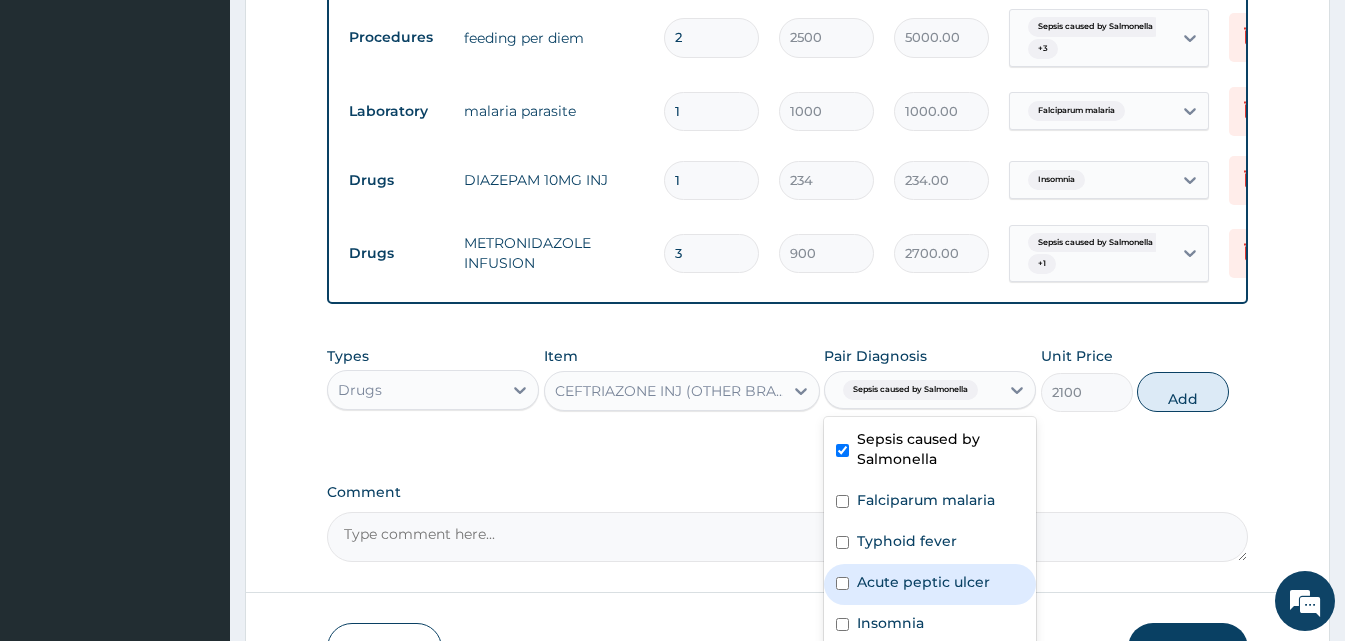 click on "Acute peptic ulcer" at bounding box center [923, 582] 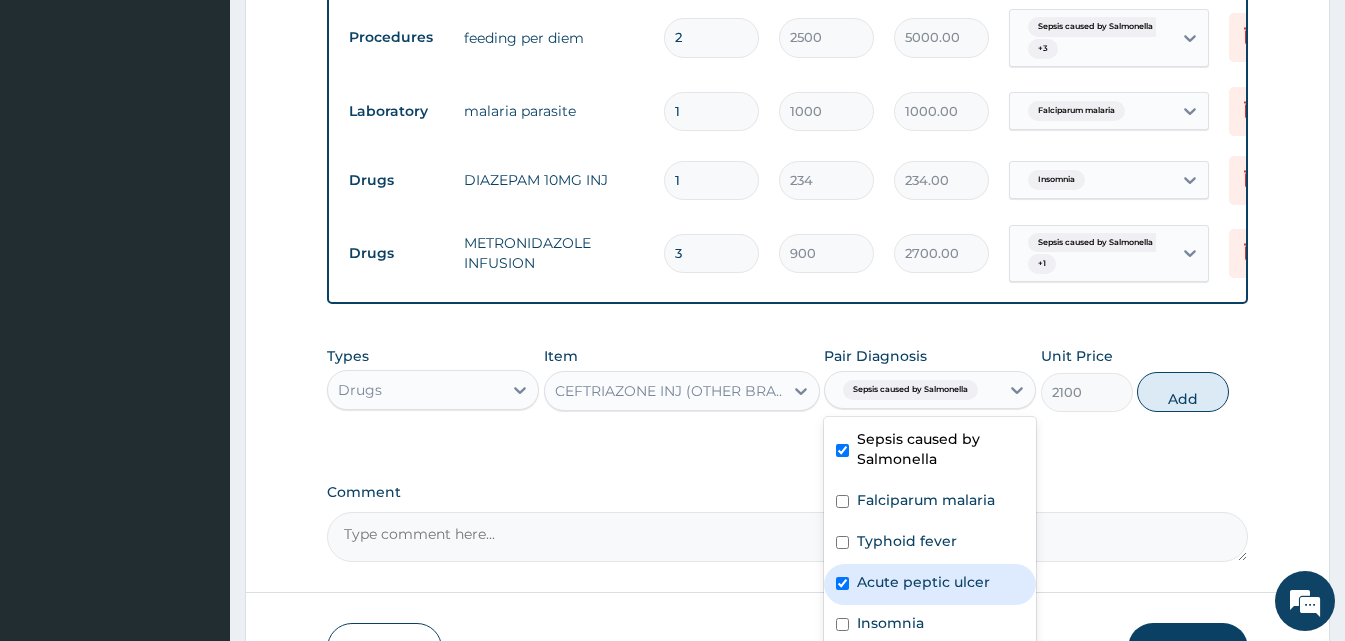 checkbox on "true" 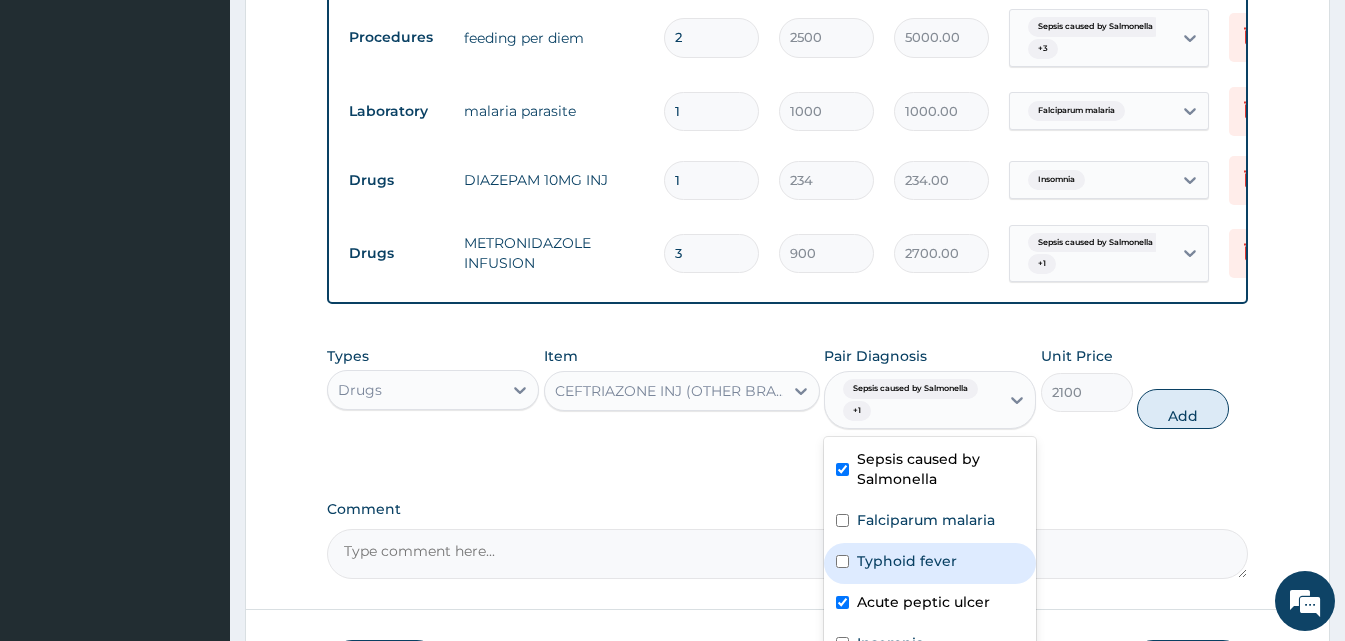 click on "Typhoid fever" at bounding box center [907, 561] 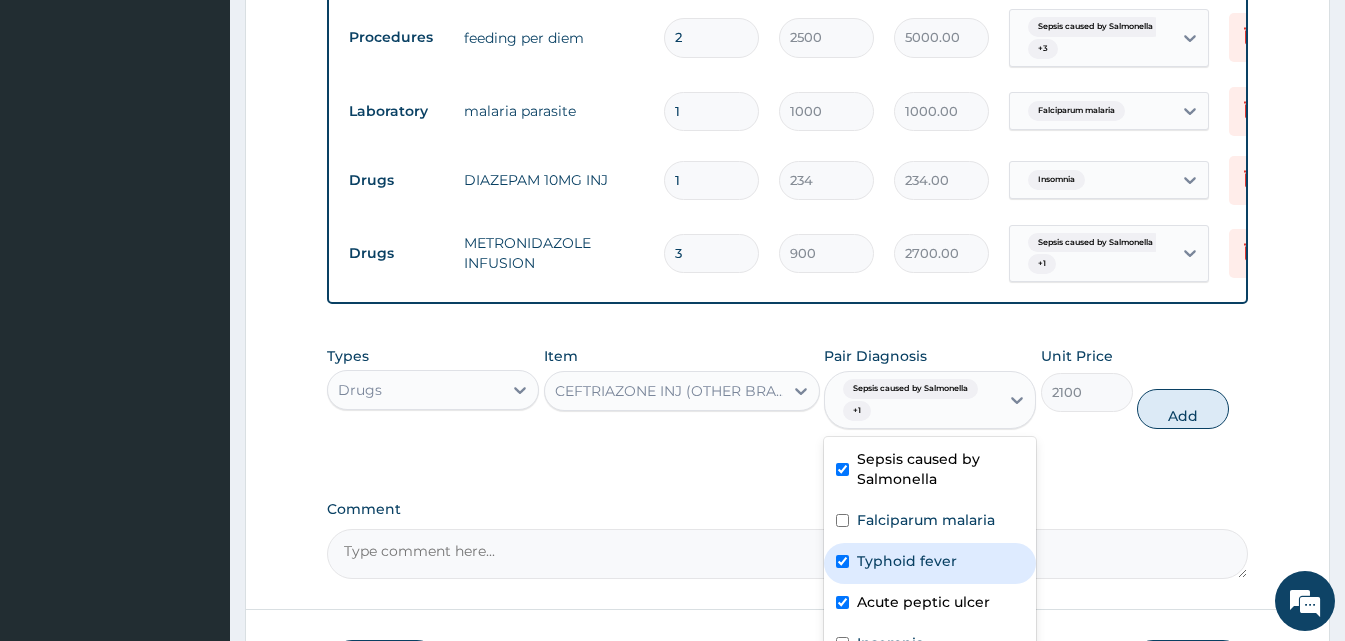 checkbox on "true" 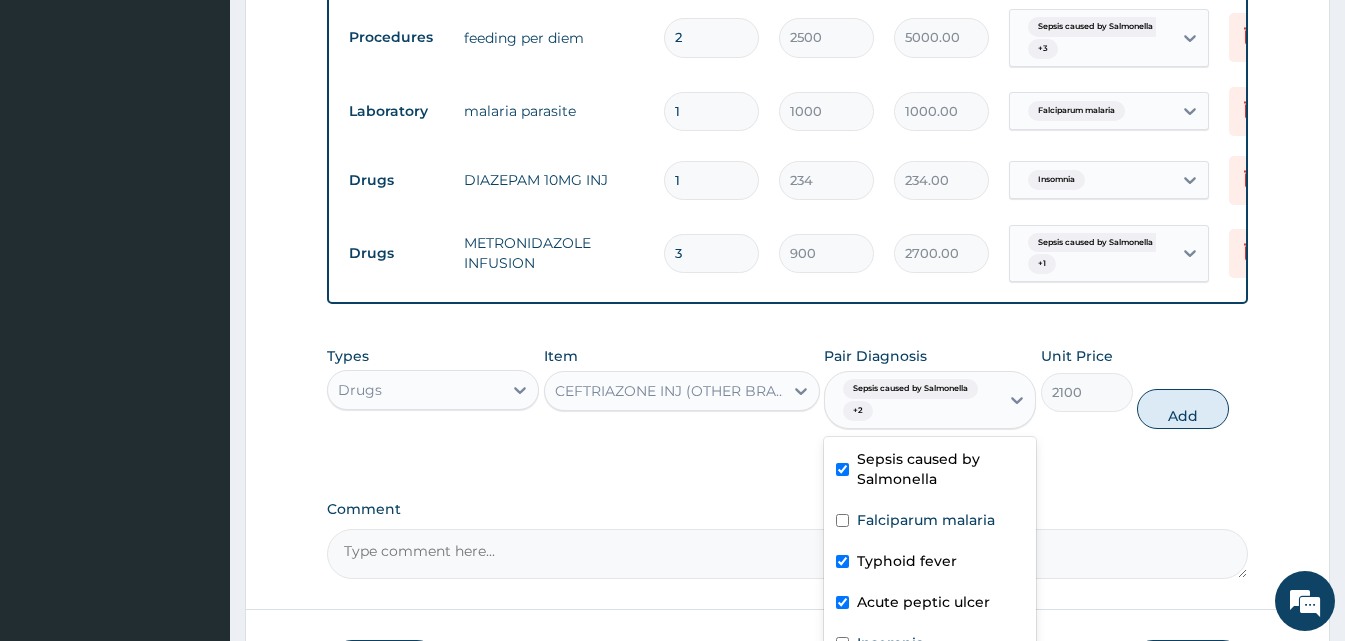click on "Acute peptic ulcer" at bounding box center (923, 602) 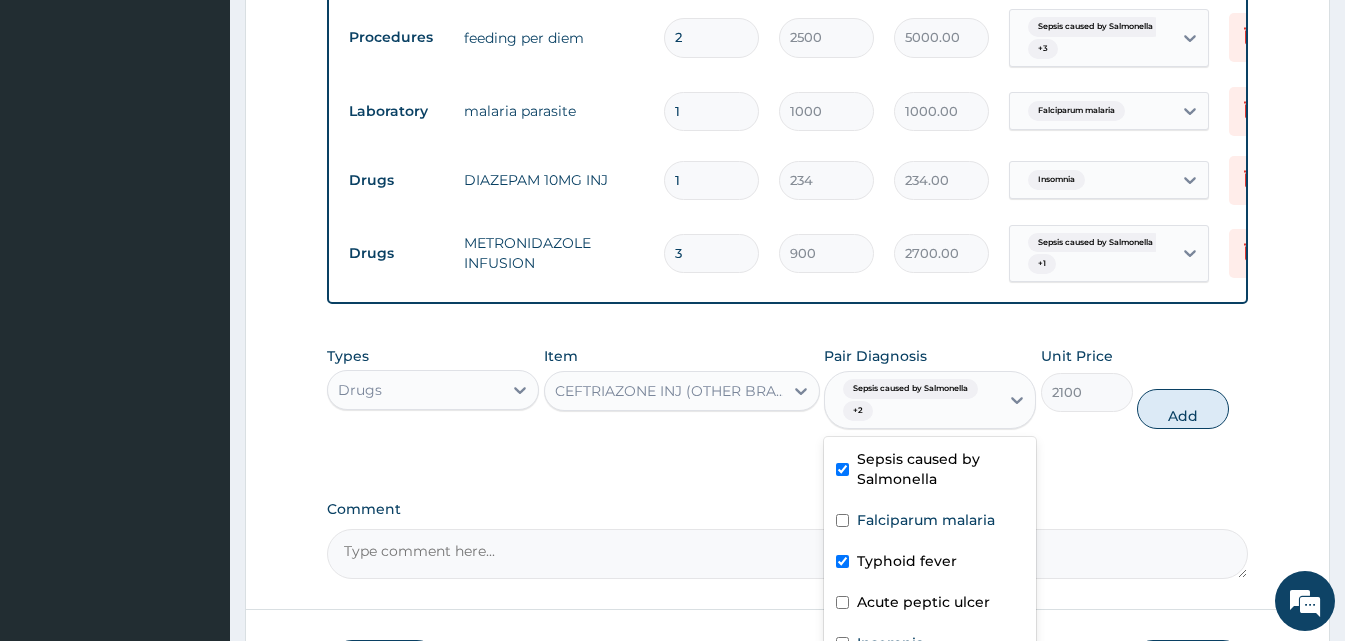 checkbox on "false" 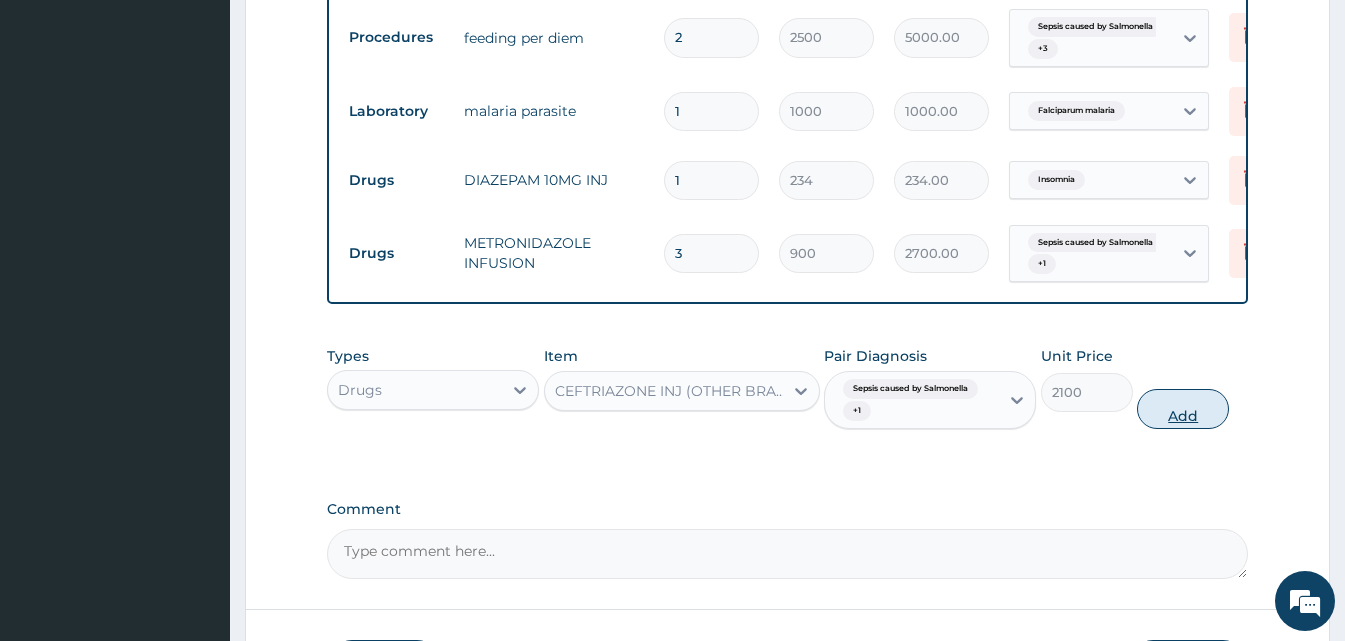 click on "Add" at bounding box center [1183, 409] 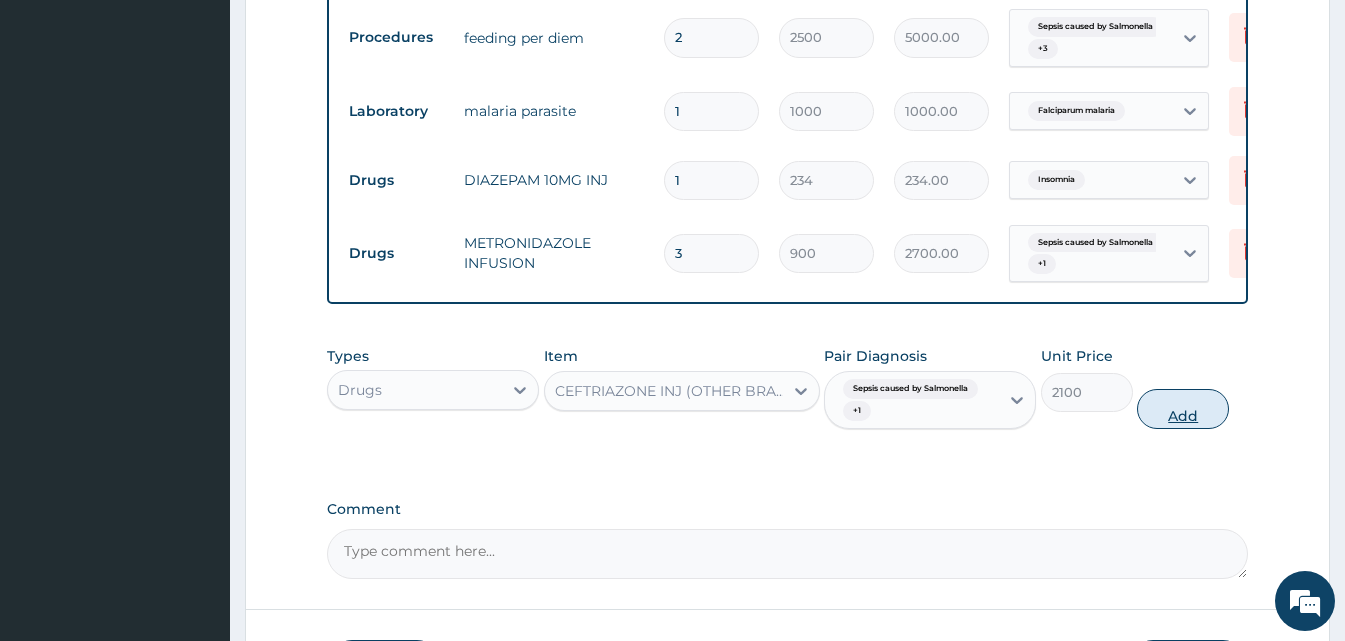 type on "0" 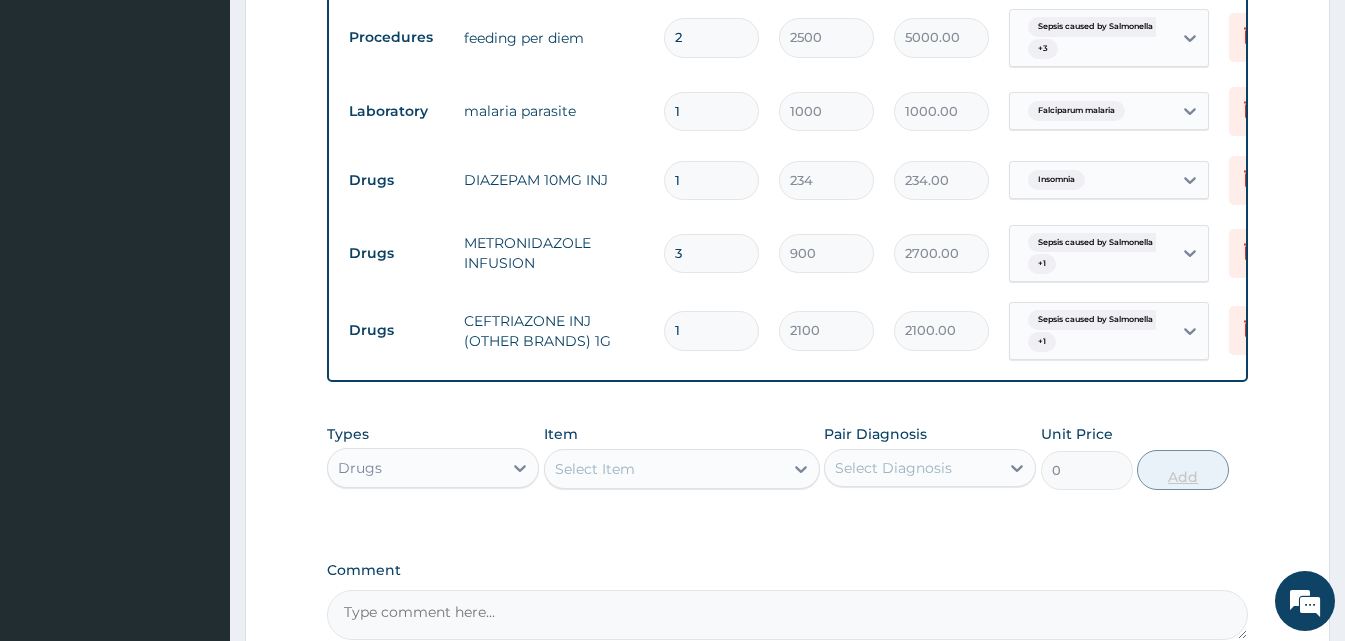 type 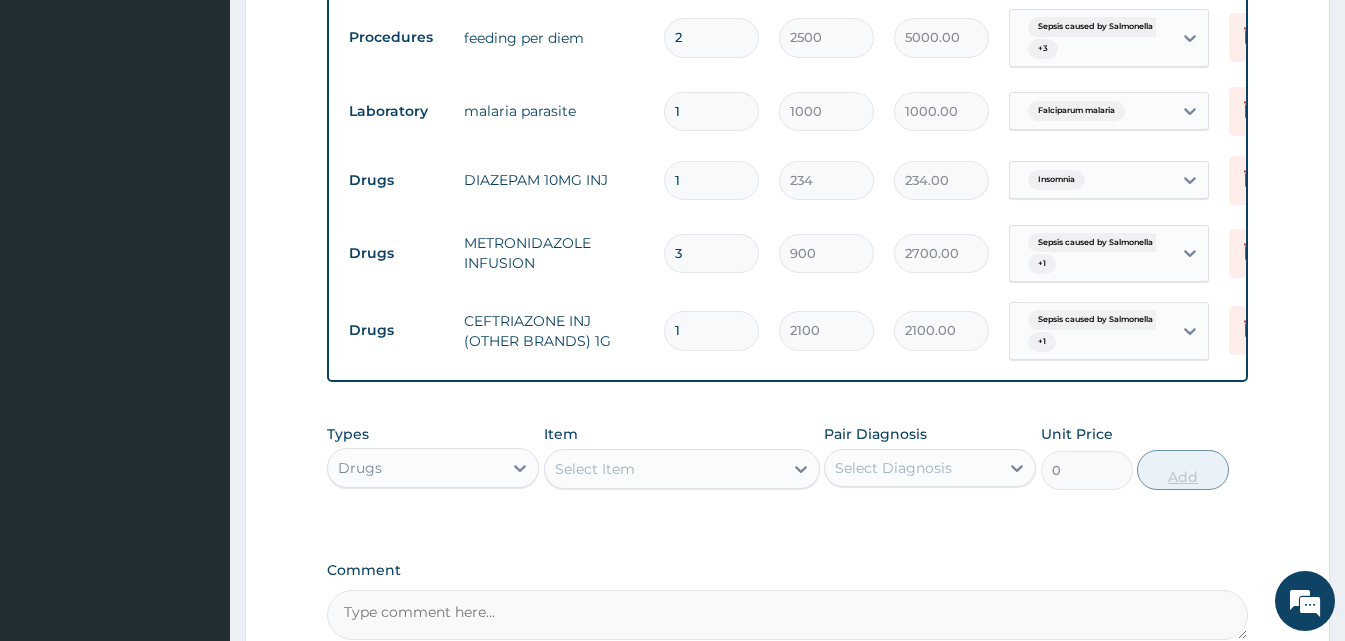 type on "0.00" 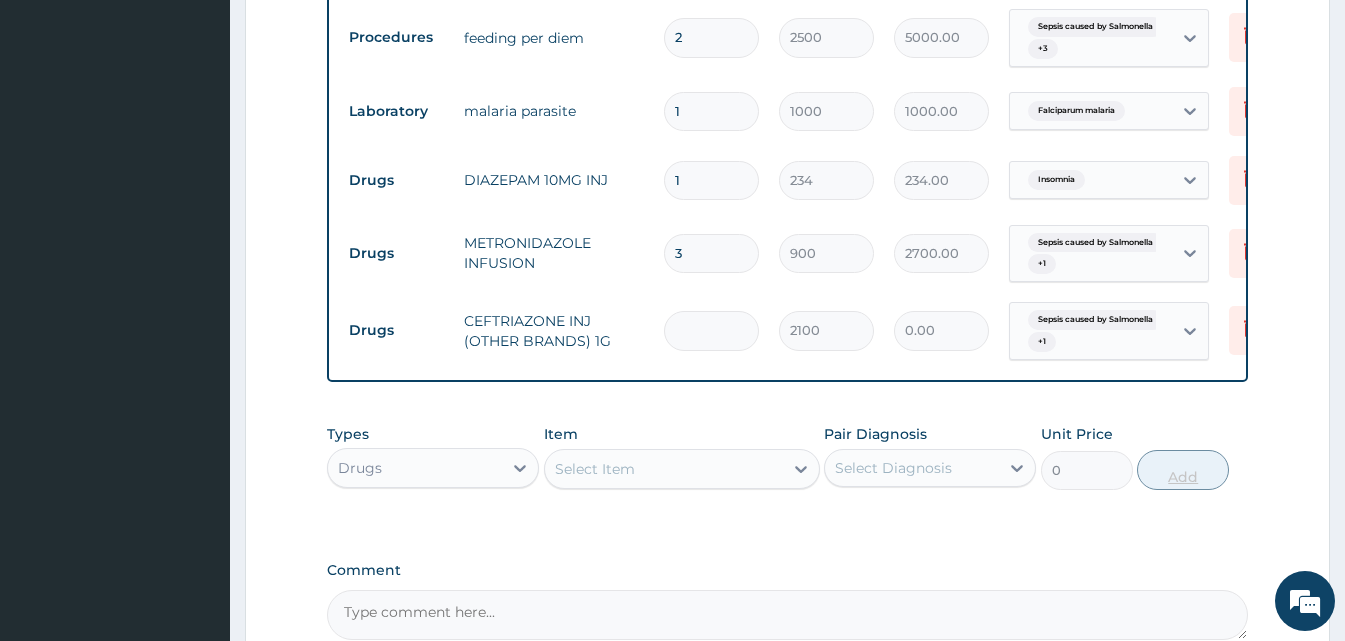 type on "3" 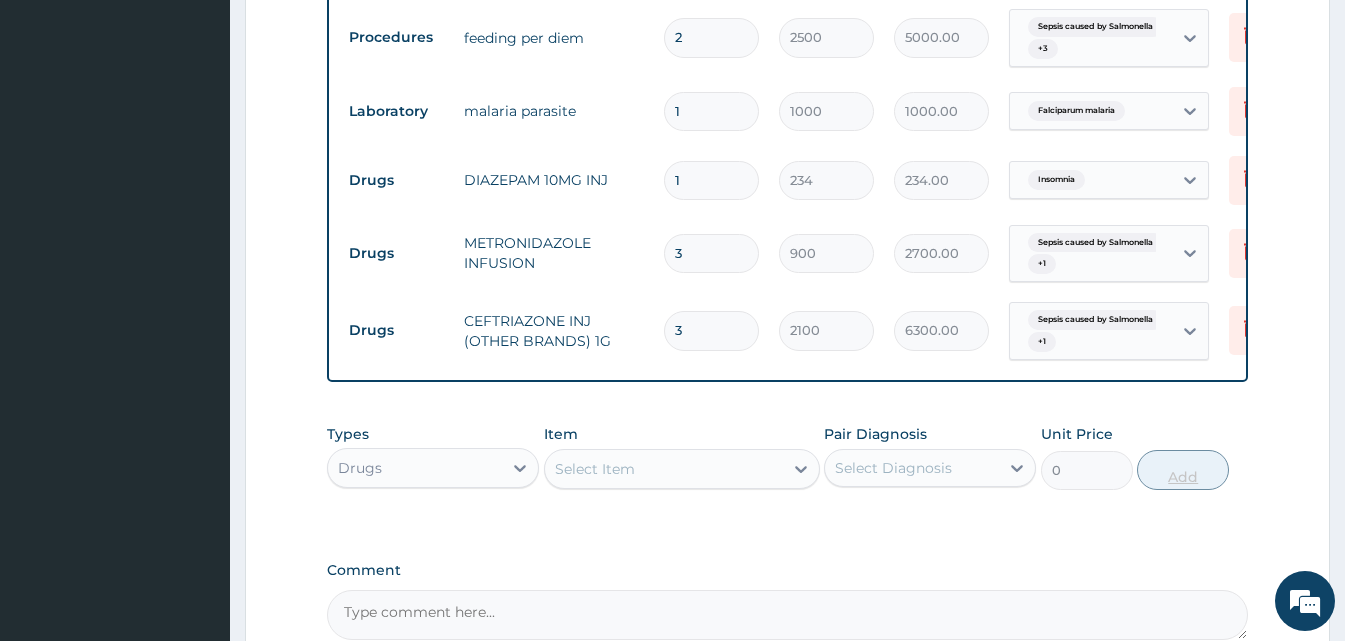 type on "32" 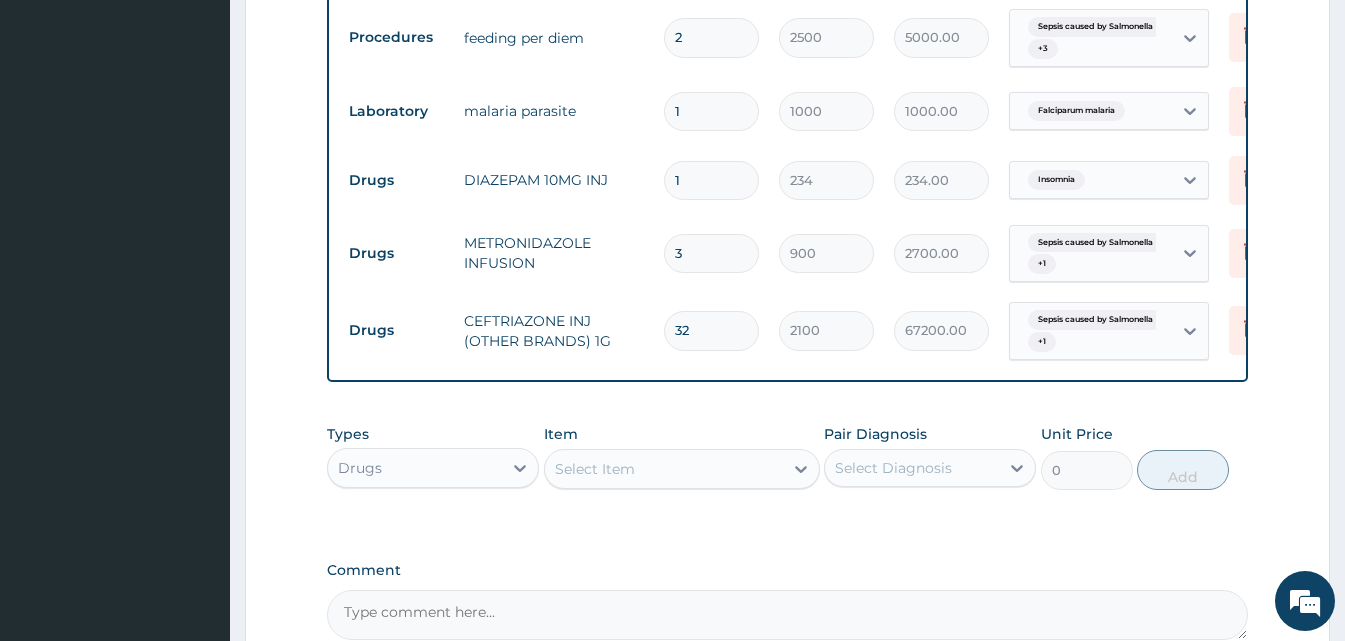 type on "3" 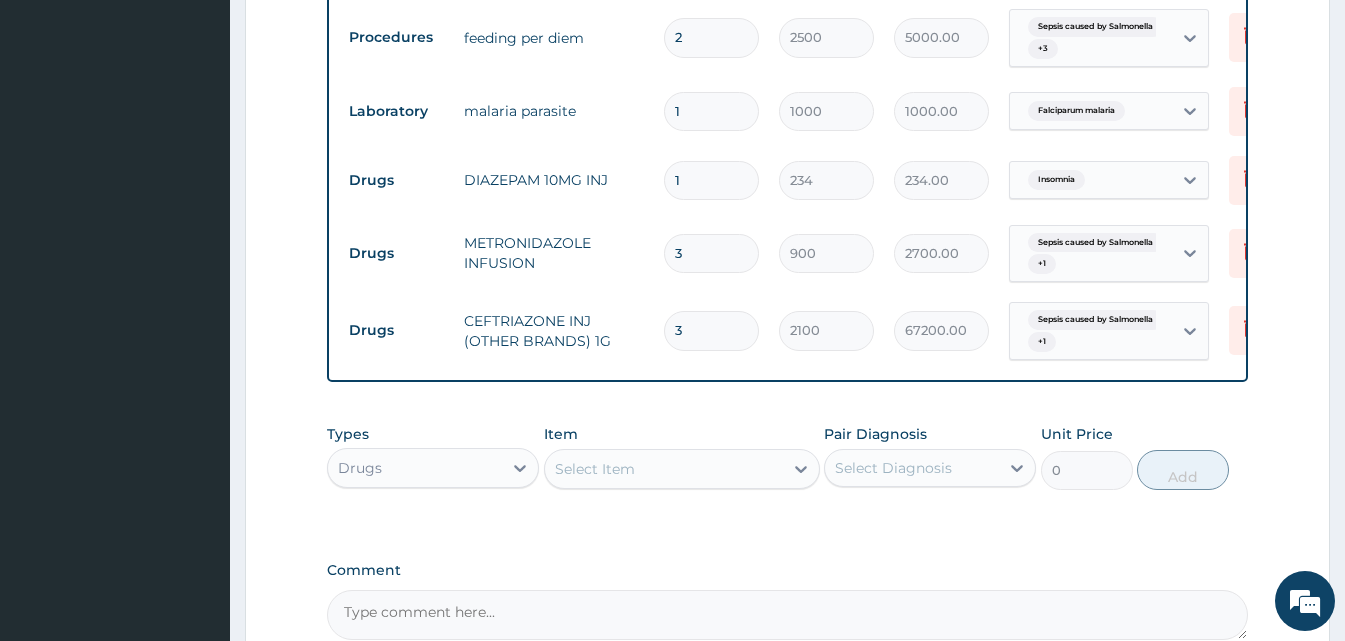 type on "6300.00" 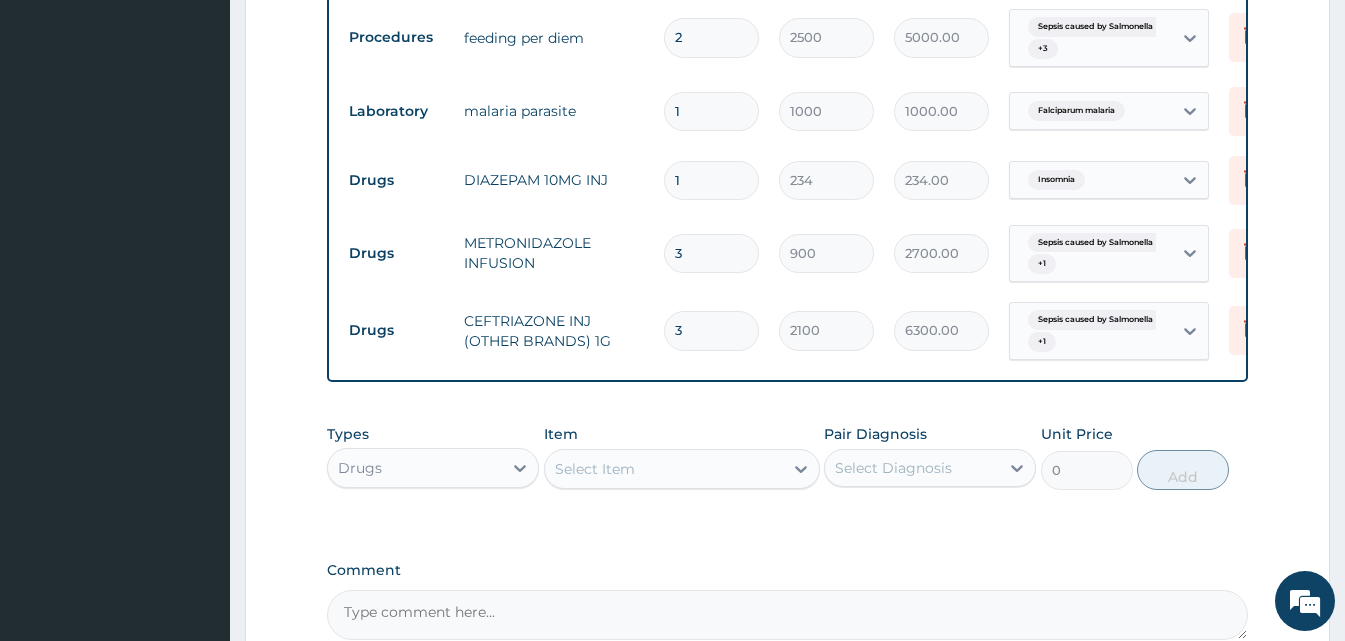 type 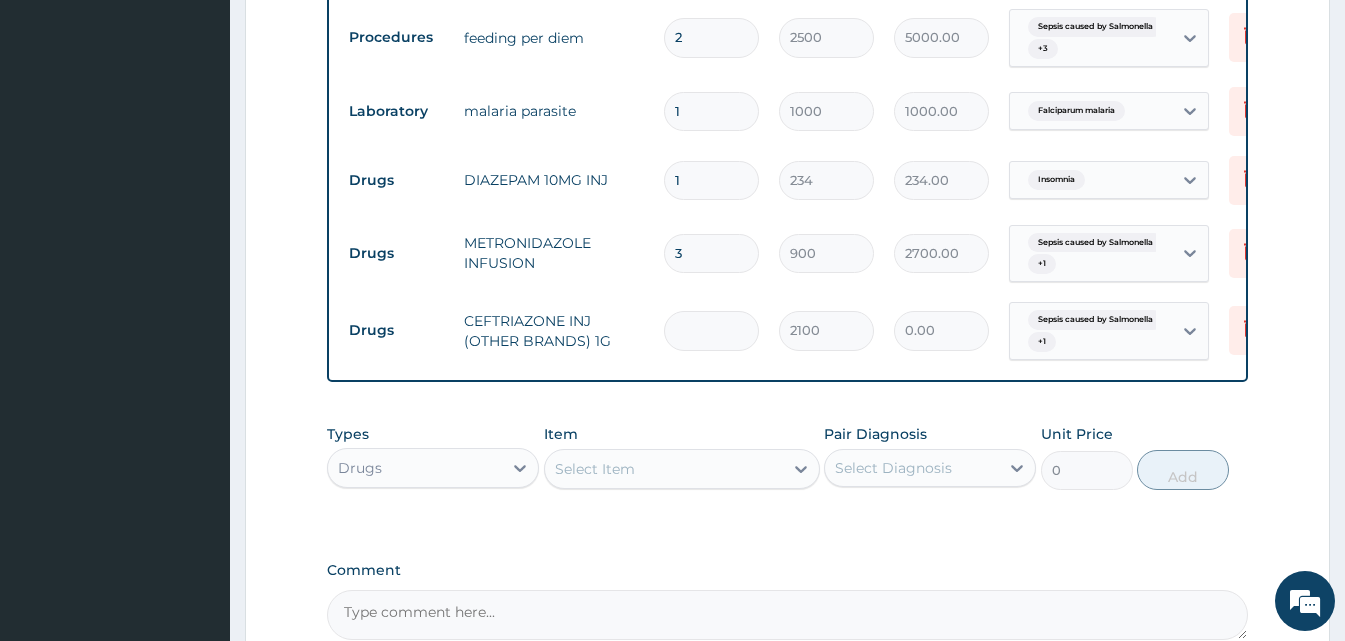 type on "2" 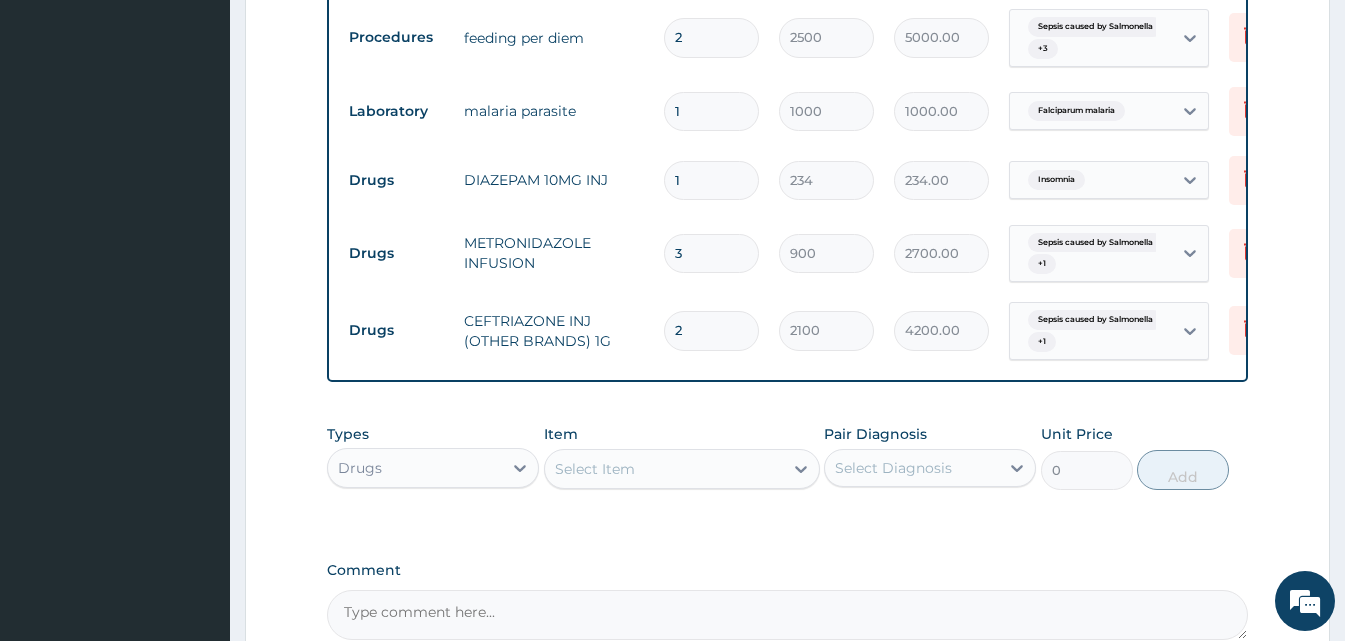 type on "2" 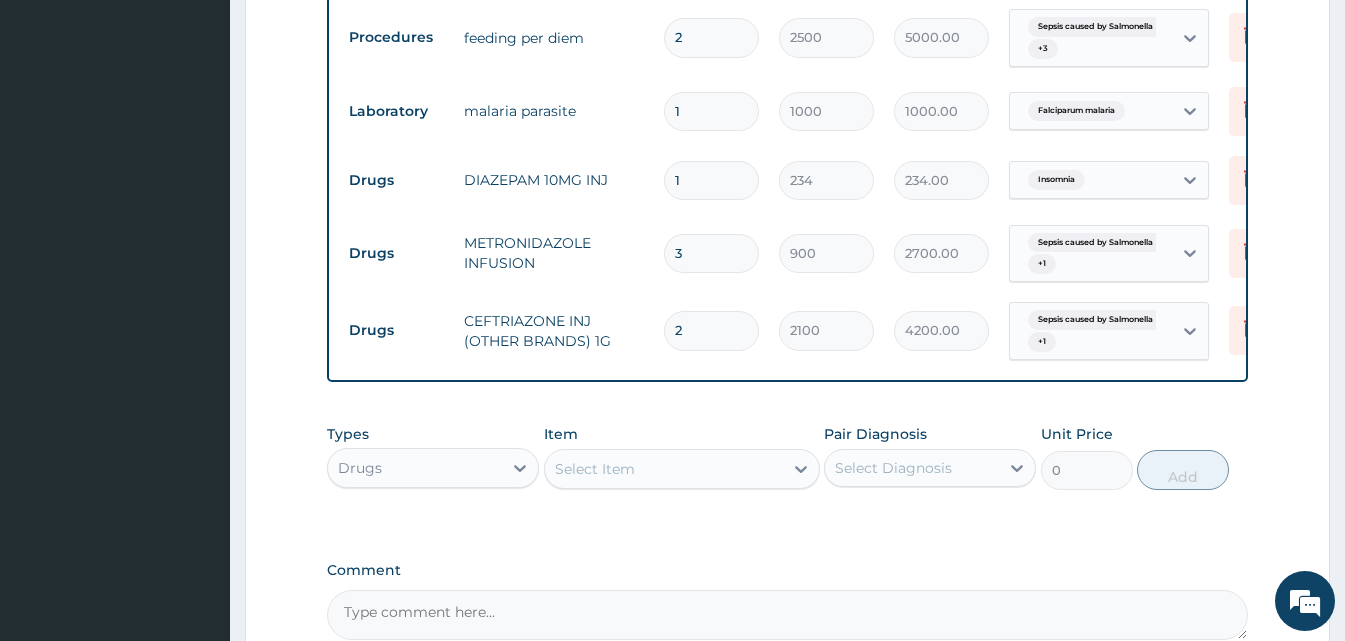 click on "Select Item" at bounding box center (664, 469) 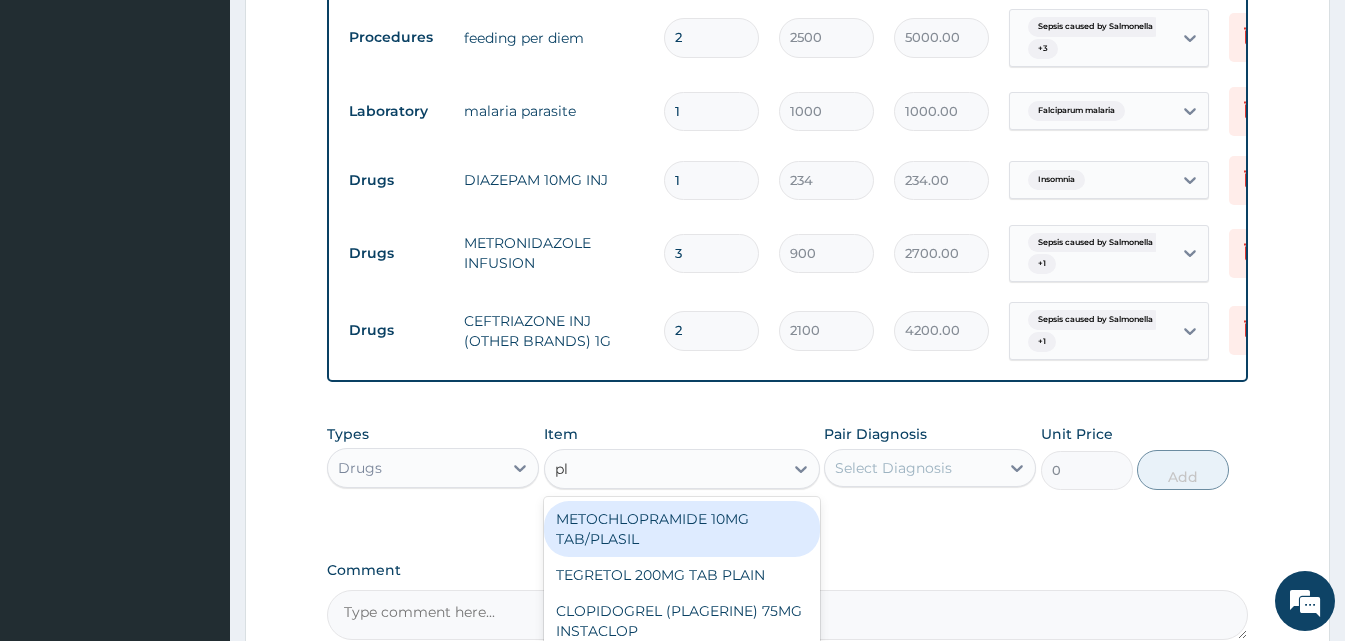 type on "p" 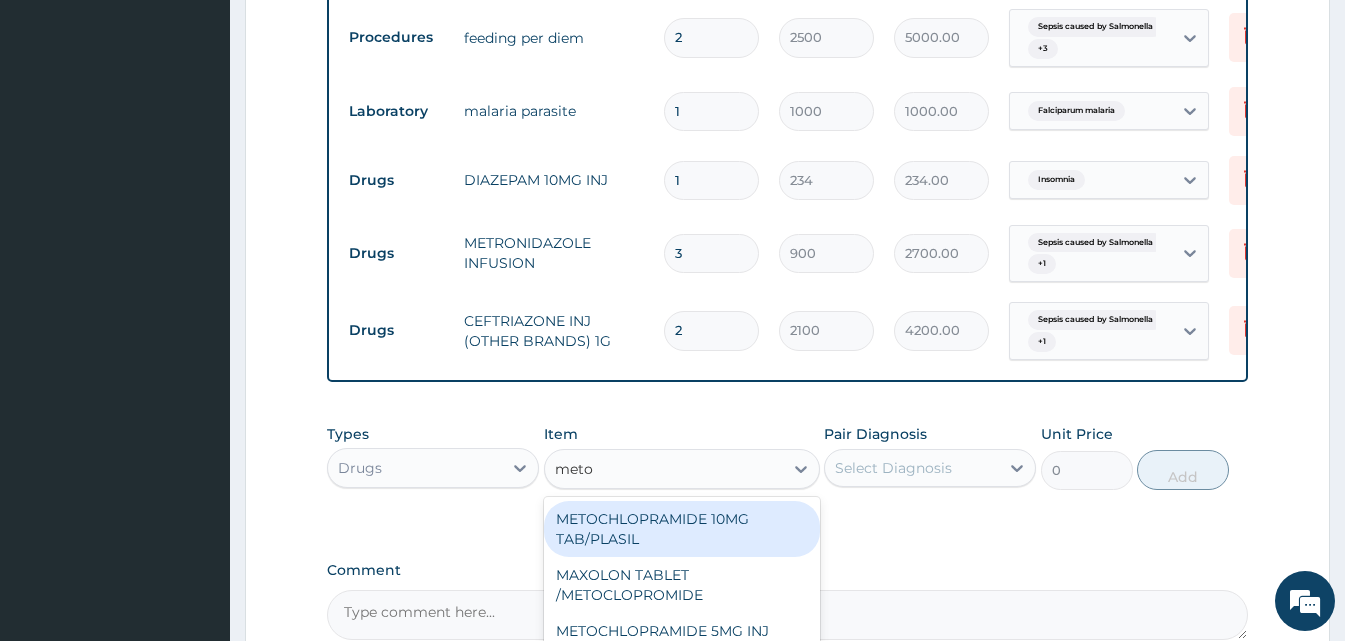 type on "metoc" 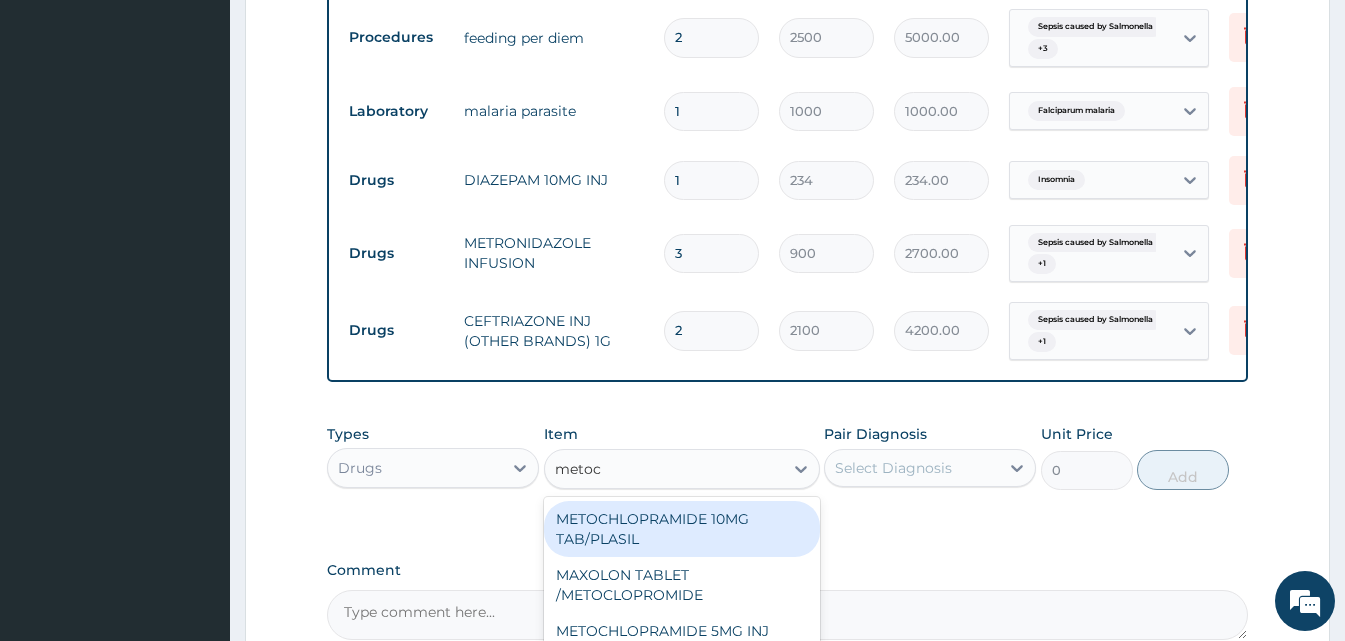 scroll, scrollTop: 1255, scrollLeft: 0, axis: vertical 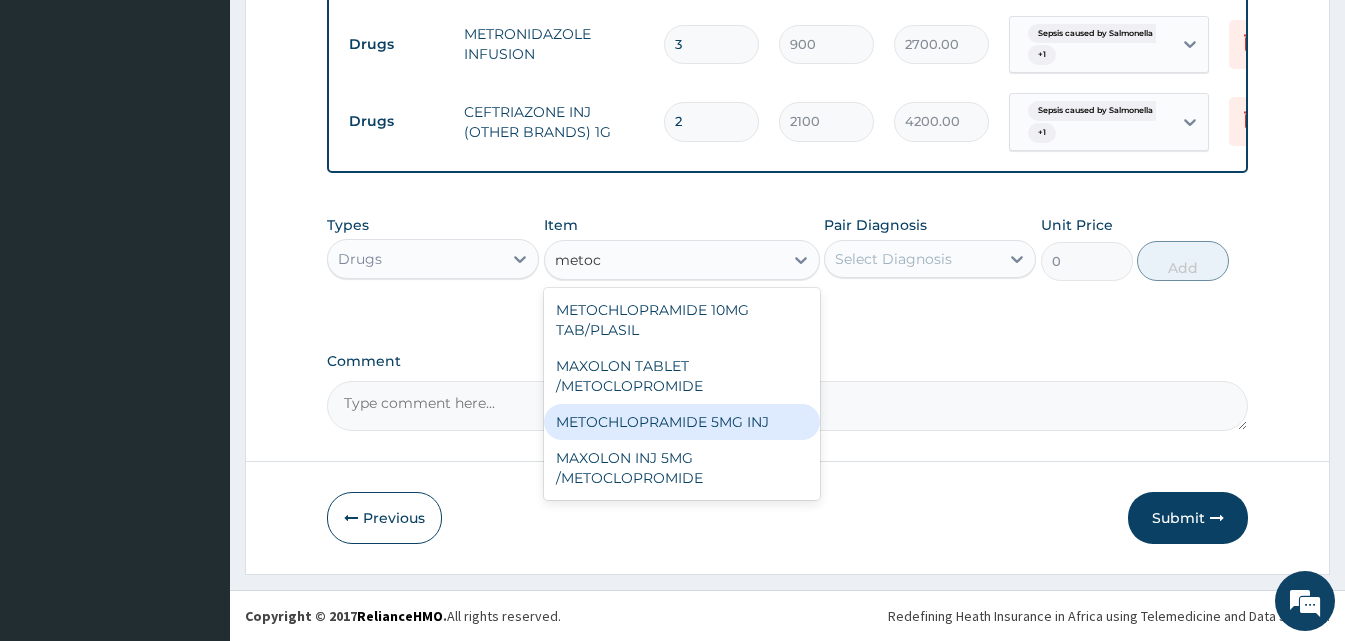 click on "METOCHLOPRAMIDE 5MG INJ" at bounding box center [682, 422] 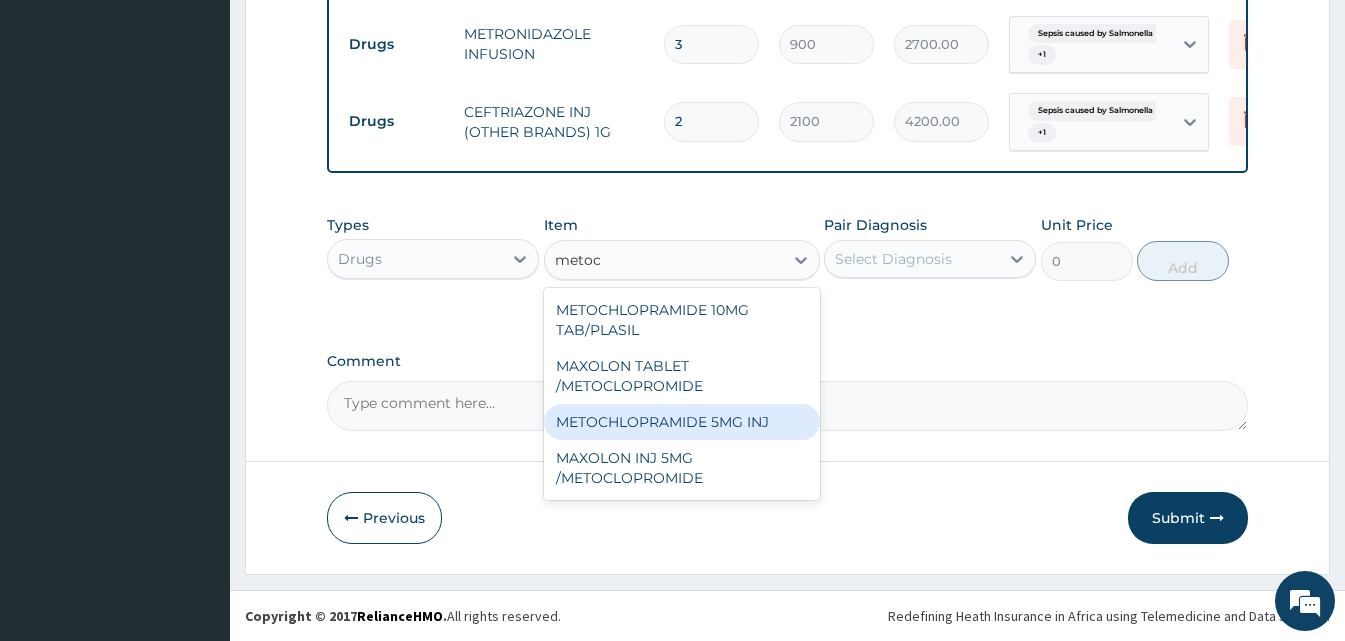 type 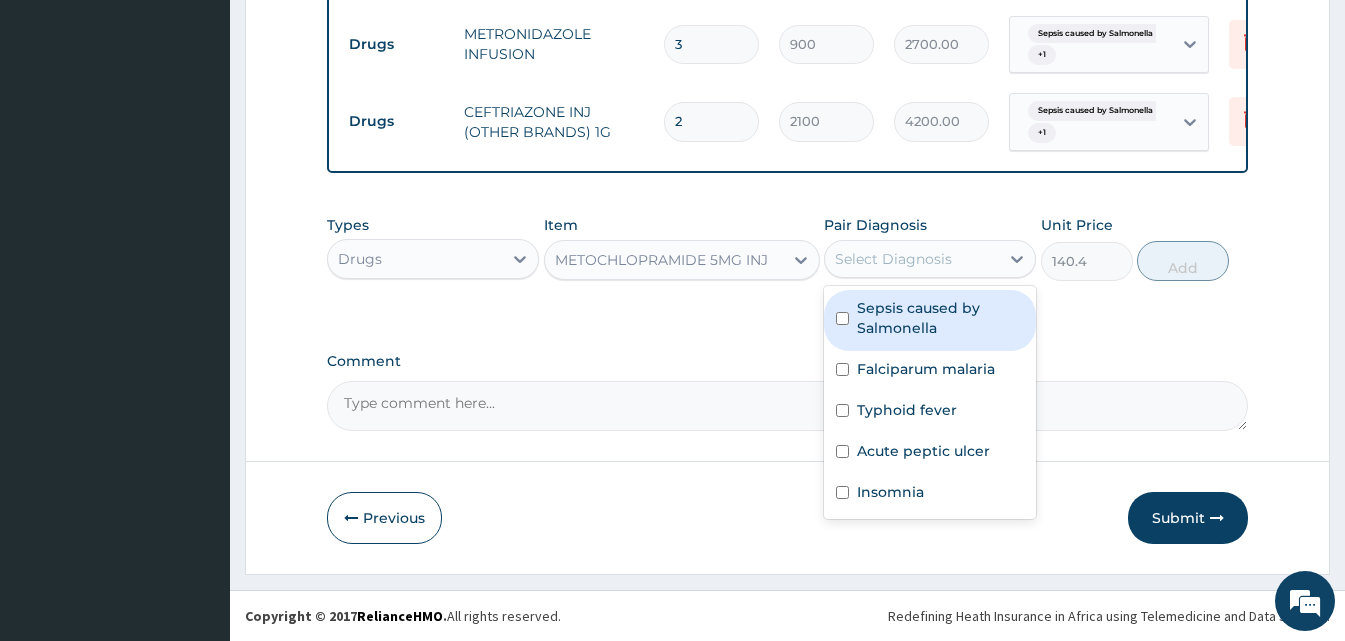 click on "Select Diagnosis" at bounding box center (912, 259) 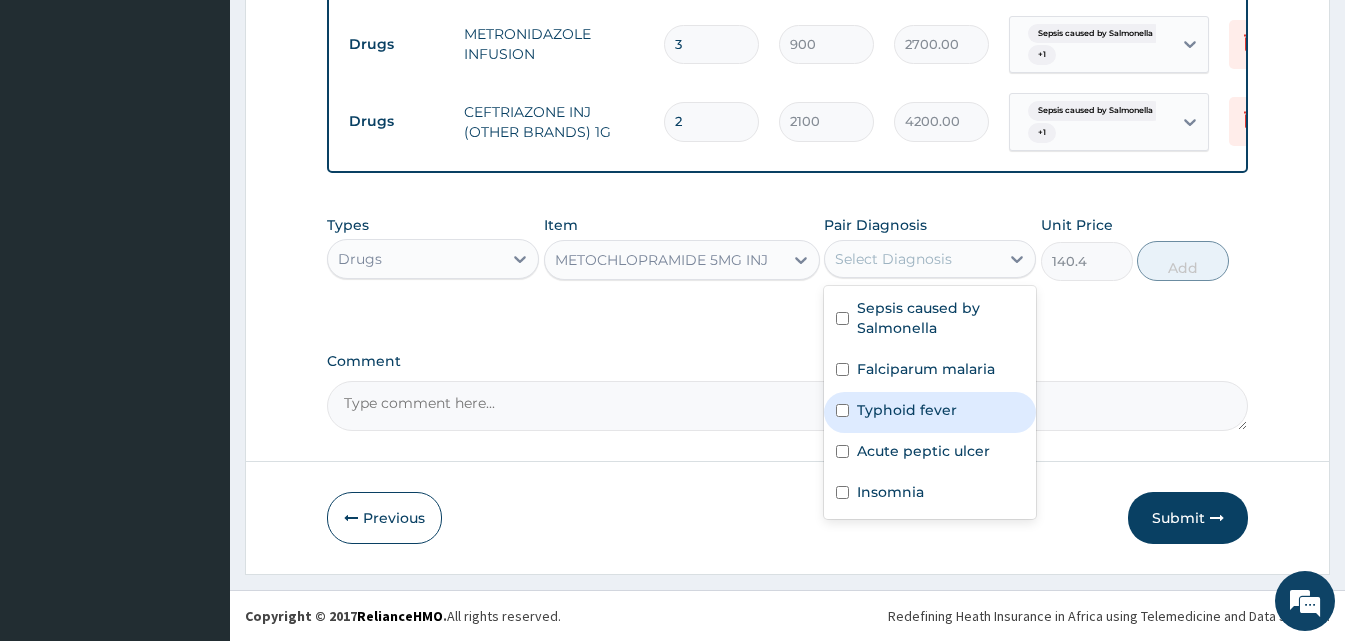 click on "Typhoid fever" at bounding box center (907, 410) 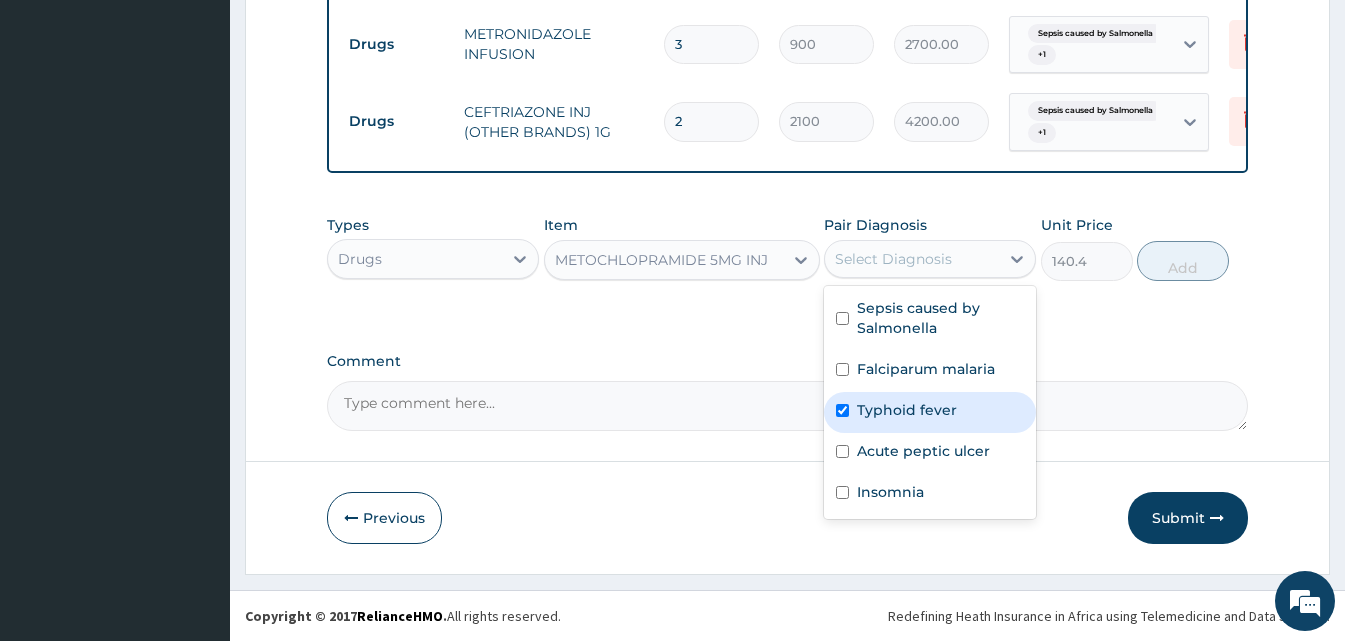 checkbox on "true" 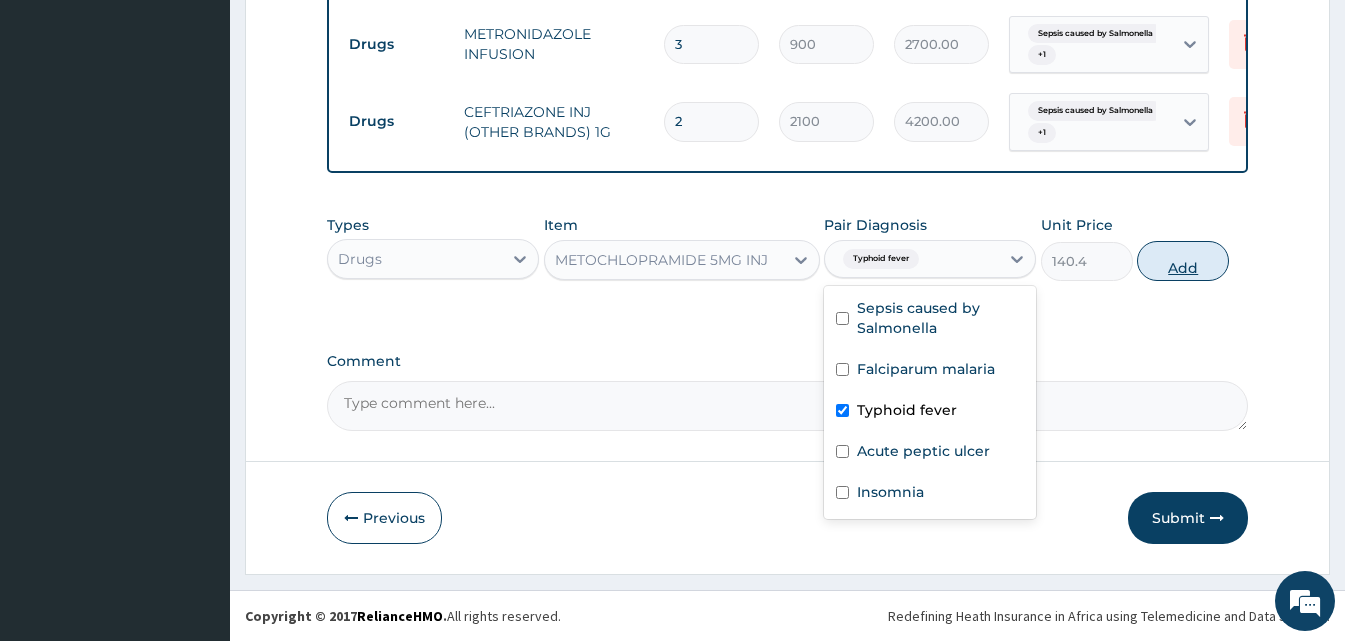 click on "Add" at bounding box center [1183, 261] 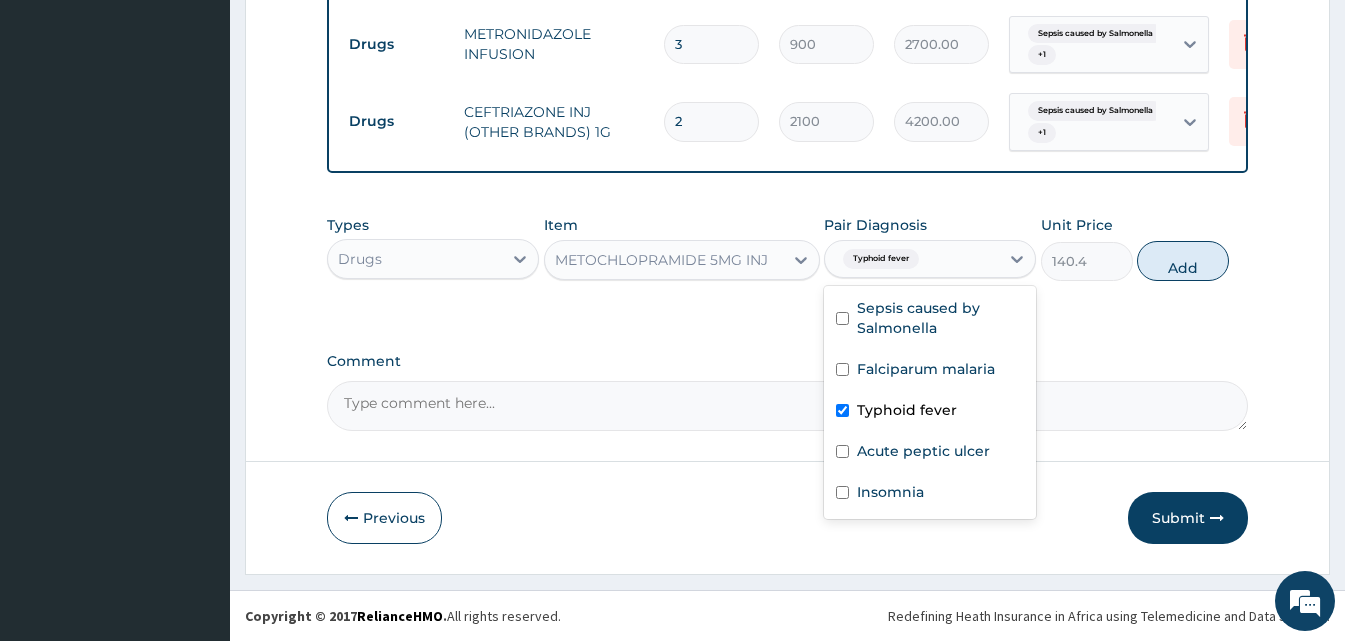 type on "0" 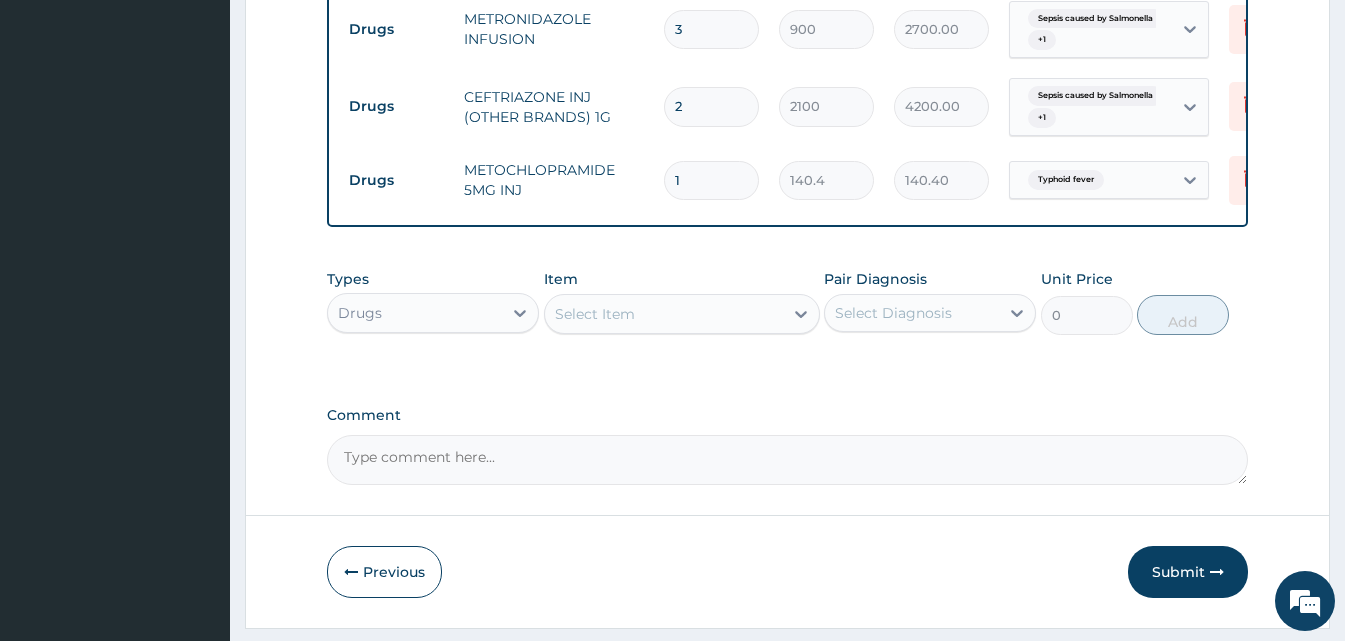 click on "Select Item" at bounding box center (595, 314) 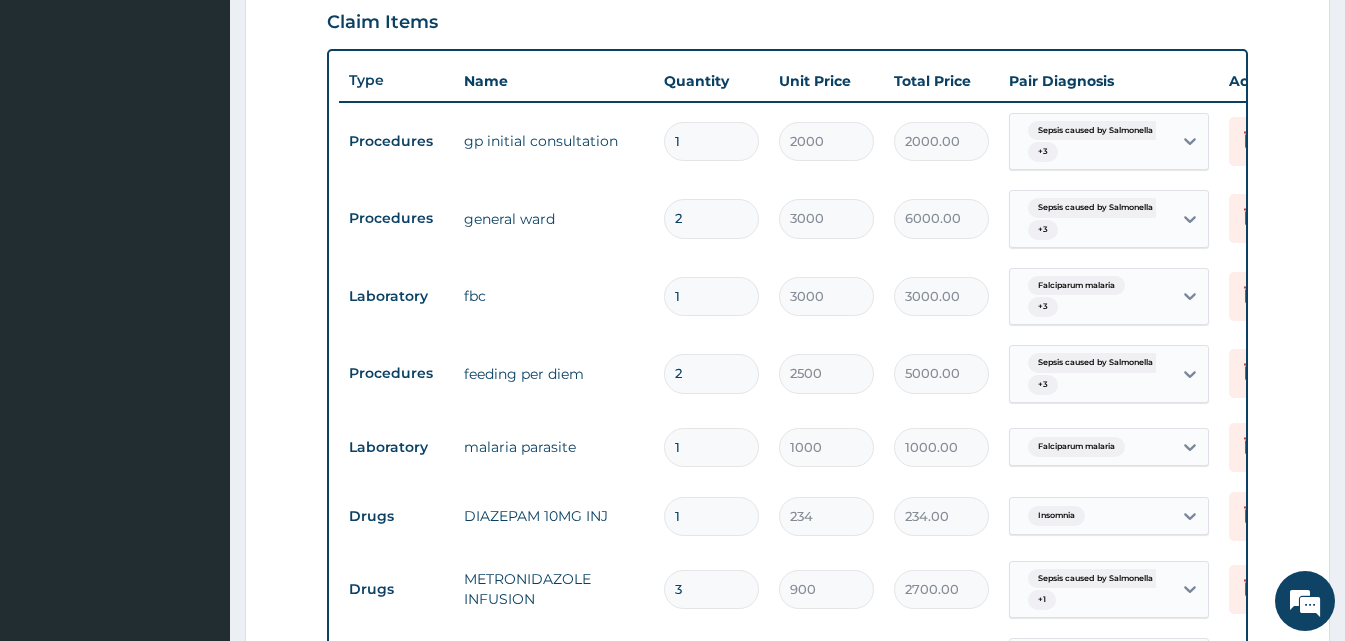 scroll, scrollTop: 1255, scrollLeft: 0, axis: vertical 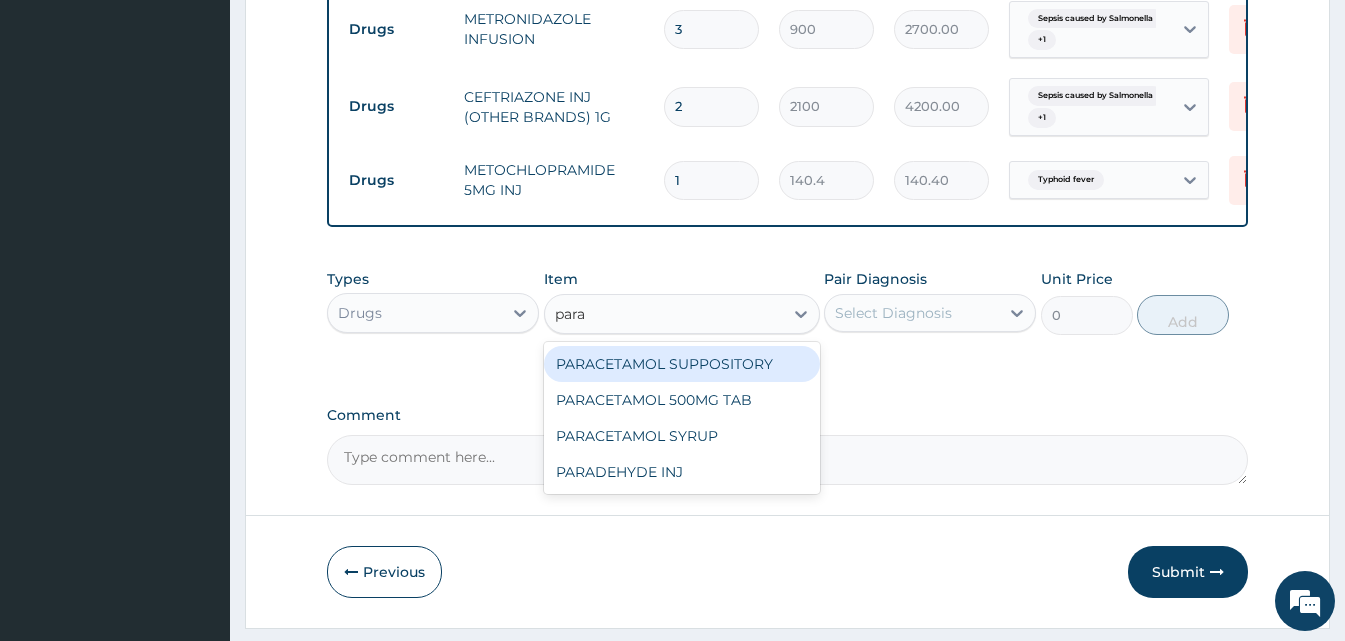 type on "para" 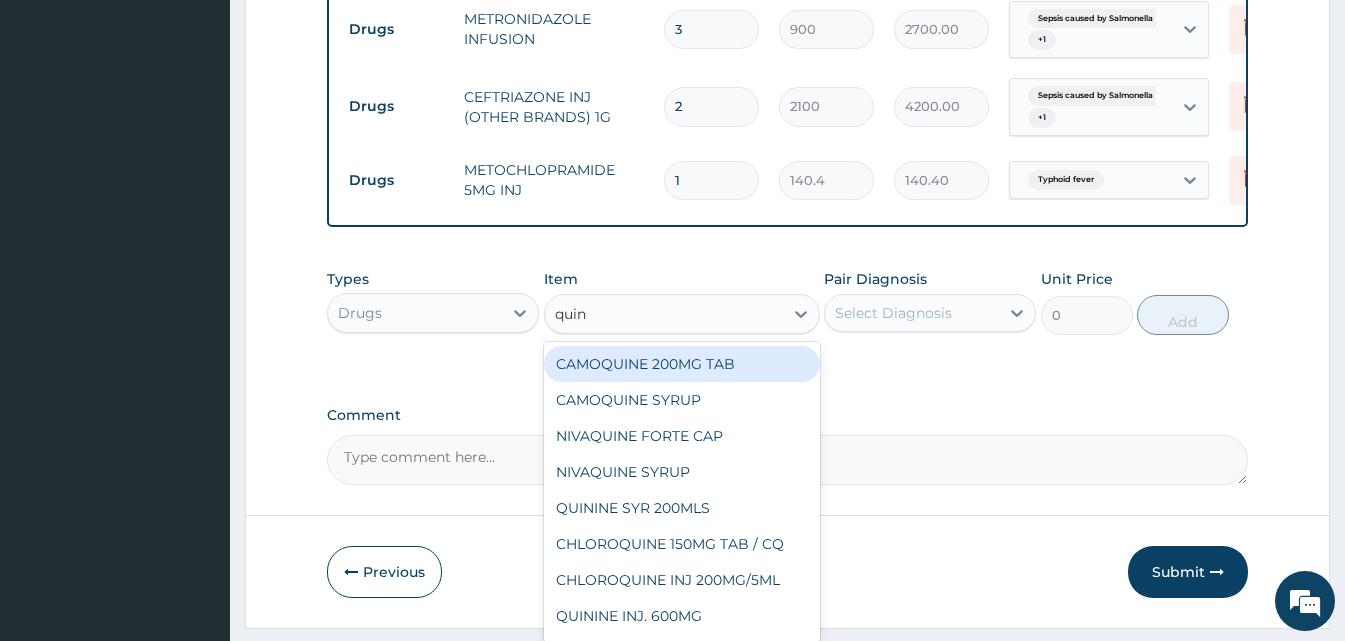 type on "quini" 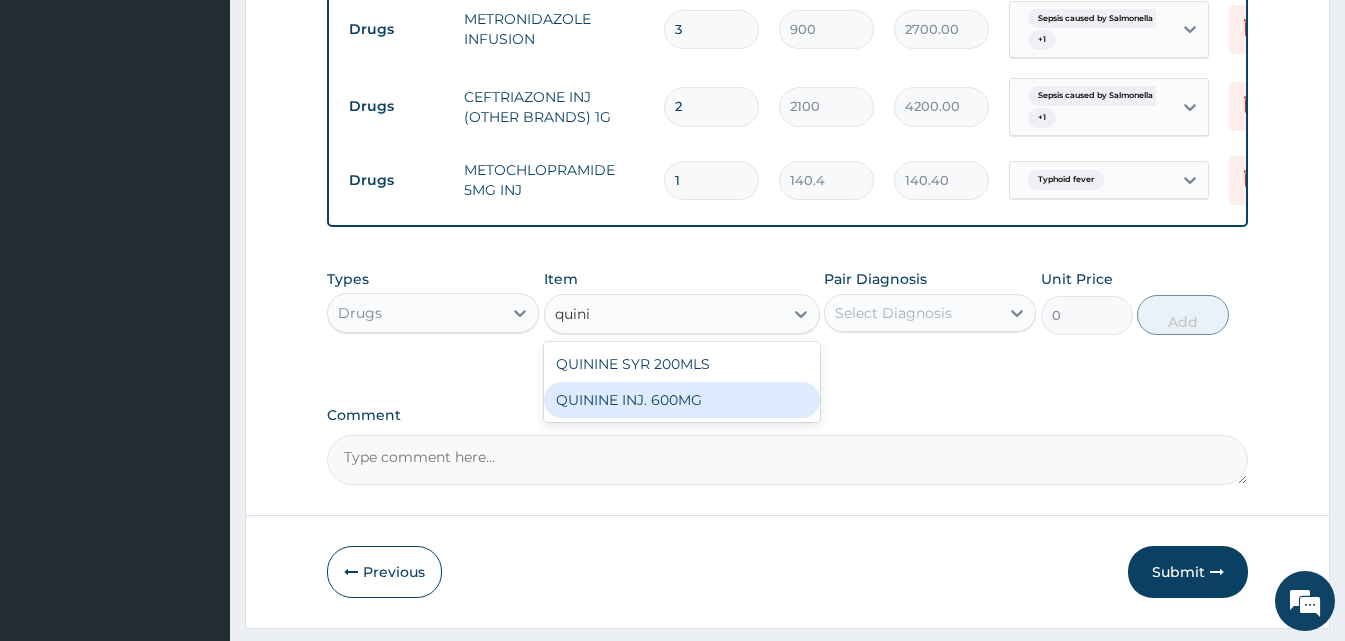 click on "QUININE INJ. 600MG" at bounding box center [682, 400] 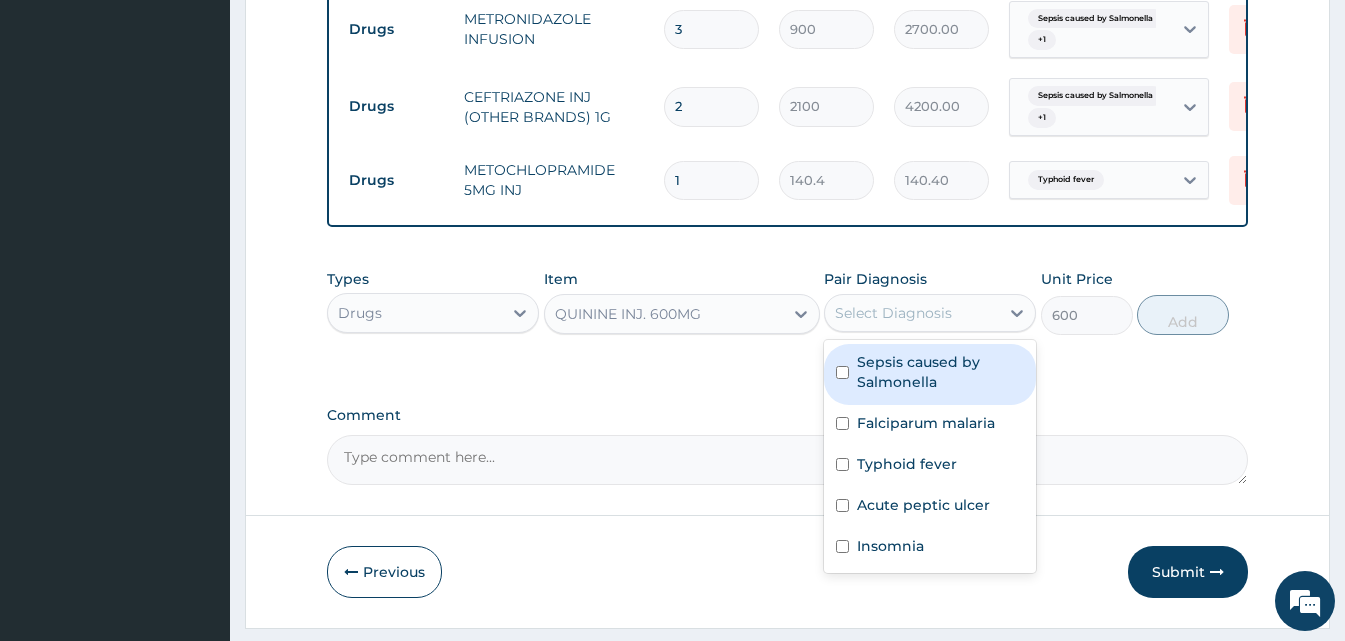 click on "Select Diagnosis" at bounding box center [912, 313] 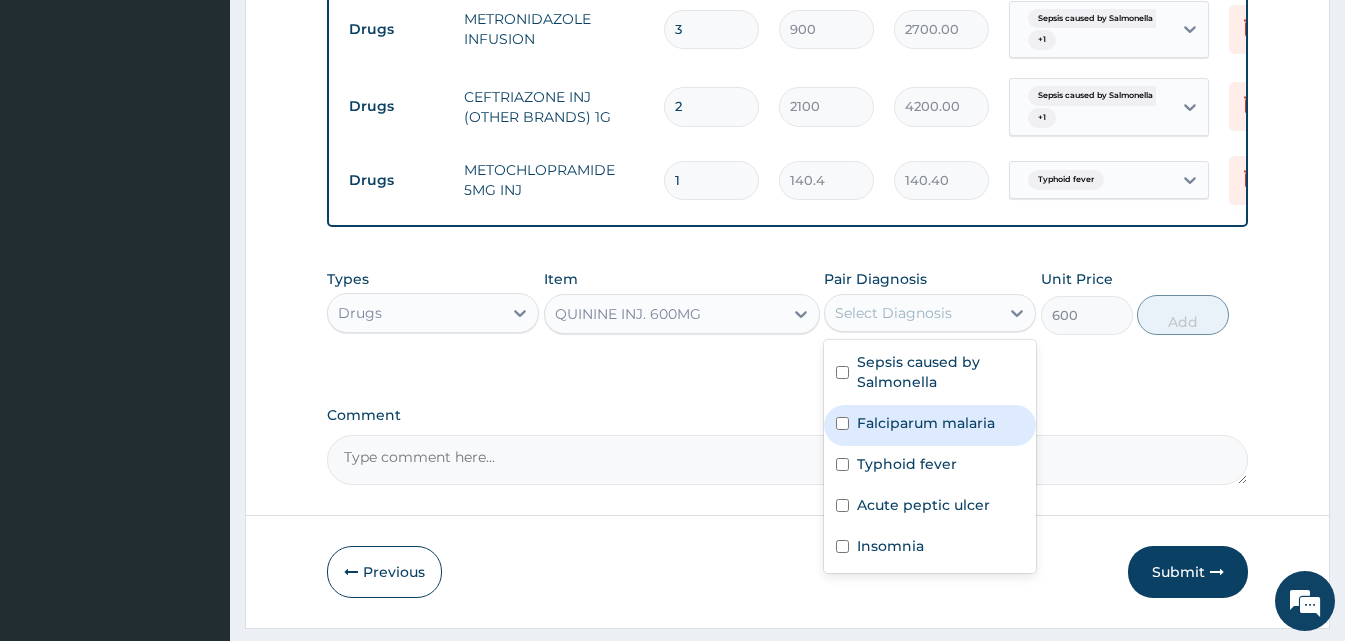 click on "Falciparum malaria" at bounding box center (926, 423) 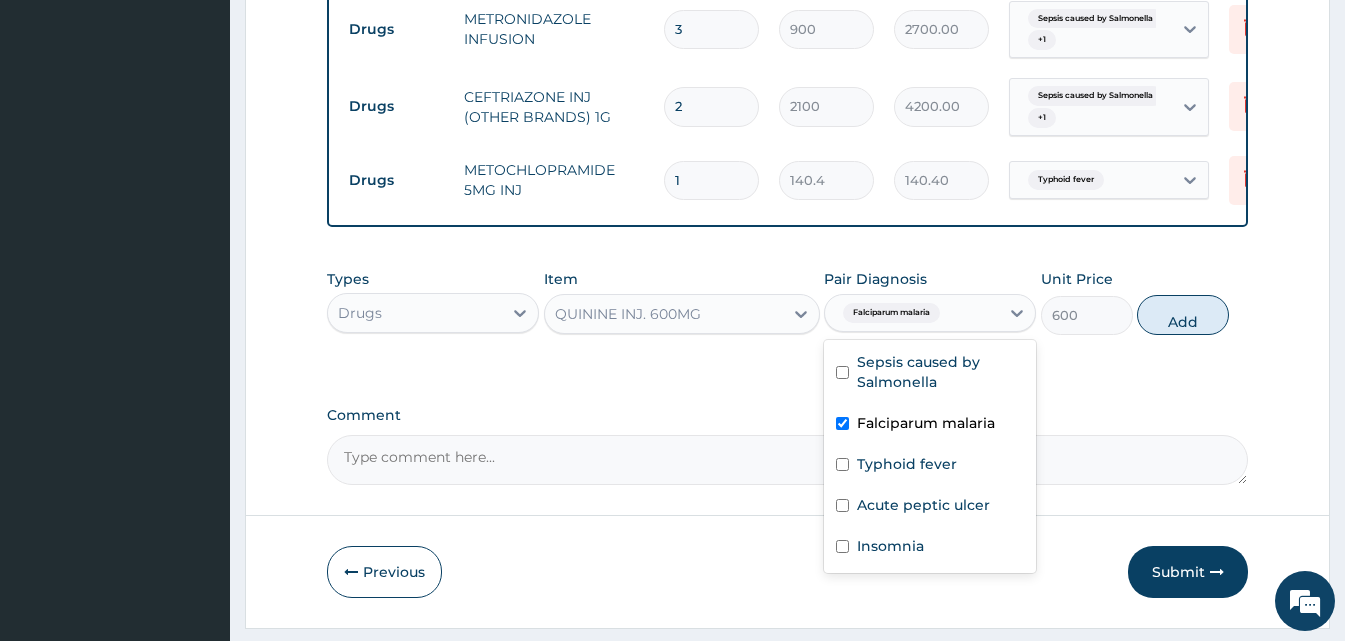checkbox on "true" 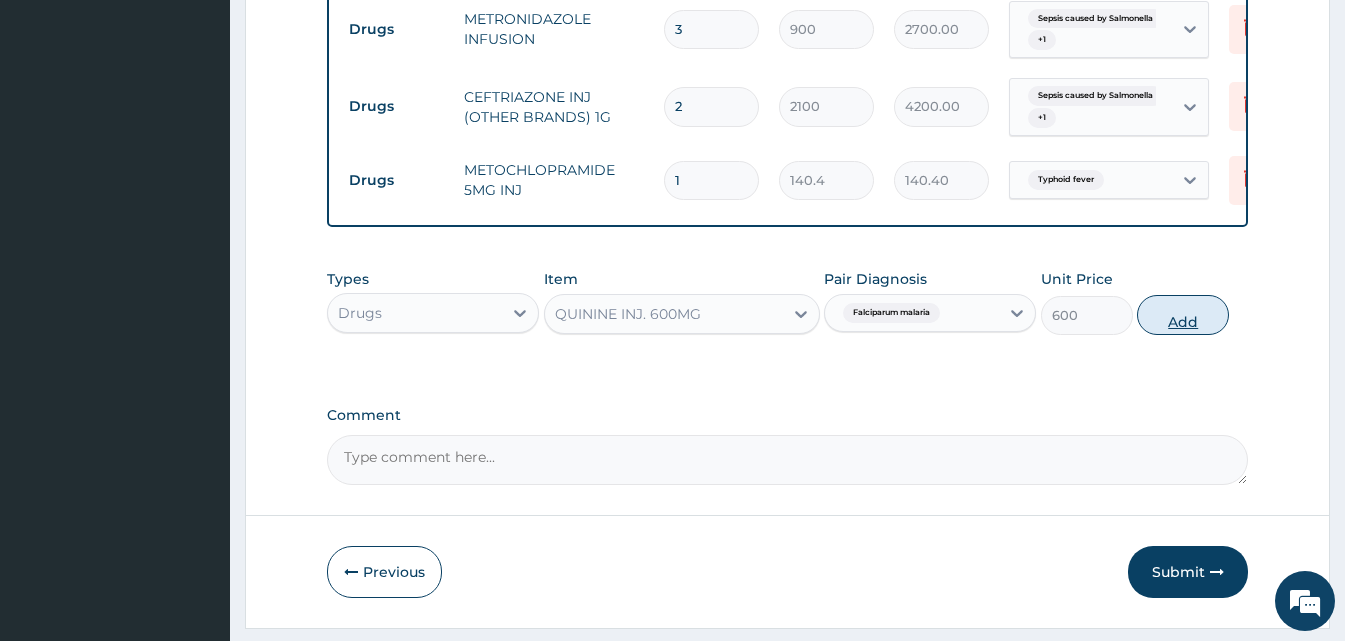 click on "Add" at bounding box center (1183, 315) 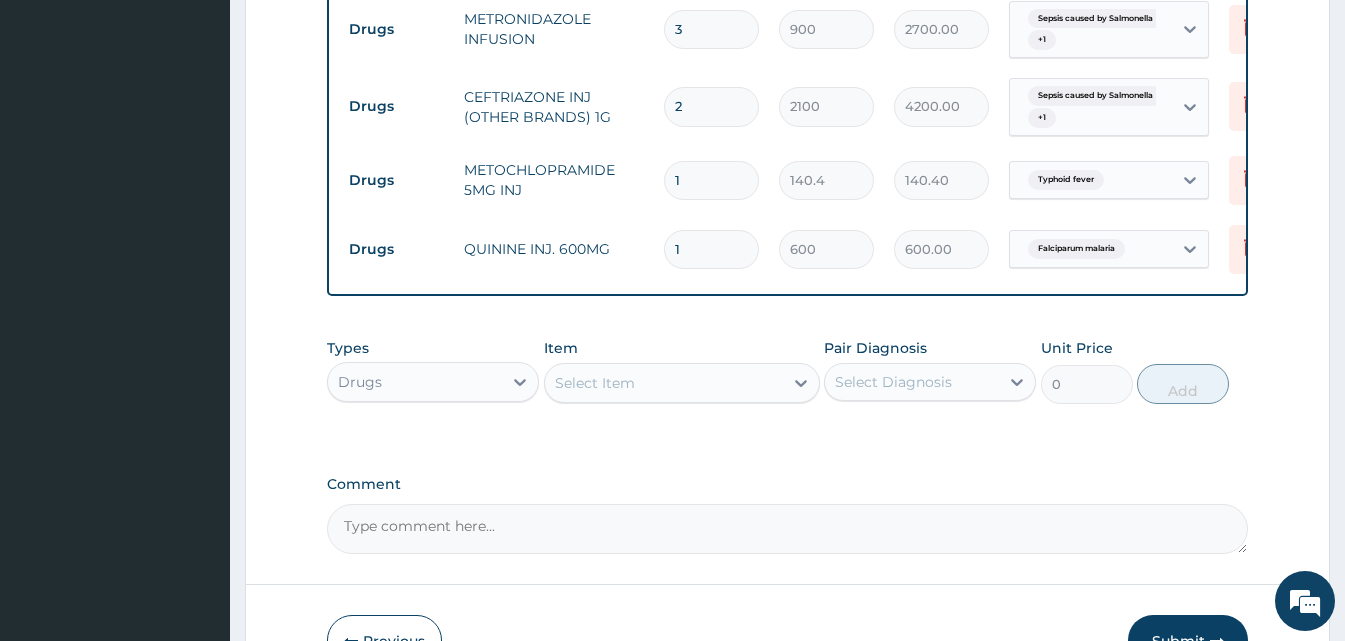 type 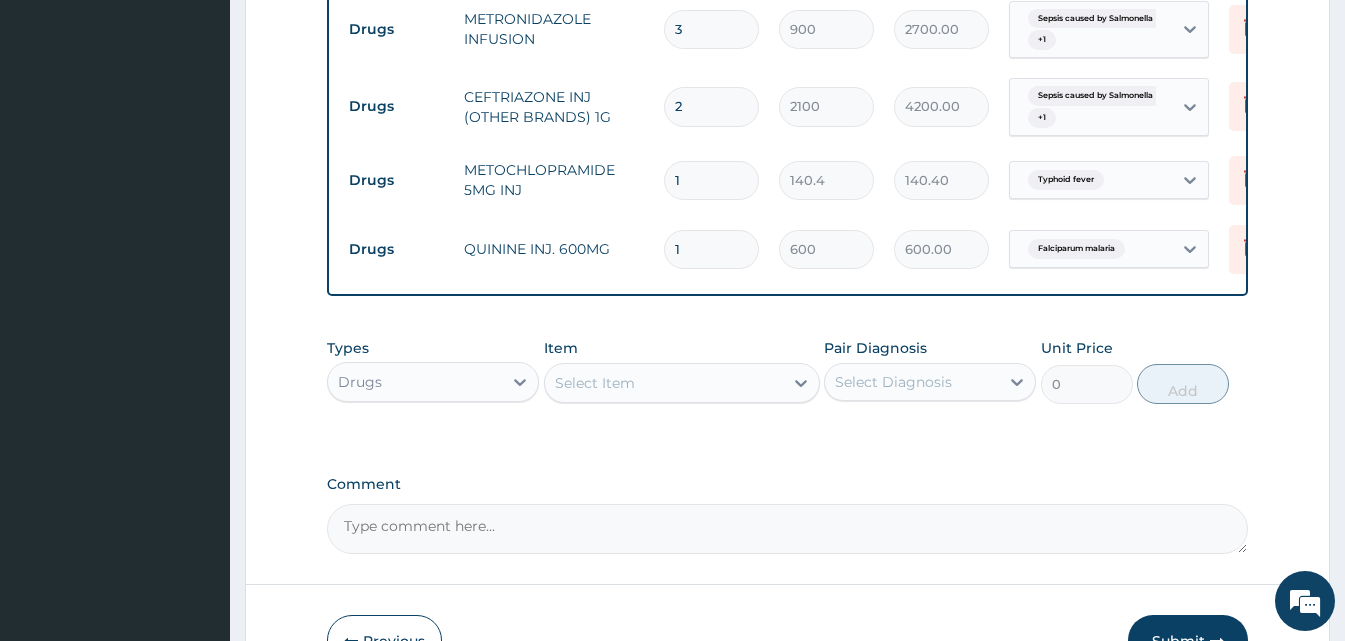 type on "0.00" 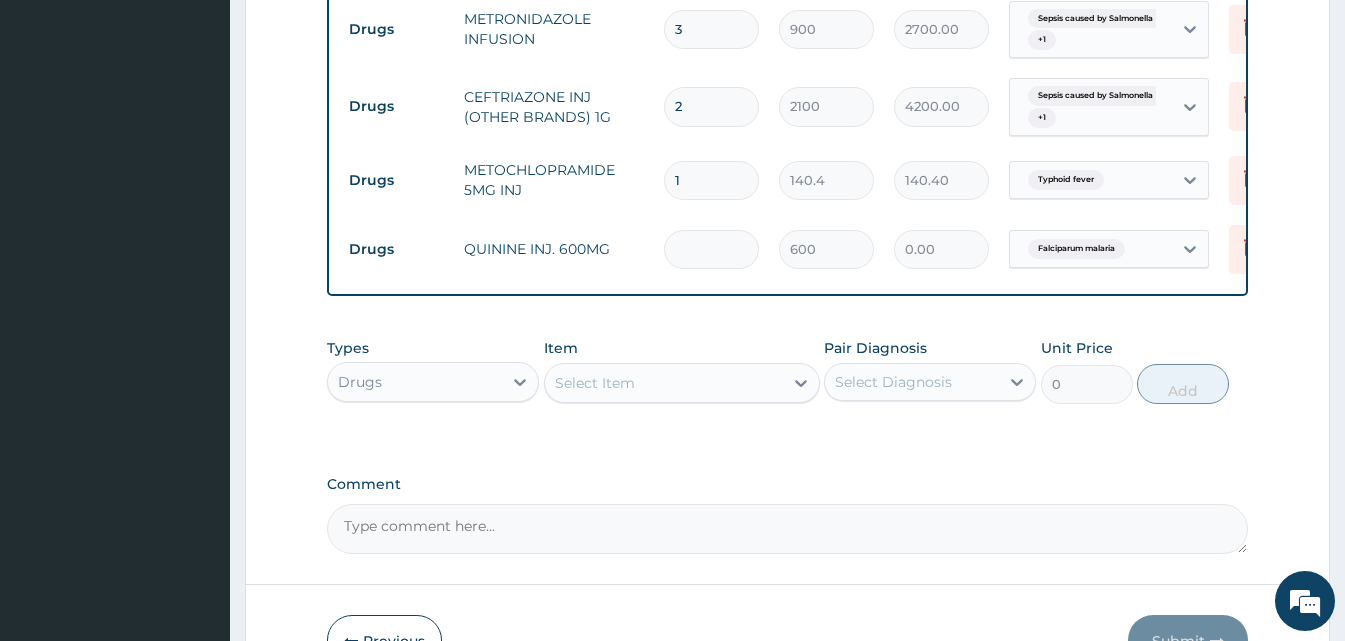 type on "3" 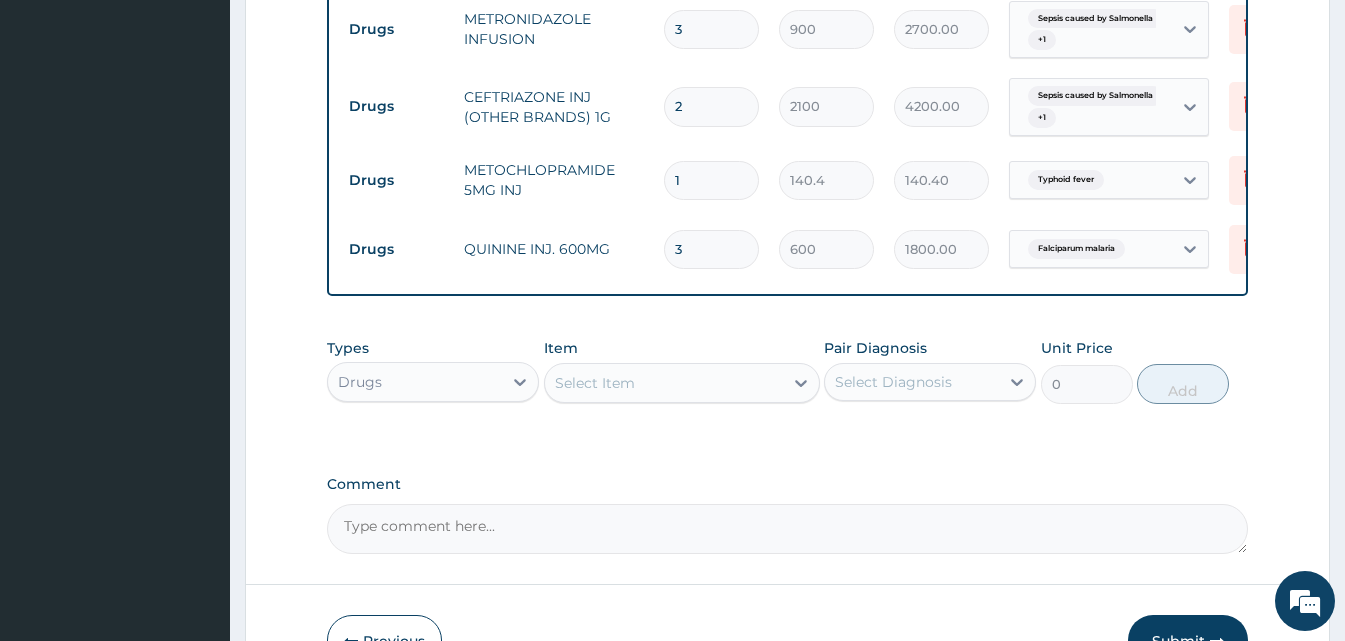 type on "3" 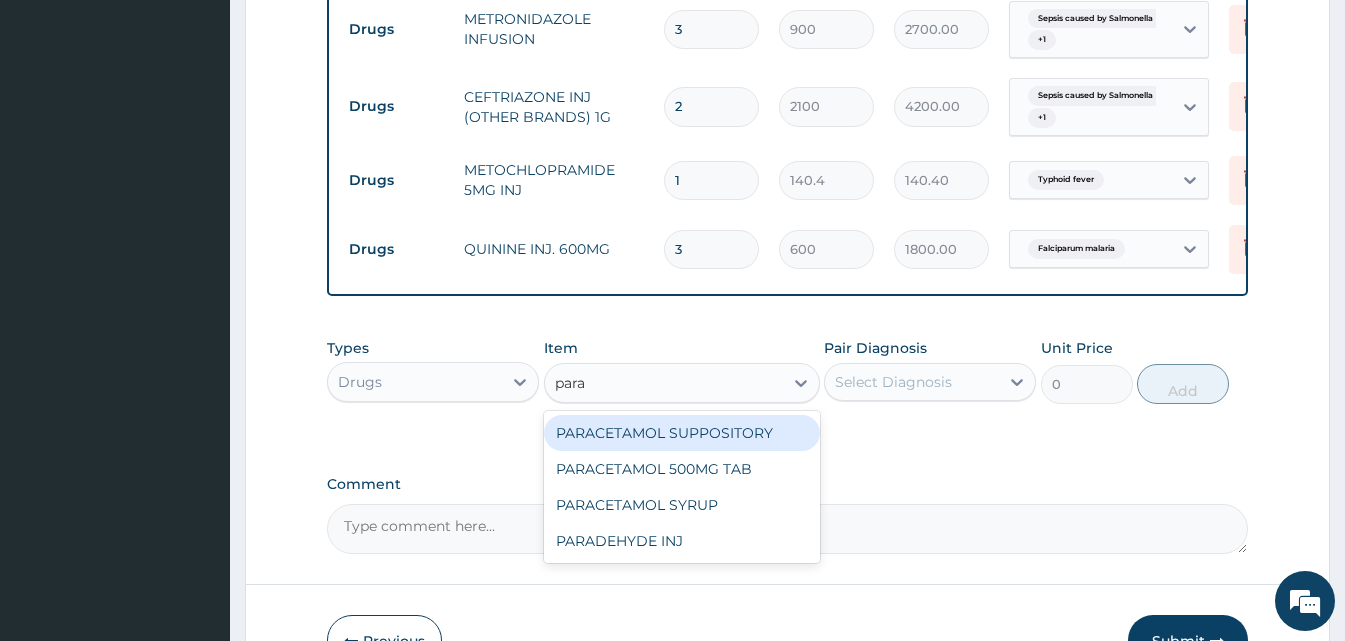 type on "para" 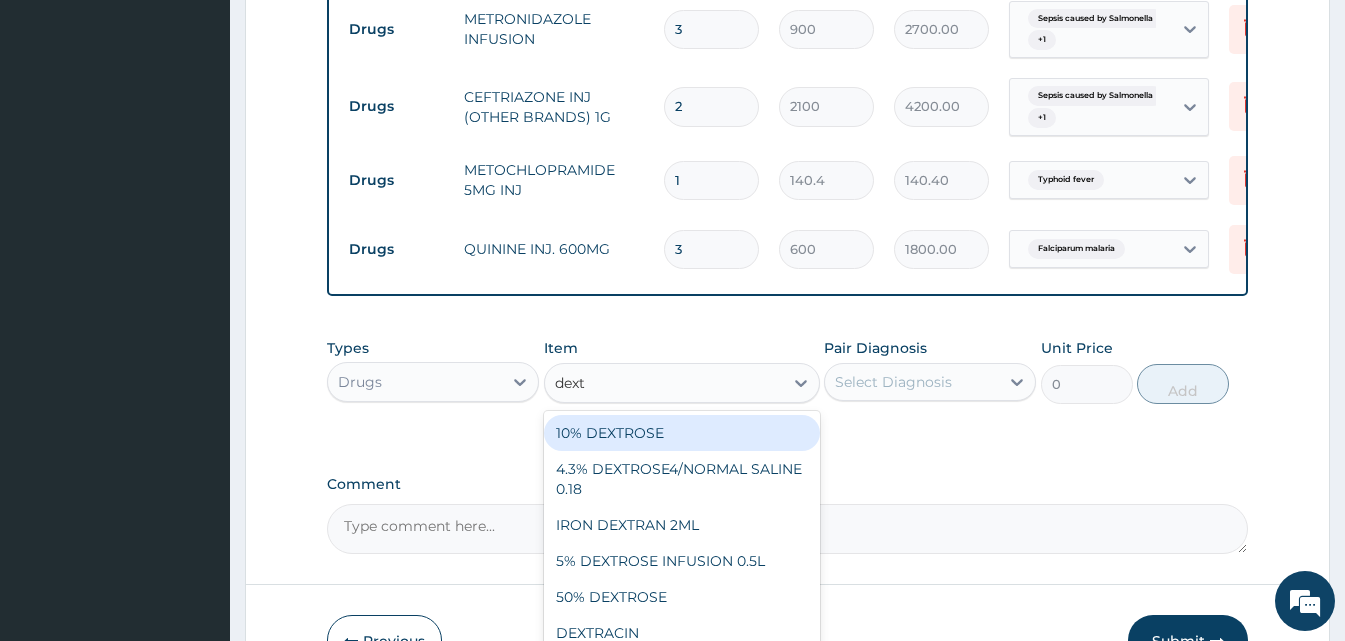type on "dextr" 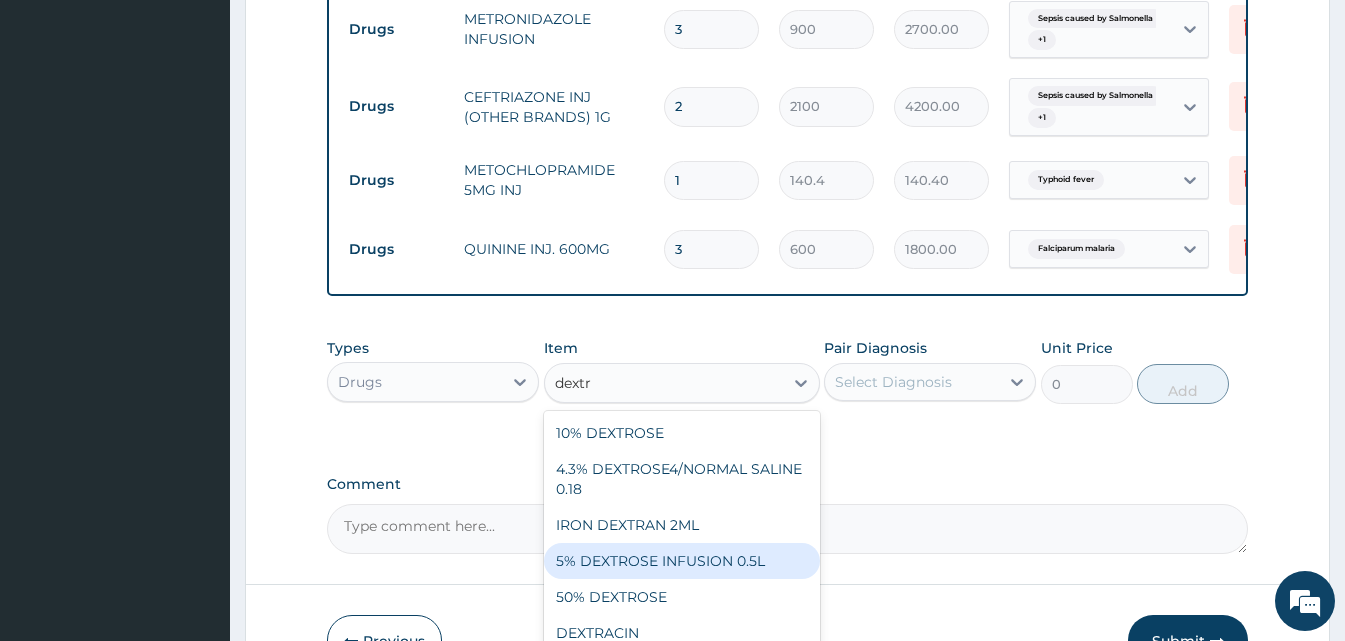 click on "5% DEXTROSE INFUSION 0.5L" at bounding box center [682, 561] 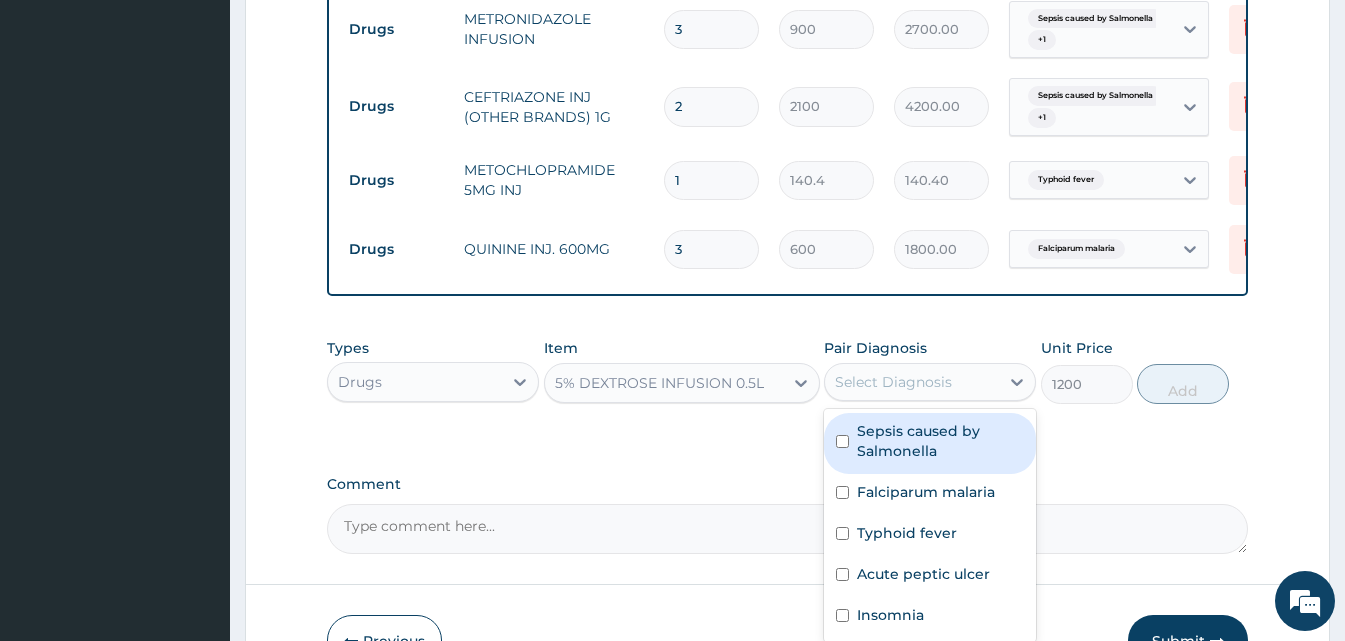 click on "Select Diagnosis" at bounding box center [930, 382] 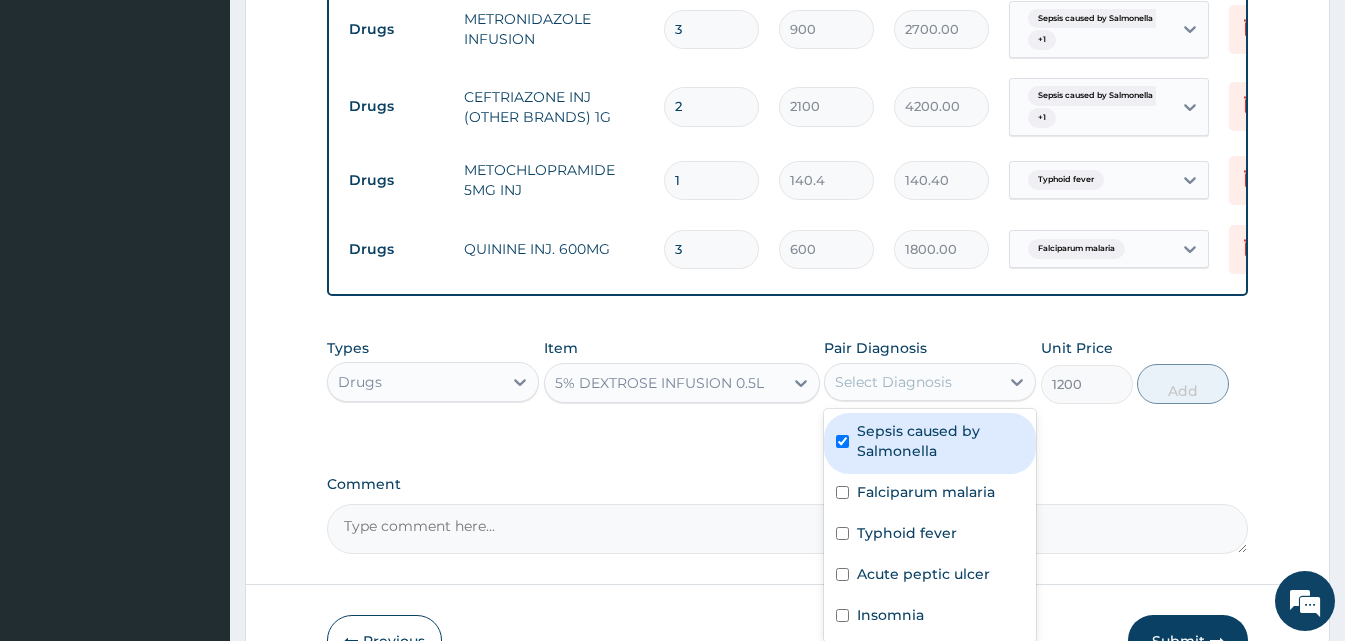 checkbox on "true" 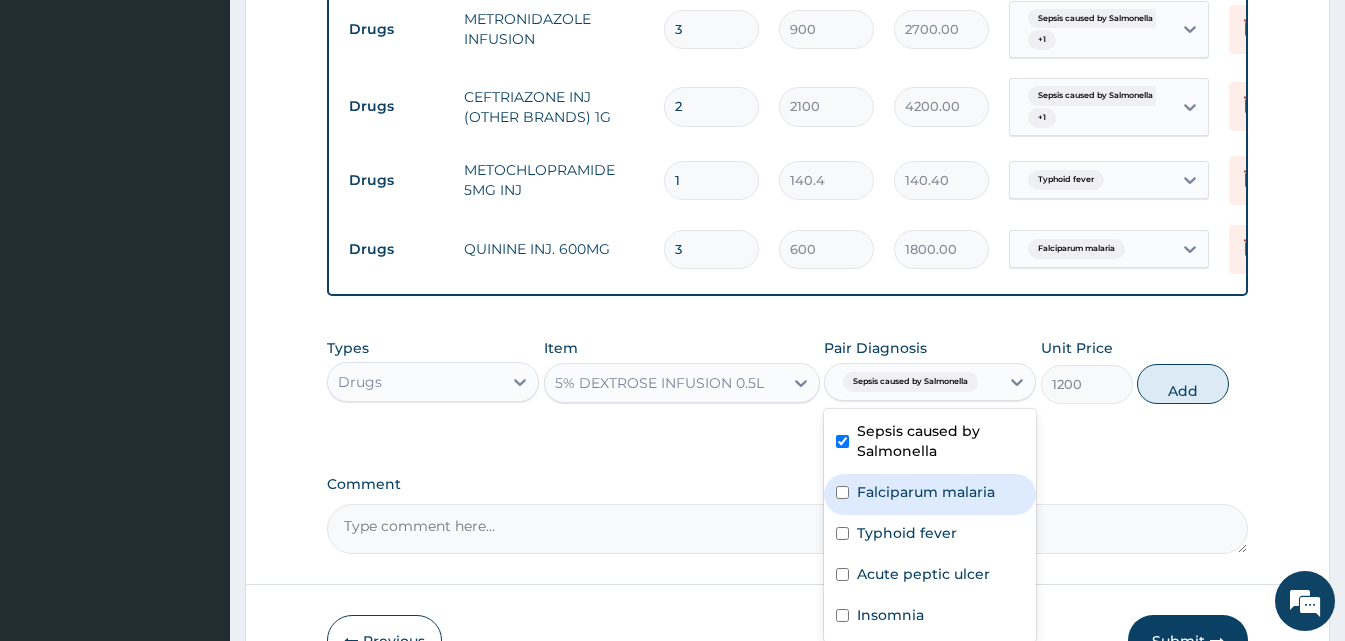 click on "Falciparum malaria" at bounding box center (926, 492) 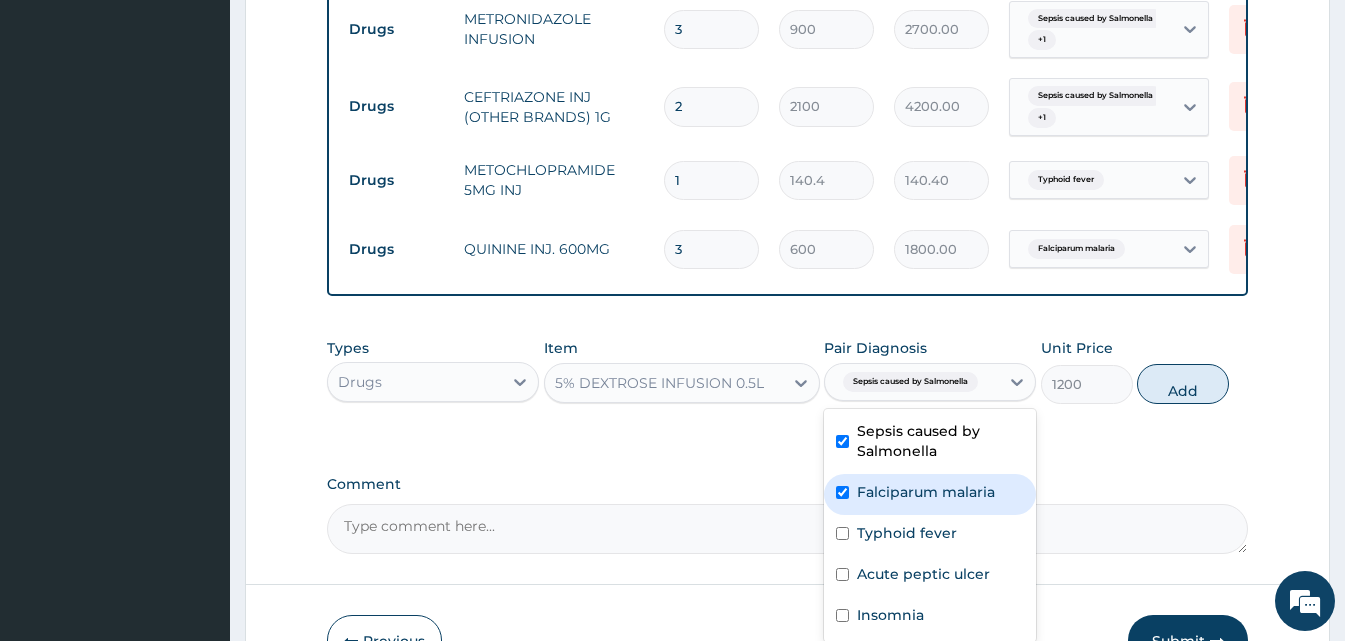 checkbox on "true" 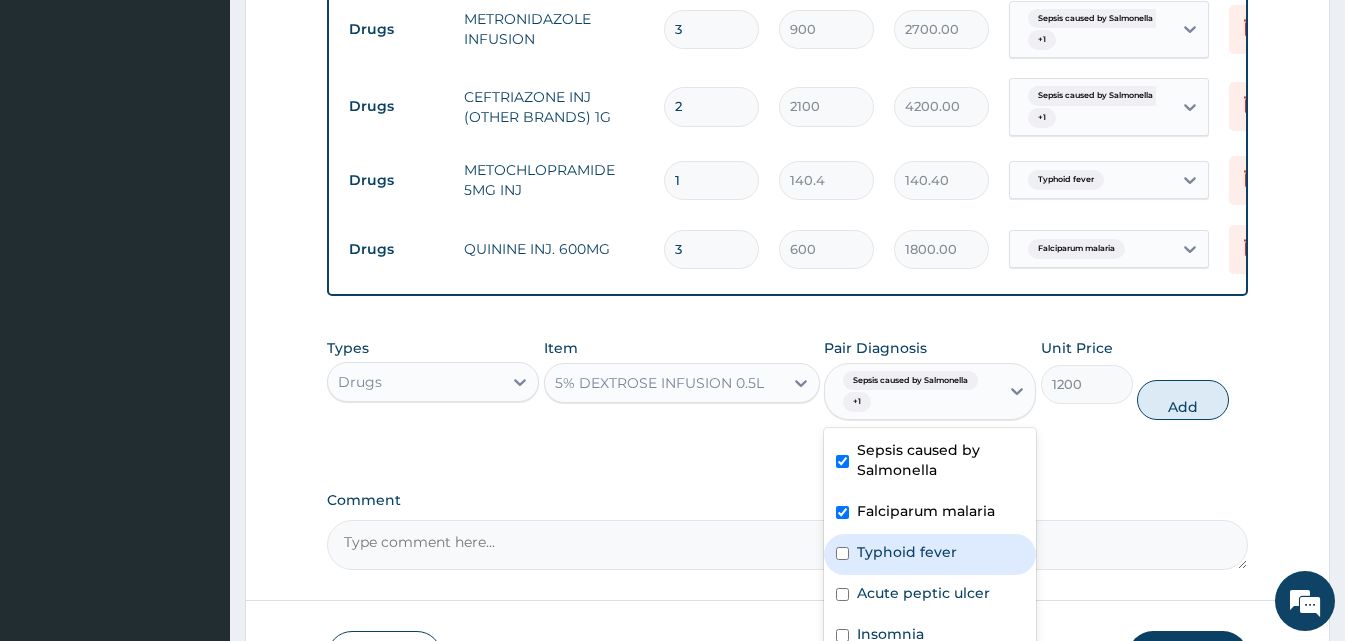 click on "Typhoid fever" at bounding box center [907, 552] 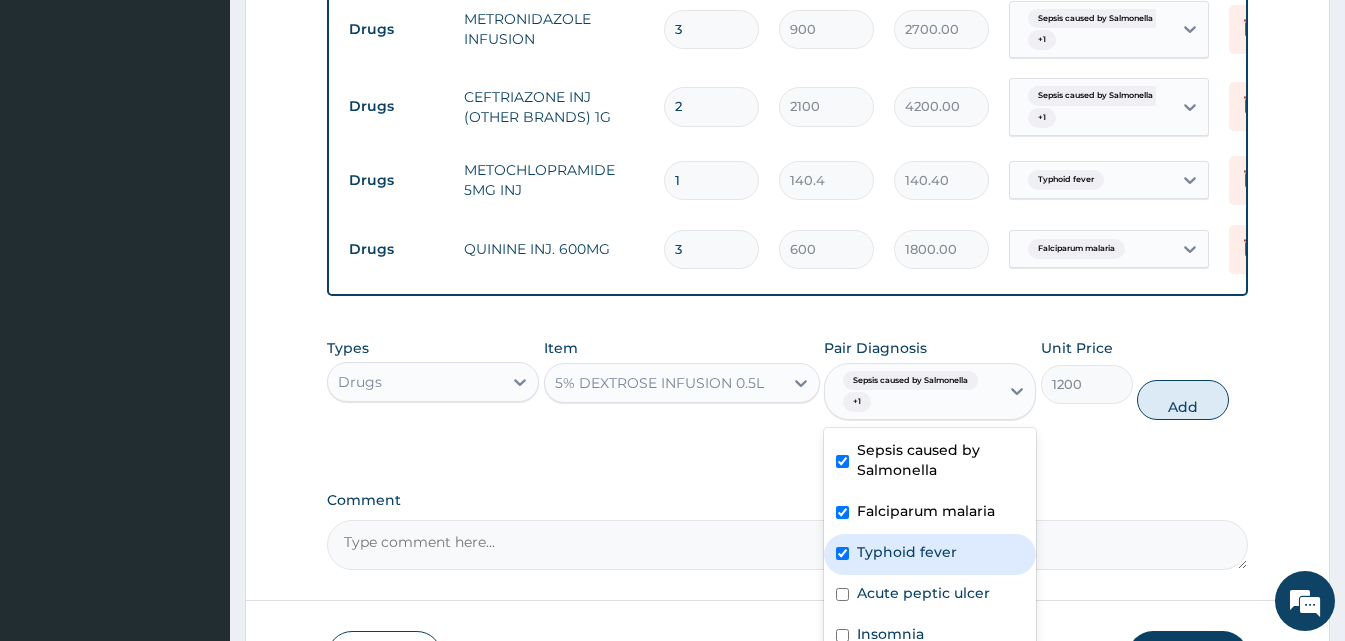 checkbox on "true" 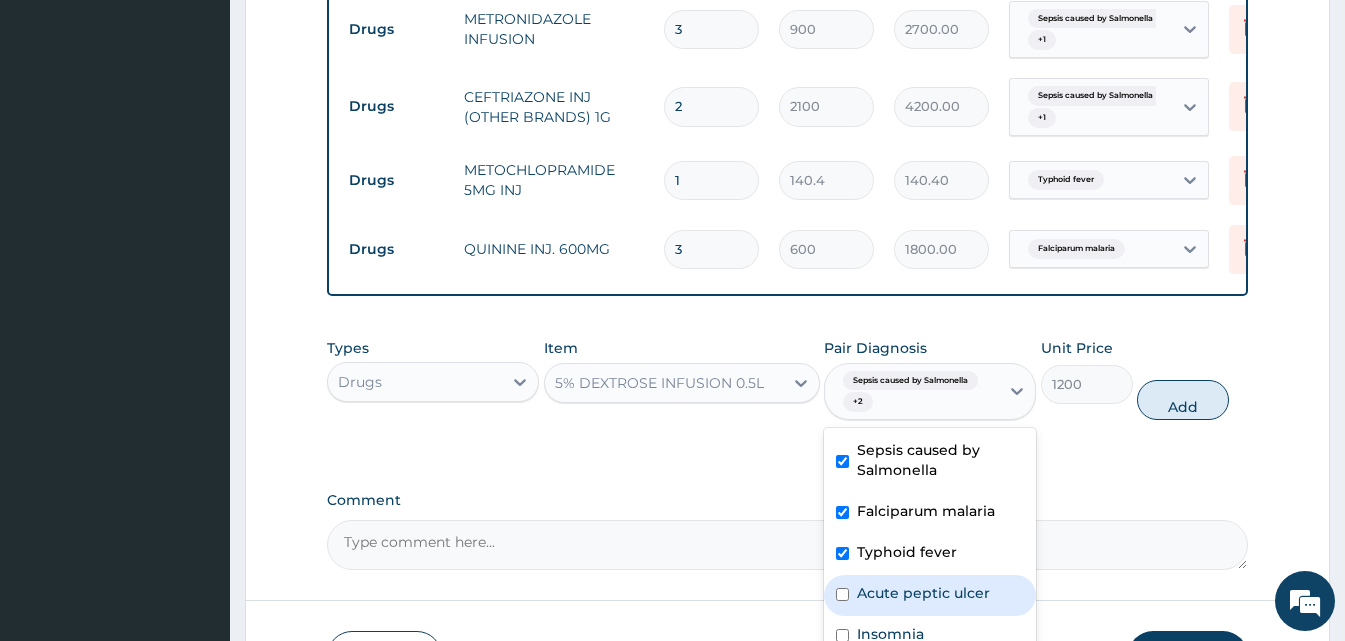 click on "Acute peptic ulcer" at bounding box center [930, 595] 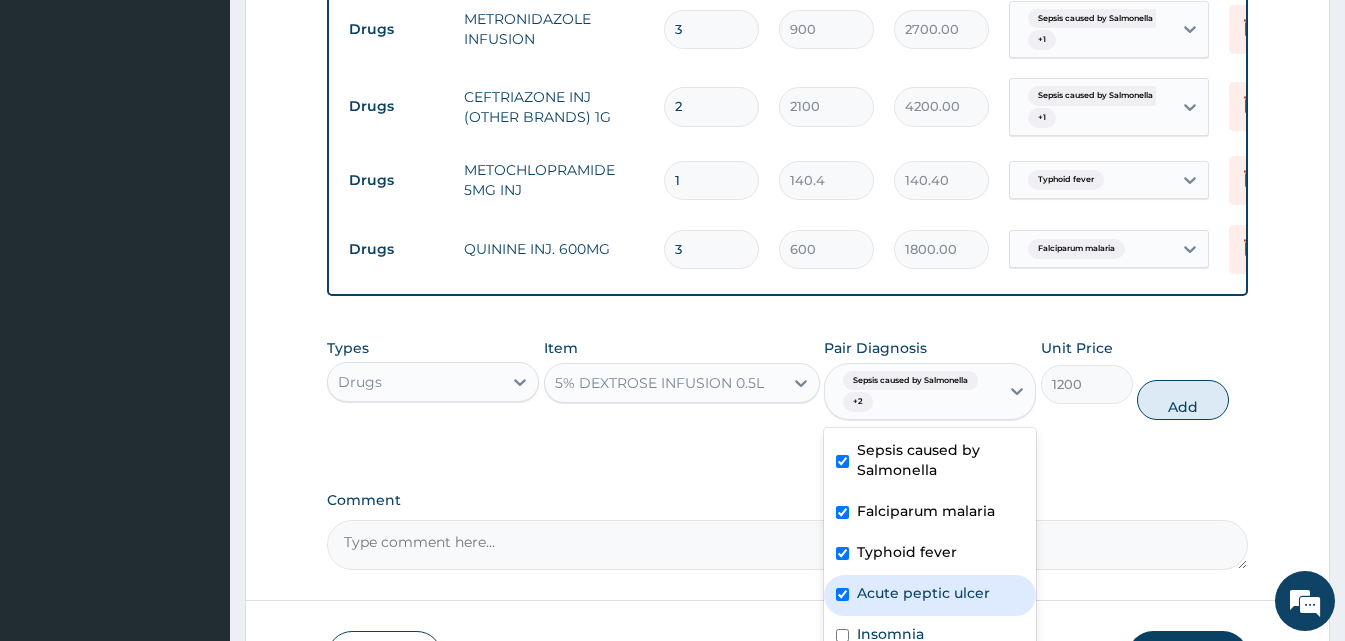 checkbox on "true" 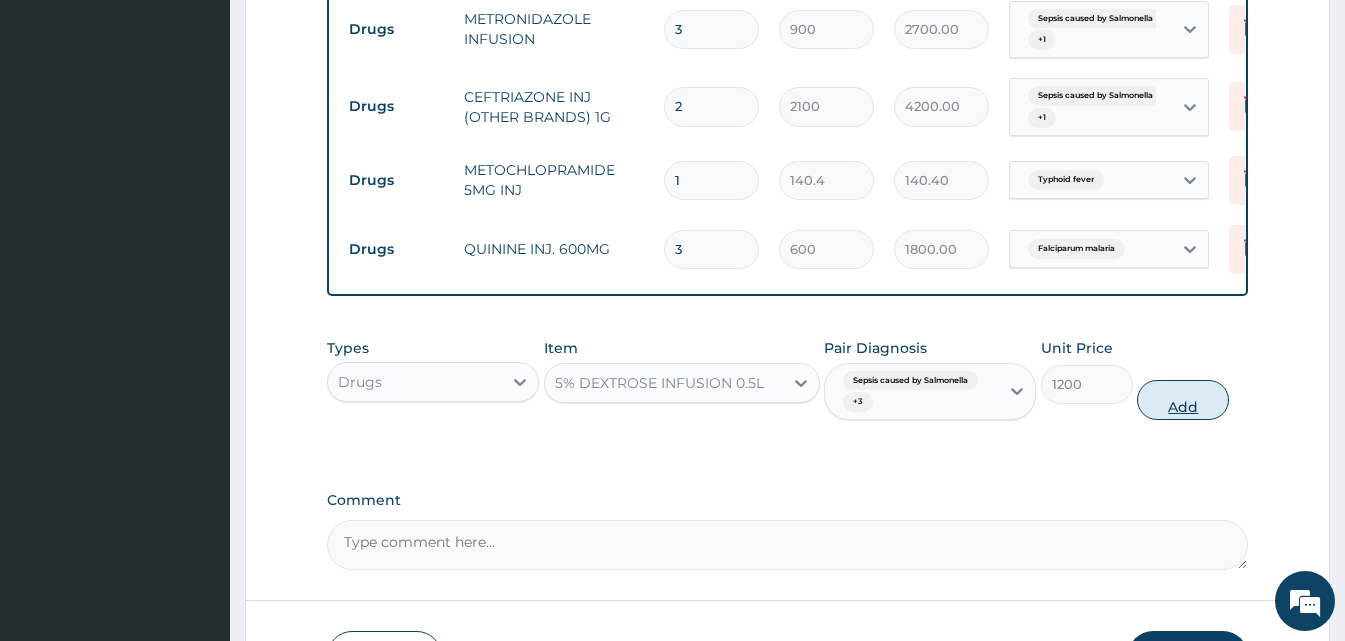 click on "Add" at bounding box center [1183, 400] 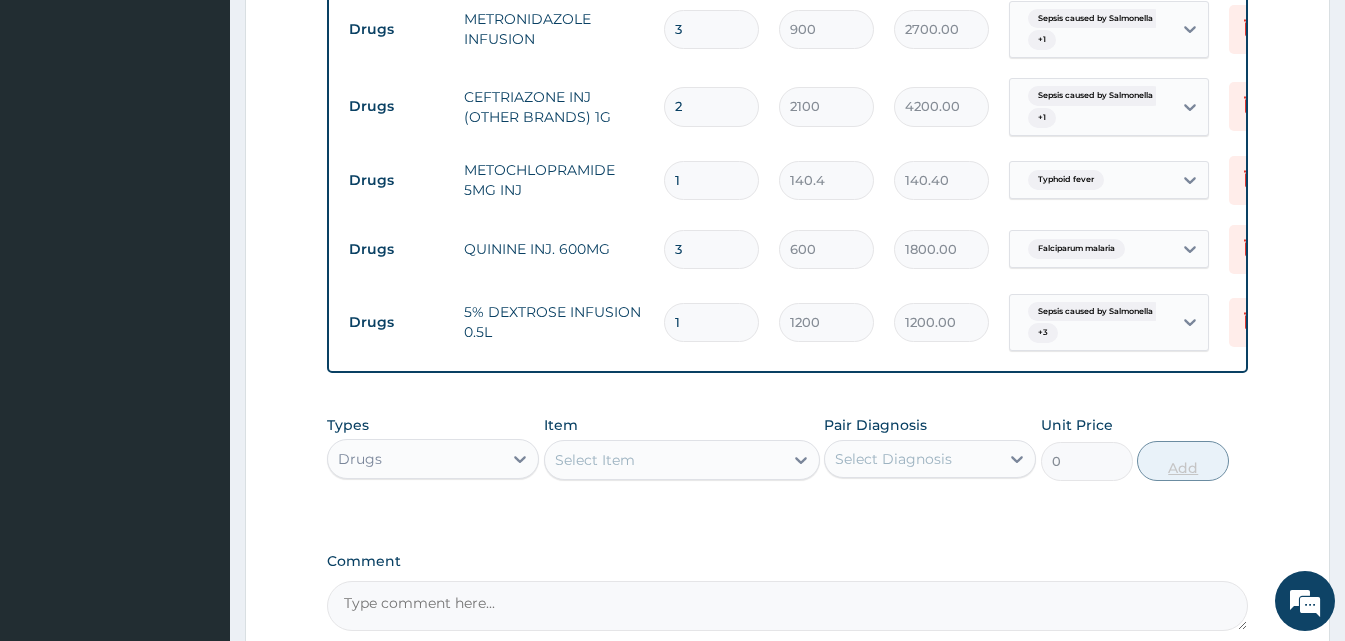 type 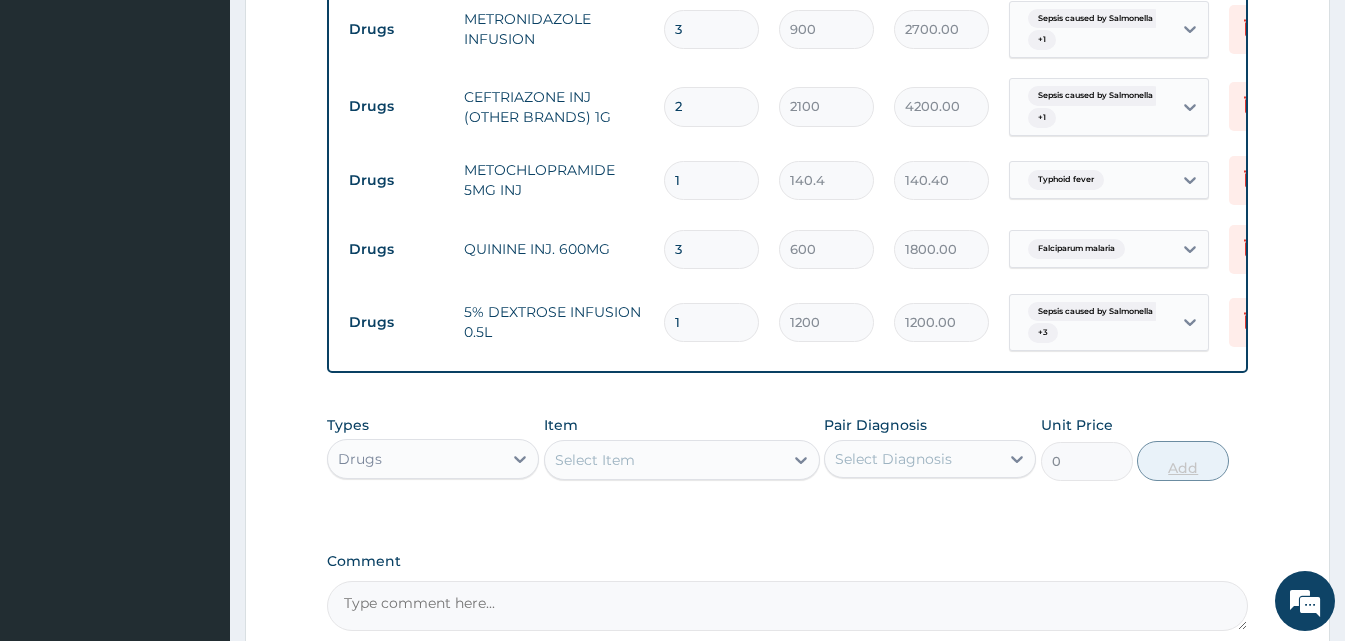 type on "0.00" 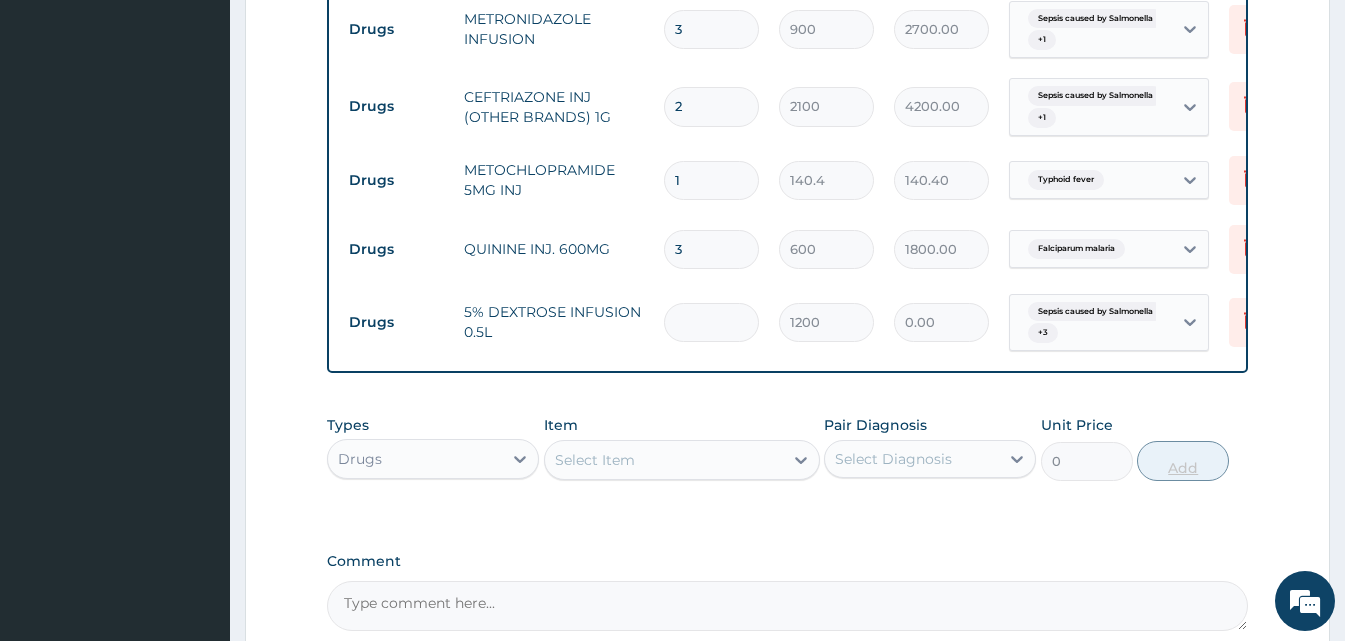 type on "3" 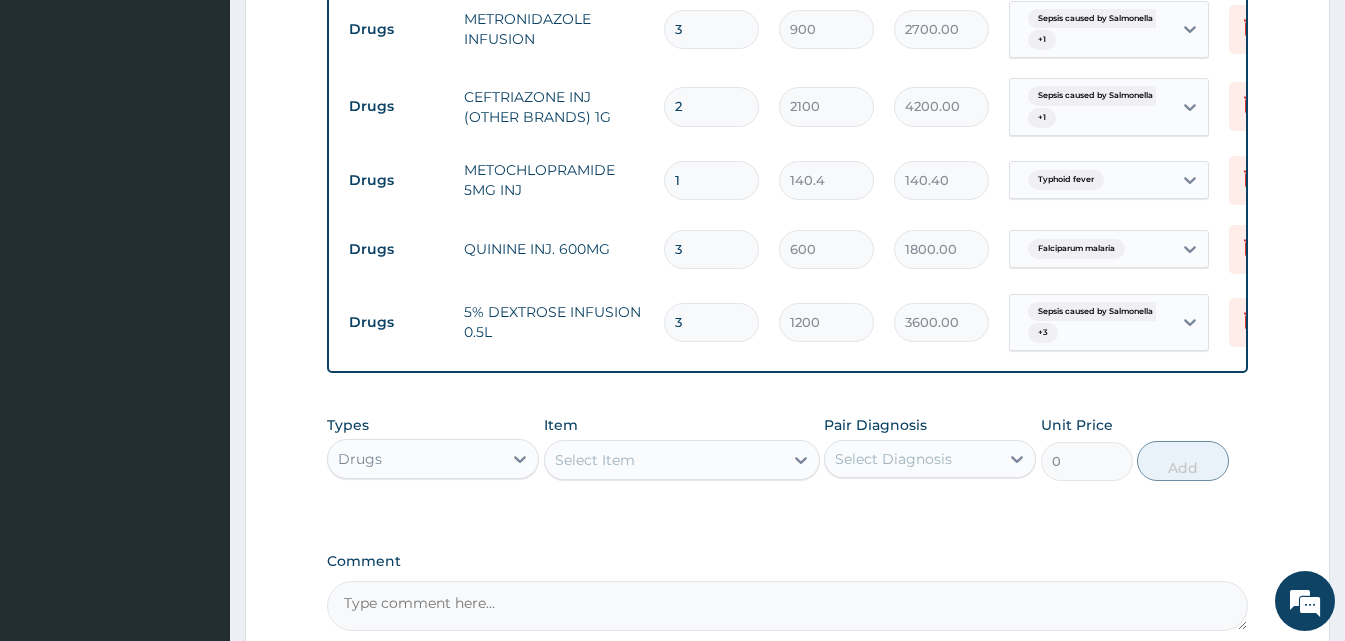 type on "3" 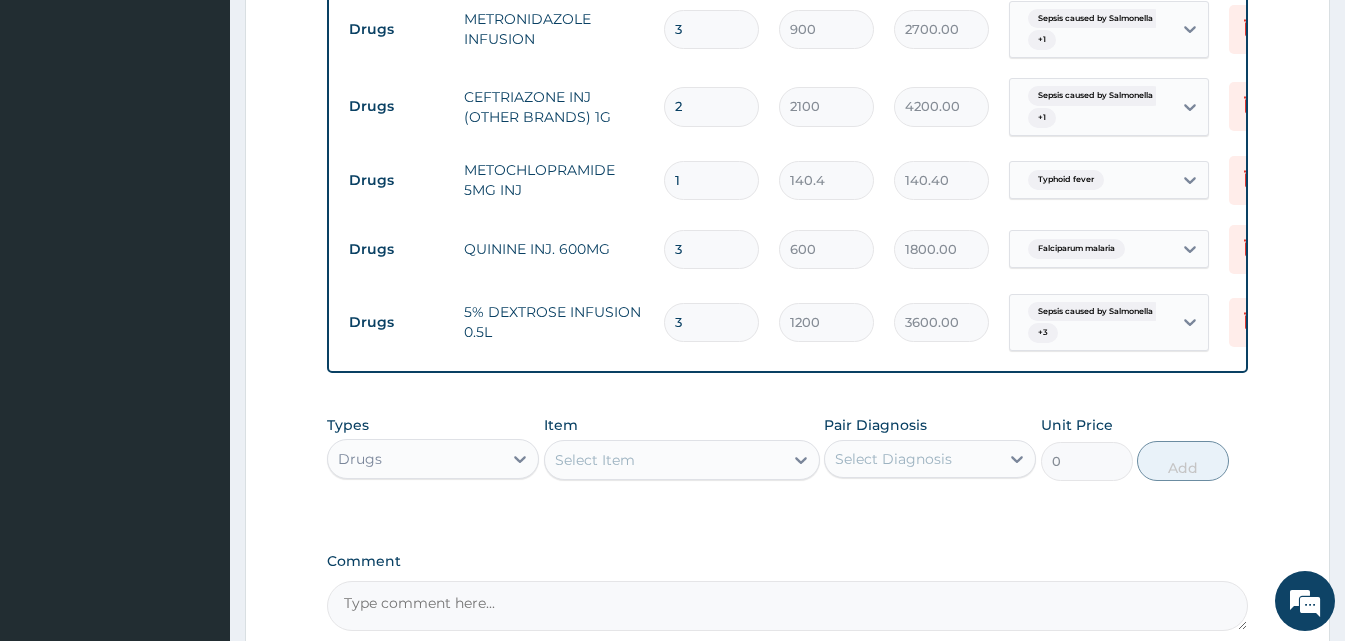 click on "Select Item" at bounding box center (595, 460) 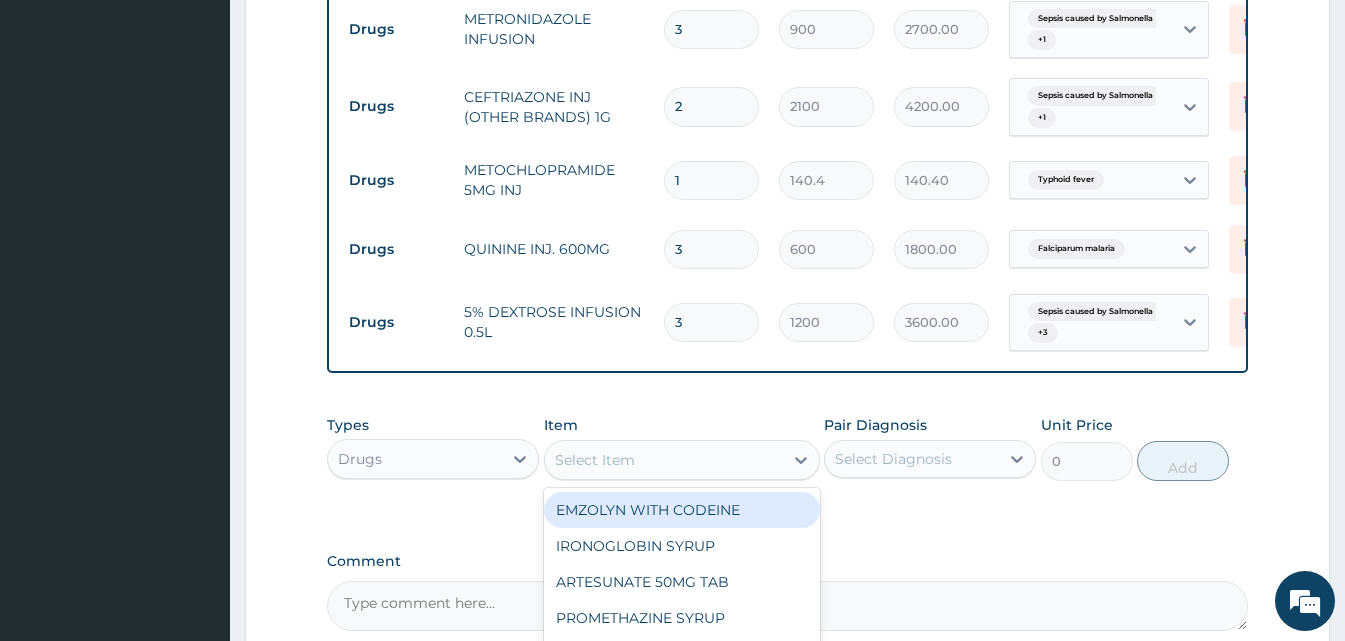type on "[" 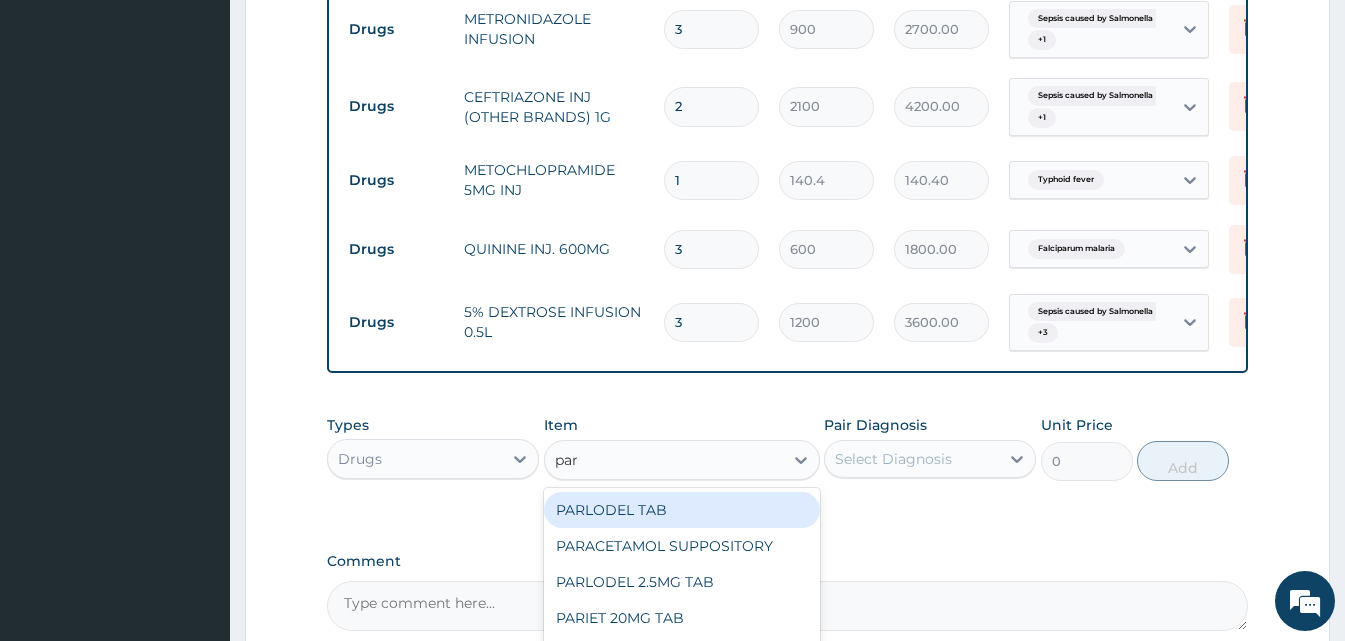type on "para" 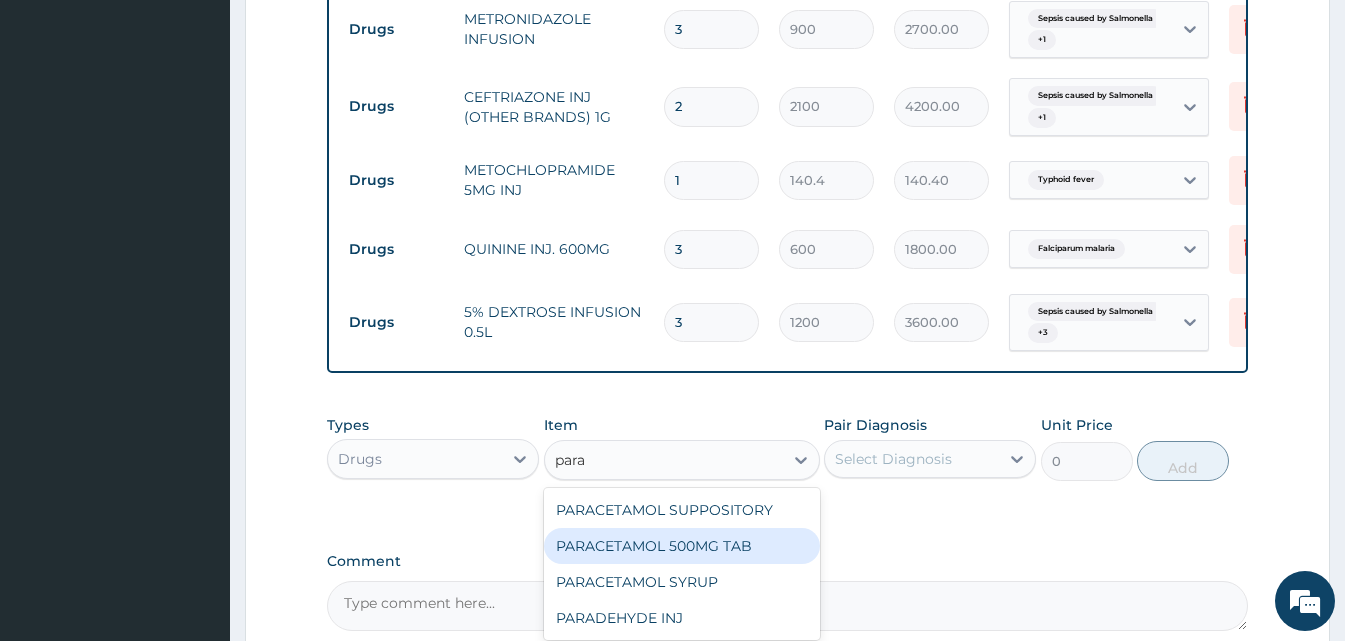 click on "PARACETAMOL 500MG TAB" at bounding box center [682, 546] 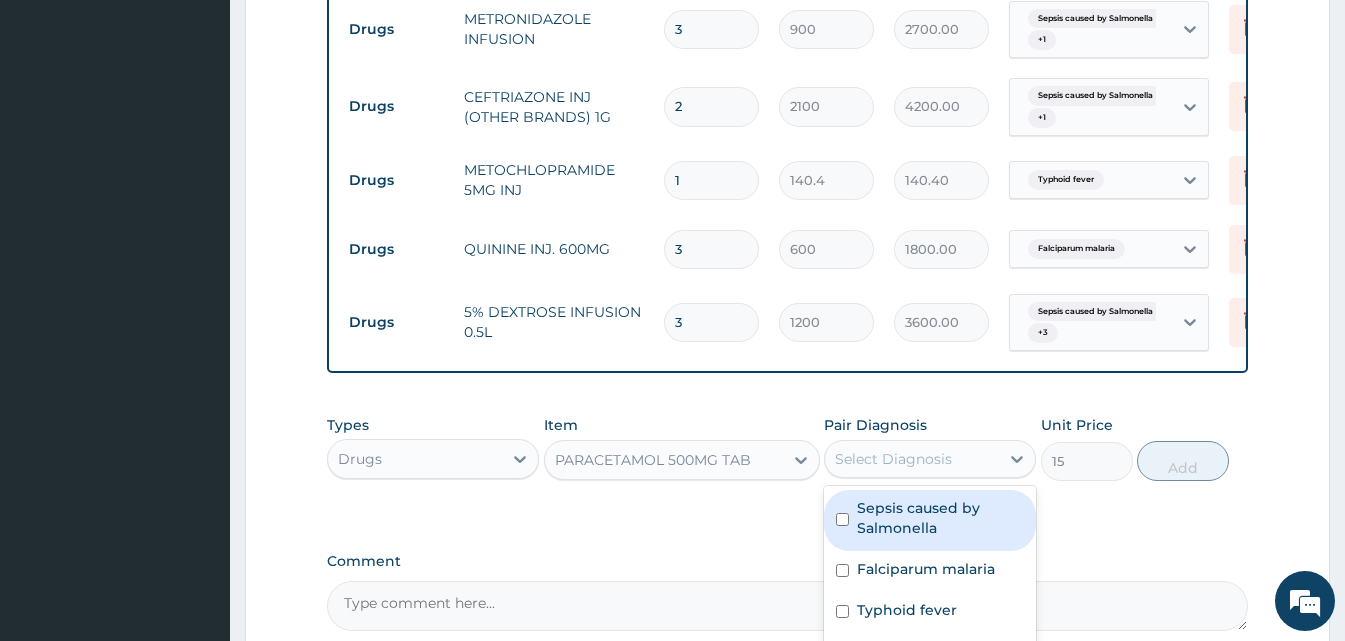 click on "Select Diagnosis" at bounding box center (912, 459) 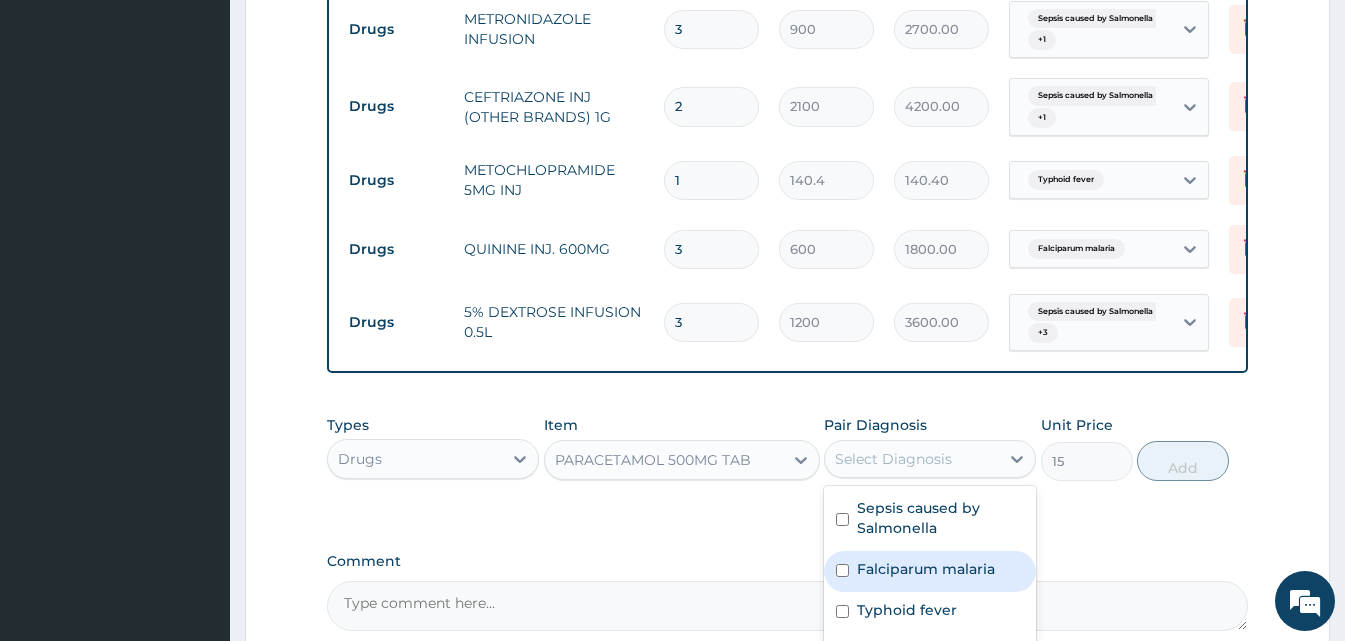 click on "Falciparum malaria" at bounding box center (926, 569) 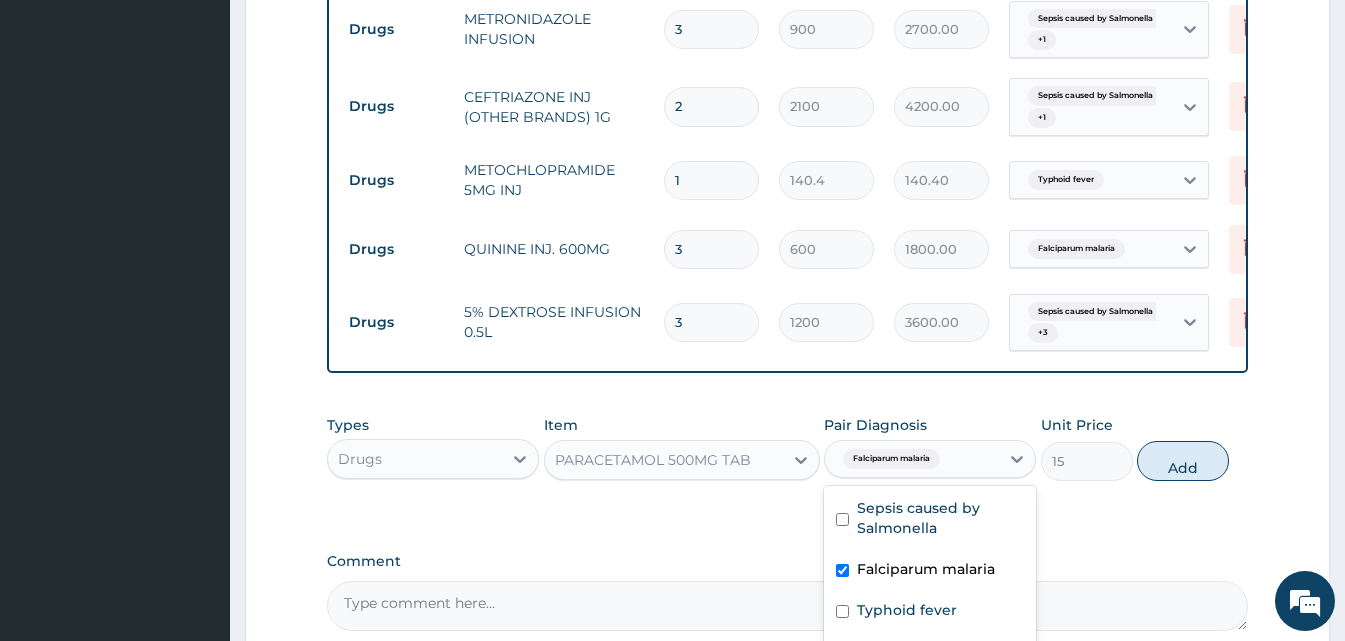 click on "Falciparum malaria" at bounding box center [926, 569] 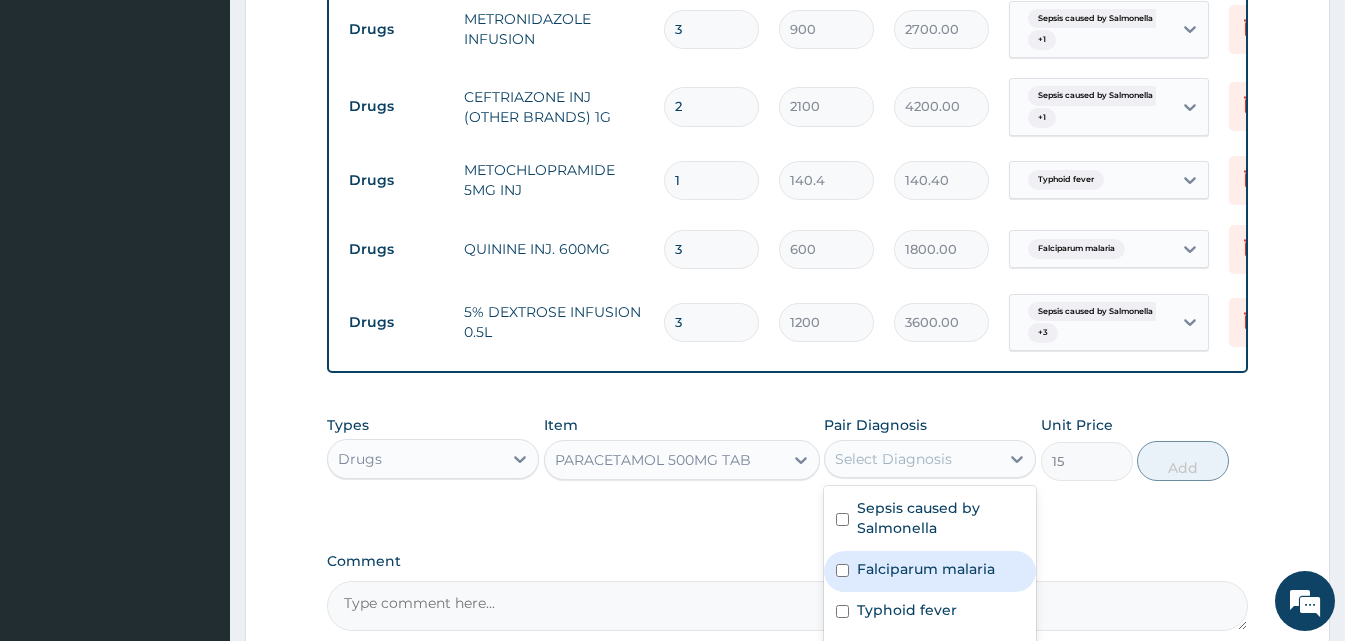 click on "Falciparum malaria" at bounding box center [926, 569] 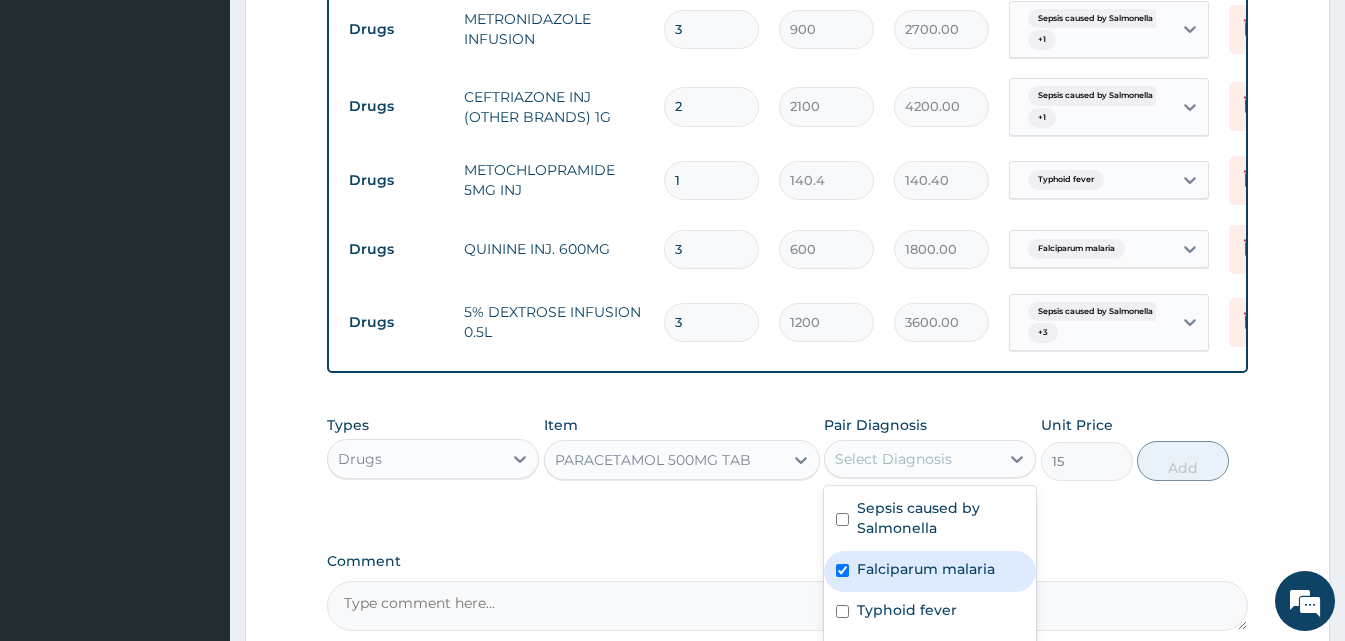 checkbox on "true" 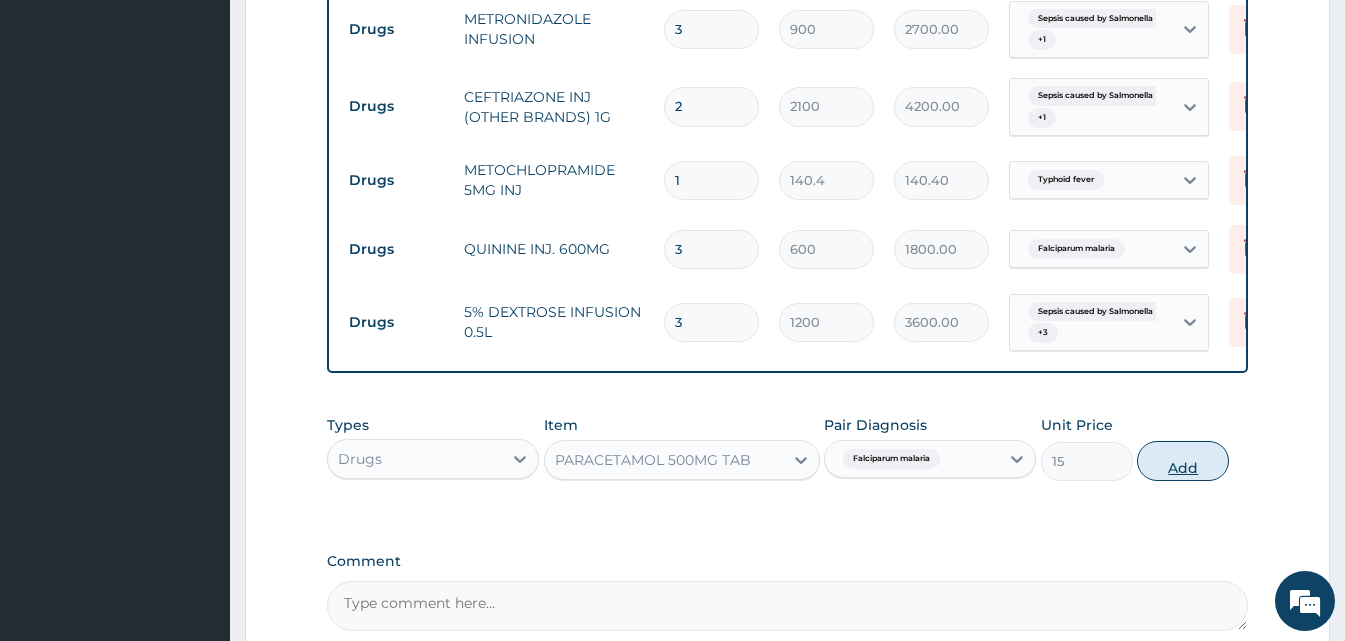 click on "Add" at bounding box center [1183, 461] 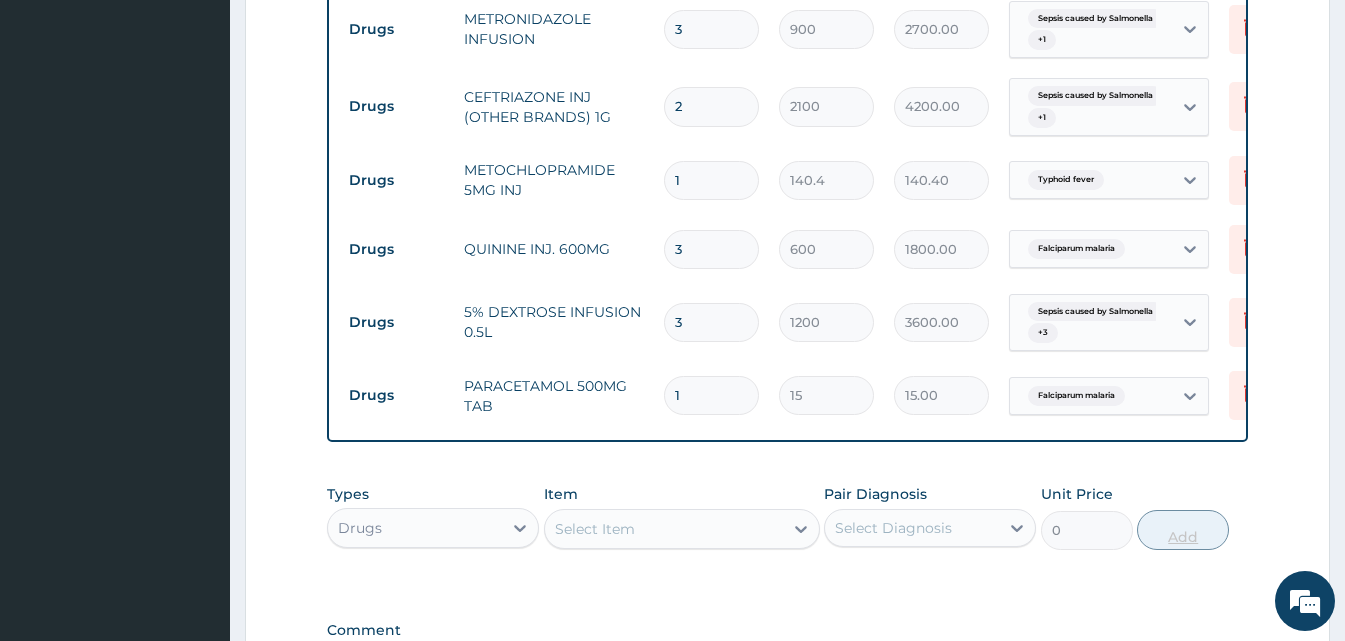 type 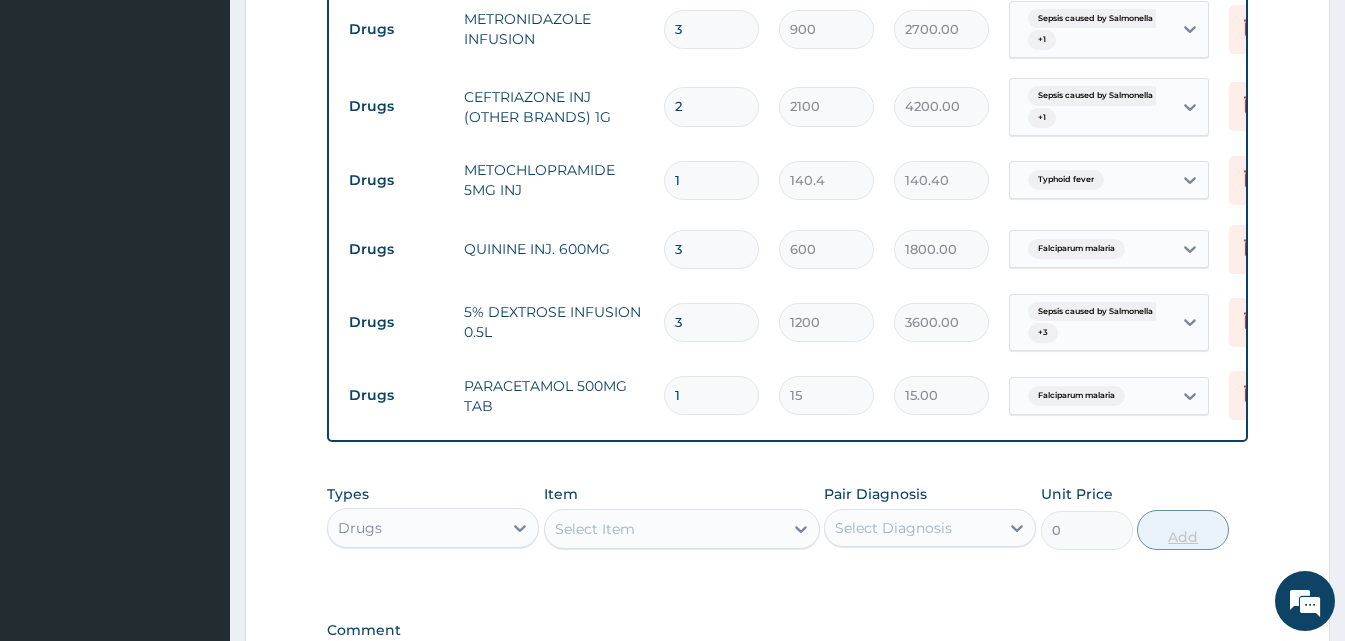 type on "0.00" 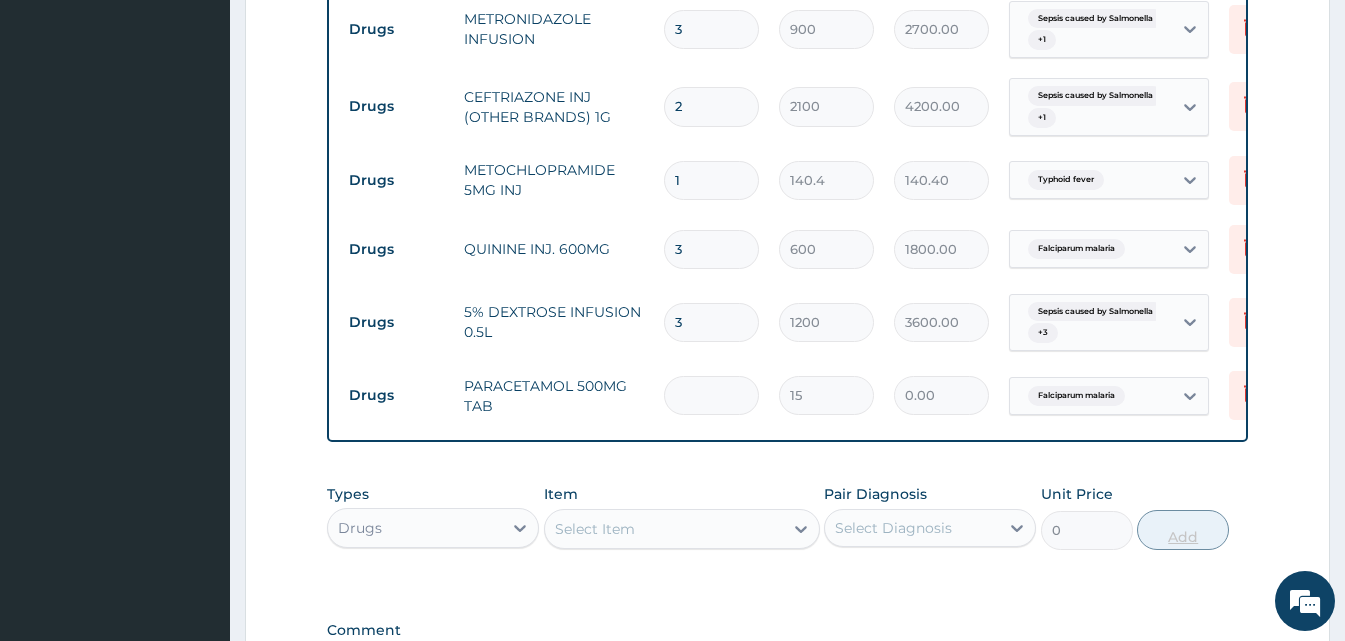 type on "3" 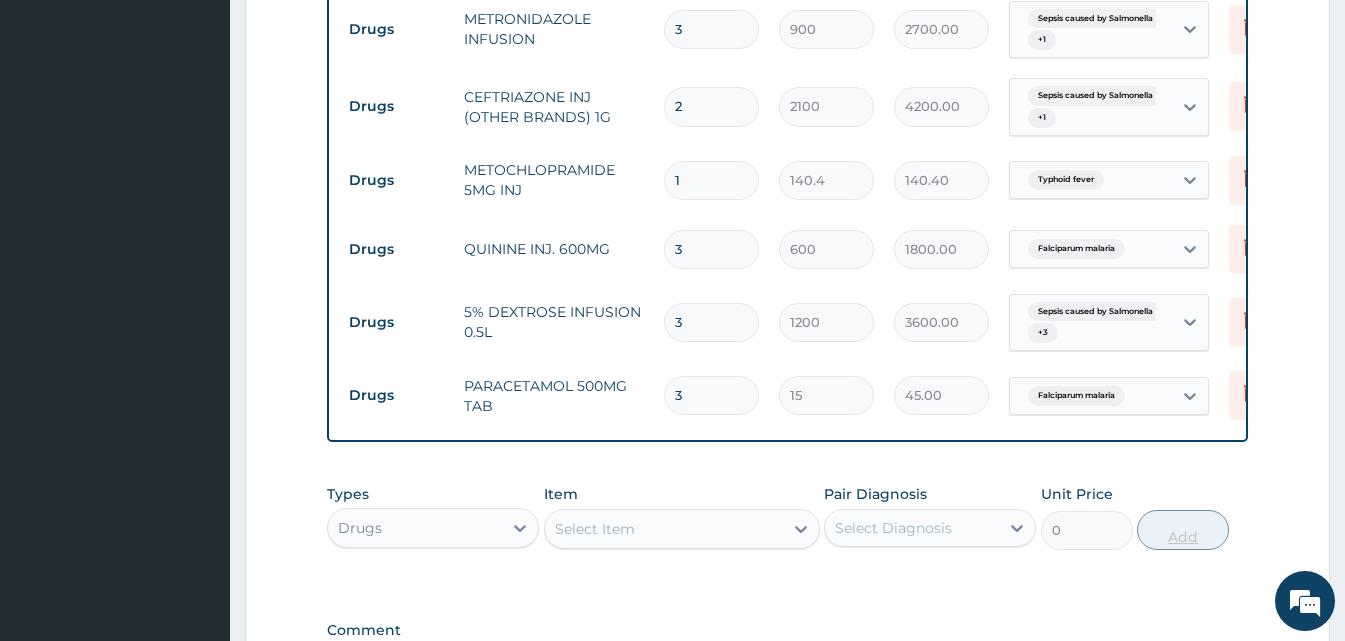 type on "30" 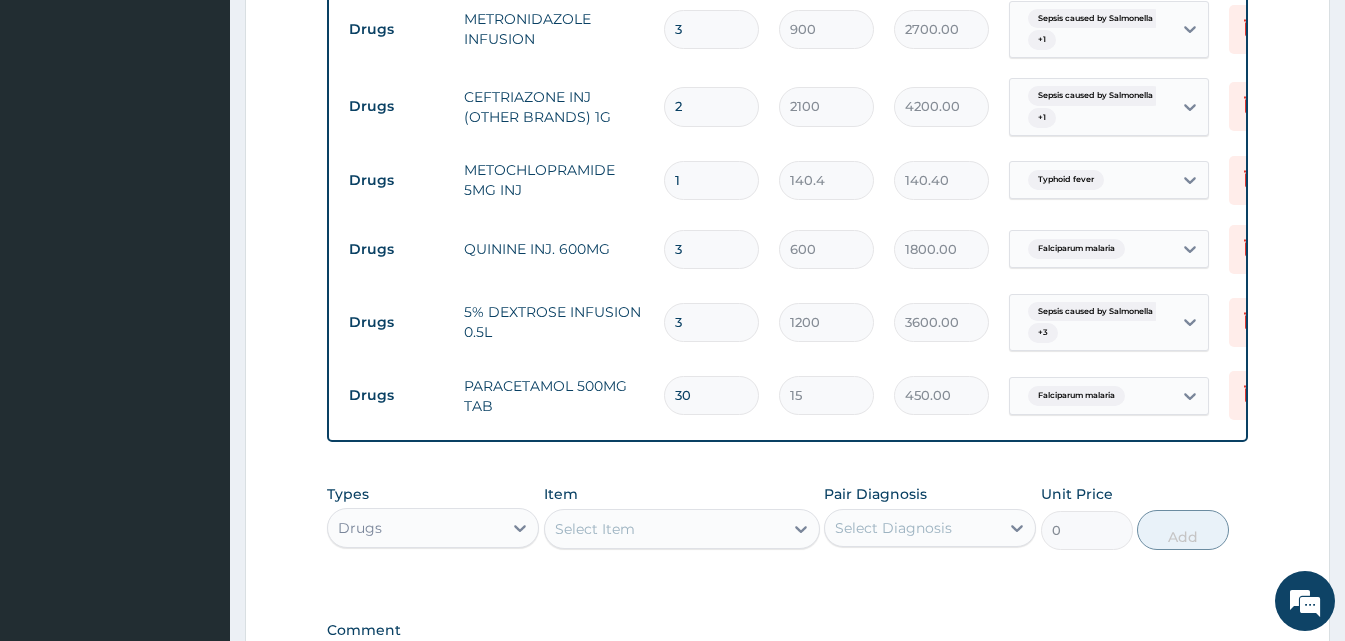 scroll, scrollTop: 1539, scrollLeft: 0, axis: vertical 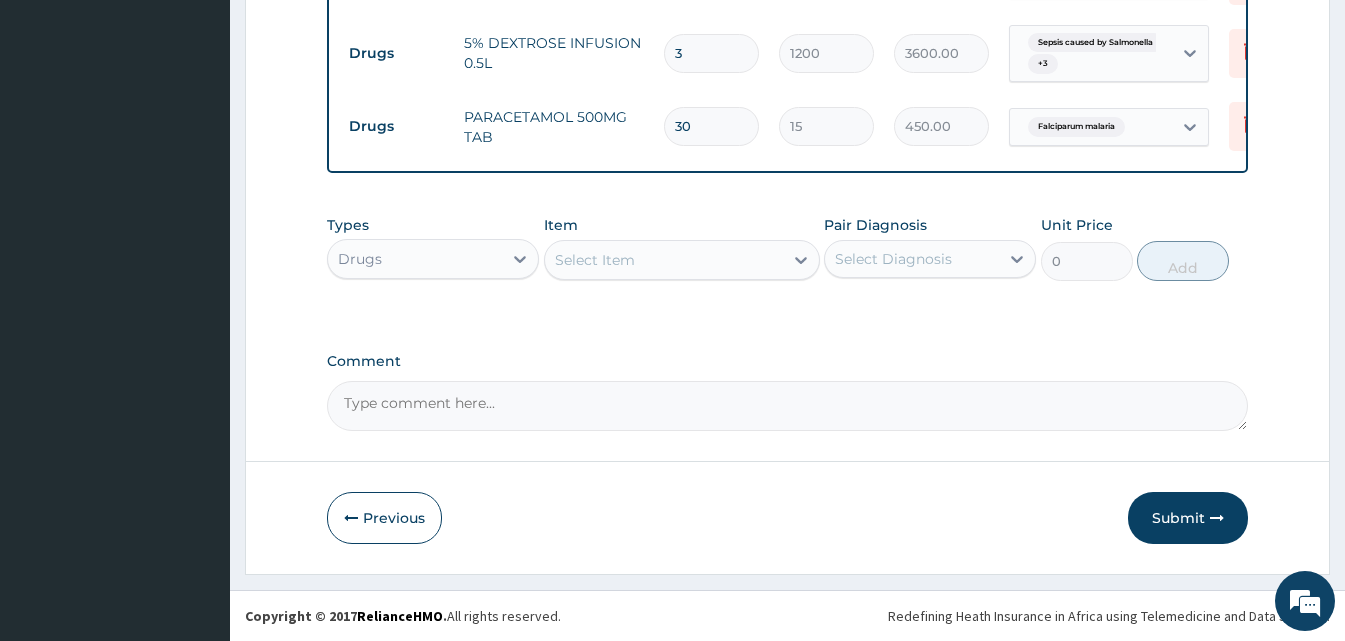 type on "30" 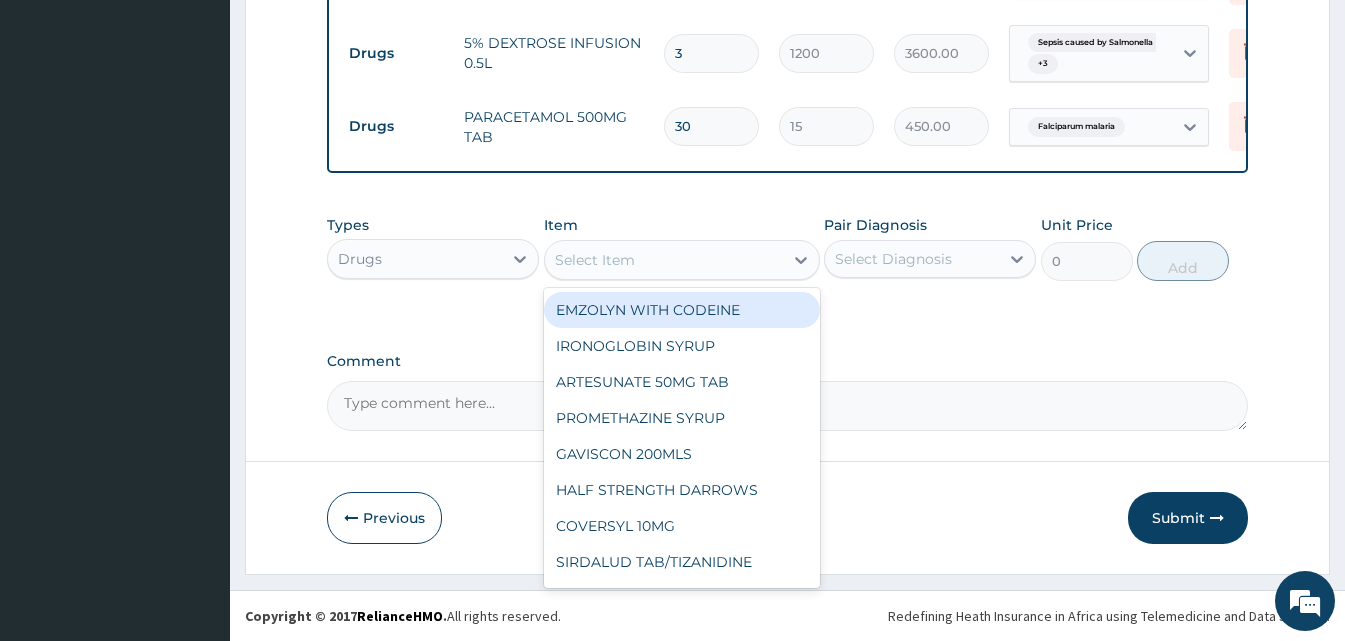 drag, startPoint x: 628, startPoint y: 80, endPoint x: 593, endPoint y: -87, distance: 170.62825 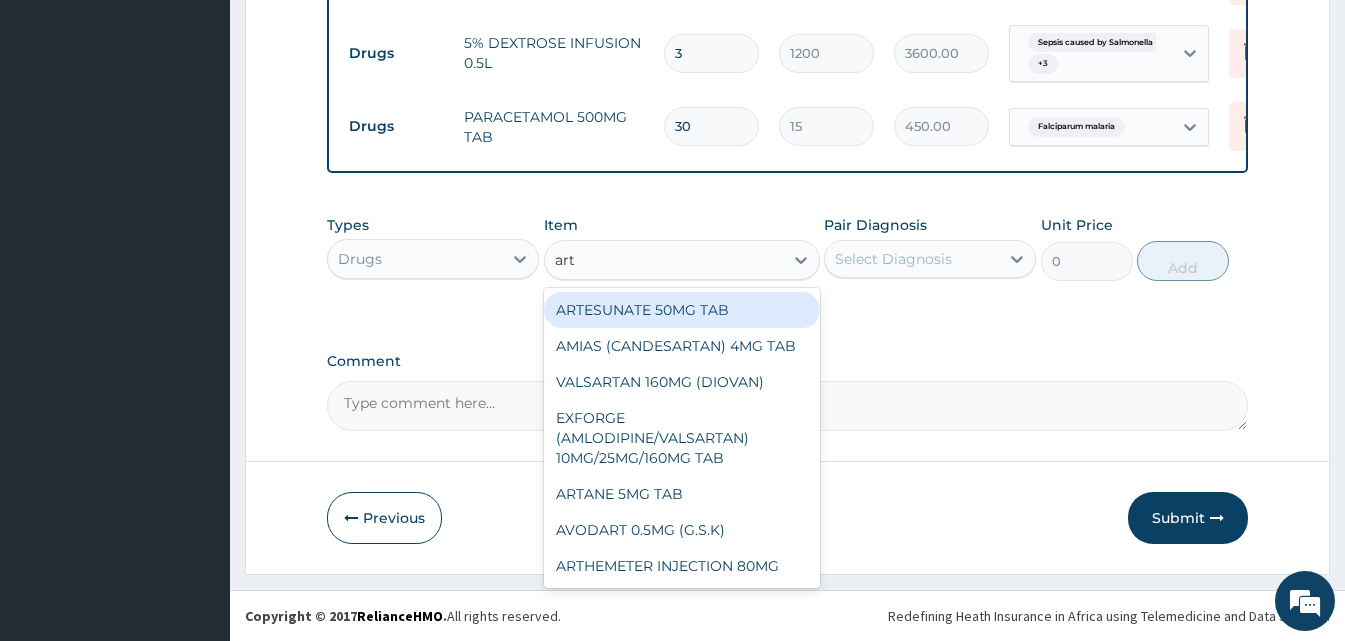 type on "arte" 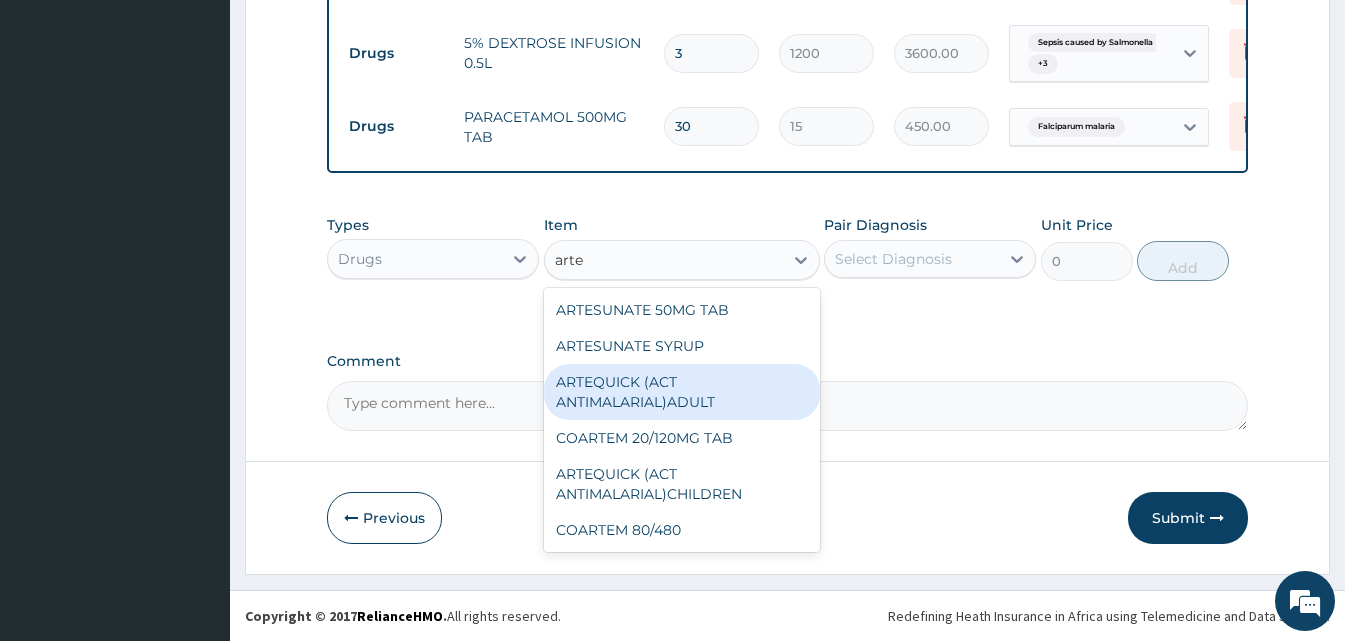 click on "ARTEQUICK (ACT ANTIMALARIAL)ADULT" at bounding box center [682, 392] 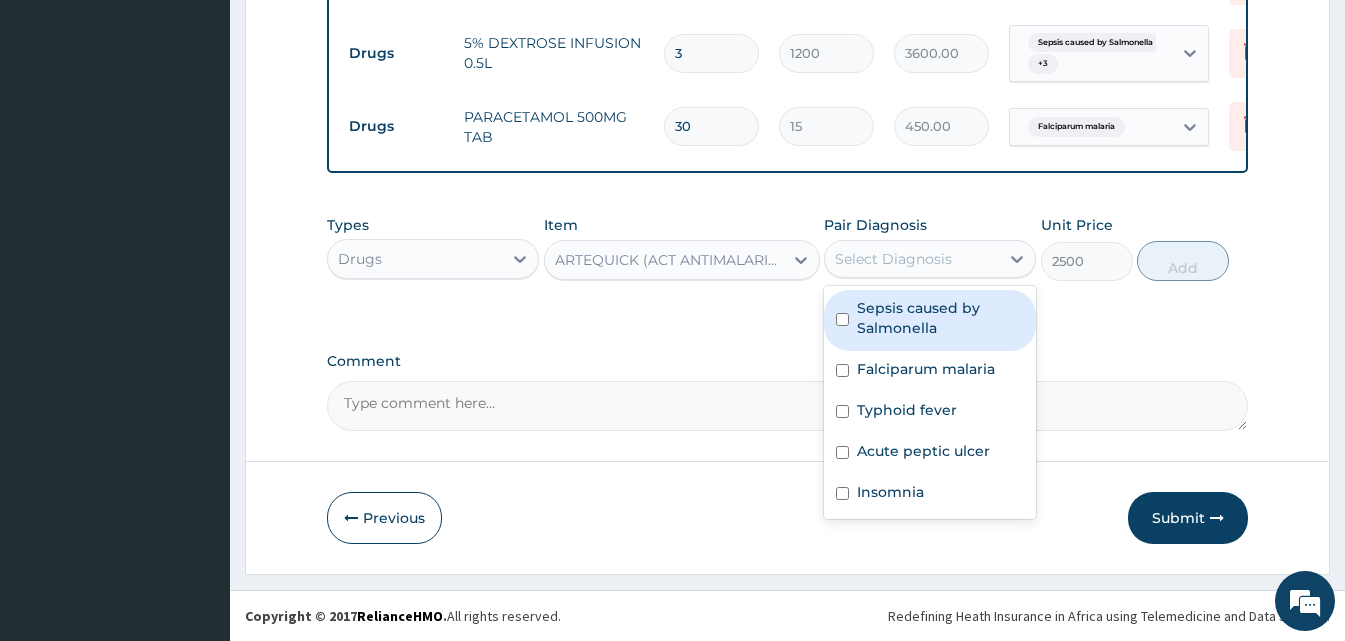click on "Select Diagnosis" at bounding box center (912, 259) 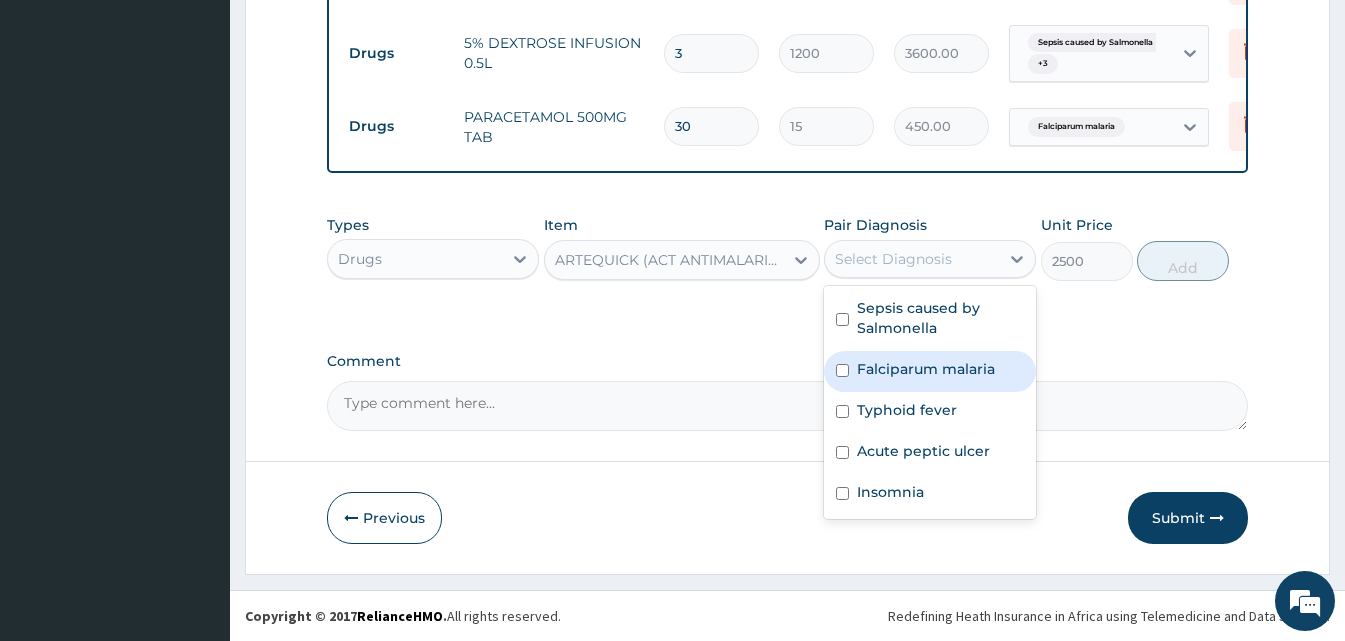 click on "Falciparum malaria" at bounding box center (930, 371) 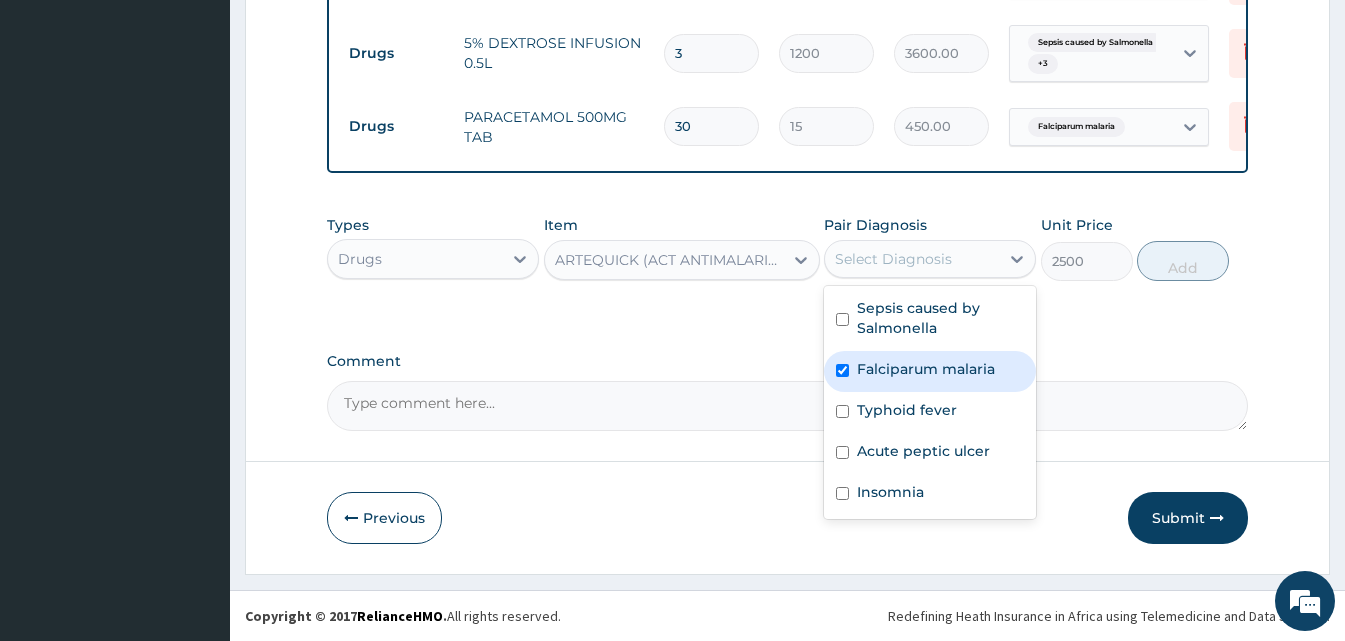checkbox on "true" 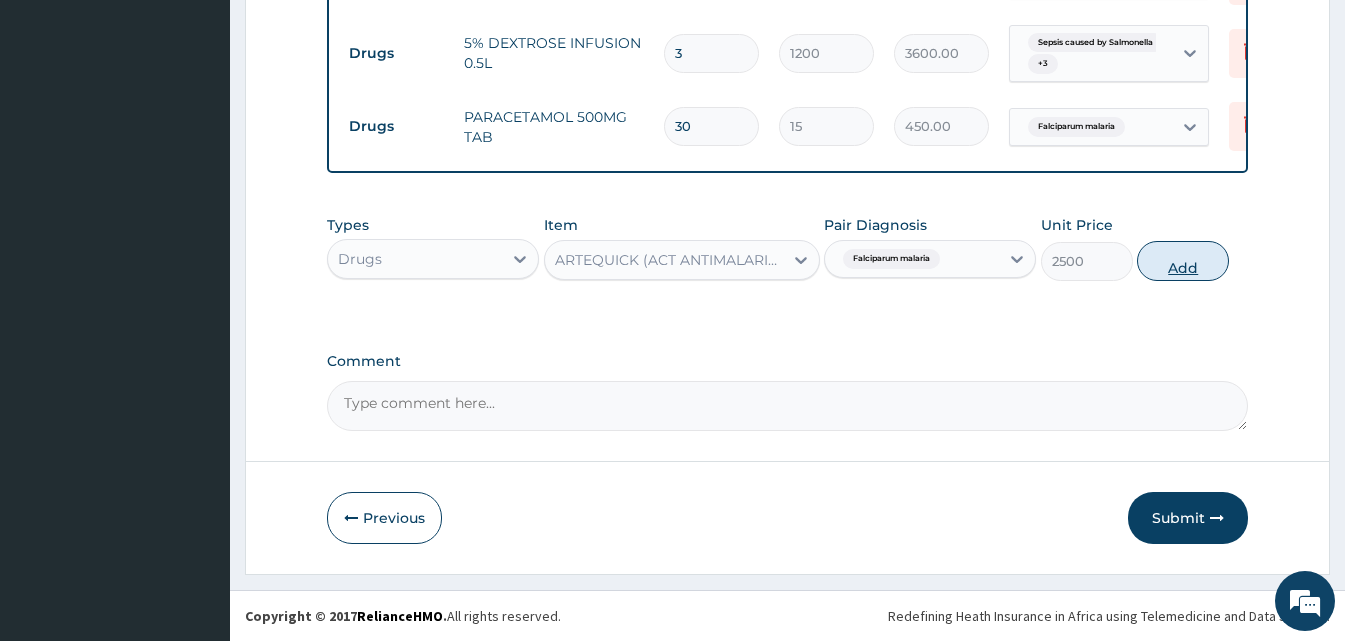 click on "Add" at bounding box center (1183, 261) 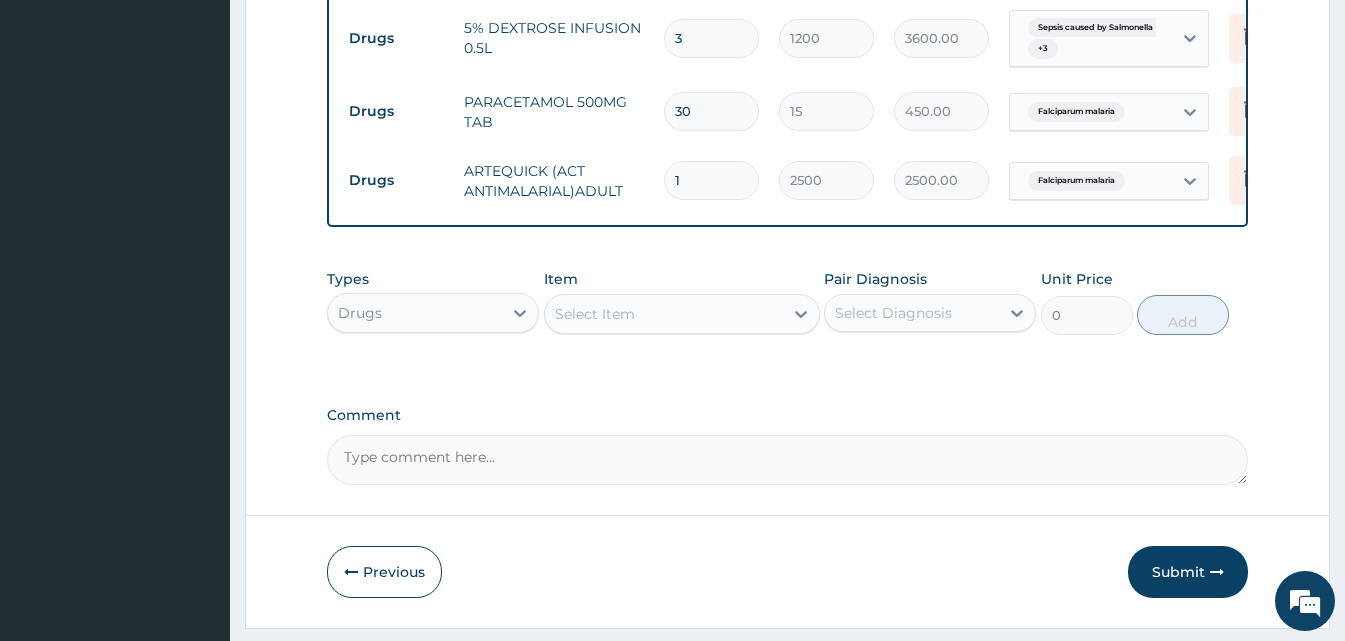 click on "Select Item" at bounding box center [664, 314] 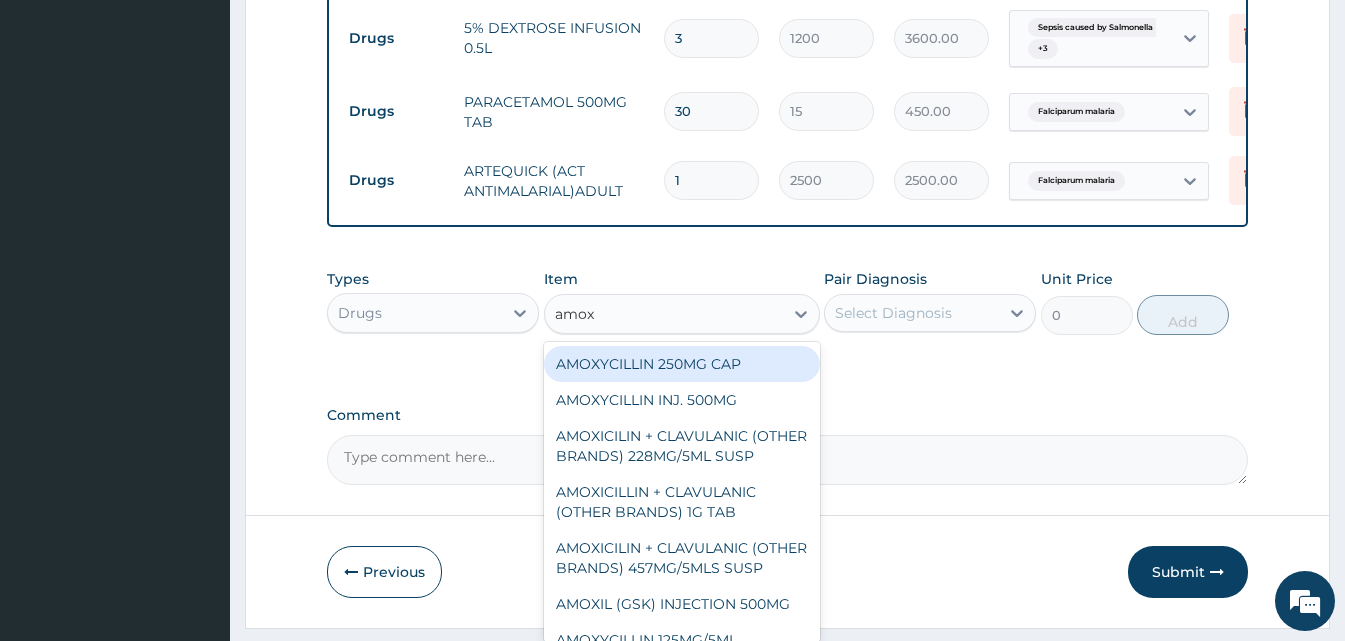 type on "amoxy" 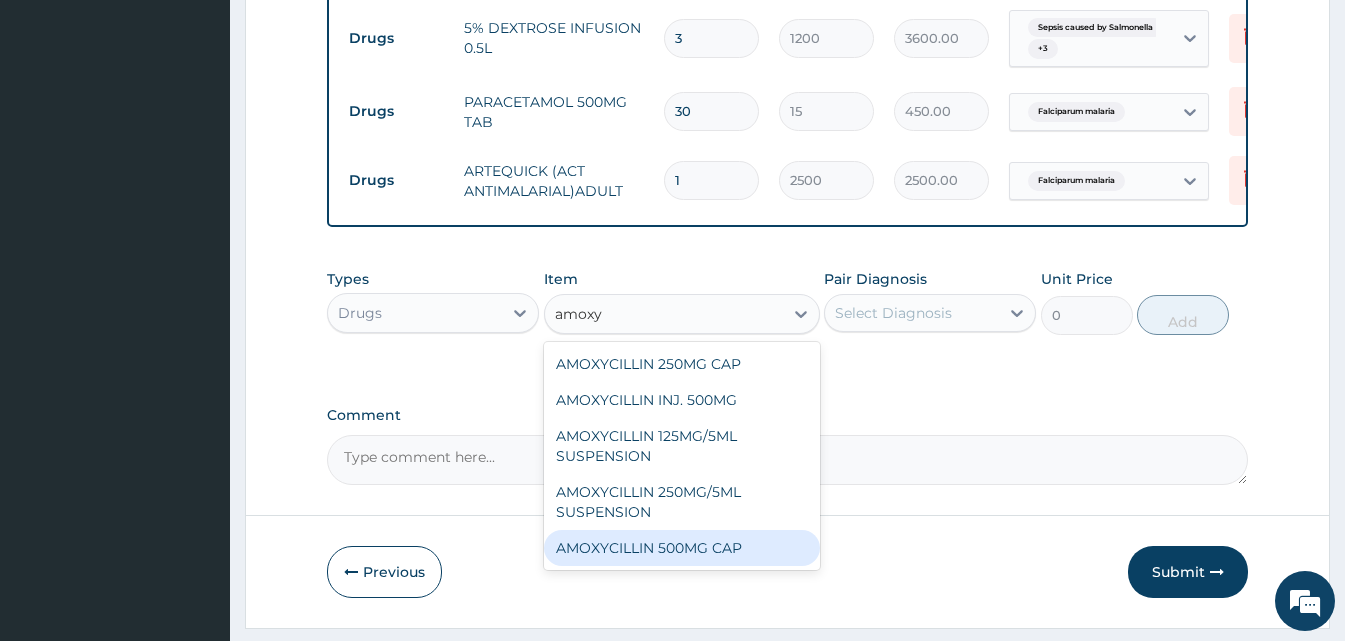 click on "AMOXYCILLIN 500MG CAP" at bounding box center (682, 548) 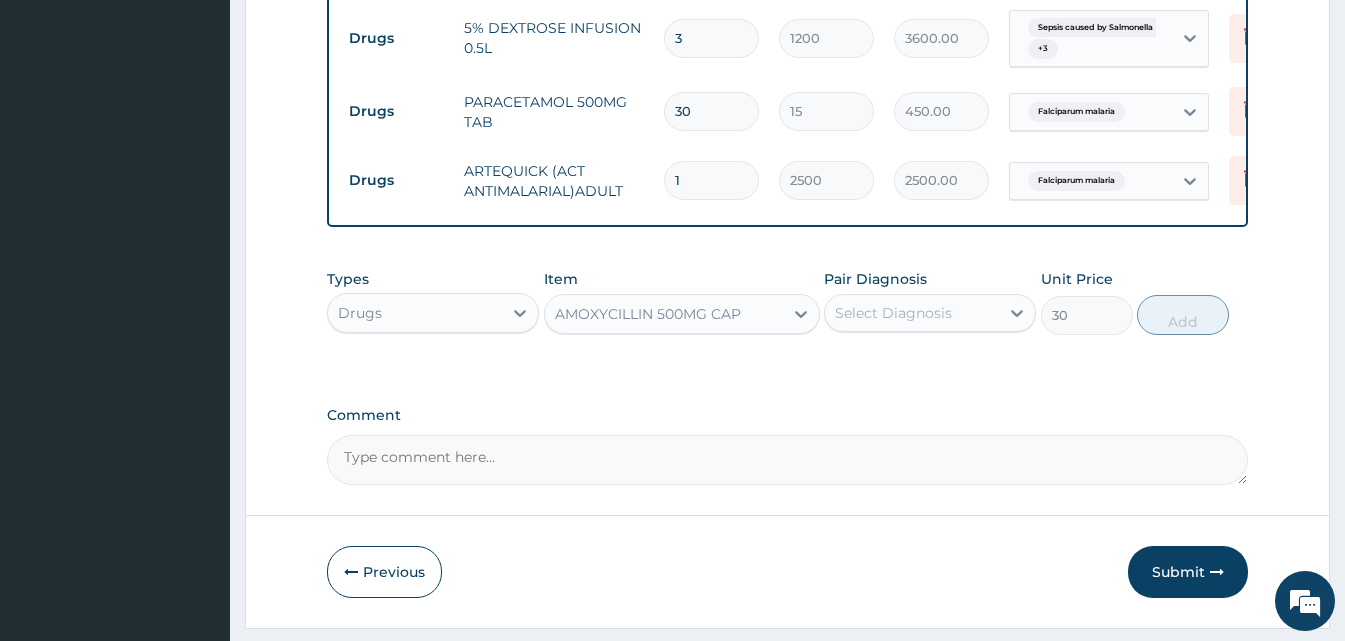 click on "Select Diagnosis" at bounding box center [893, 313] 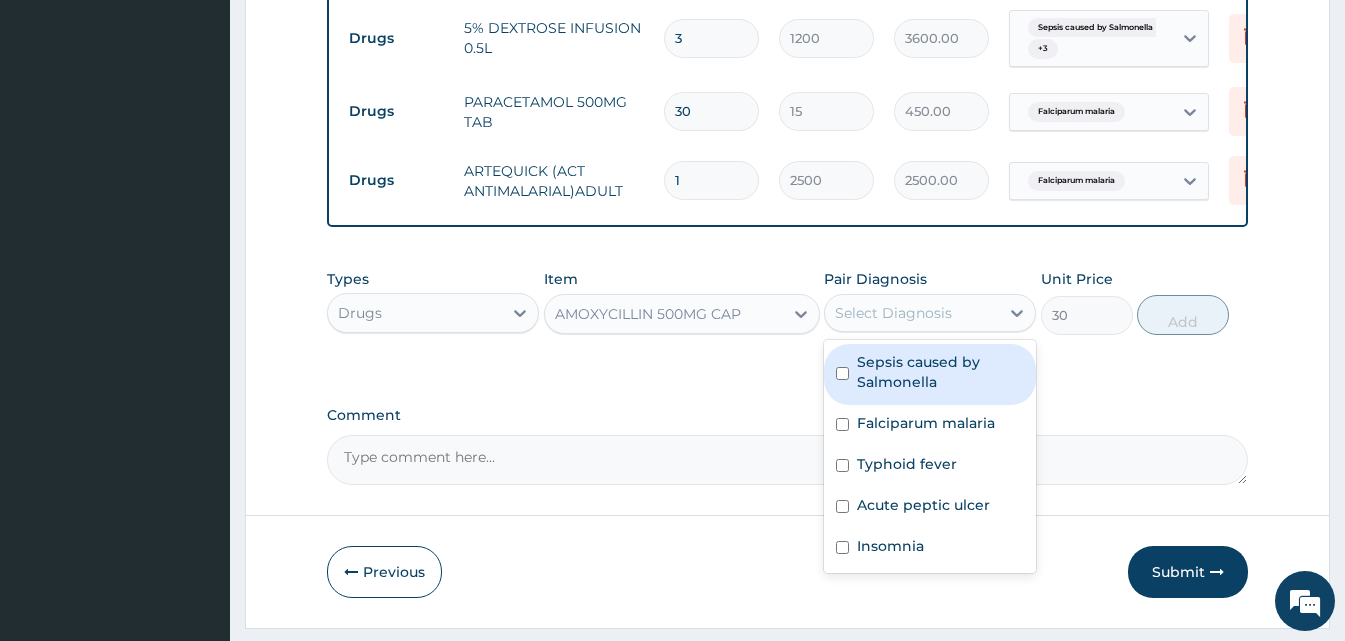 click on "Select Diagnosis" at bounding box center (893, 313) 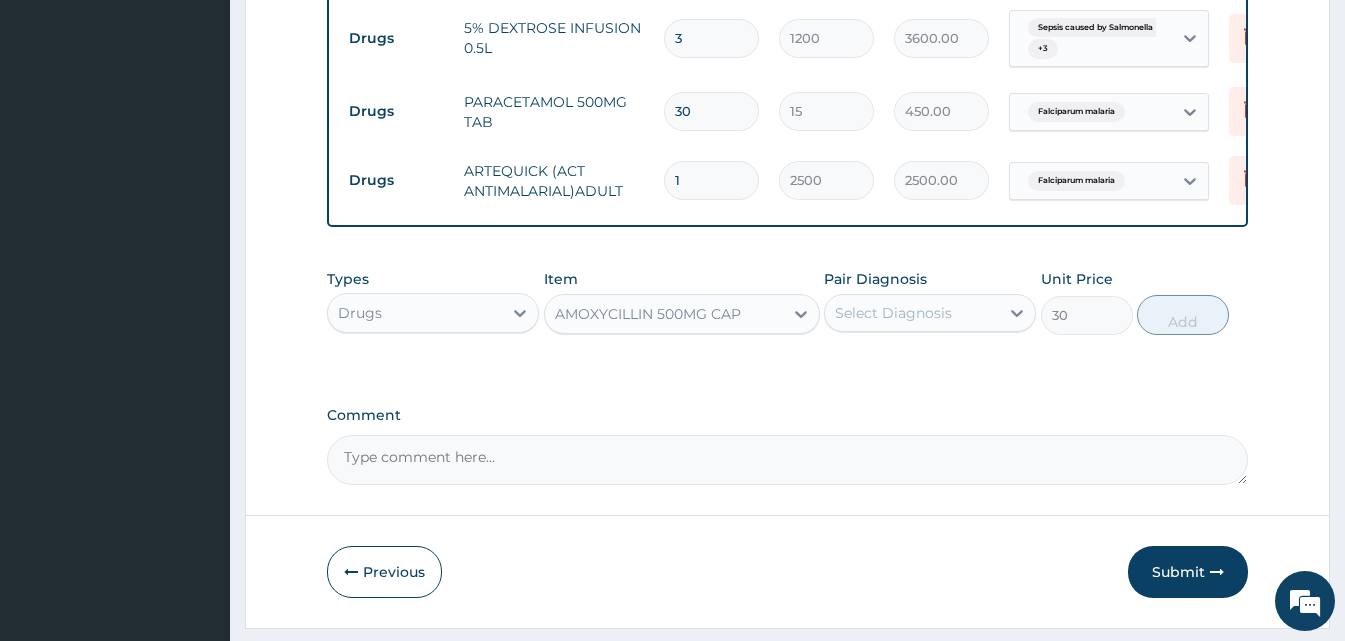 click on "Select Diagnosis" at bounding box center [893, 313] 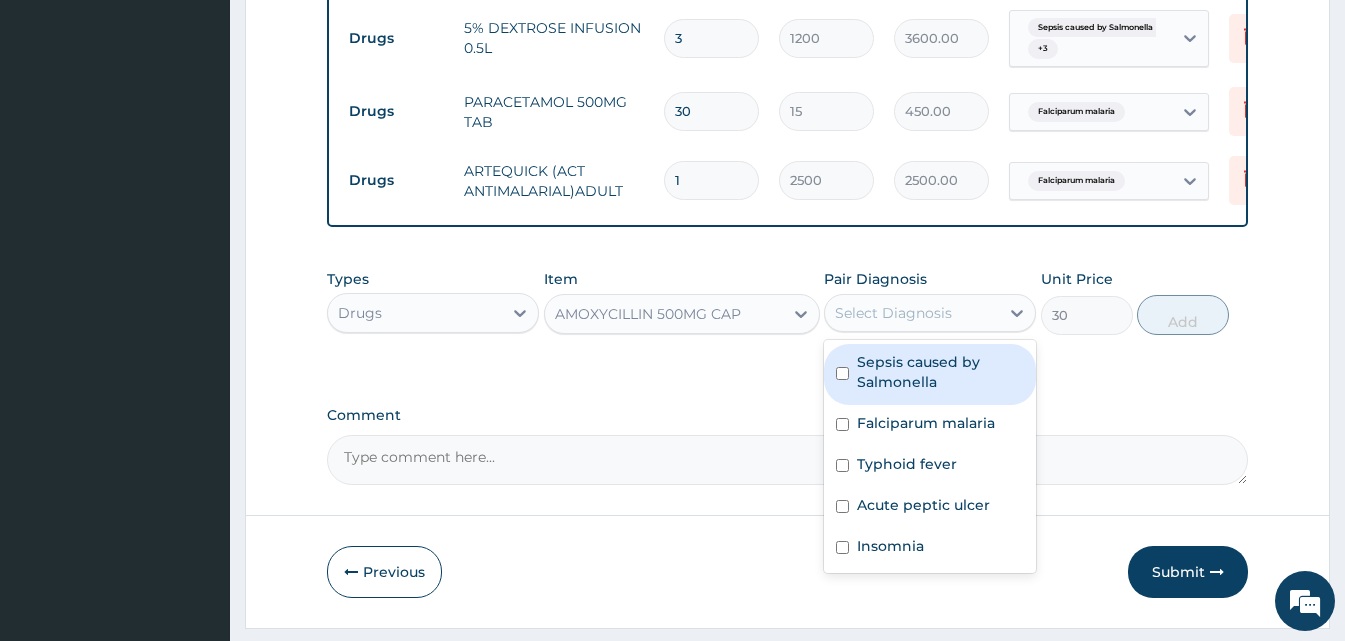 click on "Sepsis caused by Salmonella" at bounding box center [940, 372] 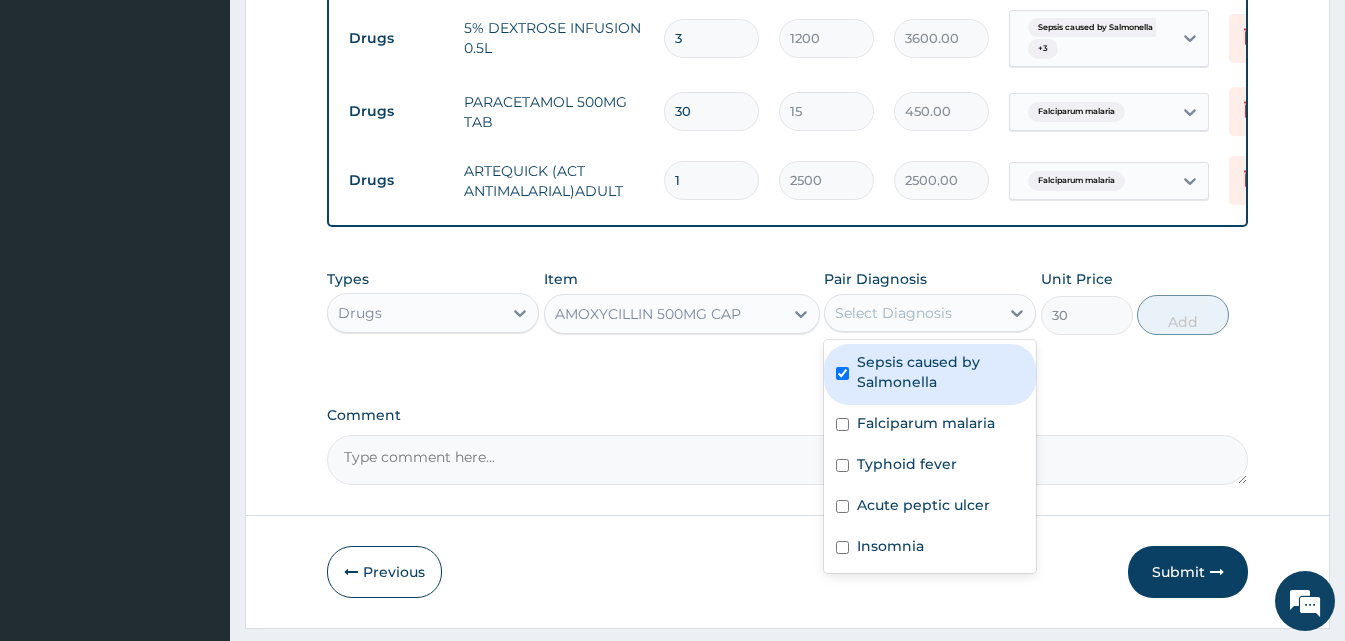 checkbox on "true" 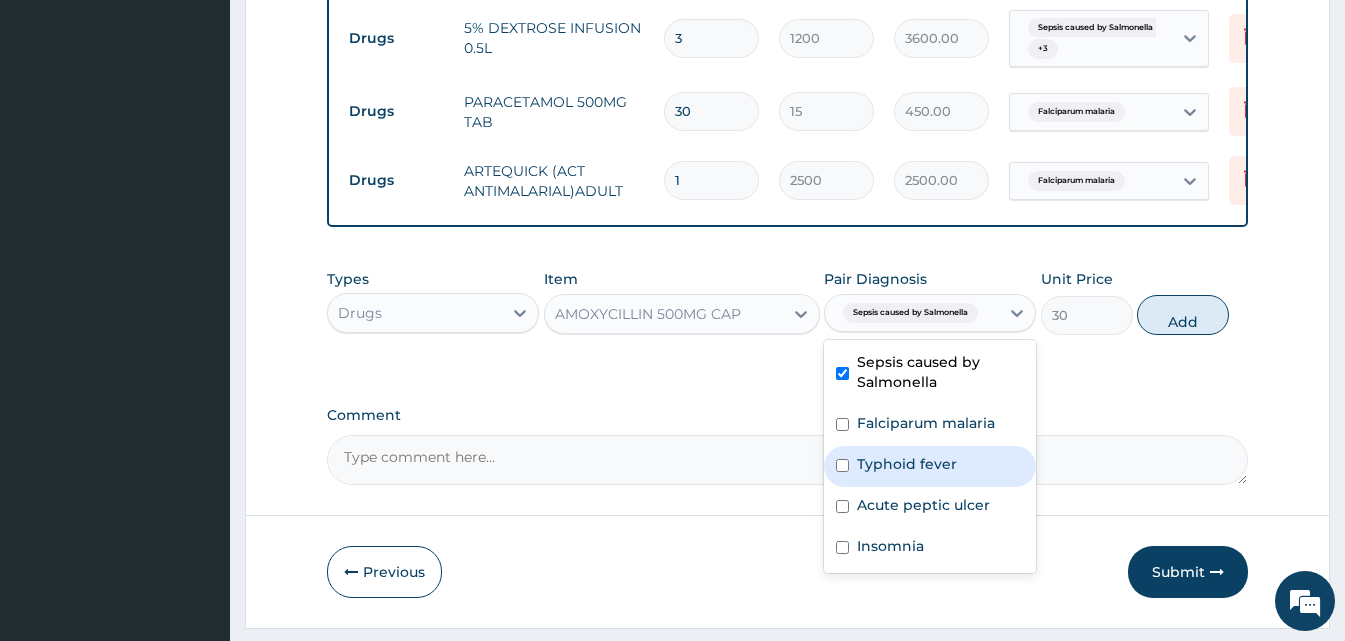 click on "Typhoid fever" at bounding box center [930, 466] 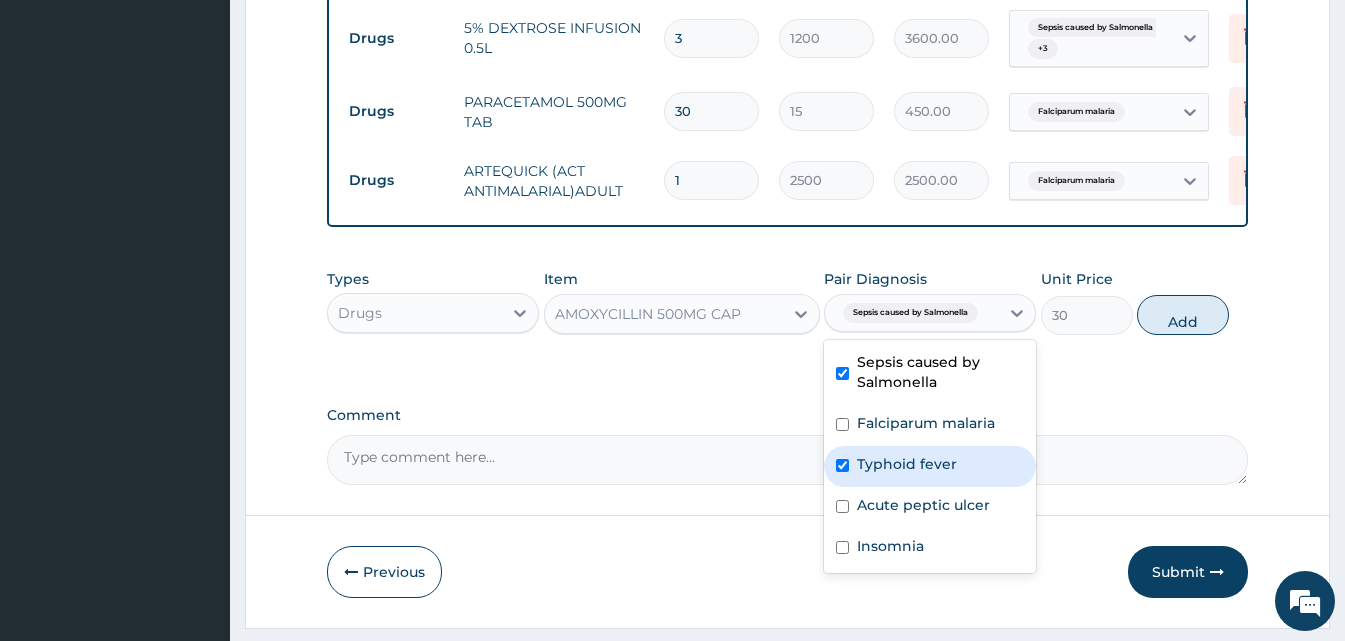 checkbox on "true" 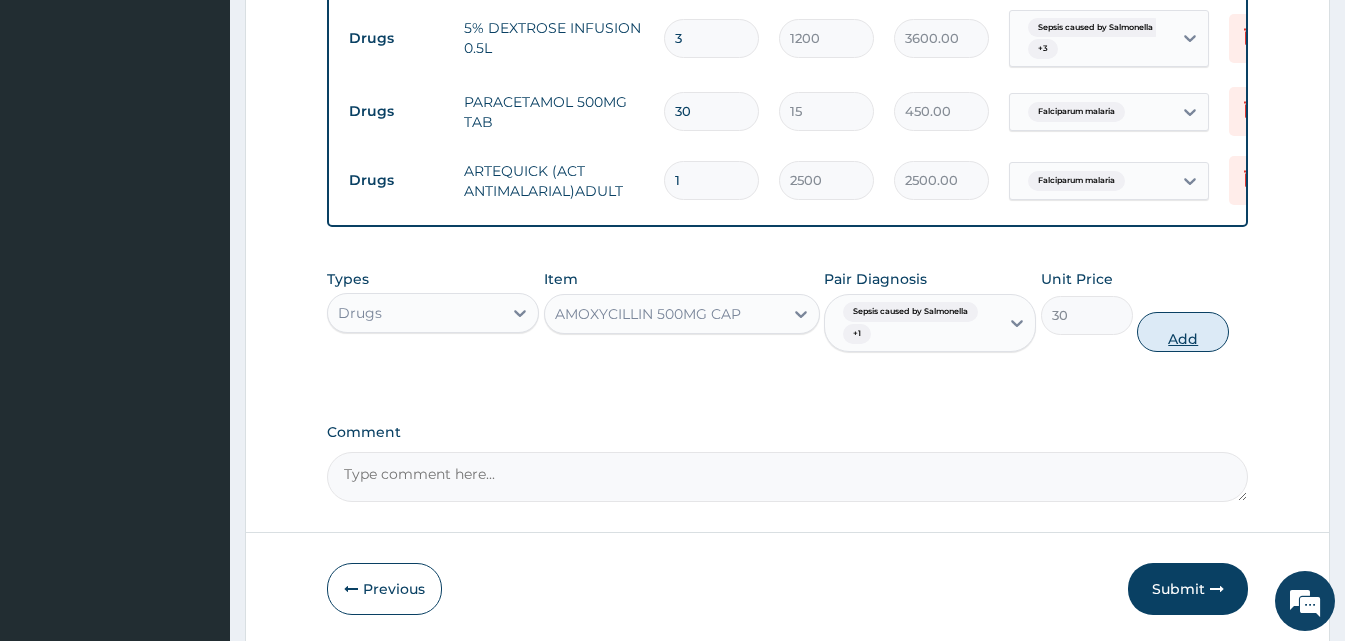click on "Add" at bounding box center [1183, 332] 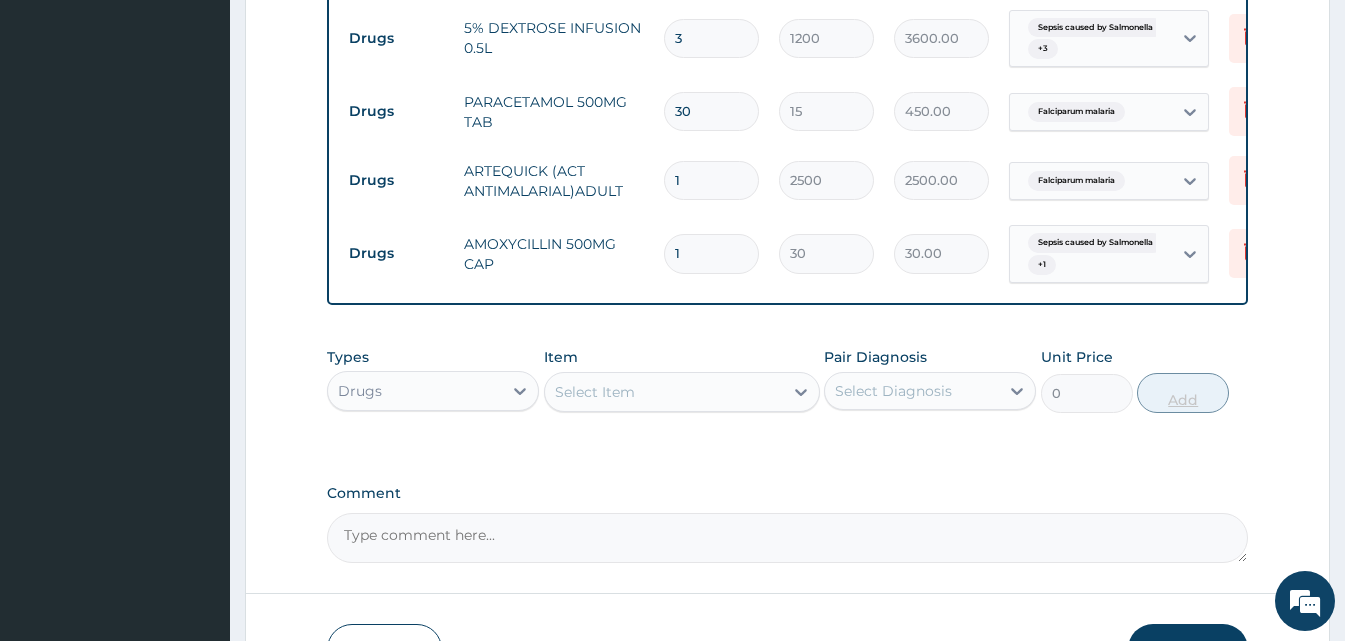 type 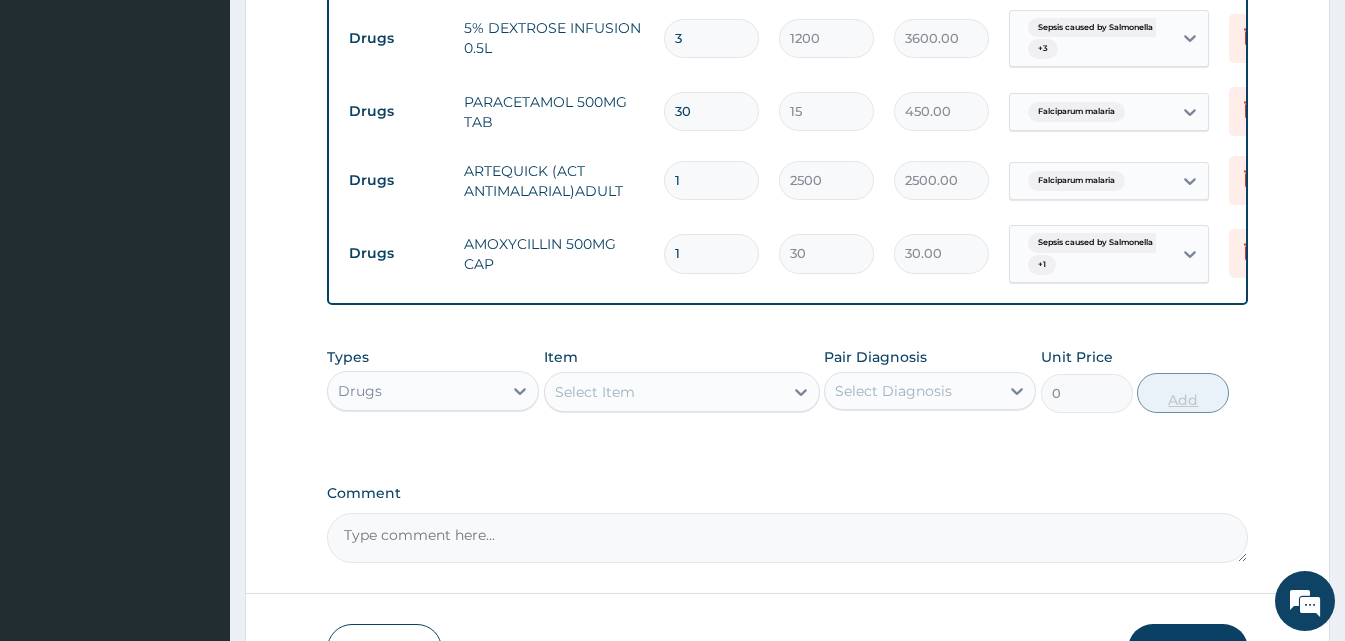 type on "0.00" 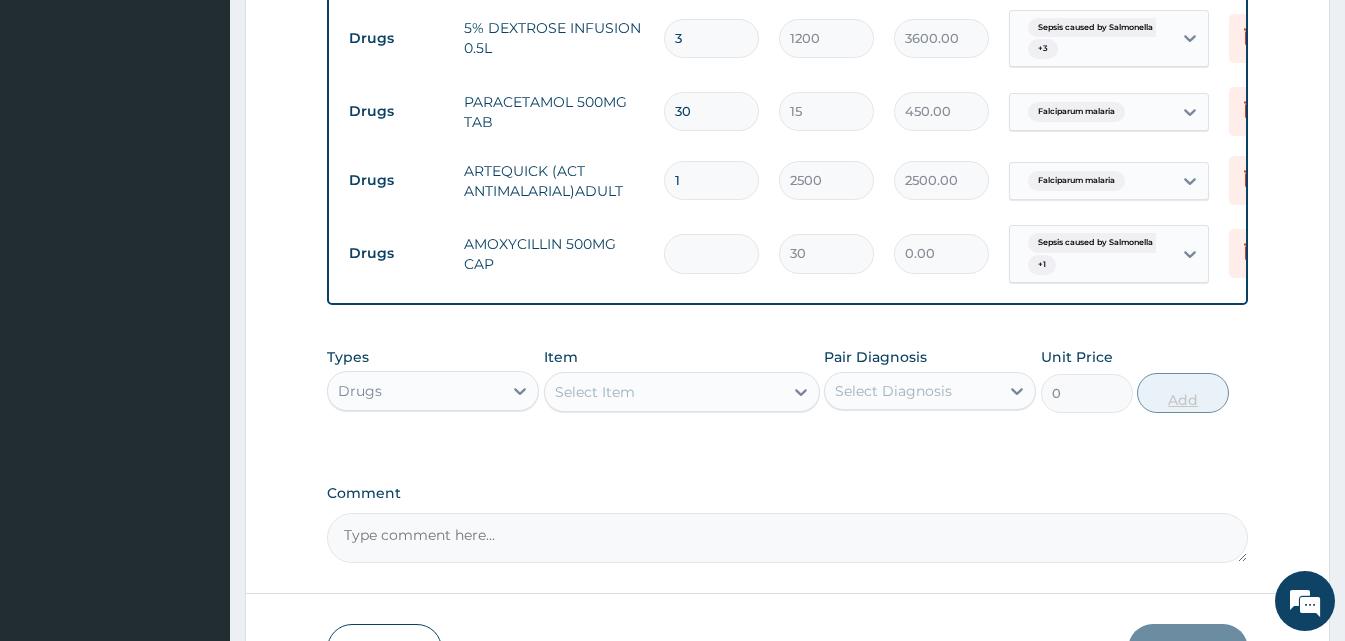 type on "2" 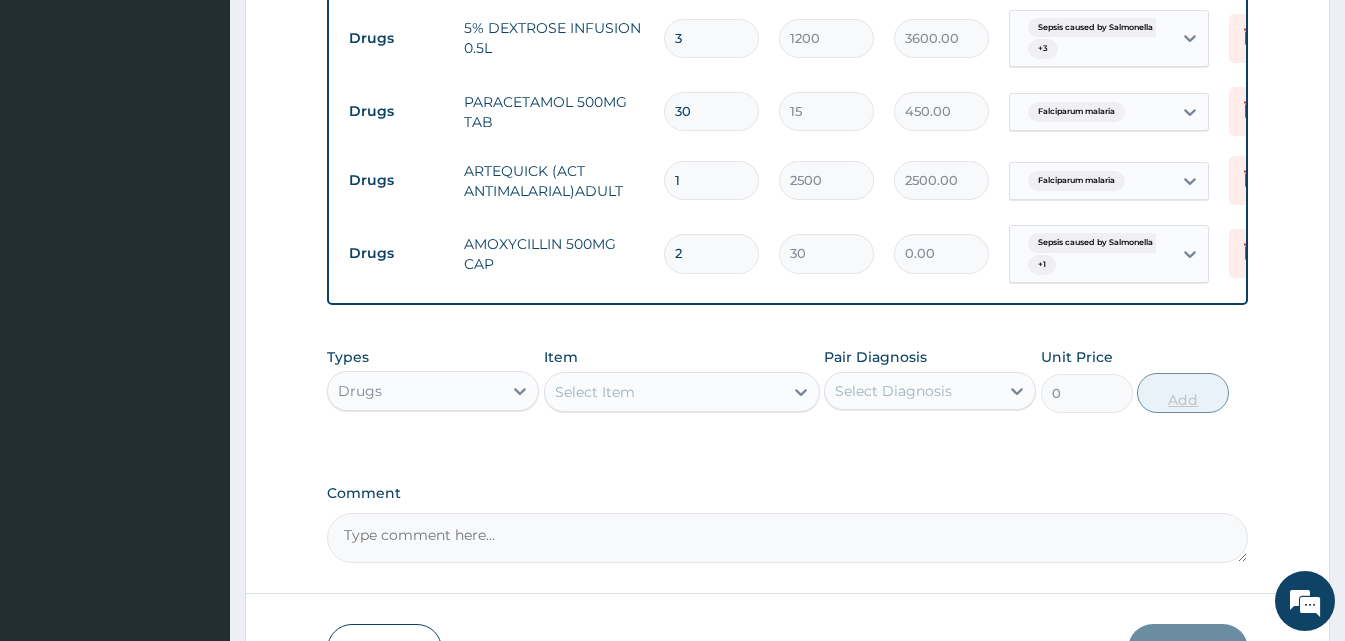 type on "60.00" 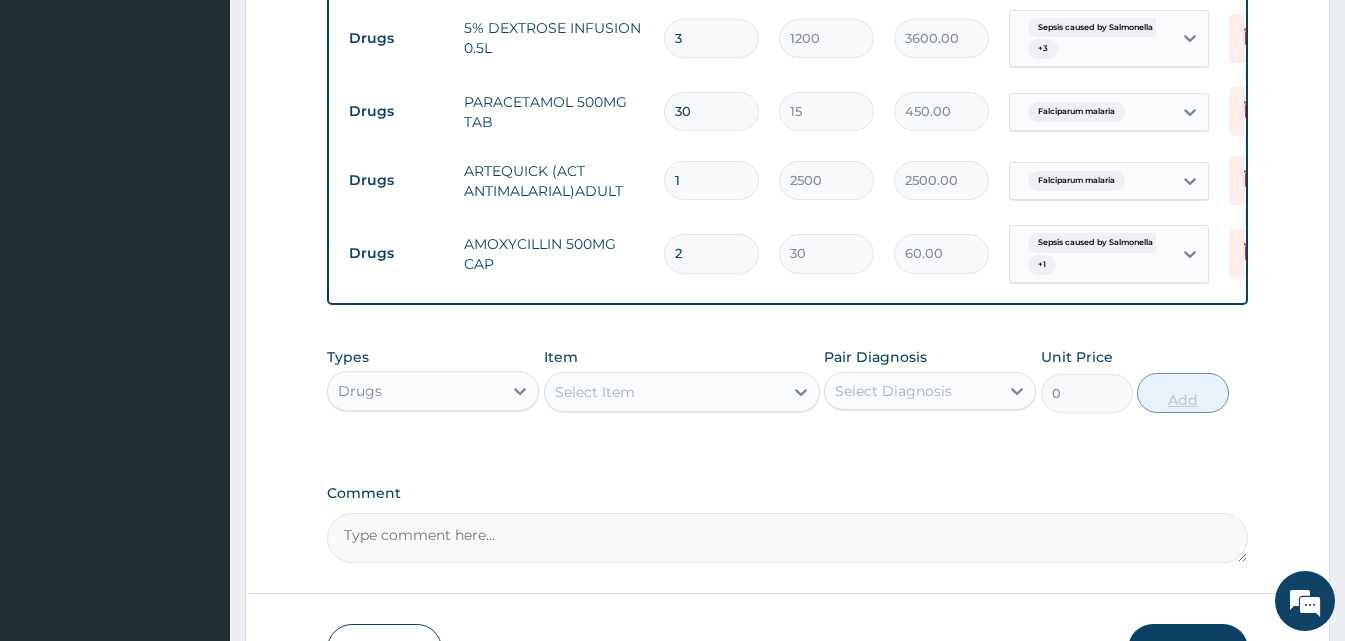 type on "21" 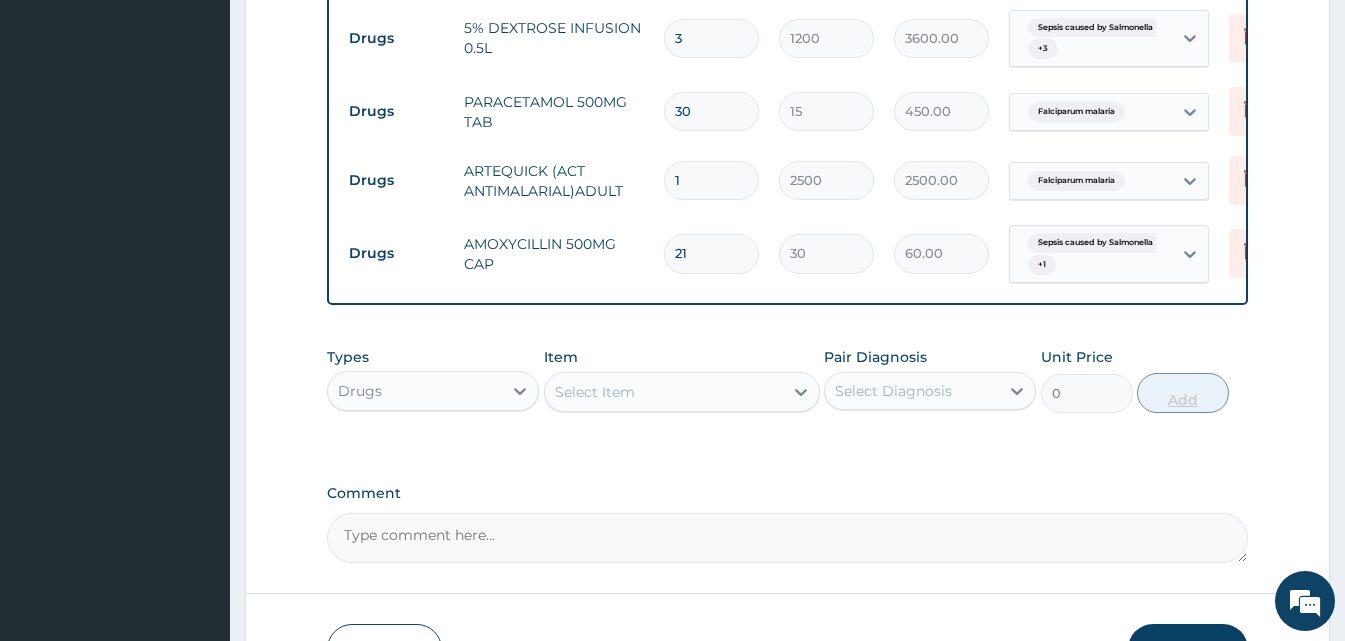 type on "630.00" 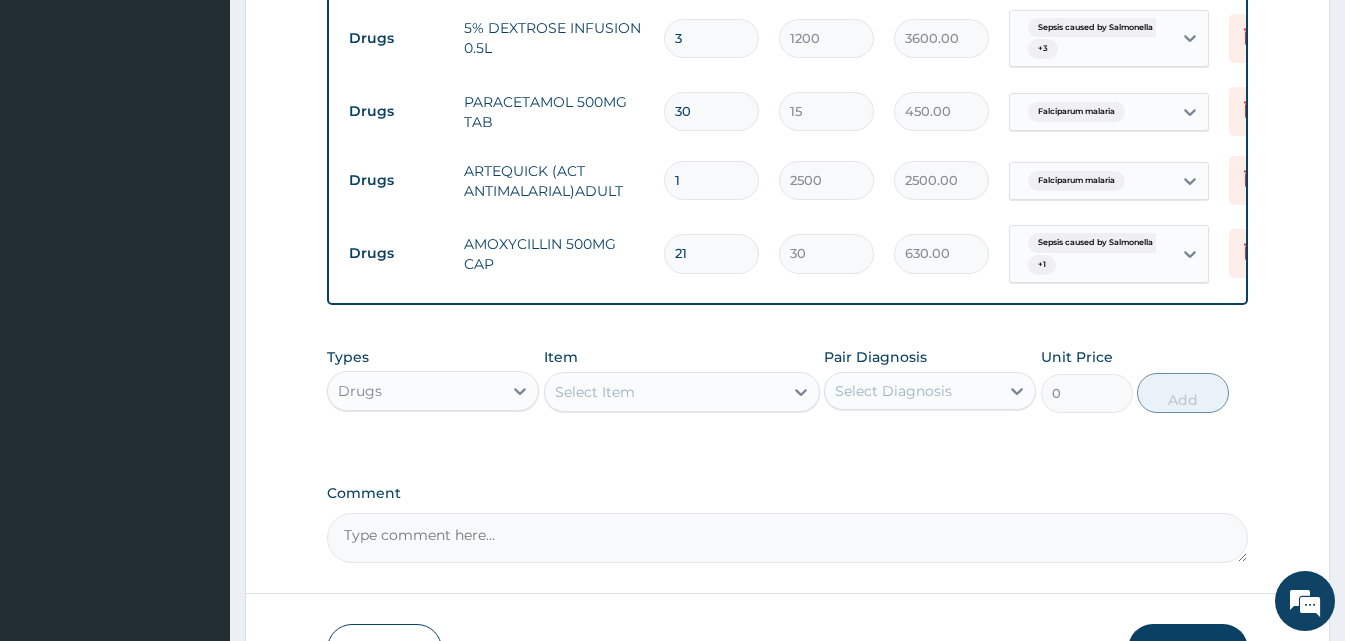 type on "21" 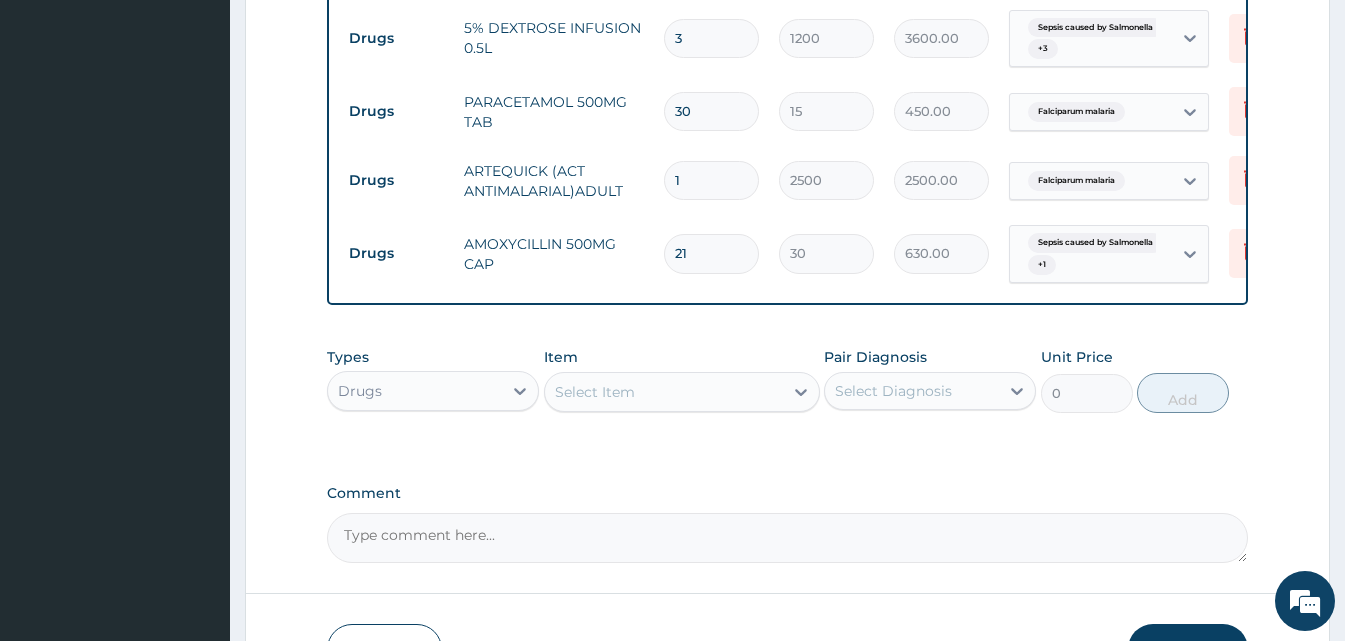 click on "Select Item" at bounding box center [664, 392] 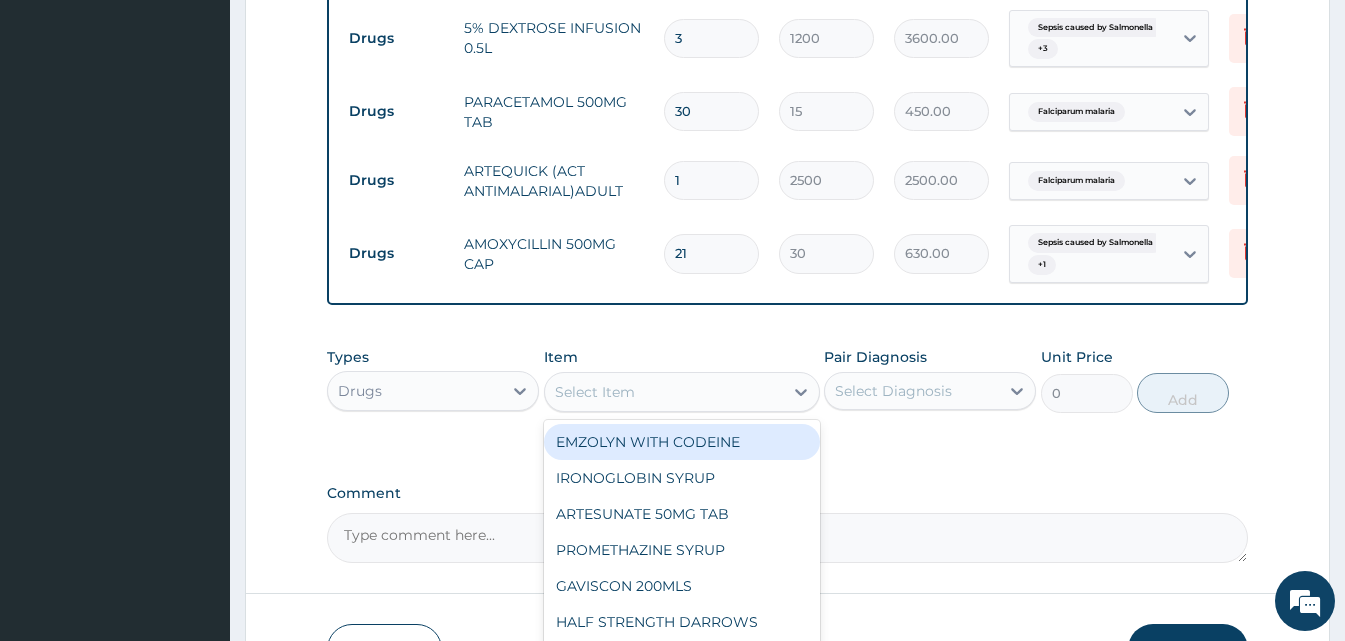 click on "Select Item" at bounding box center [595, 392] 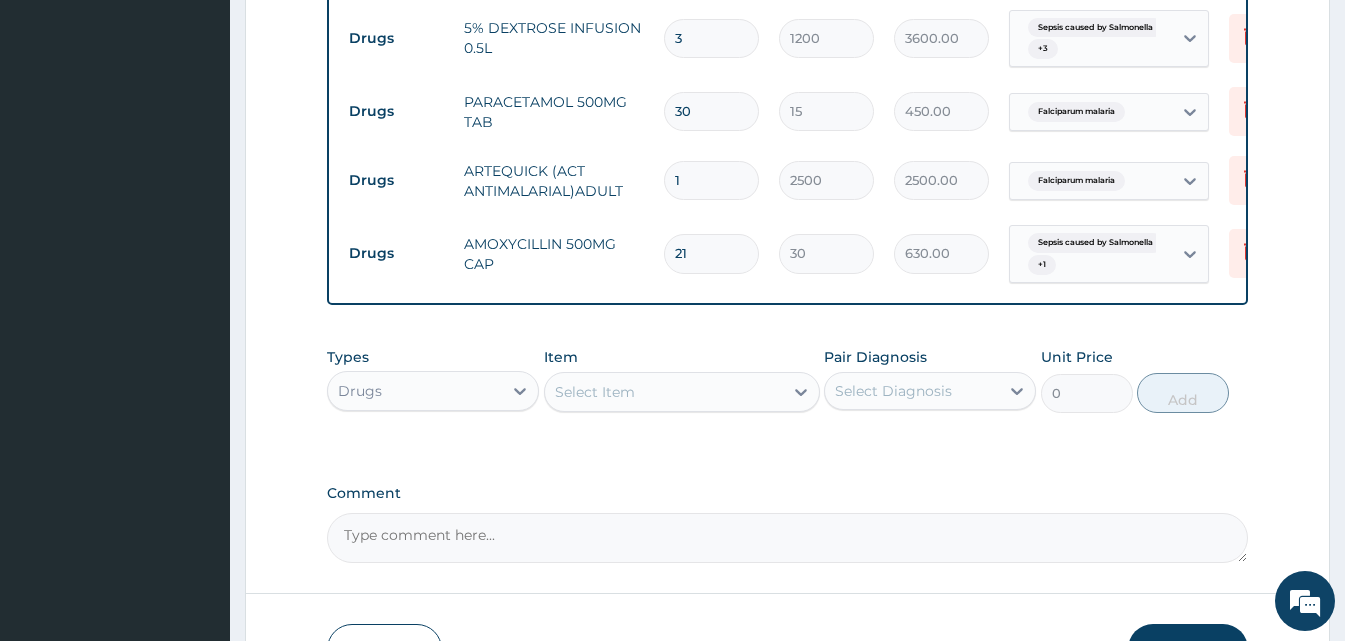 type on "p" 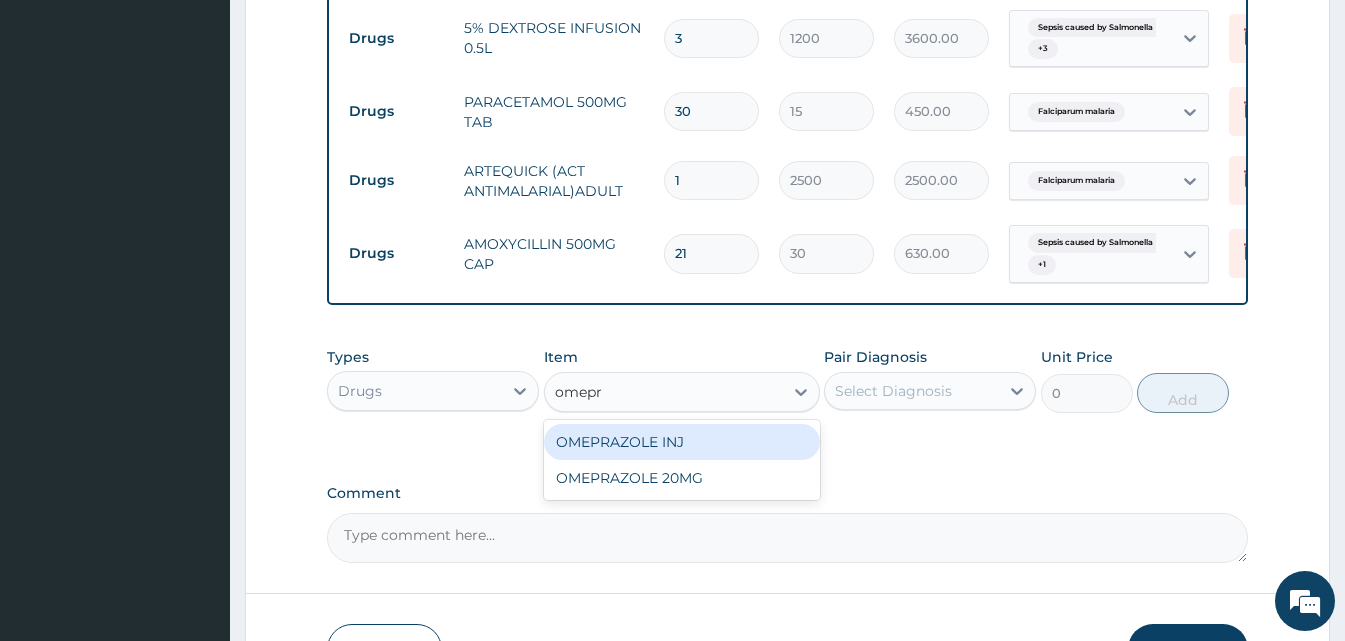 type on "omepra" 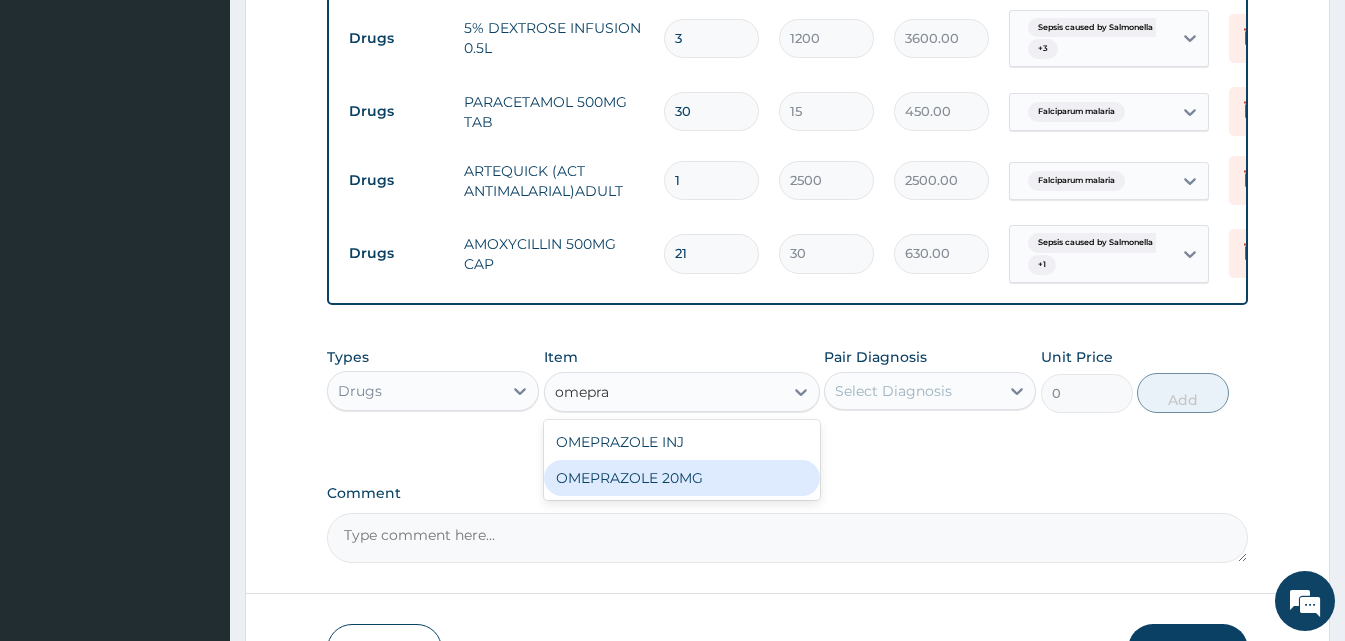 click on "OMEPRAZOLE 20MG" at bounding box center [682, 478] 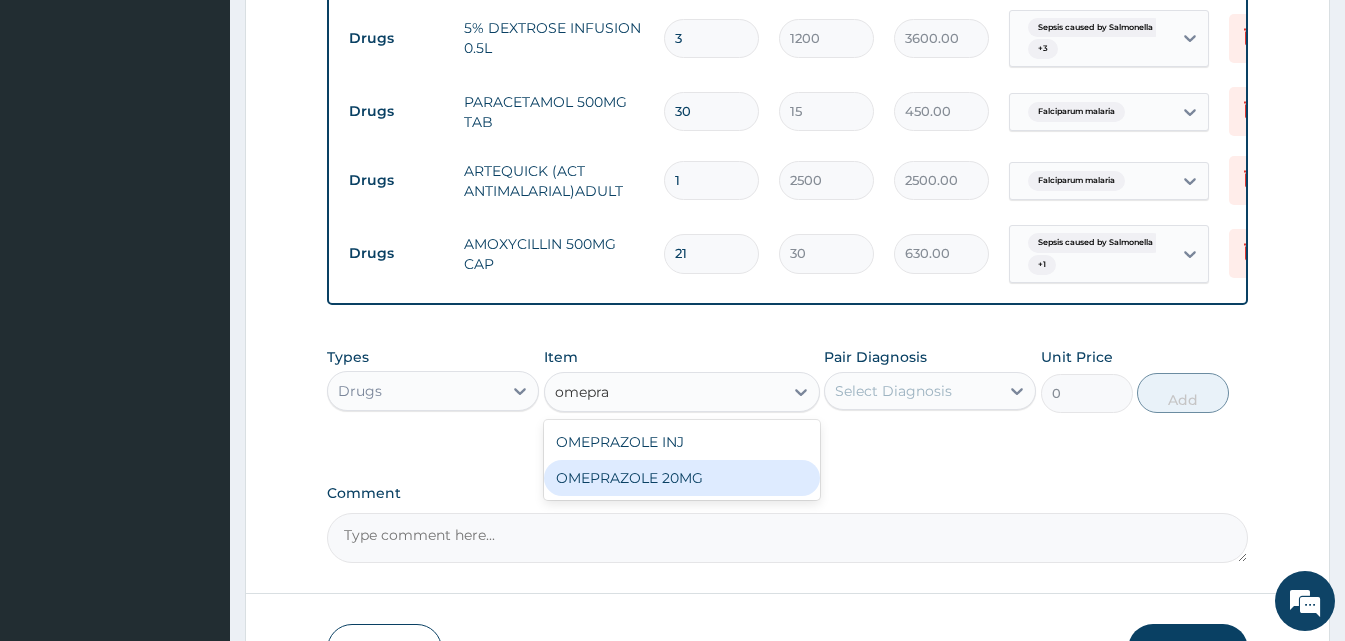 type 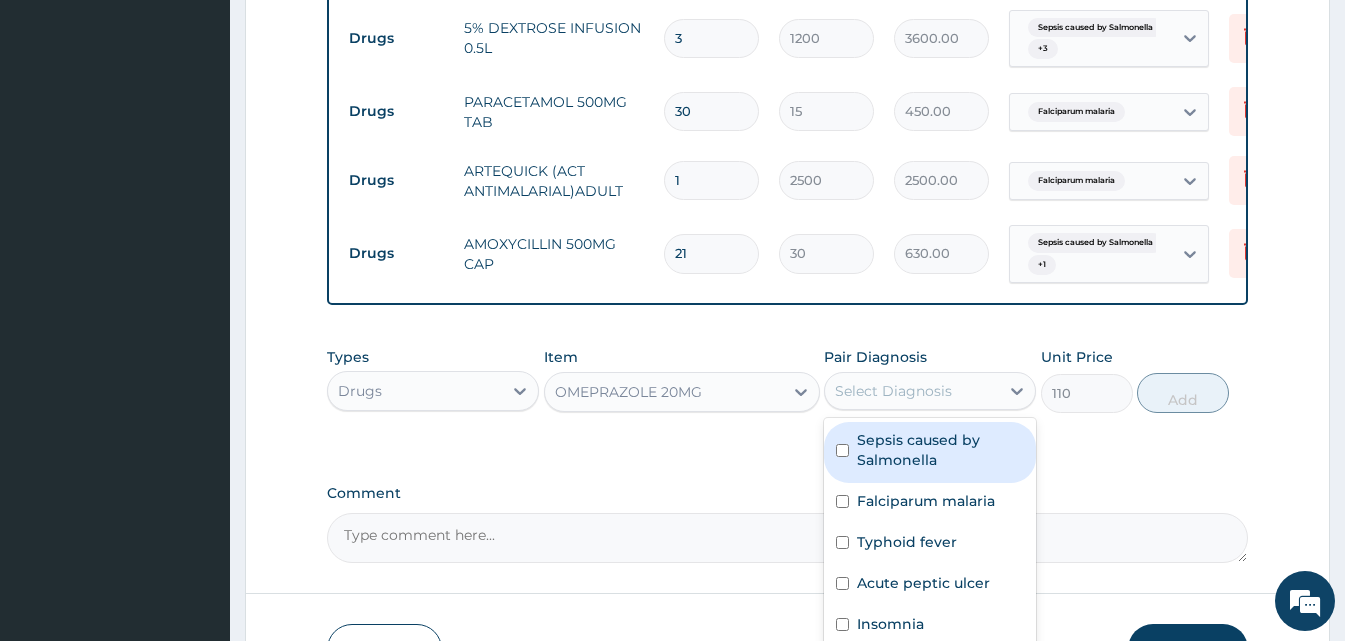 click on "Select Diagnosis" at bounding box center (893, 391) 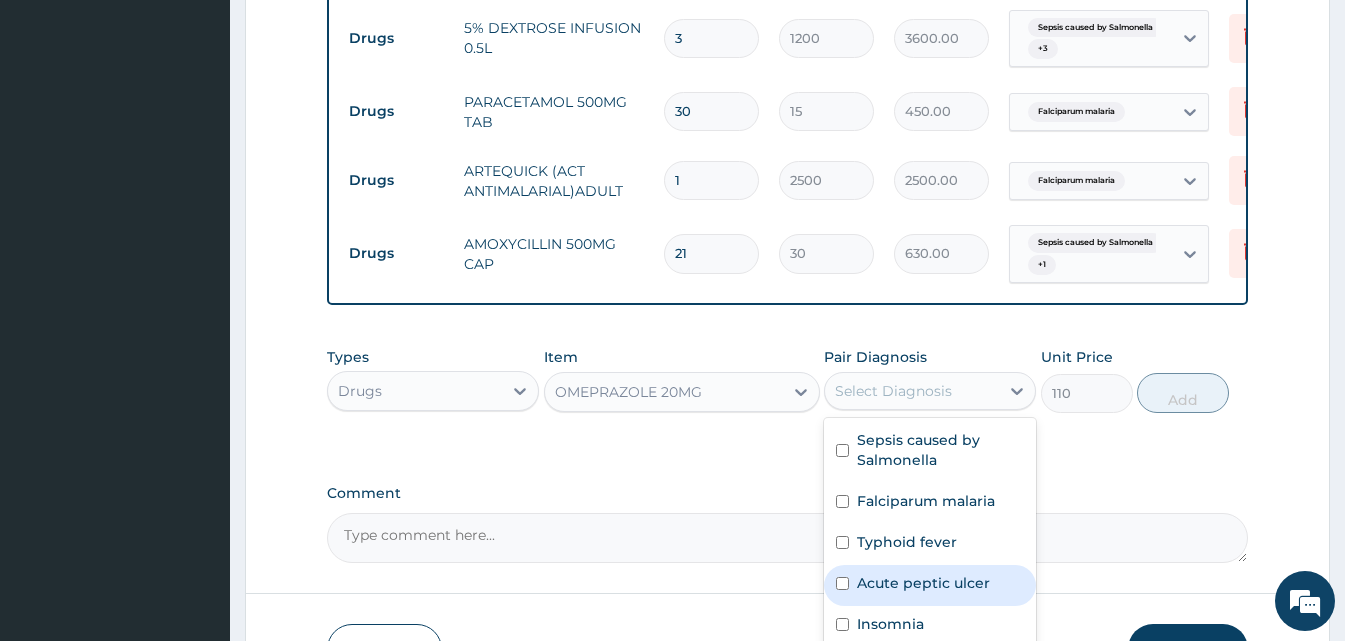click on "Acute peptic ulcer" at bounding box center [923, 583] 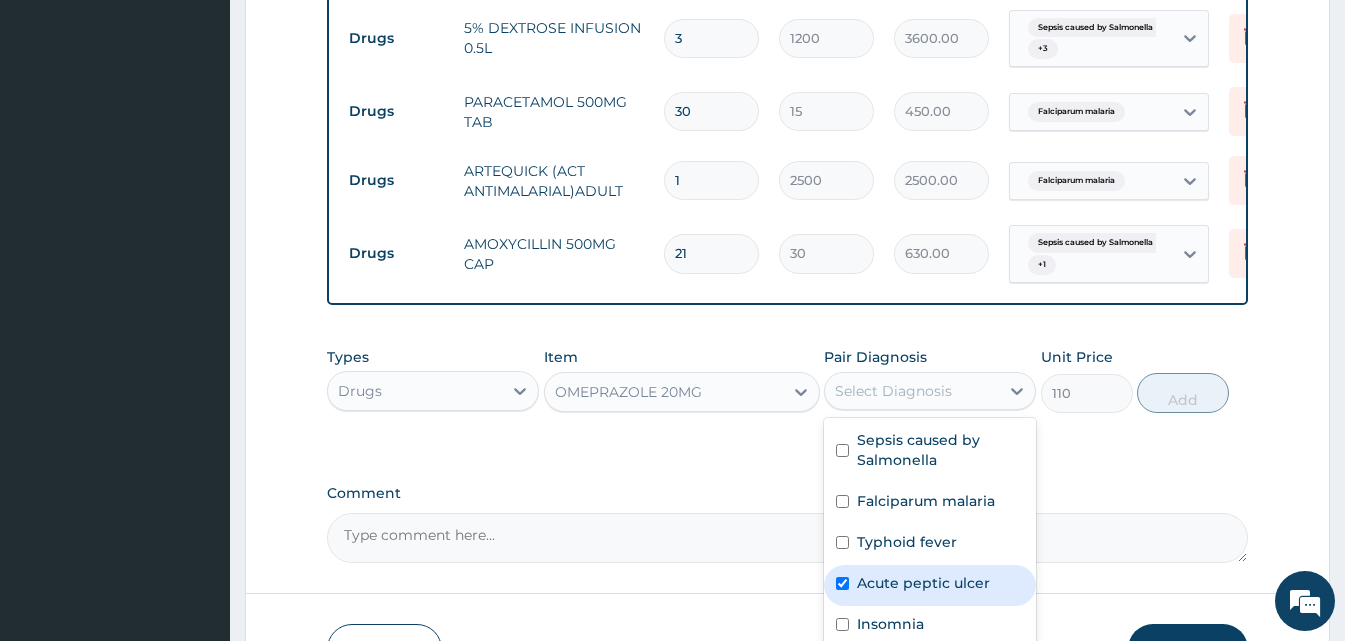 checkbox on "true" 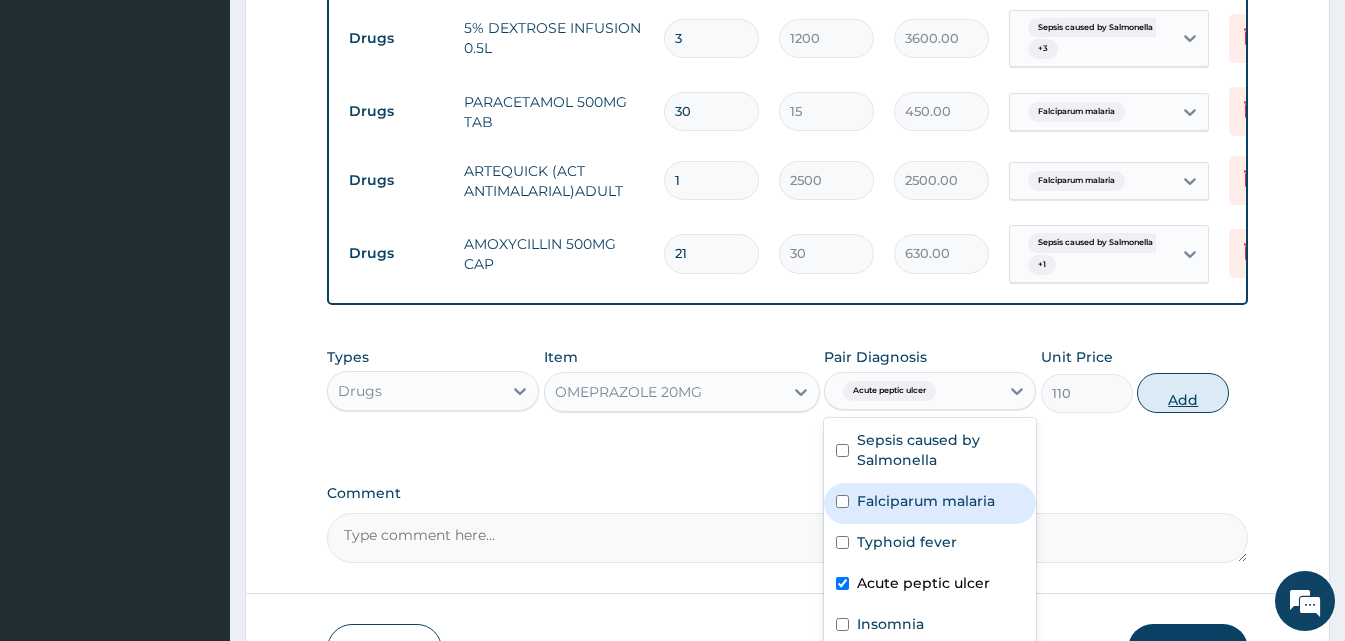 click on "Add" at bounding box center [1183, 393] 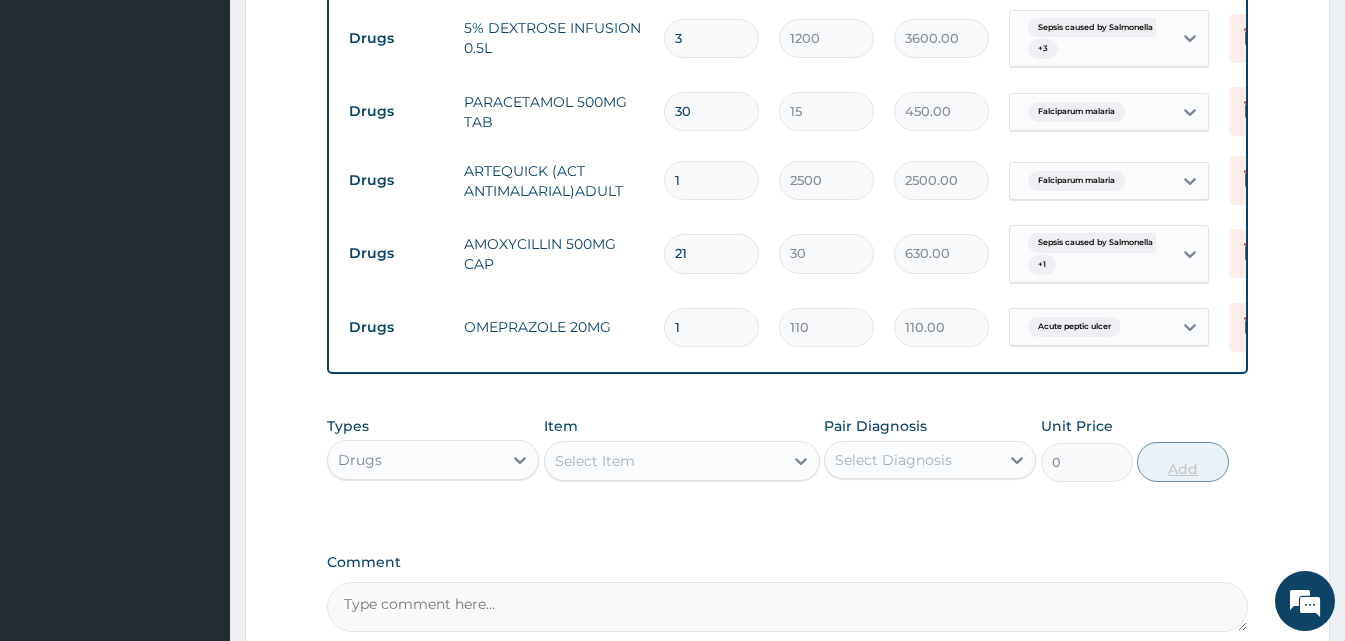 type on "14" 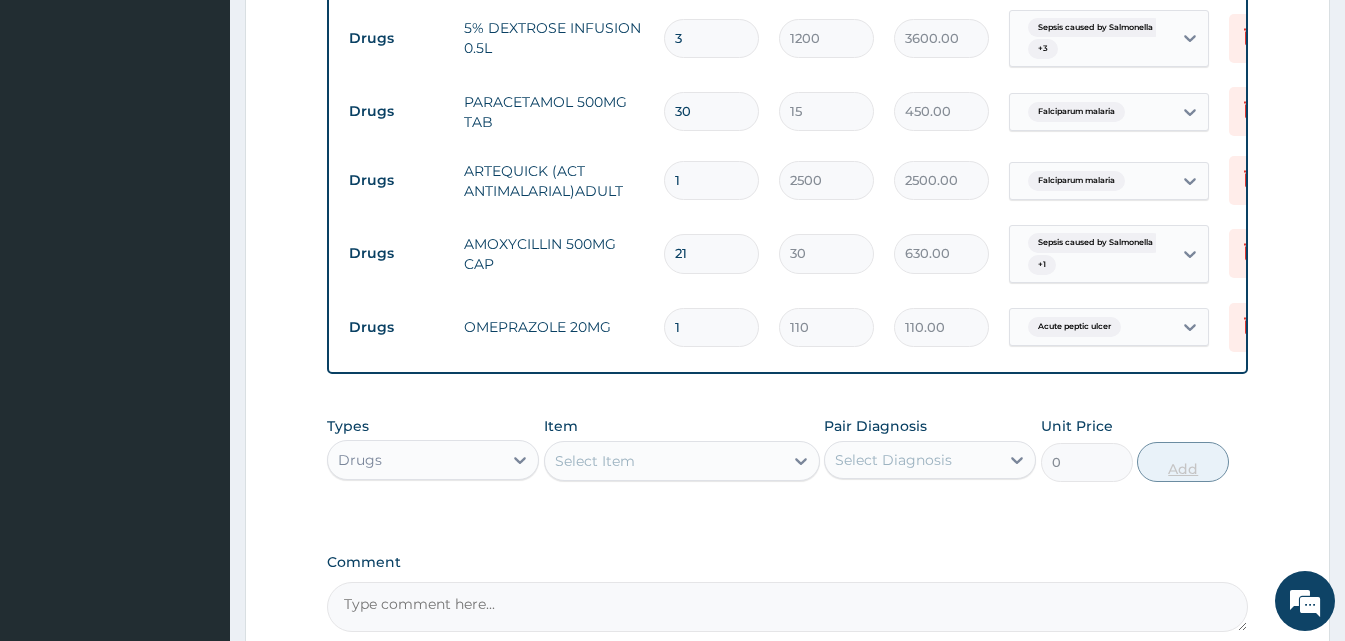 type on "1540.00" 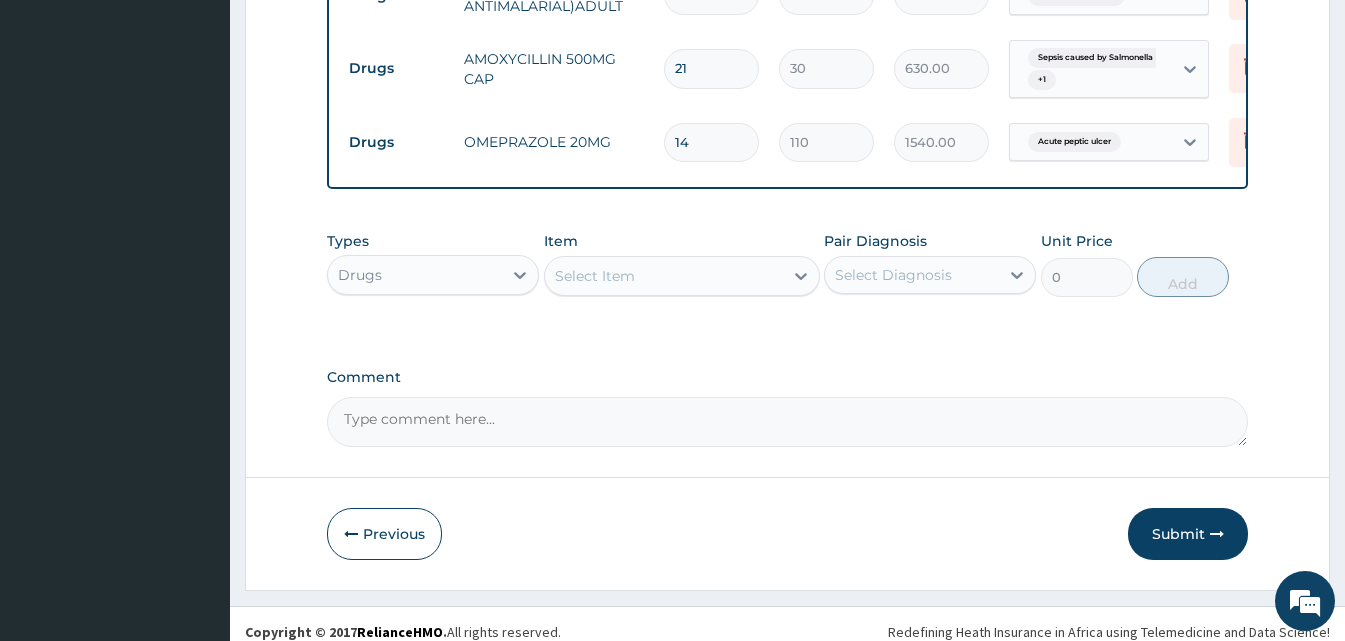 scroll, scrollTop: 1755, scrollLeft: 0, axis: vertical 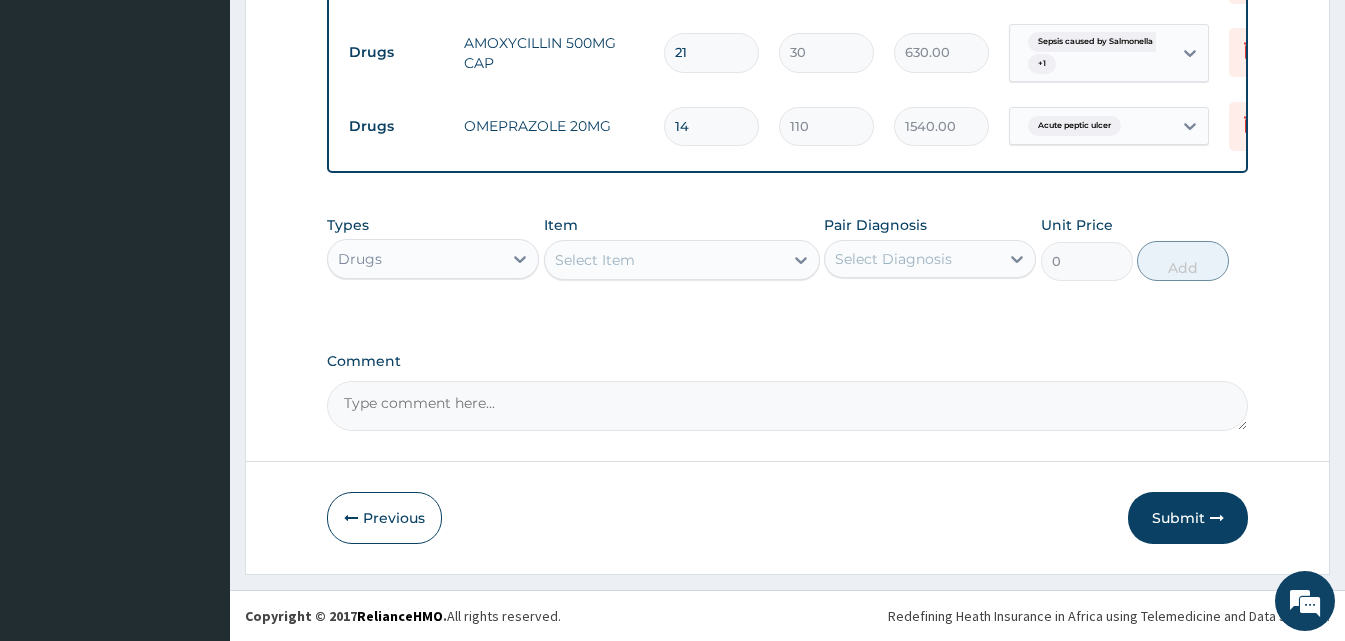 type on "14" 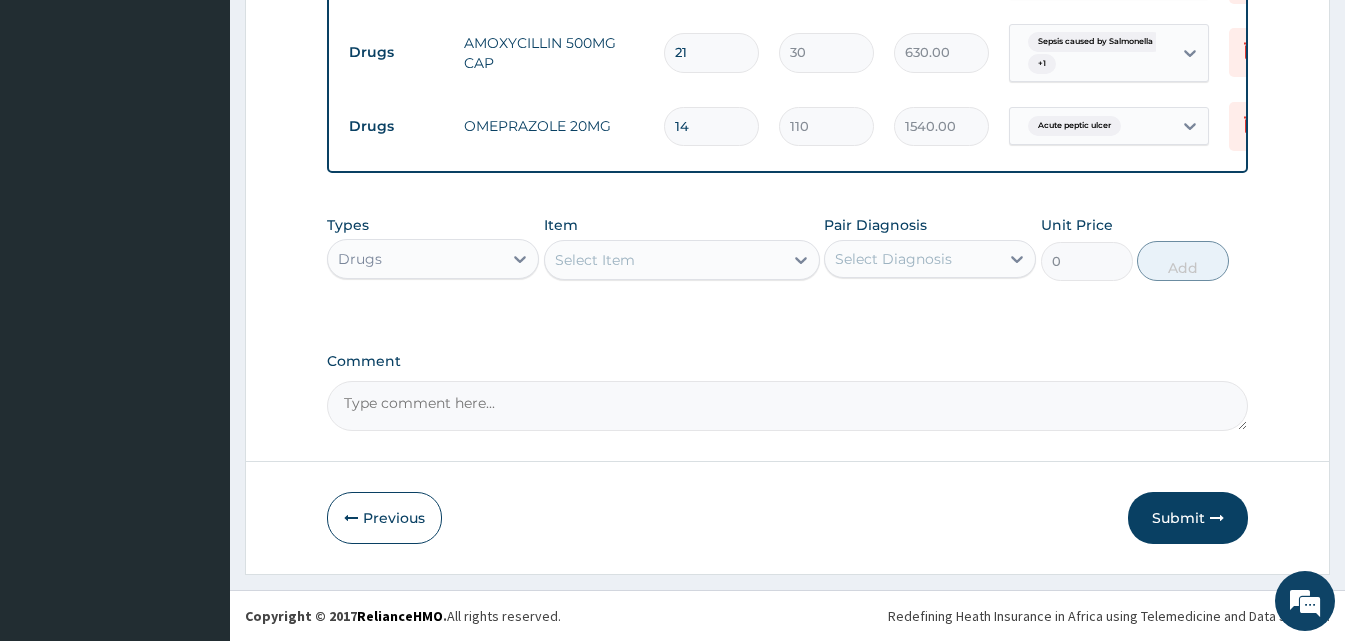 click on "Select Item" at bounding box center (595, 260) 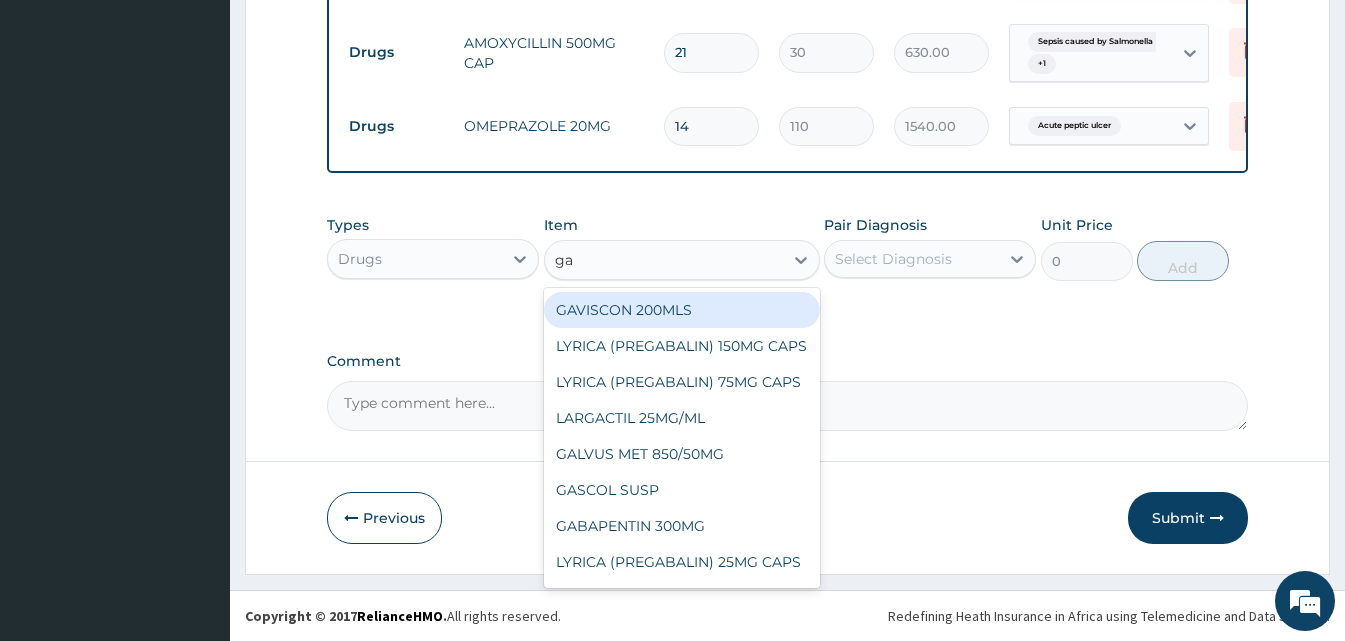 type on "gas" 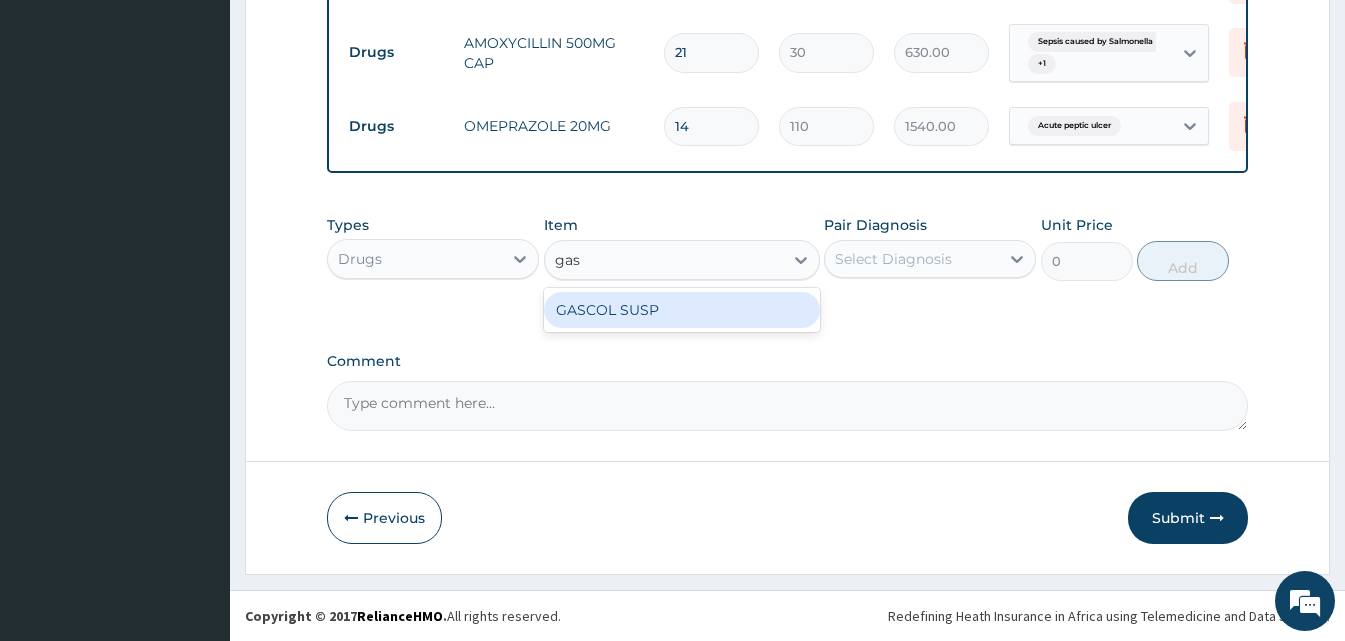 click on "GASCOL SUSP" at bounding box center [682, 310] 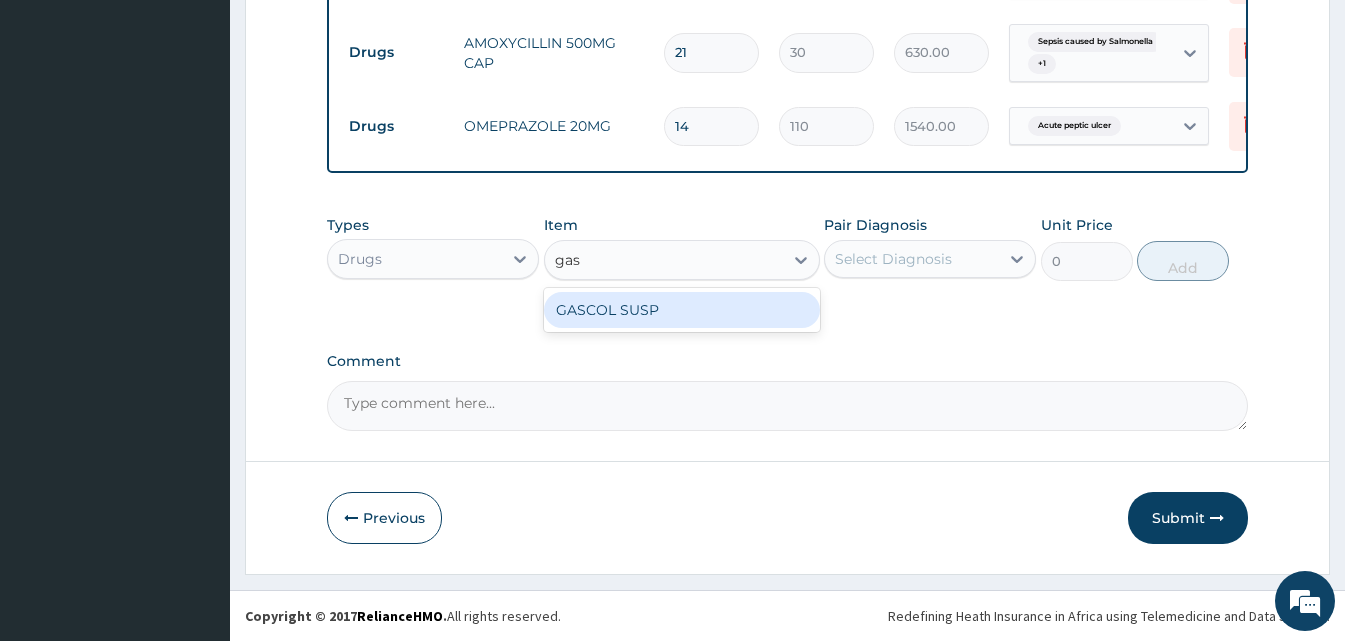 type 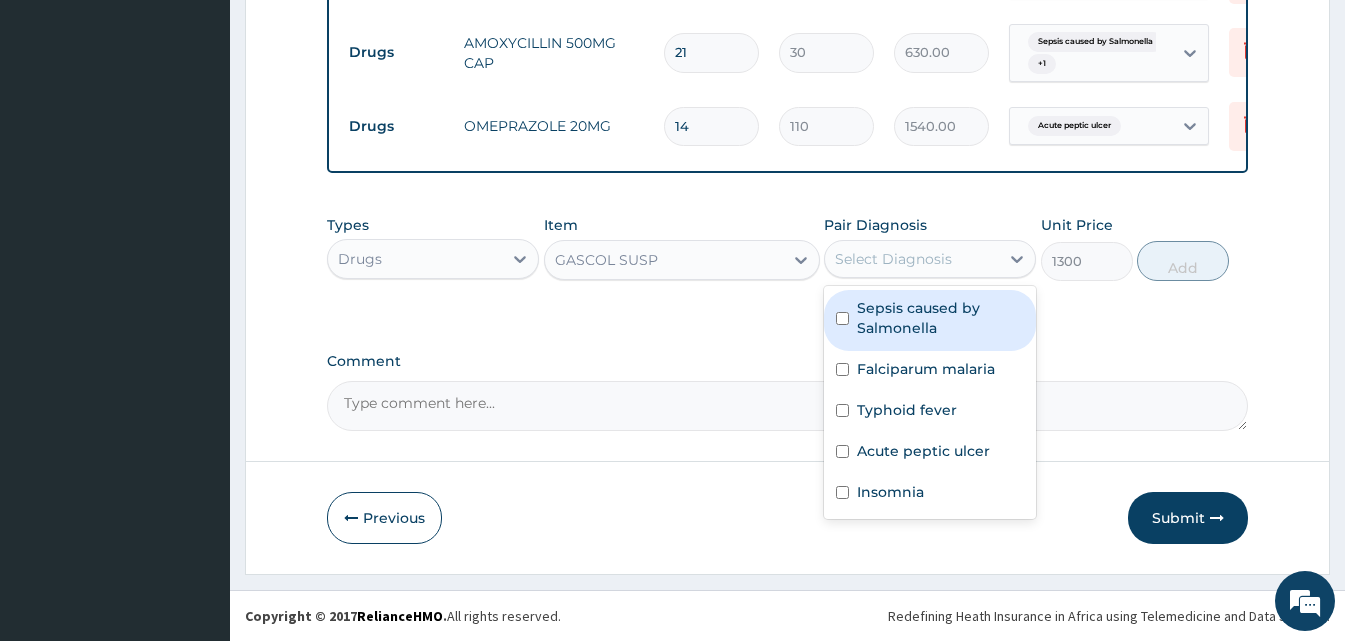 click on "Select Diagnosis" at bounding box center [893, 259] 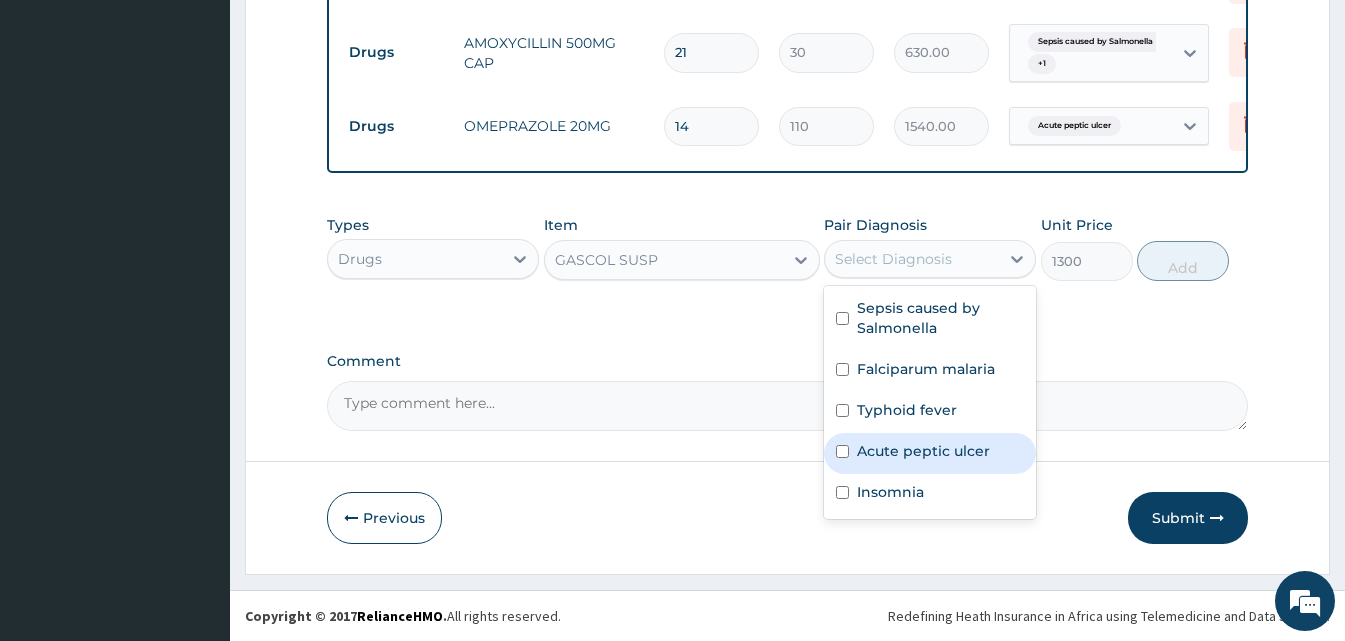 click on "Acute peptic ulcer" at bounding box center [923, 451] 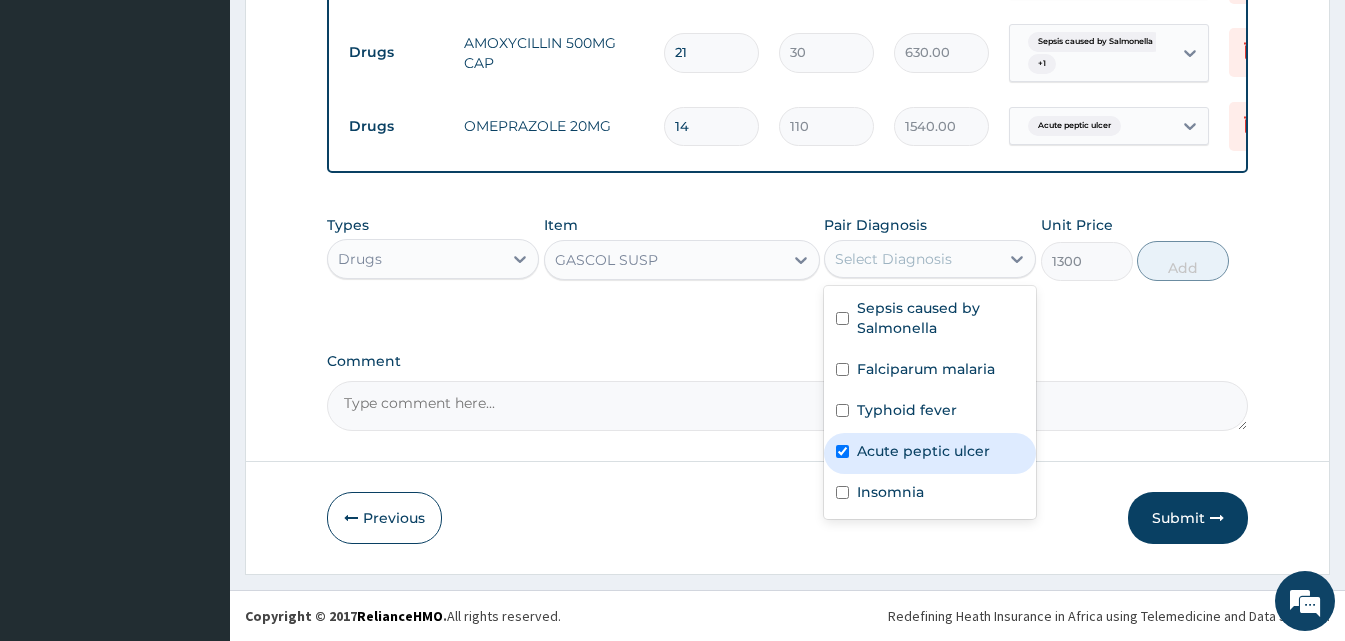 checkbox on "true" 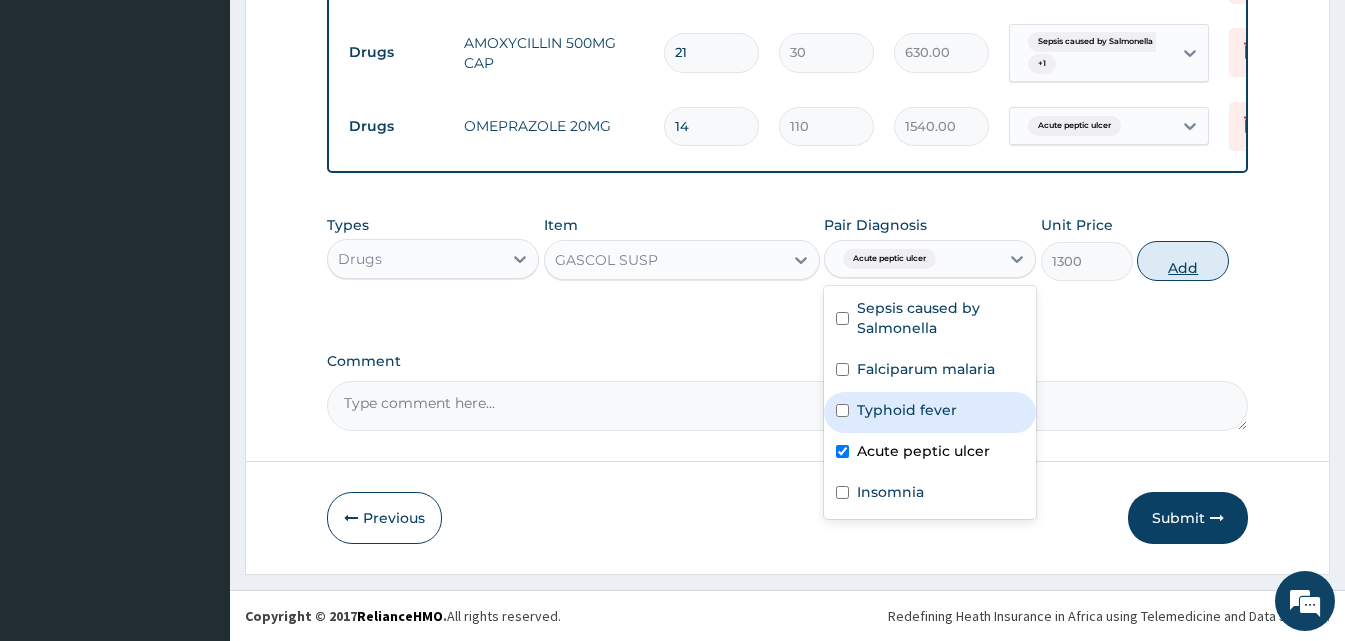 click on "Add" at bounding box center (1183, 261) 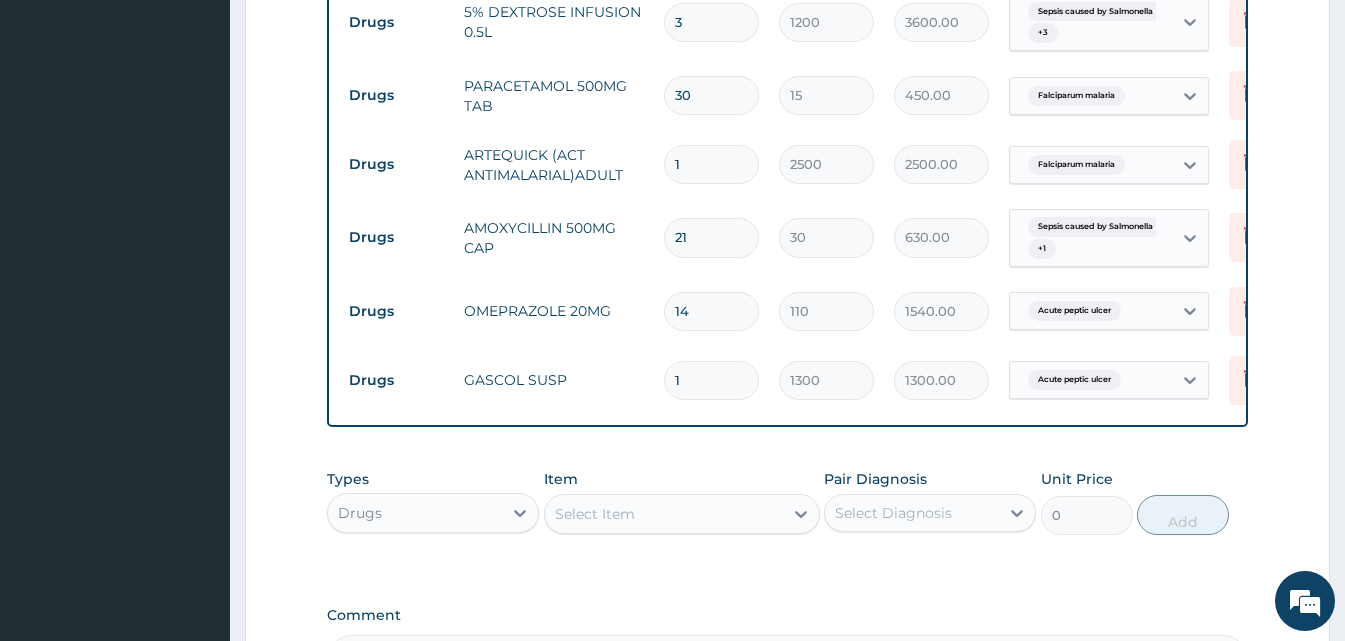 scroll, scrollTop: 1824, scrollLeft: 0, axis: vertical 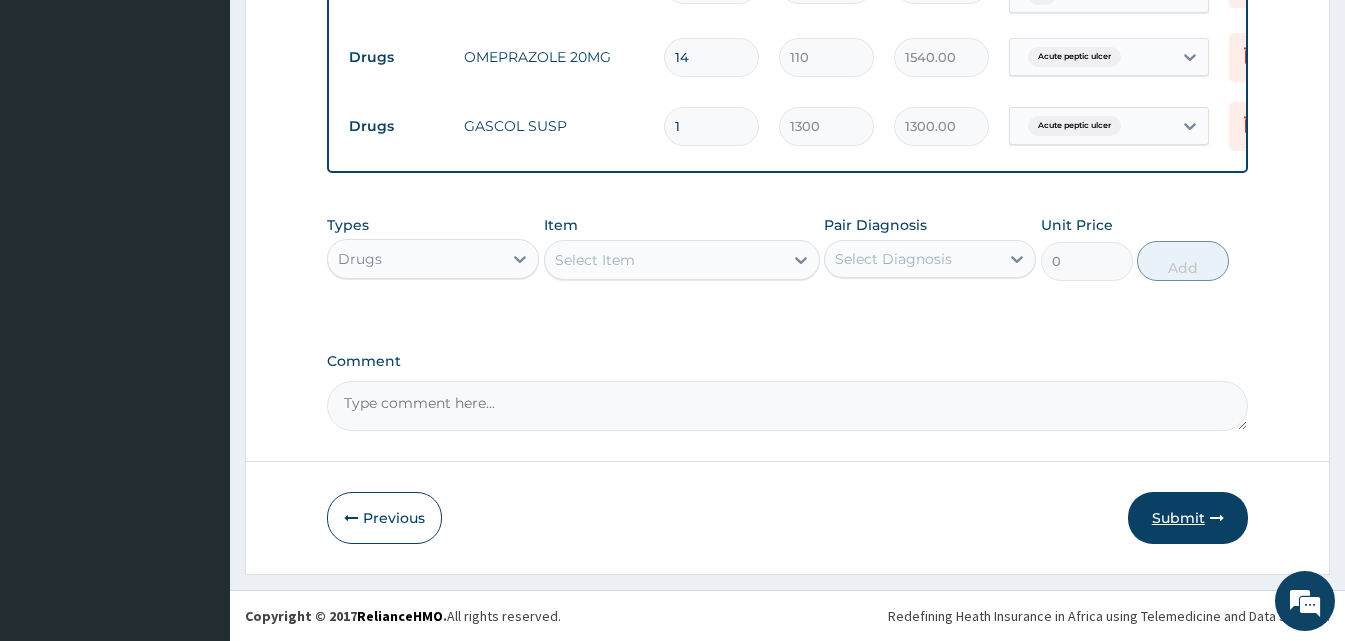 click on "Submit" at bounding box center (1188, 518) 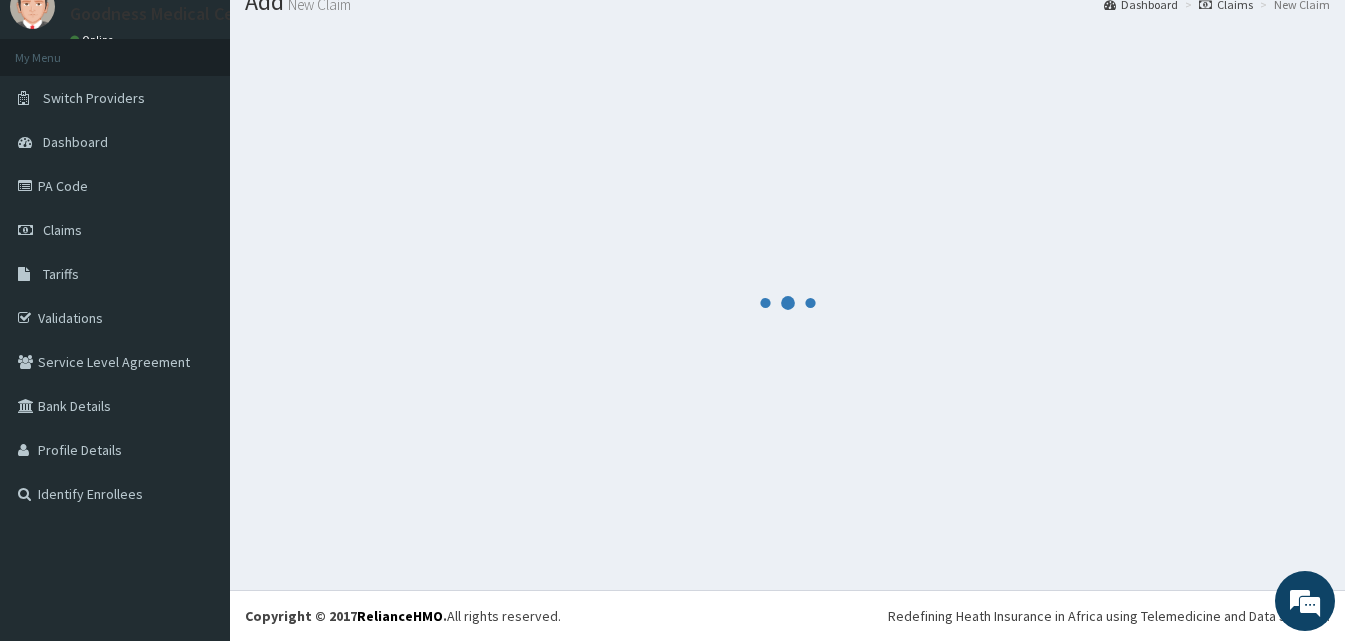 scroll, scrollTop: 76, scrollLeft: 0, axis: vertical 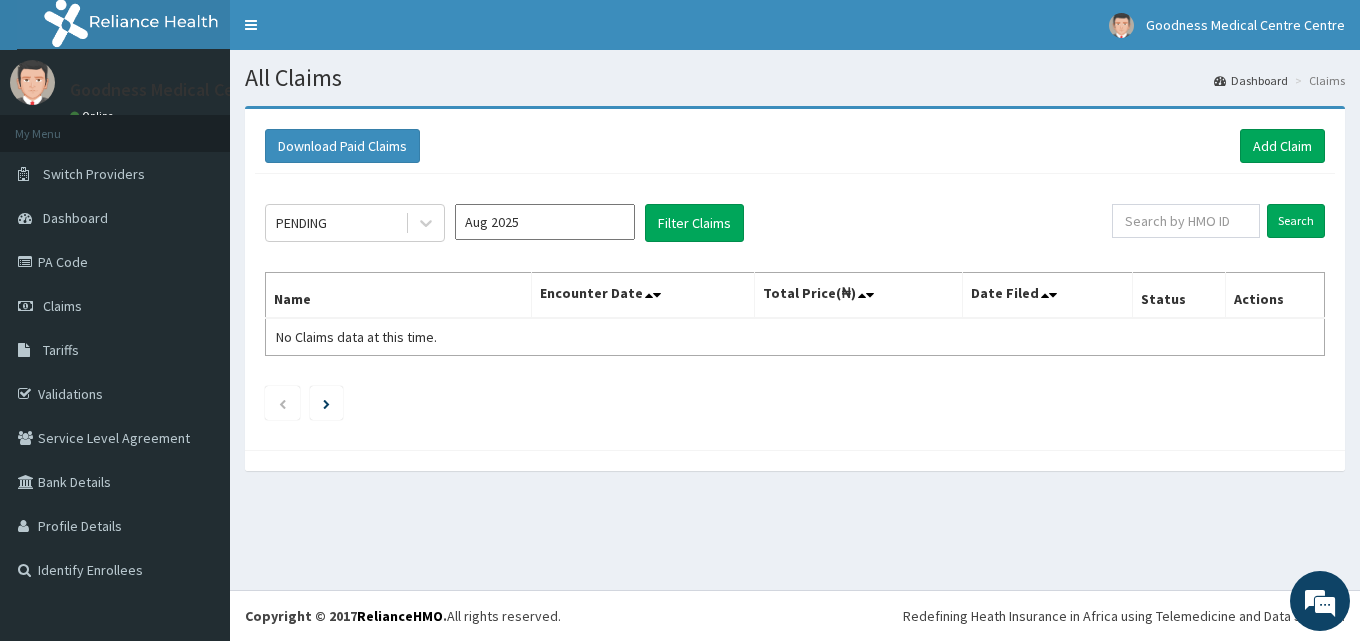 click on "Aug 2025" at bounding box center [545, 222] 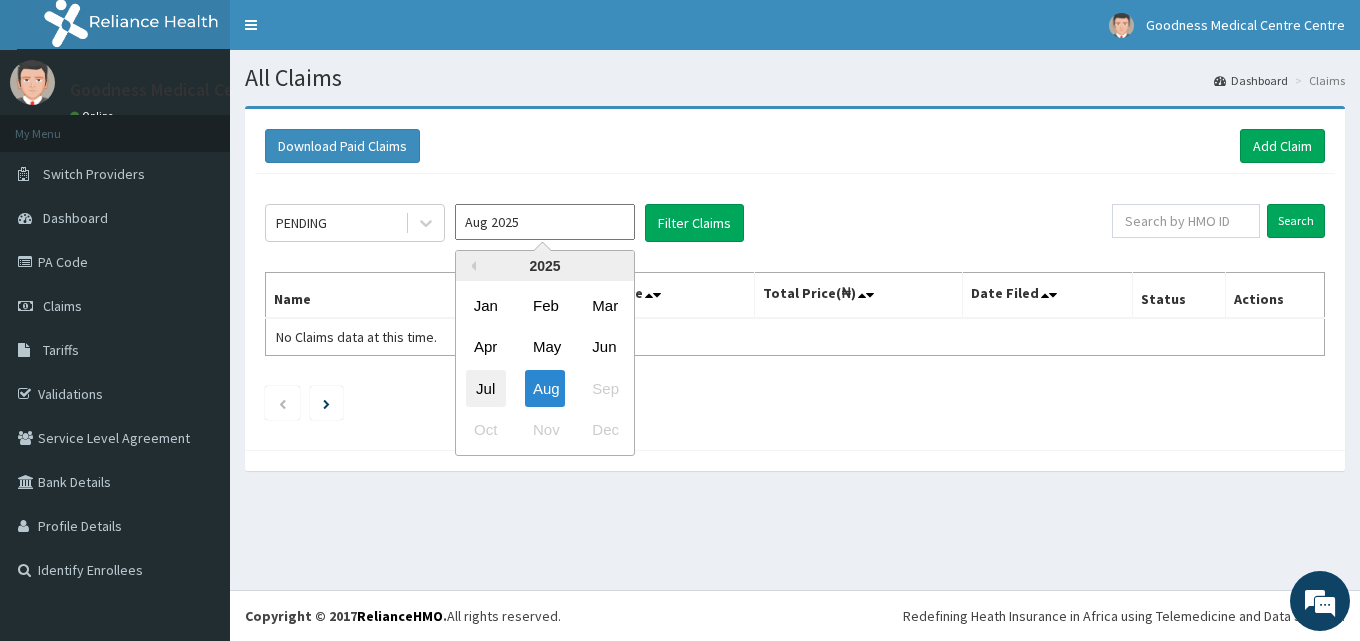 click on "Jul" at bounding box center [486, 388] 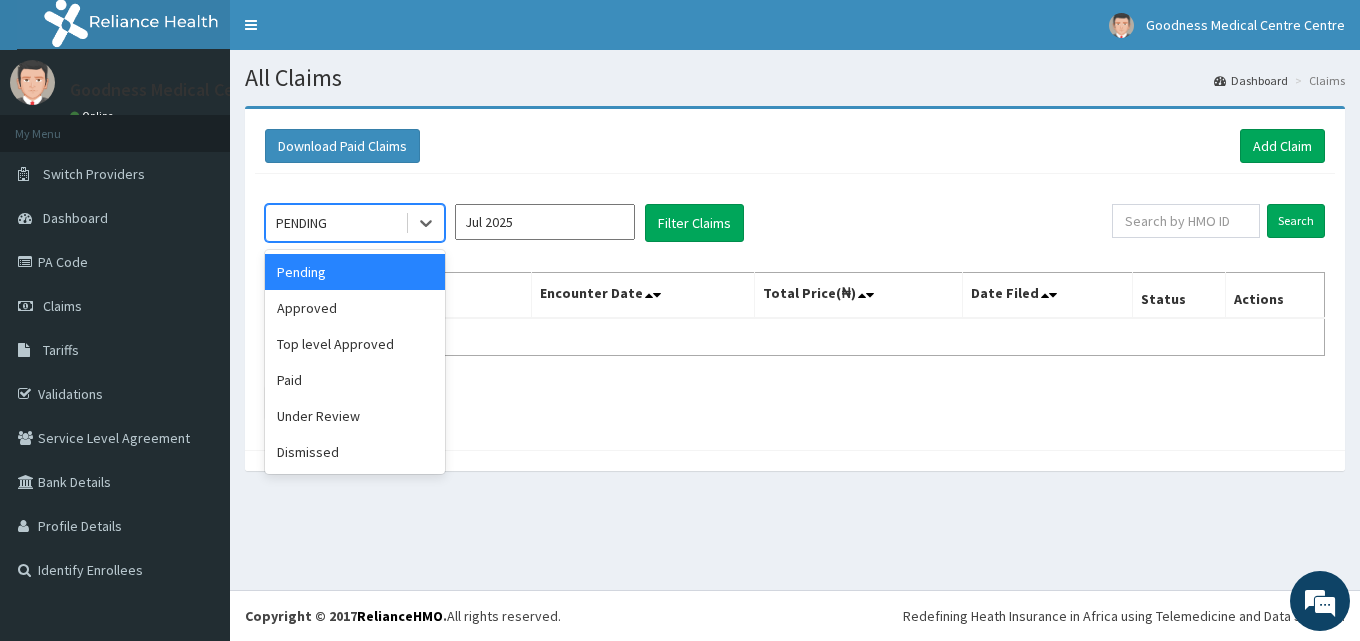 click on "PENDING" at bounding box center [335, 223] 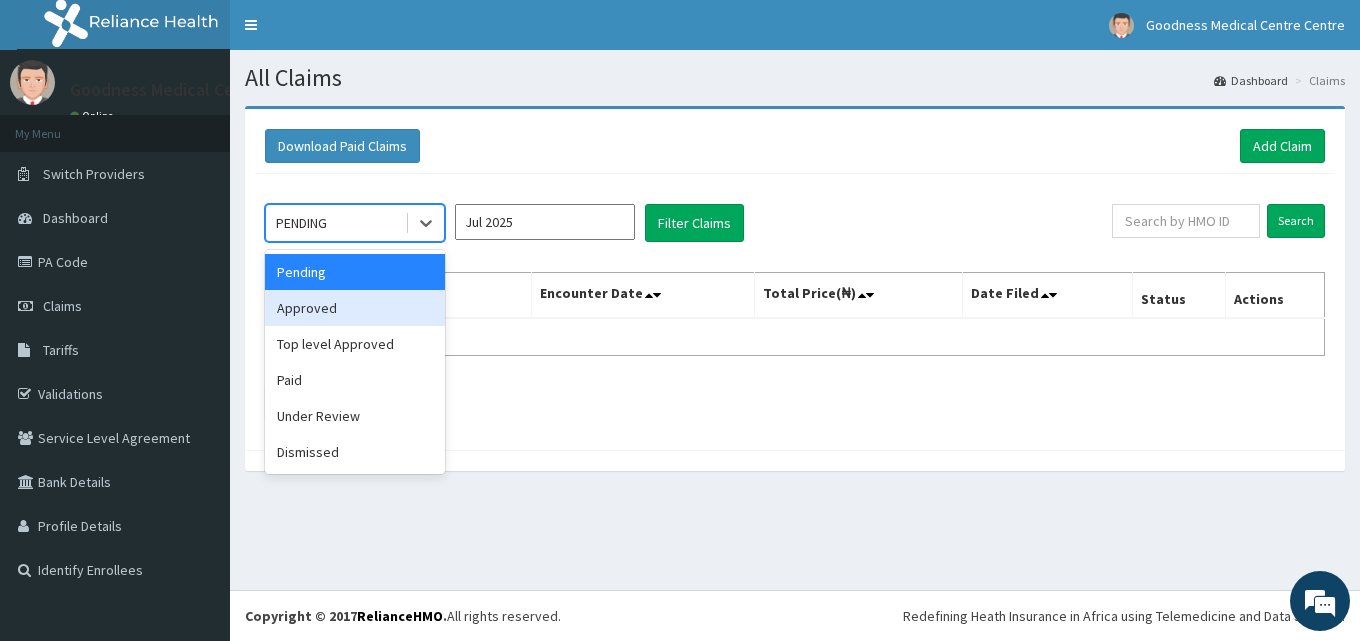 click on "Approved" at bounding box center (355, 308) 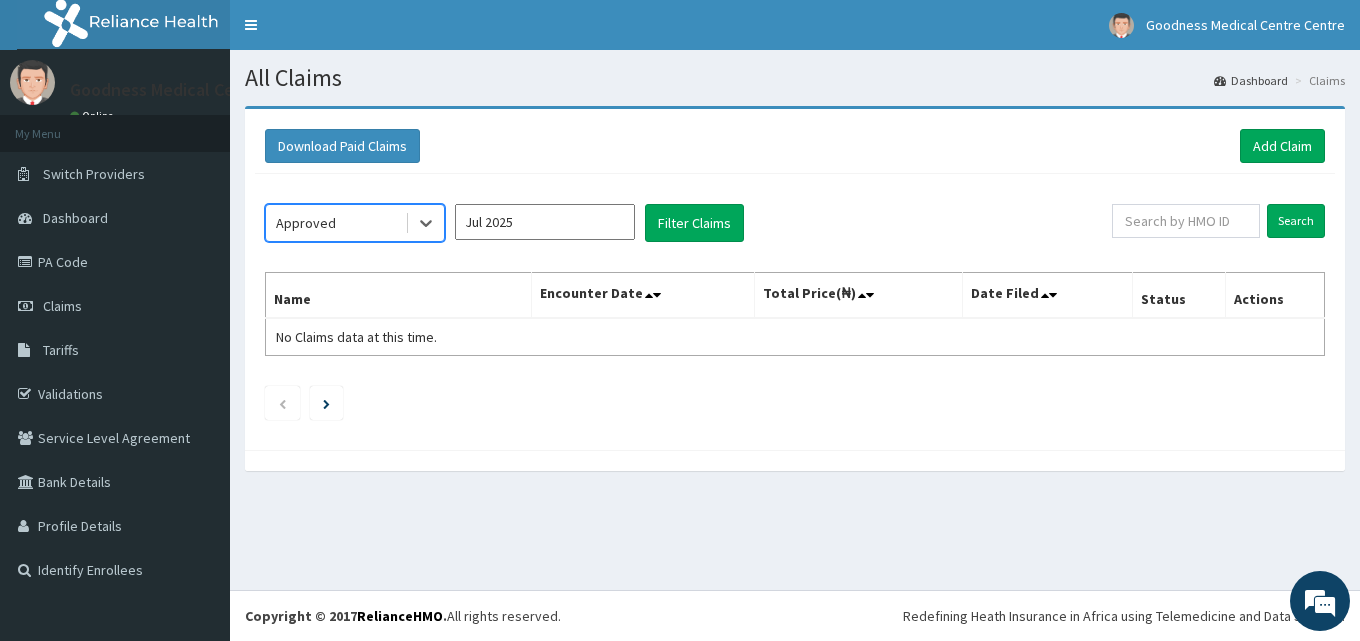 scroll, scrollTop: 0, scrollLeft: 0, axis: both 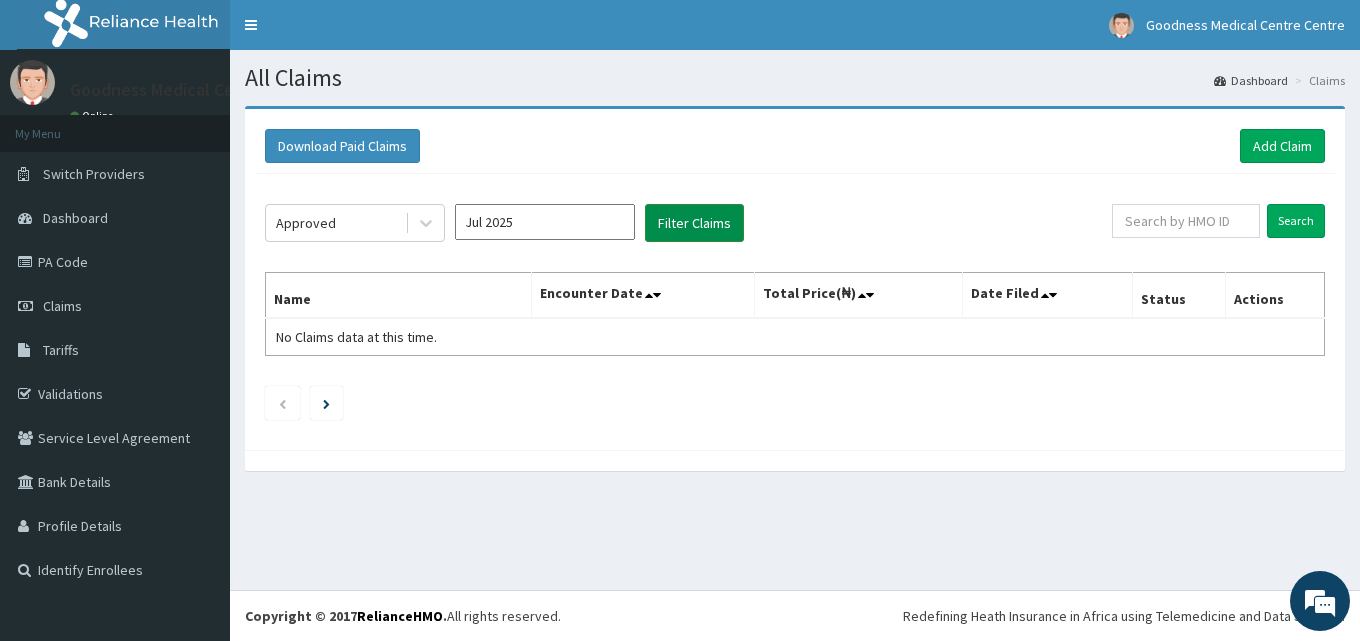 click on "Filter Claims" at bounding box center (694, 223) 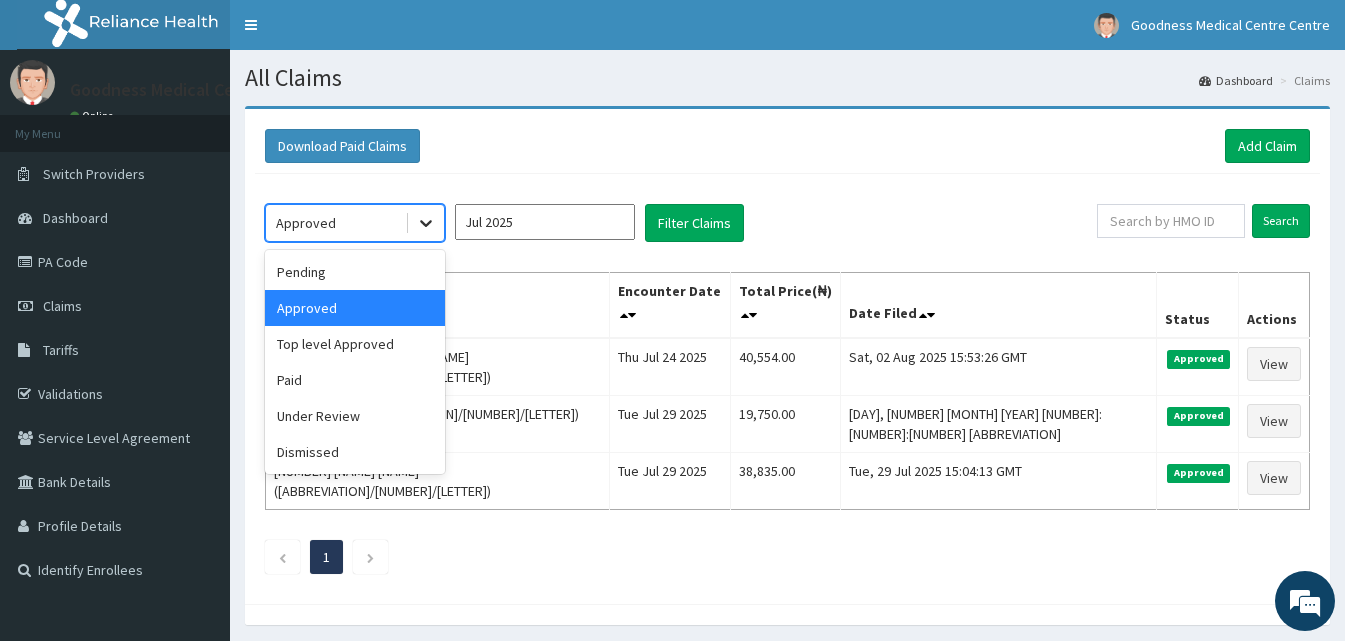 click 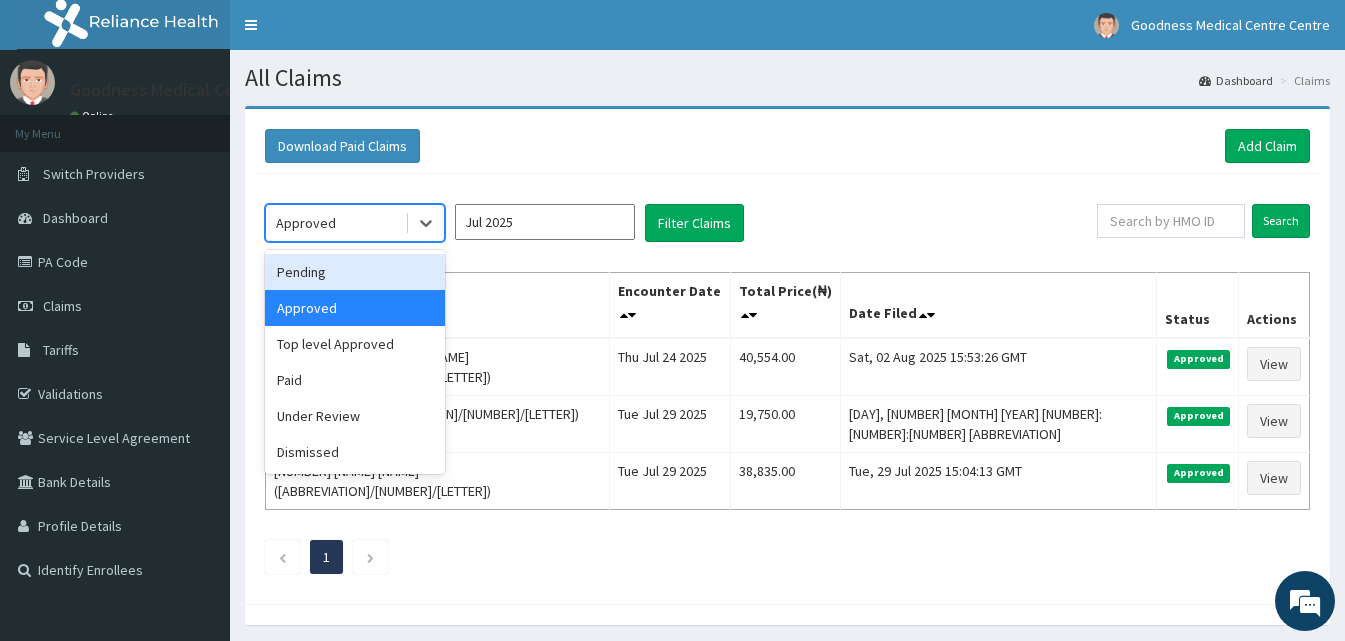 click on "Pending" at bounding box center [355, 272] 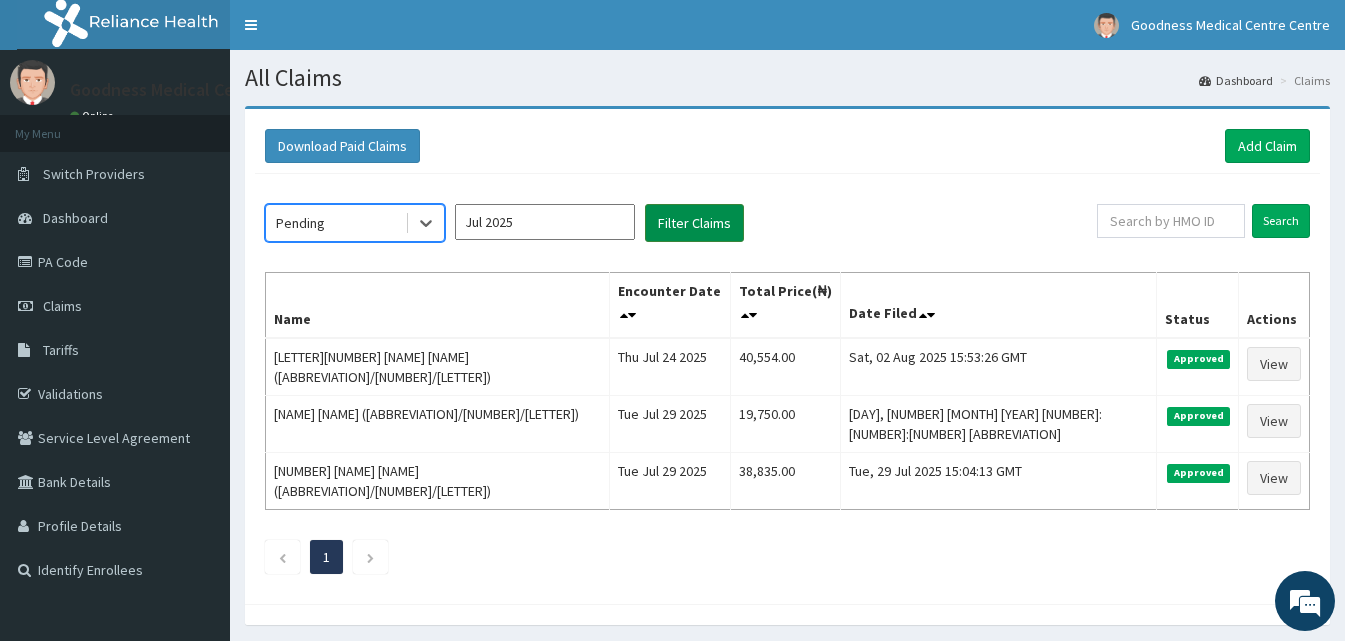 click on "Filter Claims" at bounding box center [694, 223] 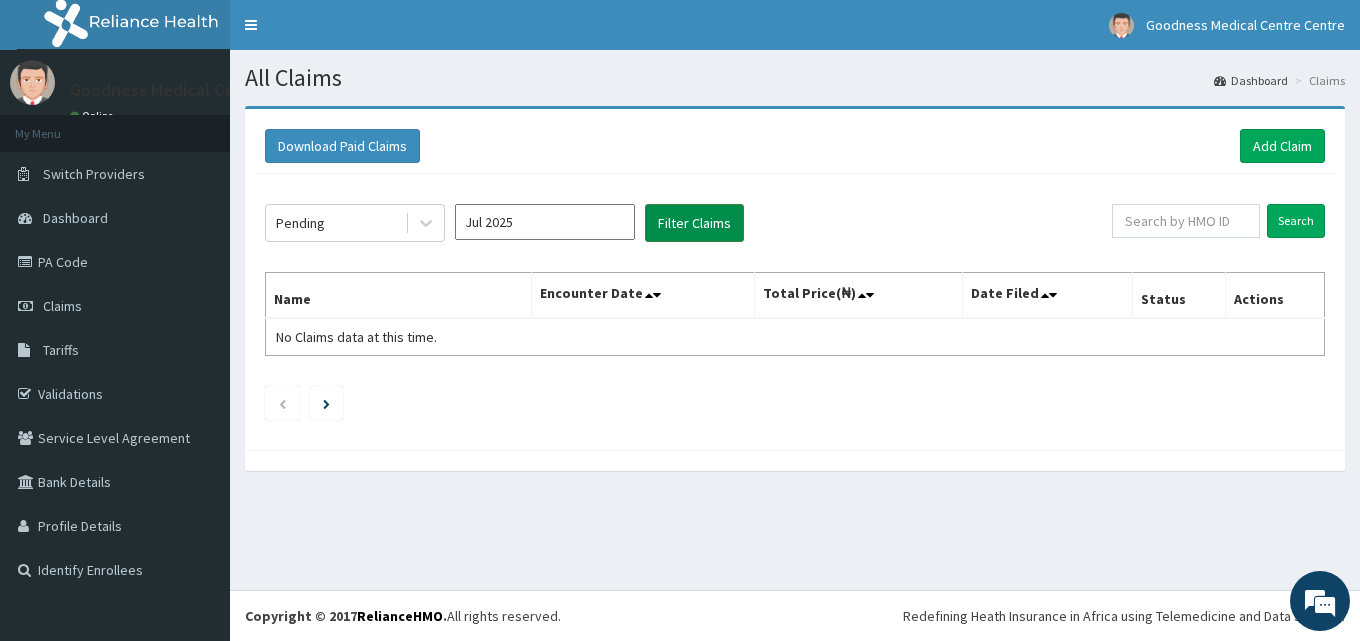 click on "Filter Claims" at bounding box center (694, 223) 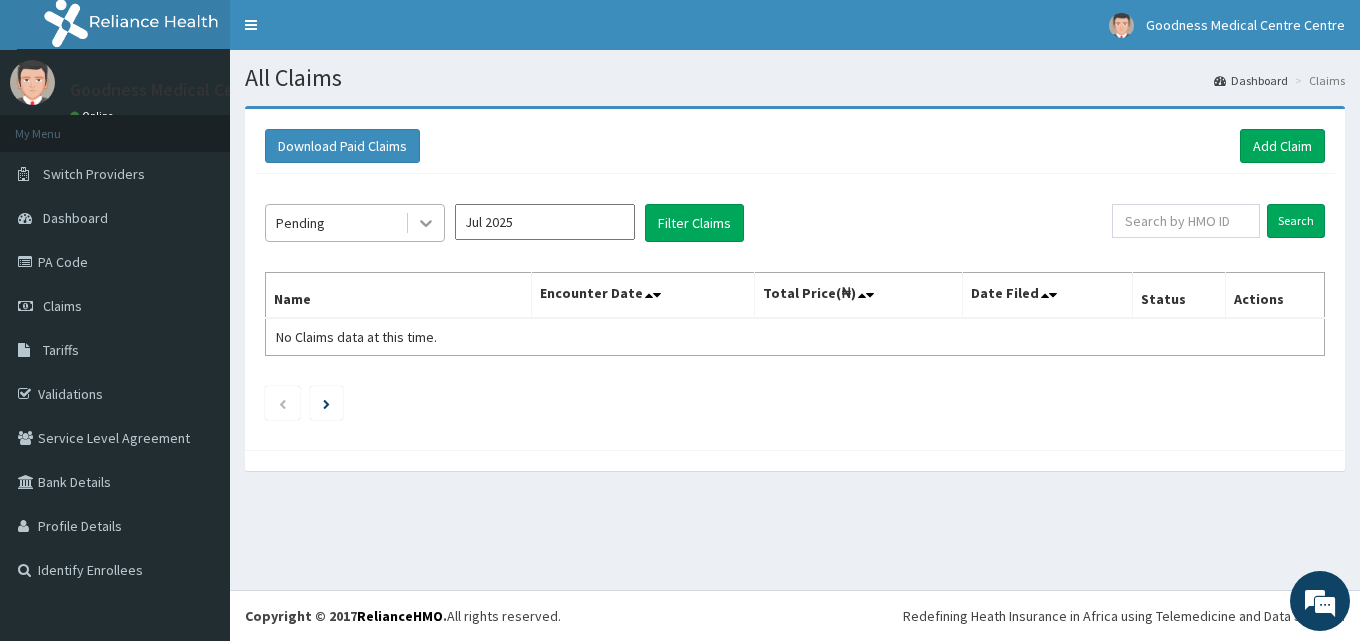 click 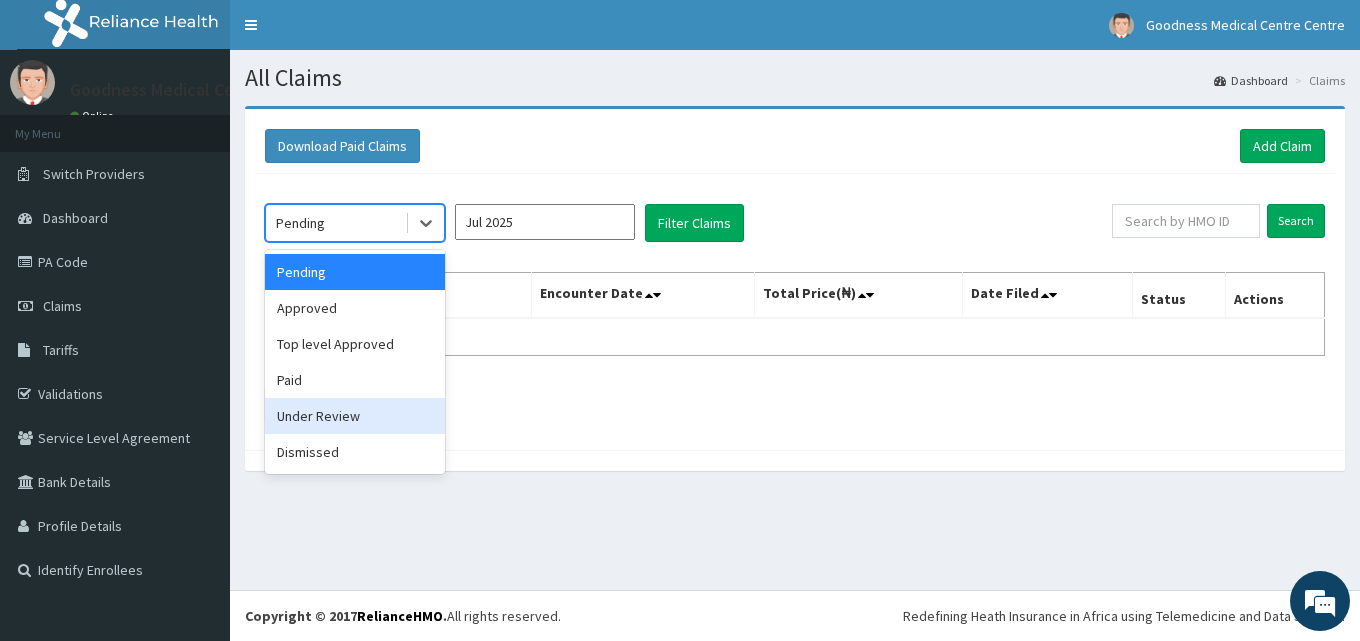 click on "Under Review" at bounding box center [355, 416] 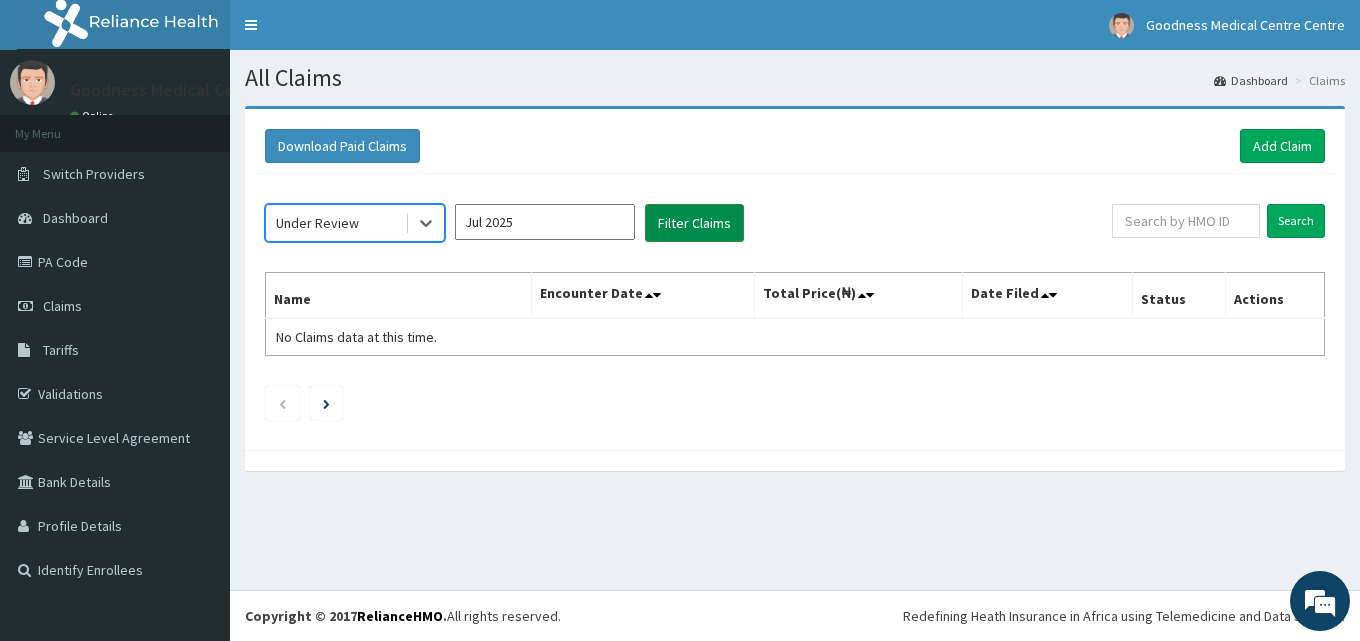 click on "Filter Claims" at bounding box center (694, 223) 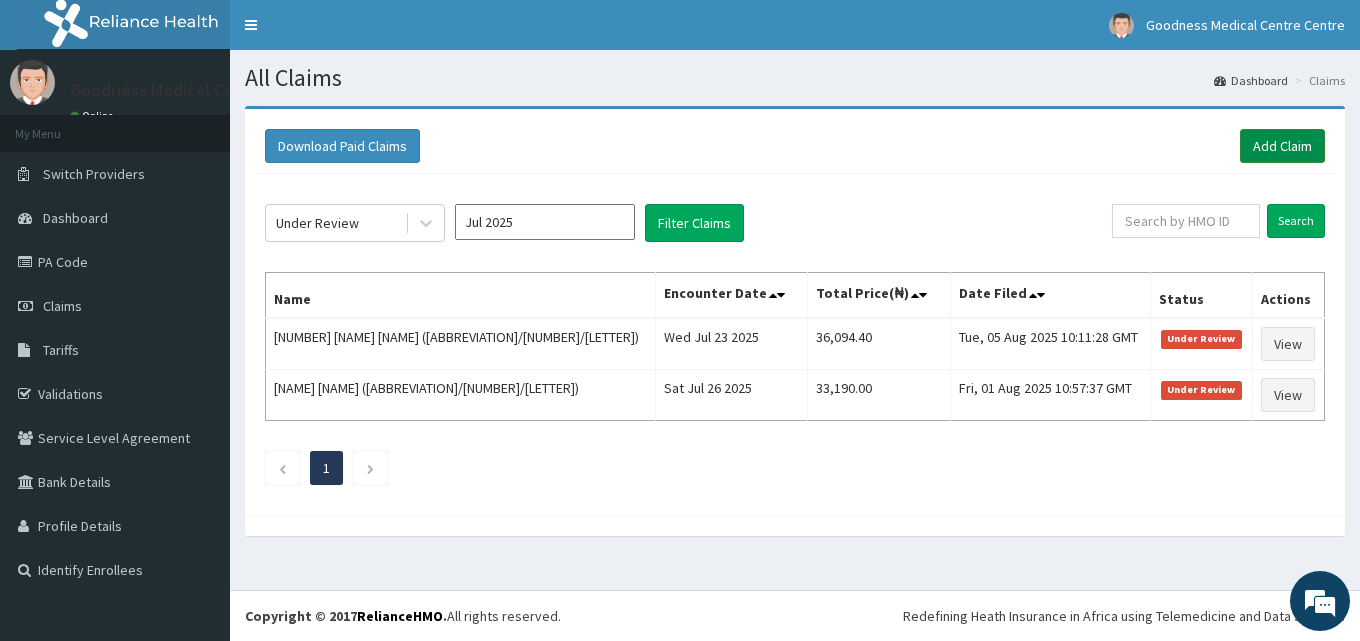 click on "Add Claim" at bounding box center (1282, 146) 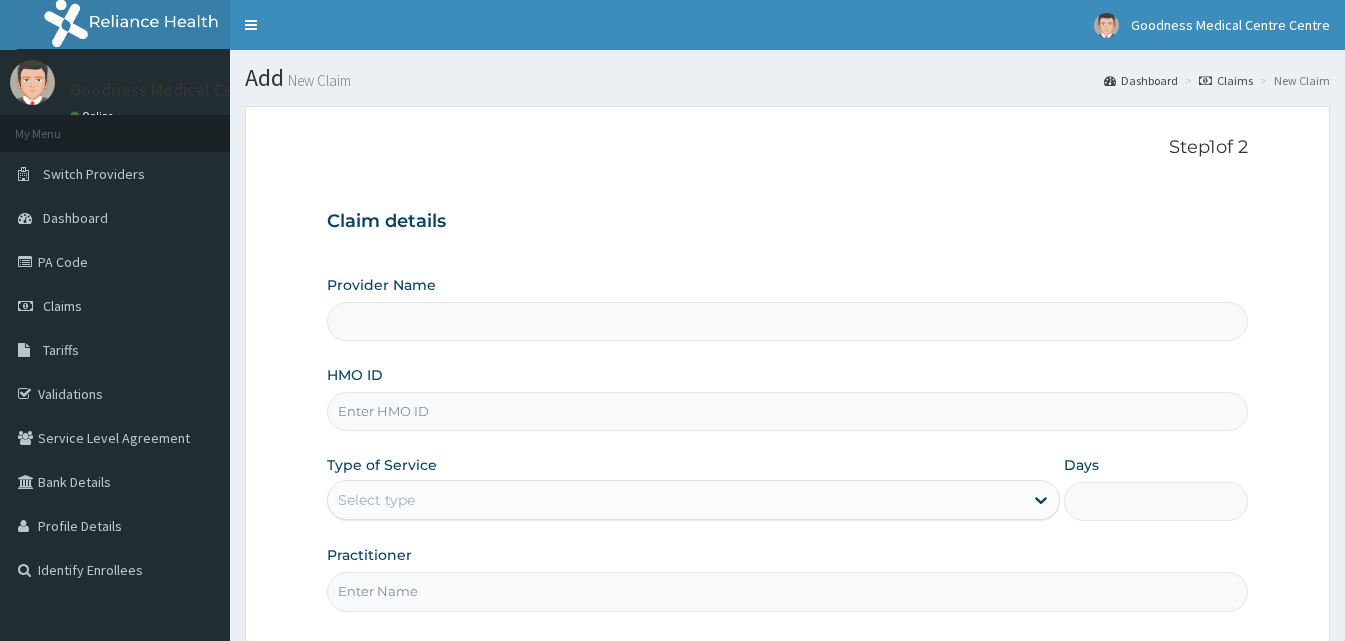 scroll, scrollTop: 0, scrollLeft: 0, axis: both 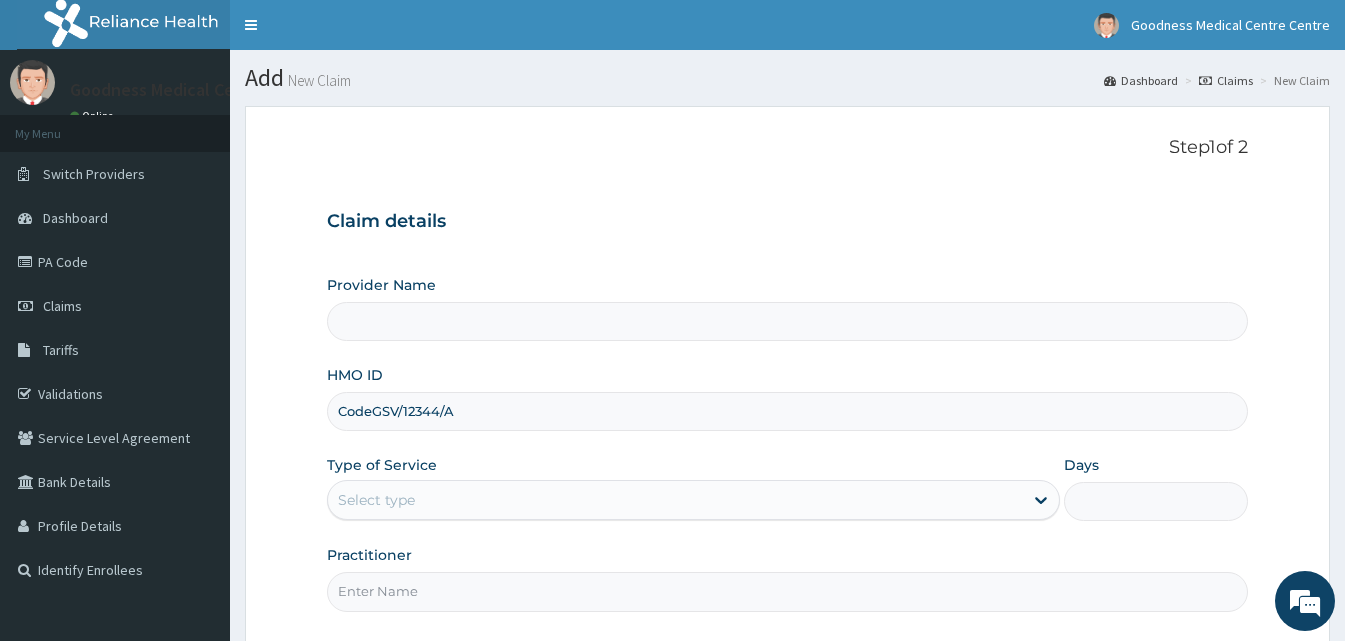 type on "Goodness Medical Centre" 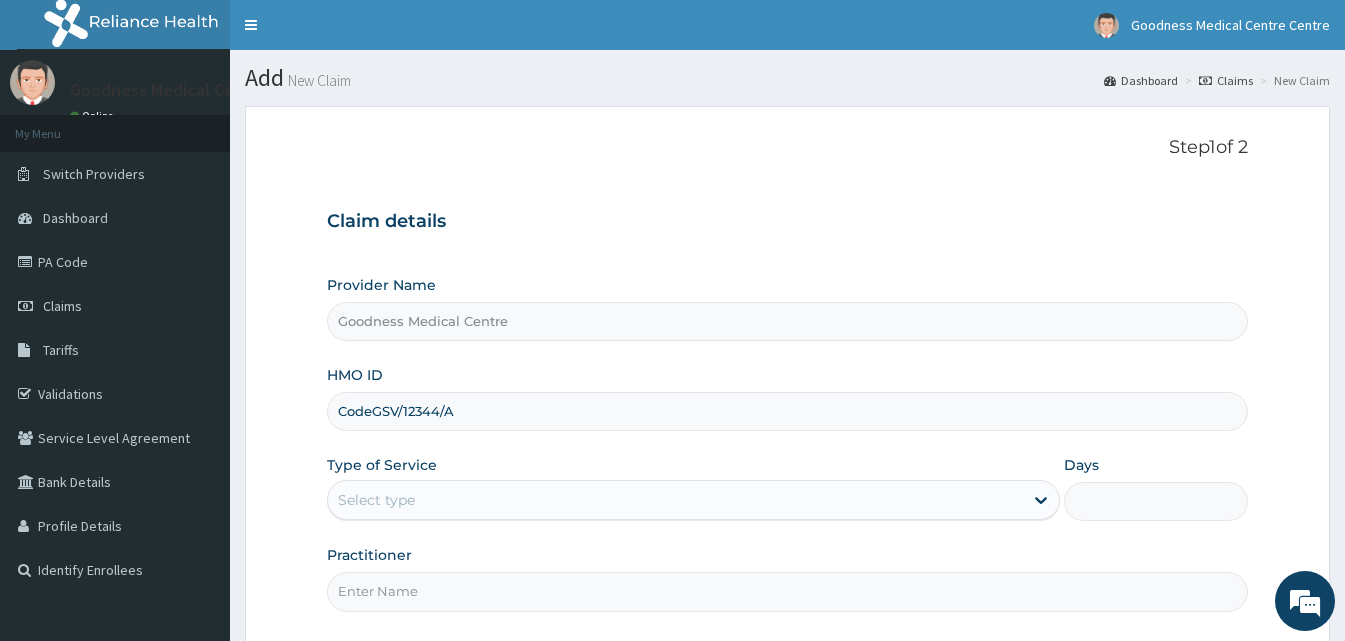 click on "CodeGSV/12344/A" at bounding box center (787, 411) 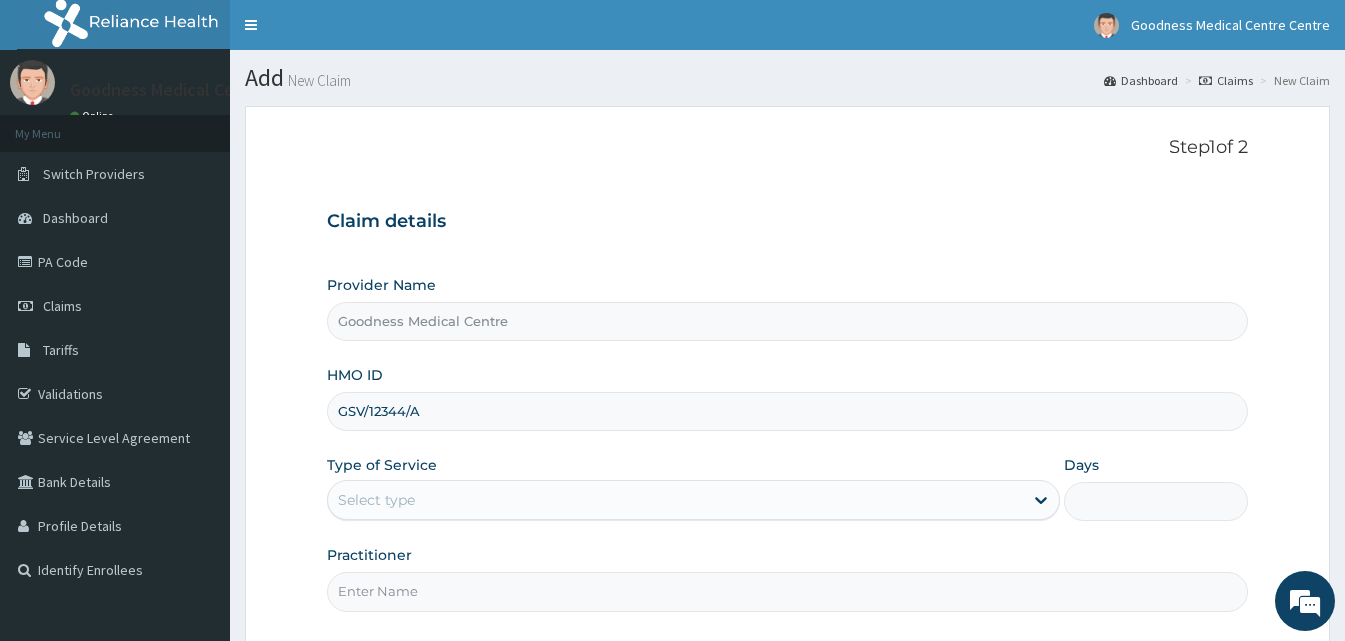 type on "GSV/12344/A" 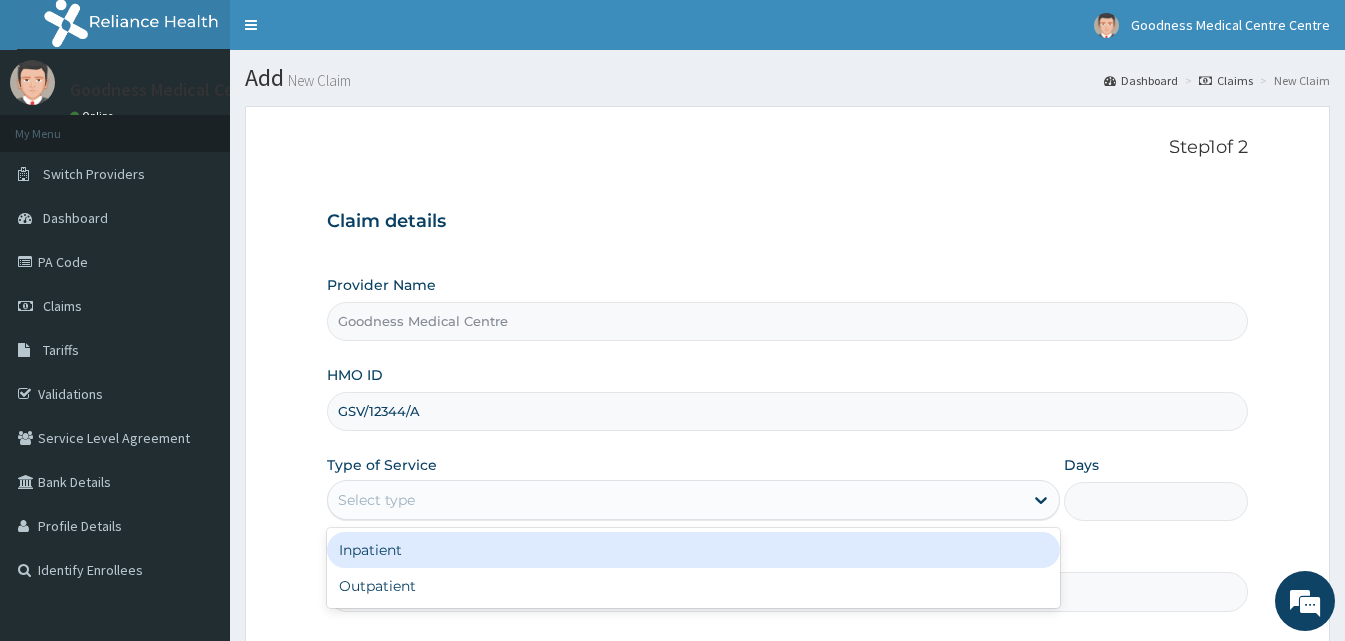 click on "Select type" at bounding box center [675, 500] 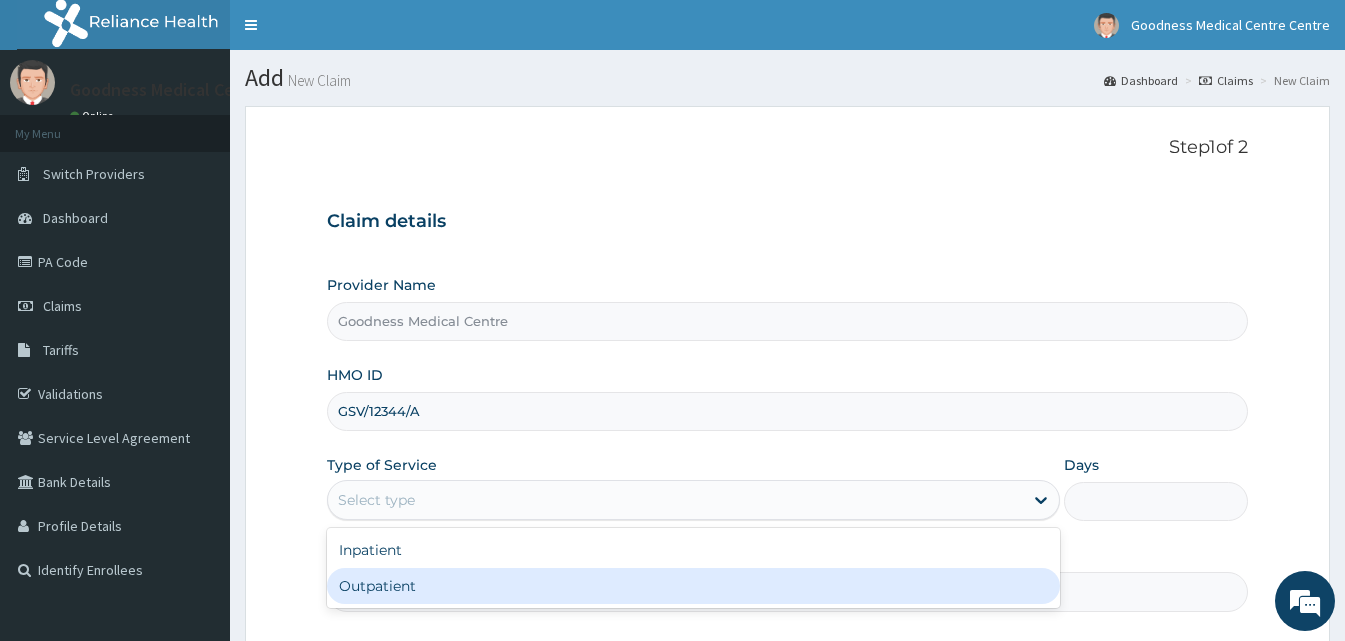 click on "Outpatient" at bounding box center (693, 586) 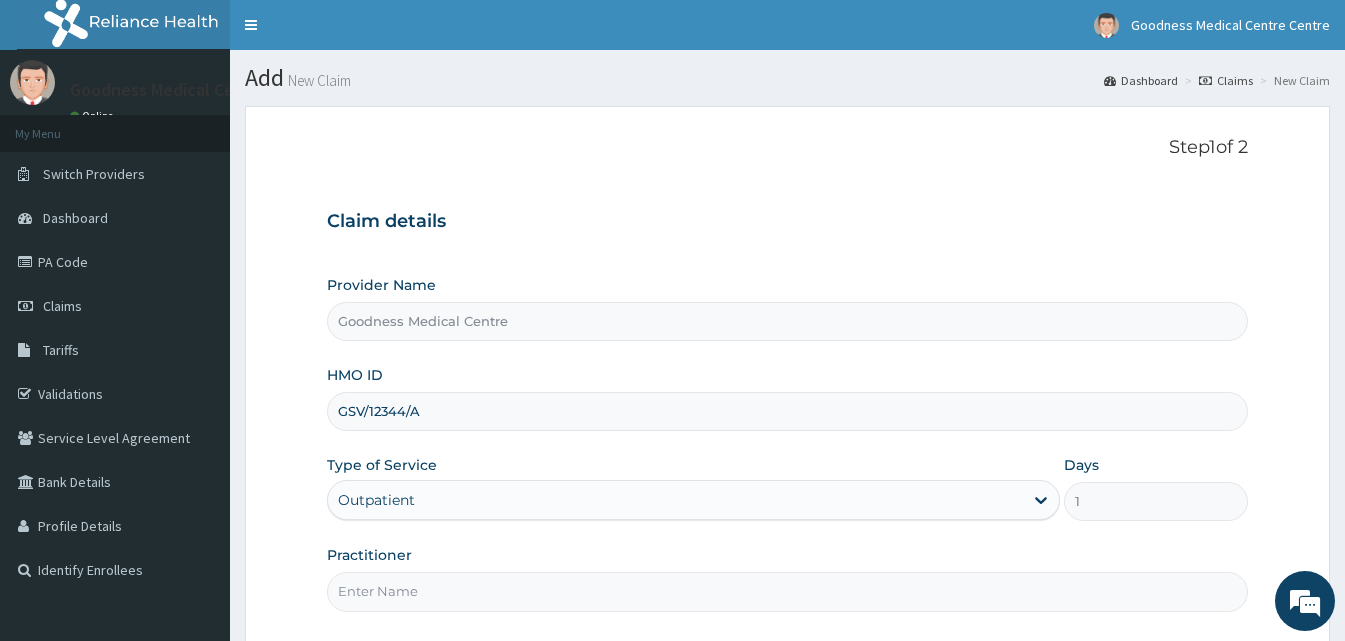 click on "Practitioner" at bounding box center [787, 591] 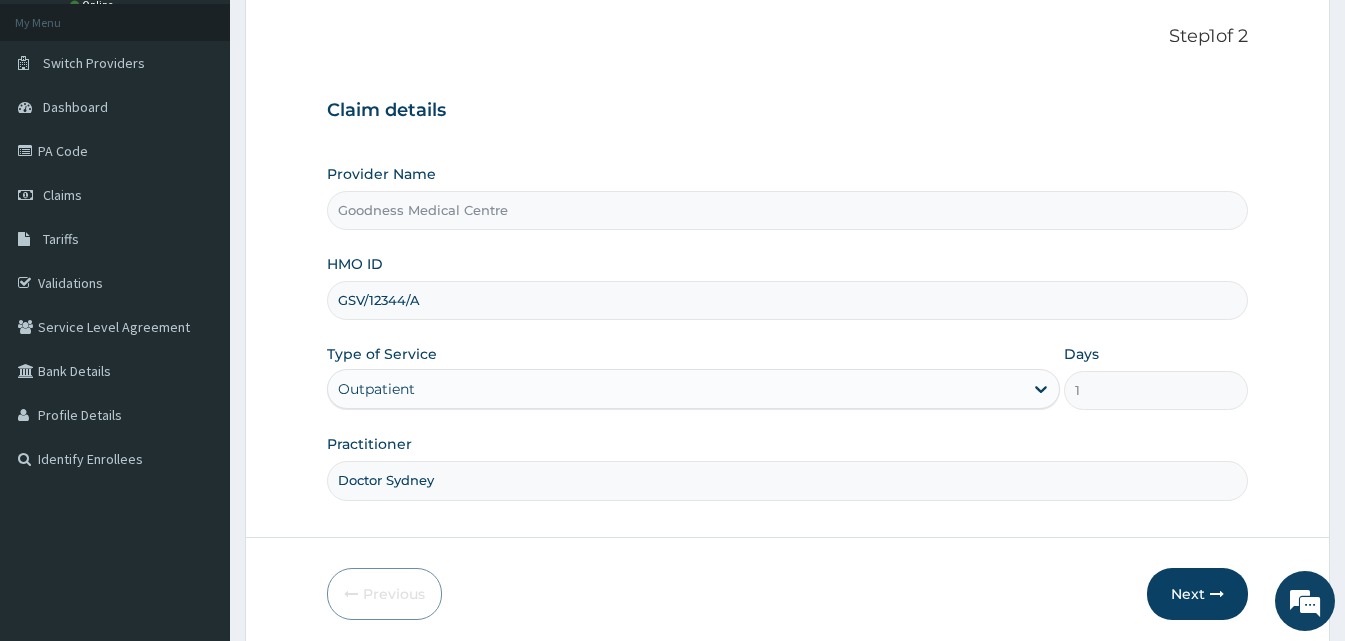 scroll, scrollTop: 187, scrollLeft: 0, axis: vertical 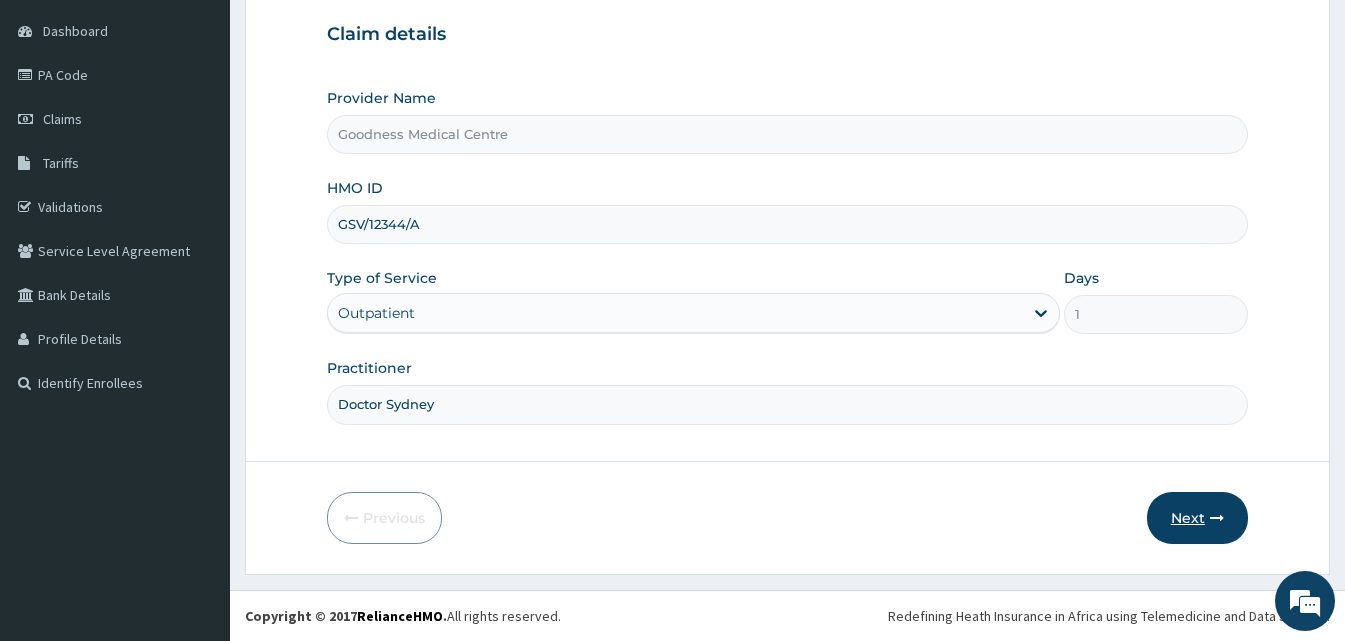 click on "Next" at bounding box center [1197, 518] 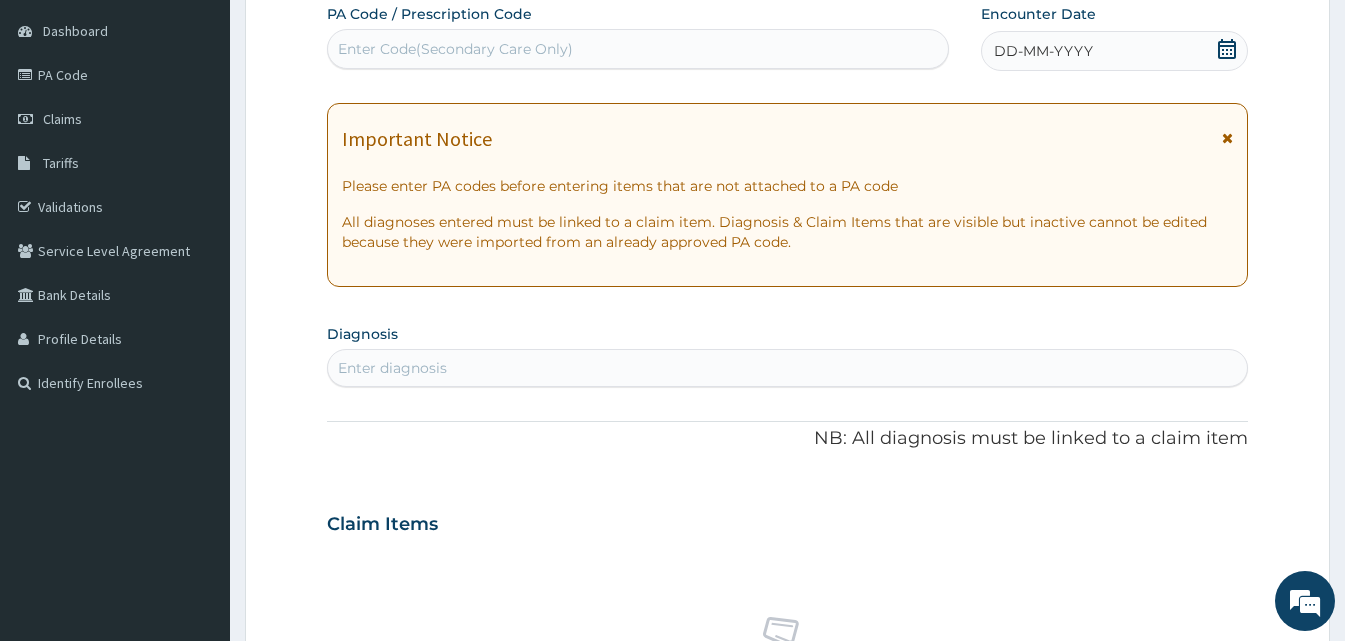 scroll, scrollTop: 0, scrollLeft: 0, axis: both 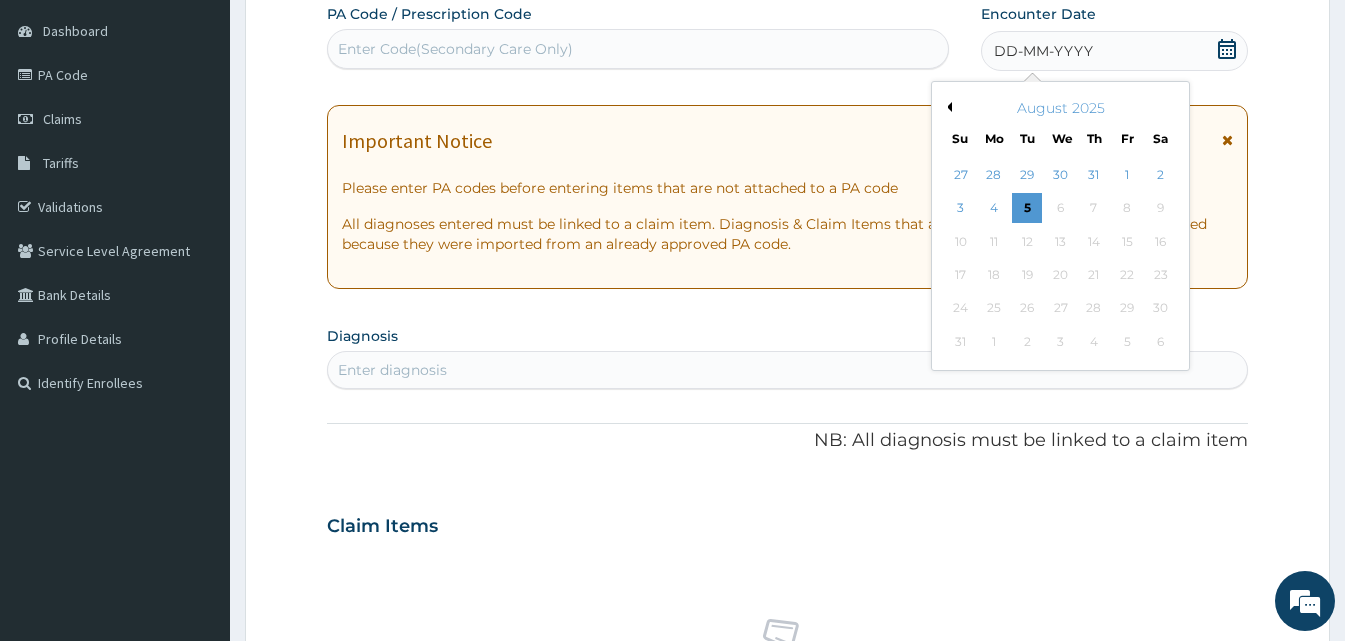 click on "Previous Month" at bounding box center (947, 107) 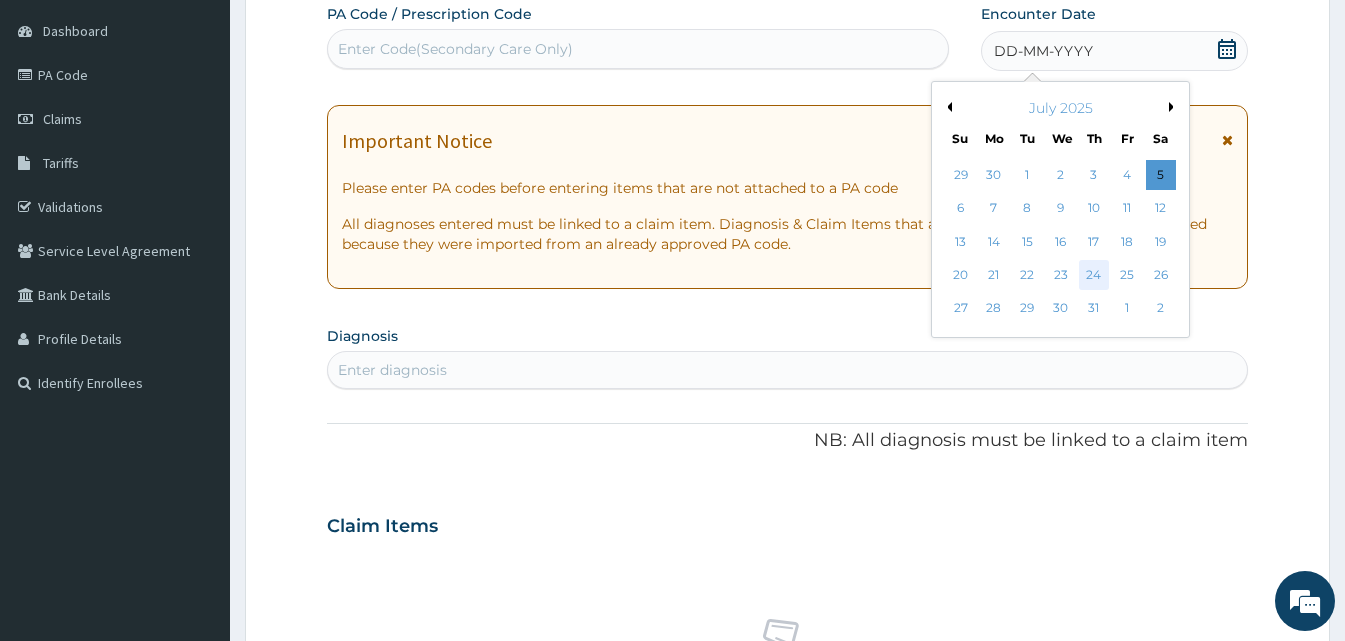 click on "24" at bounding box center (1094, 275) 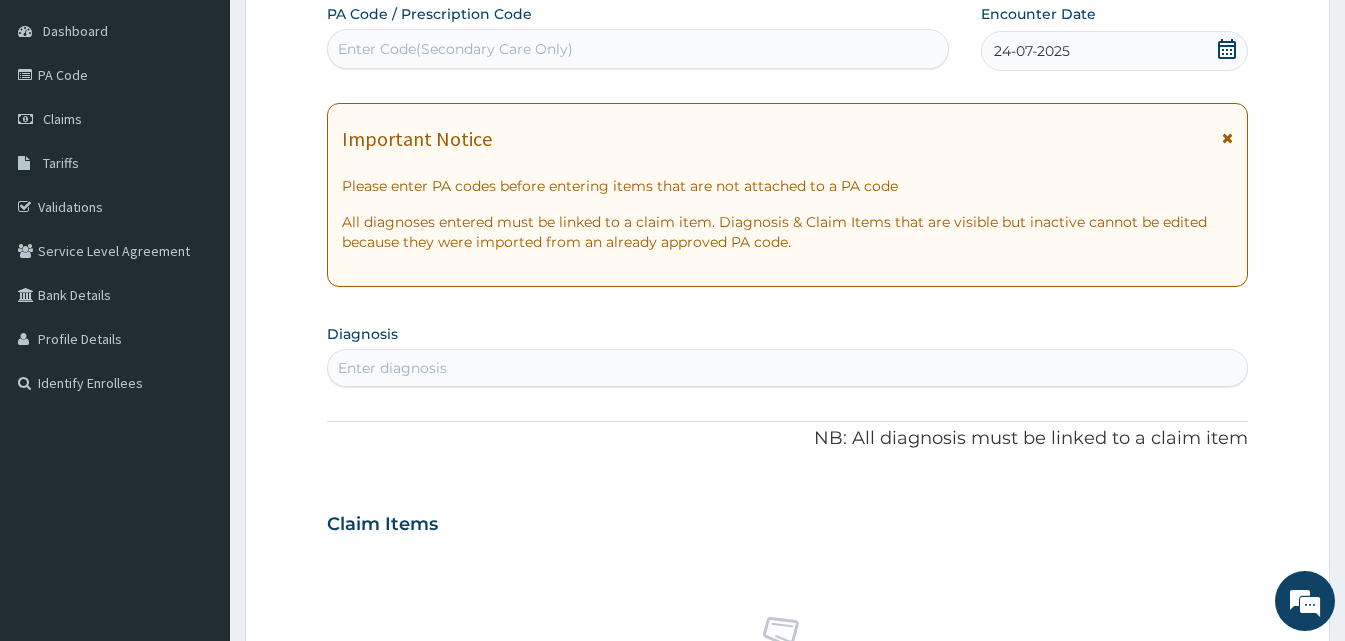 click on "Enter diagnosis" at bounding box center [787, 368] 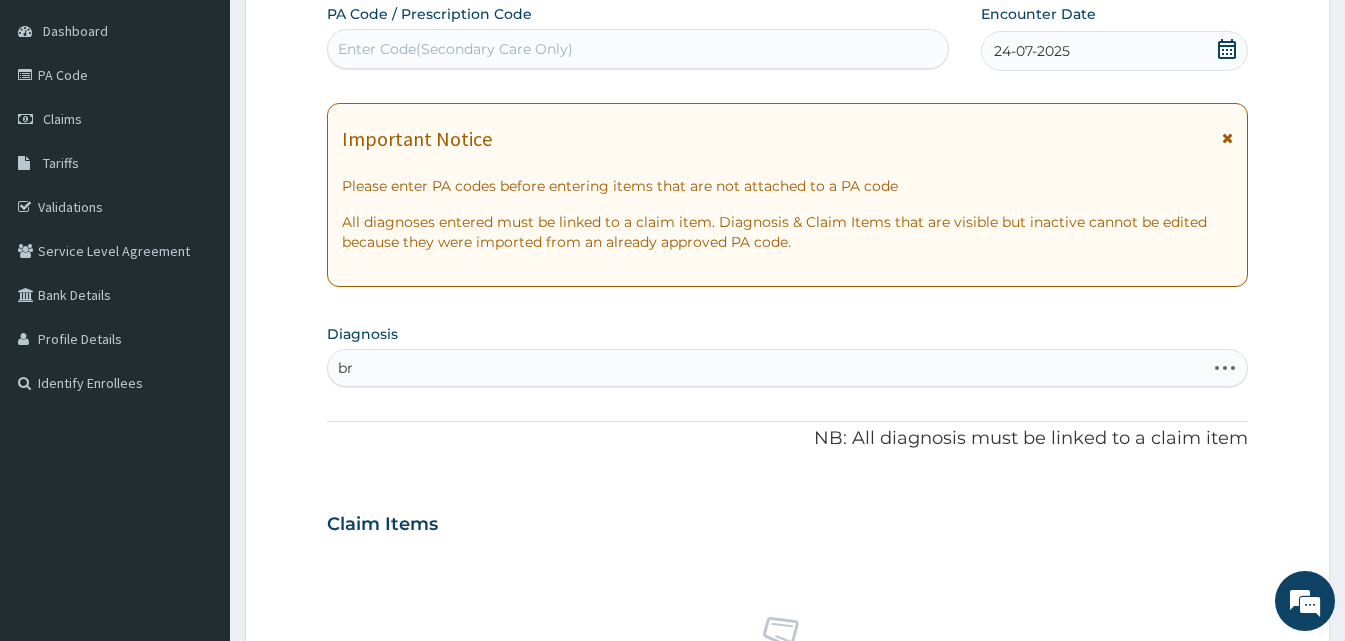 type on "b" 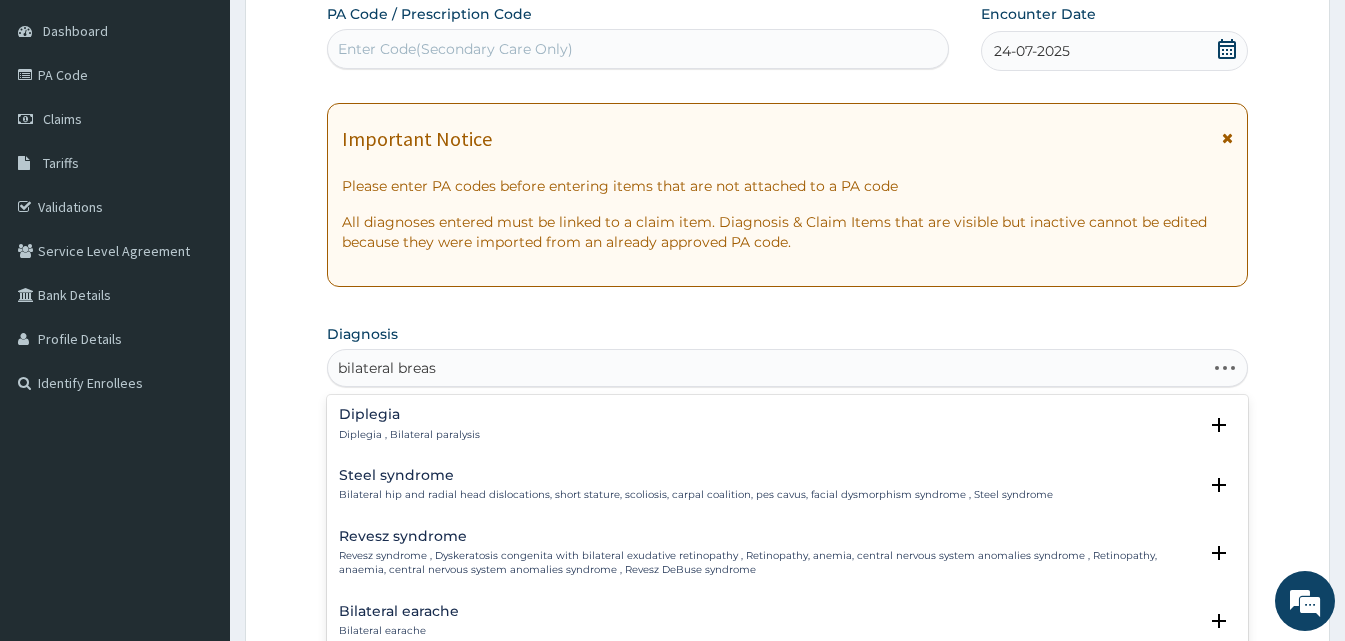 type on "bilateral breast" 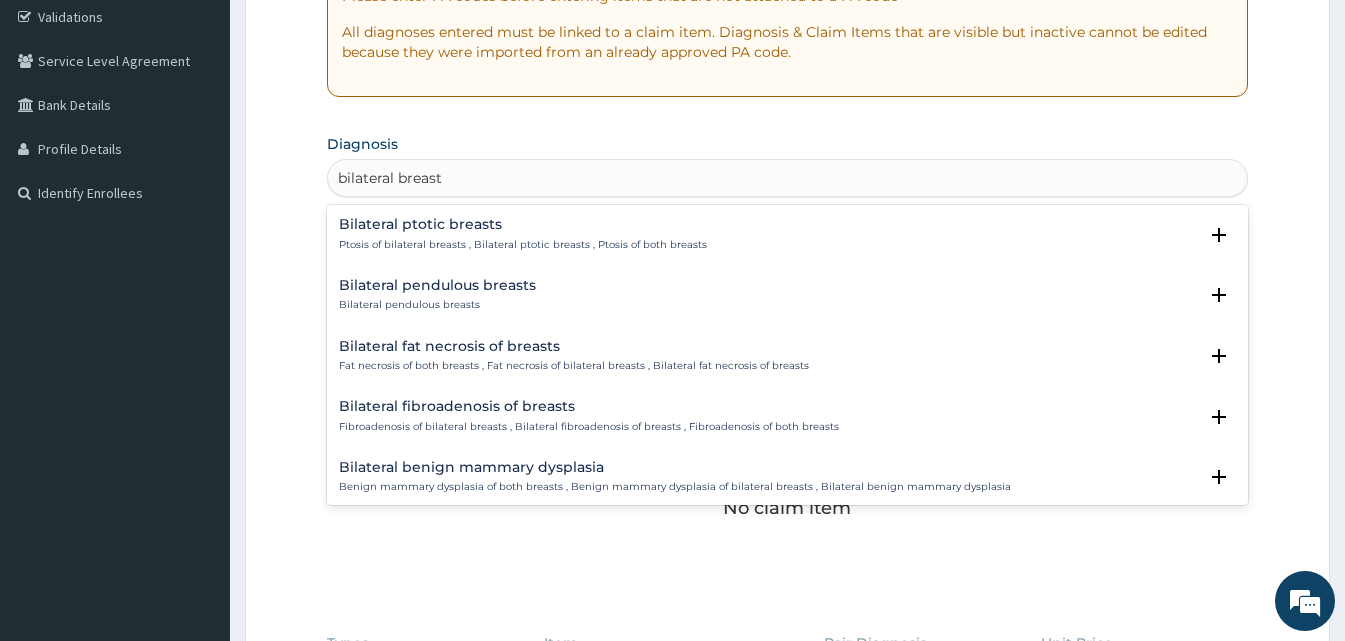 scroll, scrollTop: 387, scrollLeft: 0, axis: vertical 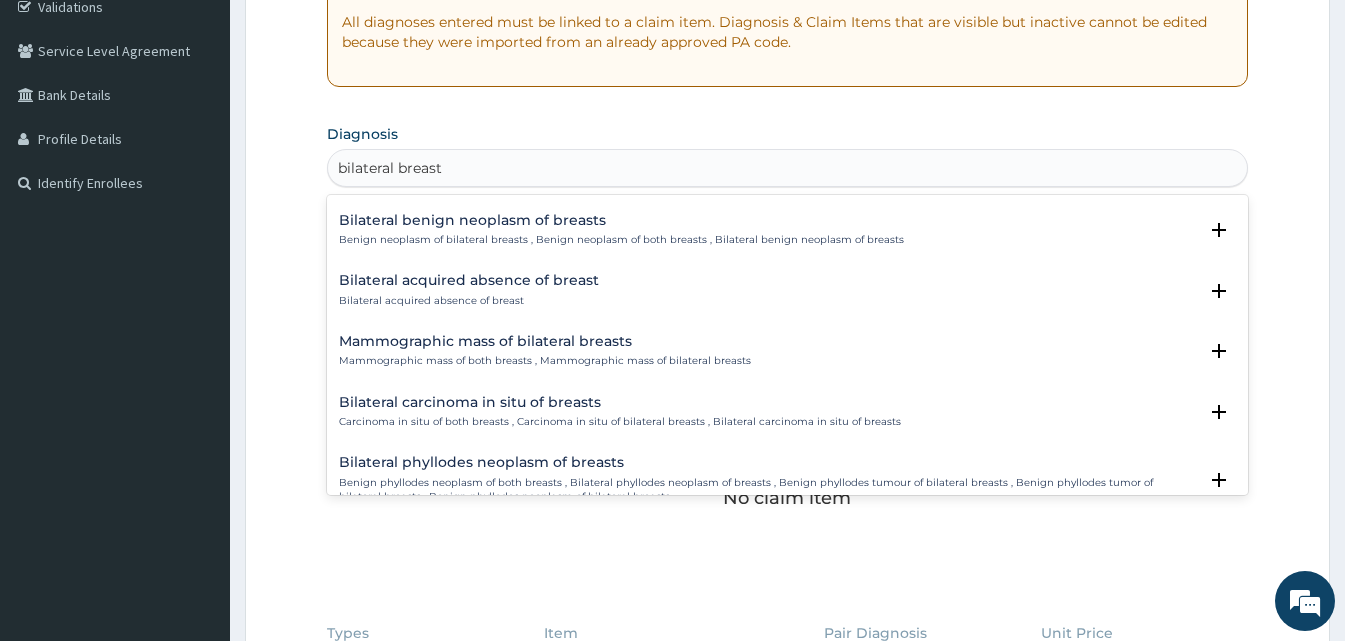 click on "Mammographic mass of bilateral breasts Mammographic mass of both breasts , Mammographic mass of bilateral breasts" at bounding box center [545, 351] 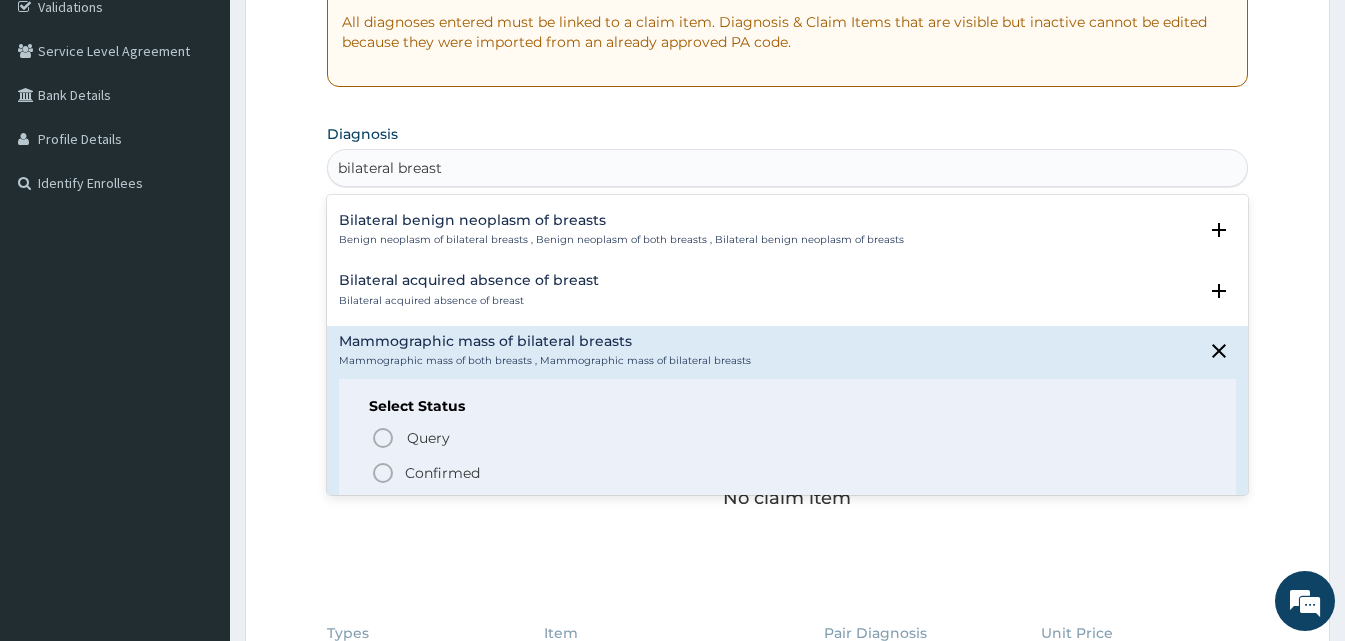 click 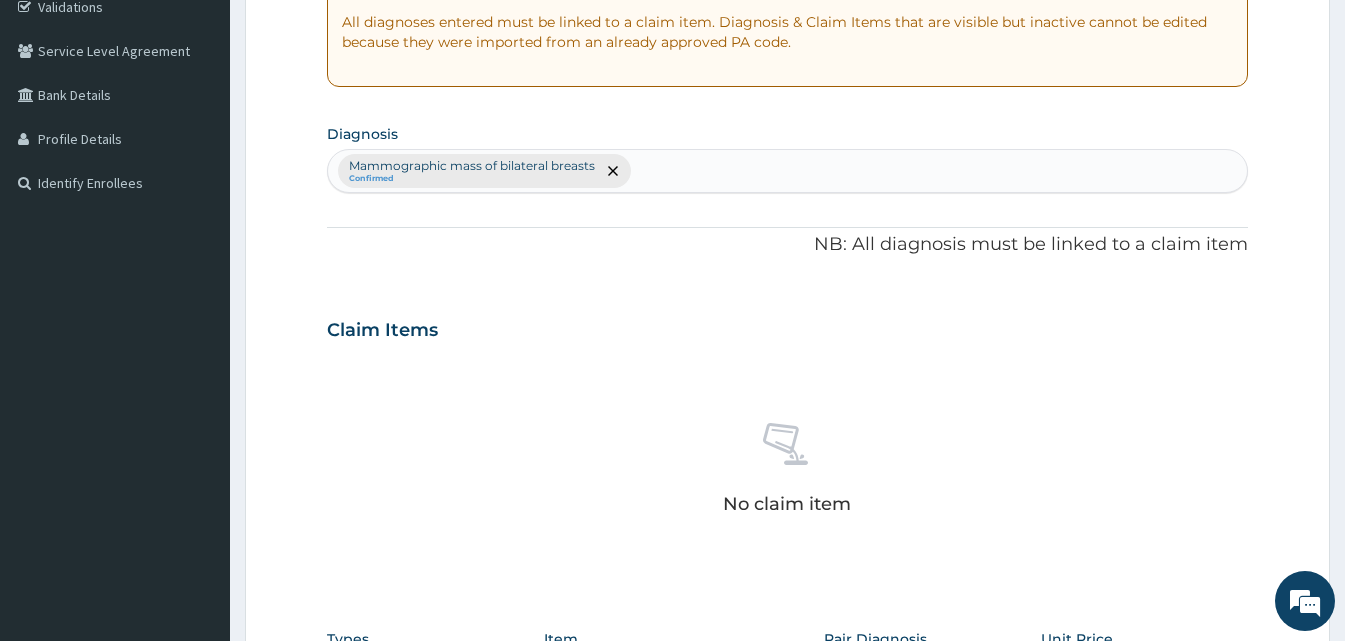 scroll, scrollTop: 801, scrollLeft: 0, axis: vertical 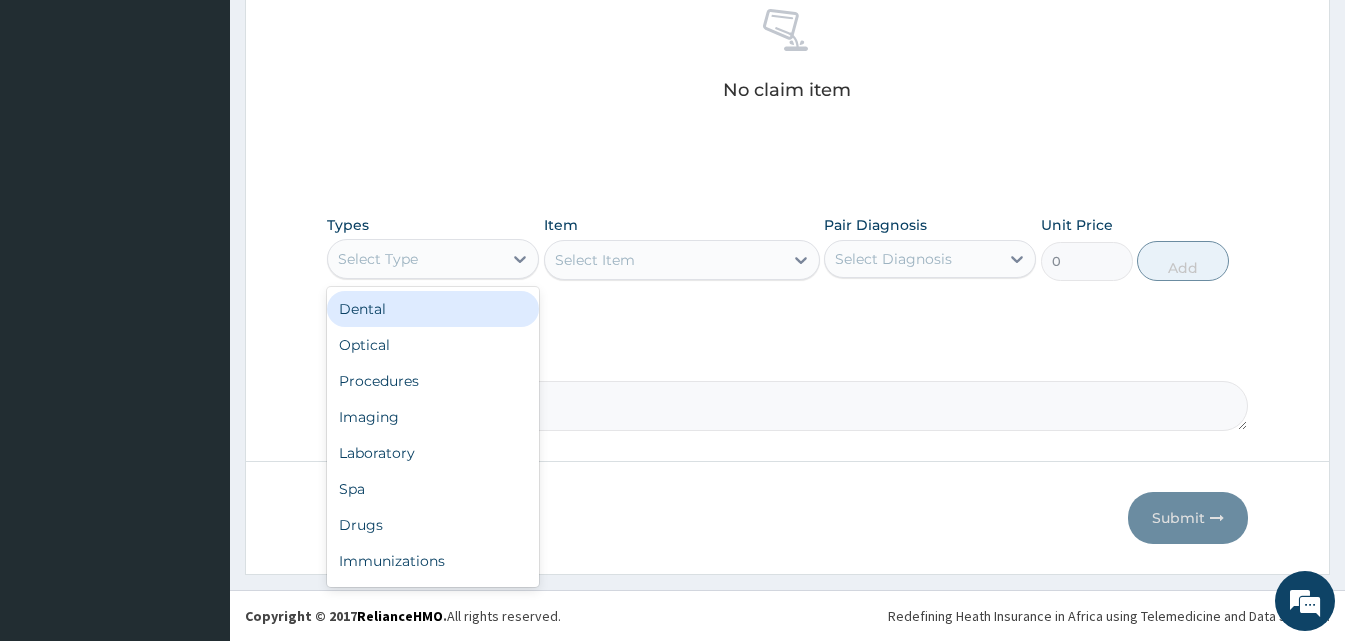 click on "Select Type" at bounding box center (433, 259) 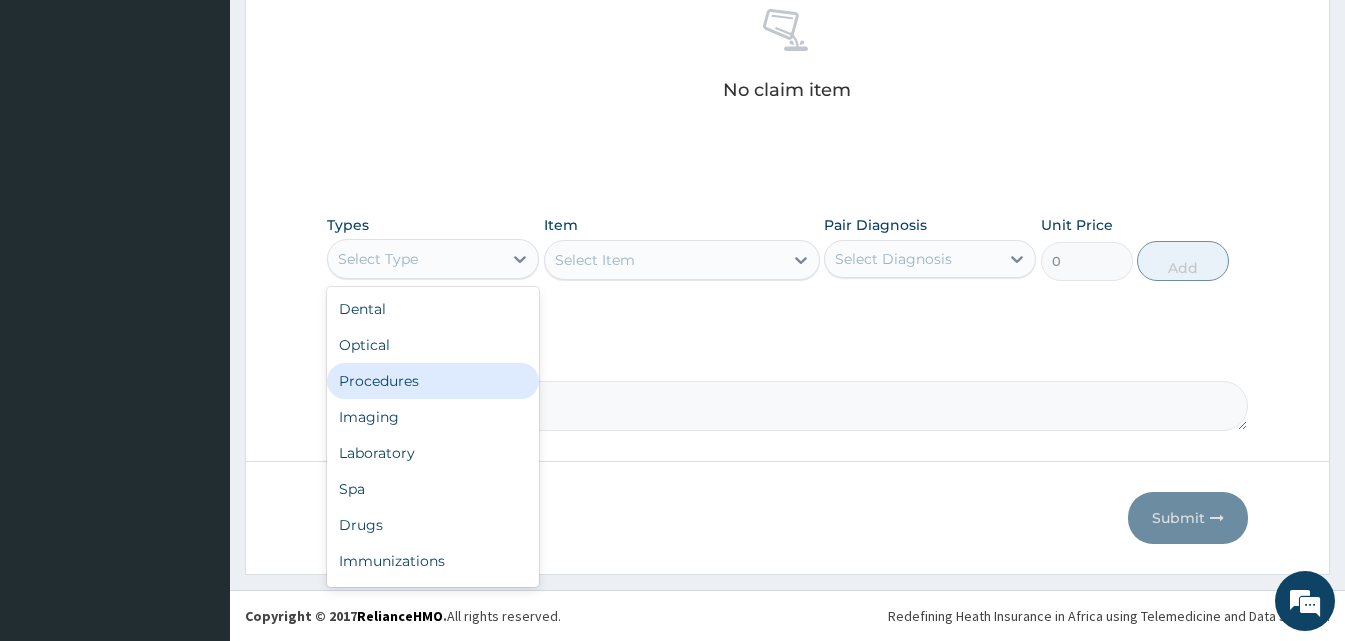 click on "Procedures" at bounding box center (433, 381) 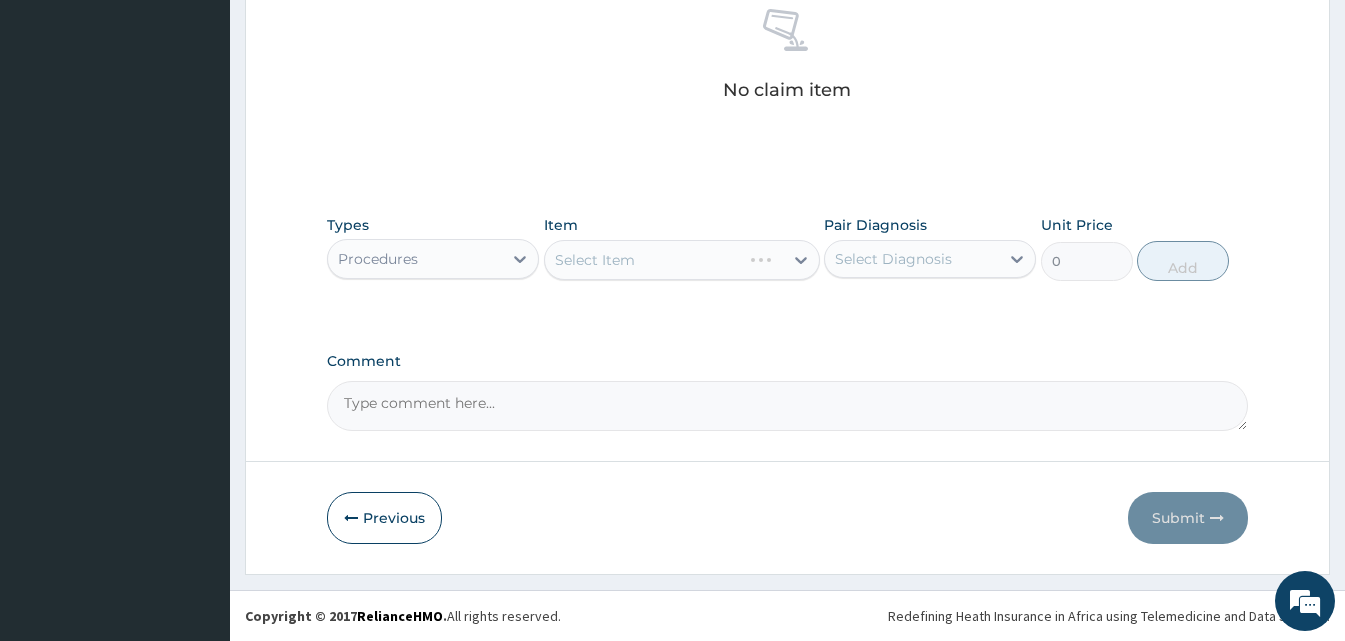 click on "Select Item" at bounding box center [682, 260] 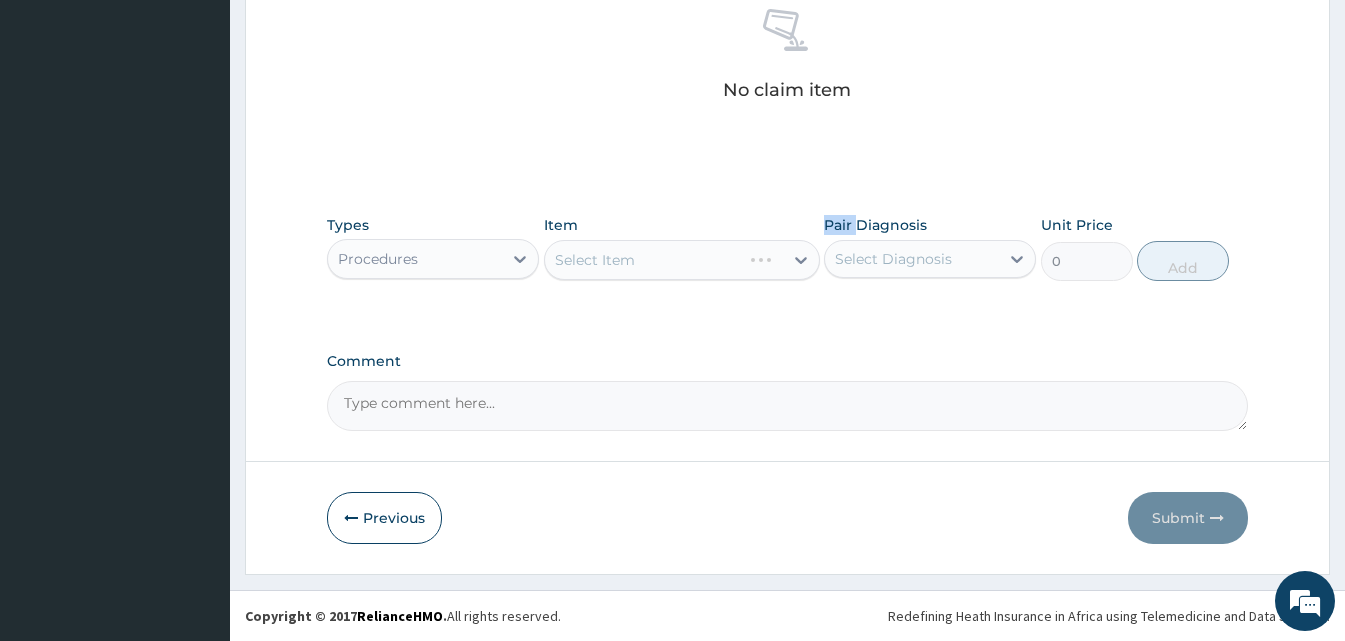 click on "Select Item" at bounding box center [682, 260] 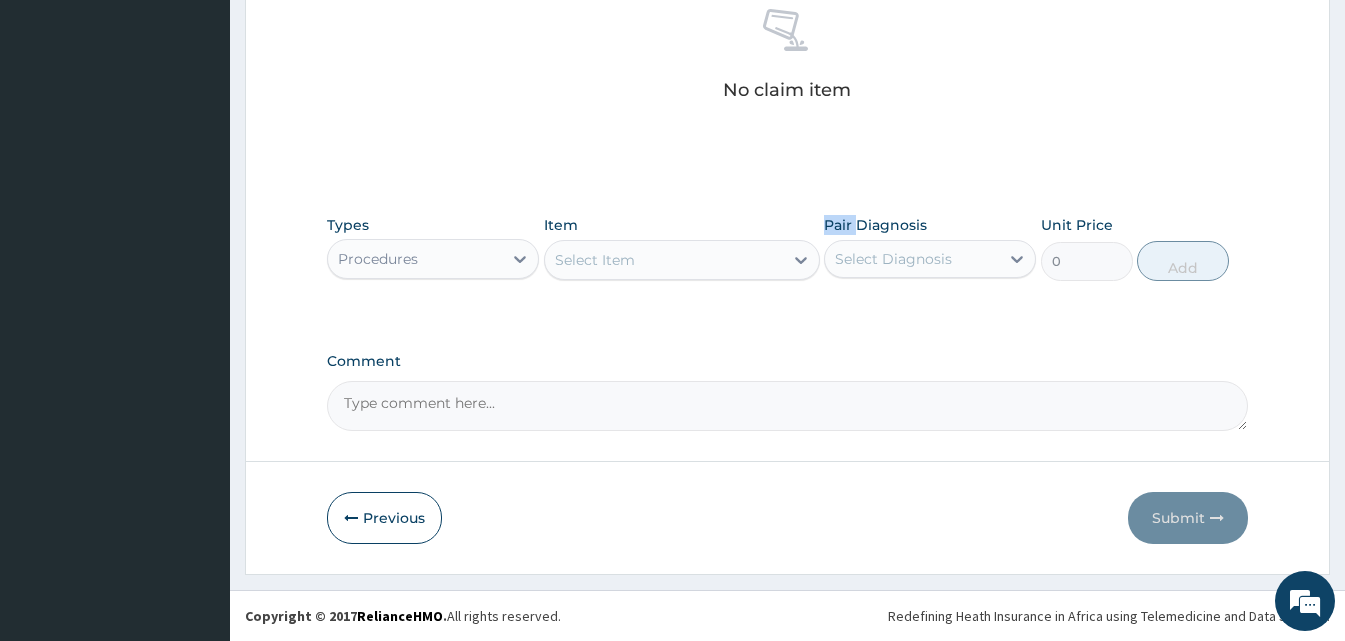 click 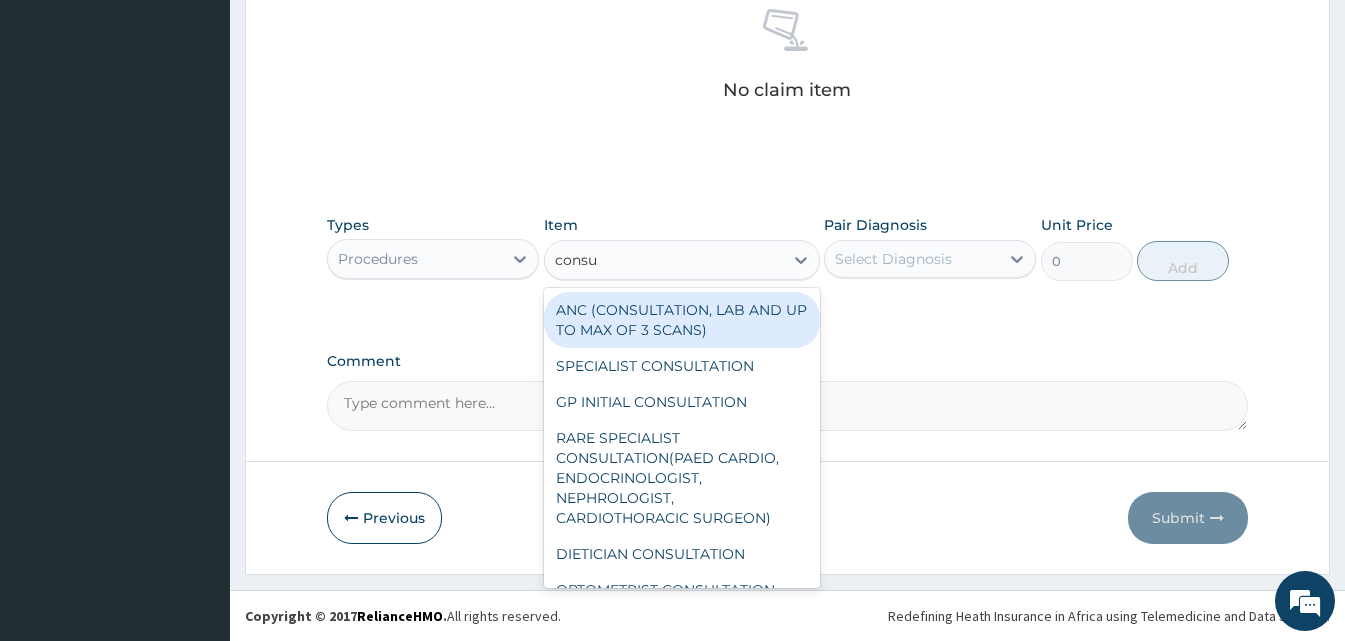 type on "consul" 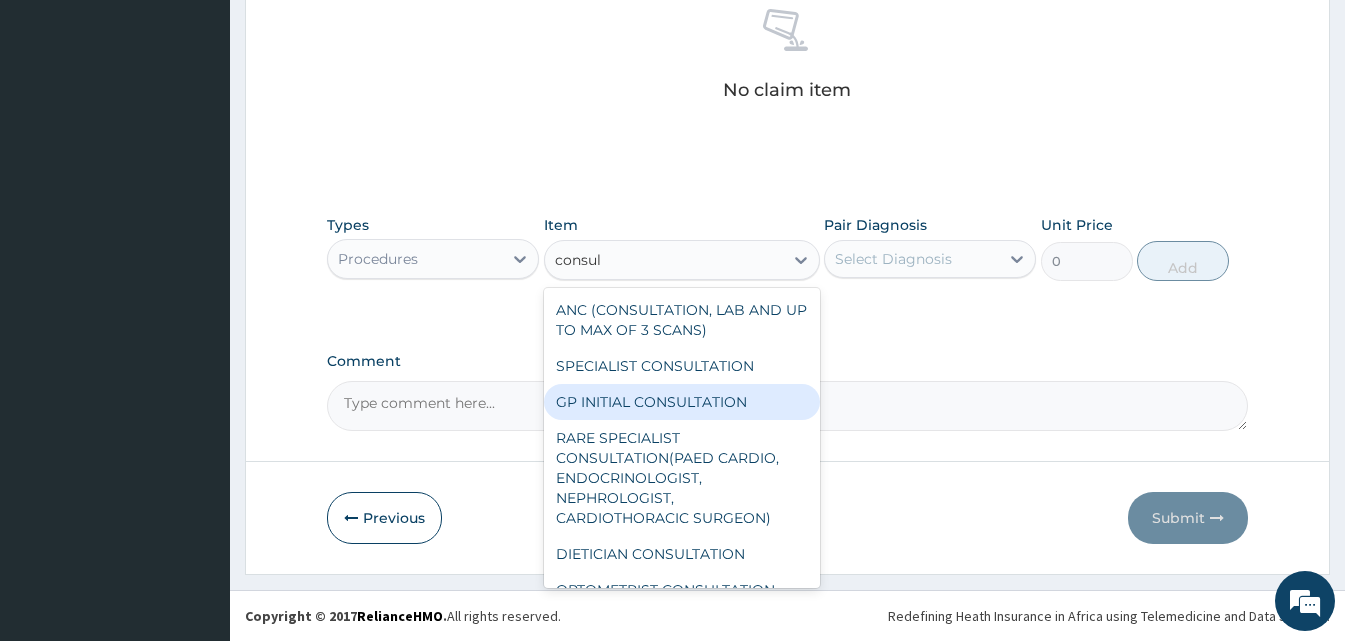 click on "GP INITIAL CONSULTATION" at bounding box center (682, 402) 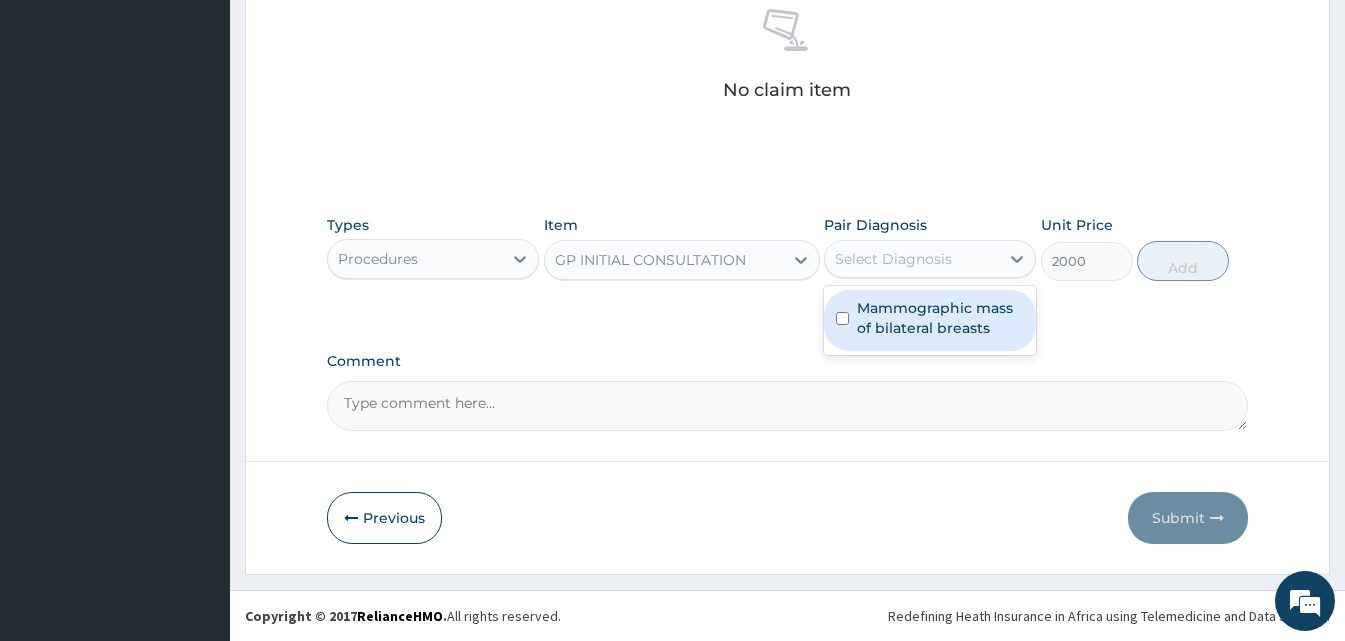 click on "Select Diagnosis" at bounding box center [912, 259] 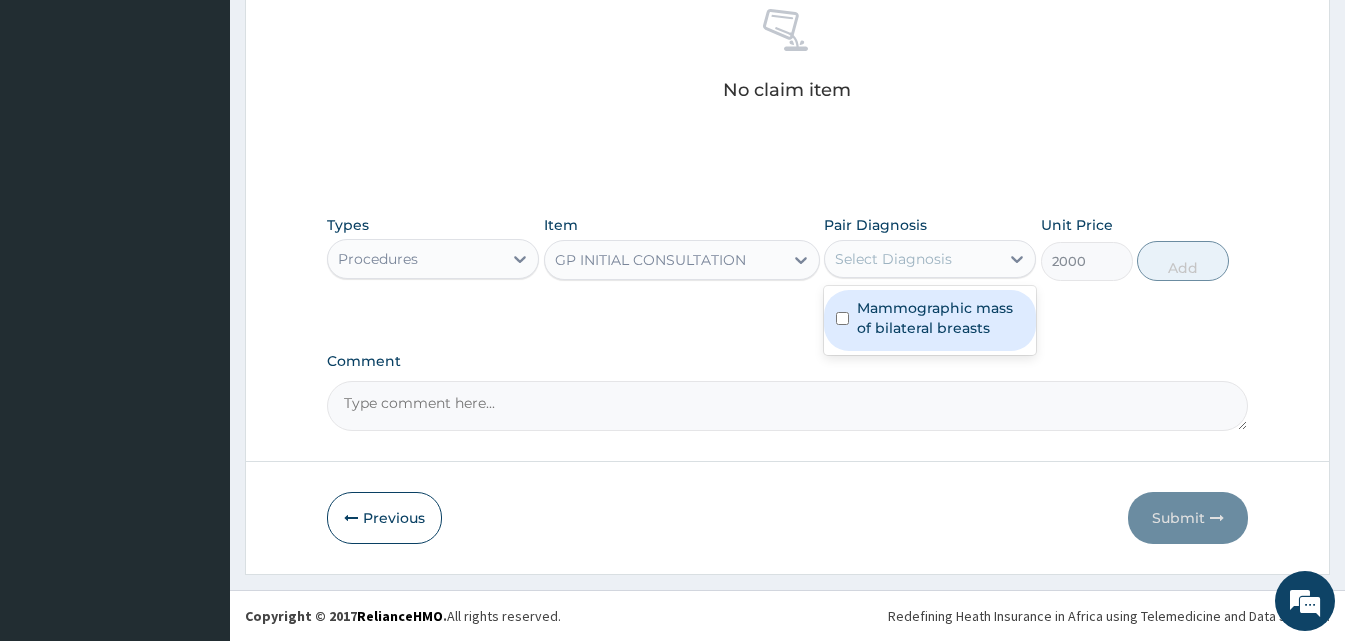 click on "Mammographic mass of bilateral breasts" at bounding box center (940, 318) 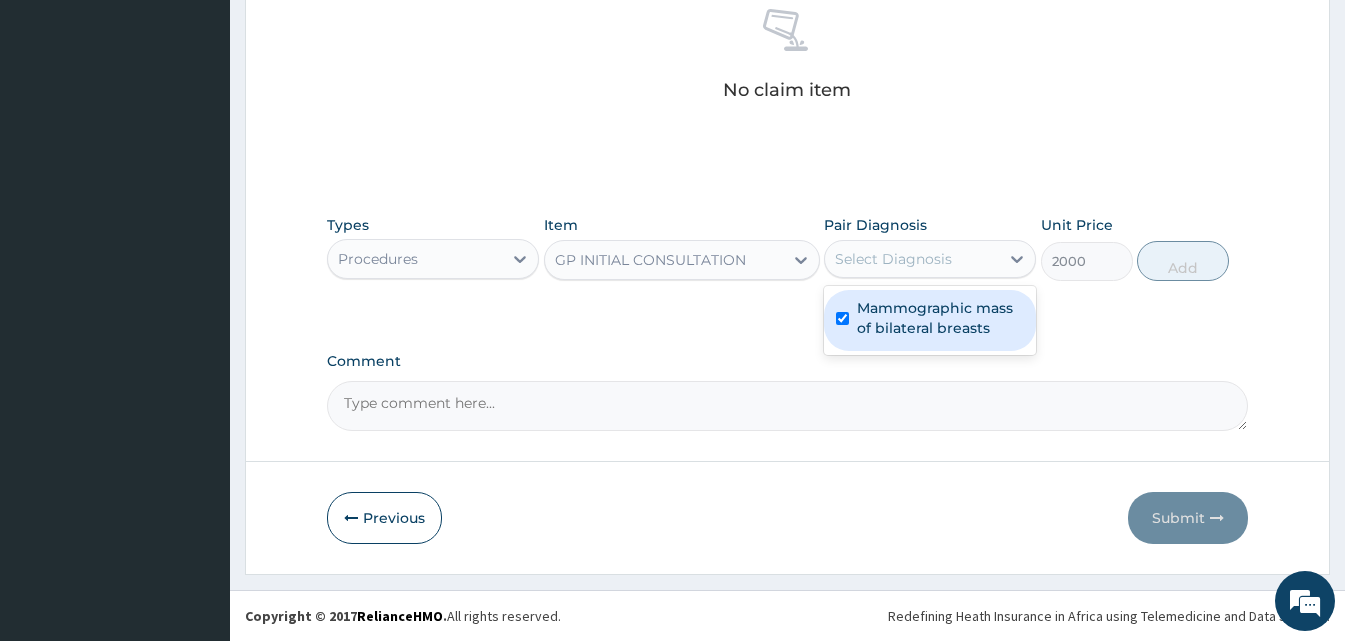 checkbox on "true" 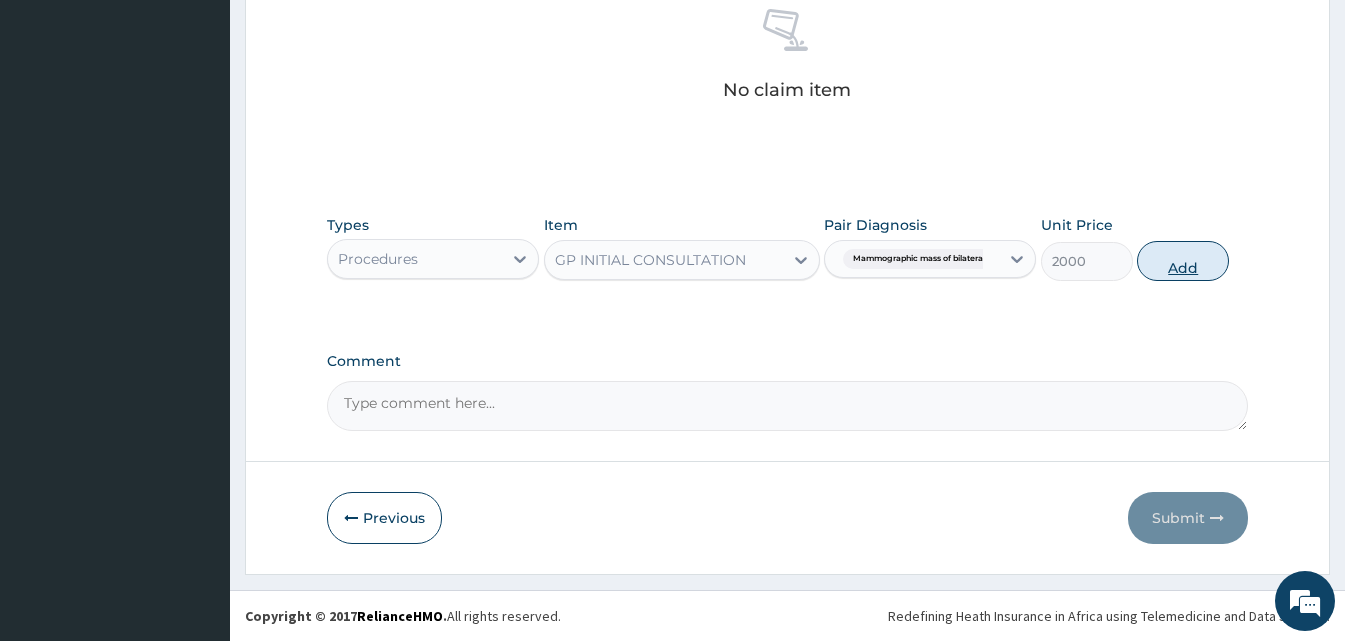 click on "Add" at bounding box center [1183, 261] 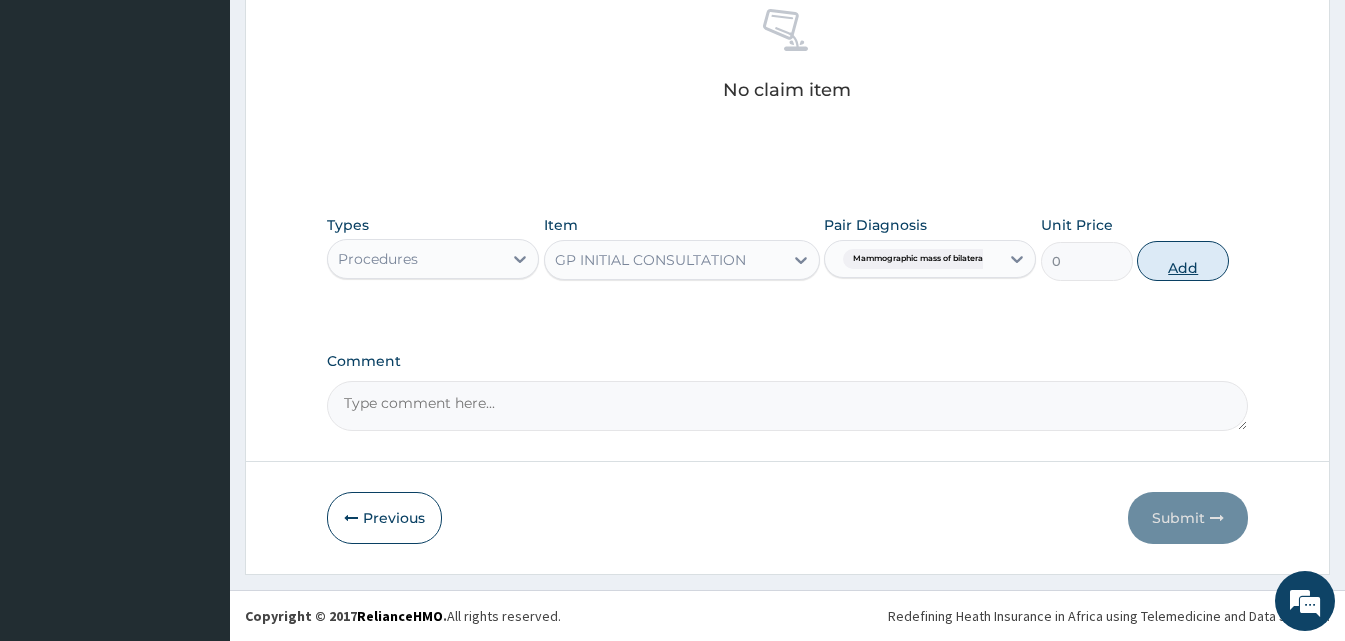 scroll, scrollTop: 721, scrollLeft: 0, axis: vertical 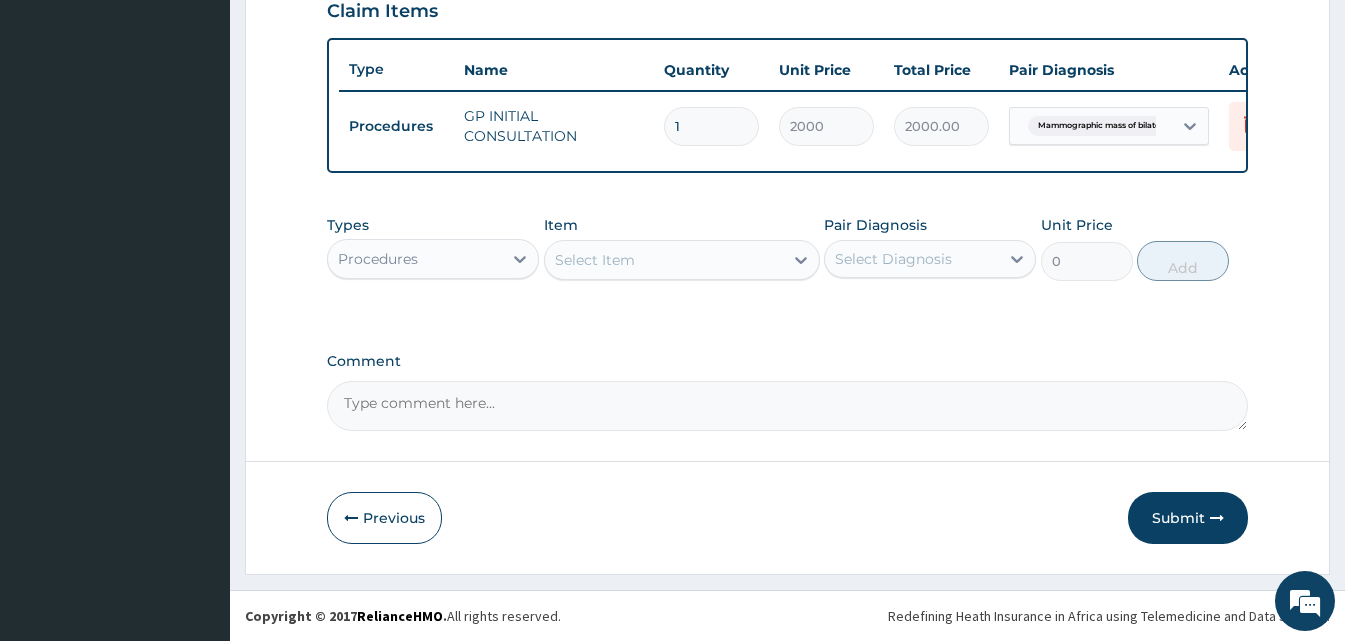 click on "Select Item" at bounding box center [595, 260] 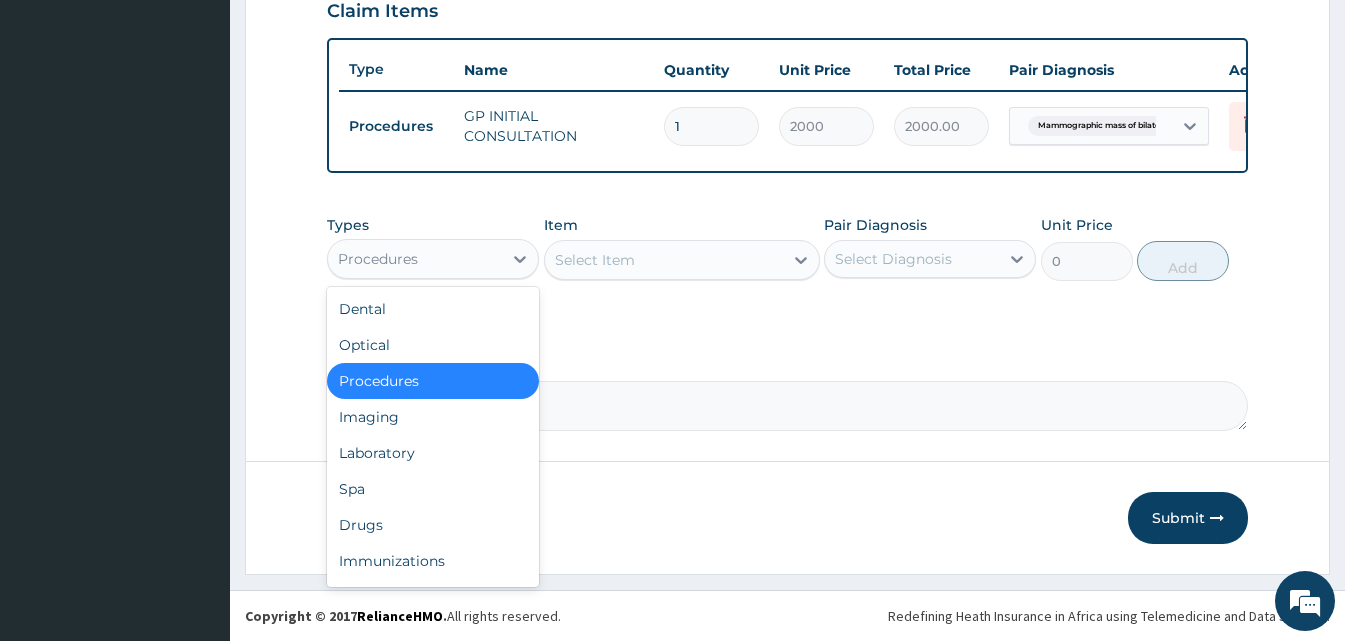 click on "Procedures" at bounding box center (433, 259) 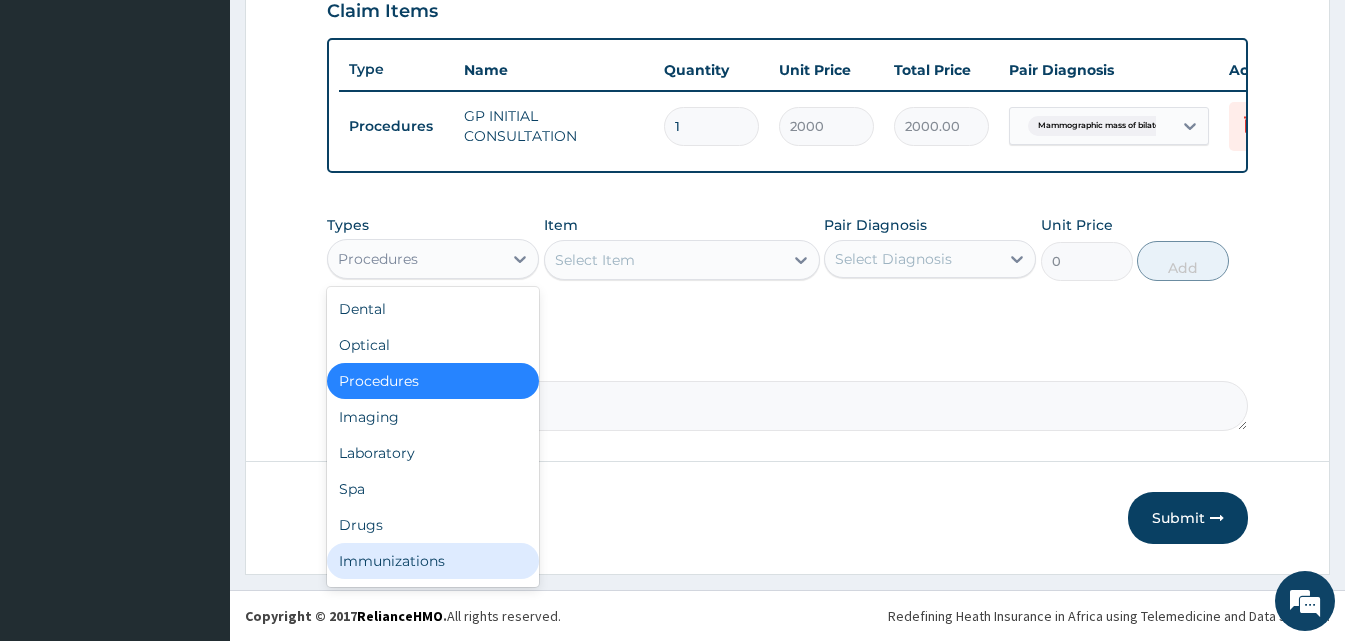 click on "Immunizations" at bounding box center (433, 561) 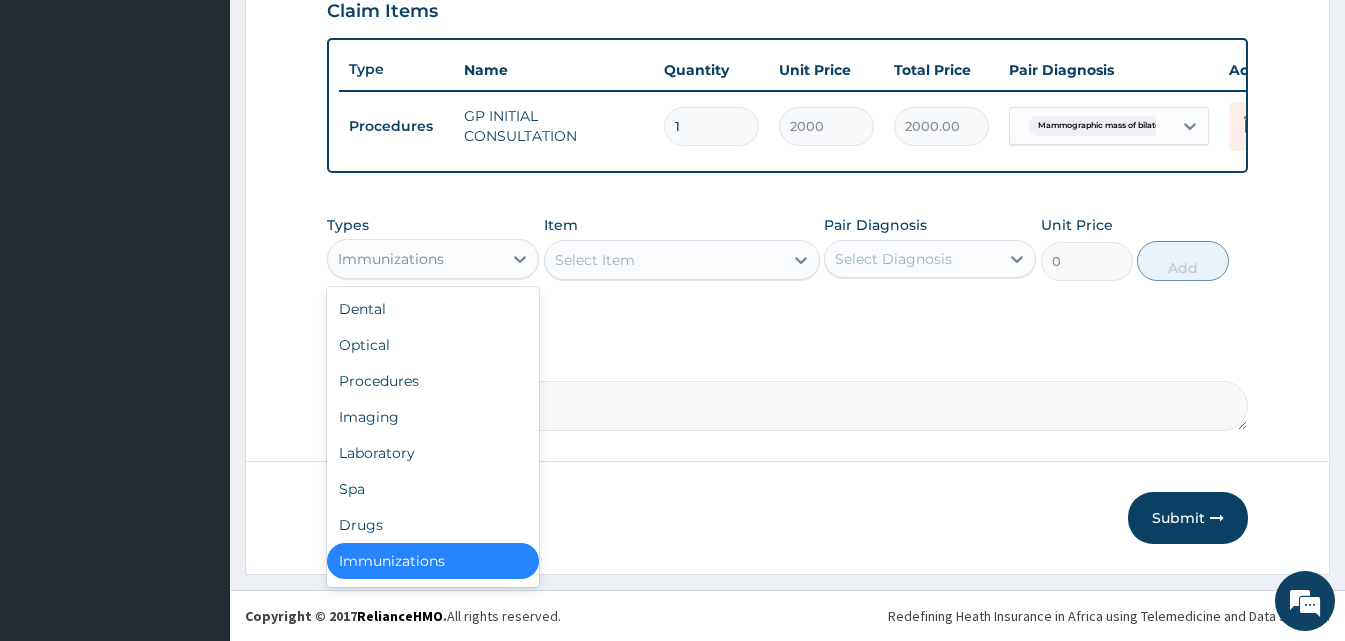 click on "Immunizations" at bounding box center [415, 259] 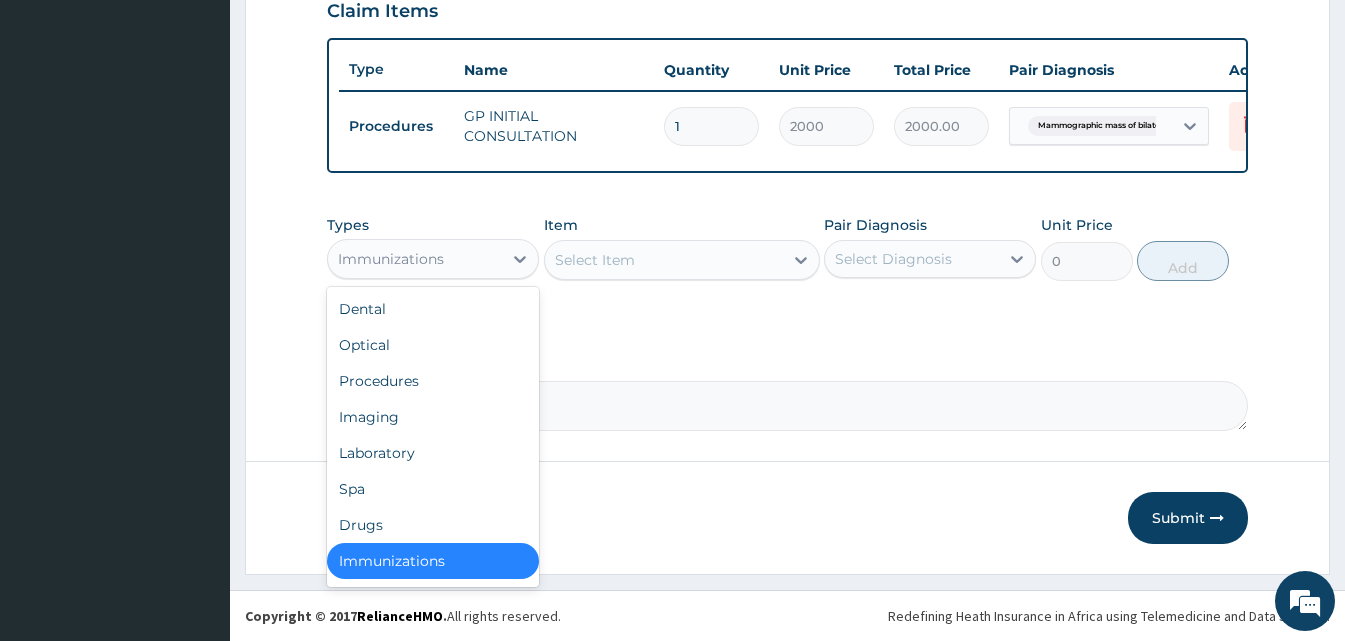 scroll, scrollTop: 4, scrollLeft: 0, axis: vertical 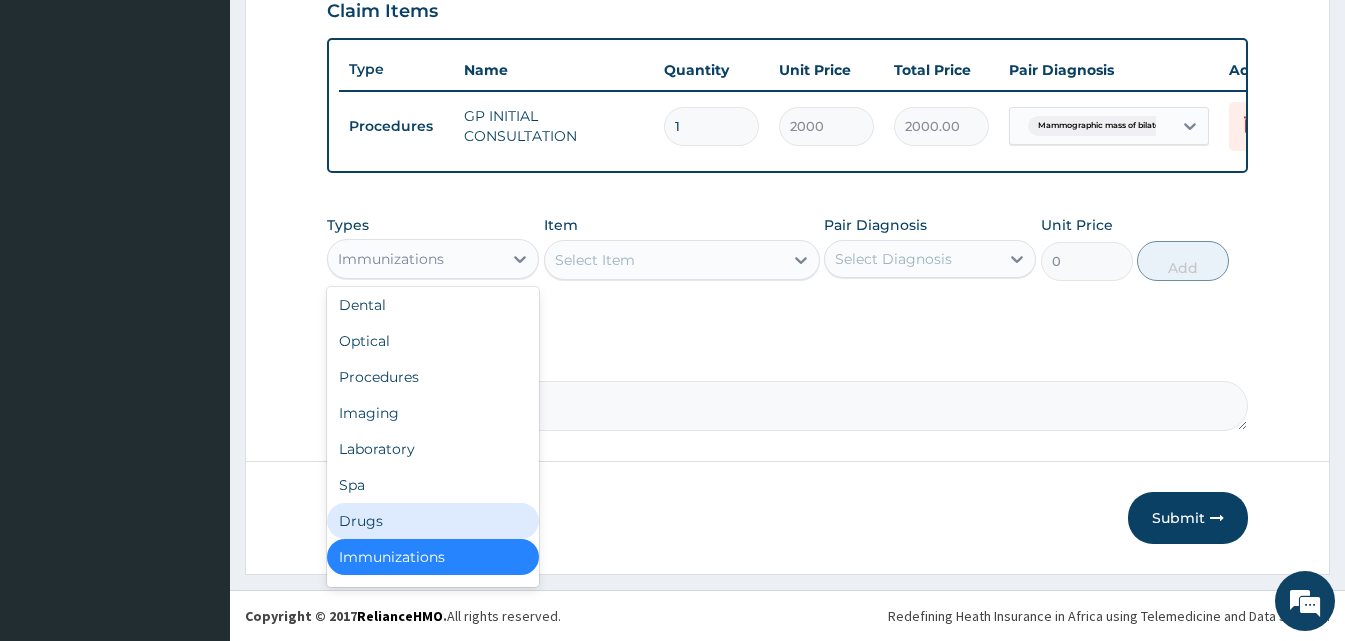 click on "Drugs" at bounding box center (433, 521) 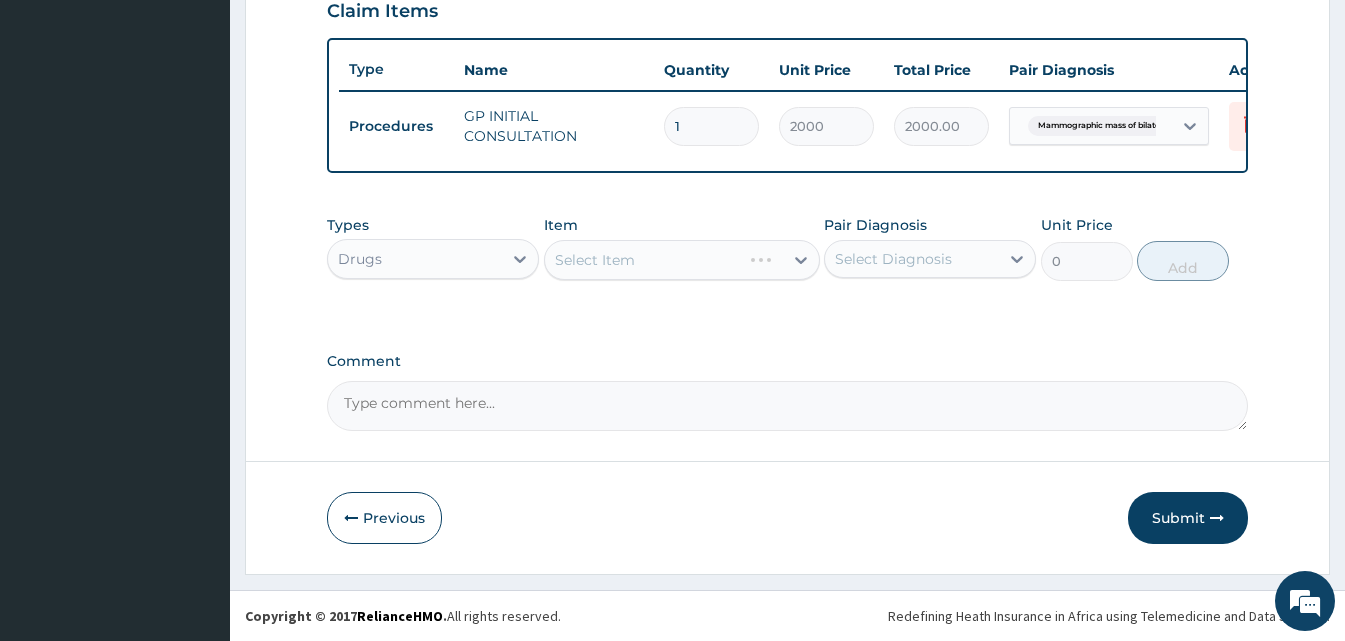 click on "Select Item" at bounding box center (682, 260) 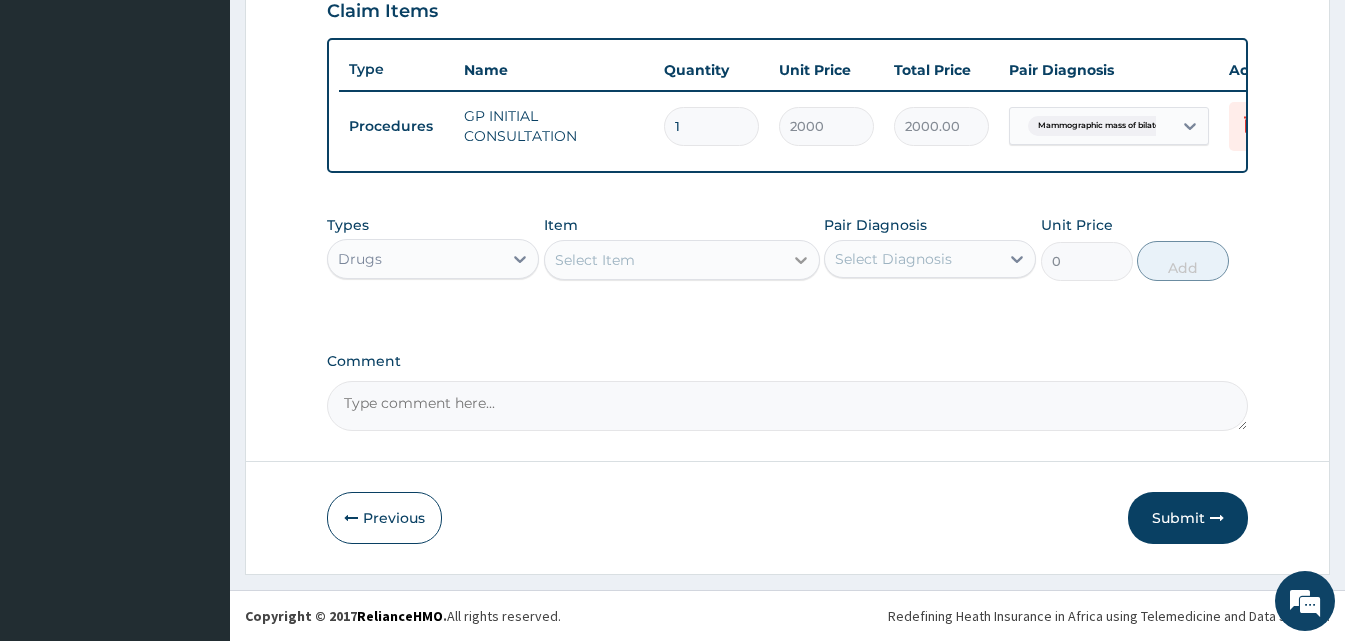 click 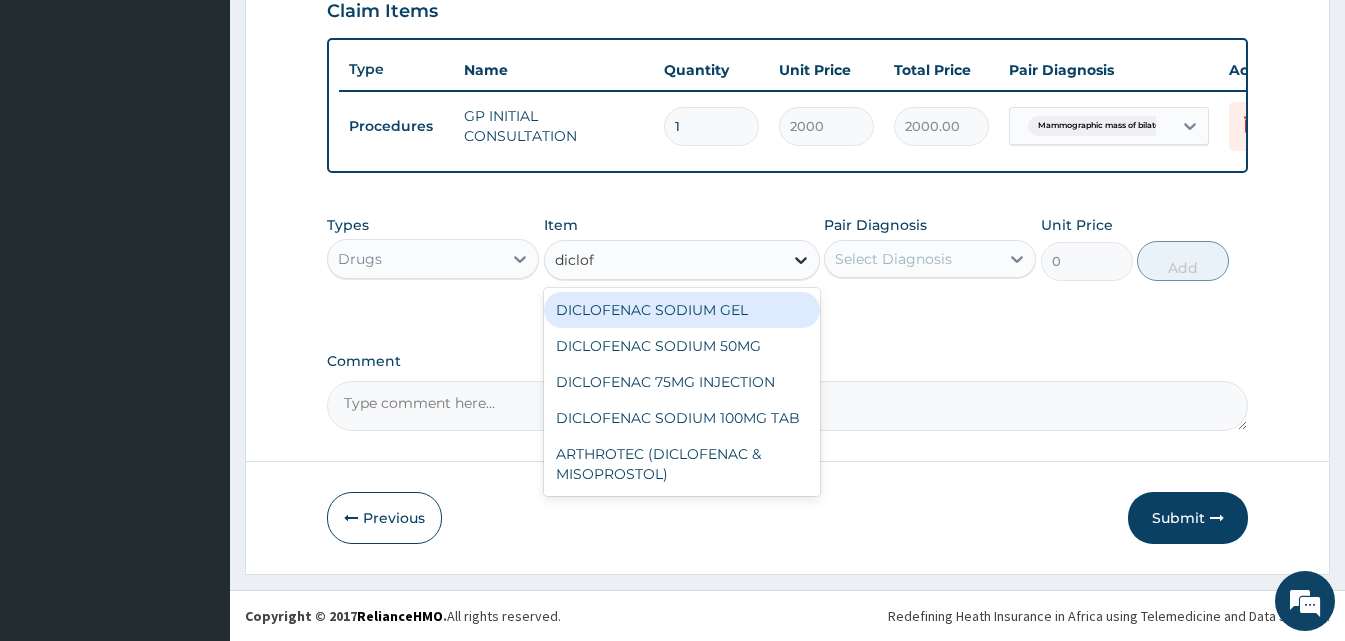type on "diclofe" 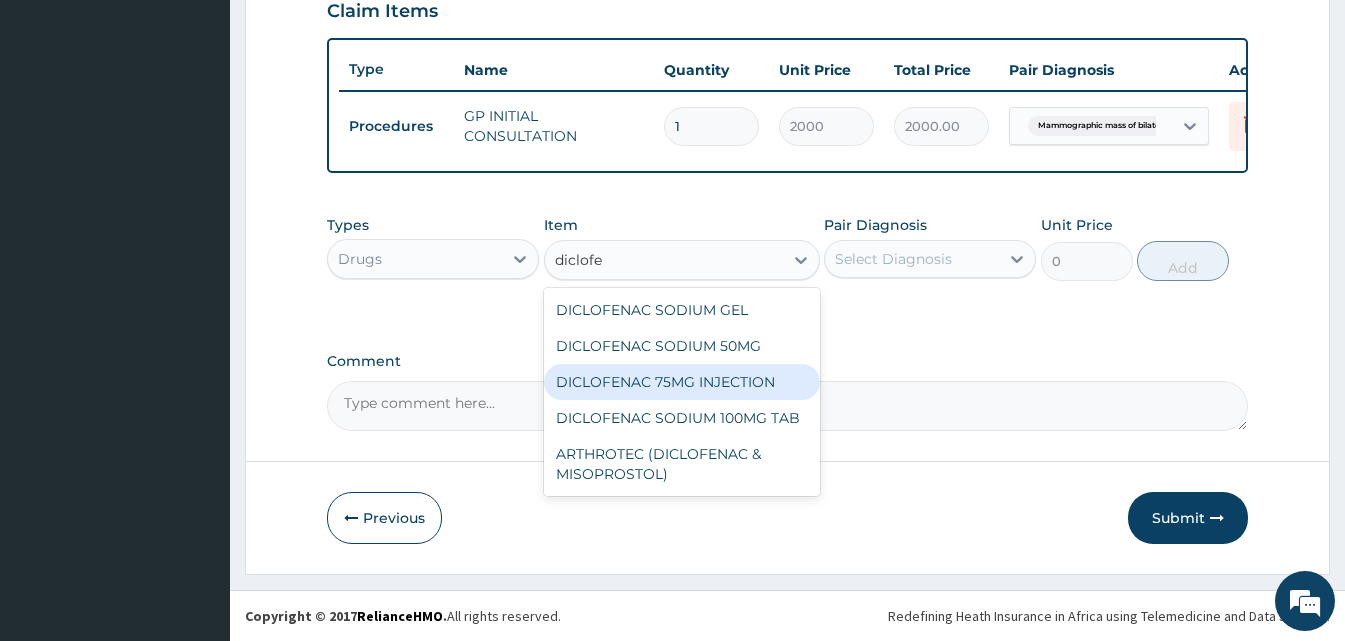 click on "DICLOFENAC 75MG INJECTION" at bounding box center [682, 382] 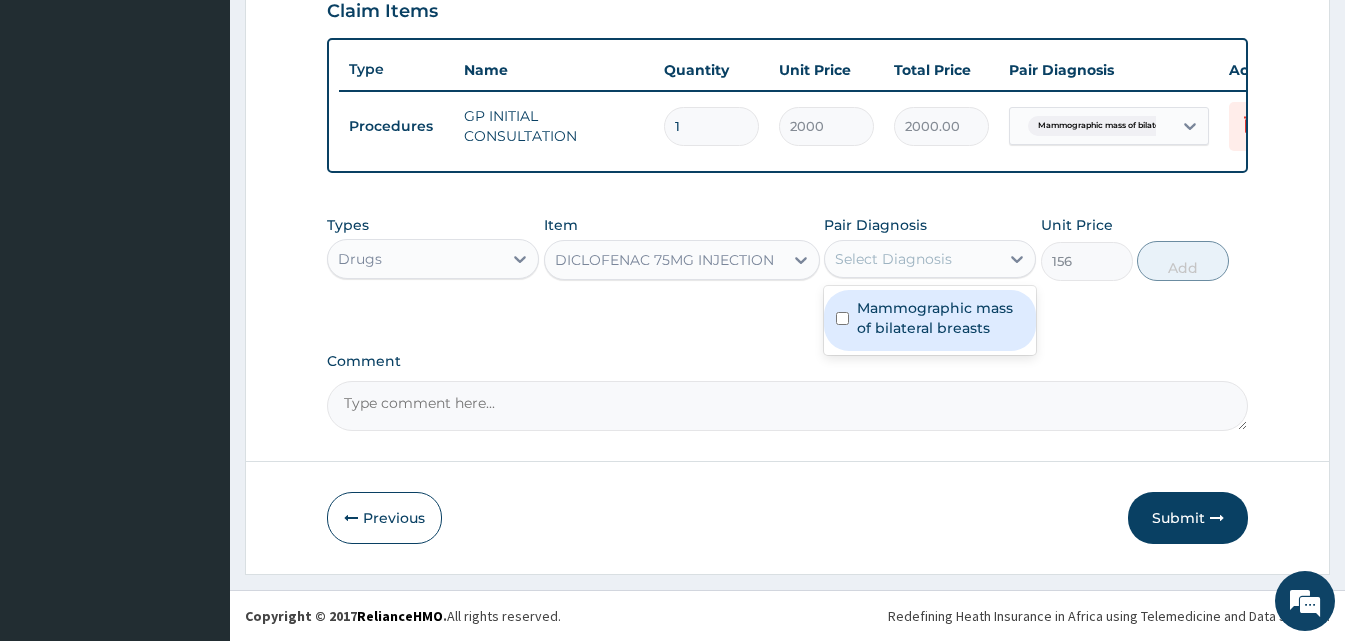 click on "Select Diagnosis" at bounding box center [912, 259] 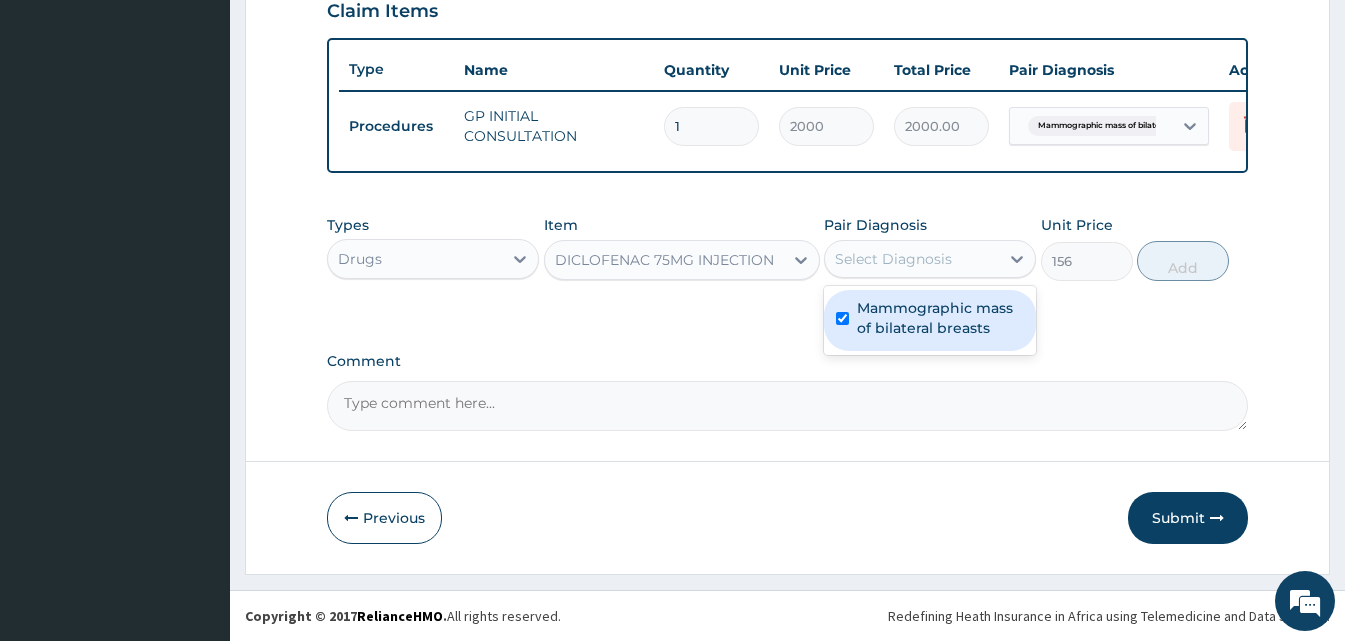 checkbox on "true" 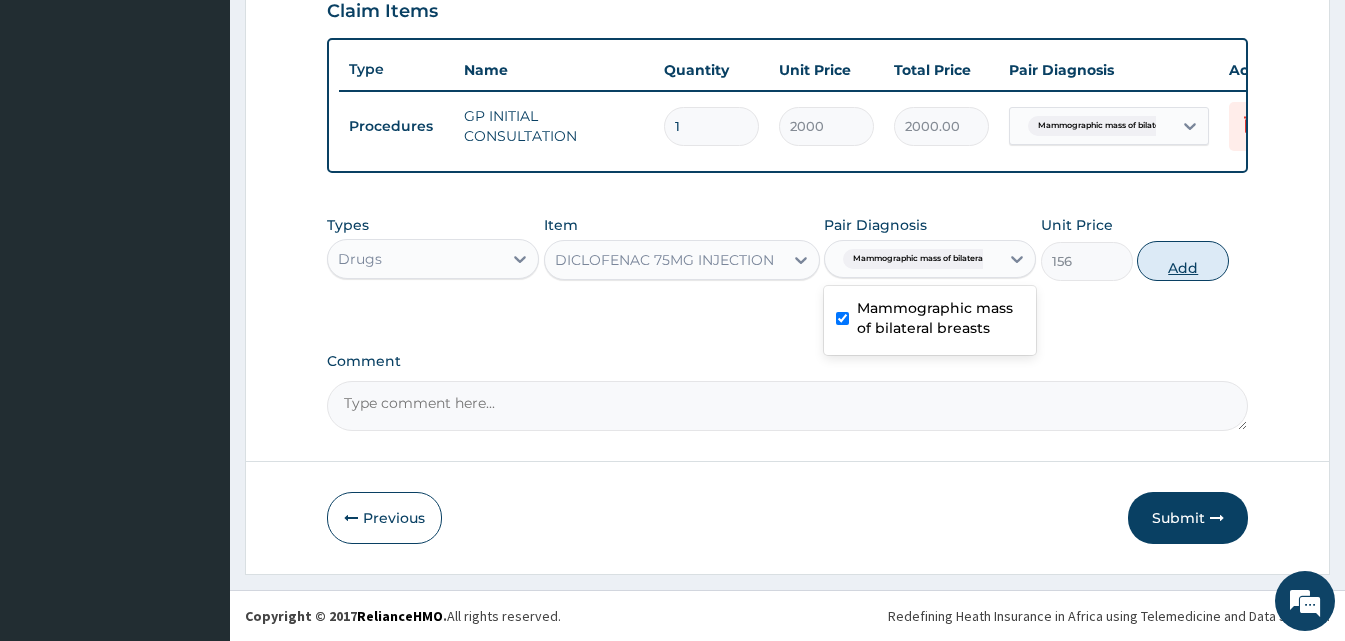 click on "Add" at bounding box center (1183, 261) 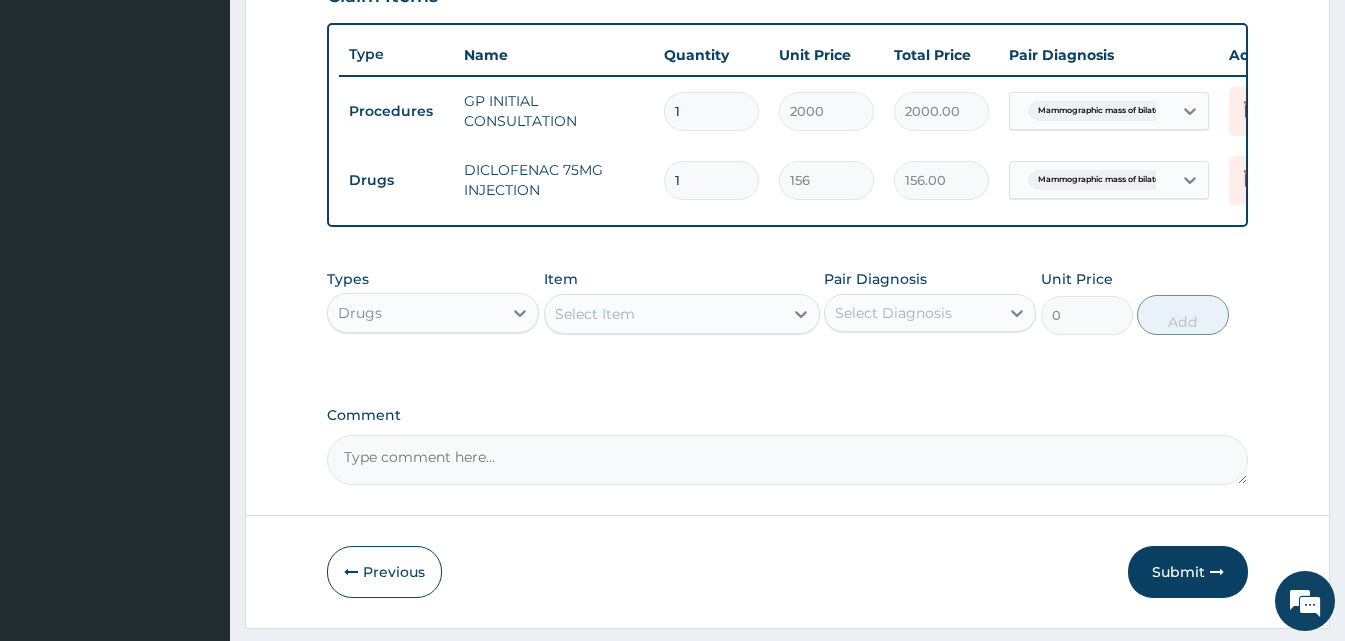 click on "Select Item" at bounding box center (595, 314) 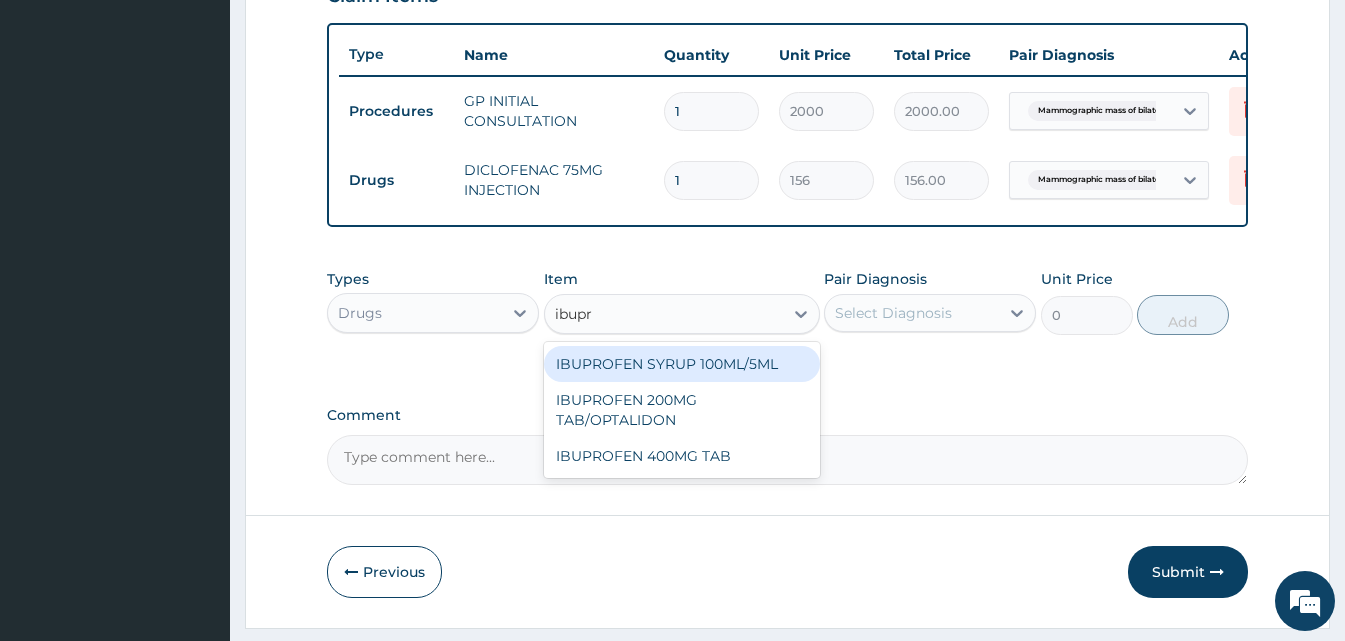 type on "ibupro" 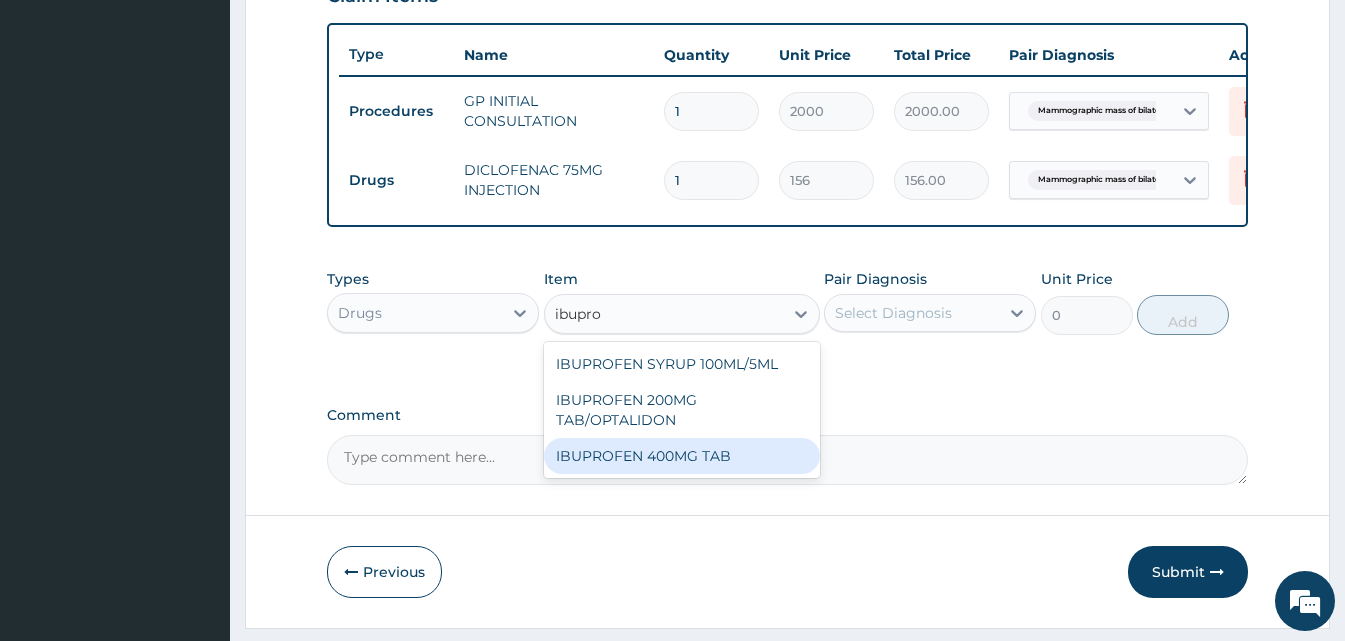 click on "IBUPROFEN 400MG TAB" at bounding box center [682, 456] 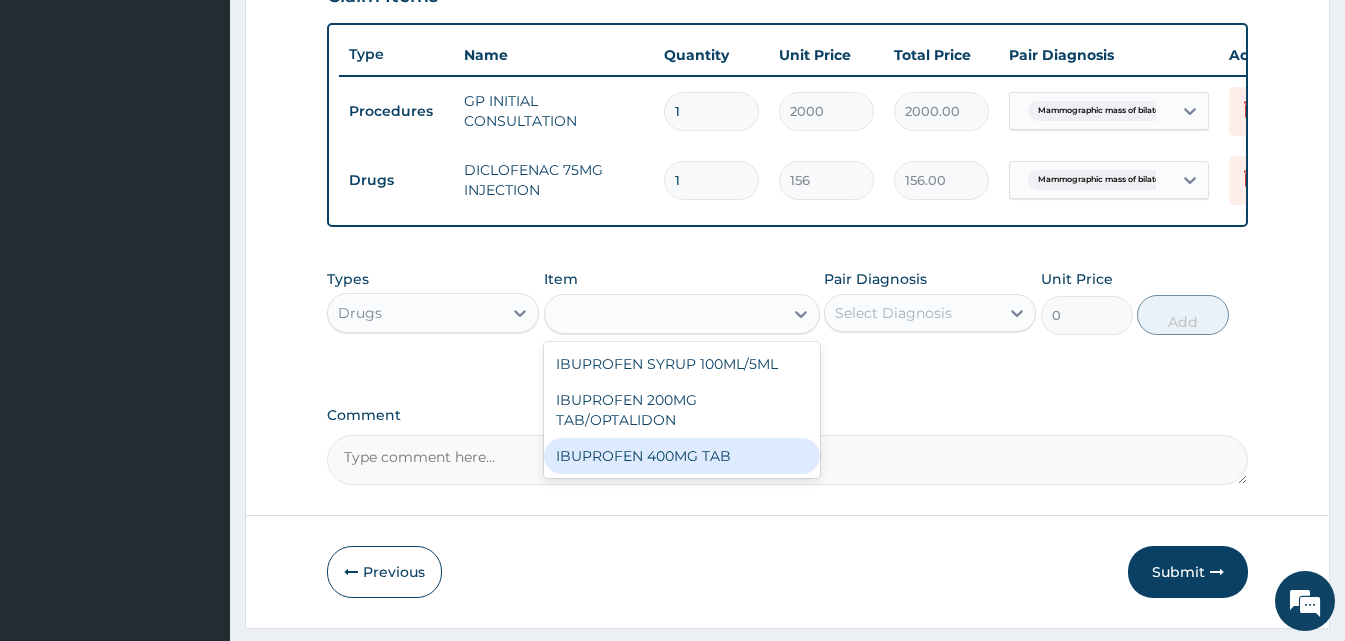 type on "35" 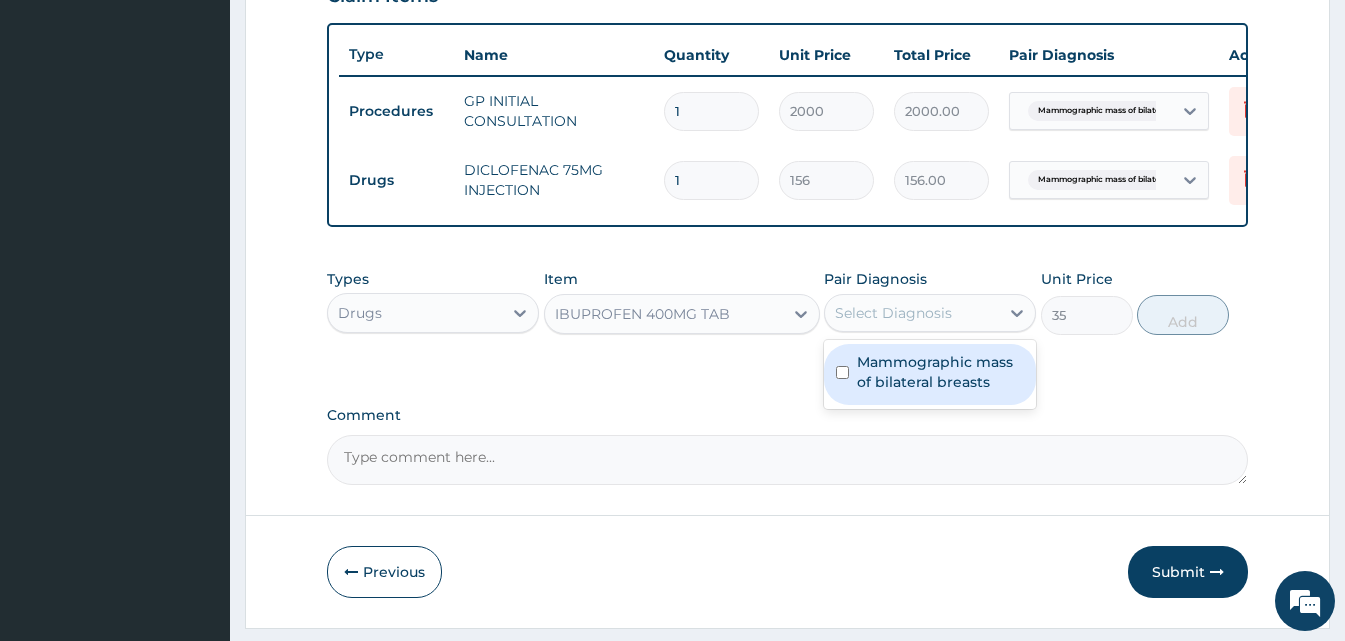 click on "Select Diagnosis" at bounding box center [893, 313] 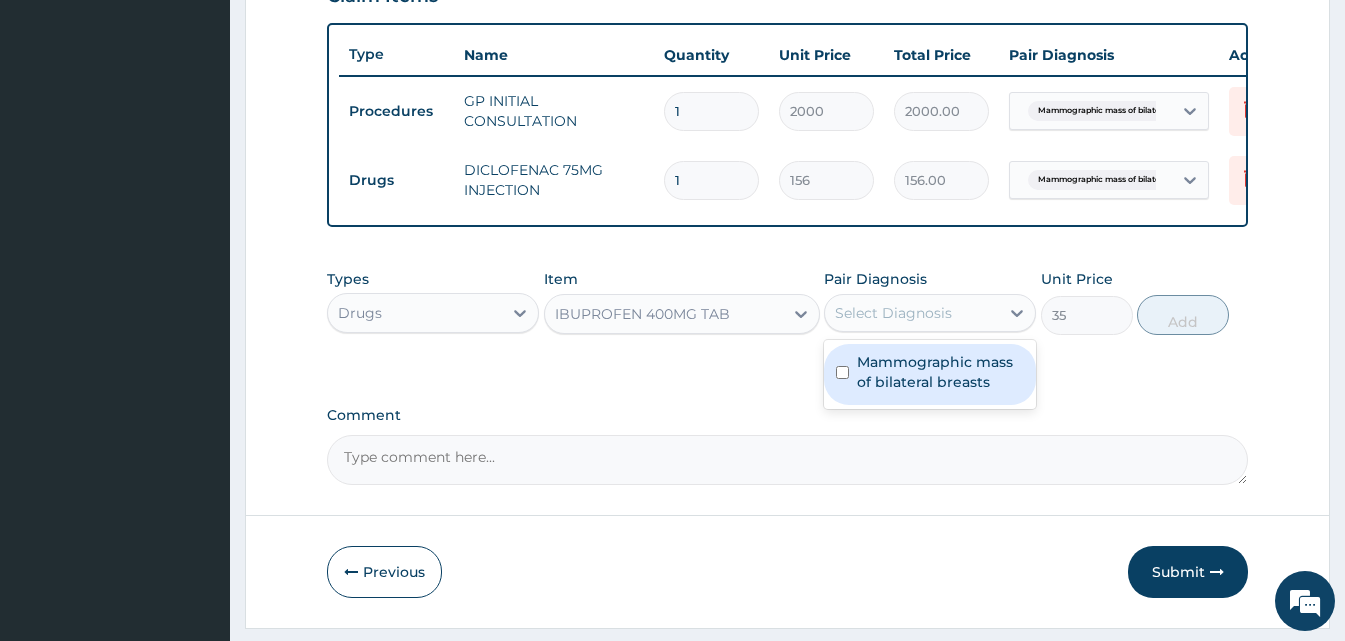 click on "Mammographic mass of bilateral breasts" at bounding box center (940, 372) 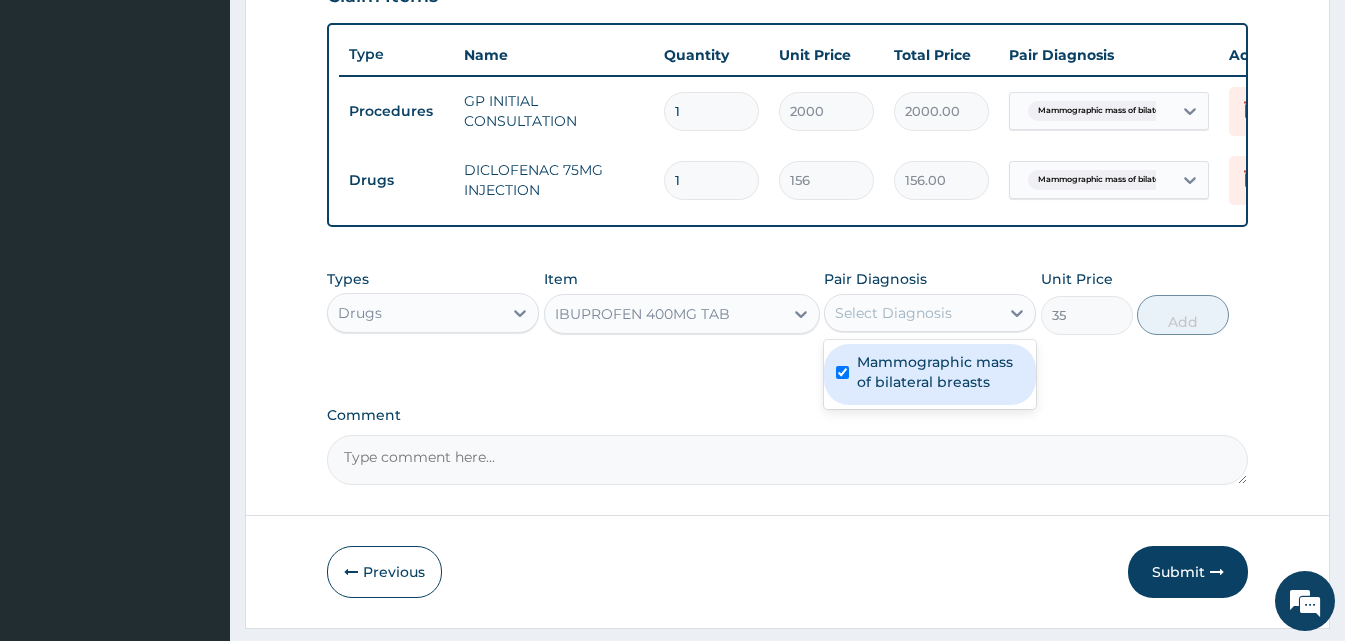 checkbox on "true" 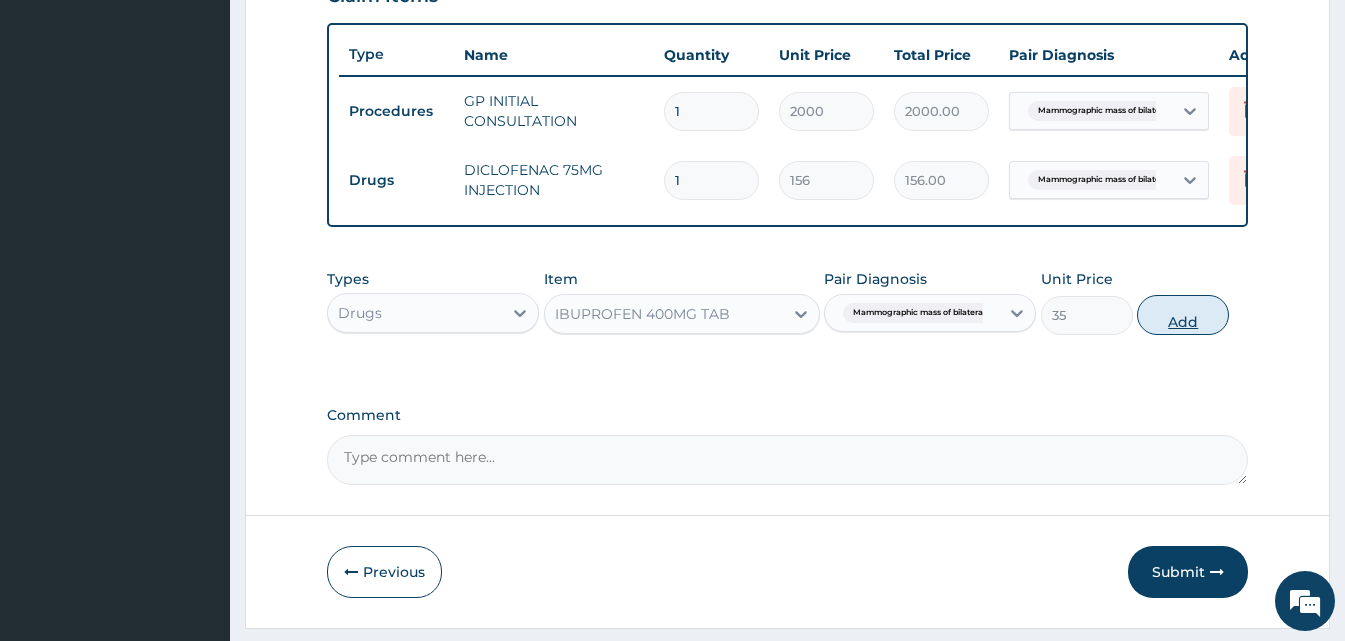 click on "Add" at bounding box center (1183, 315) 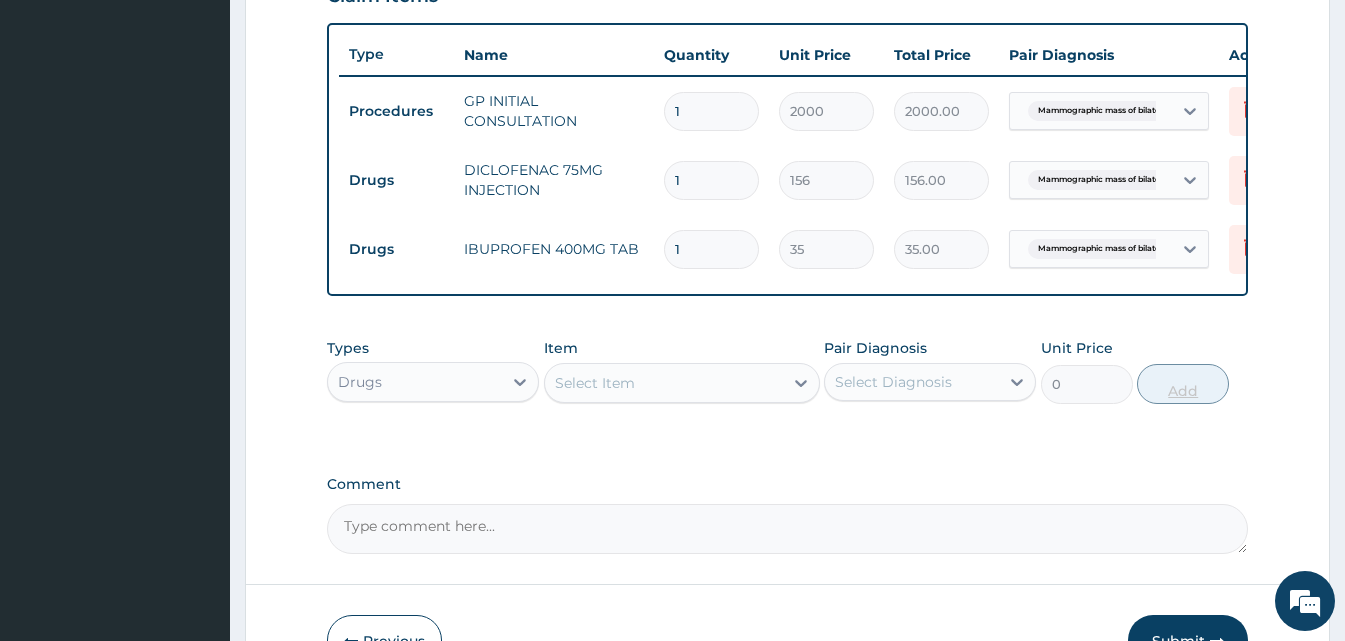 type on "10" 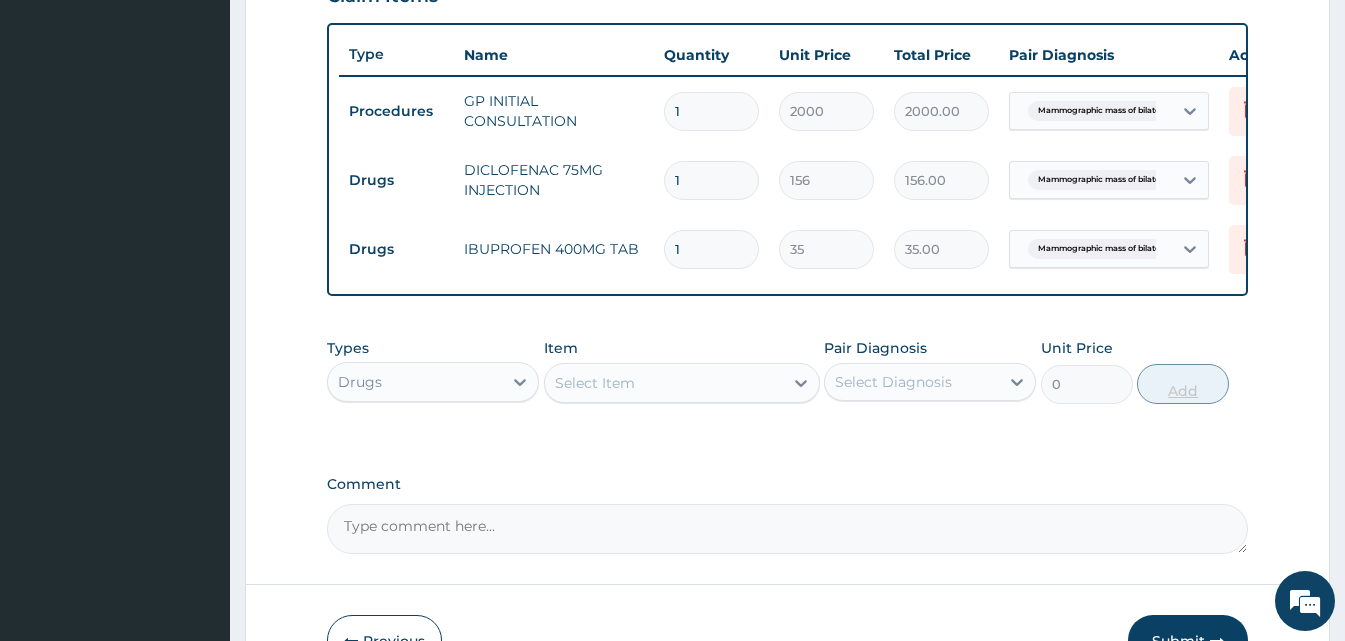 type on "350.00" 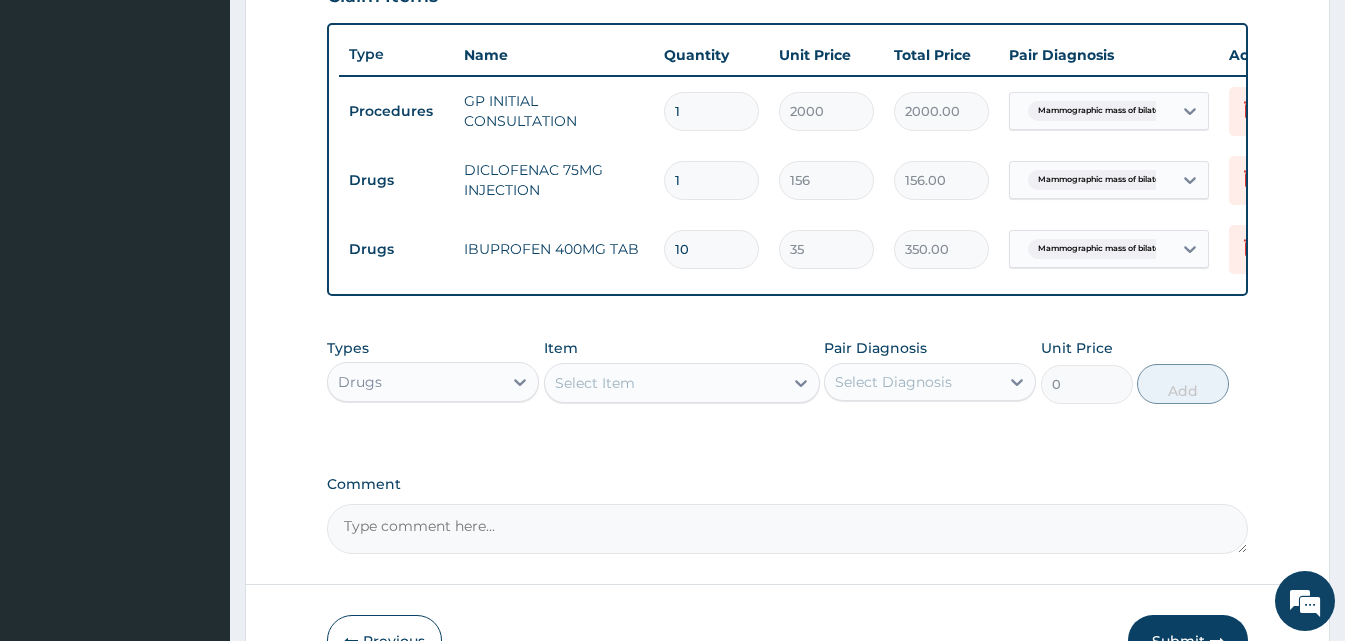type on "10" 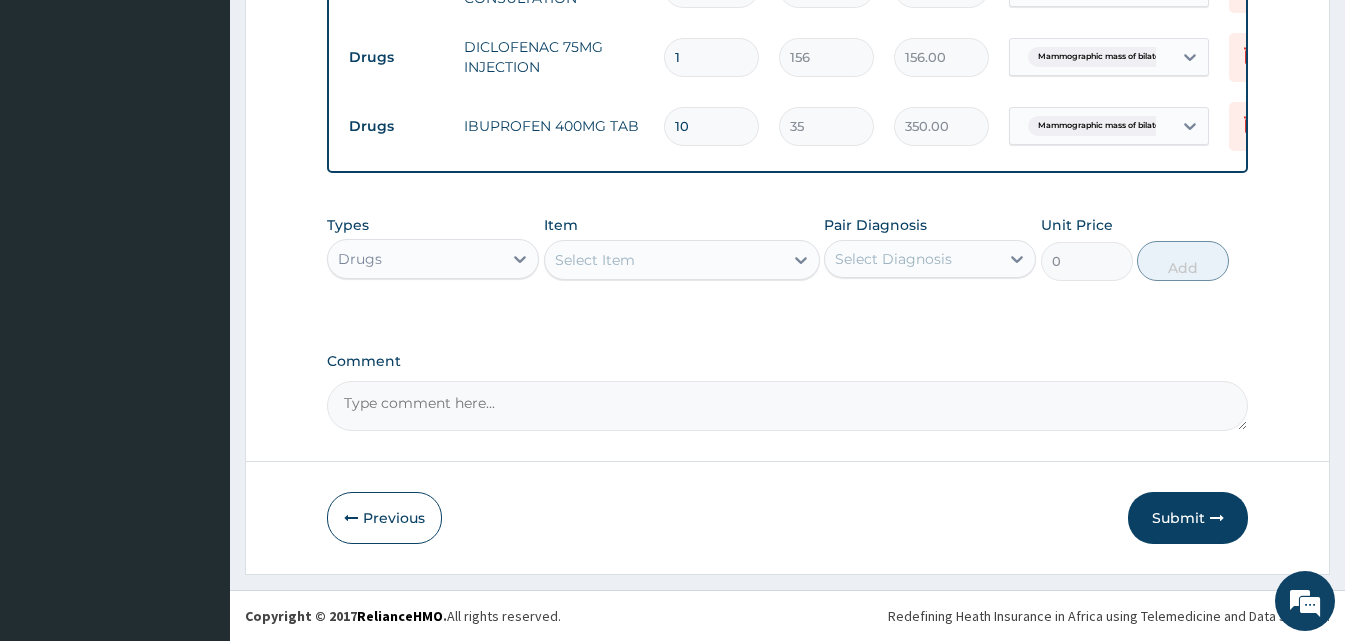 scroll, scrollTop: 859, scrollLeft: 0, axis: vertical 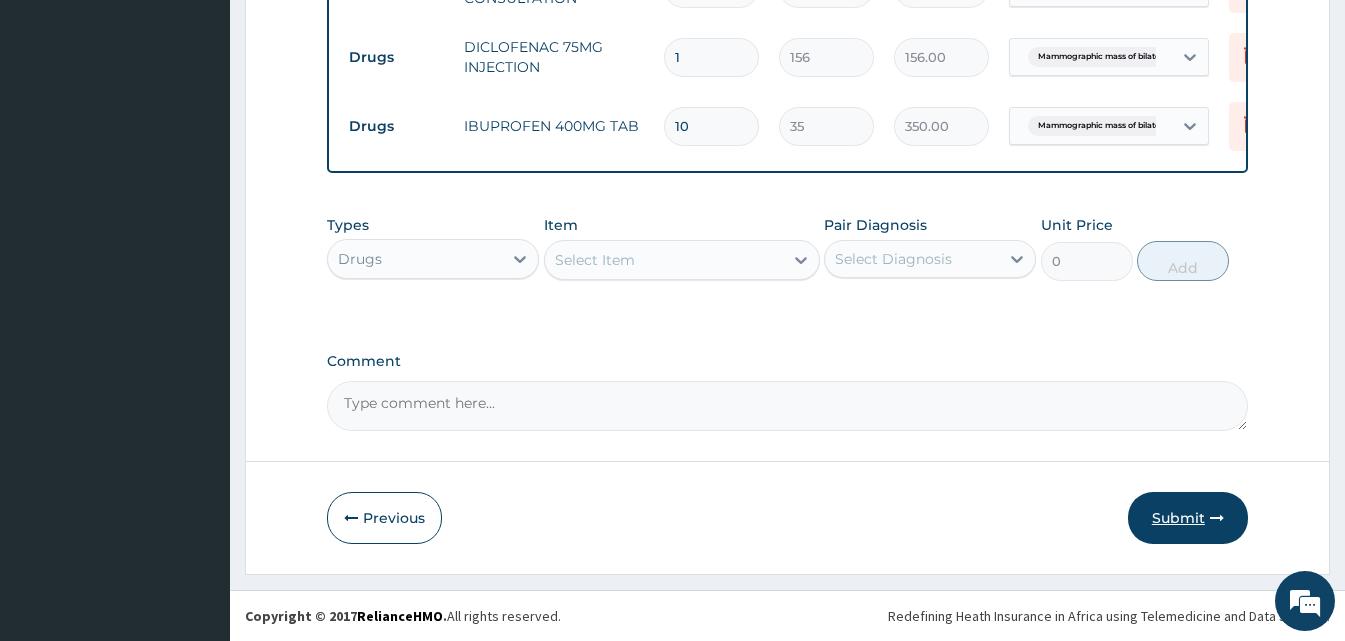 click on "Submit" at bounding box center (1188, 518) 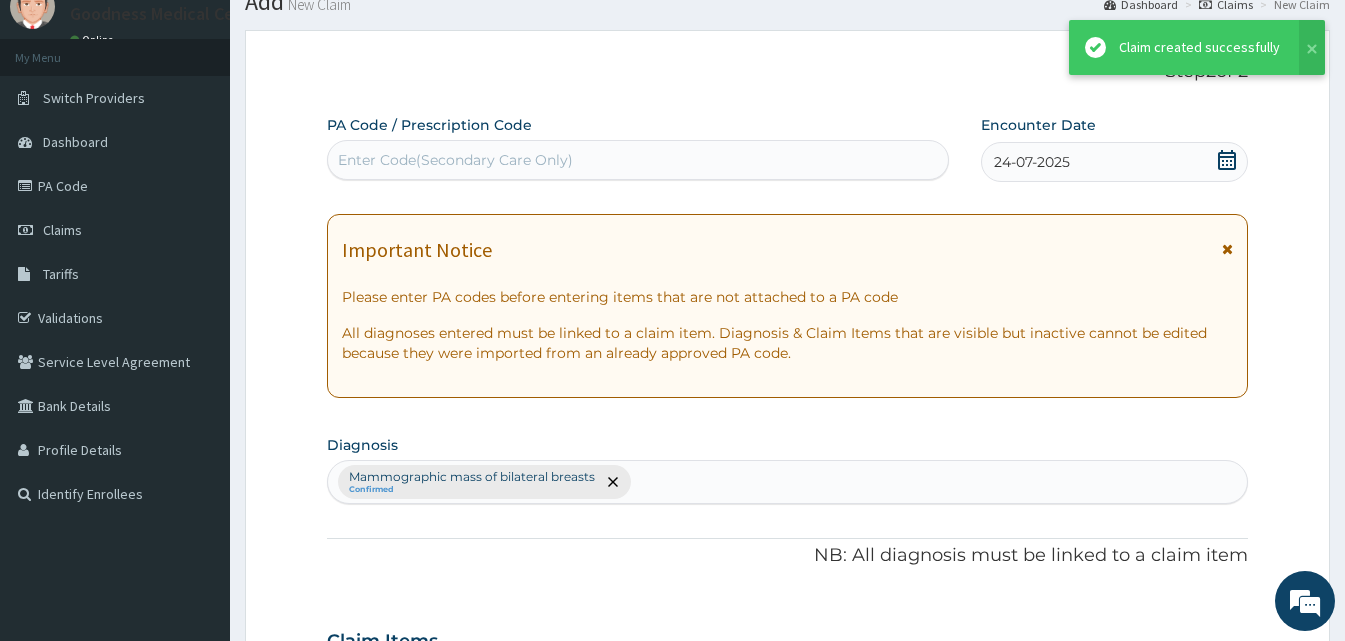 scroll, scrollTop: 859, scrollLeft: 0, axis: vertical 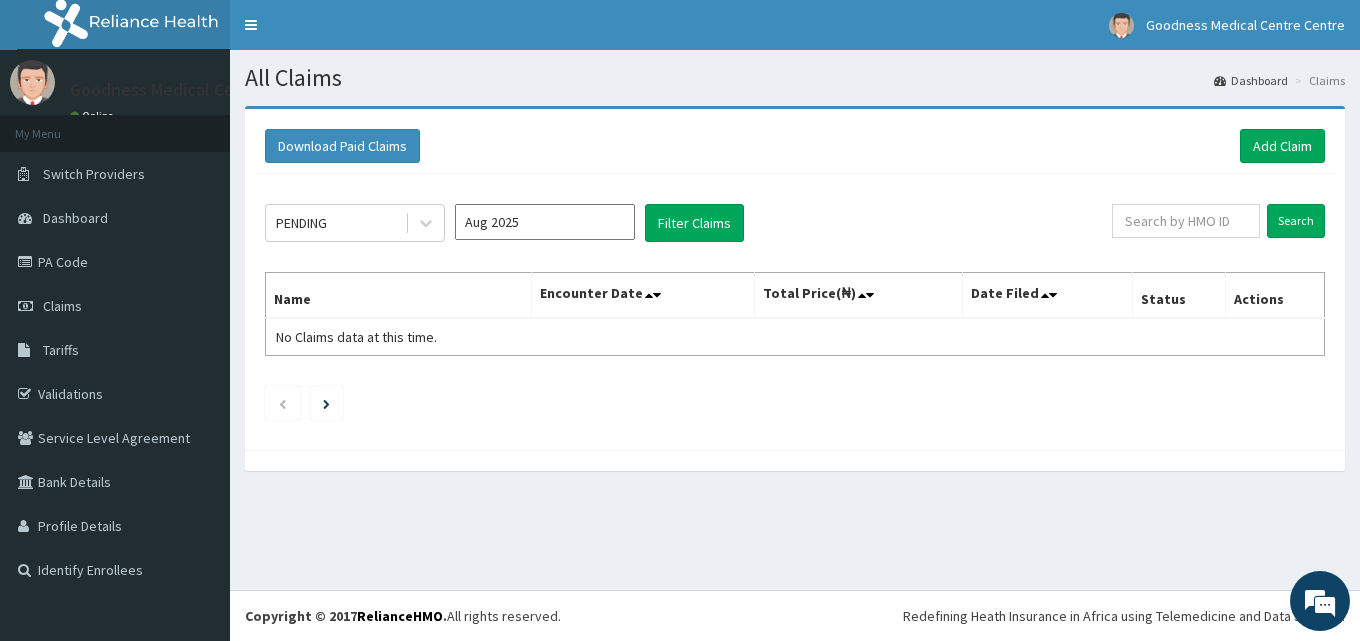 click on "Aug 2025" at bounding box center [545, 222] 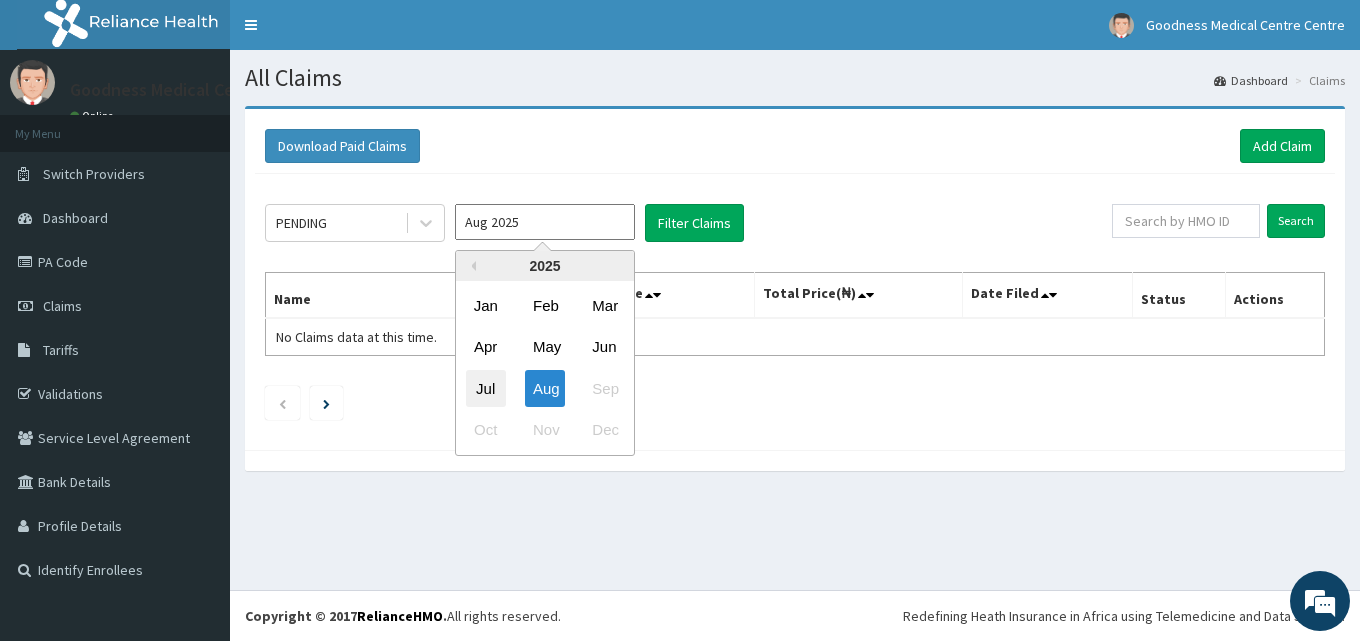 click on "Jul" at bounding box center [486, 388] 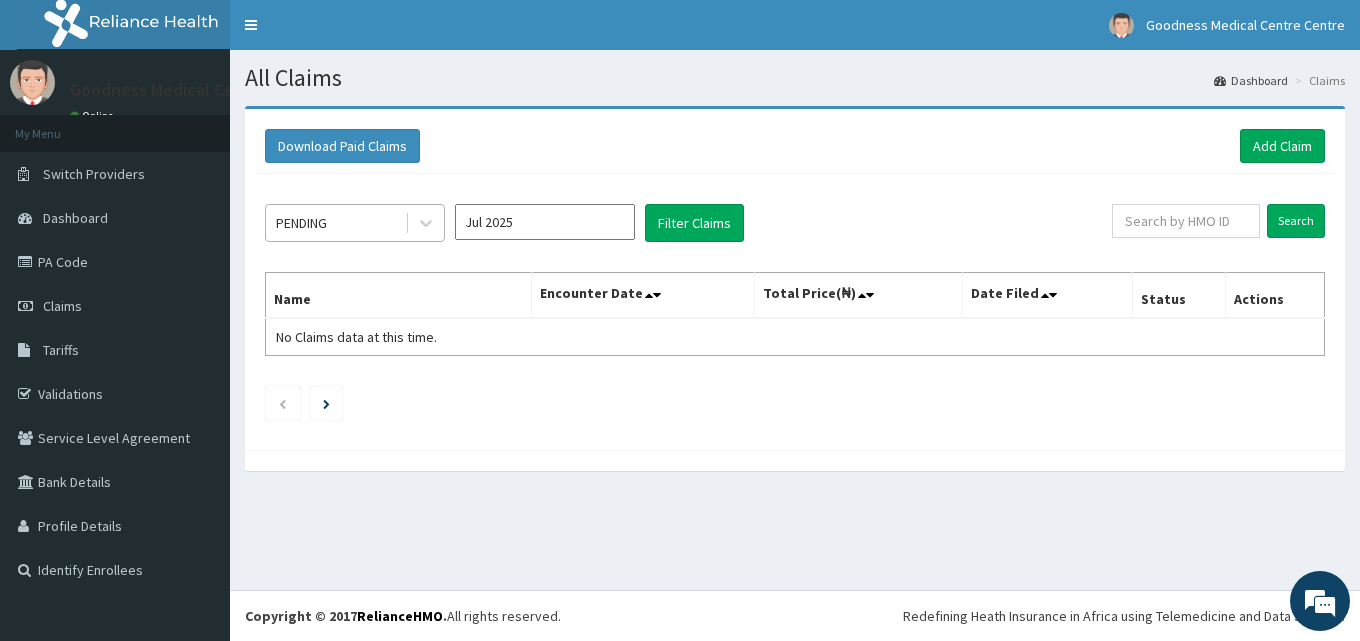 click on "PENDING" at bounding box center (335, 223) 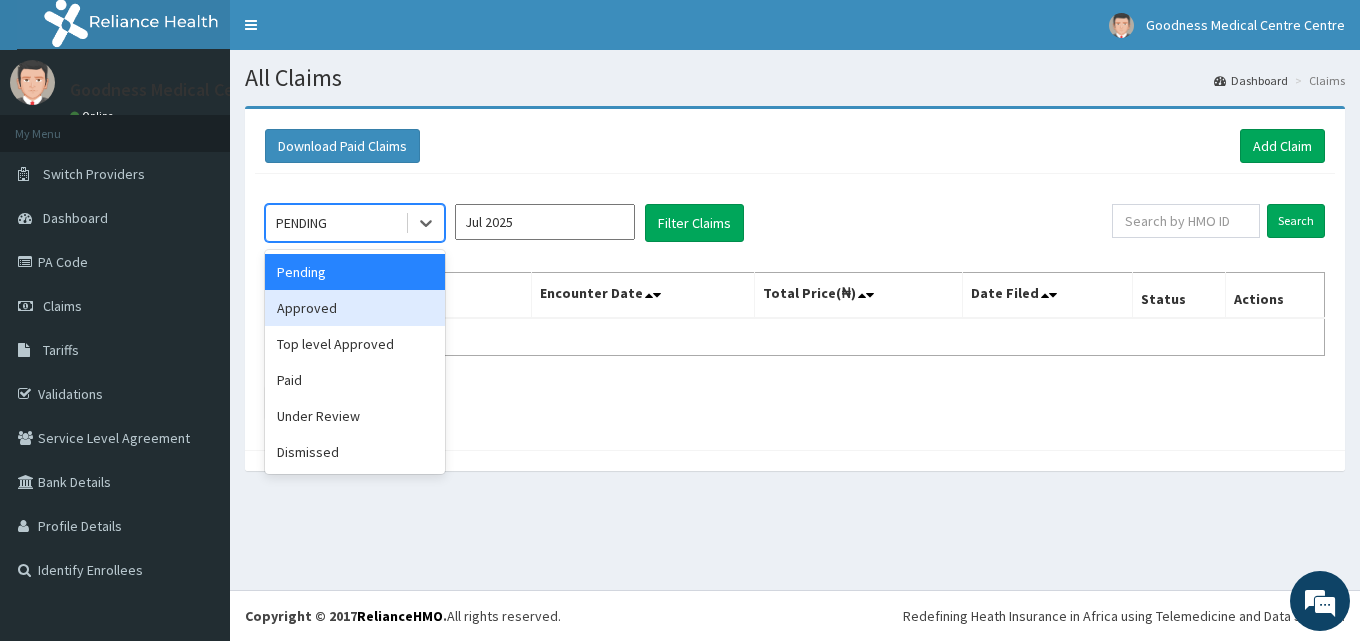 click on "Approved" at bounding box center (355, 308) 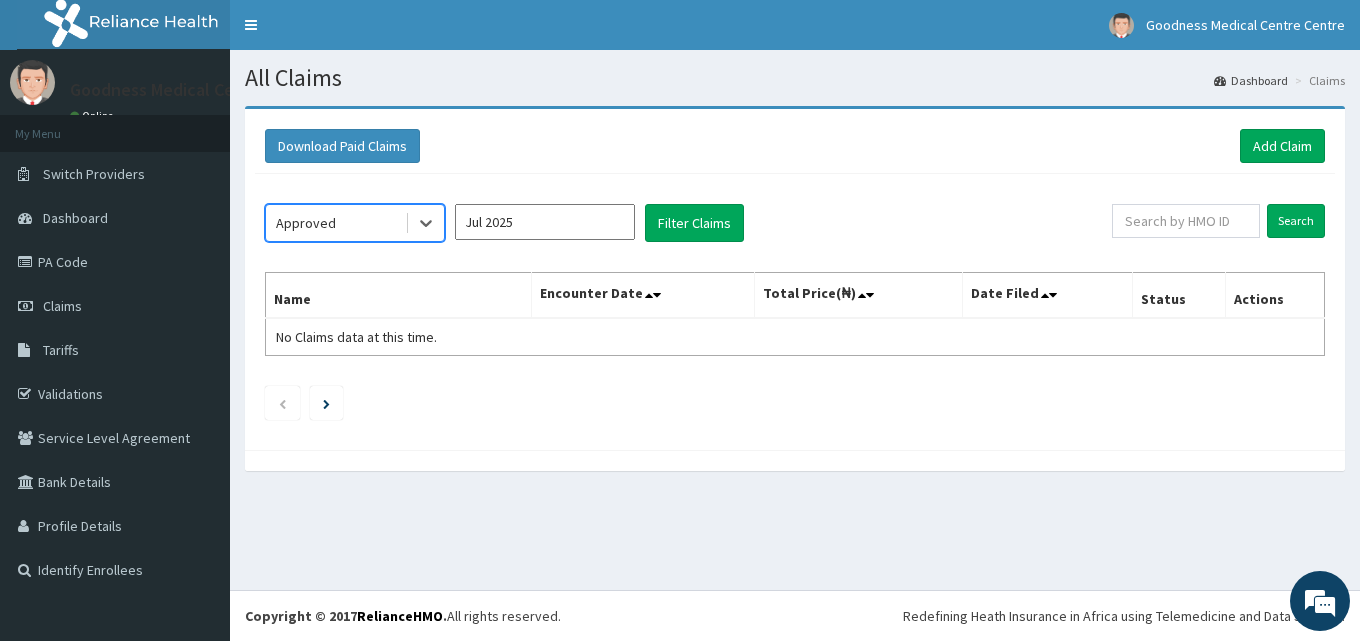 click on "option Approved, selected.   Select is focused ,type to refine list, press Down to open the menu,  Approved Jul 2025 Filter Claims" at bounding box center (688, 223) 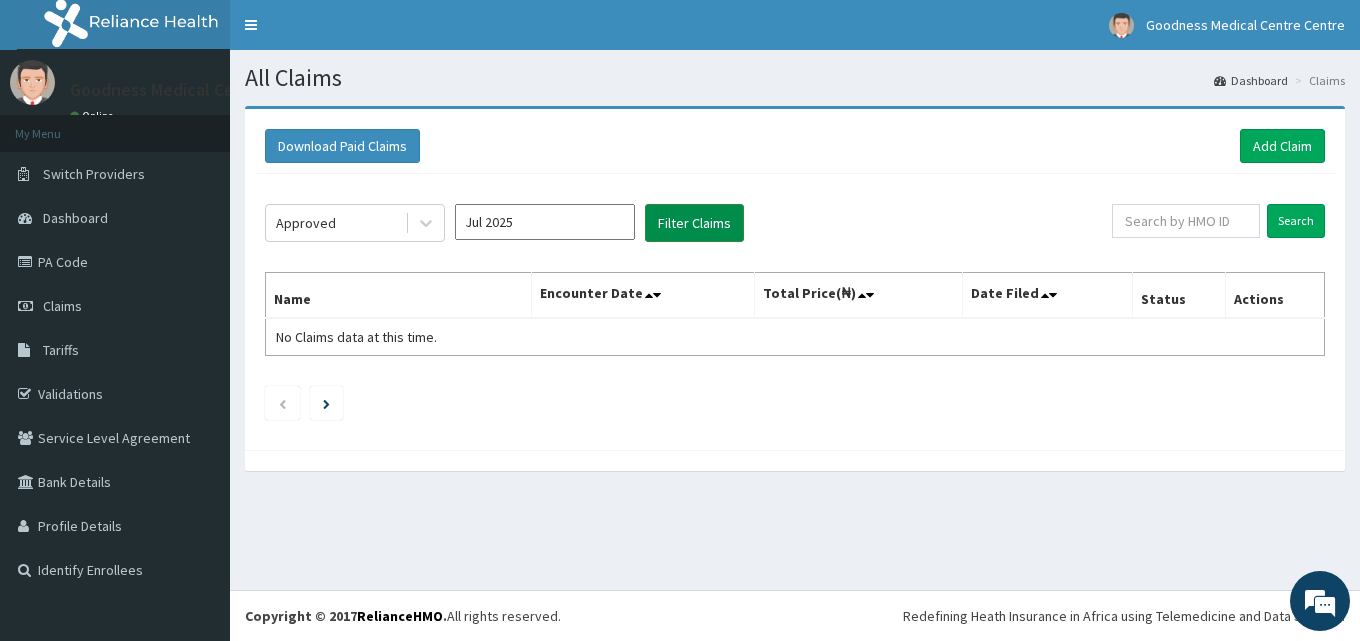 click on "Filter Claims" at bounding box center [694, 223] 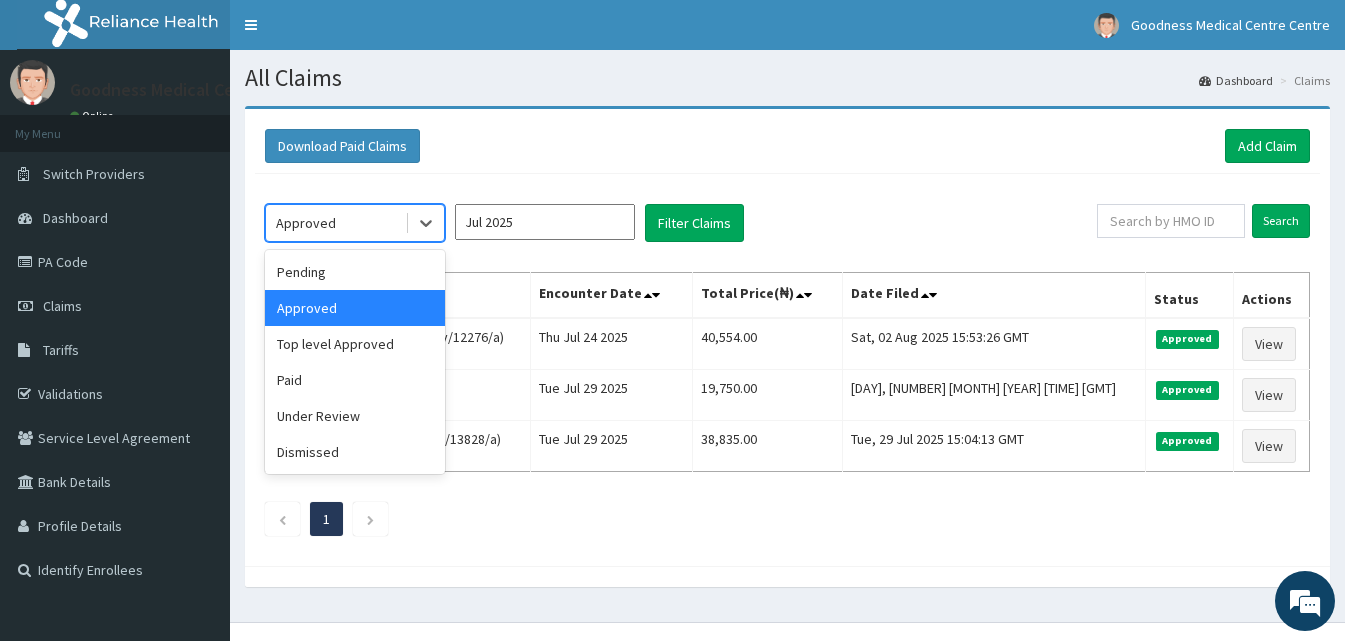 click on "Approved" at bounding box center (355, 223) 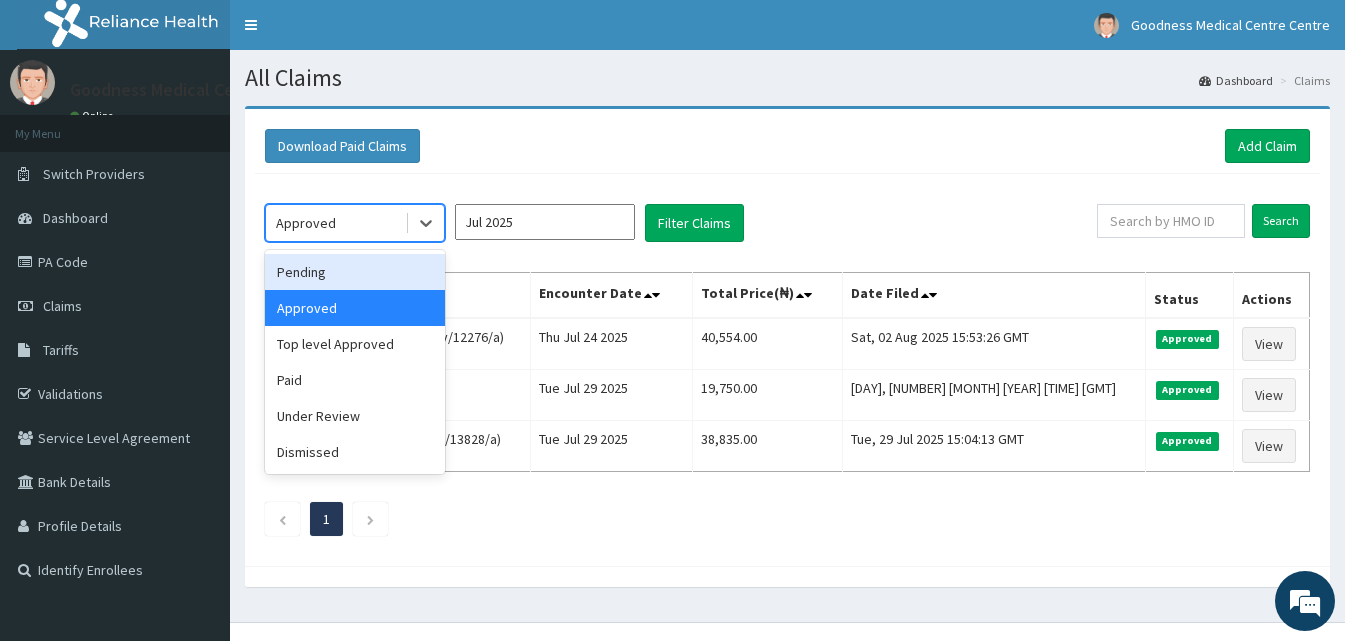 click on "Pending" at bounding box center (355, 272) 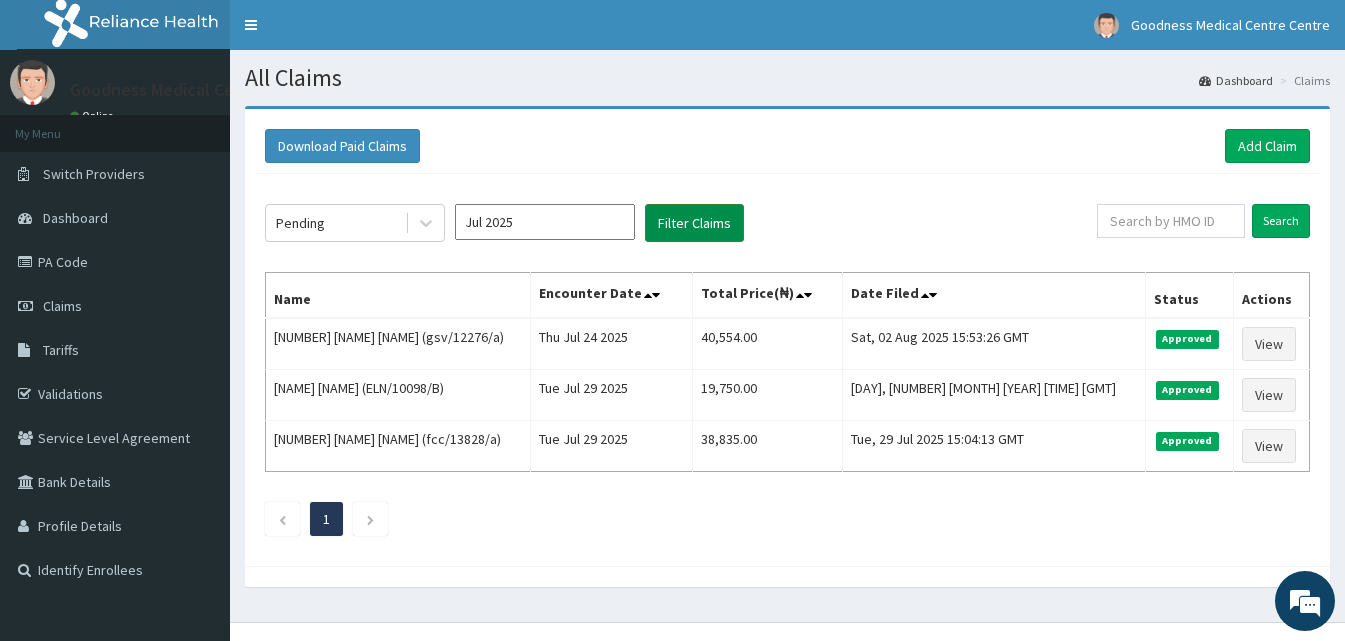 click on "Filter Claims" at bounding box center [694, 223] 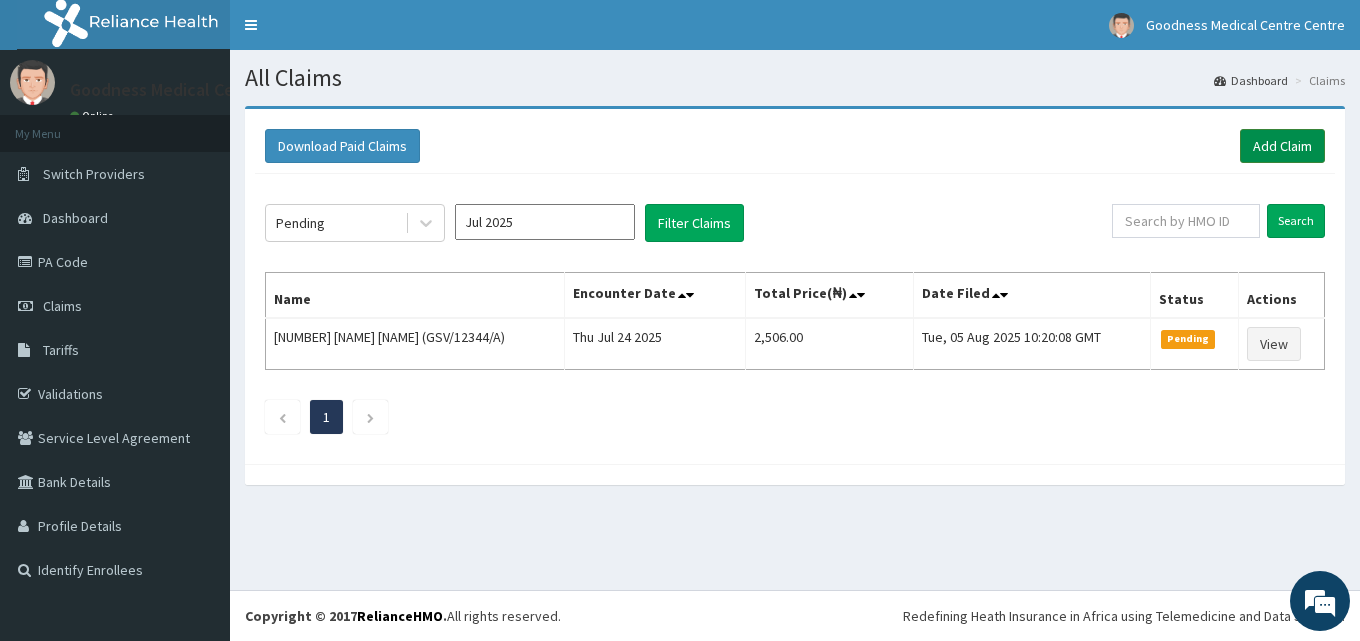 click on "Add Claim" at bounding box center (1282, 146) 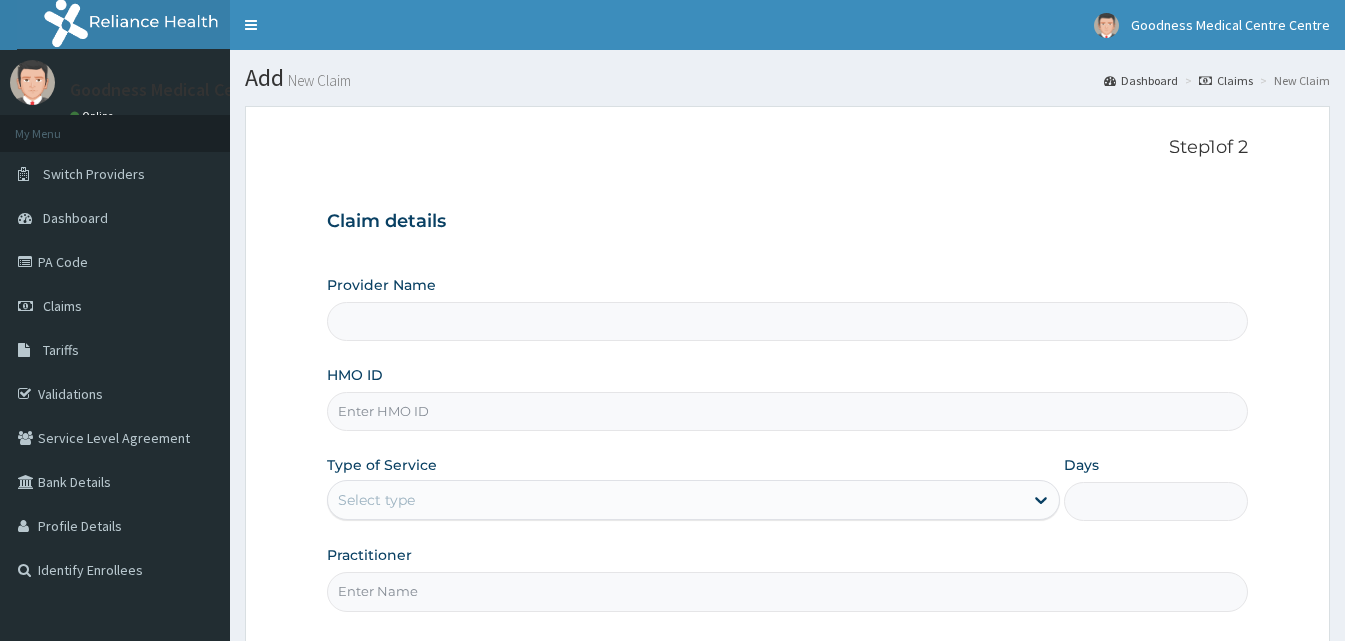 type on "Goodness Medical Centre" 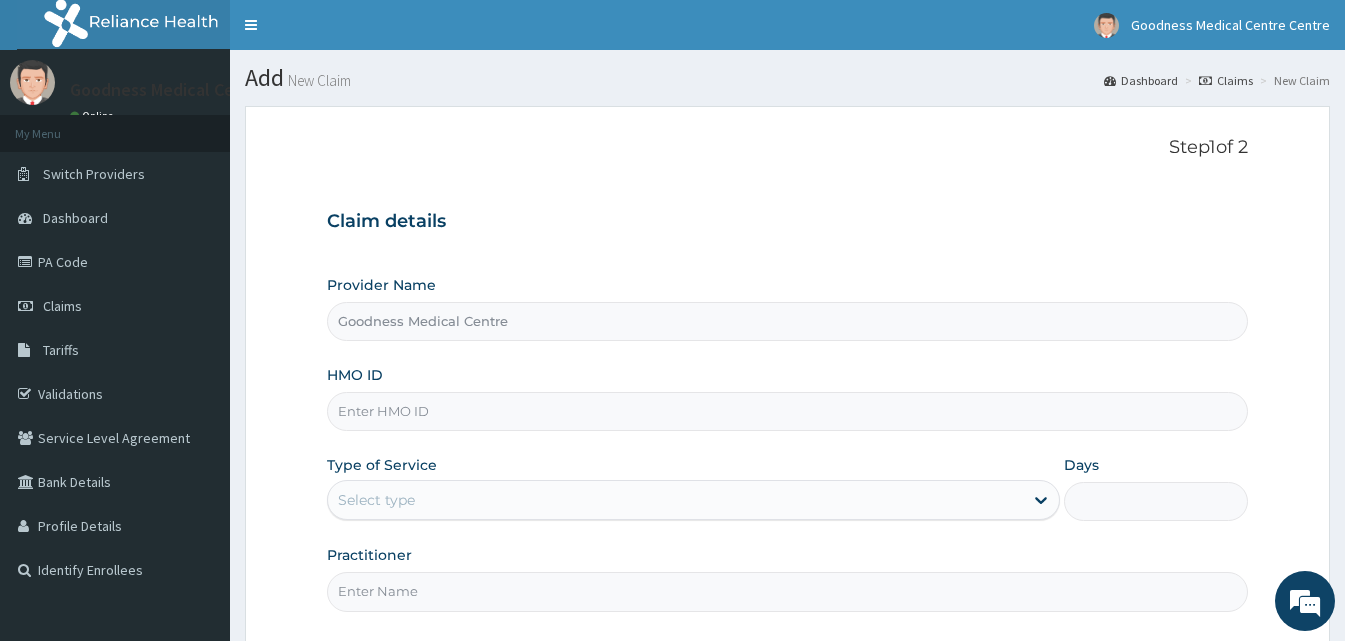scroll, scrollTop: 0, scrollLeft: 0, axis: both 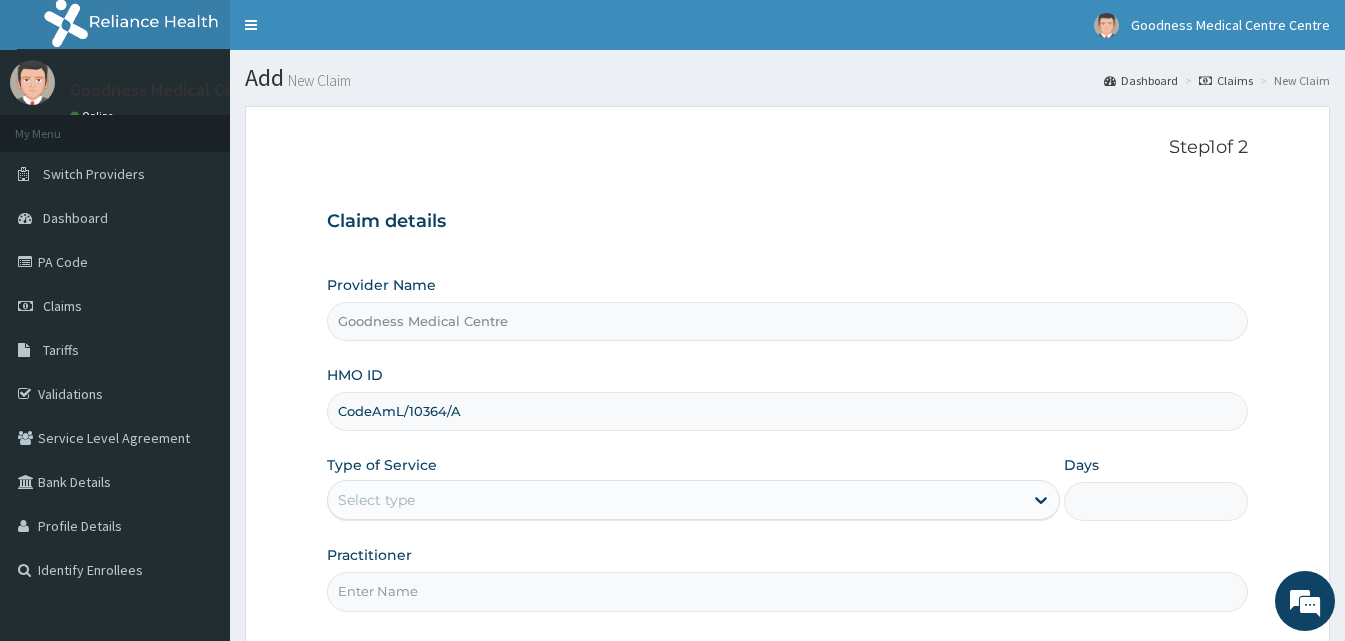 click on "CodeAmL/10364/A" at bounding box center [787, 411] 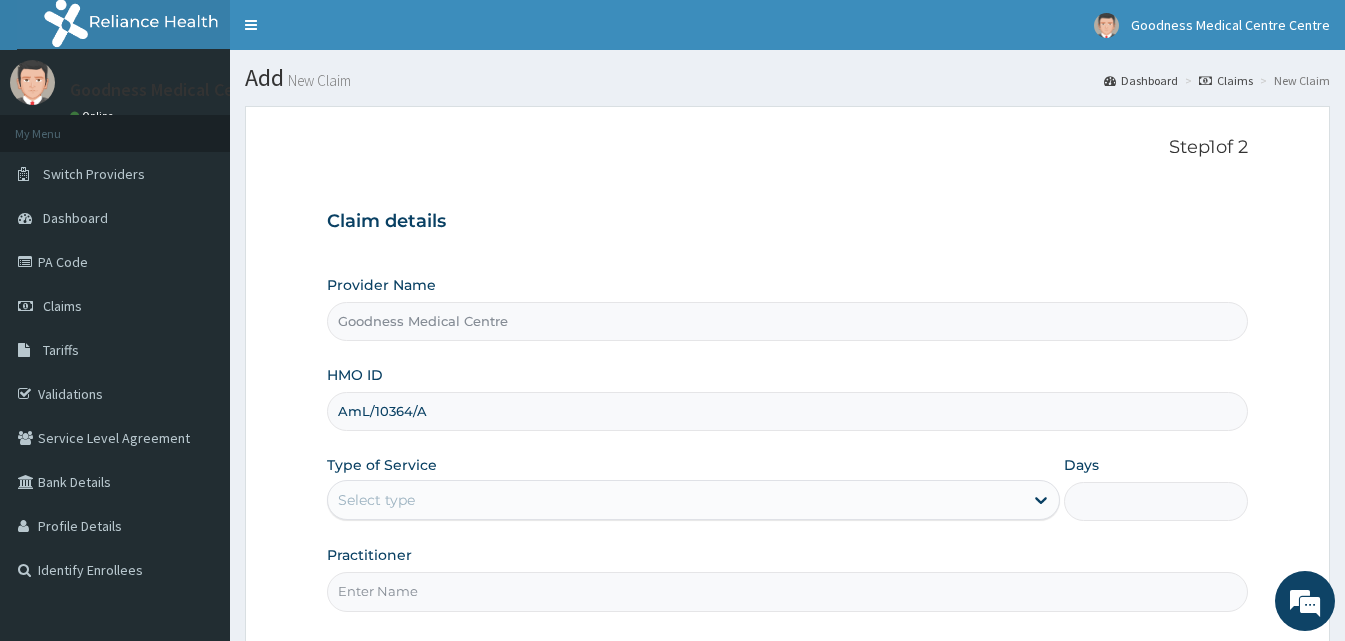 type on "AmL/10364/A" 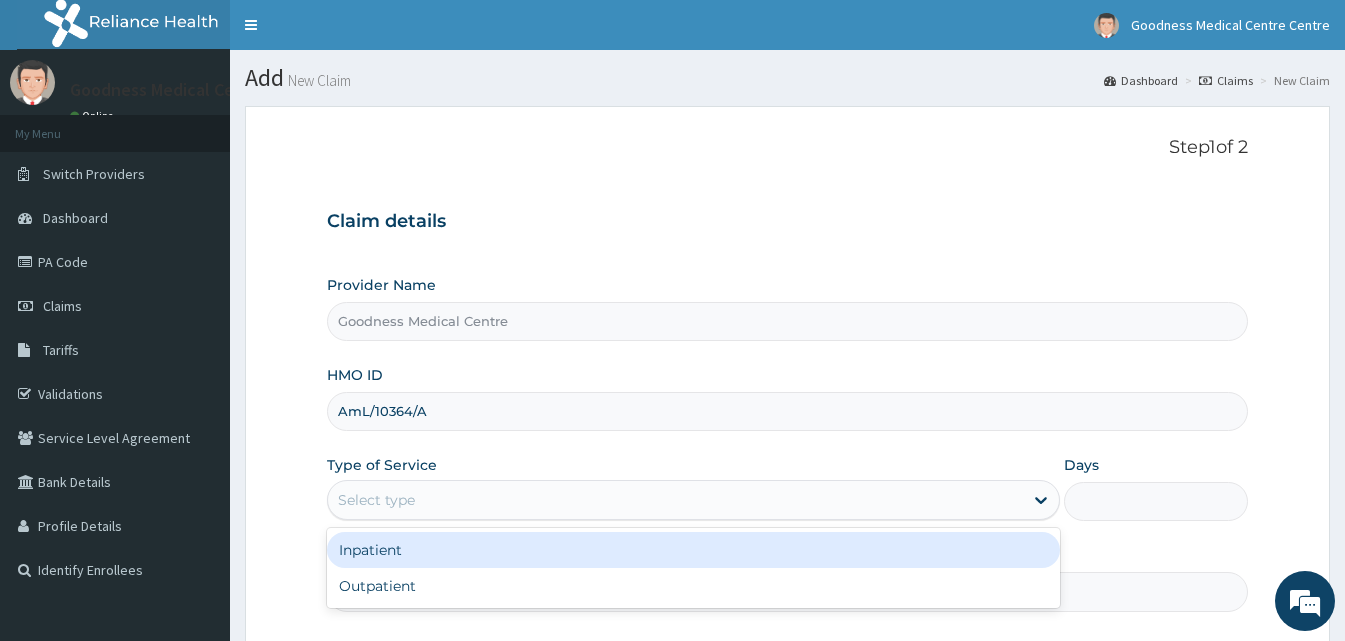 click on "Select type" at bounding box center (675, 500) 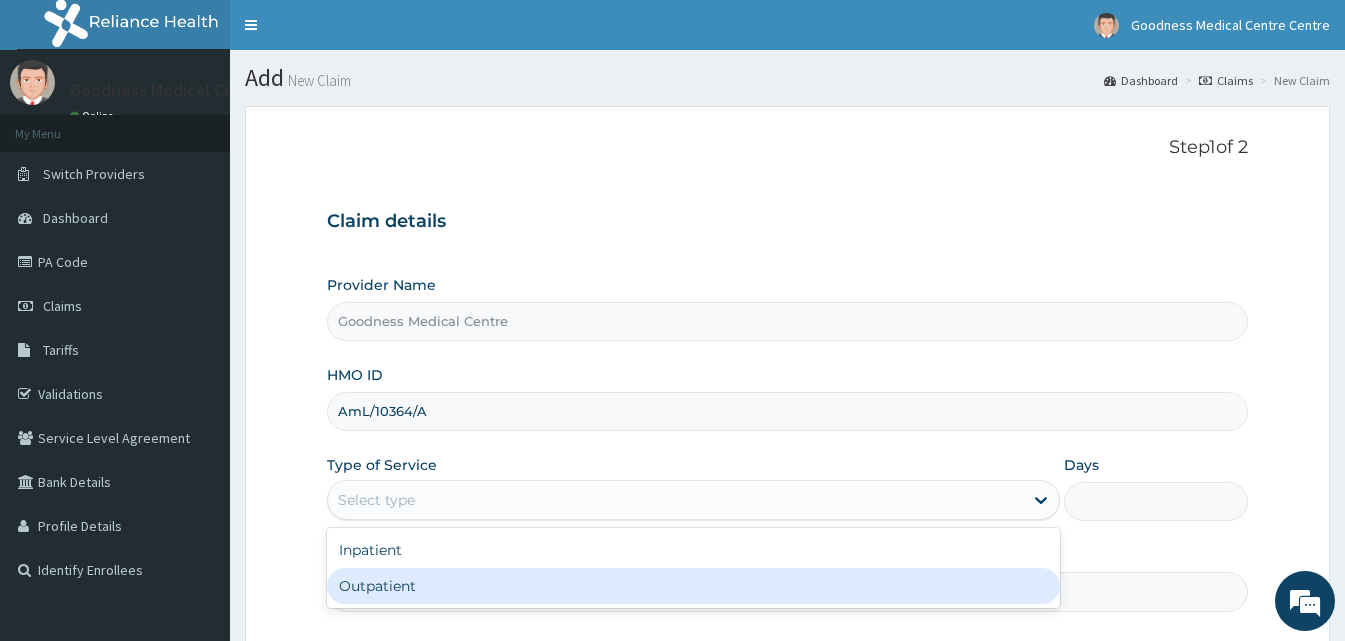 click on "Outpatient" at bounding box center (693, 586) 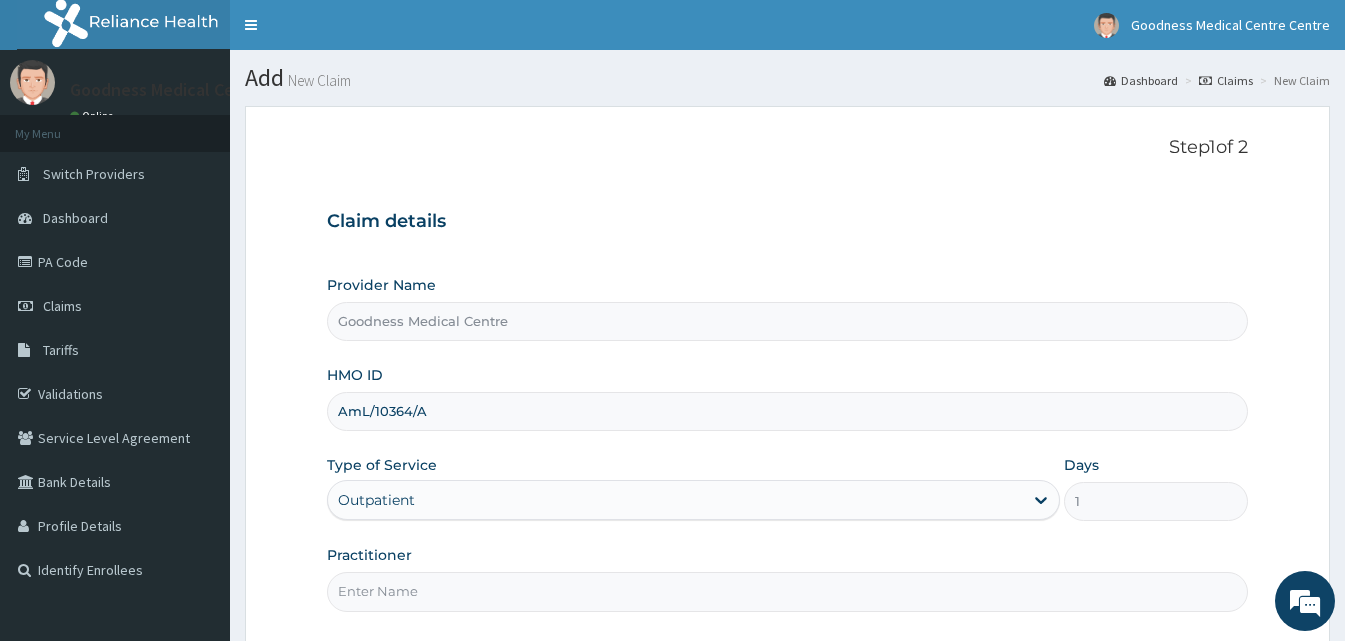 click on "Practitioner" at bounding box center [787, 591] 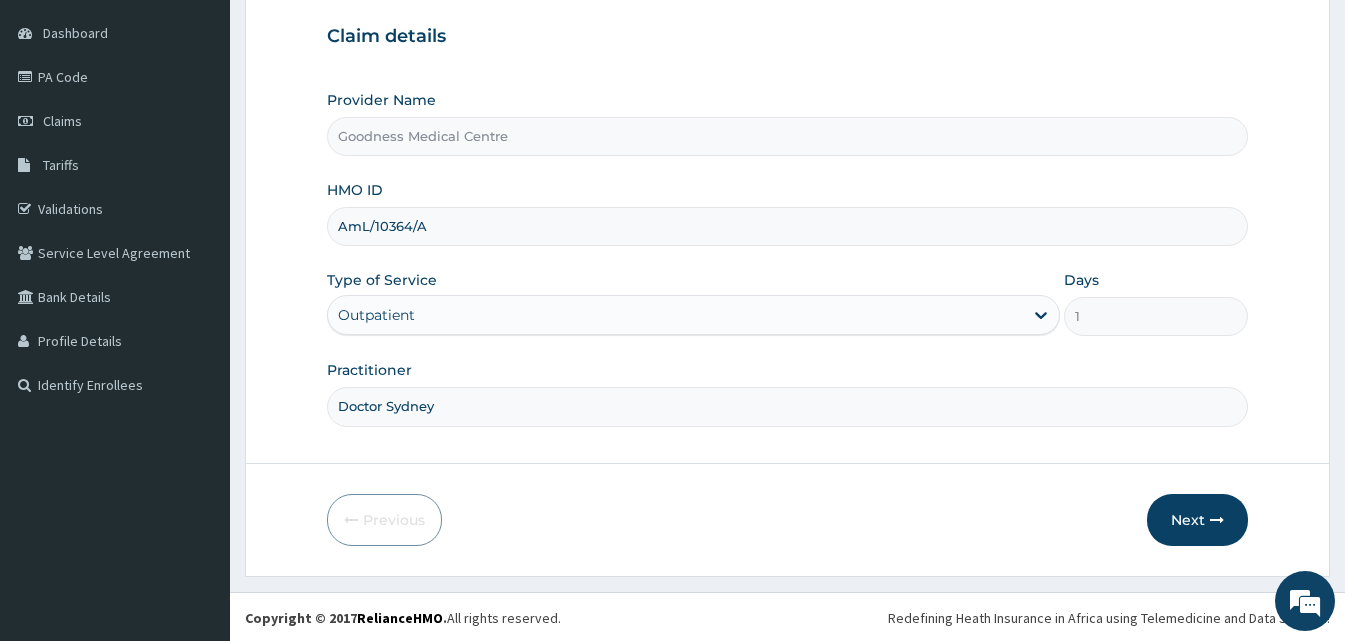 scroll, scrollTop: 187, scrollLeft: 0, axis: vertical 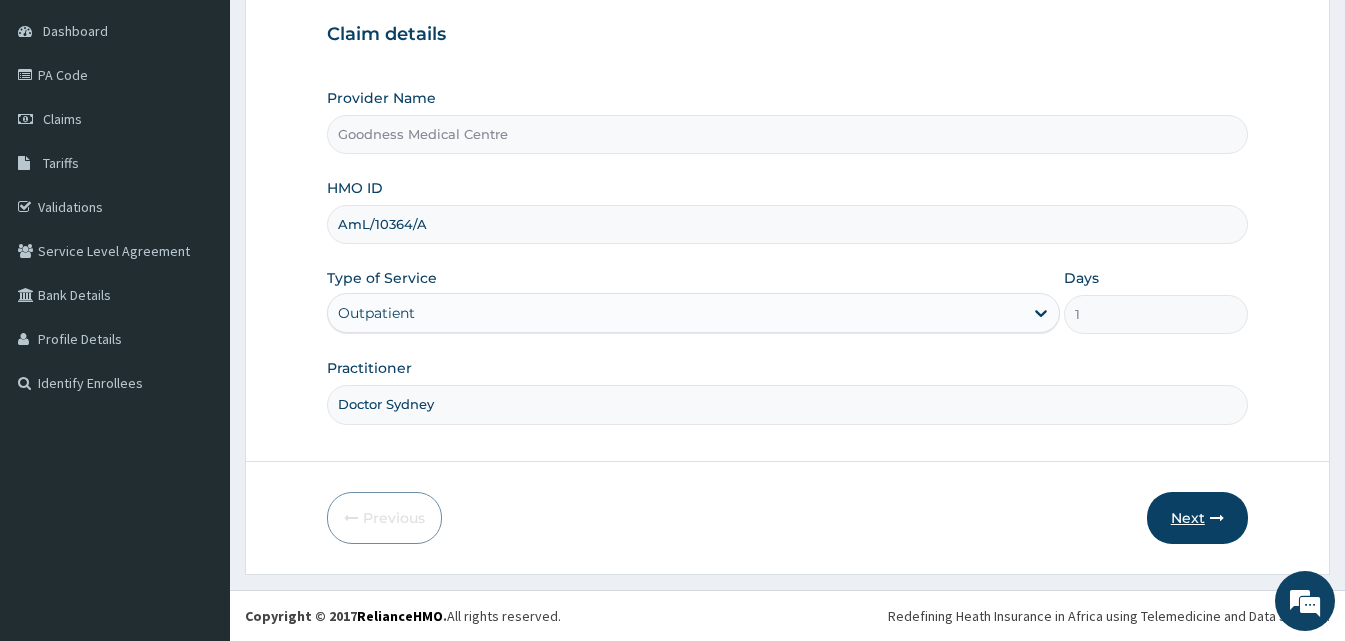 click on "Next" at bounding box center [1197, 518] 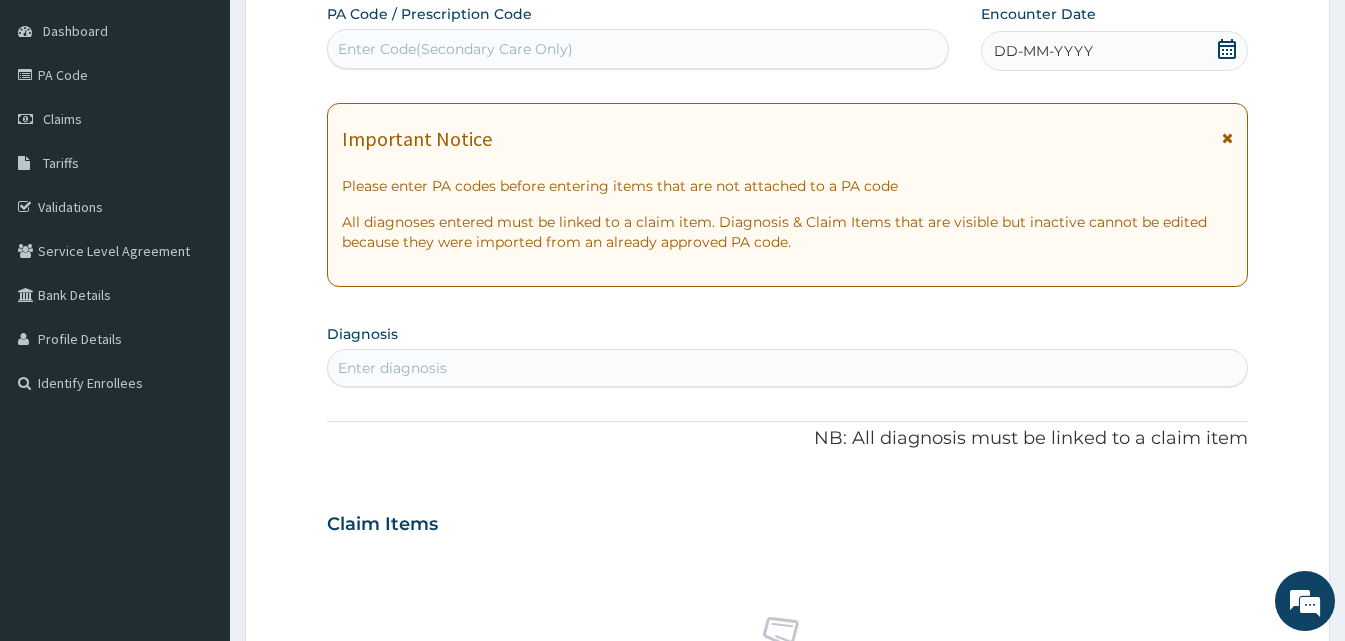 click on "DD-MM-YYYY" at bounding box center (1114, 51) 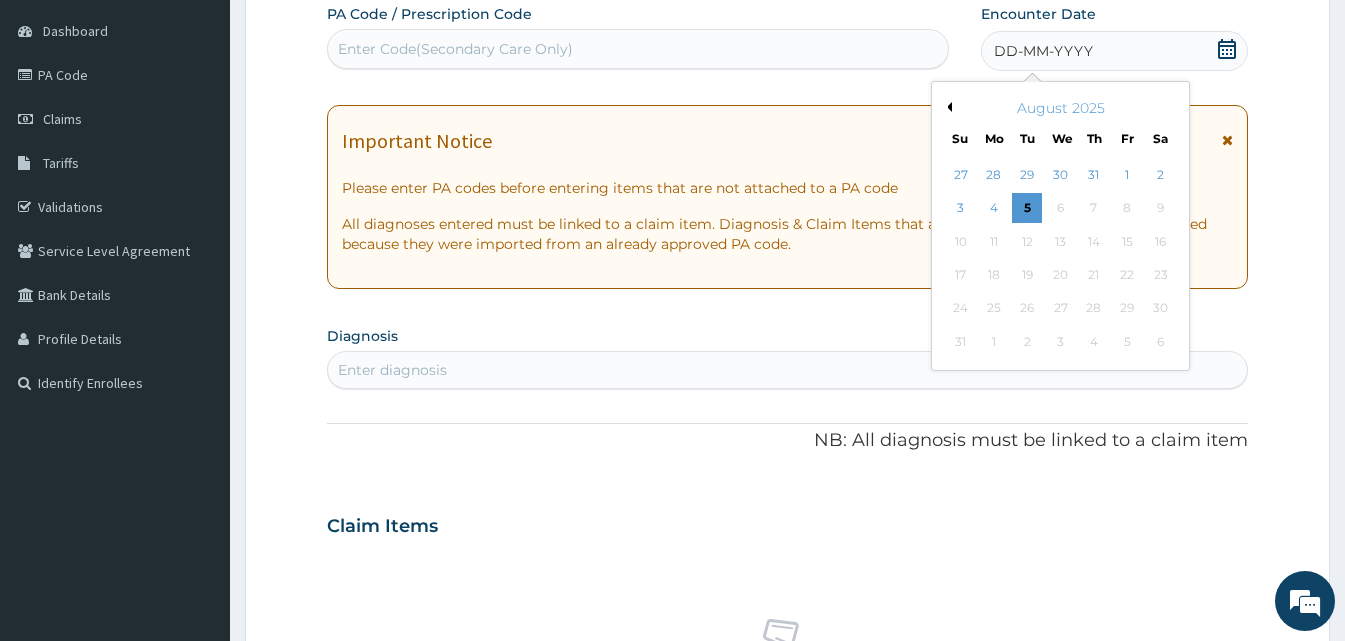 click on "Previous Month" at bounding box center [947, 107] 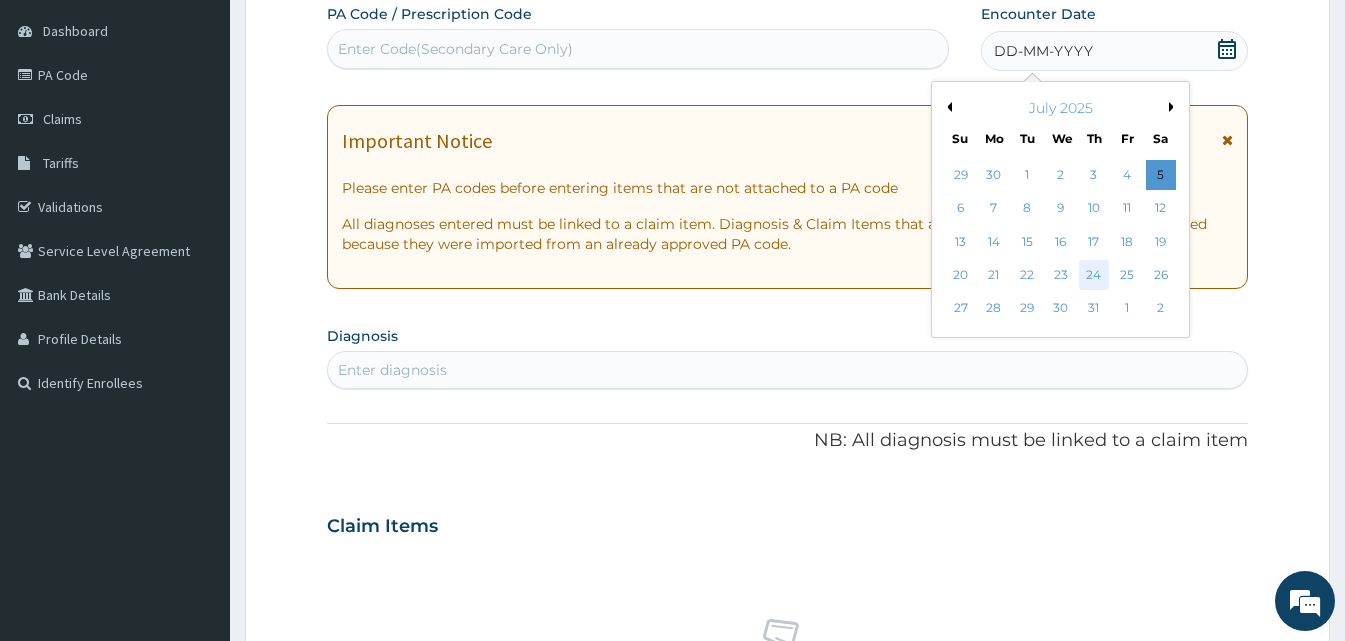click on "24" at bounding box center [1094, 275] 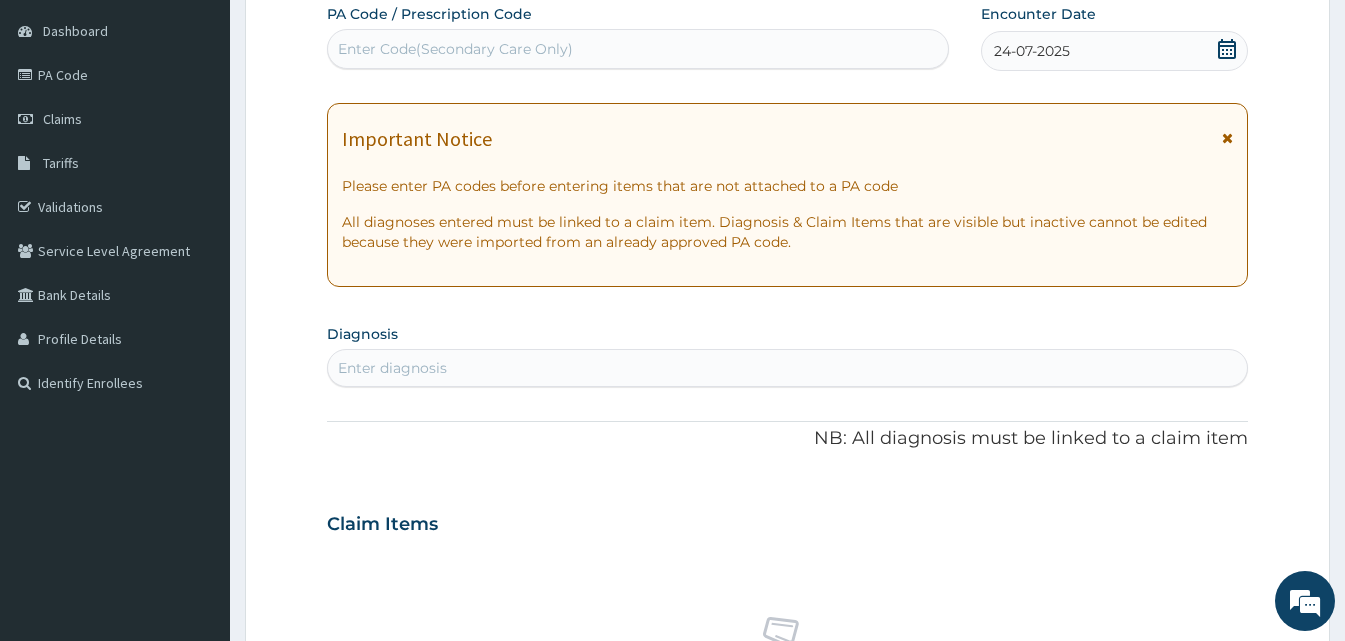 click on "Enter diagnosis" at bounding box center [392, 368] 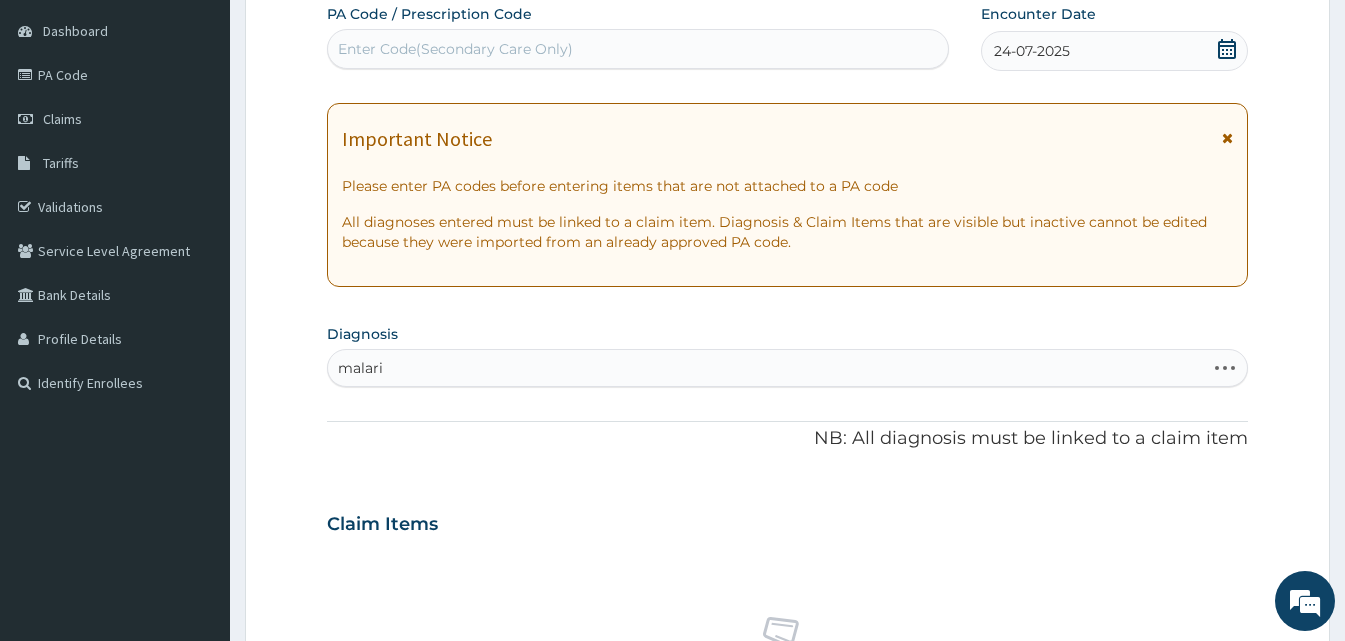 type on "malaria" 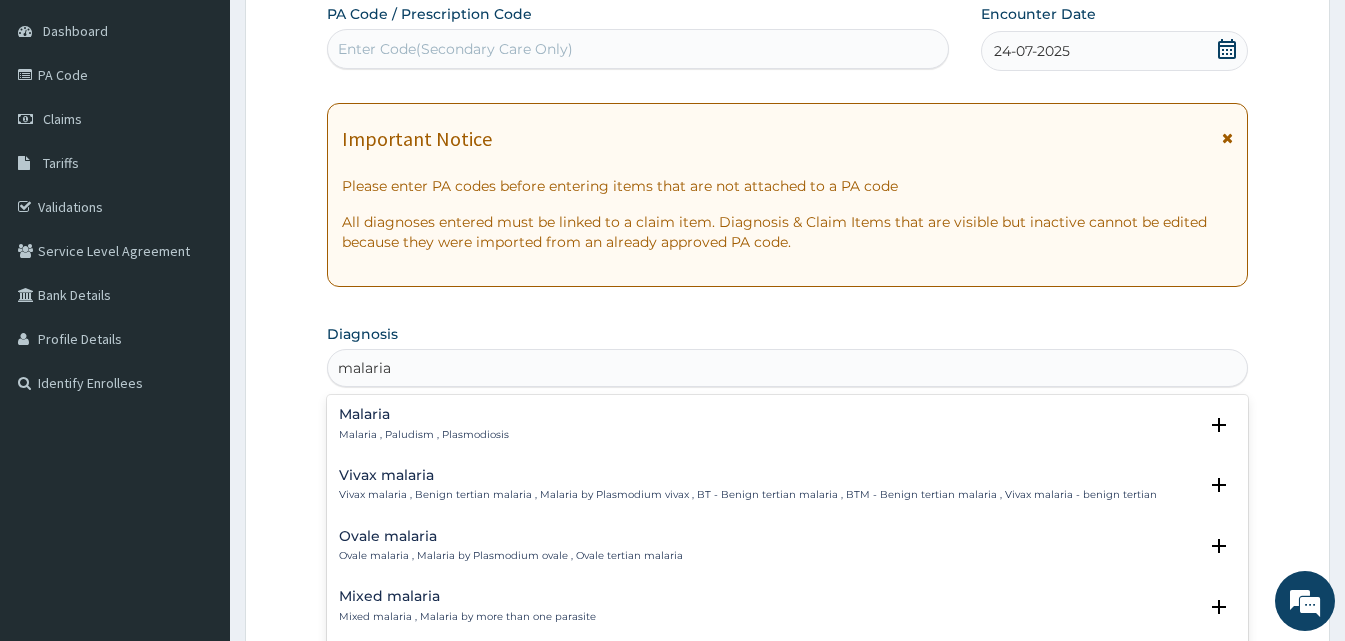 click on "Malaria Malaria , Paludism , Plasmodiosis" at bounding box center [424, 424] 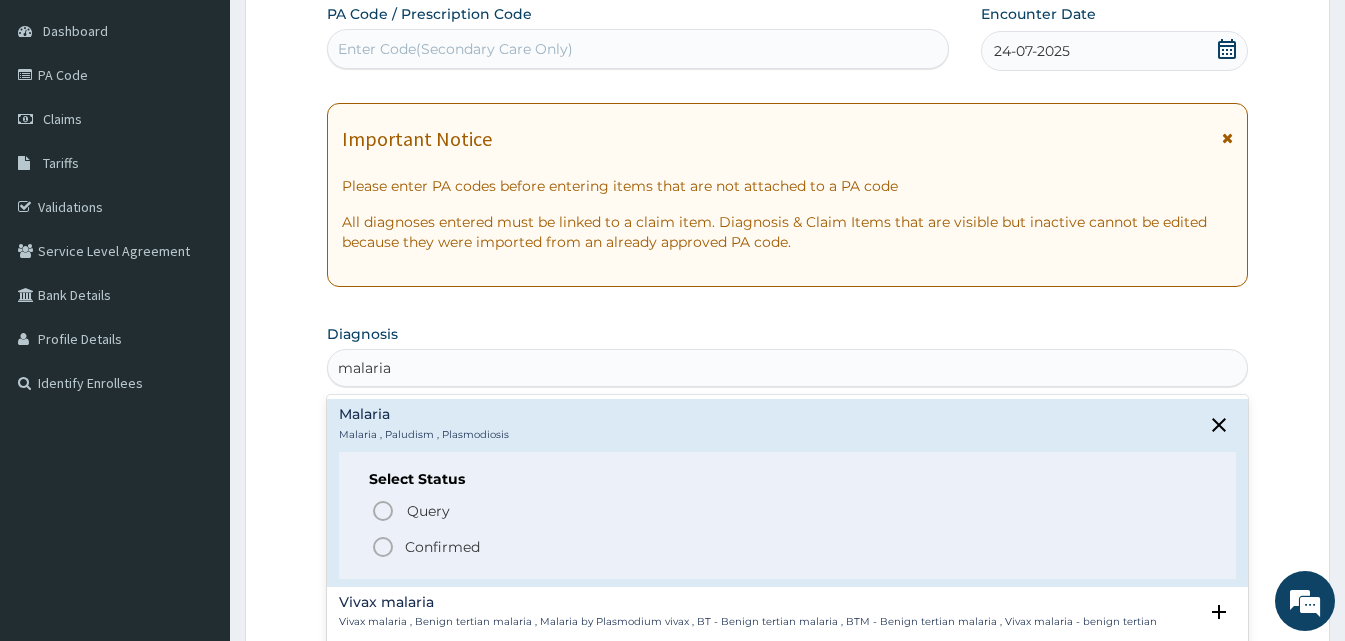 click 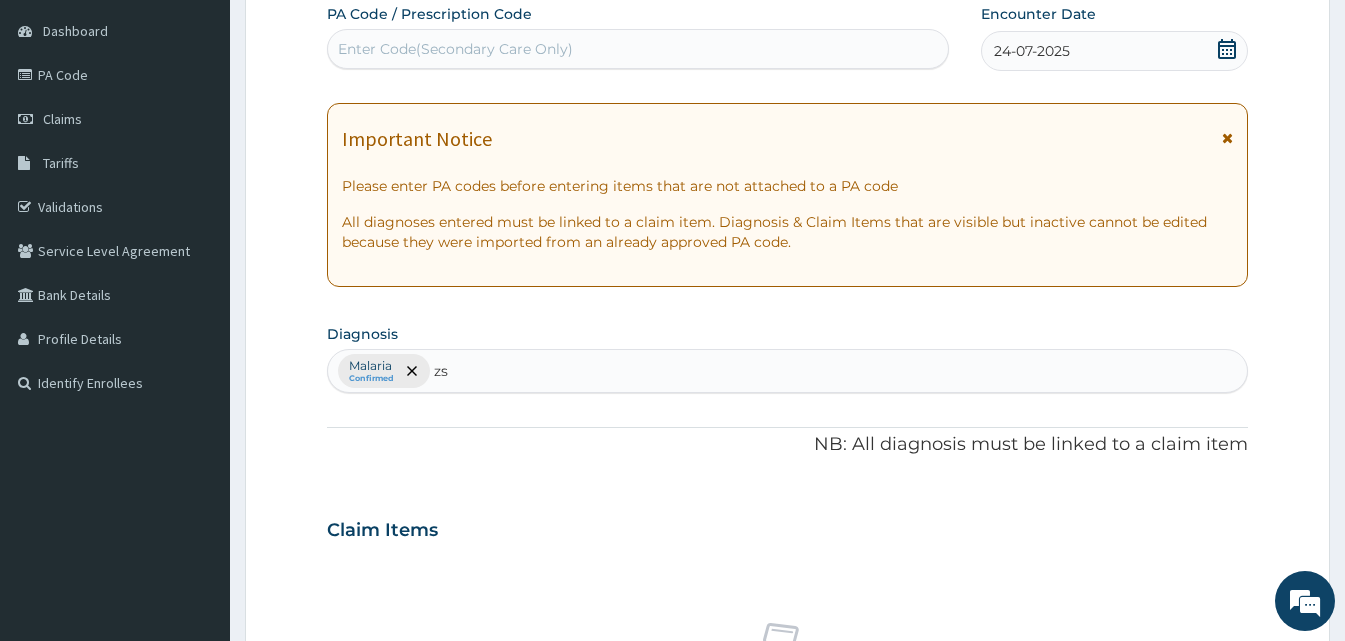 type on "z" 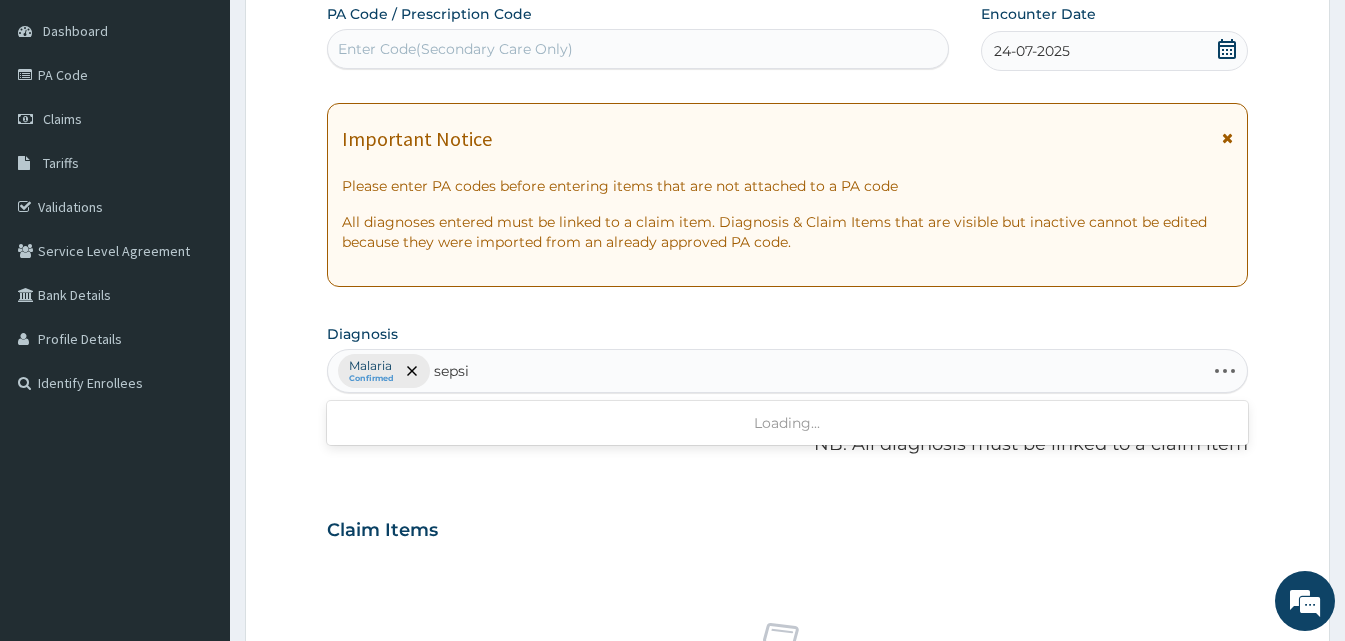 type on "sepsis" 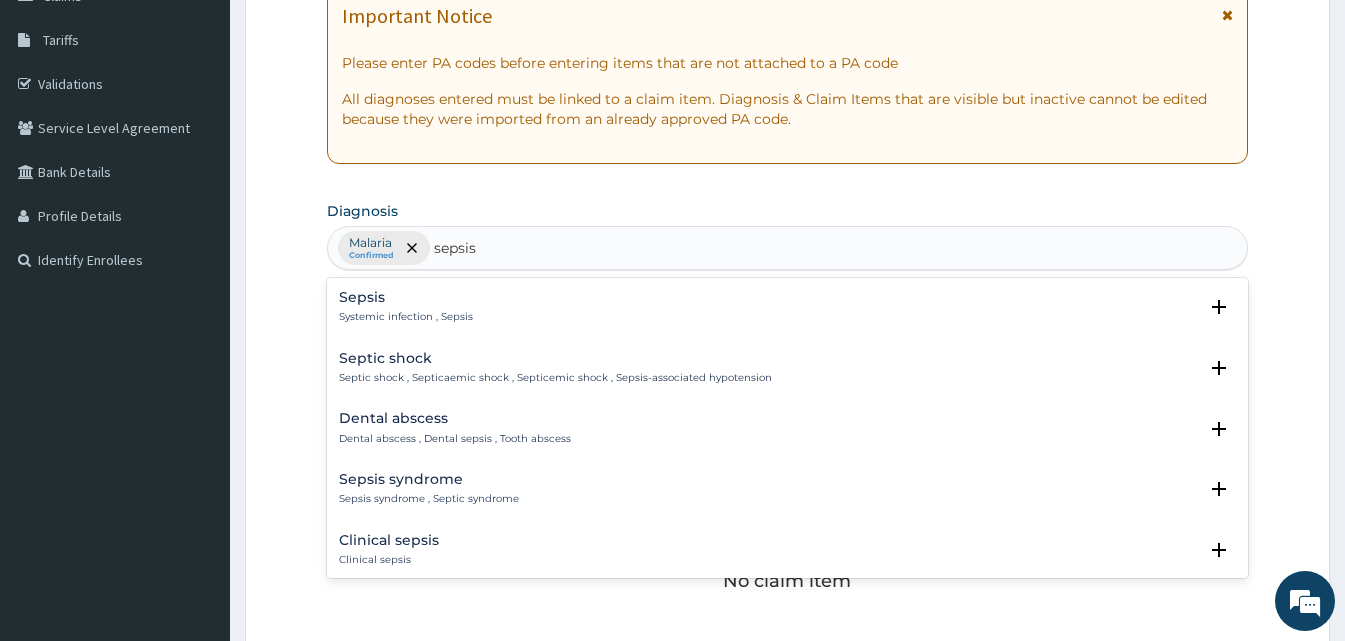 scroll, scrollTop: 347, scrollLeft: 0, axis: vertical 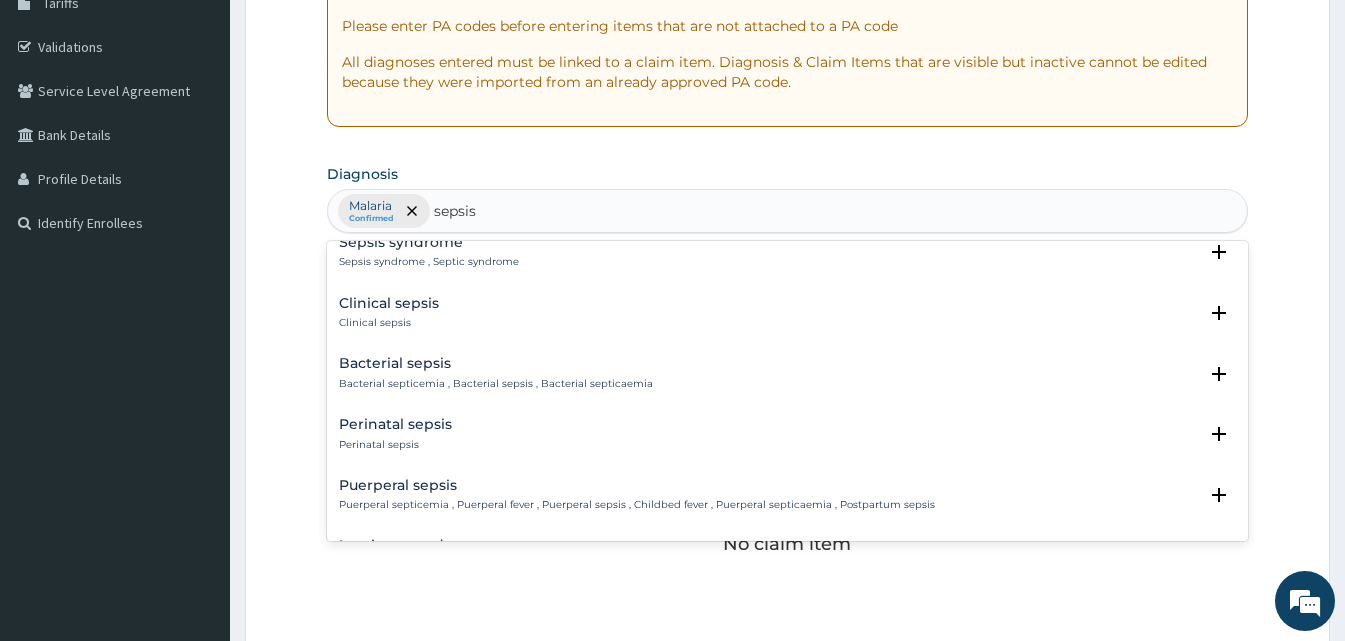 click on "Bacterial sepsis" at bounding box center (496, 363) 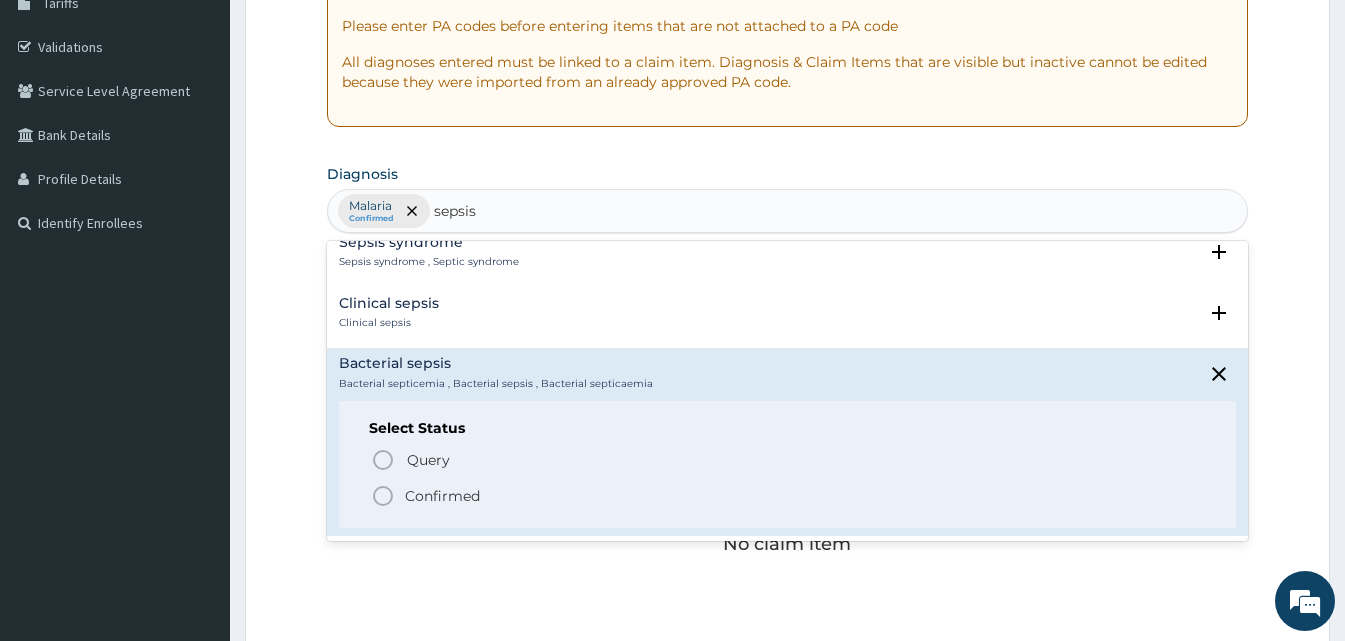 click 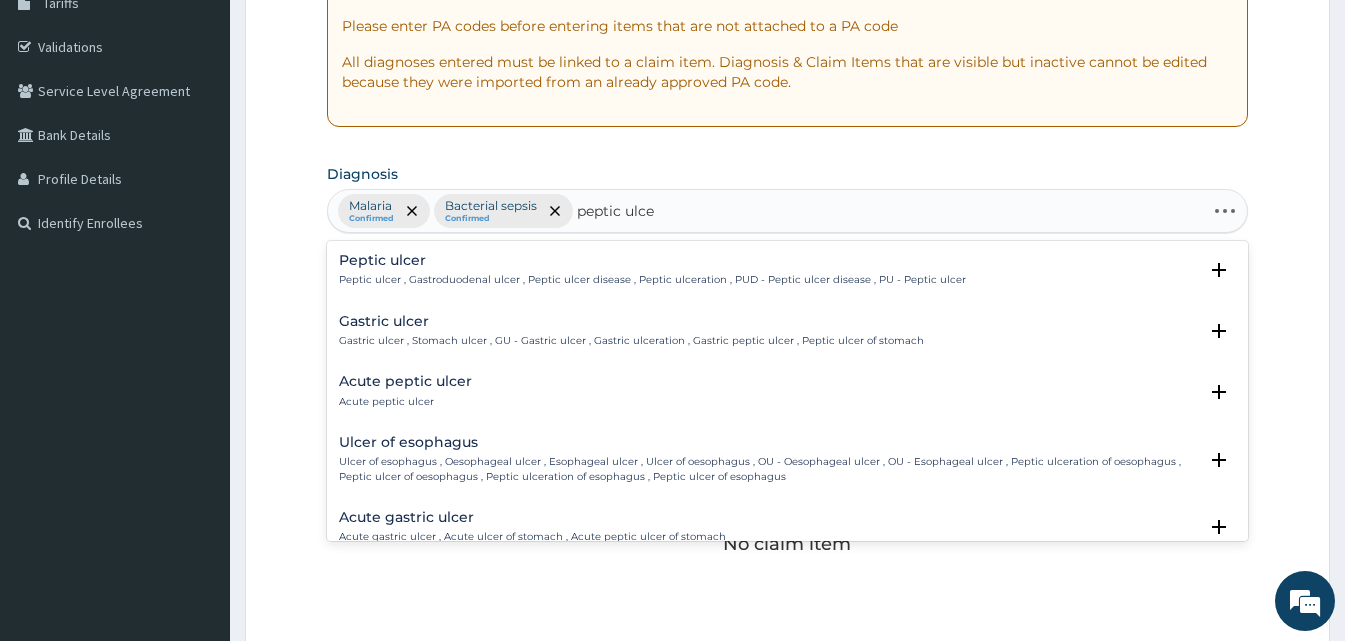 type on "peptic ulcer" 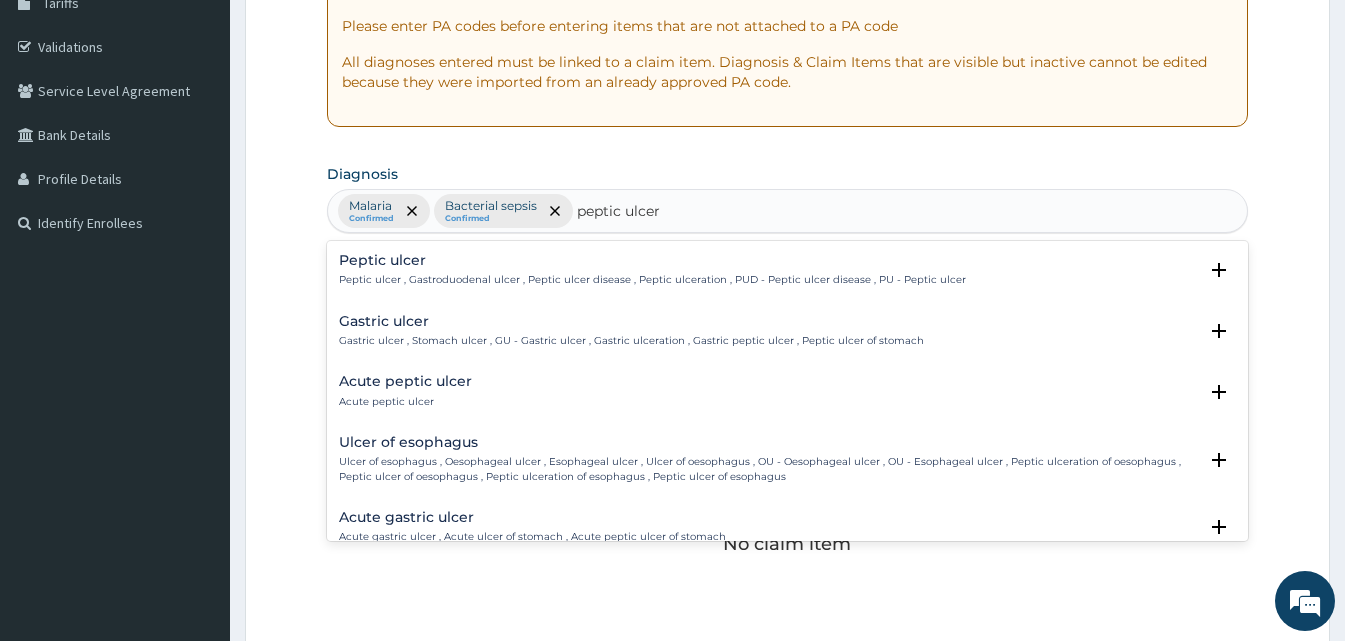 click on "Acute peptic ulcer" at bounding box center (405, 381) 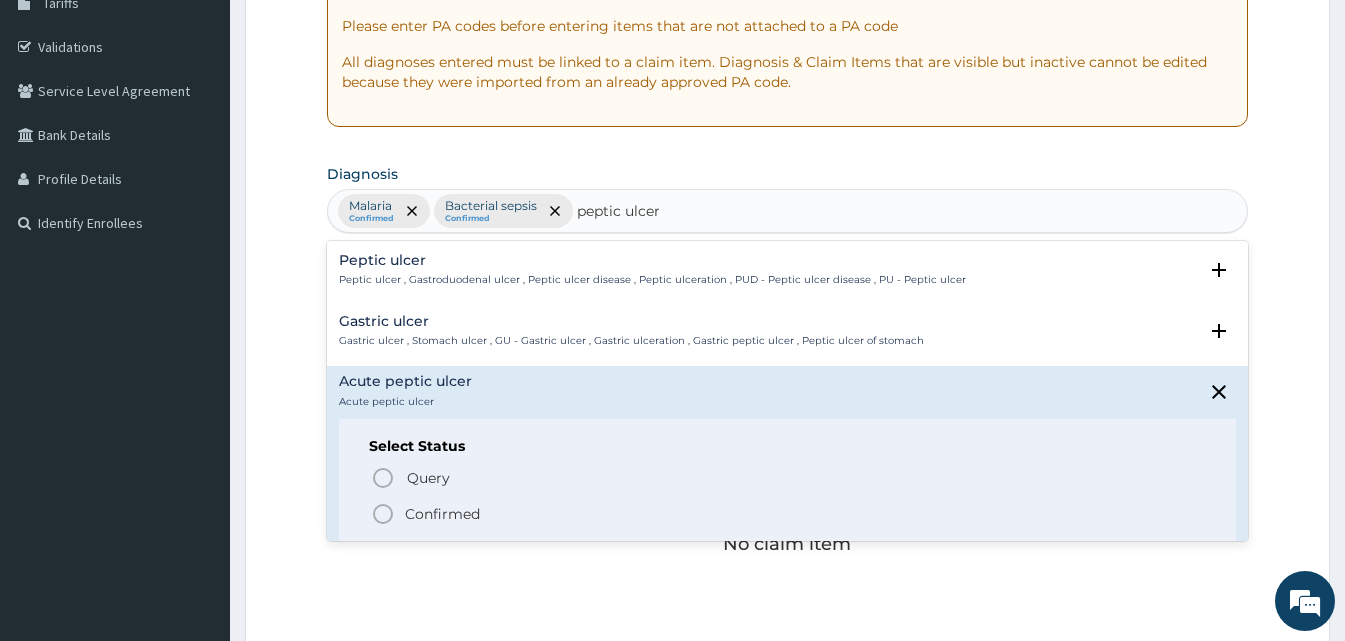 click 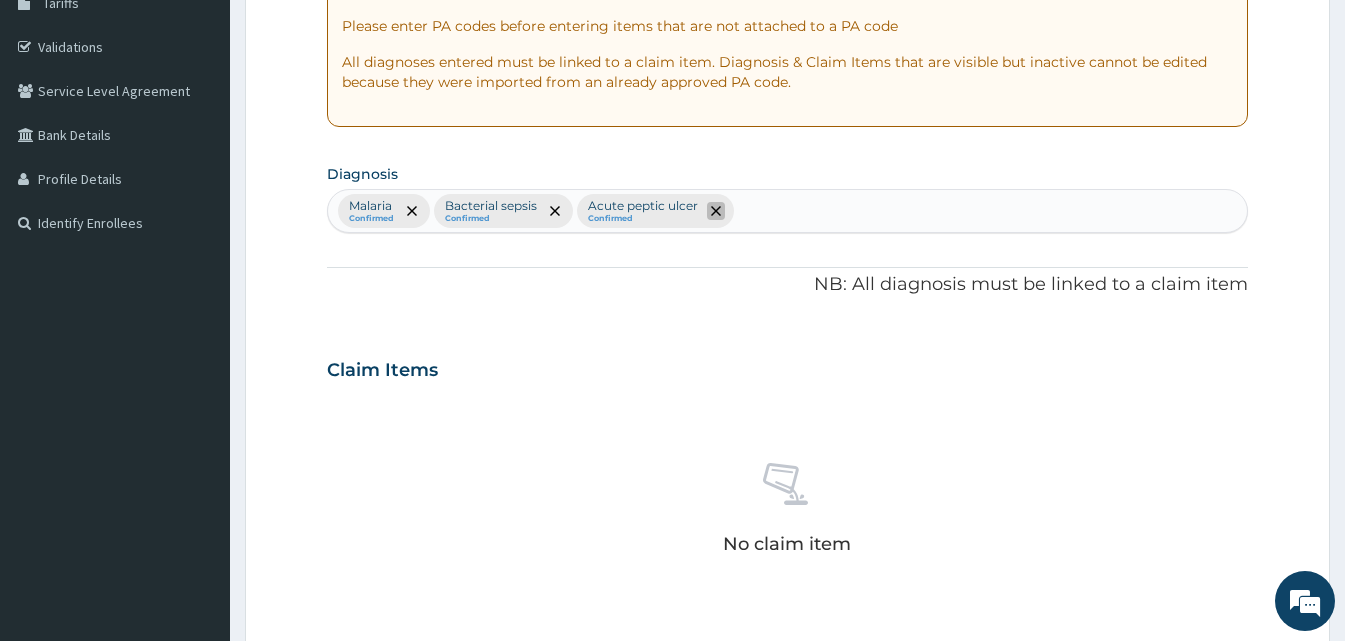 click at bounding box center [716, 211] 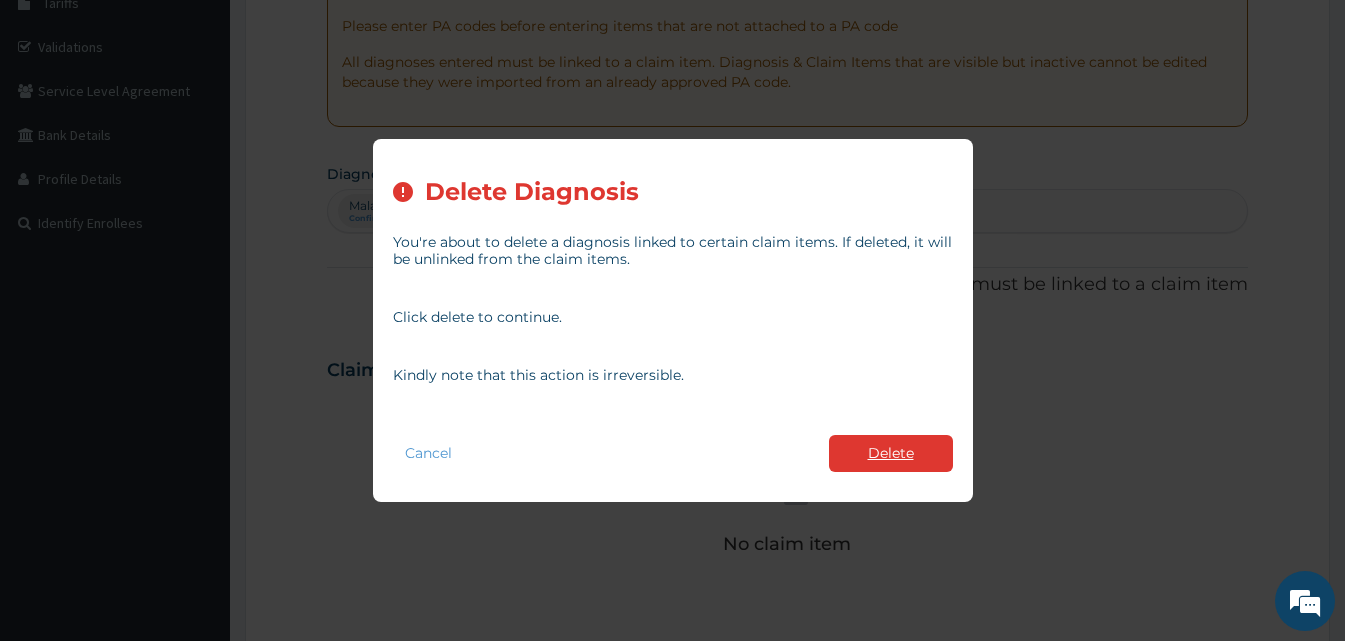 click on "Delete" at bounding box center [891, 453] 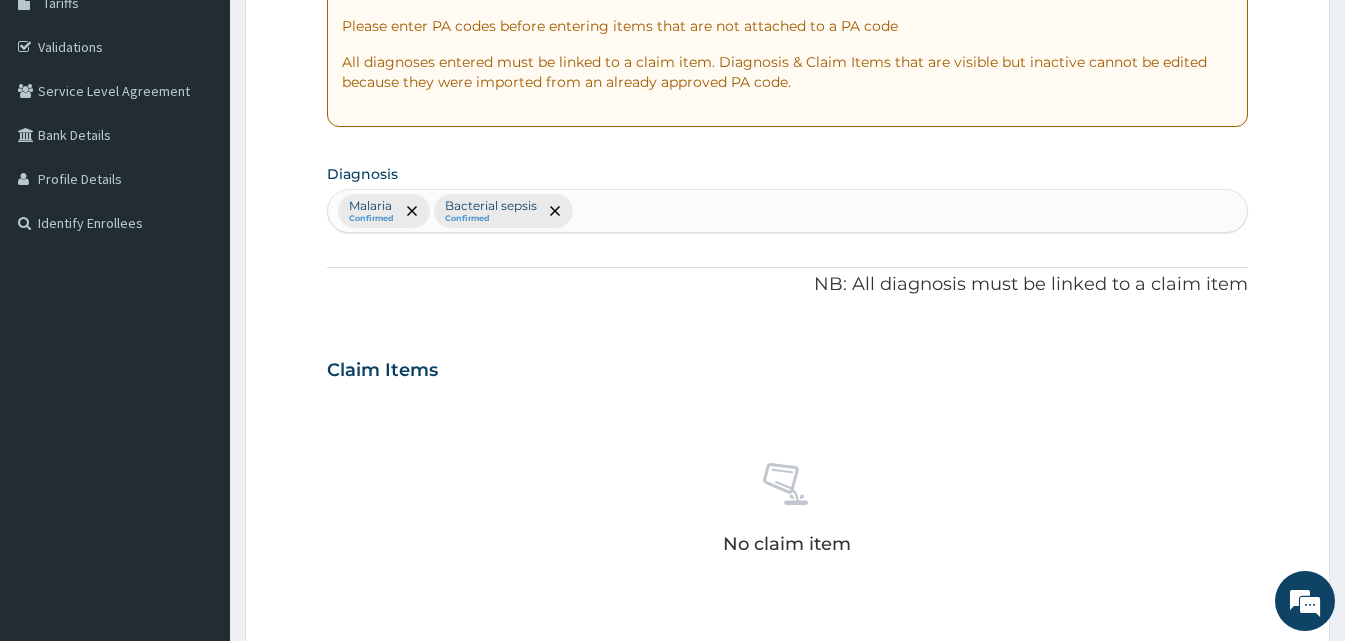 click on "Malaria Confirmed Bacterial sepsis Confirmed" at bounding box center (787, 211) 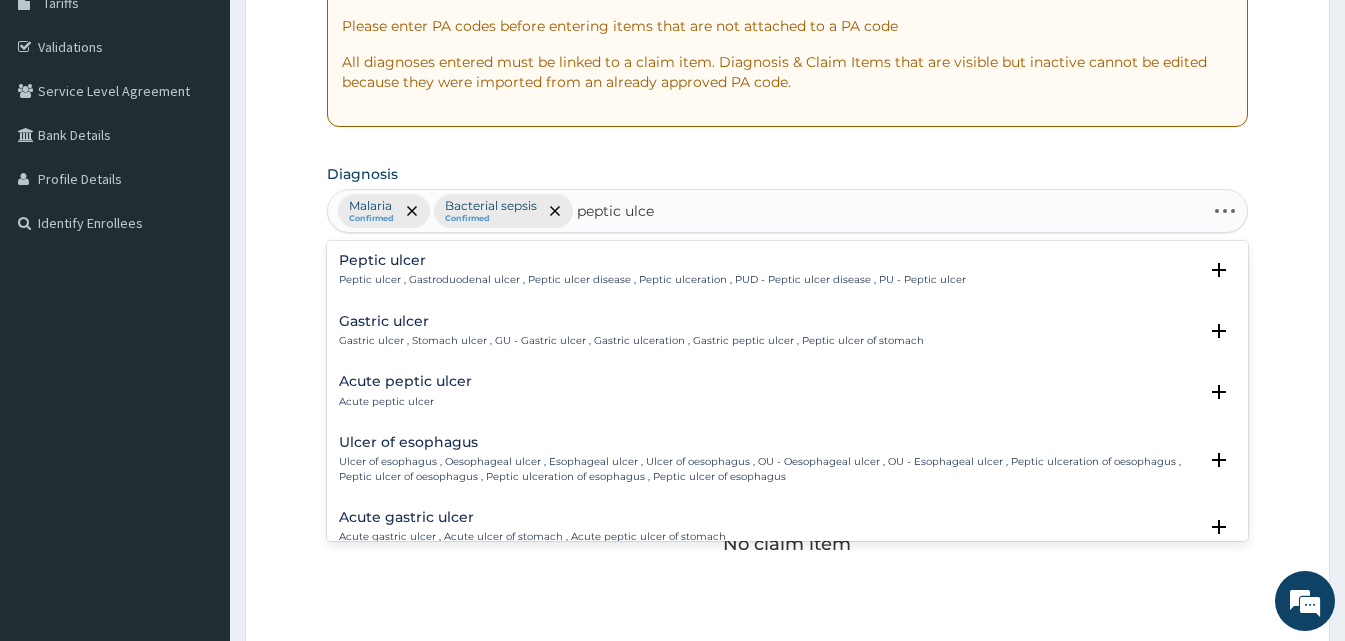 type on "peptic ulcer" 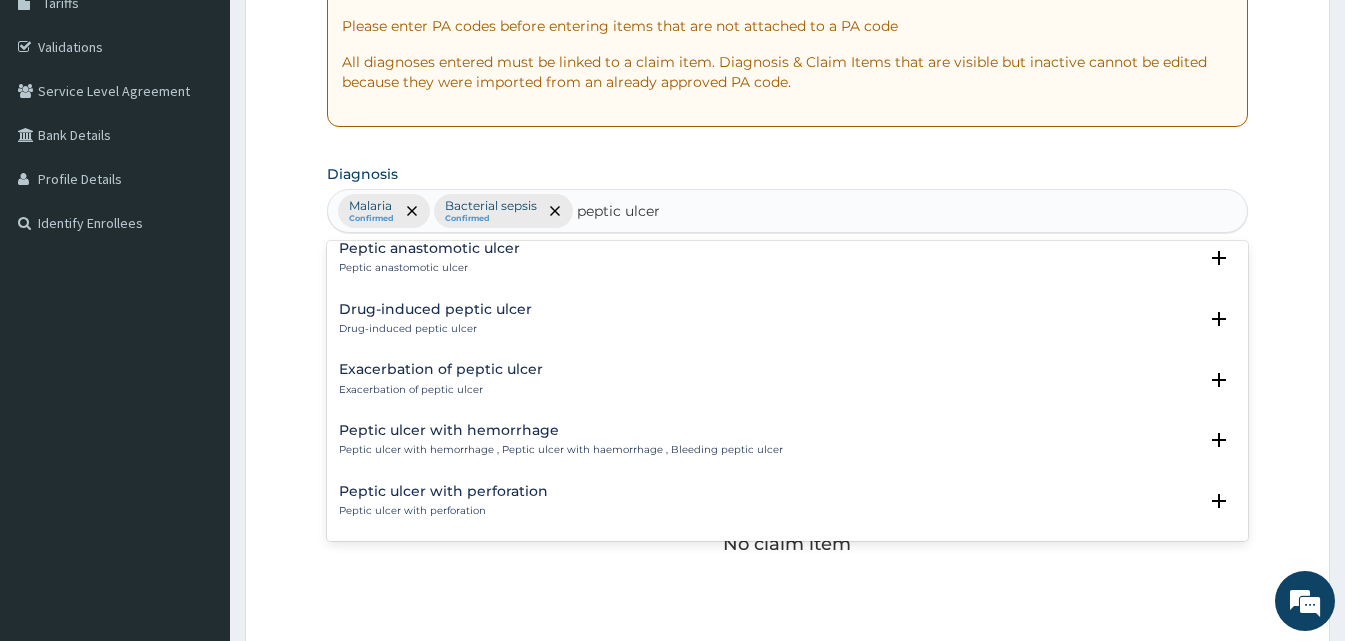 scroll, scrollTop: 640, scrollLeft: 0, axis: vertical 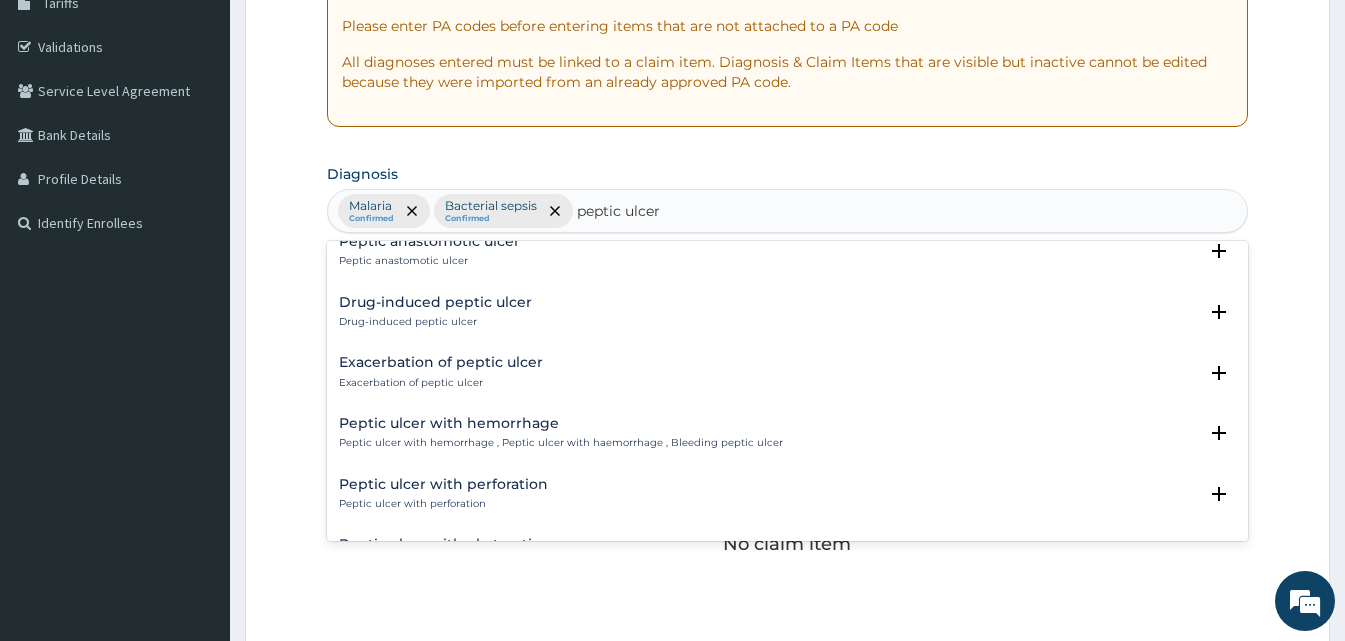 click on "Exacerbation of peptic ulcer" at bounding box center (441, 383) 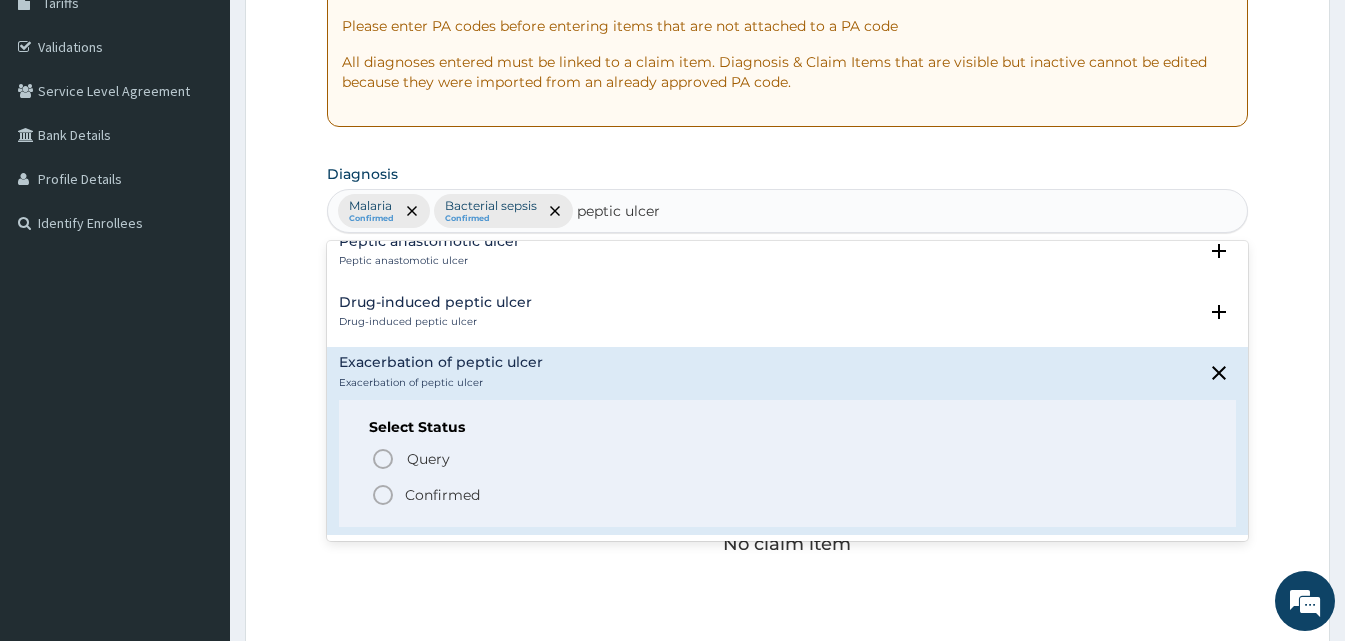 click 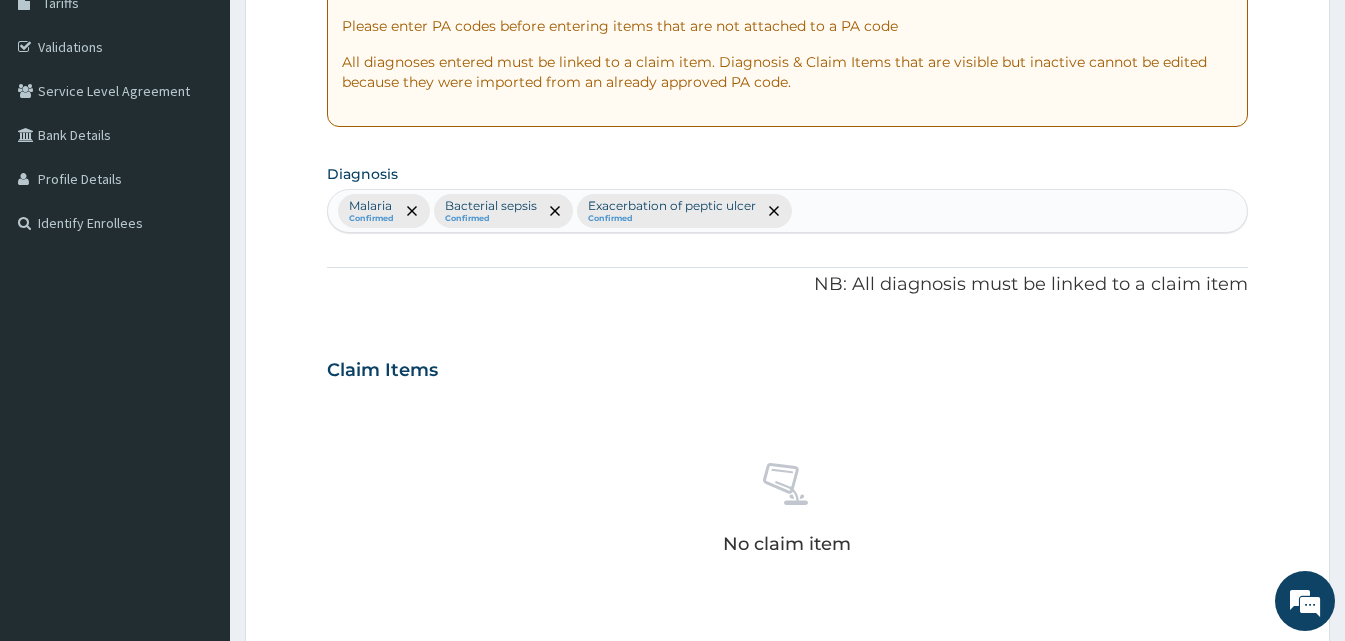 scroll, scrollTop: 801, scrollLeft: 0, axis: vertical 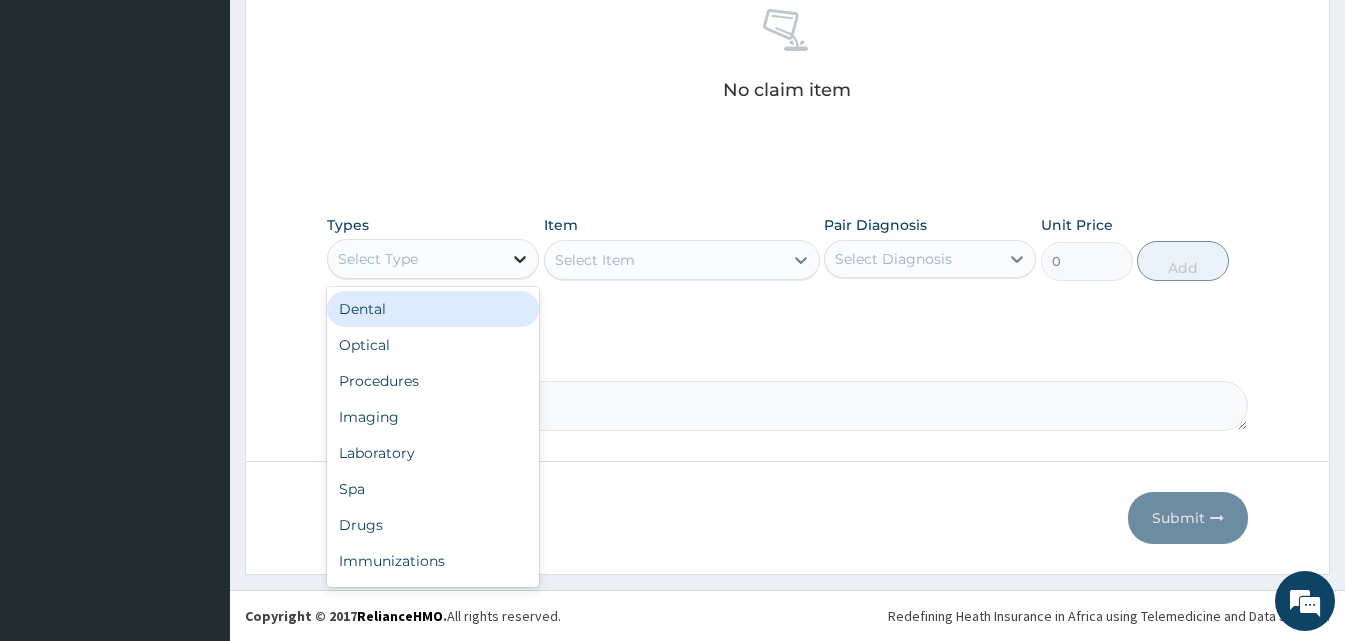 click at bounding box center [520, 259] 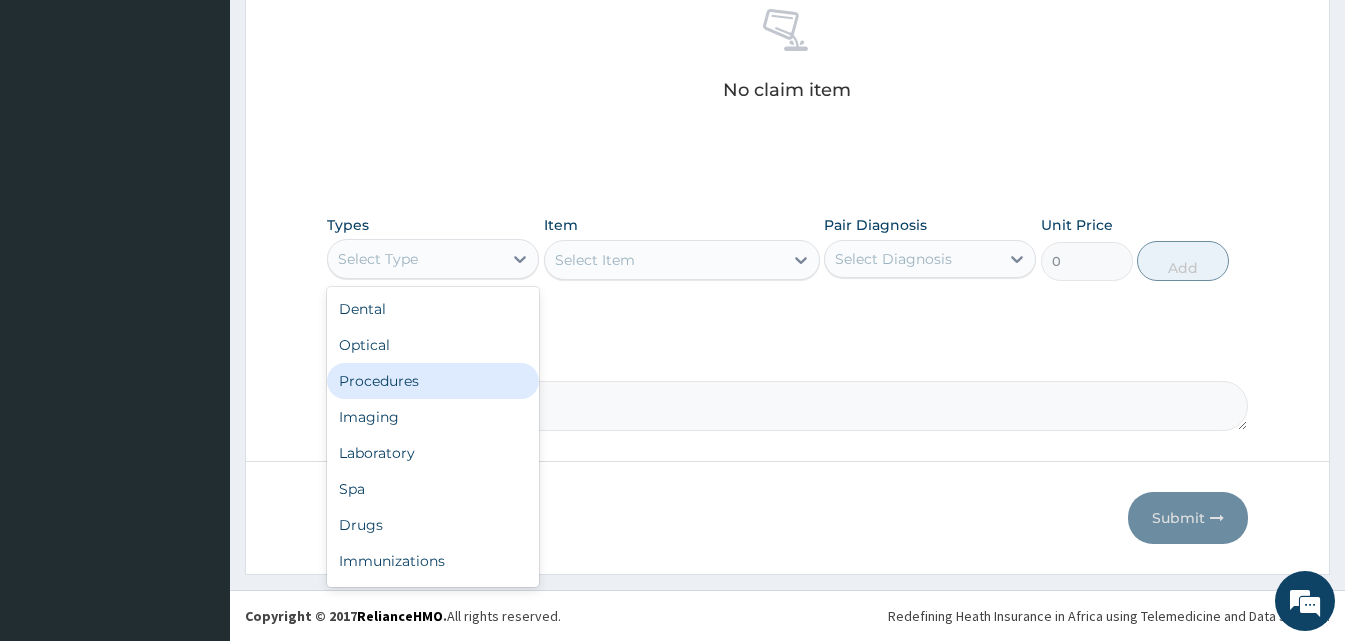 click on "Procedures" at bounding box center [433, 381] 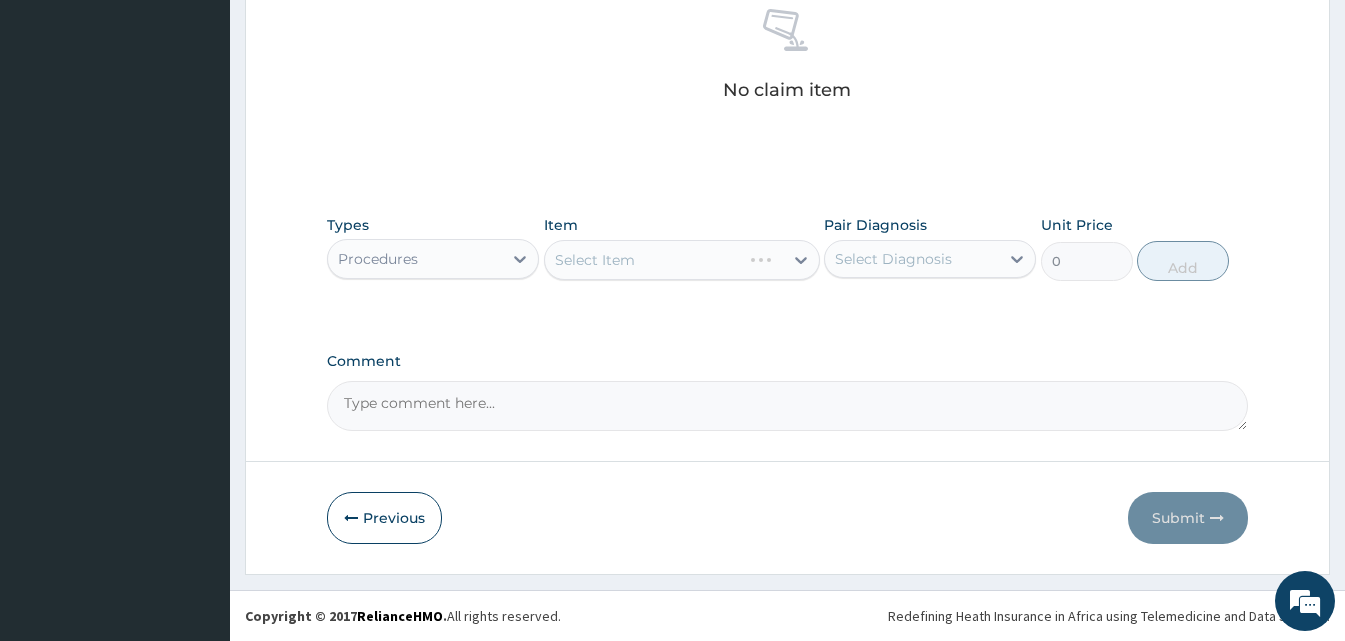 click on "Select Item" at bounding box center (682, 260) 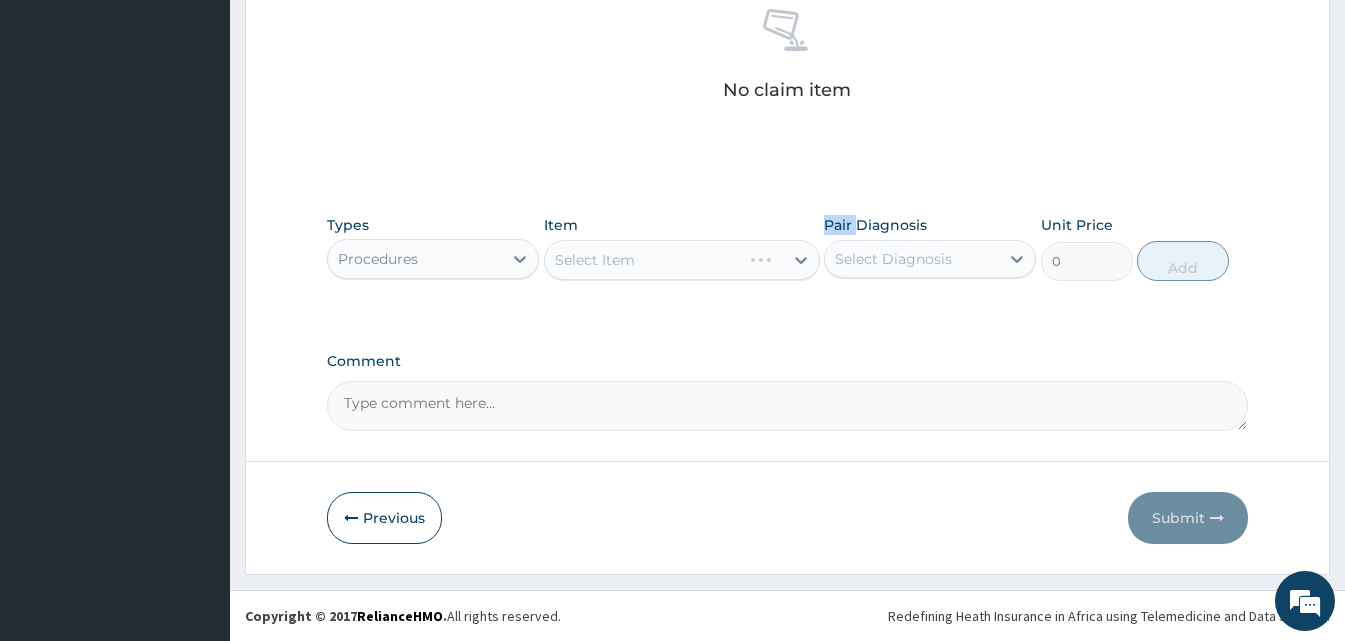 click on "Select Item" at bounding box center (682, 260) 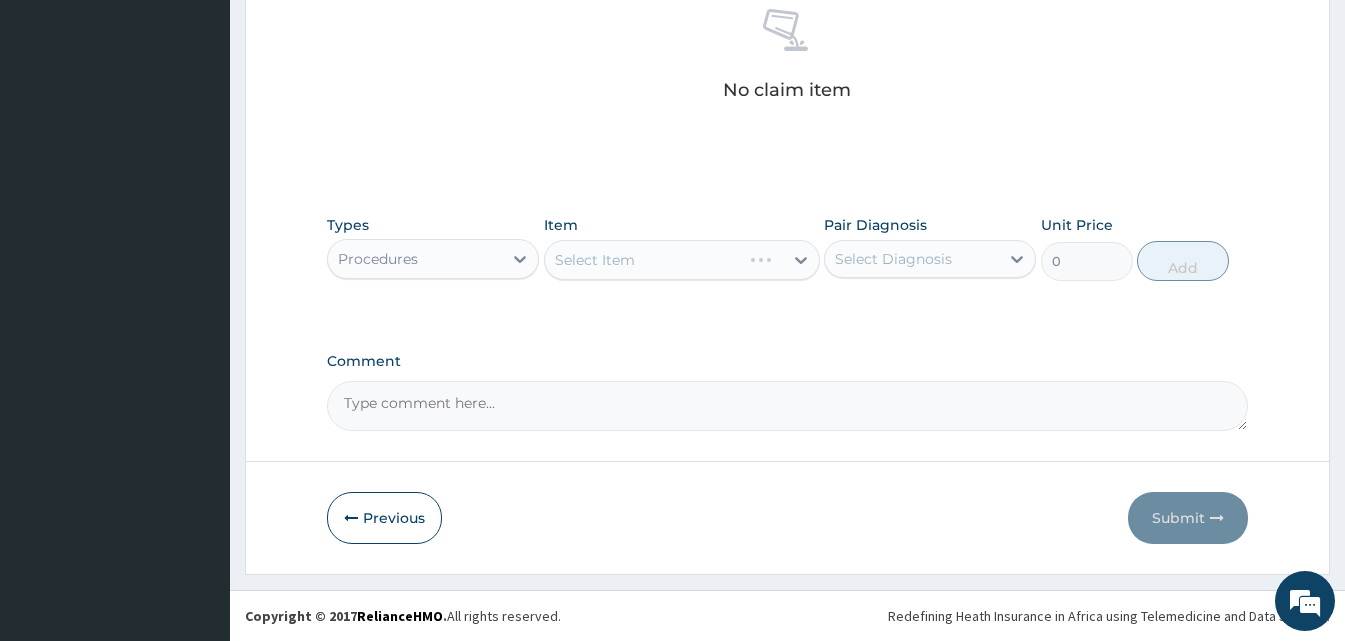 click on "Select Item" at bounding box center (682, 260) 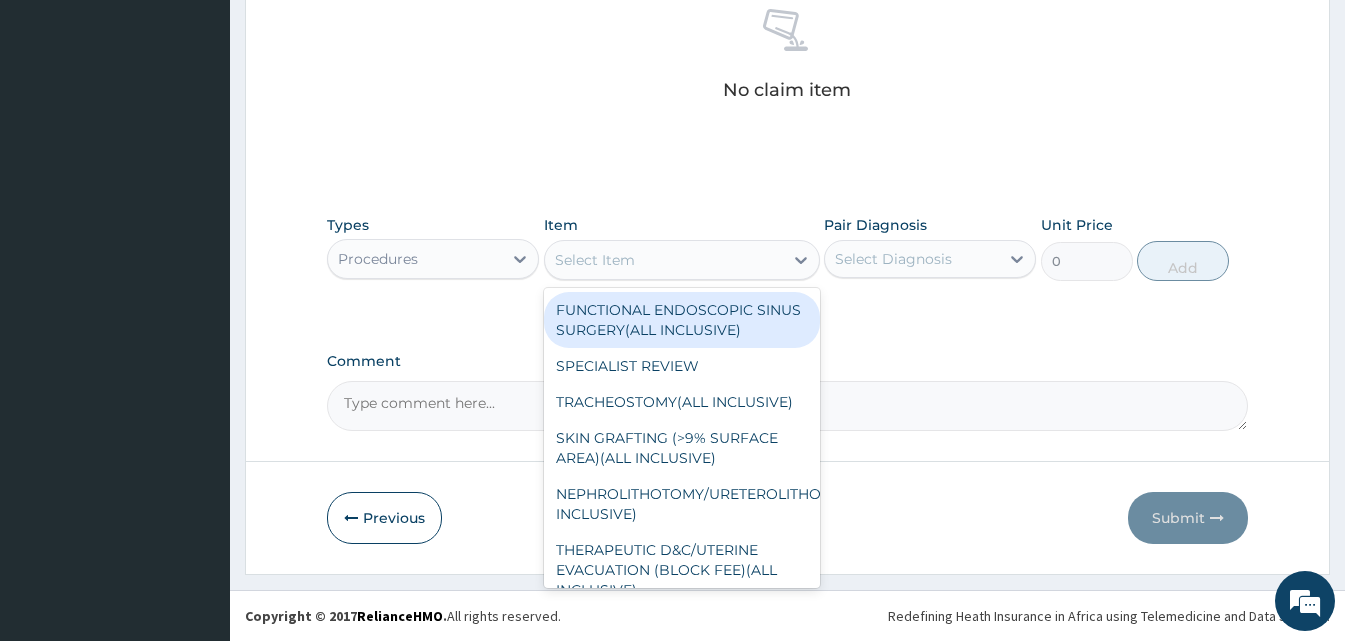 click 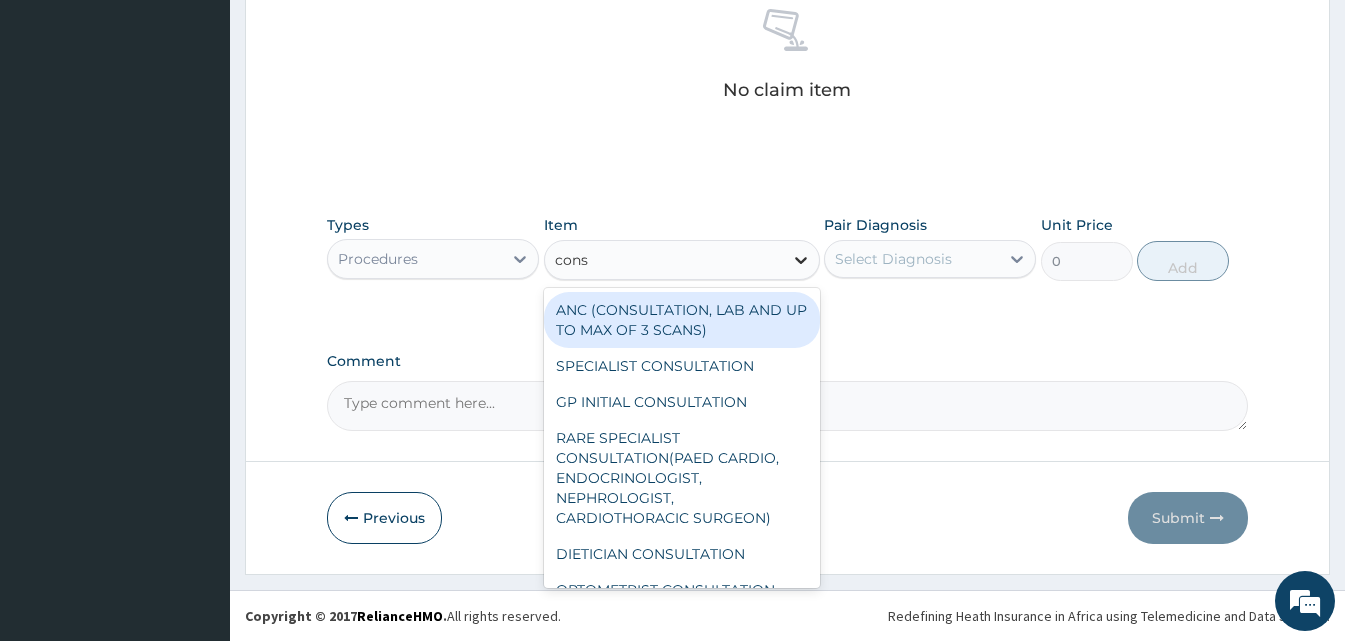 type on "consu" 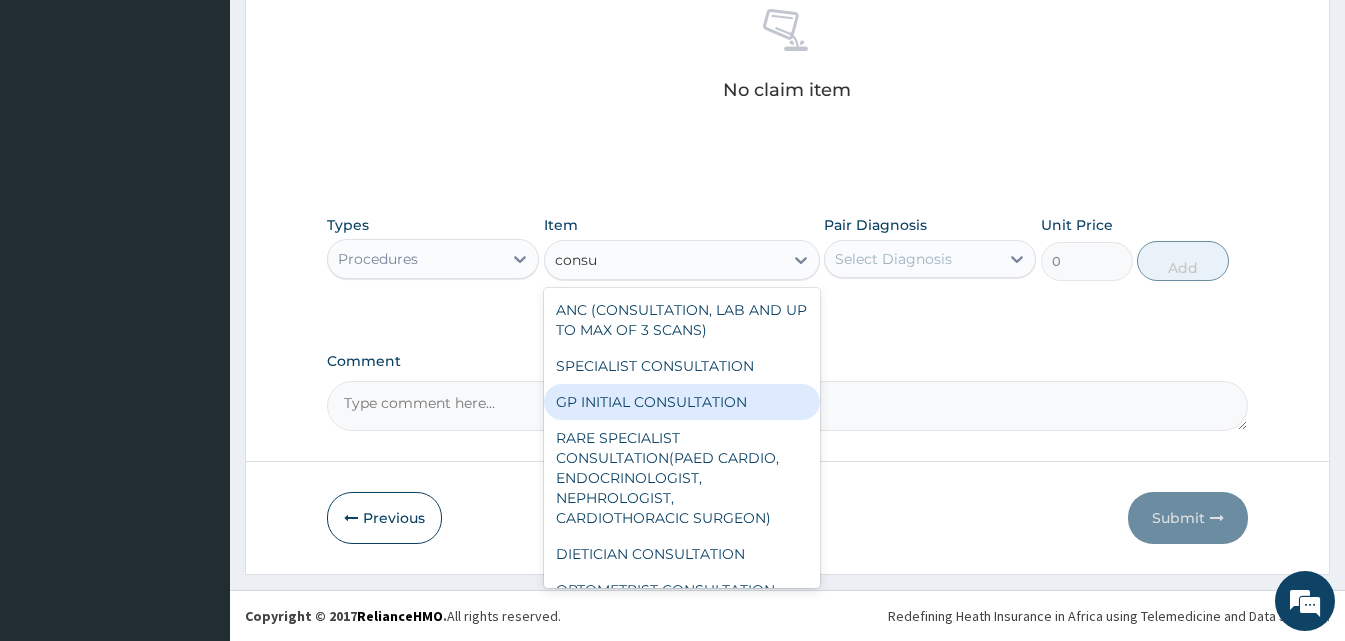 click on "GP INITIAL CONSULTATION" at bounding box center [682, 402] 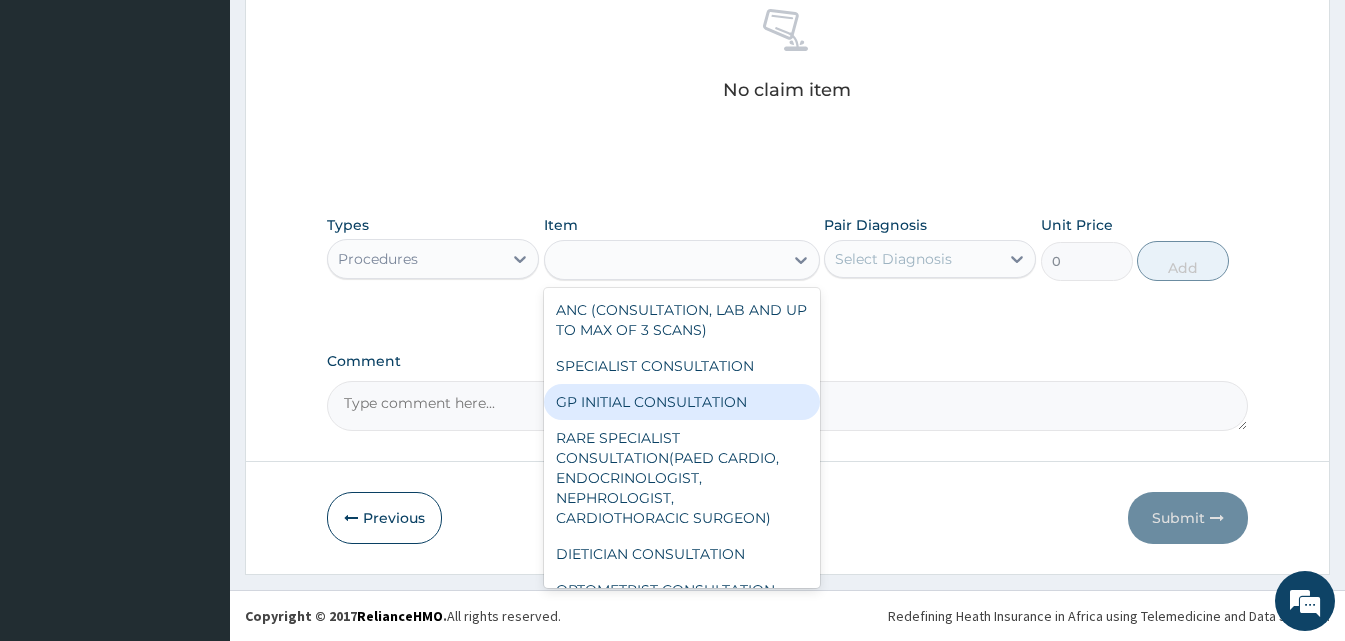 type on "2000" 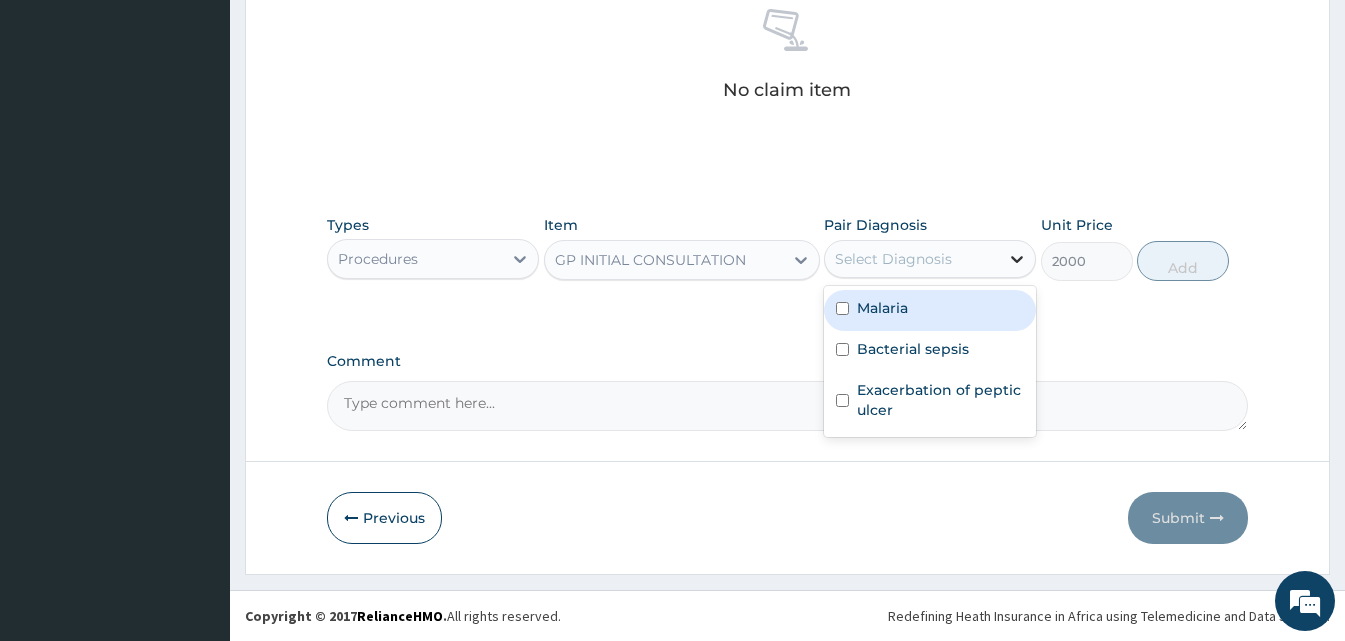 click at bounding box center (1017, 259) 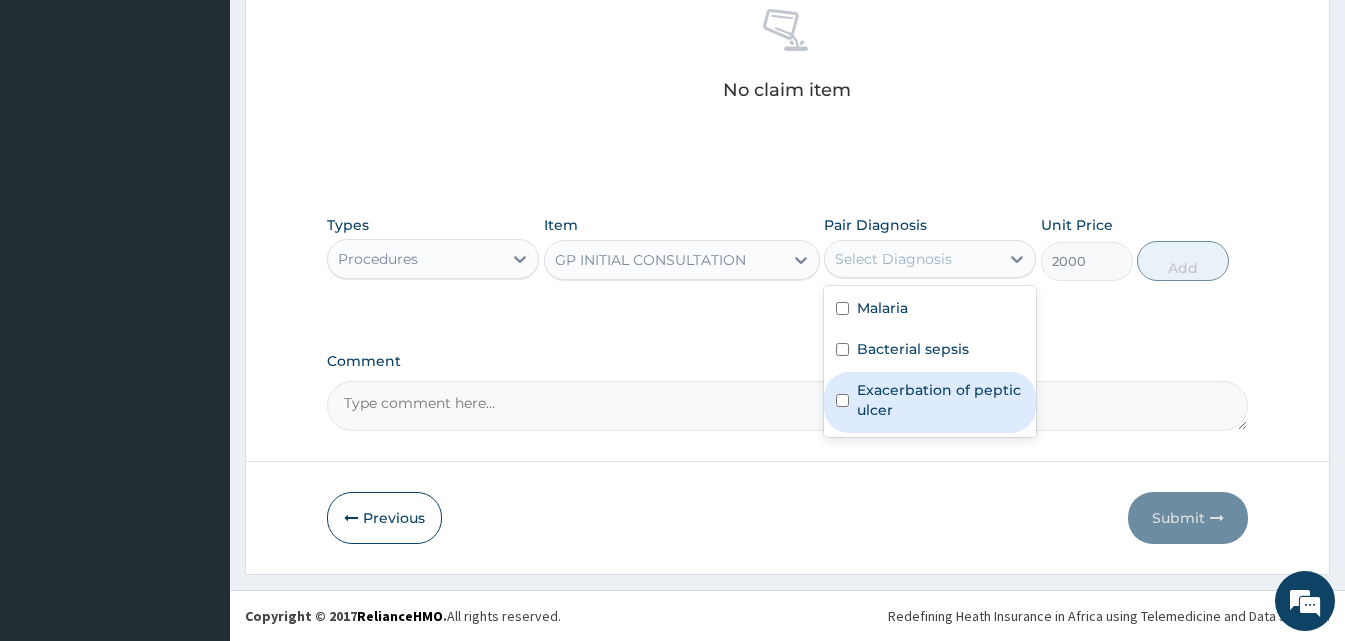 click on "Exacerbation of peptic ulcer" at bounding box center [940, 400] 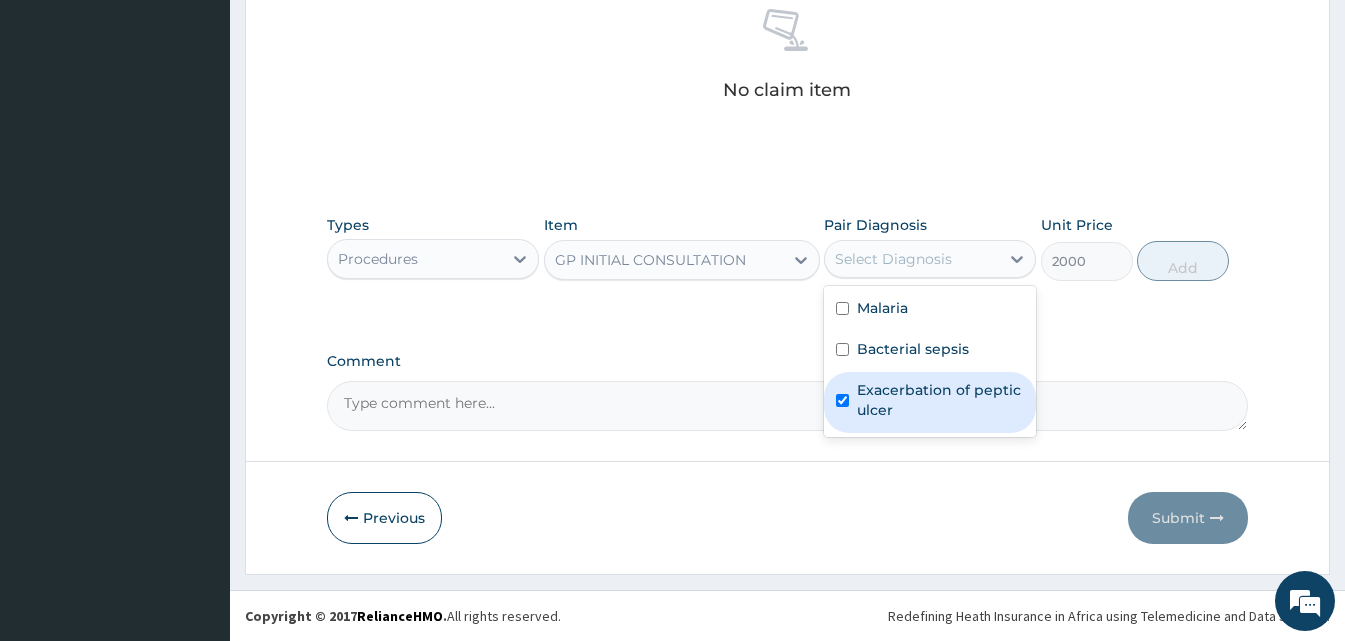 checkbox on "true" 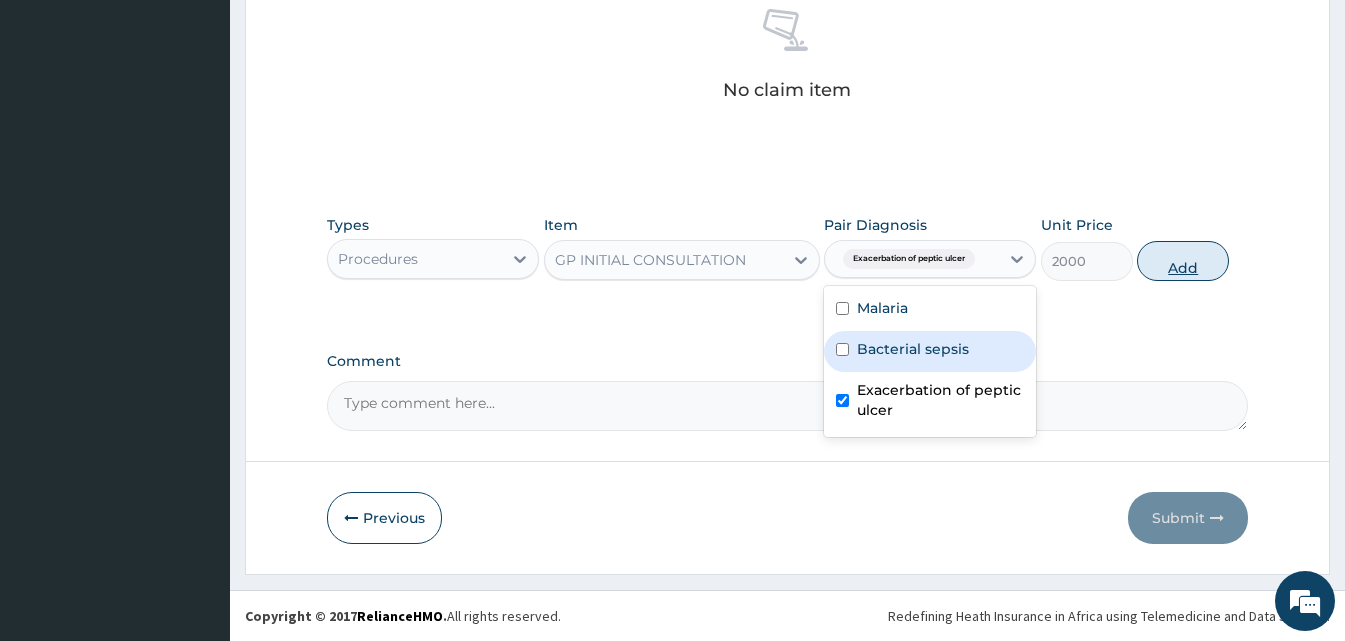 click on "Add" at bounding box center [1183, 261] 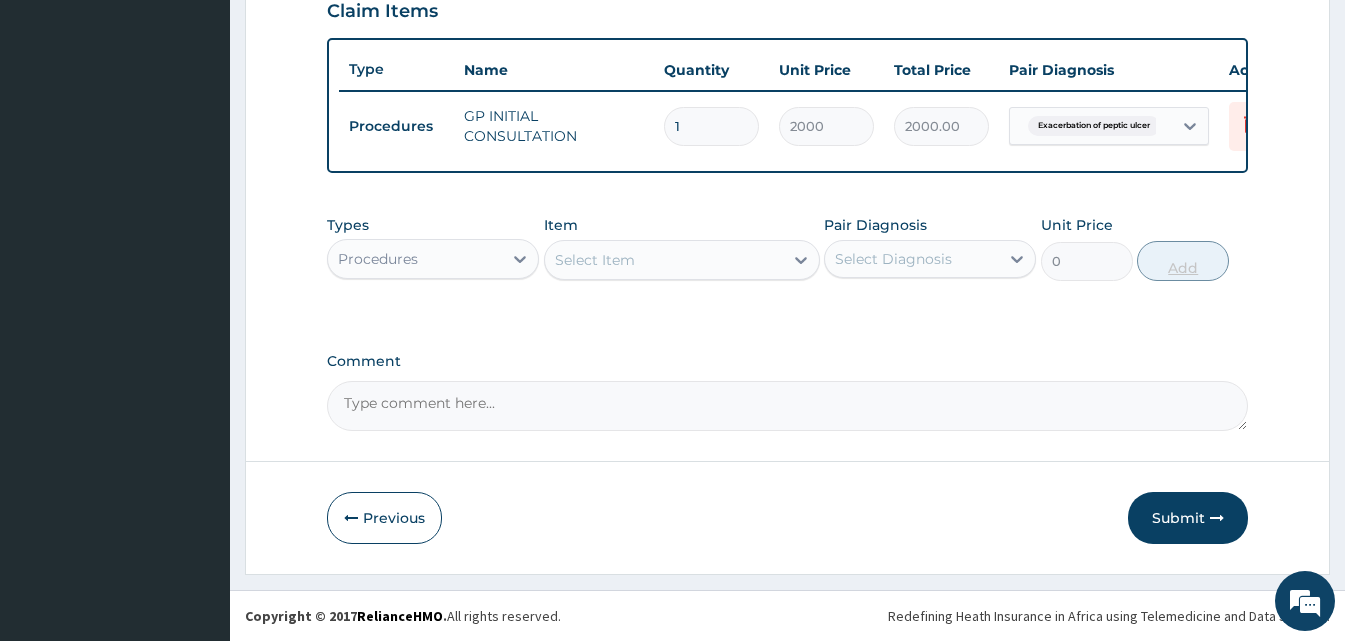 scroll, scrollTop: 721, scrollLeft: 0, axis: vertical 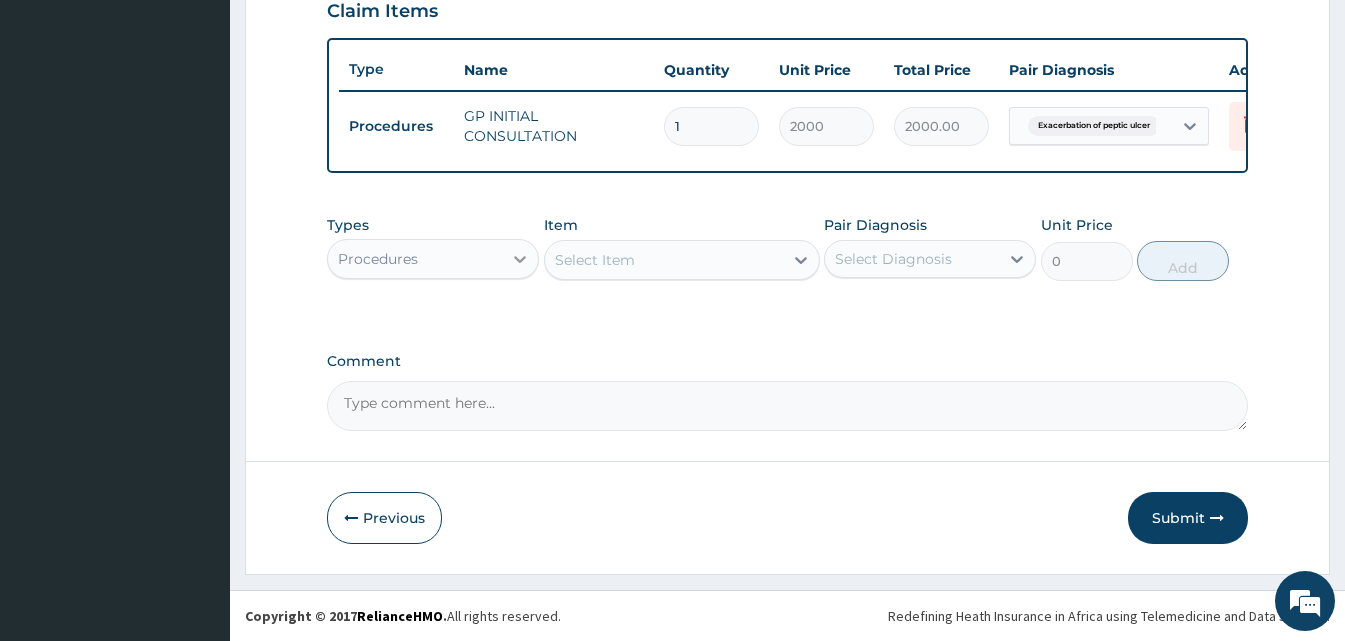 click 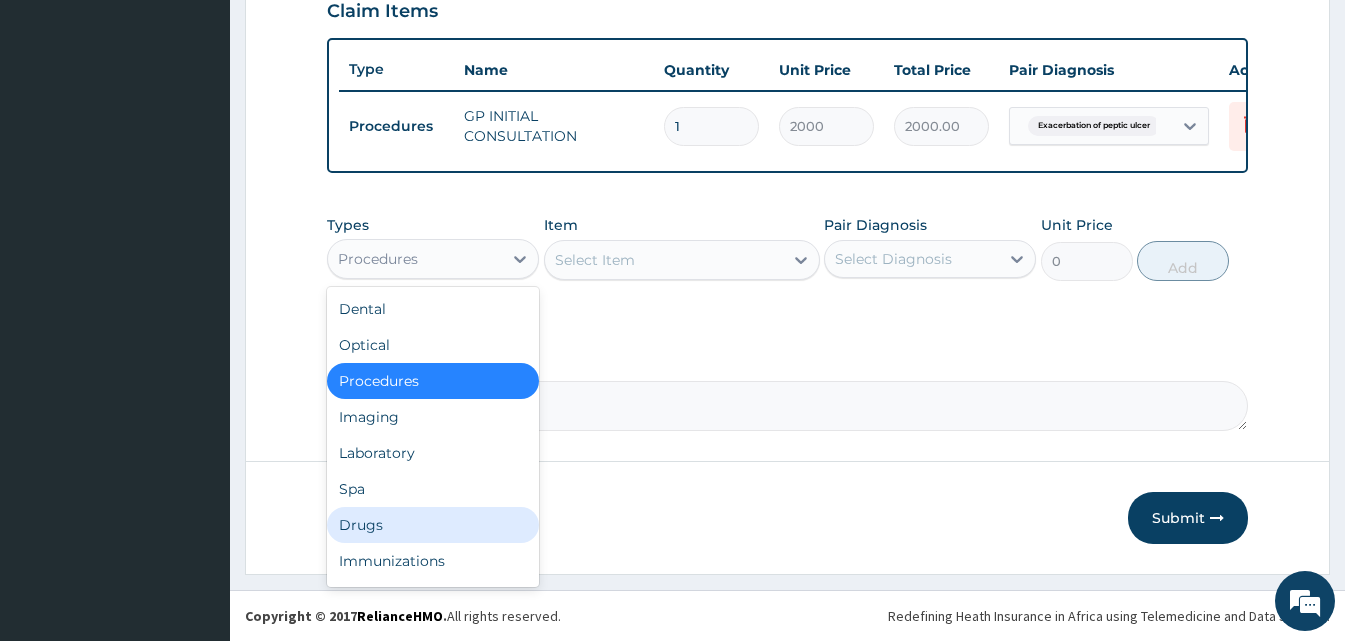 click on "Drugs" at bounding box center [433, 525] 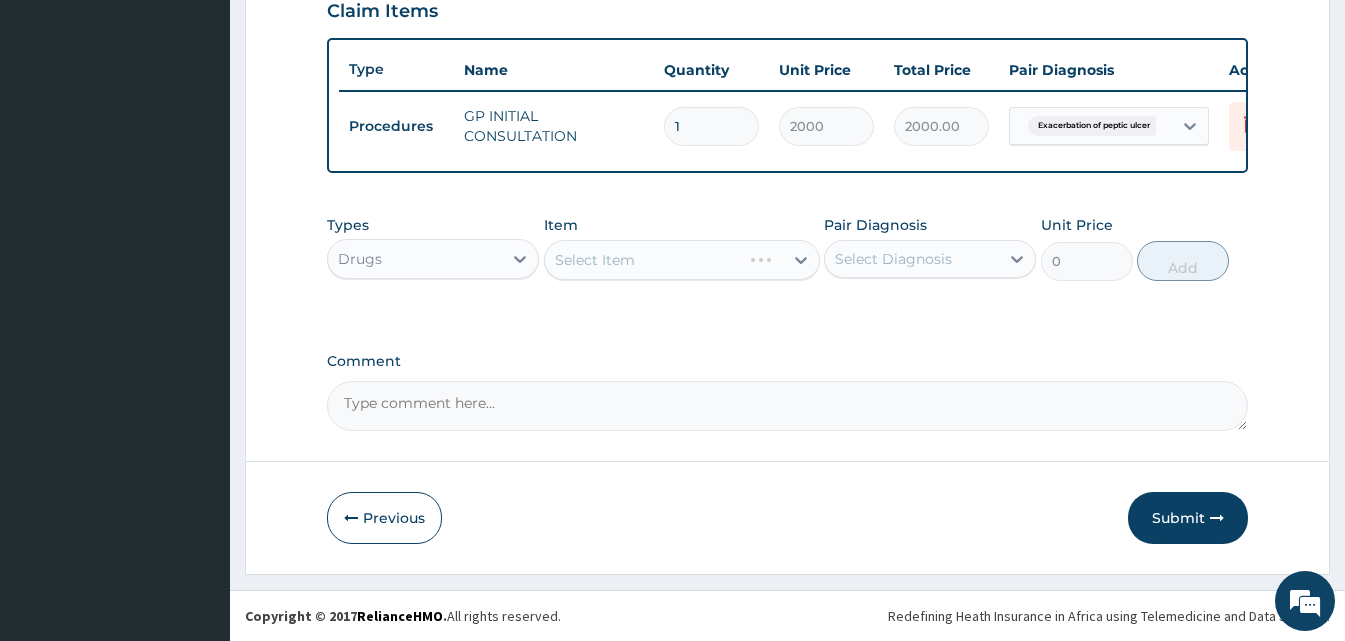 click on "Select Item" at bounding box center (682, 260) 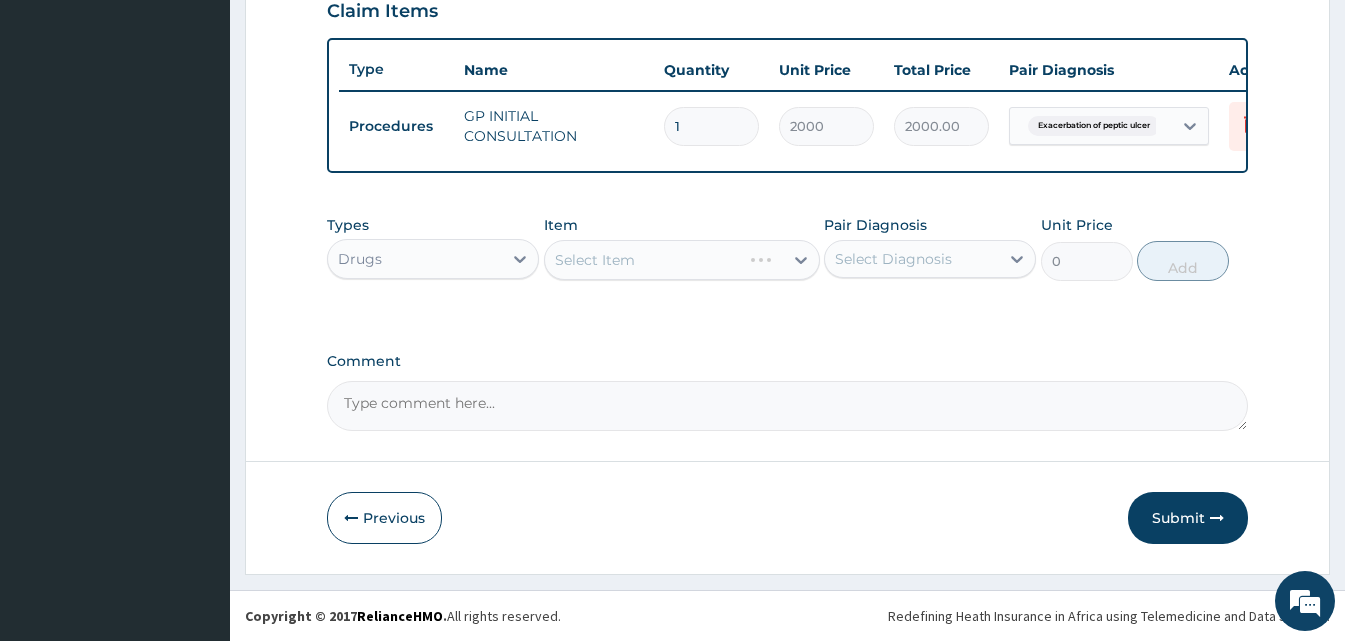 click on "Select Item" at bounding box center [682, 260] 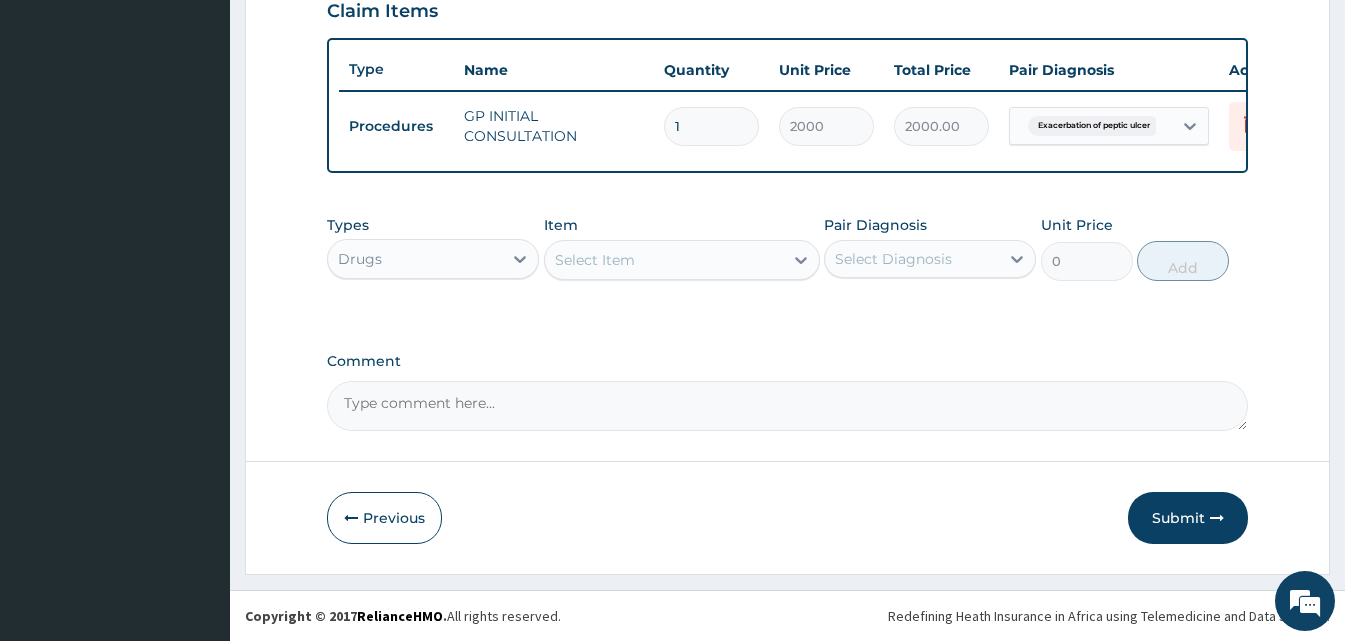click 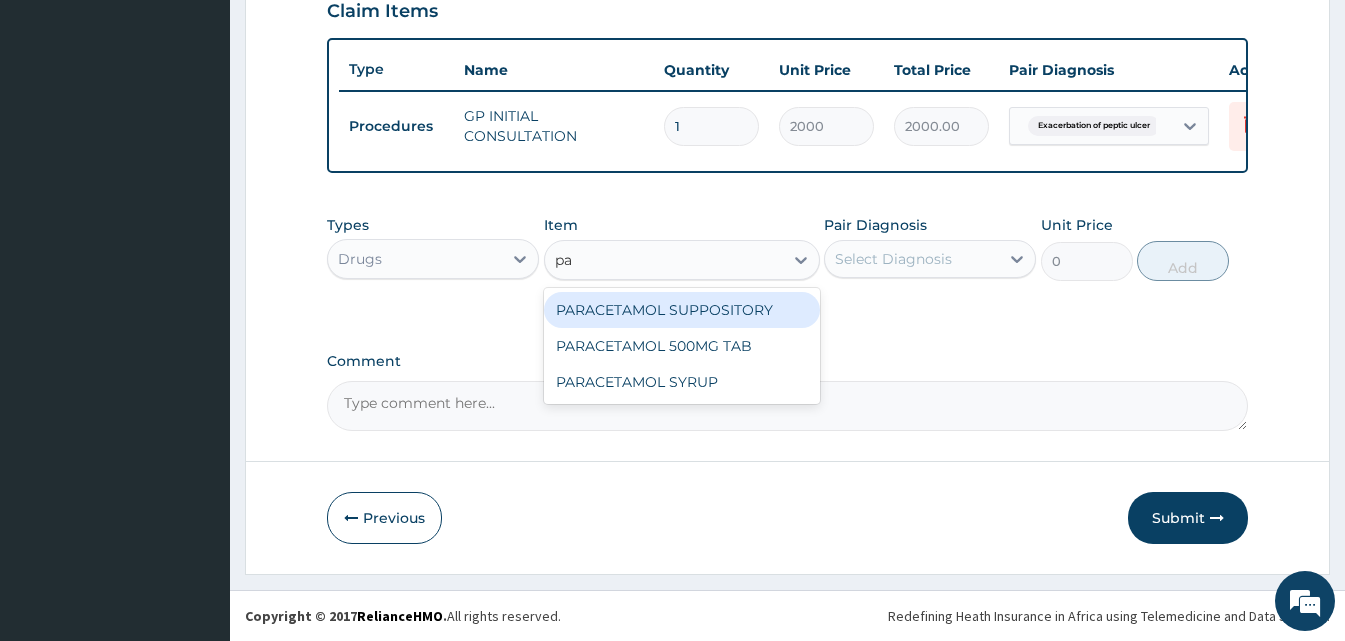 type on "p" 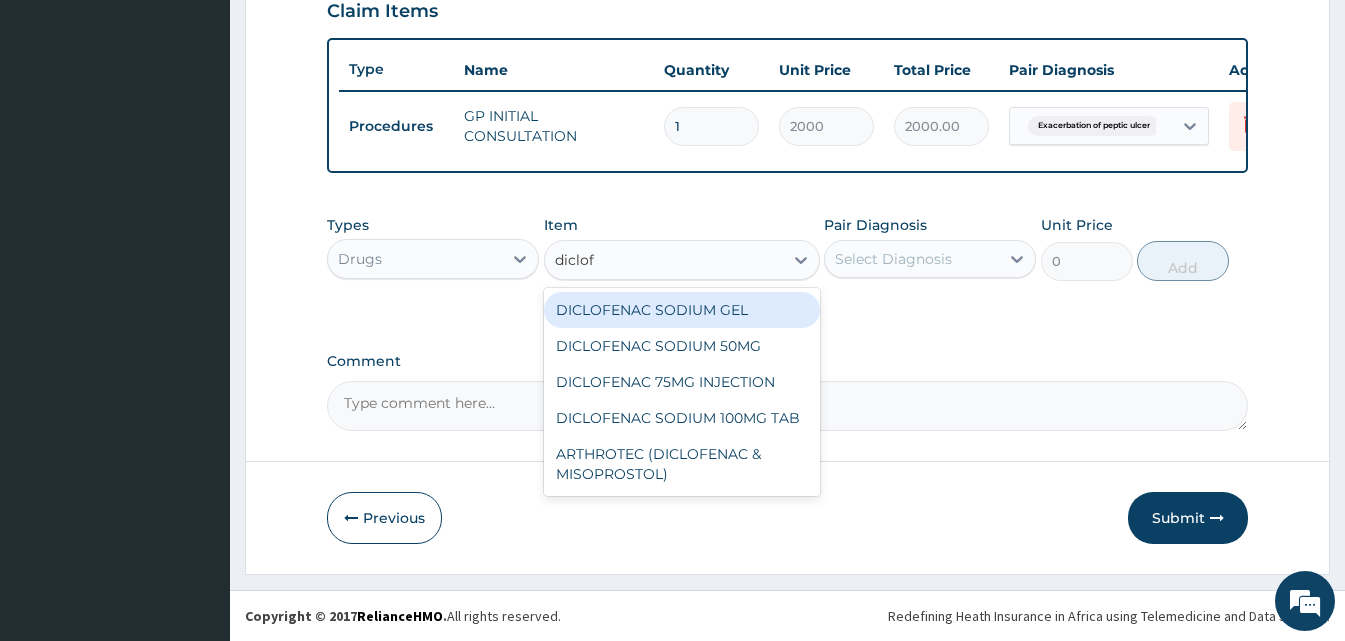 type on "diclofe" 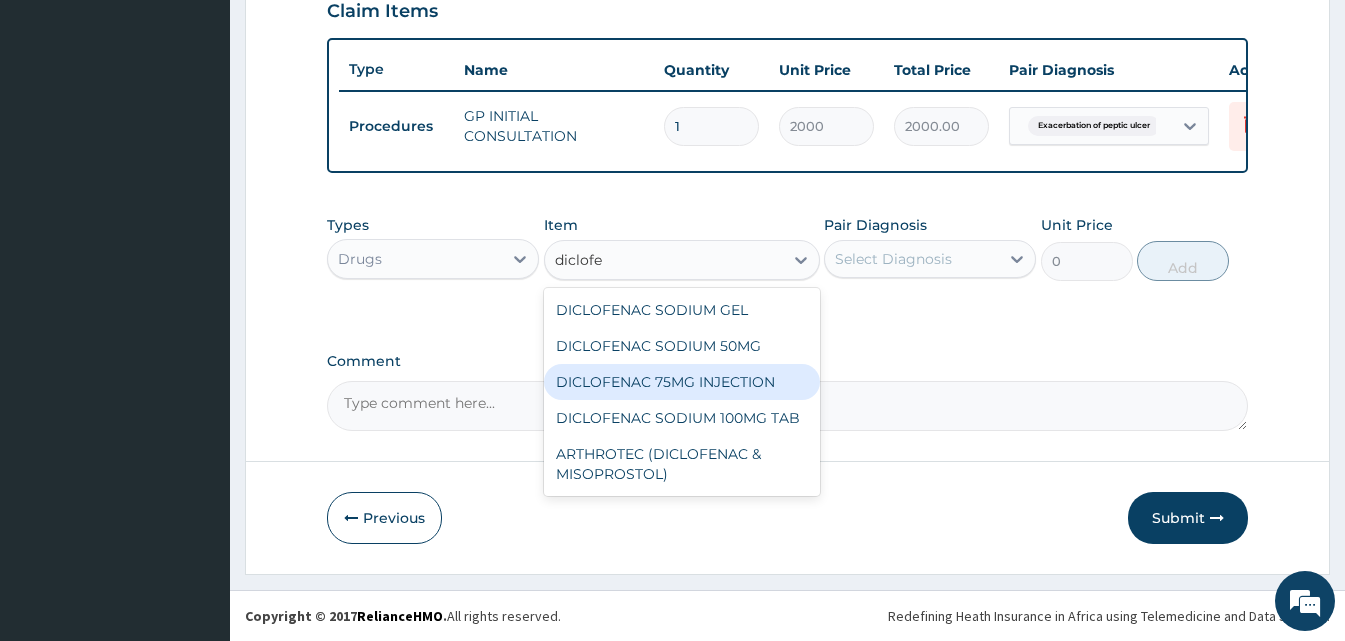 click on "DICLOFENAC 75MG INJECTION" at bounding box center [682, 382] 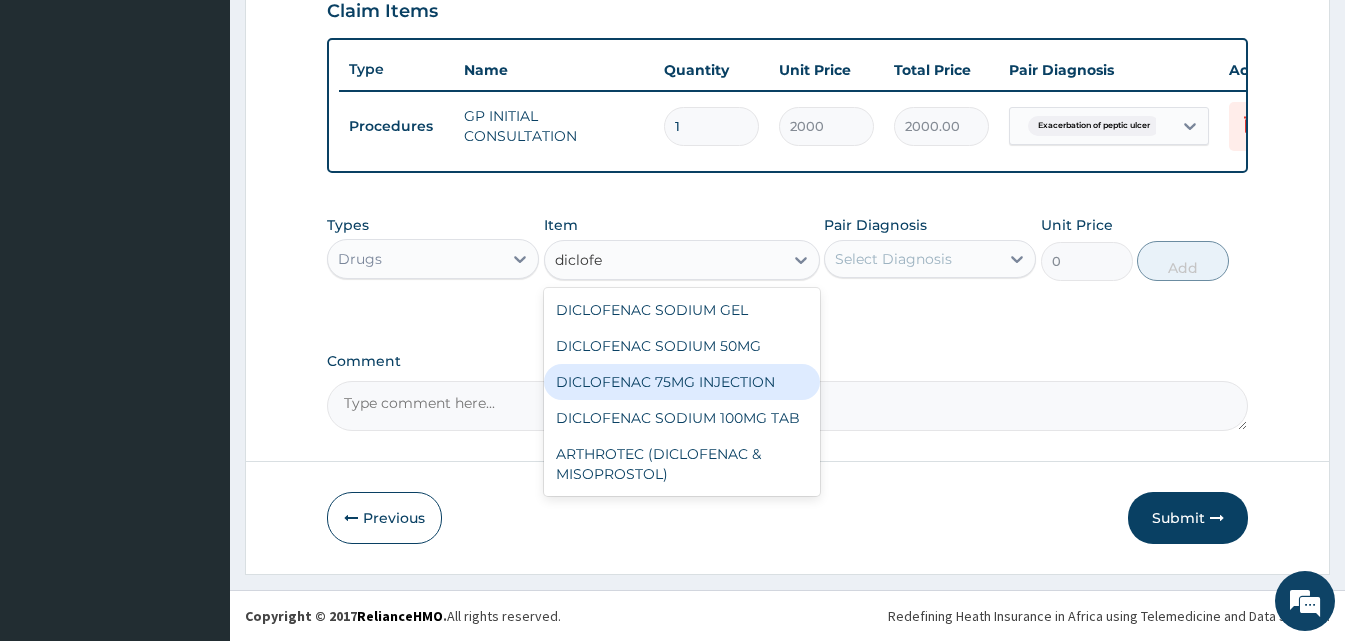 type 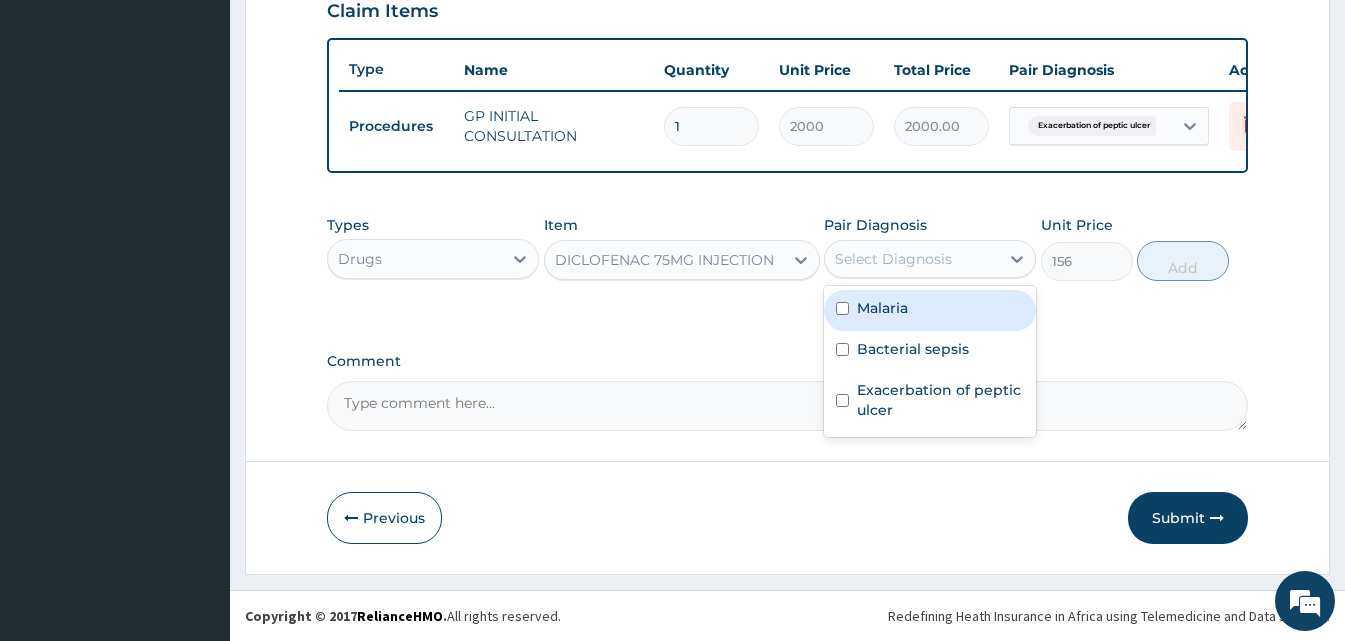 click on "Select Diagnosis" at bounding box center [912, 259] 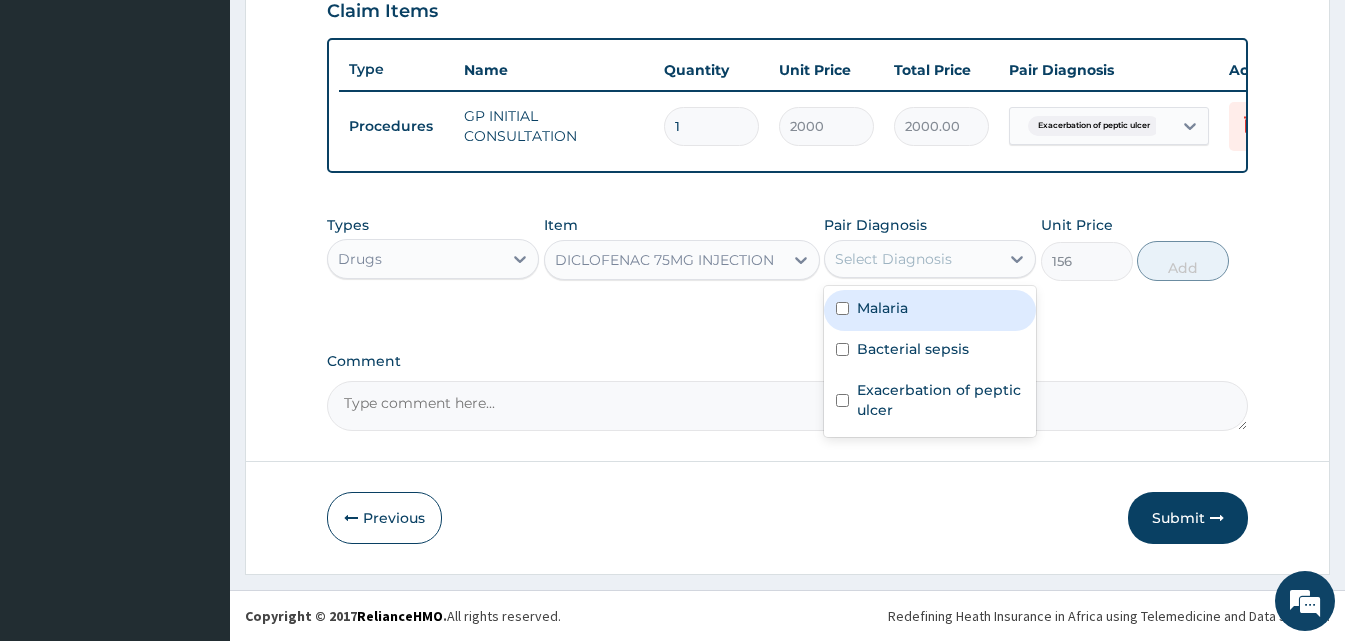 click on "Malaria" at bounding box center (930, 310) 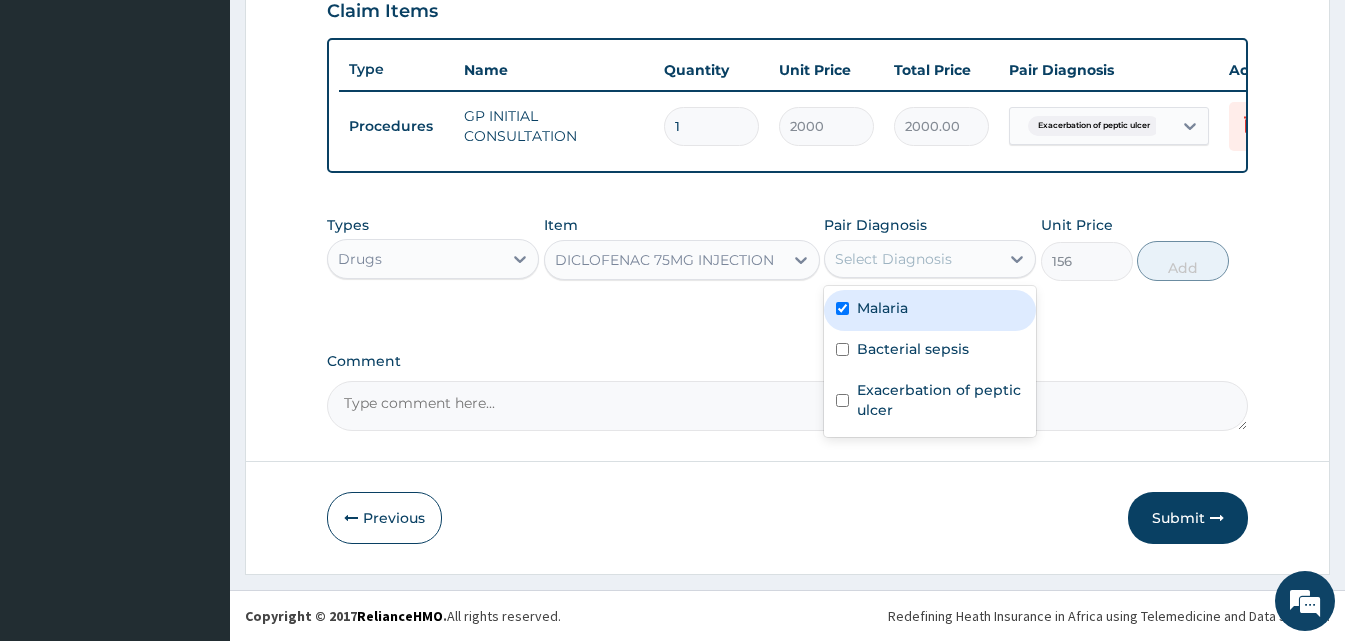checkbox on "true" 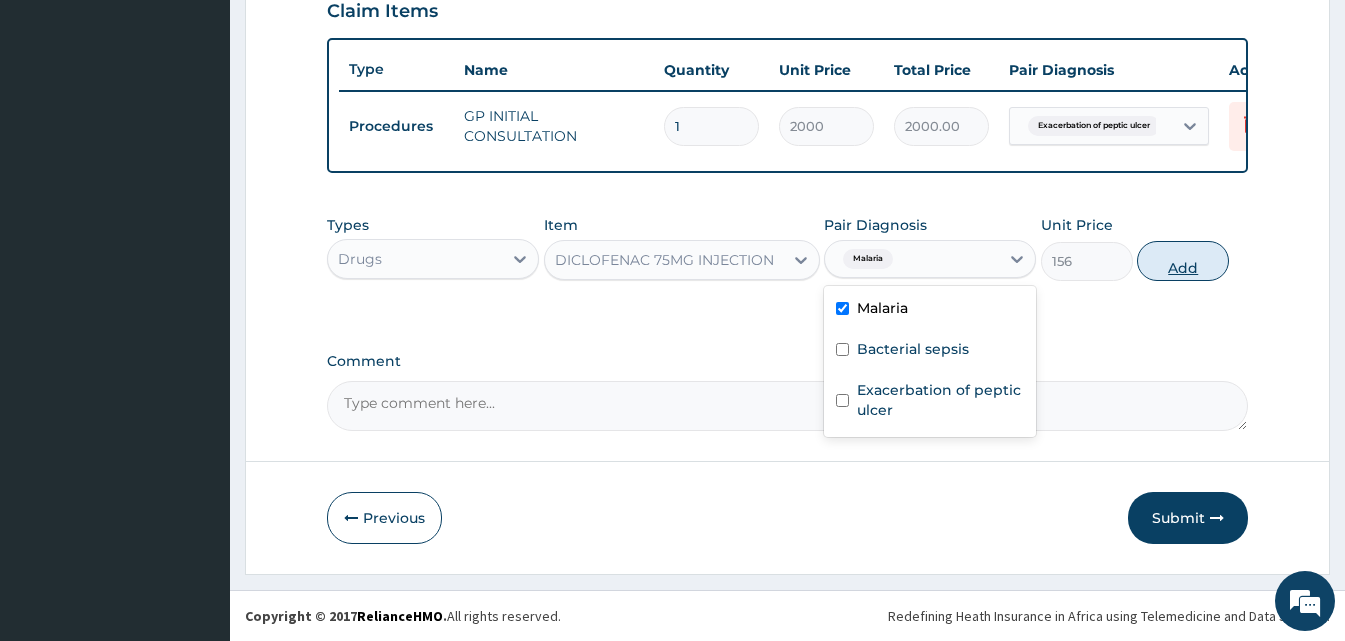 click on "Add" at bounding box center [1183, 261] 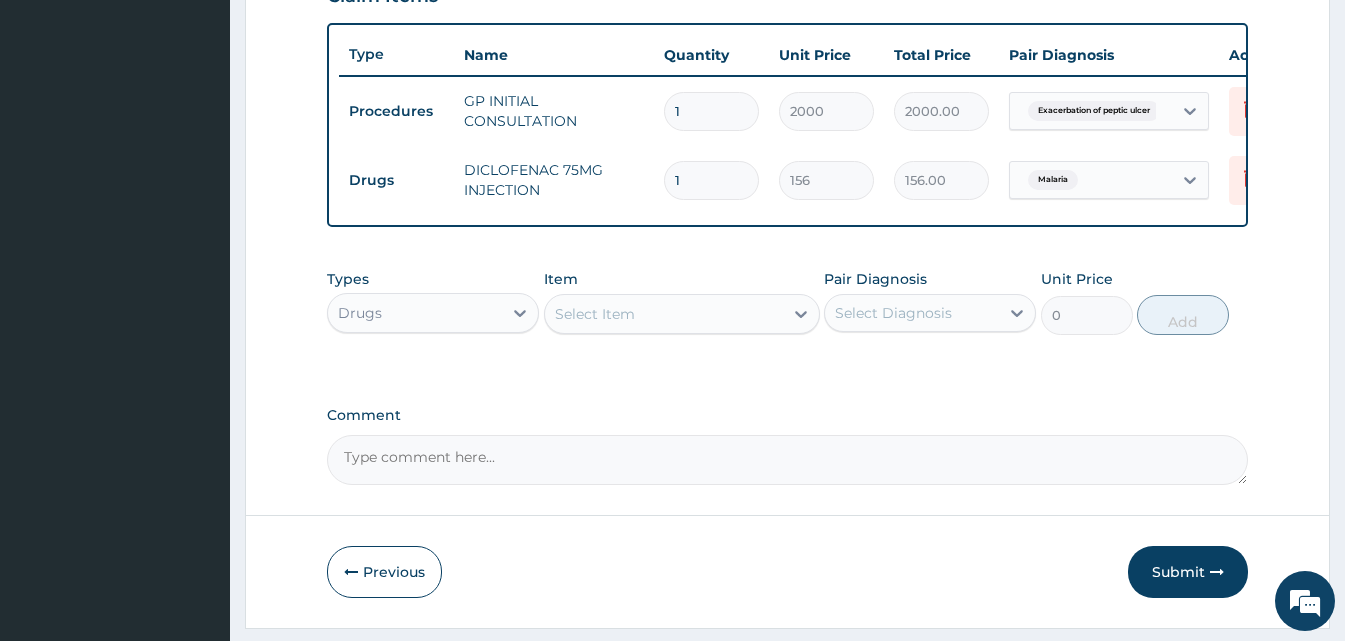click on "Select Item" at bounding box center (682, 314) 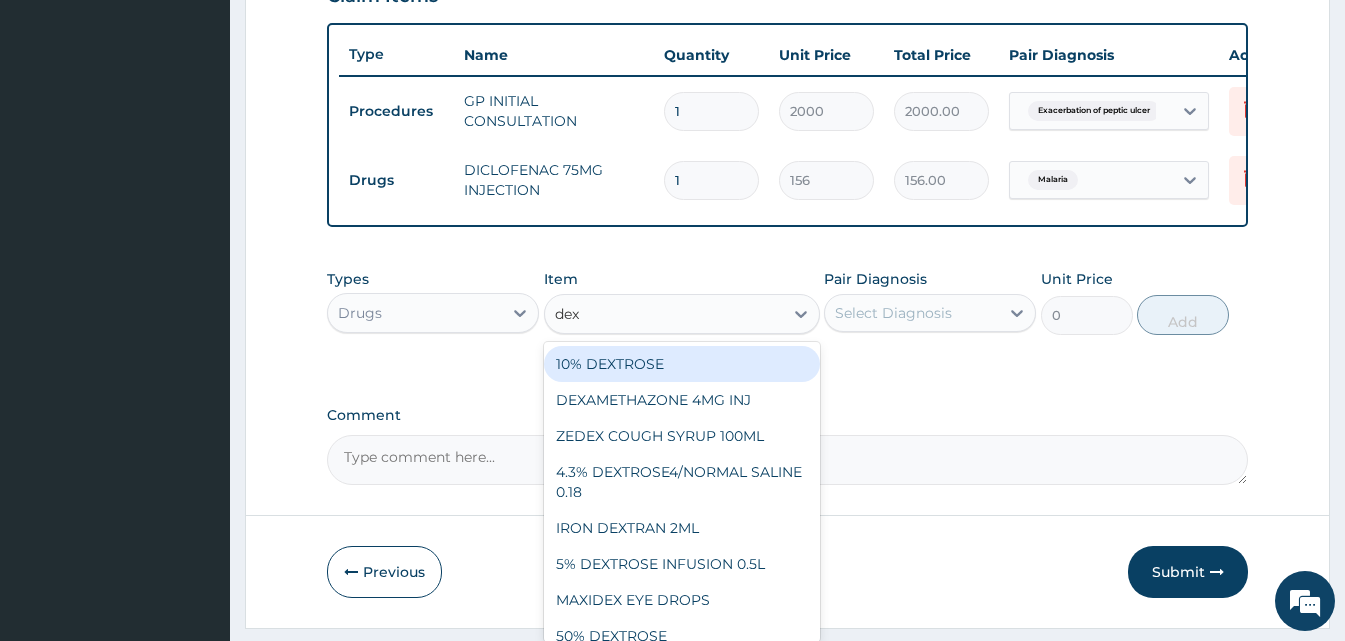 type on "dexa" 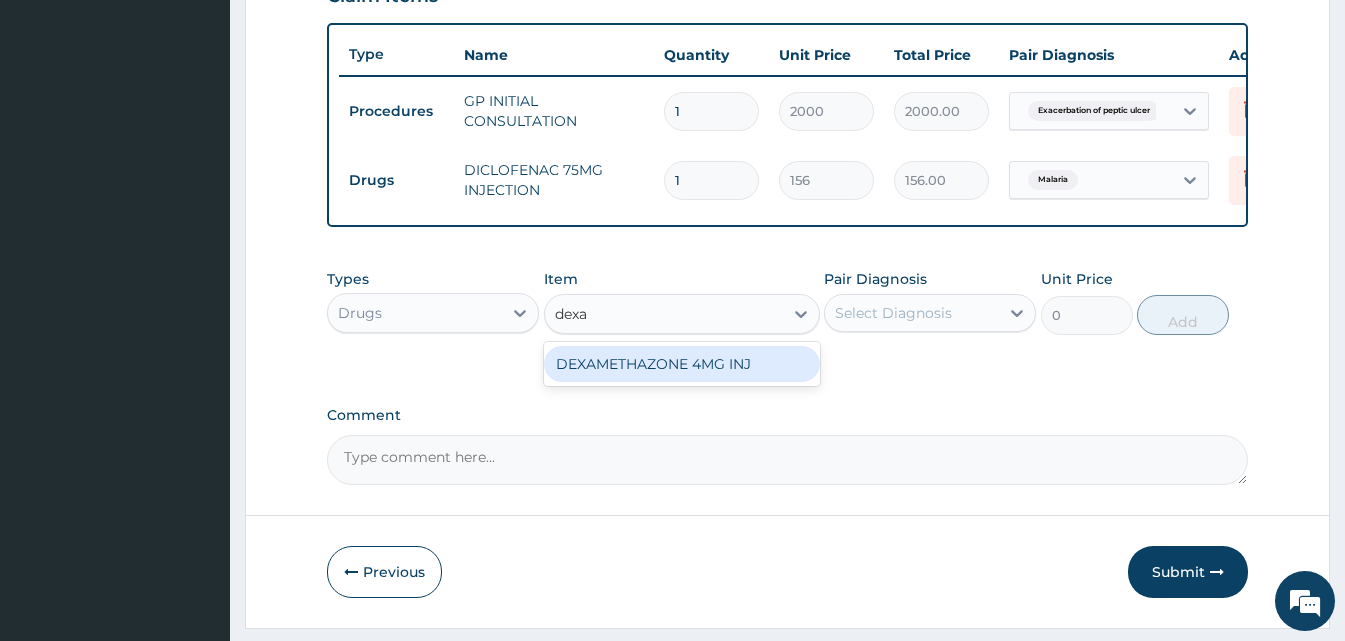 click on "DEXAMETHAZONE 4MG INJ" at bounding box center (682, 364) 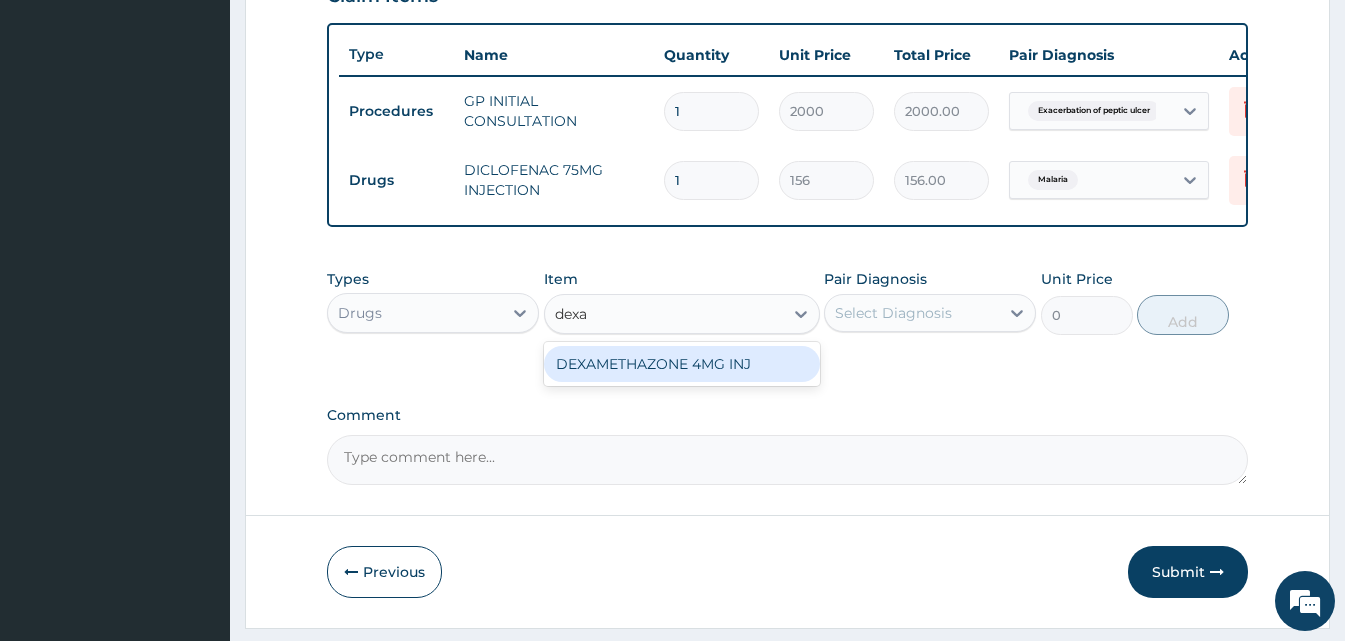 type 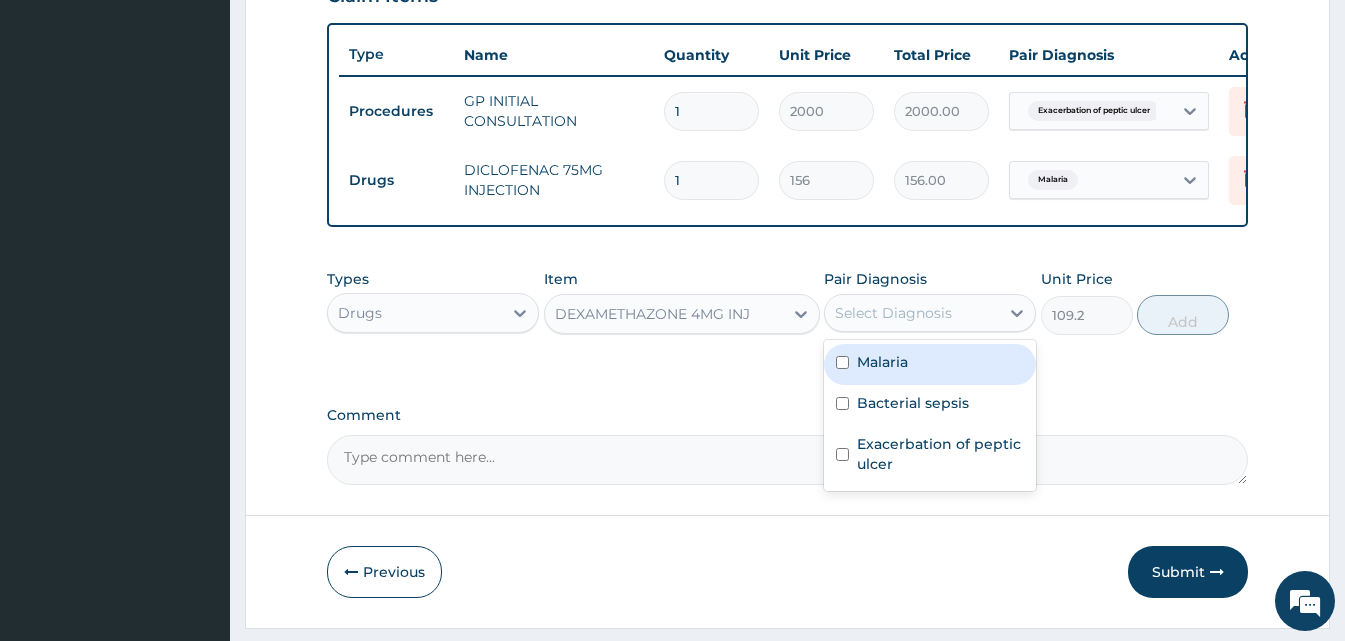 click on "Select Diagnosis" at bounding box center (893, 313) 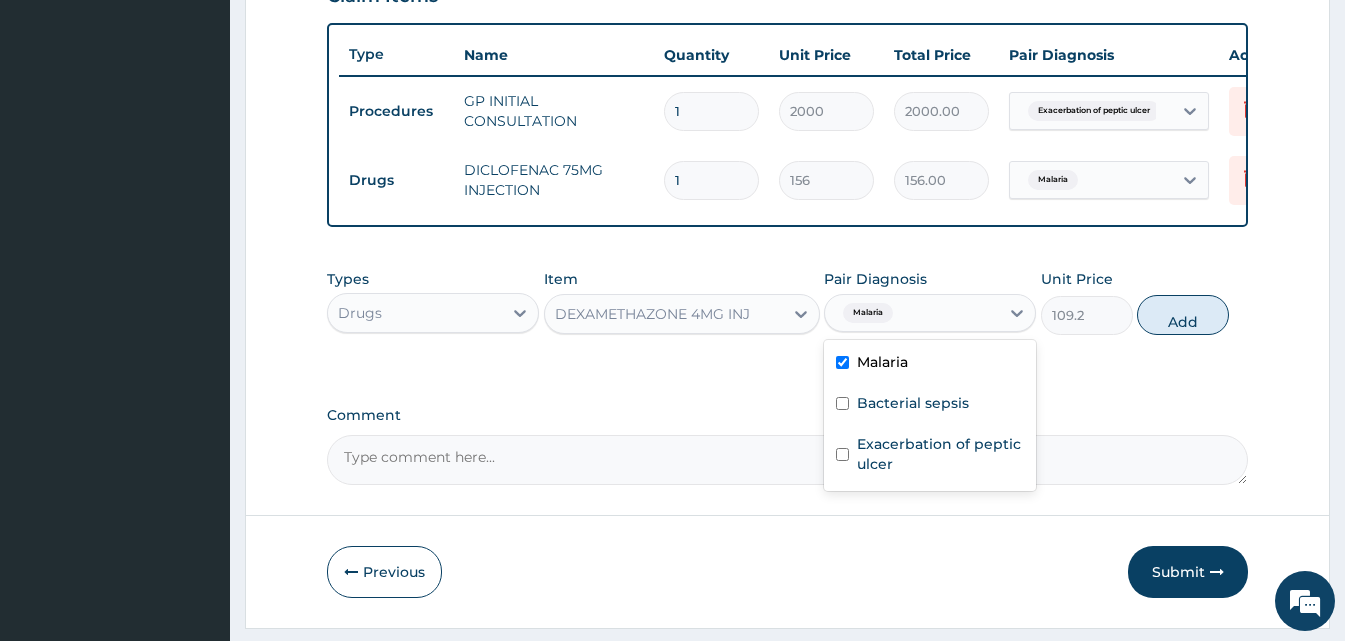 click on "Malaria" at bounding box center [882, 362] 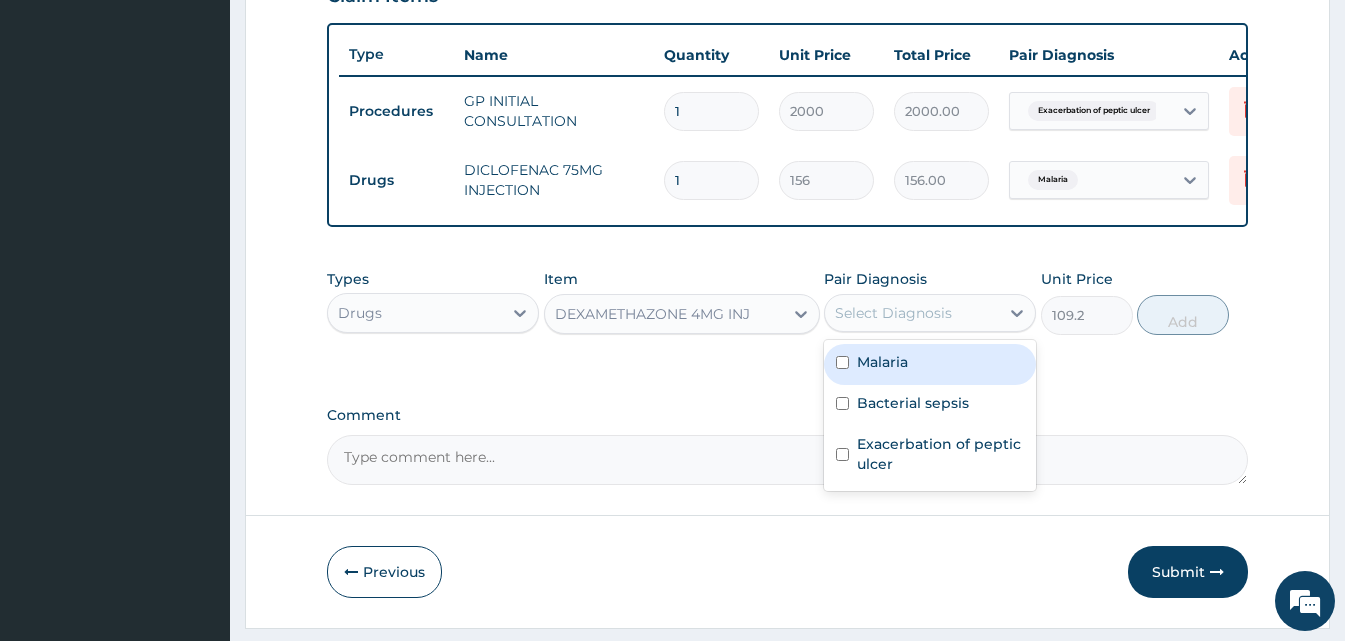 click on "Malaria" at bounding box center [882, 362] 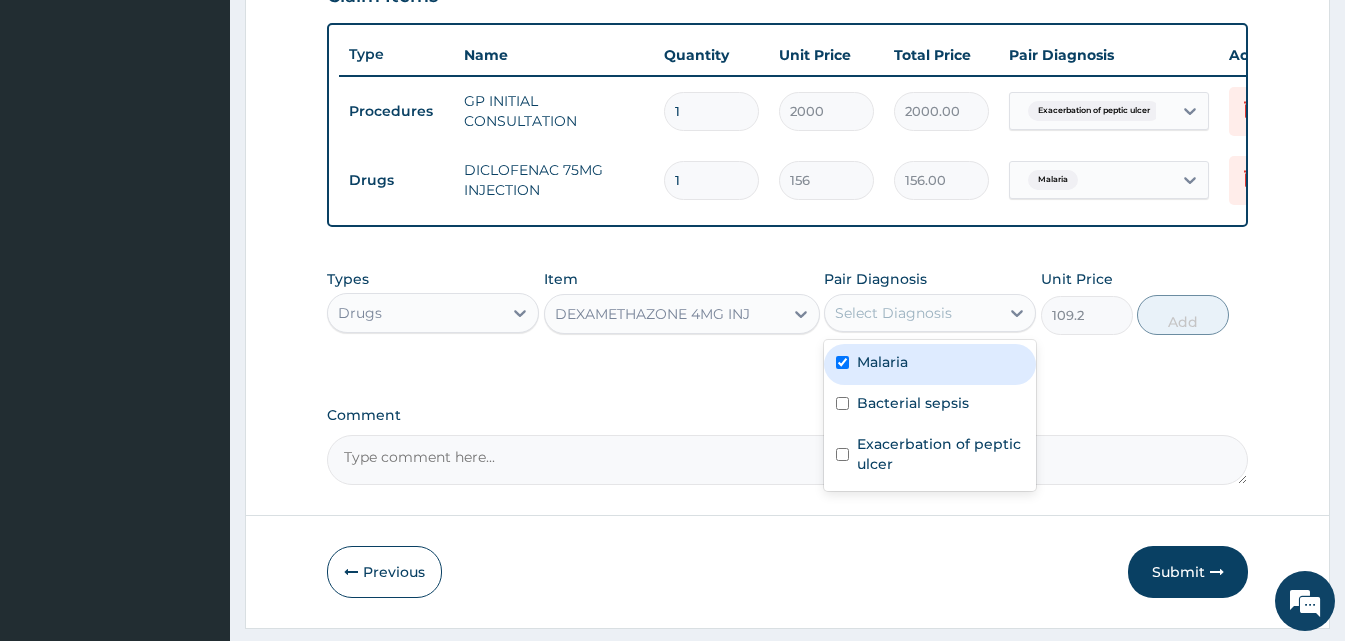 checkbox on "true" 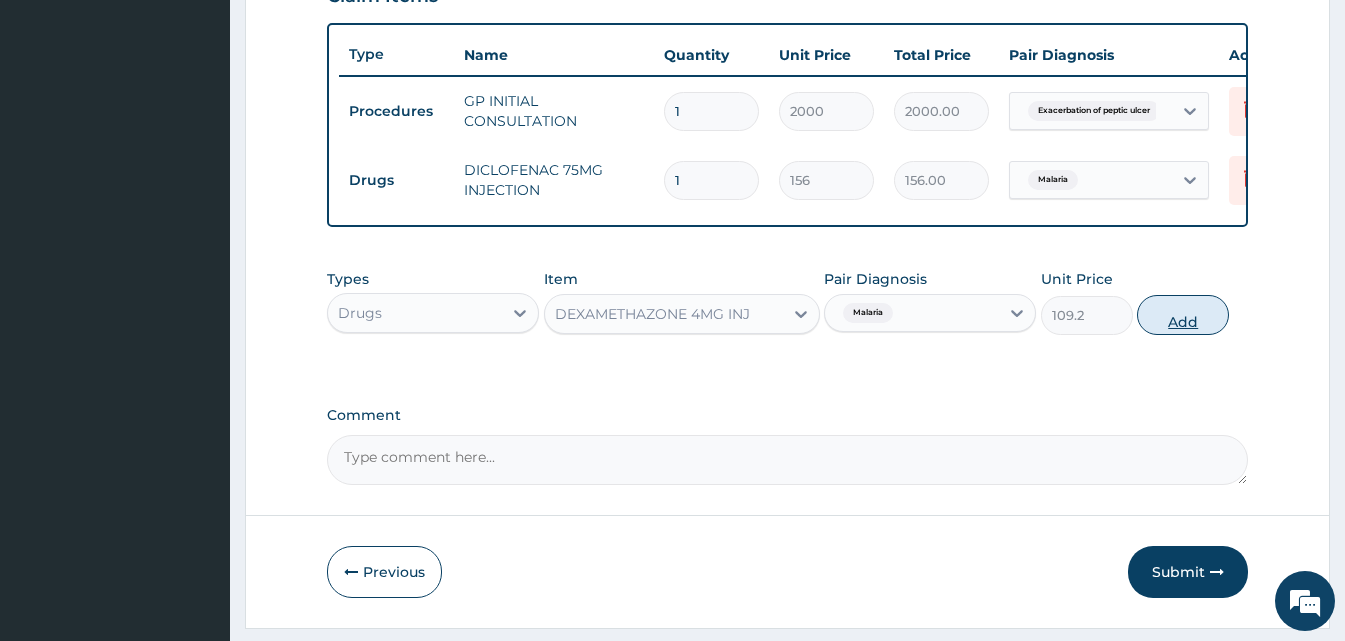 click on "Add" at bounding box center [1183, 315] 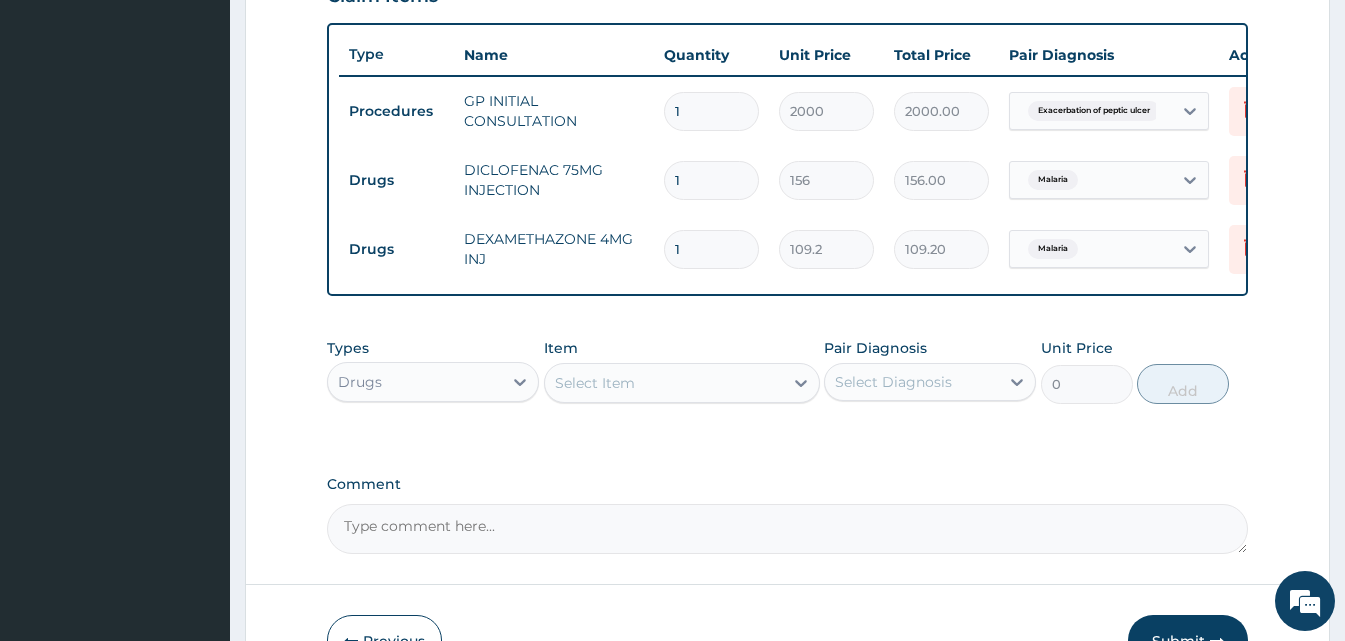 click on "Select Item" at bounding box center (664, 383) 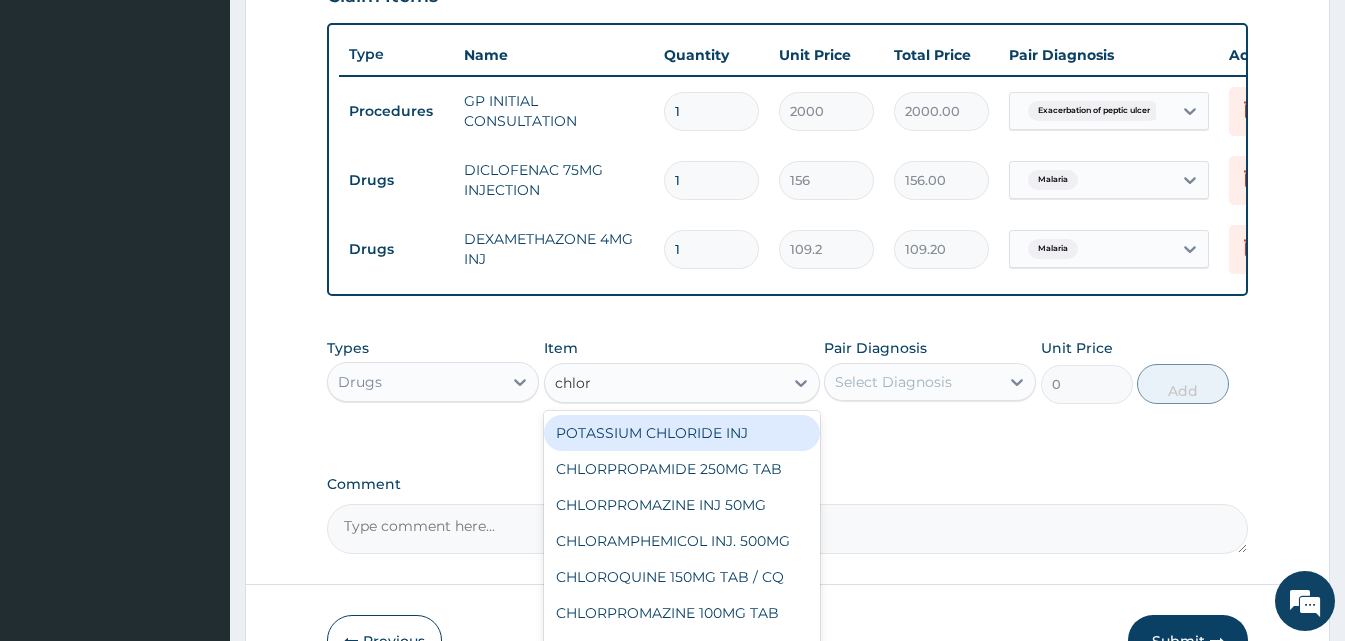 type on "chloro" 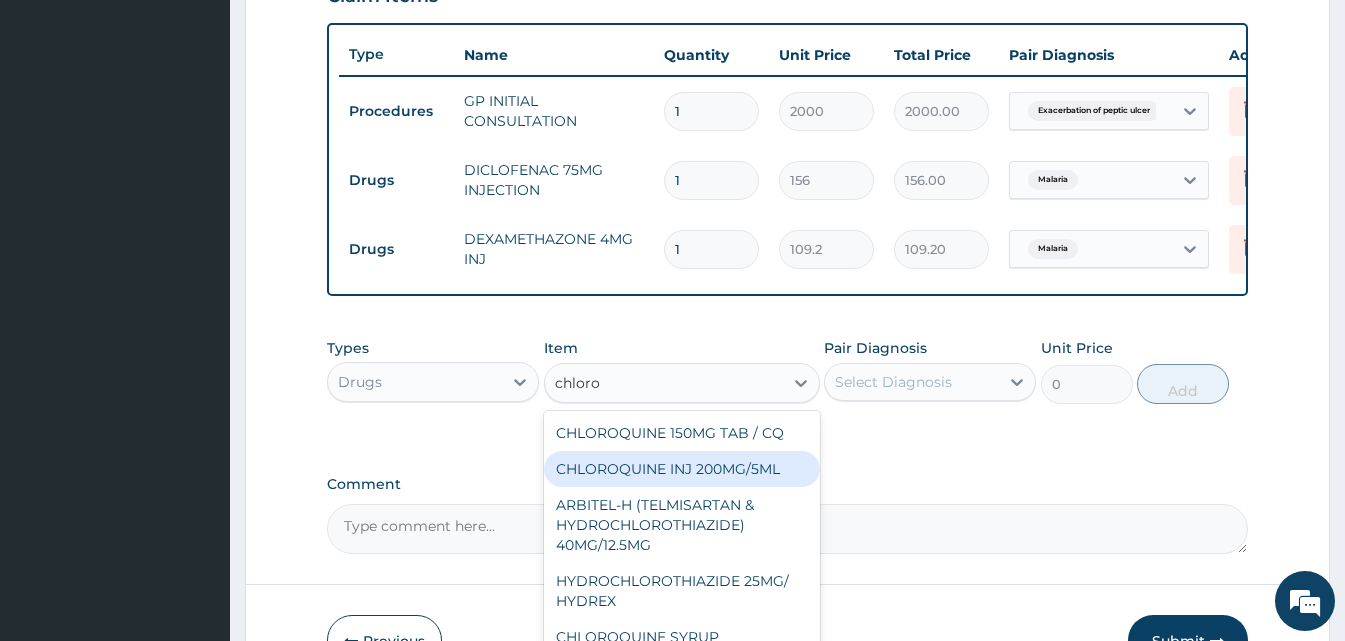 click on "CHLOROQUINE INJ 200MG/5ML" at bounding box center [682, 469] 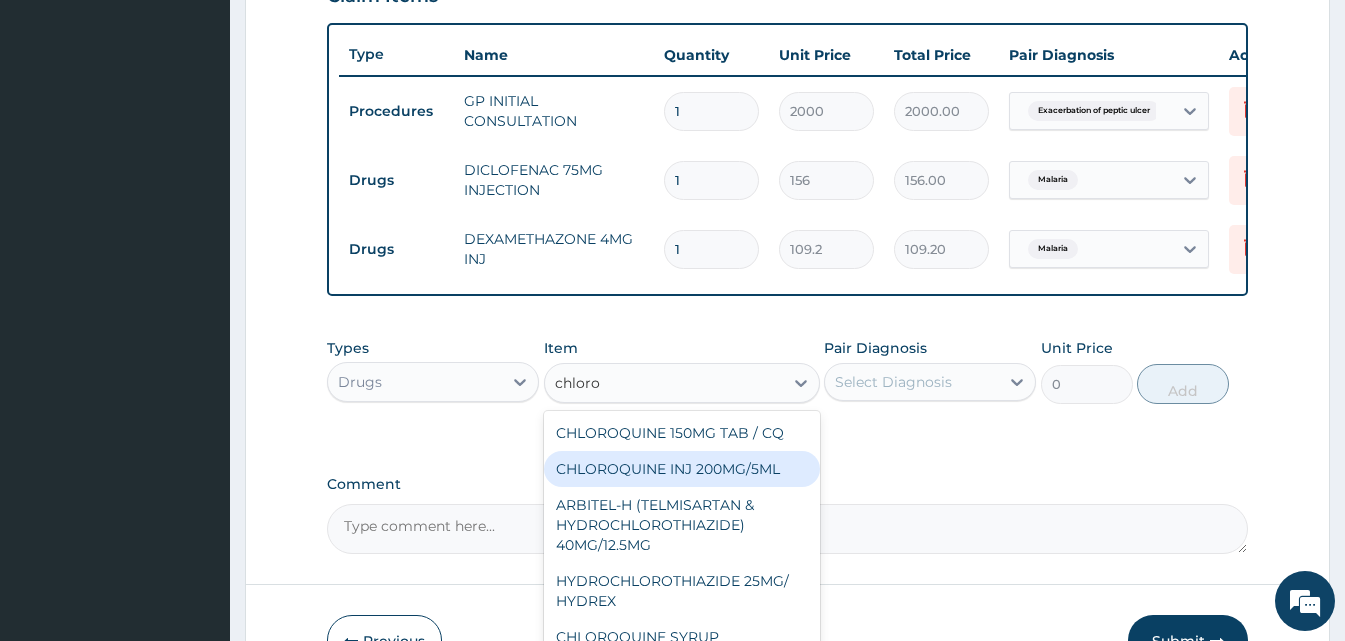 type 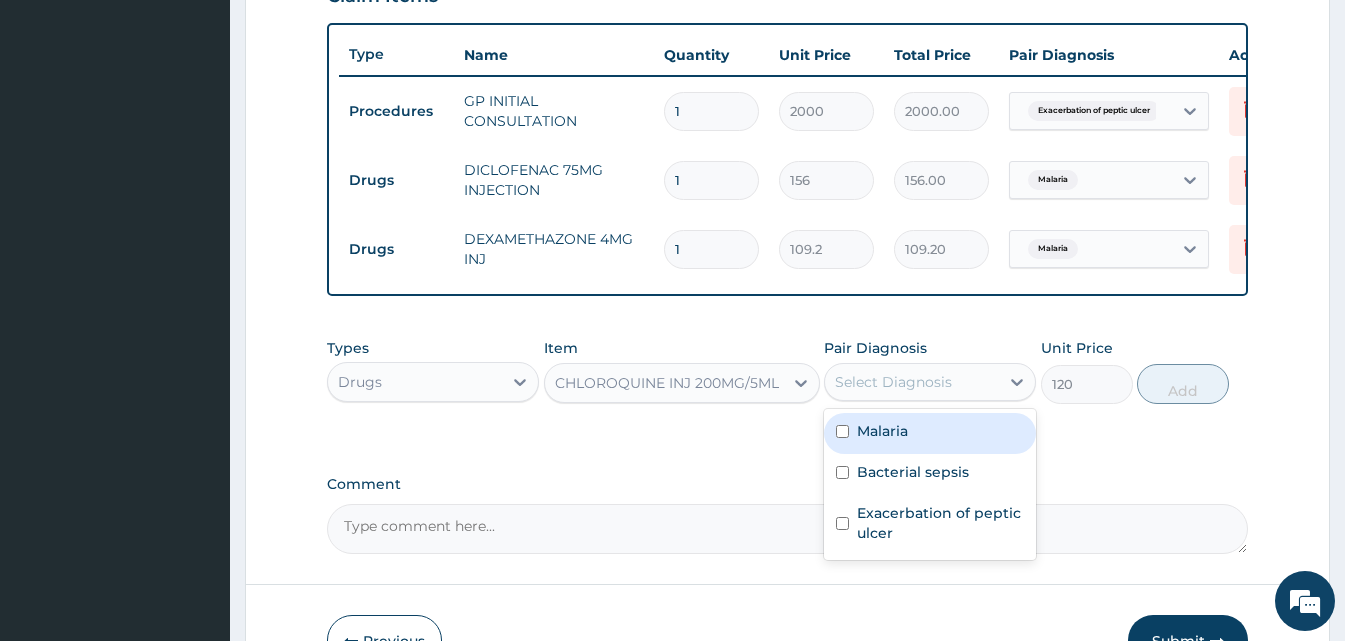 click on "Select Diagnosis" at bounding box center (912, 382) 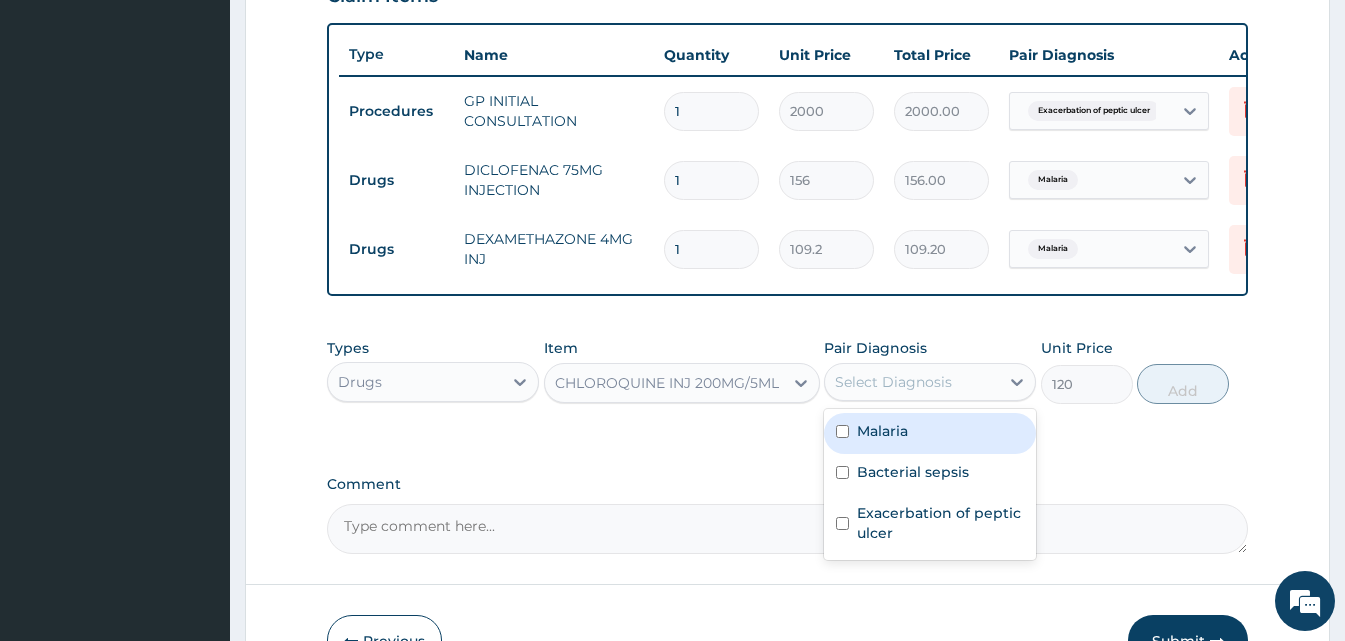 click on "Malaria" at bounding box center [930, 433] 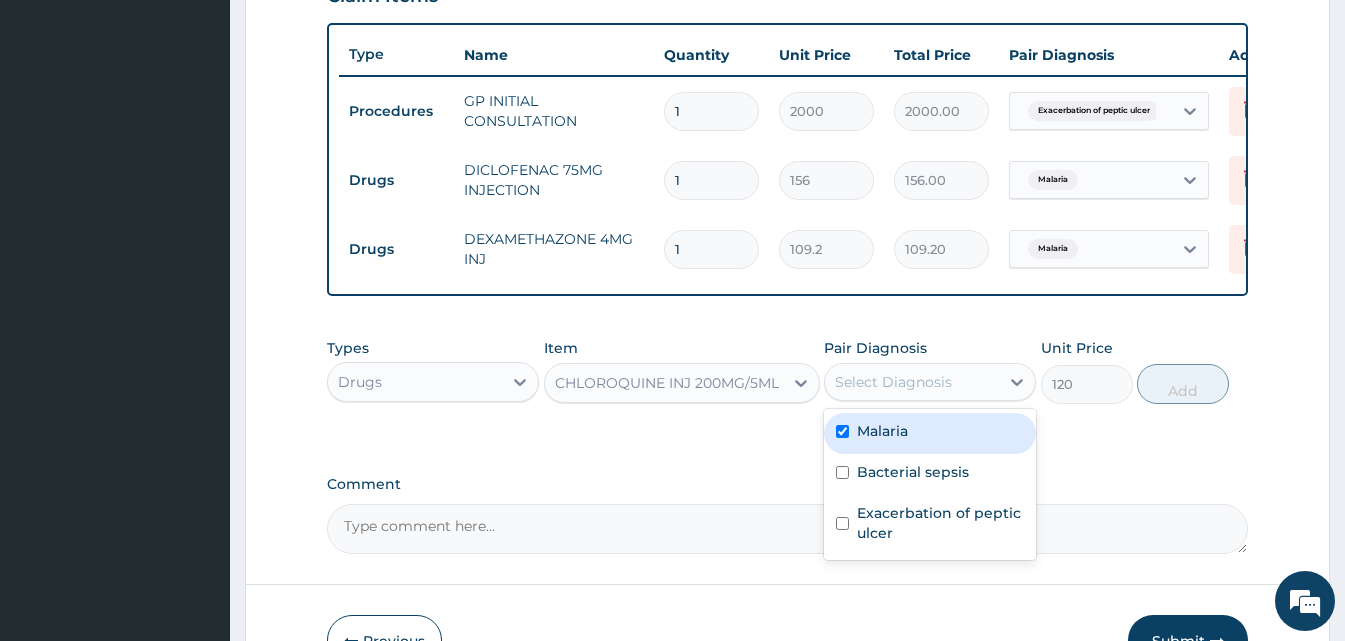 checkbox on "true" 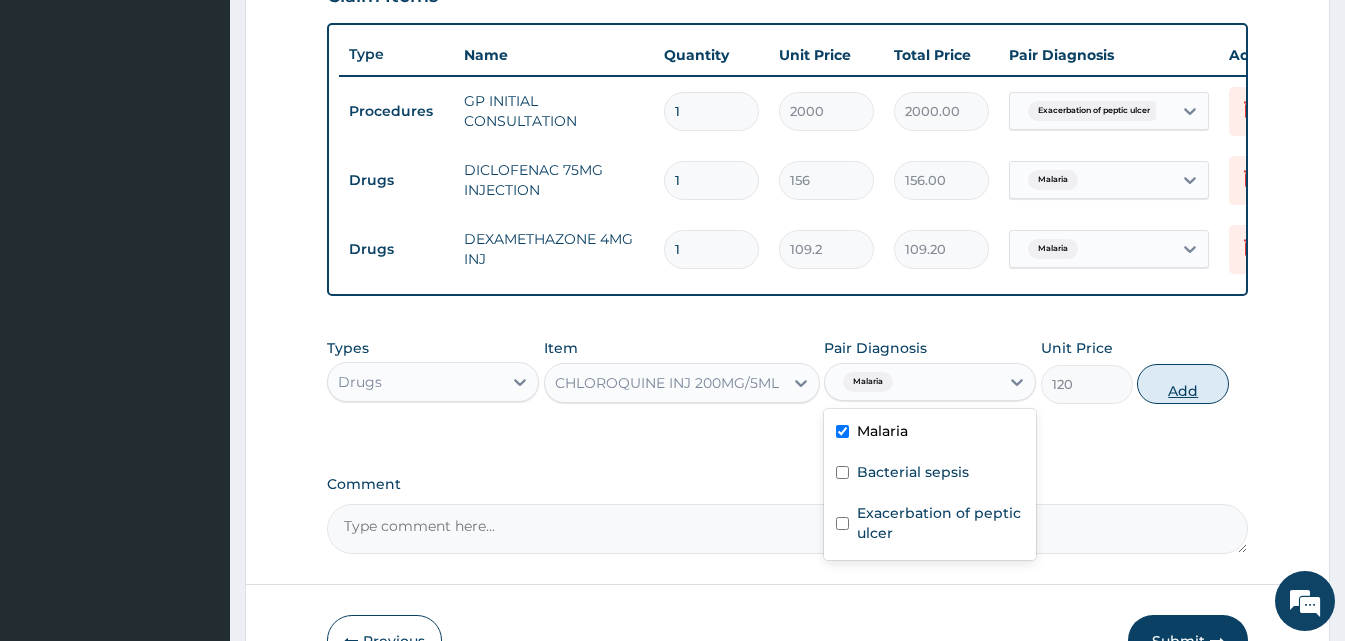 click on "Add" at bounding box center (1183, 384) 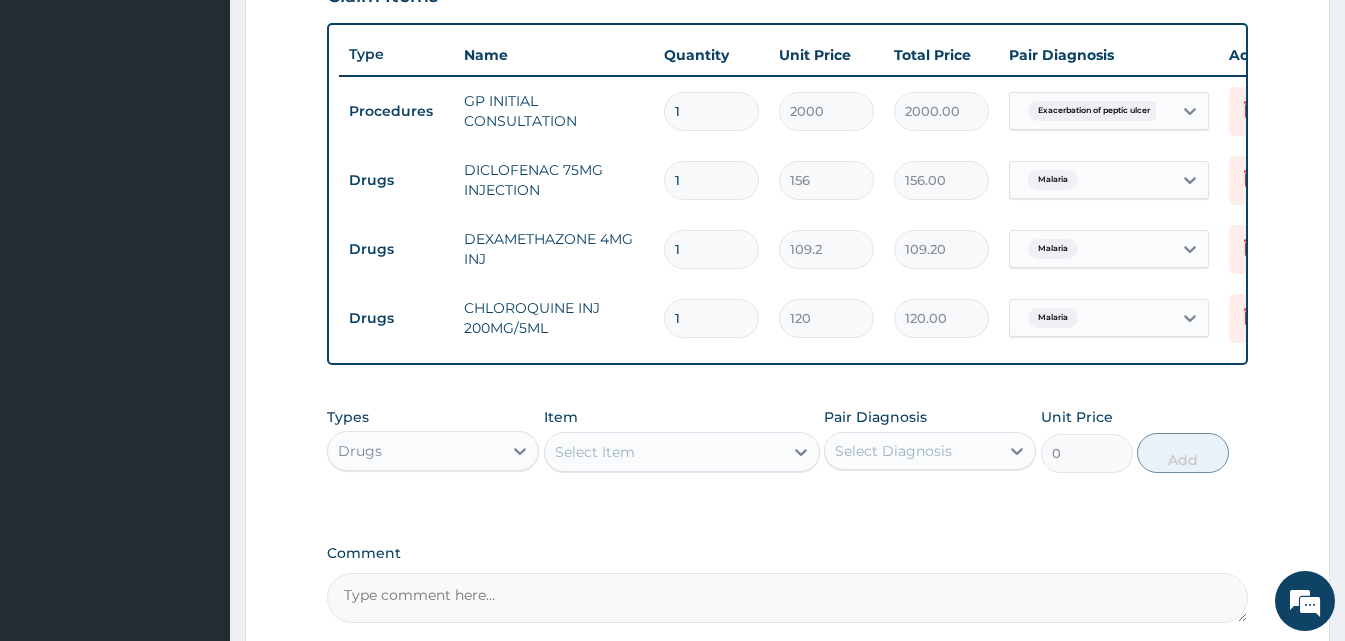 click on "Select Item" at bounding box center [682, 452] 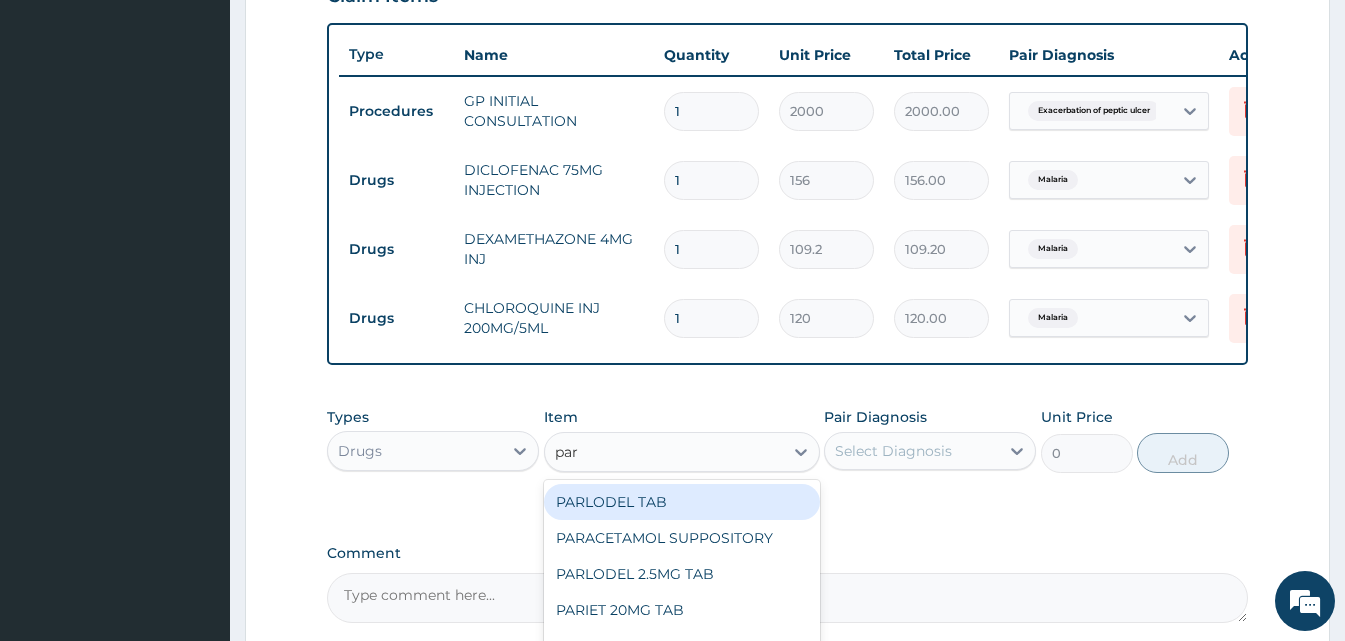 type on "para" 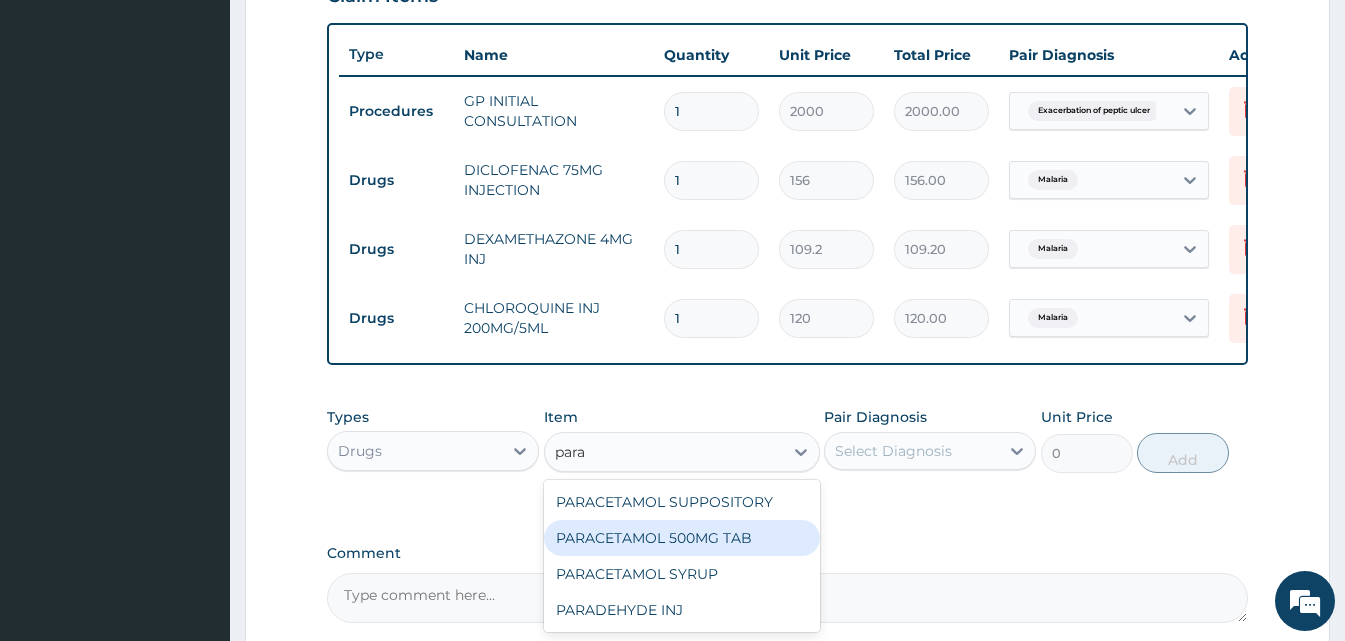 click on "PARACETAMOL 500MG TAB" at bounding box center (682, 538) 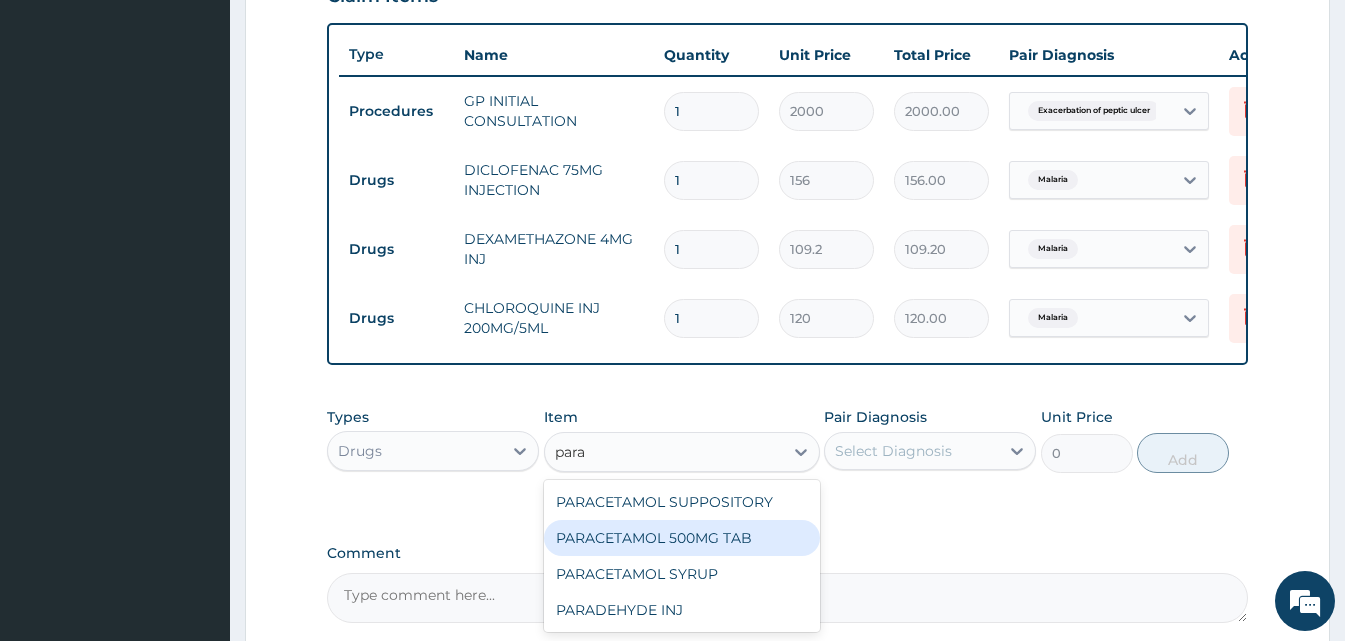 type 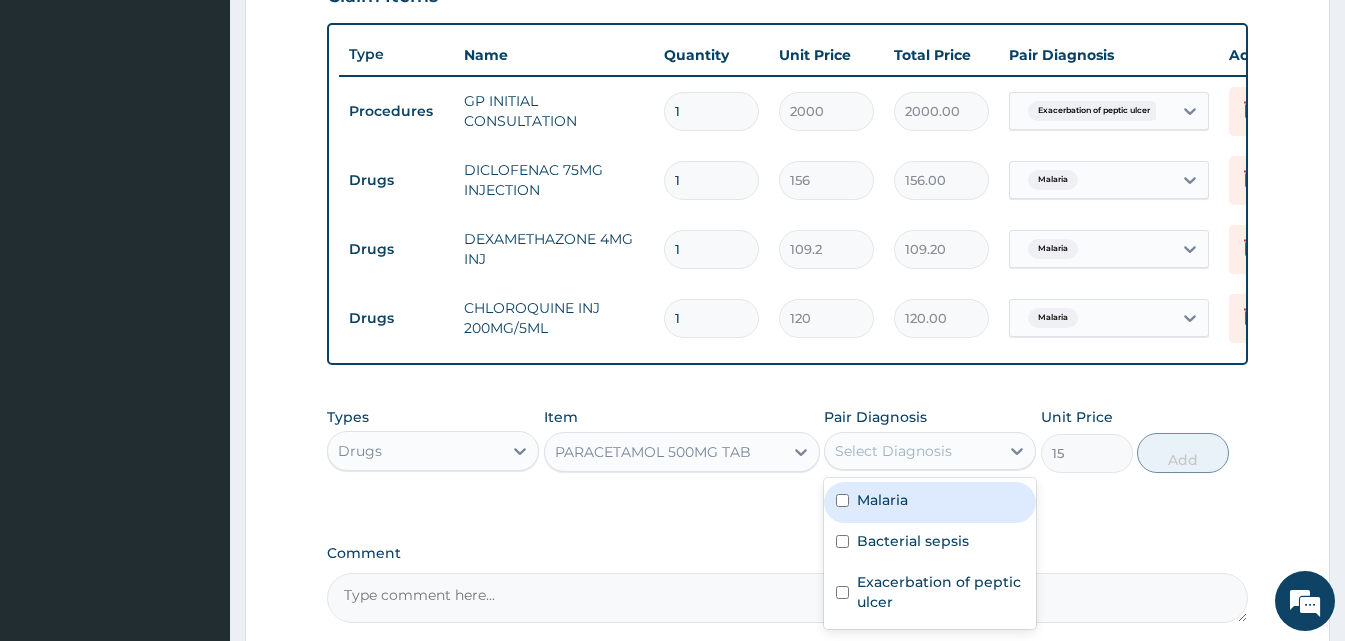 click on "Select Diagnosis" at bounding box center [912, 451] 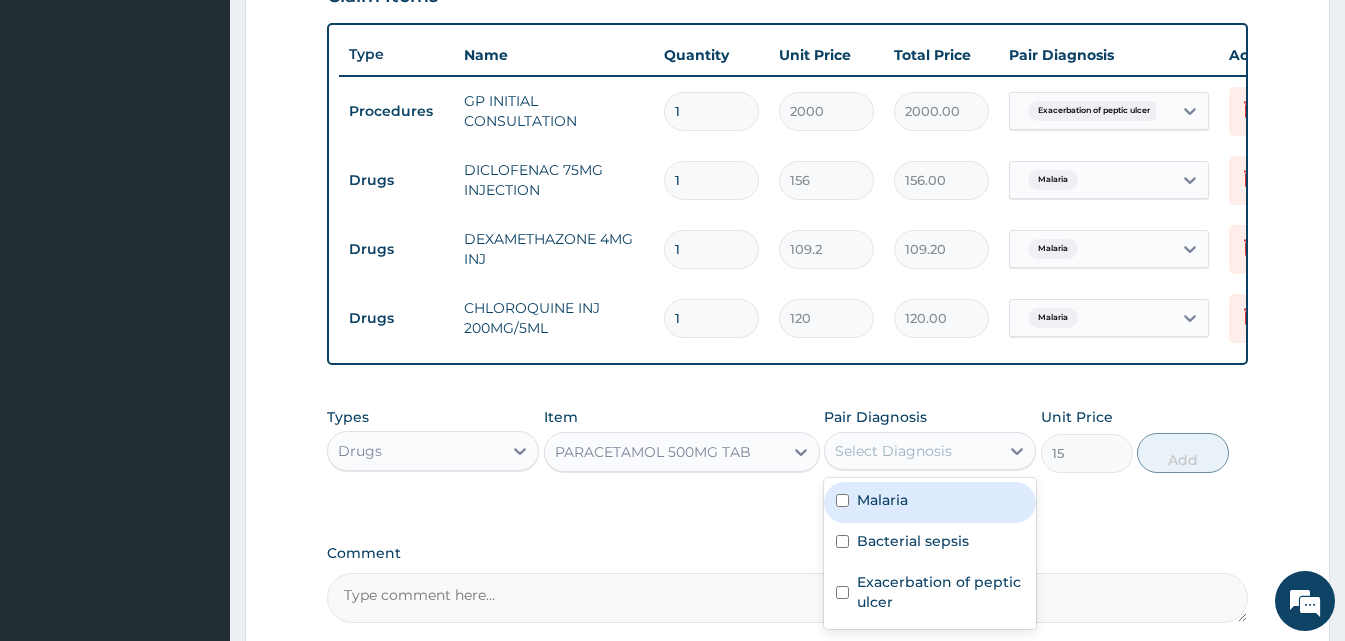 click on "Malaria" at bounding box center (930, 502) 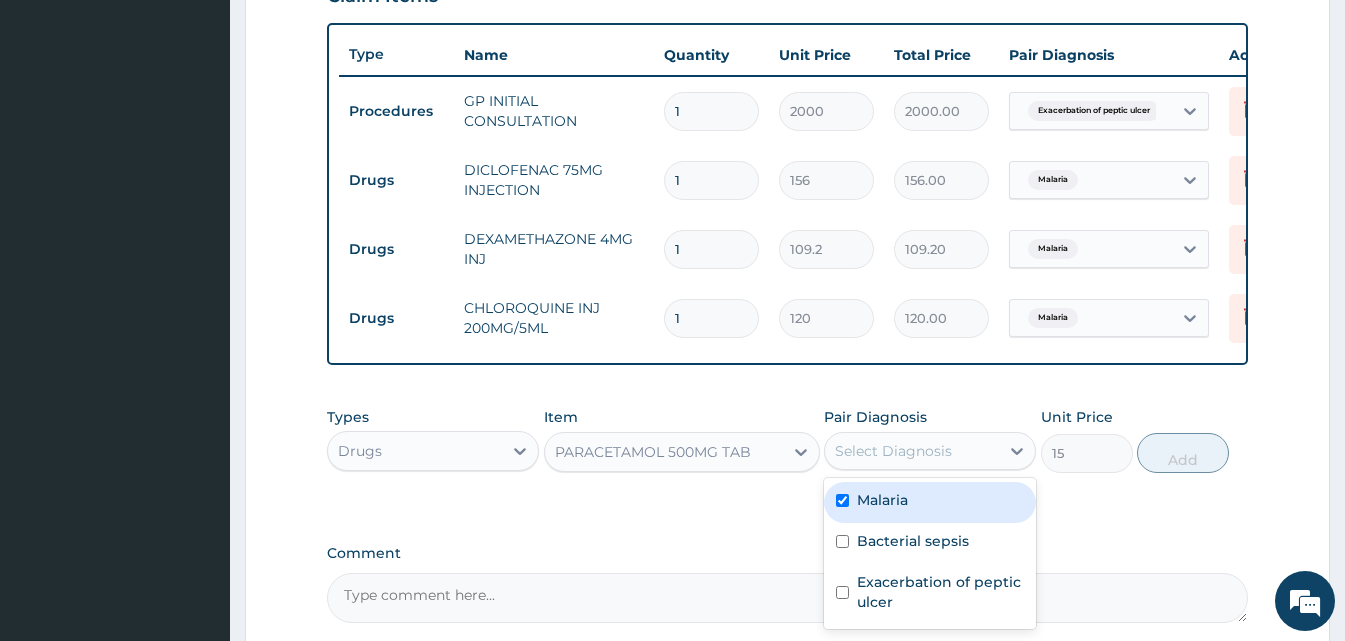 checkbox on "true" 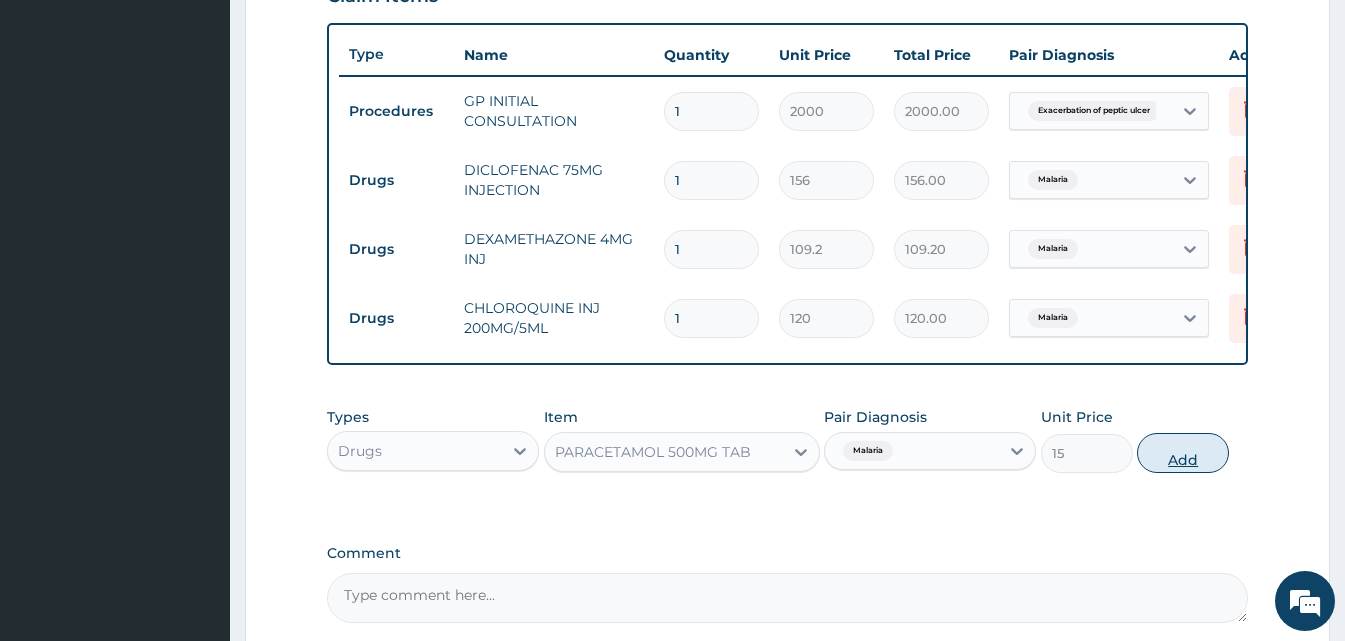 click on "Add" at bounding box center [1183, 453] 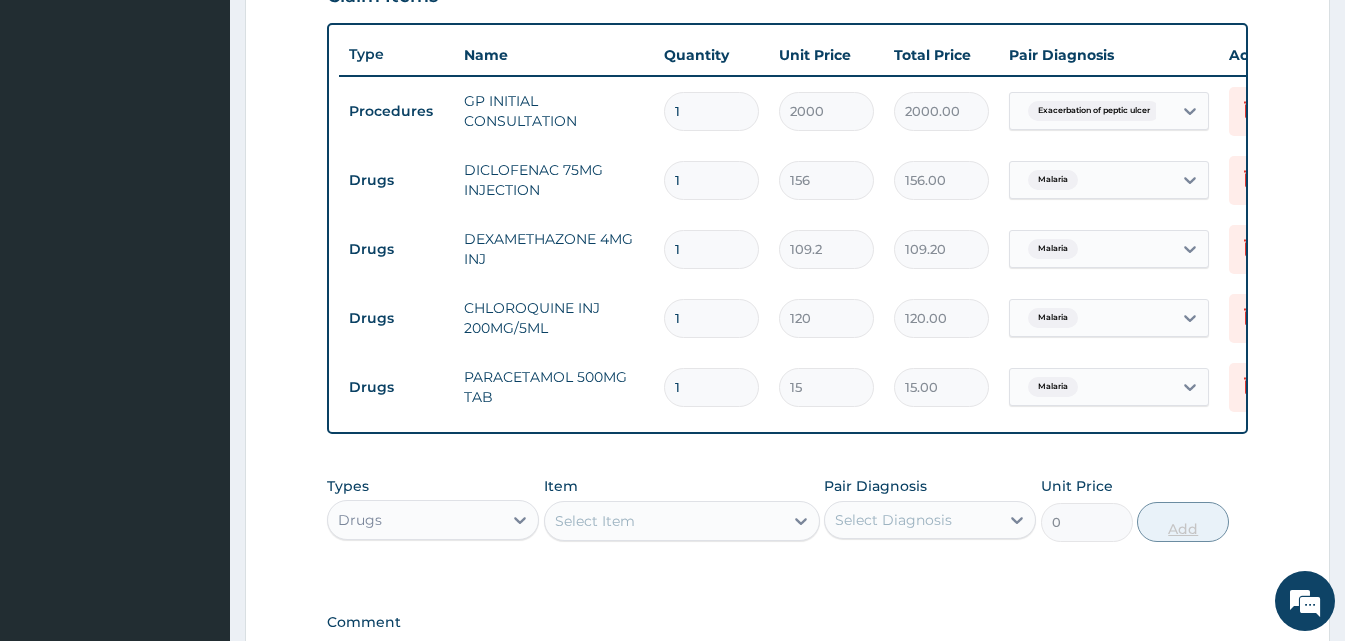 type 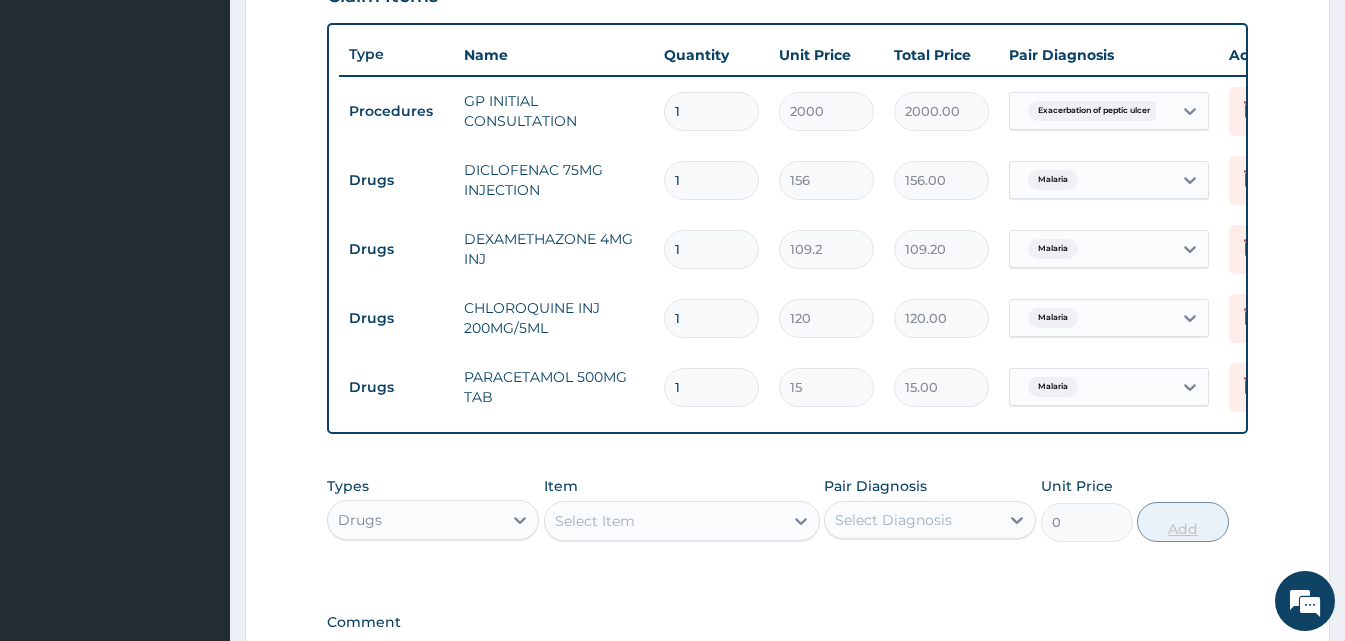 type on "0.00" 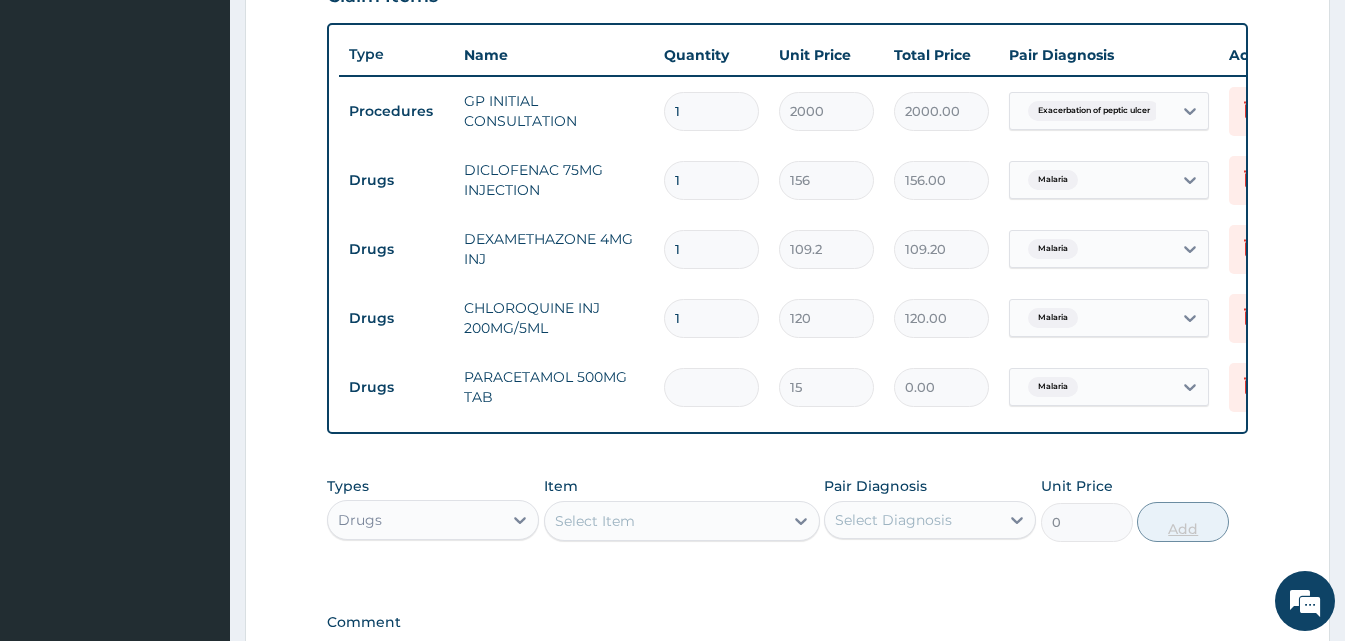 type on "3" 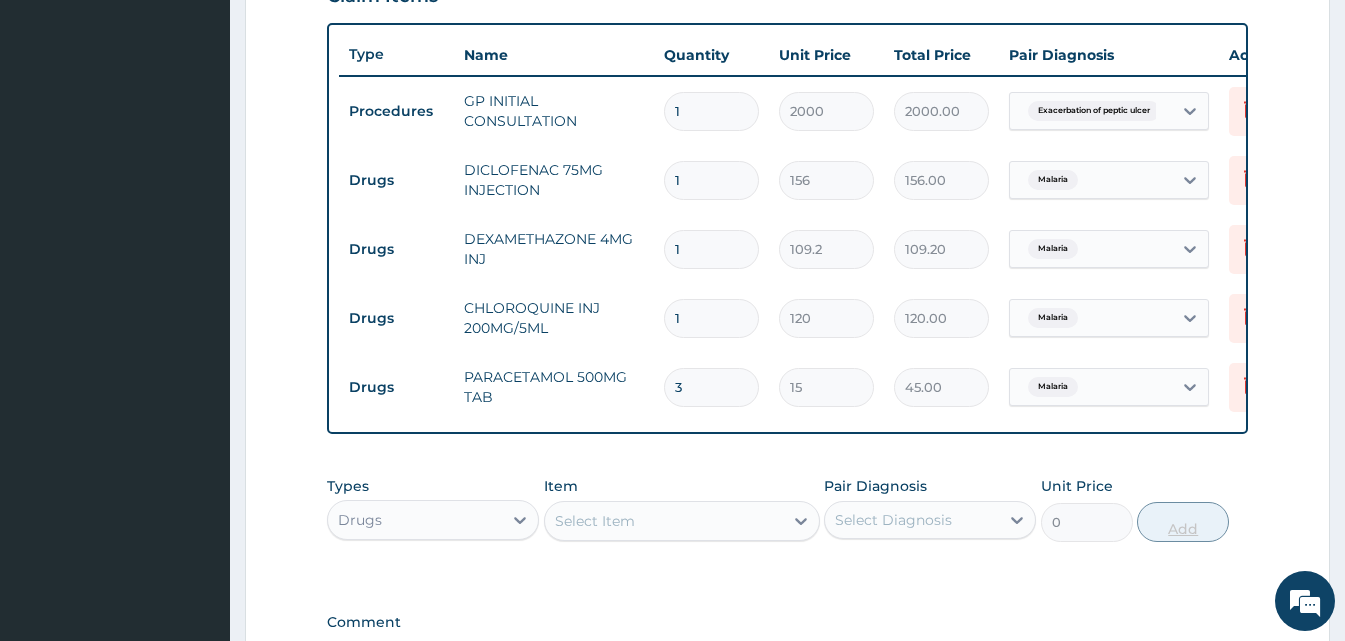 type on "30" 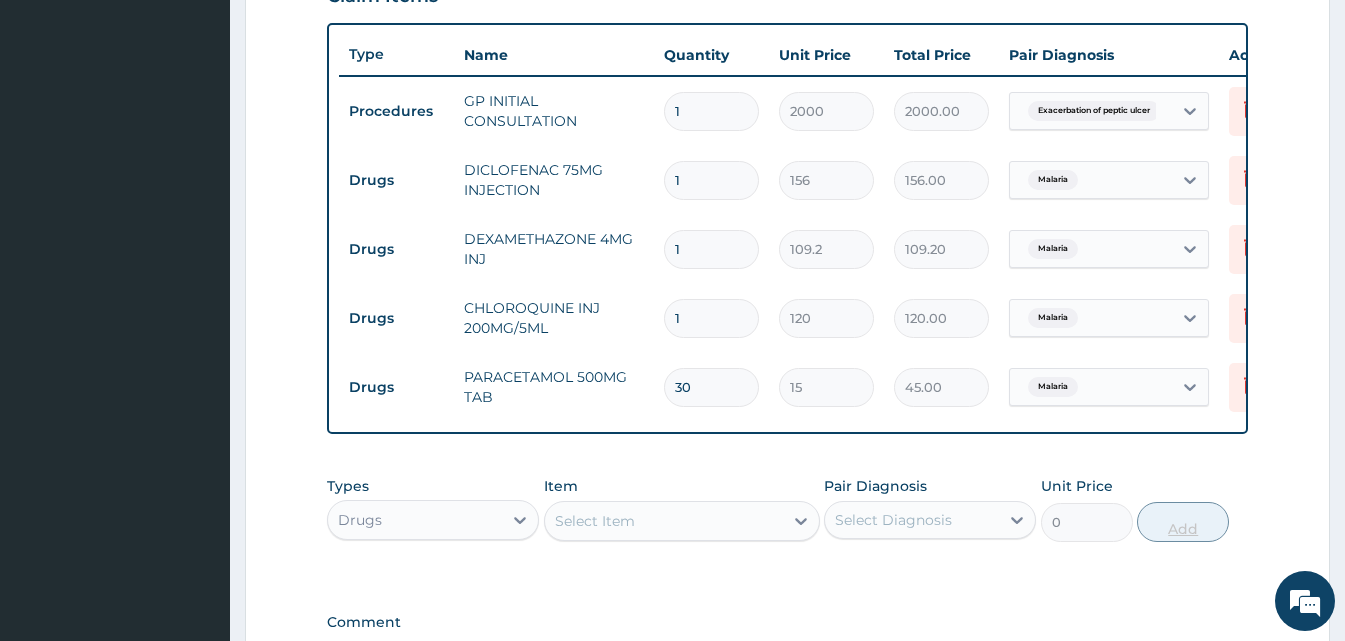 type on "450.00" 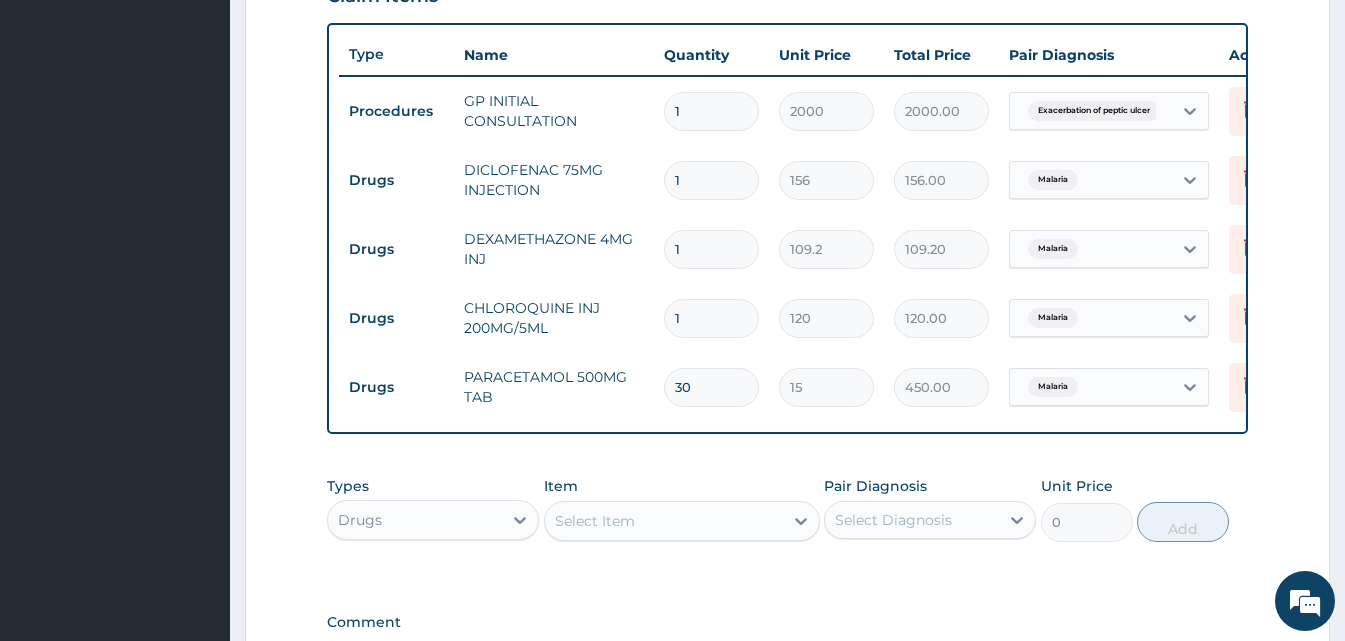 type on "30" 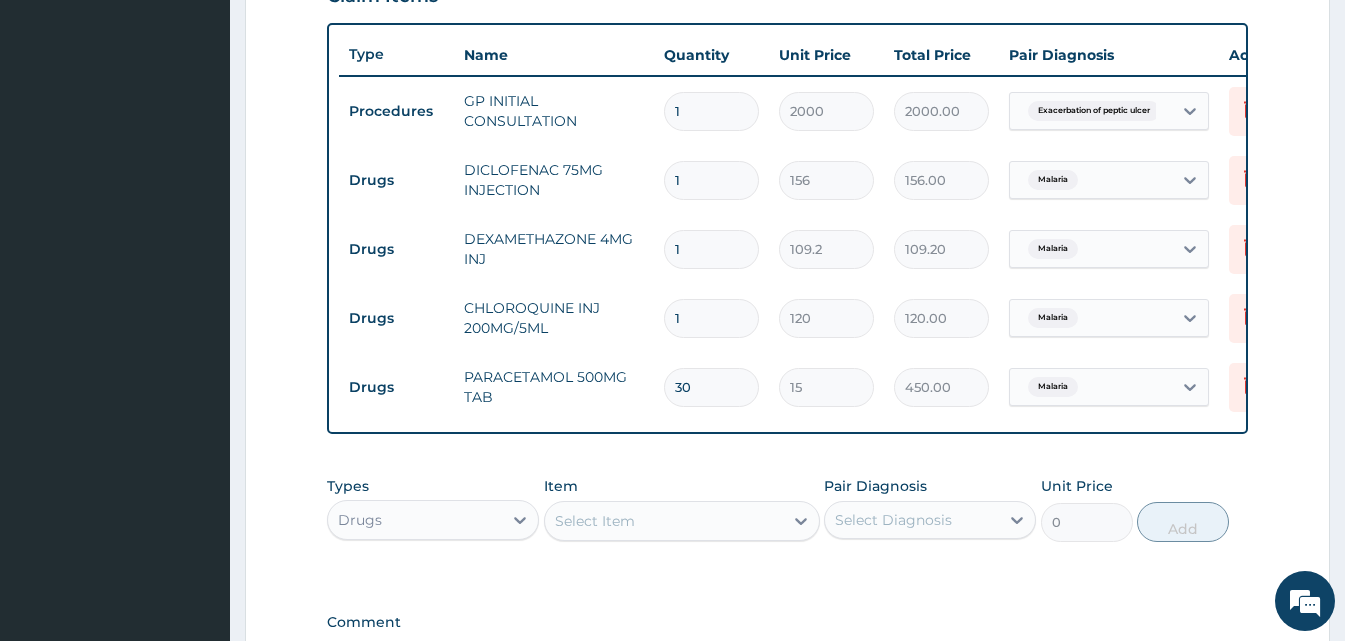 click on "Select Item" at bounding box center [664, 521] 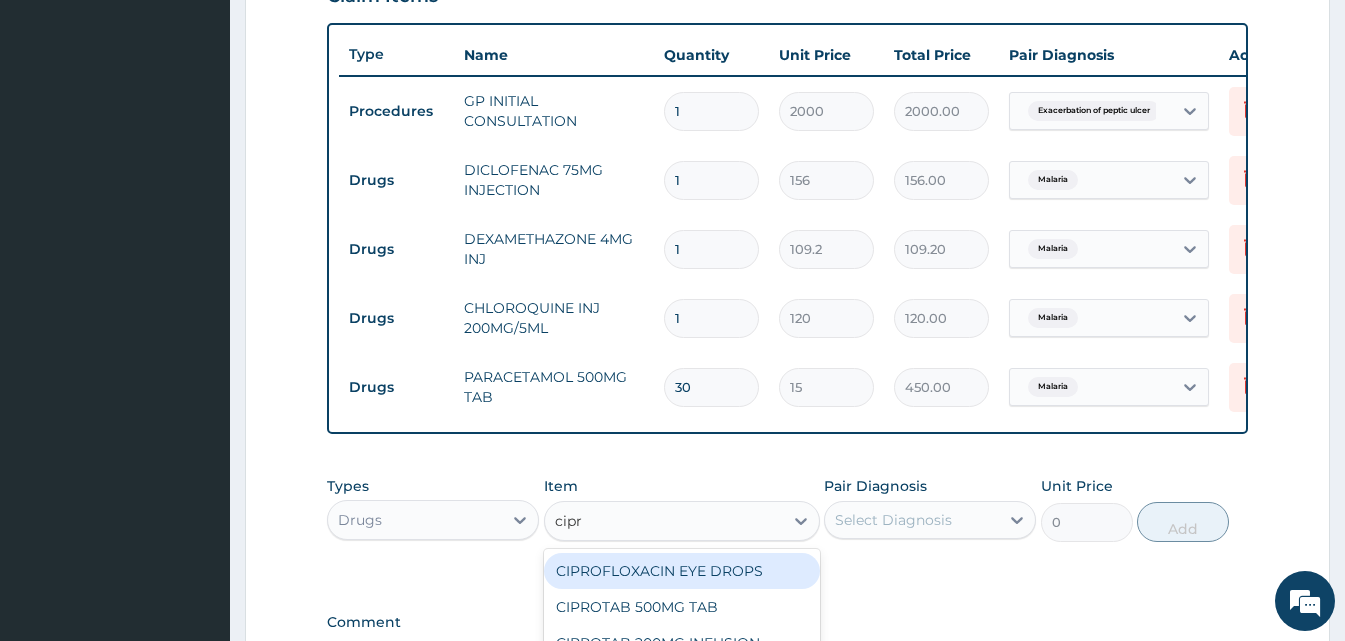 type on "cipro" 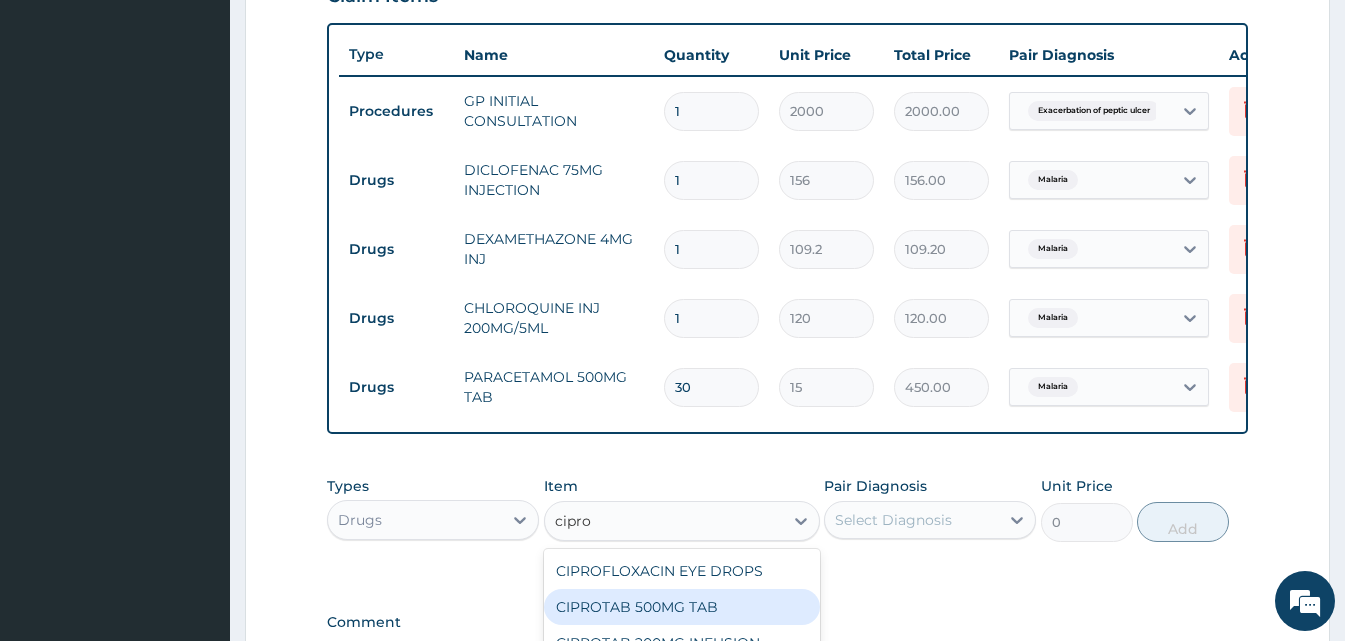 click on "CIPROTAB 500MG TAB" at bounding box center (682, 607) 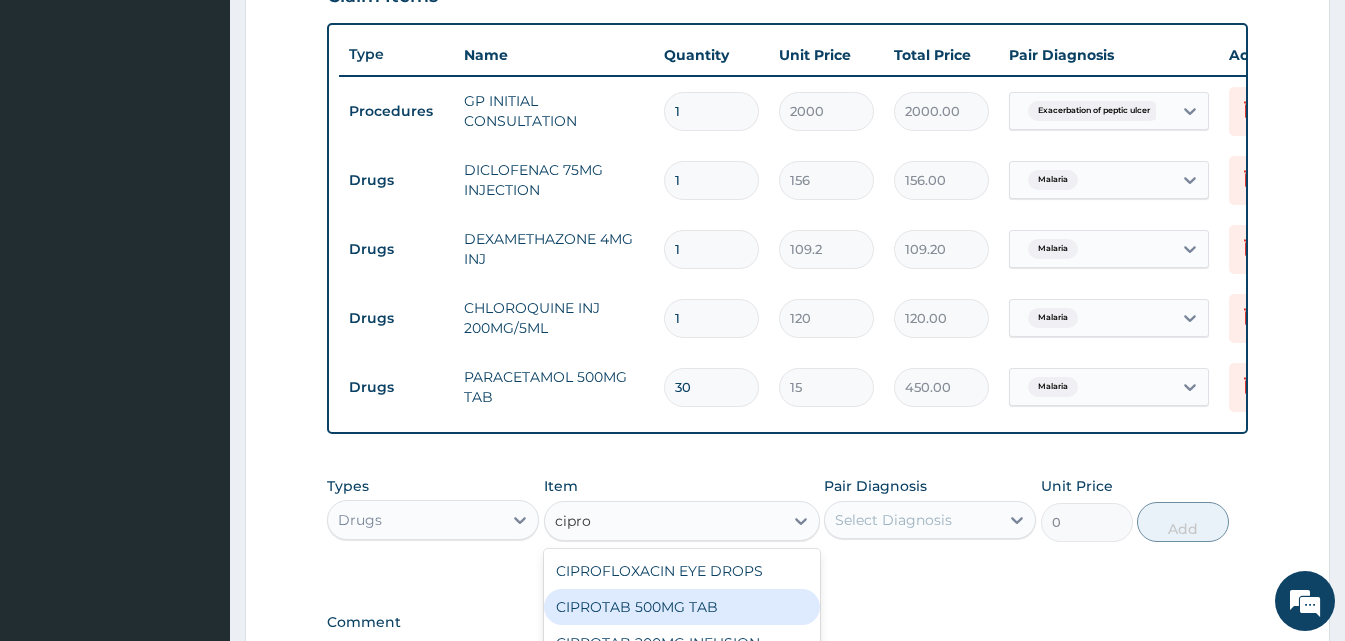 type 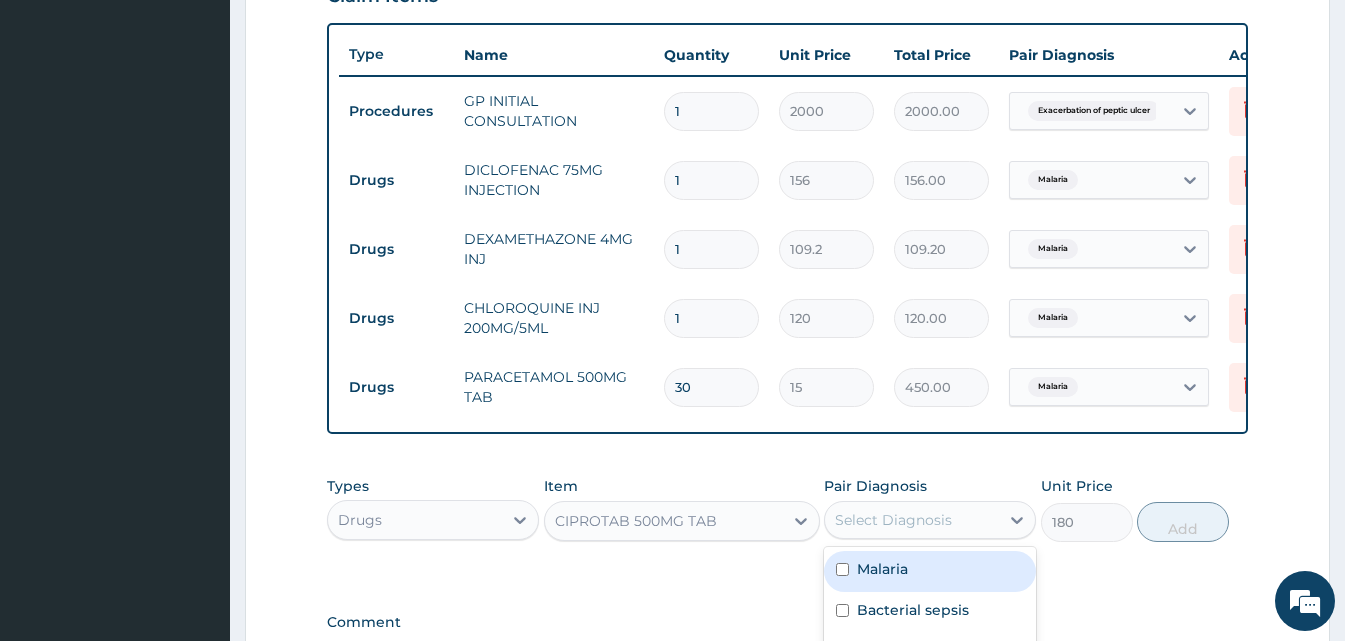 click on "Select Diagnosis" at bounding box center [930, 520] 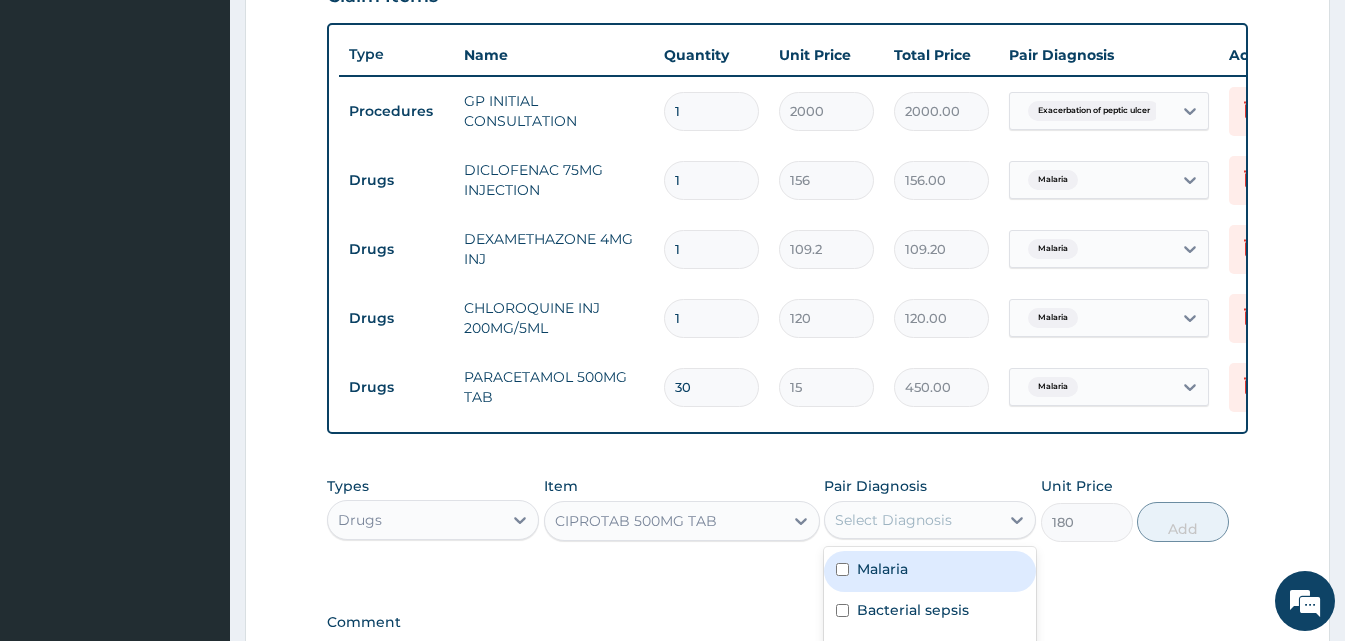 scroll, scrollTop: 997, scrollLeft: 0, axis: vertical 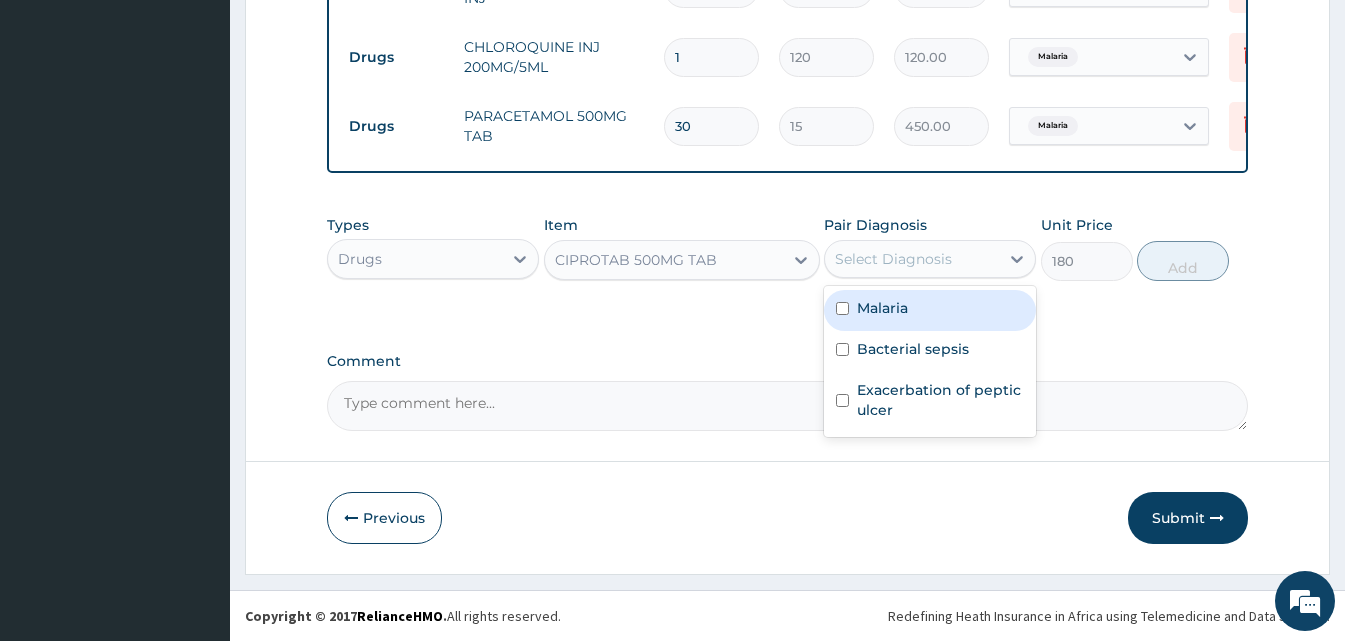 click on "Malaria" at bounding box center (930, 310) 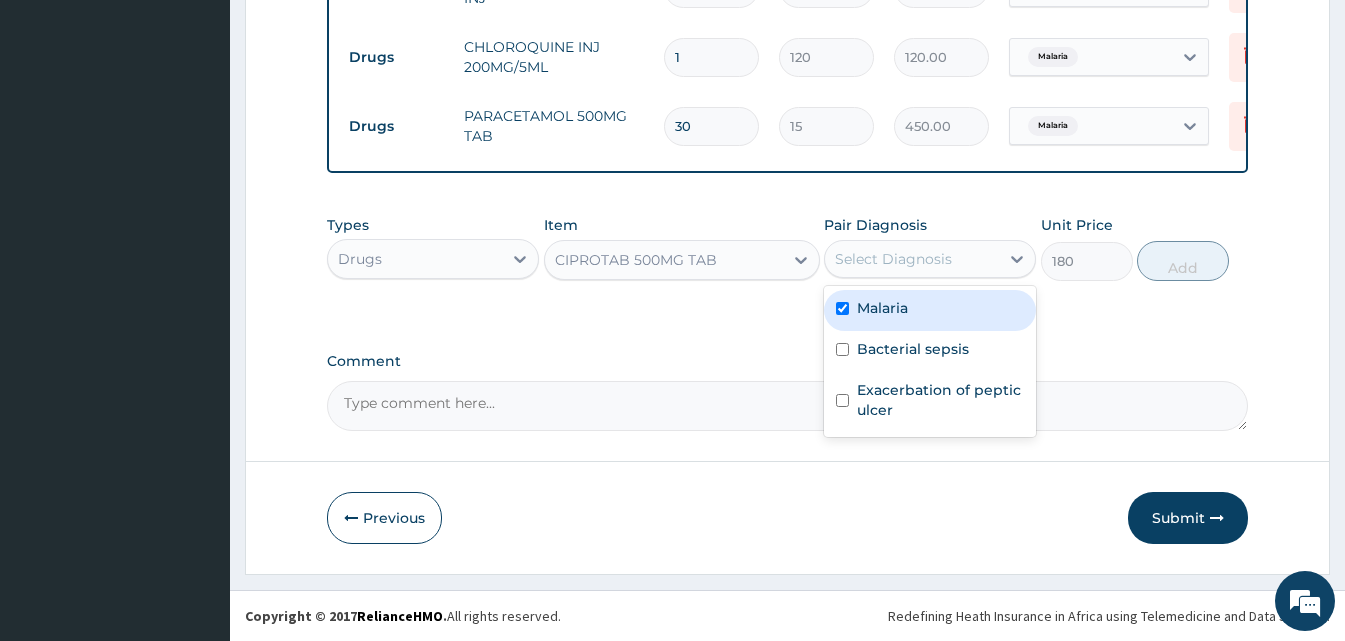 checkbox on "true" 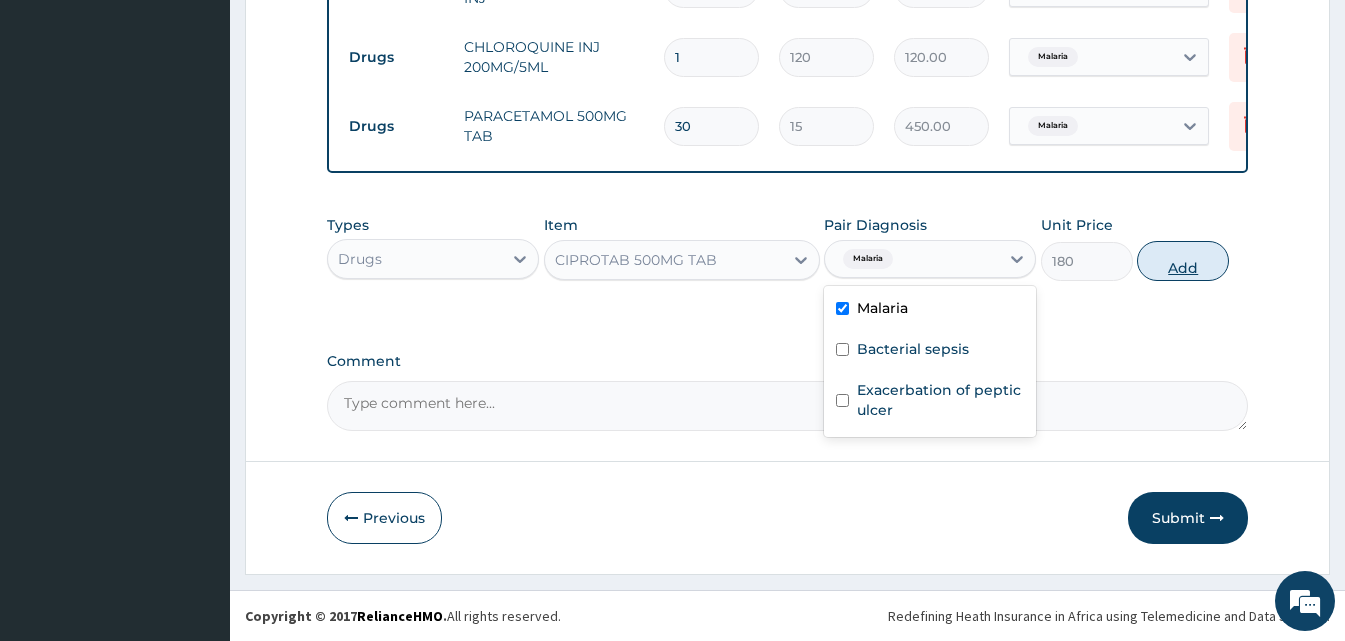 click on "Add" at bounding box center (1183, 261) 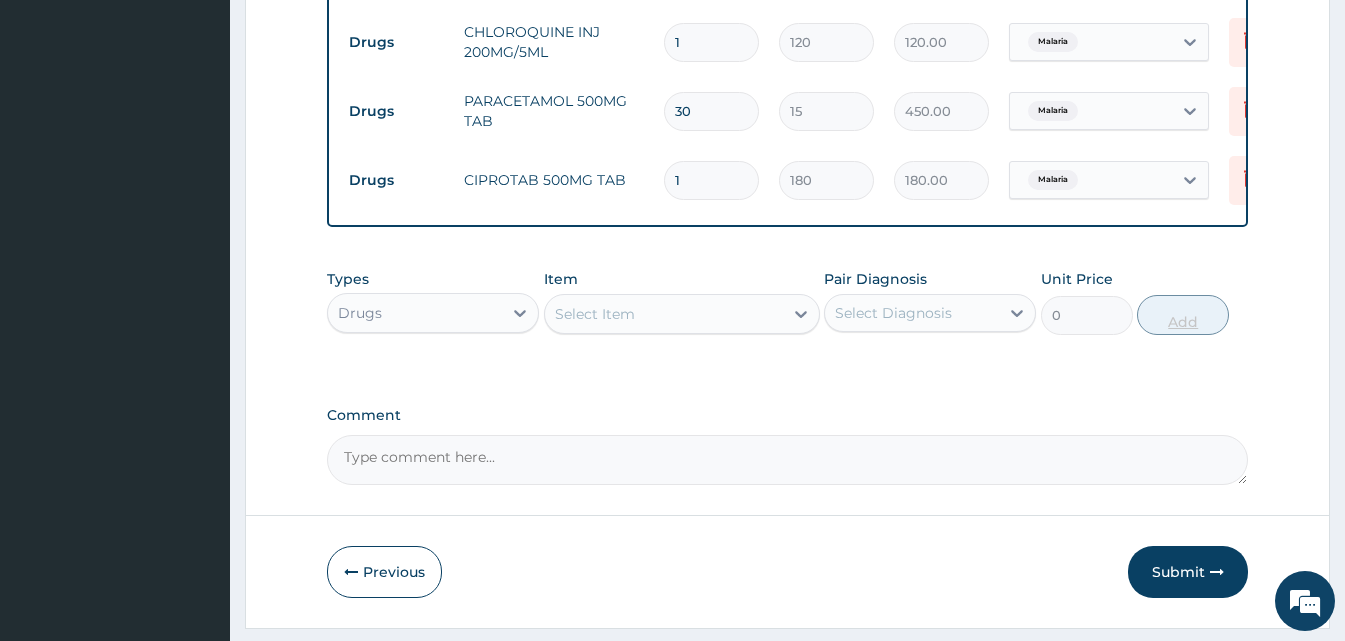 type on "10" 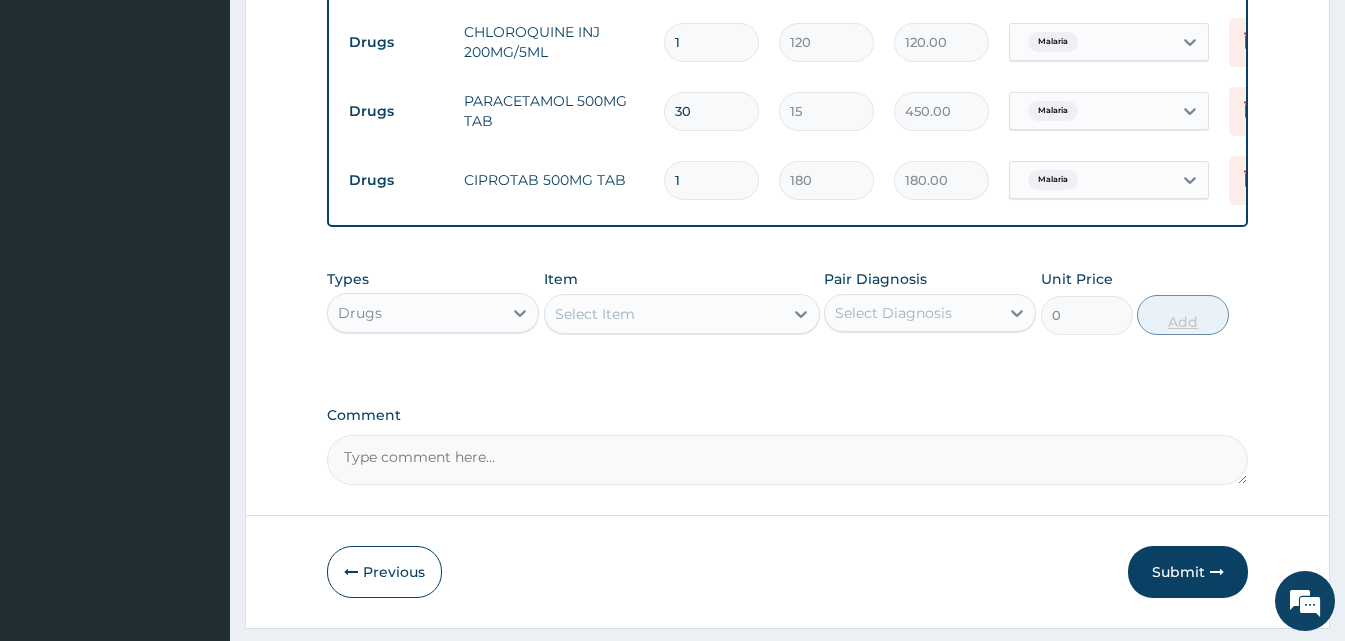 type on "1800.00" 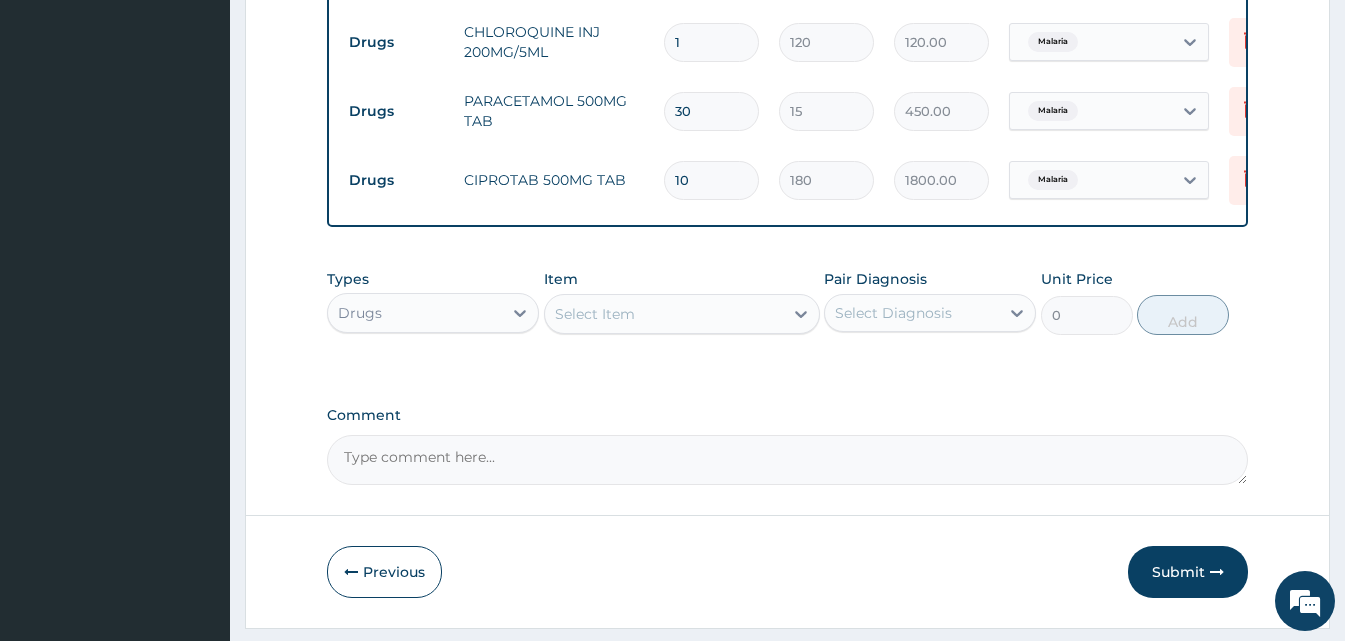 type on "10" 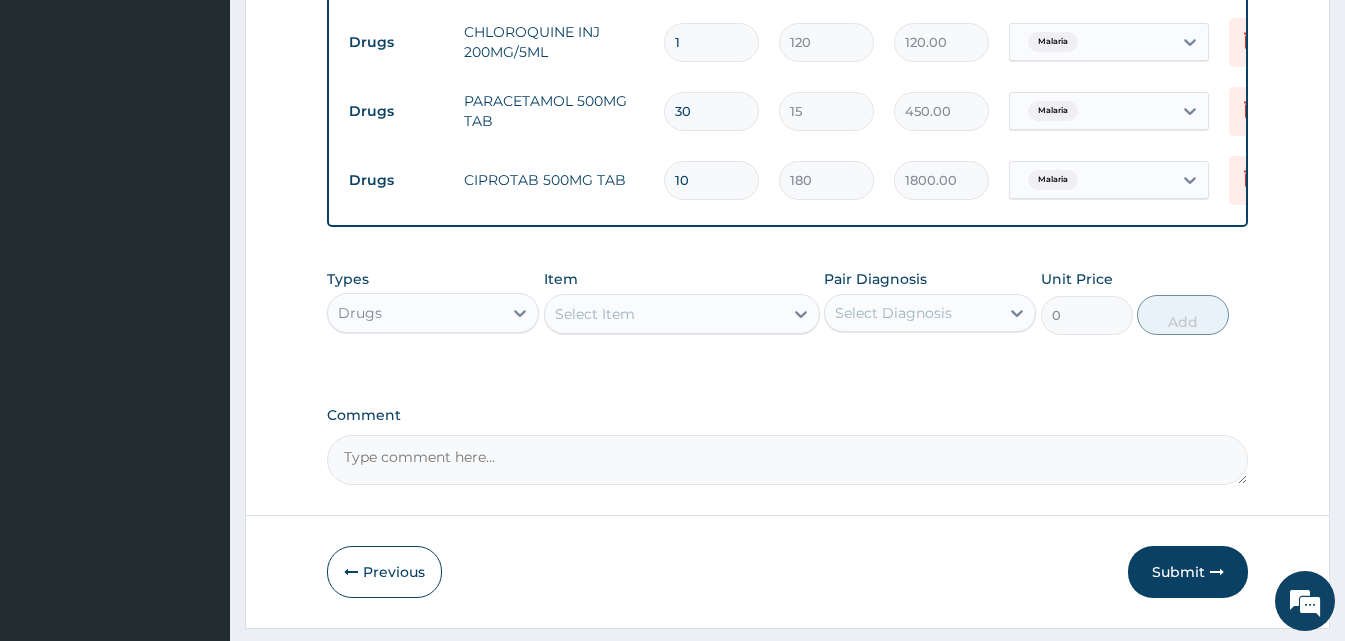 click on "Select Item" at bounding box center (664, 314) 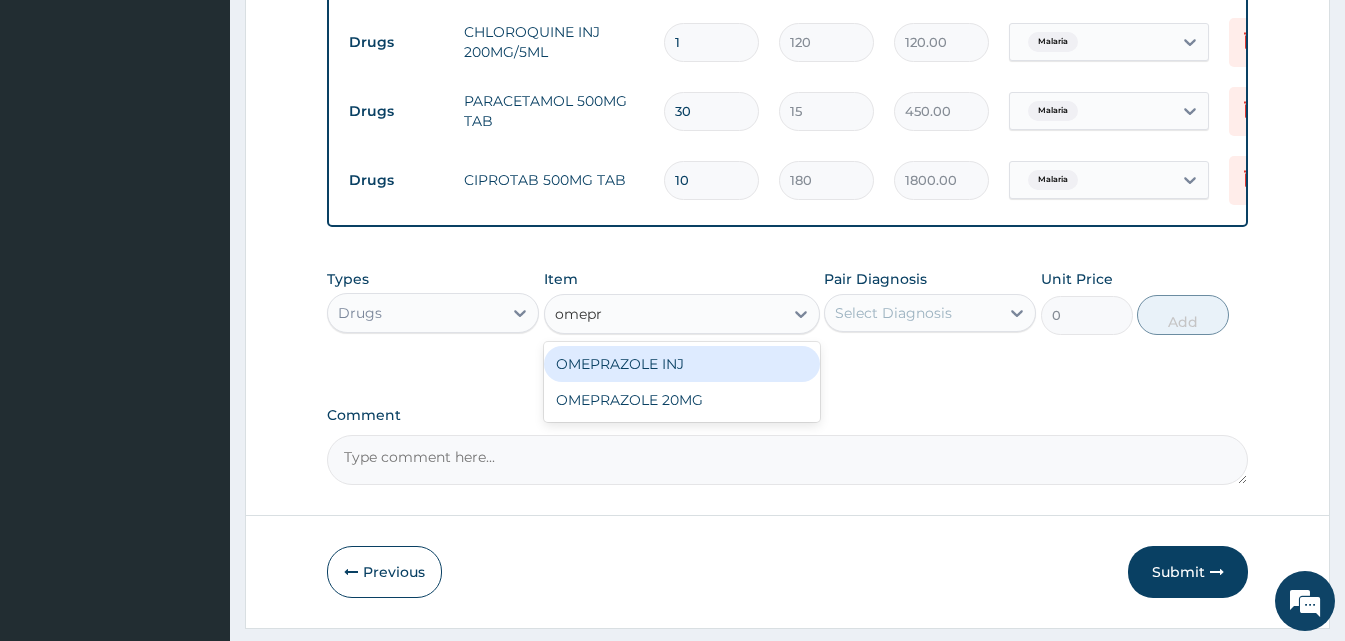 type on "omepra" 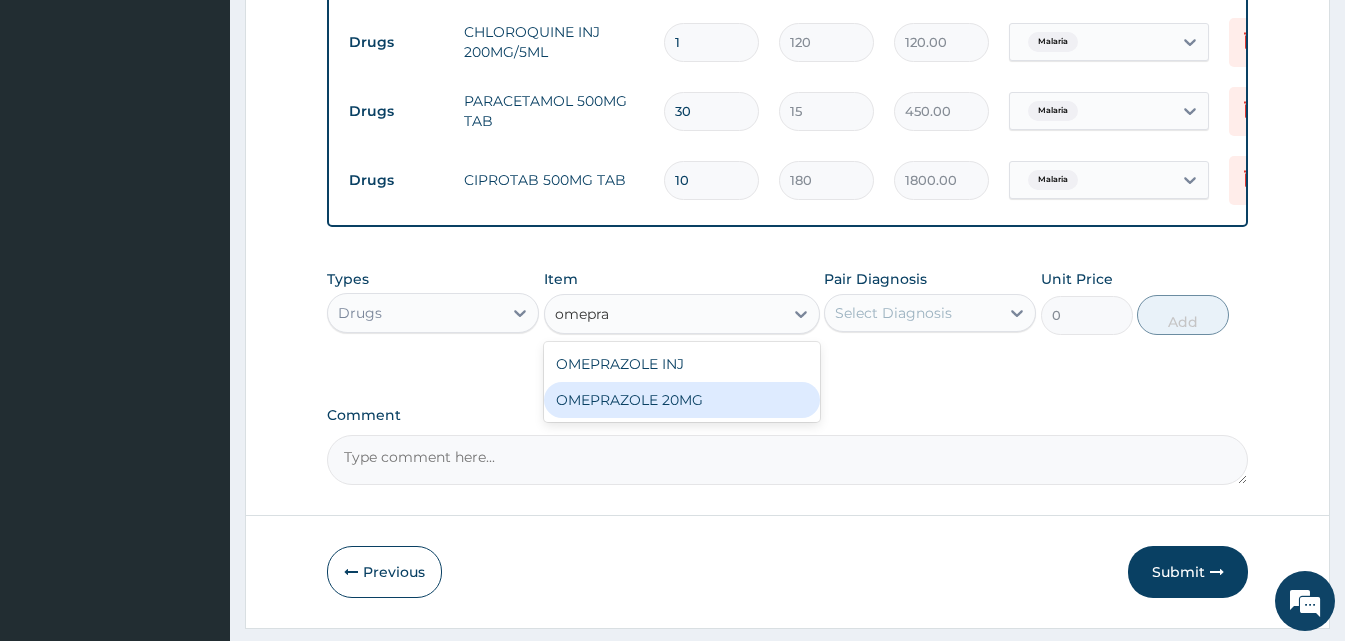 click on "OMEPRAZOLE 20MG" at bounding box center [682, 400] 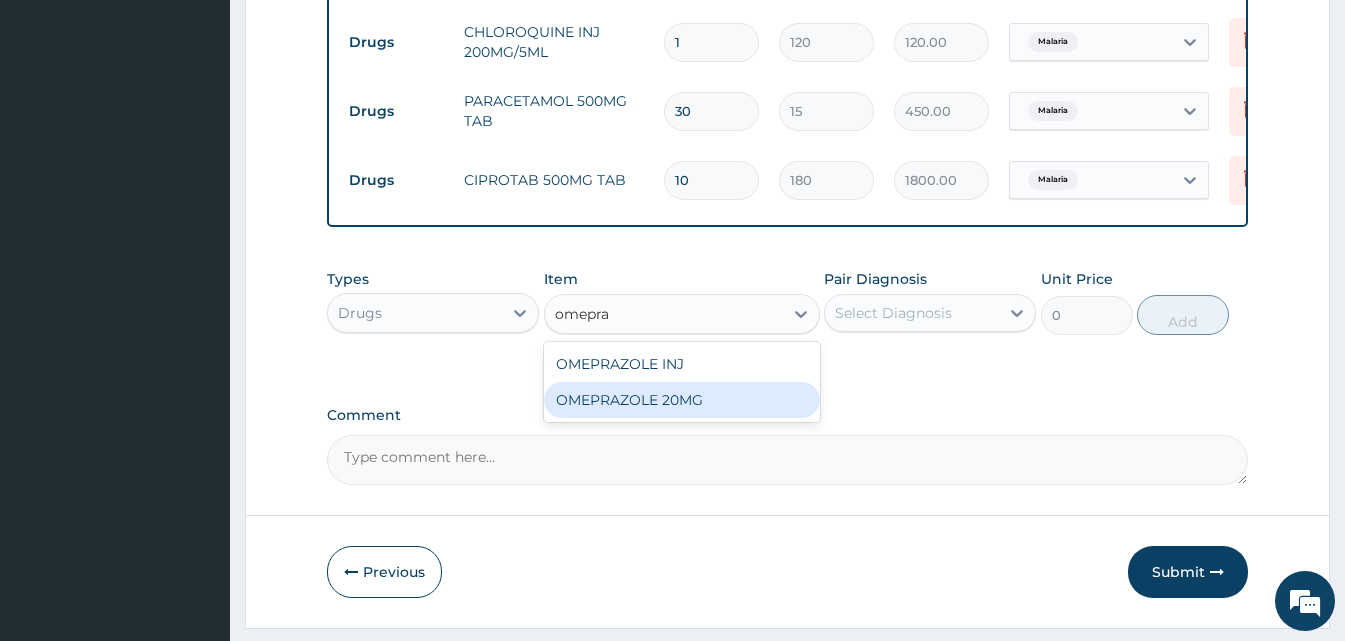 type 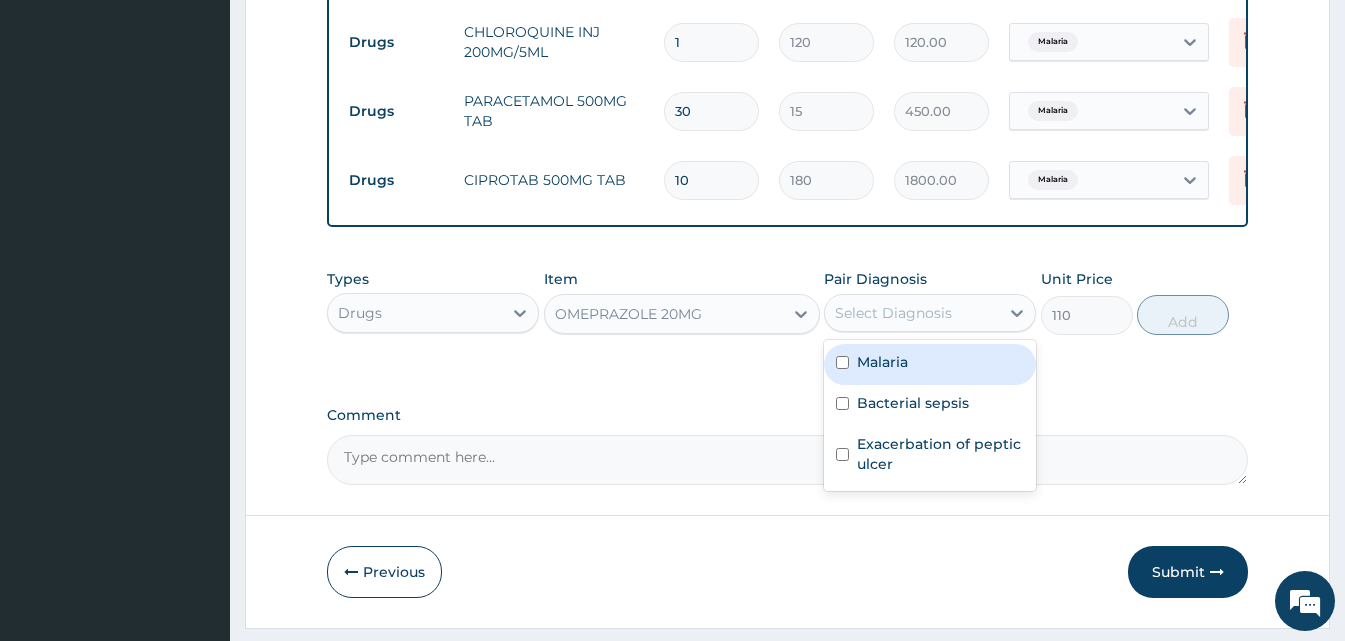 click on "Select Diagnosis" at bounding box center [893, 313] 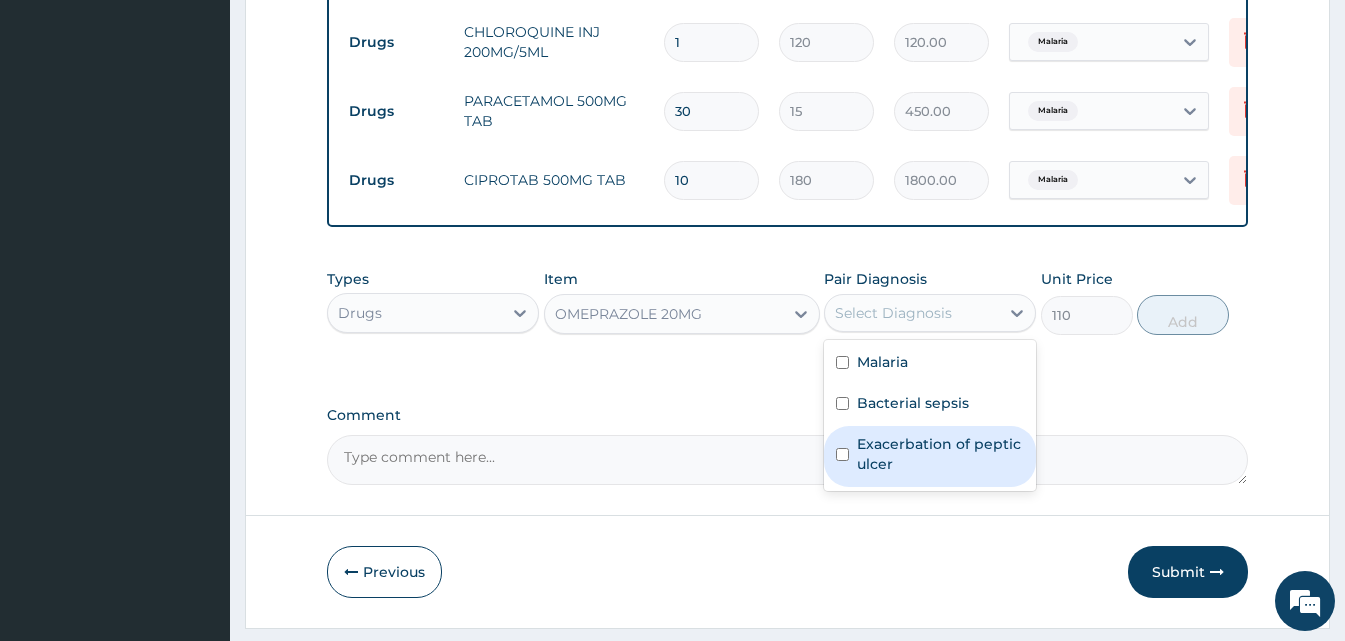 click on "Exacerbation of peptic ulcer" at bounding box center [940, 454] 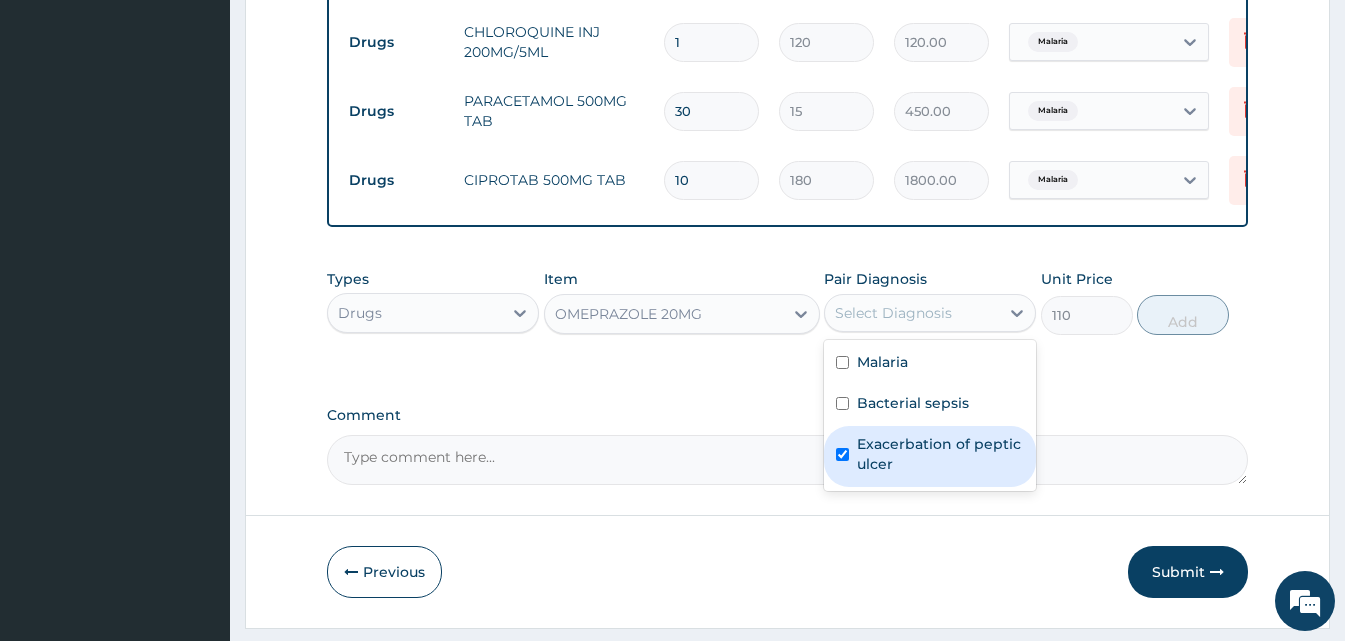 checkbox on "true" 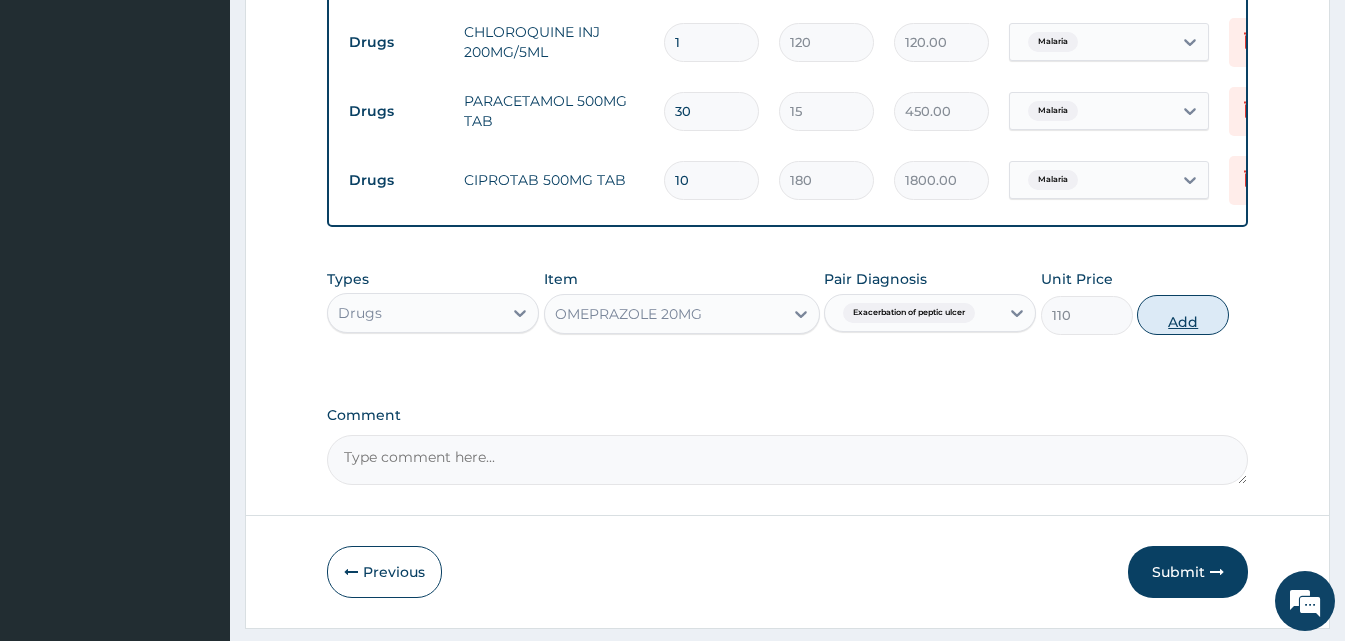 click on "Add" at bounding box center (1183, 315) 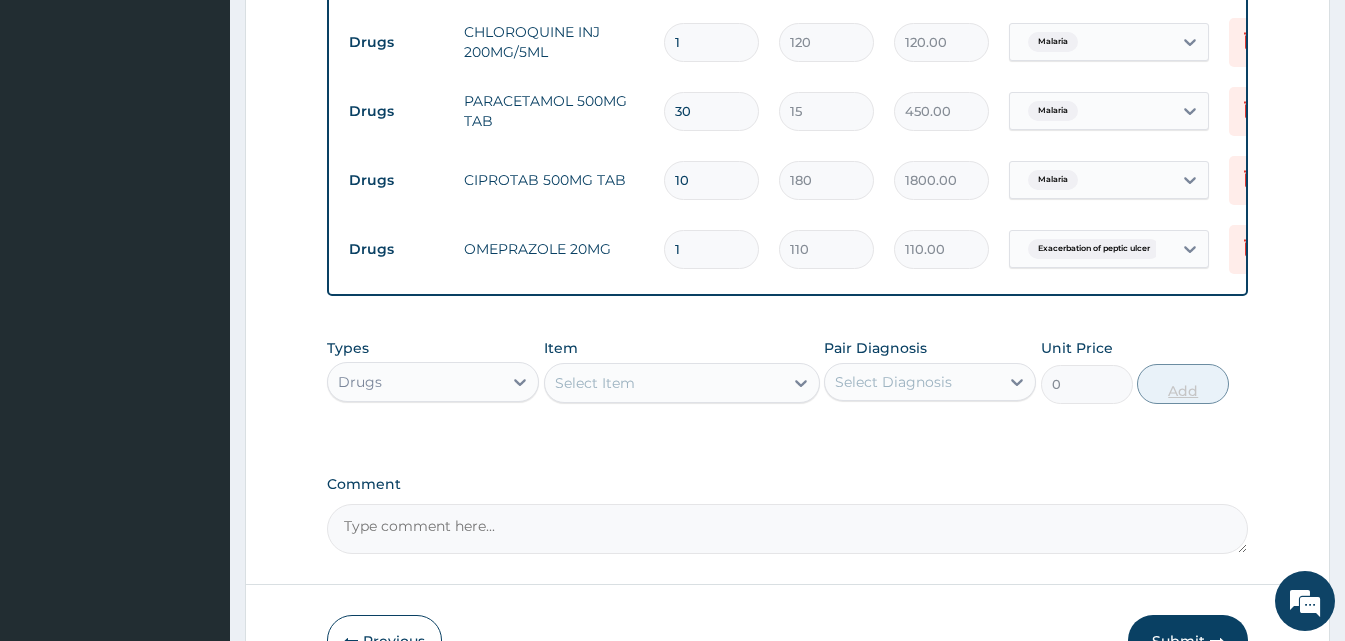 type on "14" 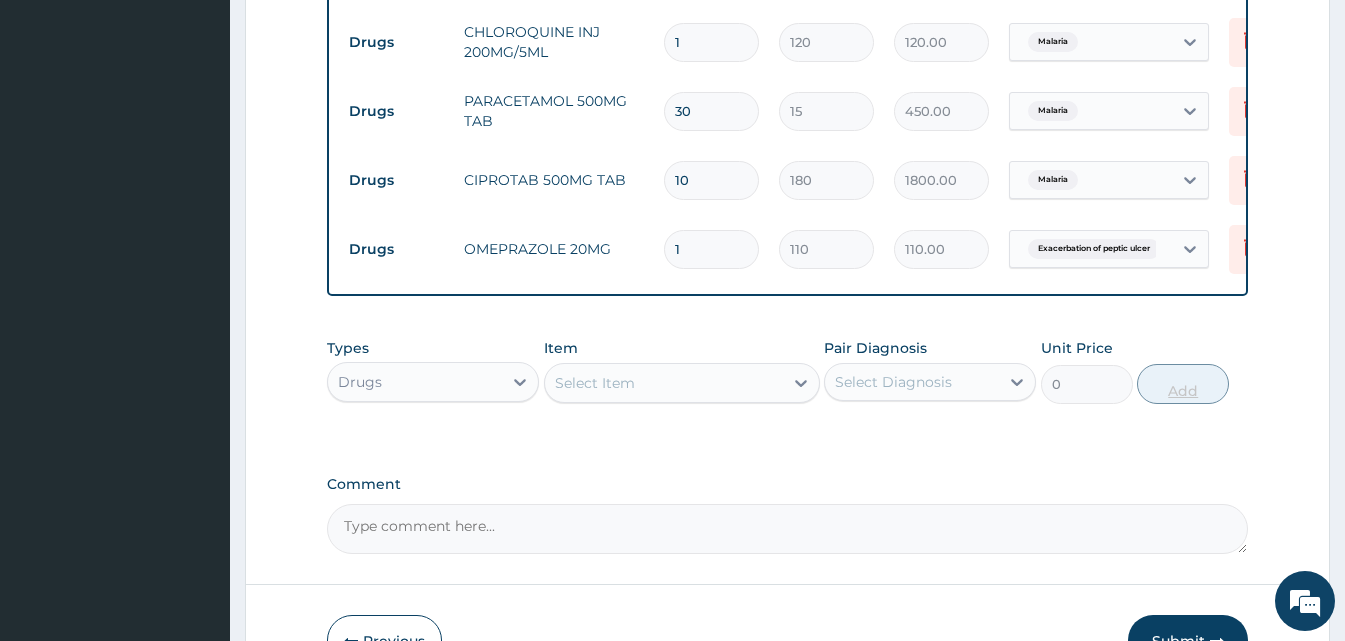 type on "1540.00" 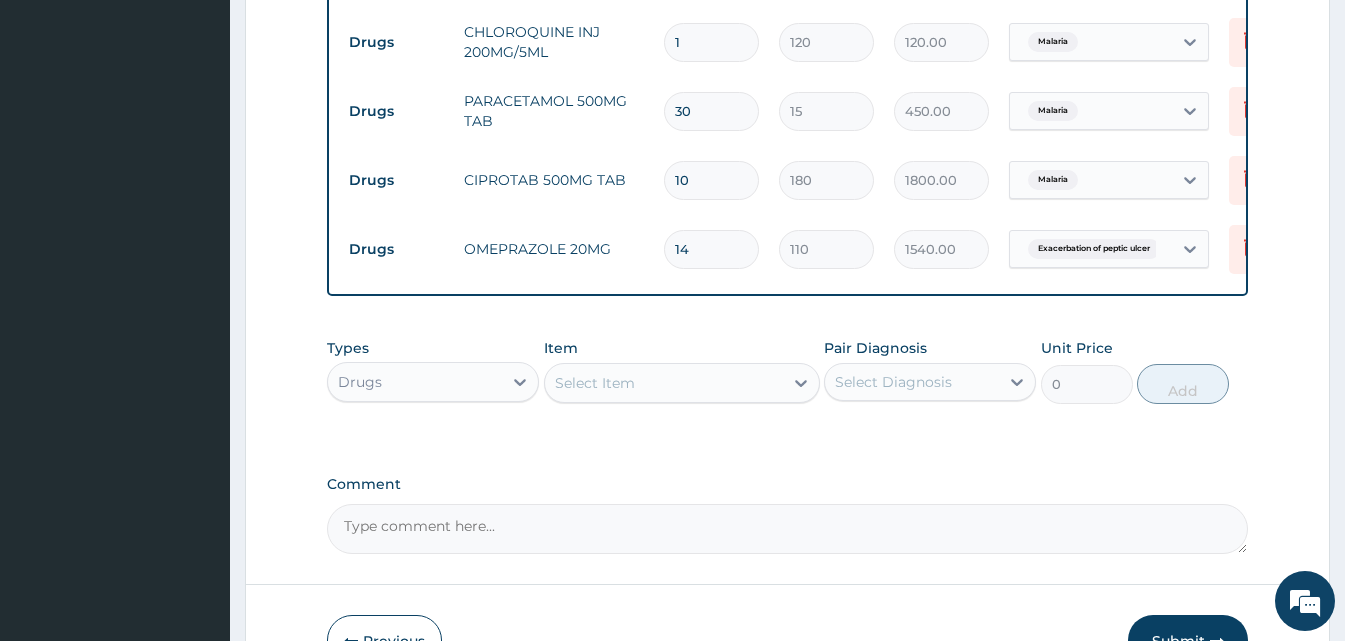 type on "14" 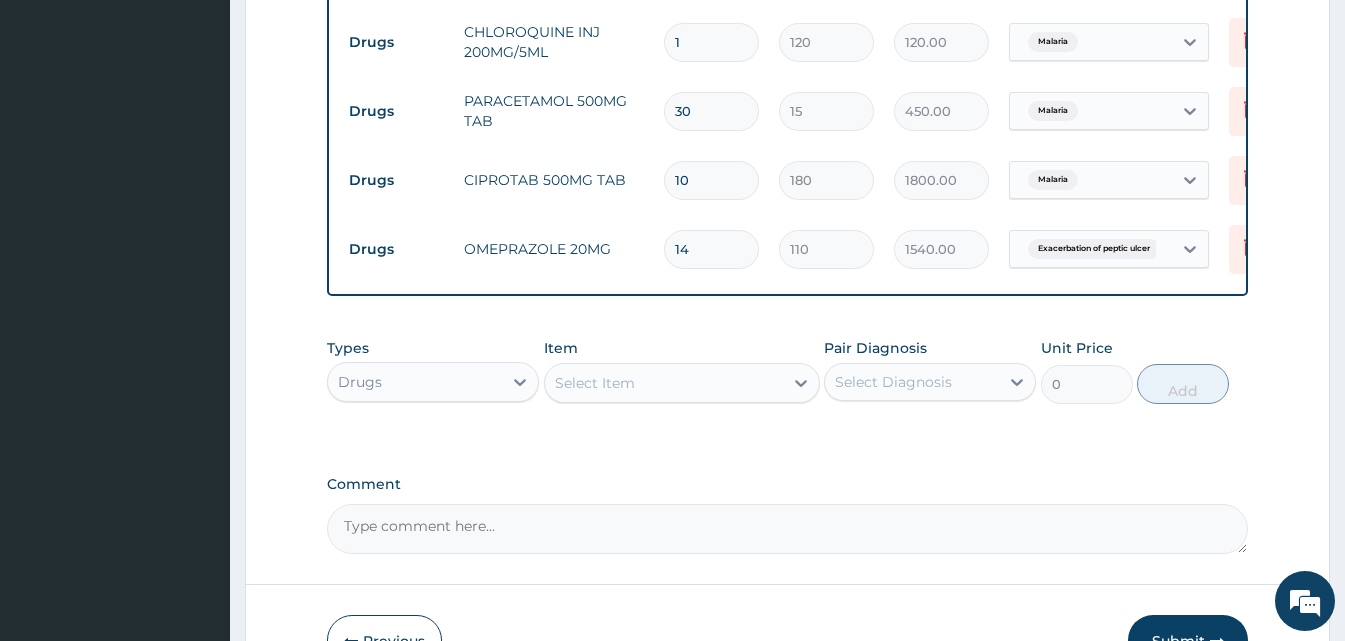 click on "Select Item" at bounding box center (664, 383) 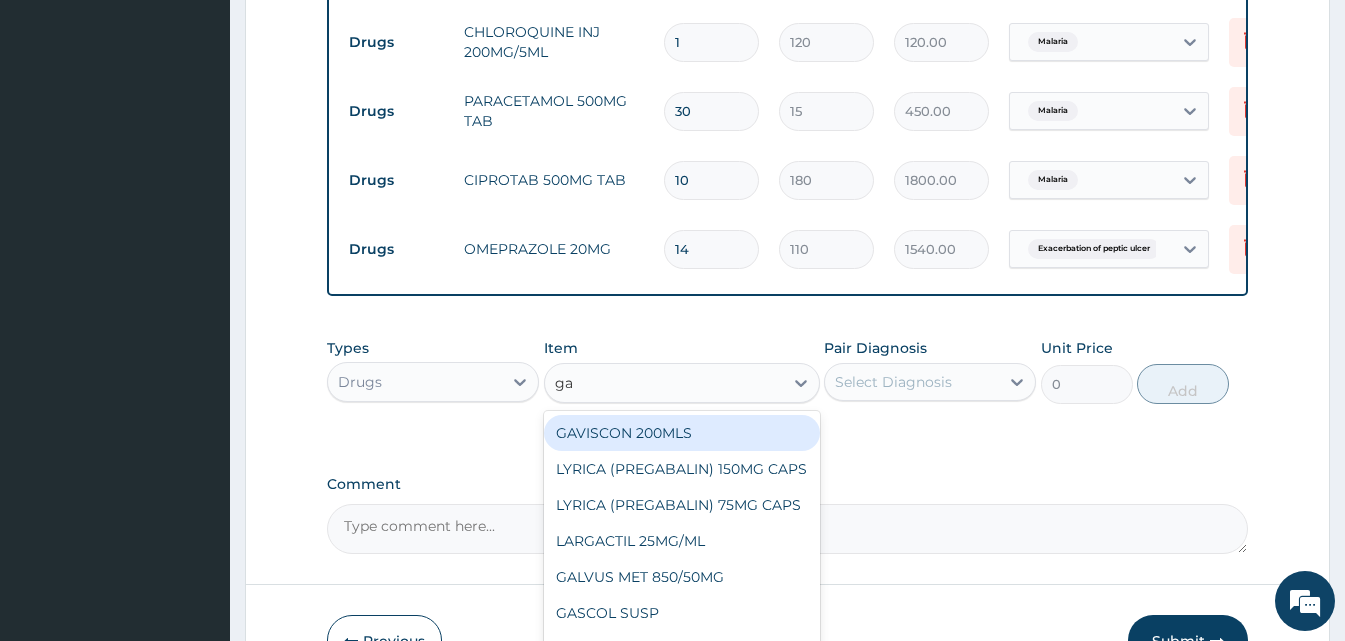 type on "gas" 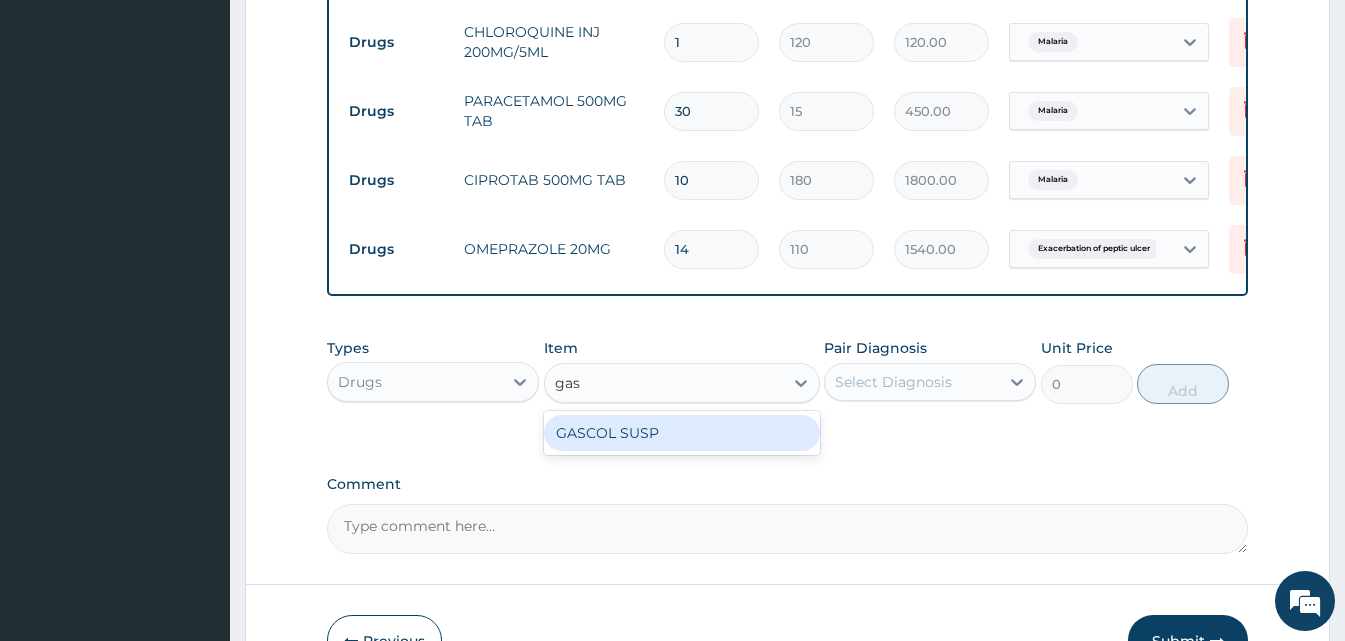 click on "GASCOL SUSP" at bounding box center [682, 433] 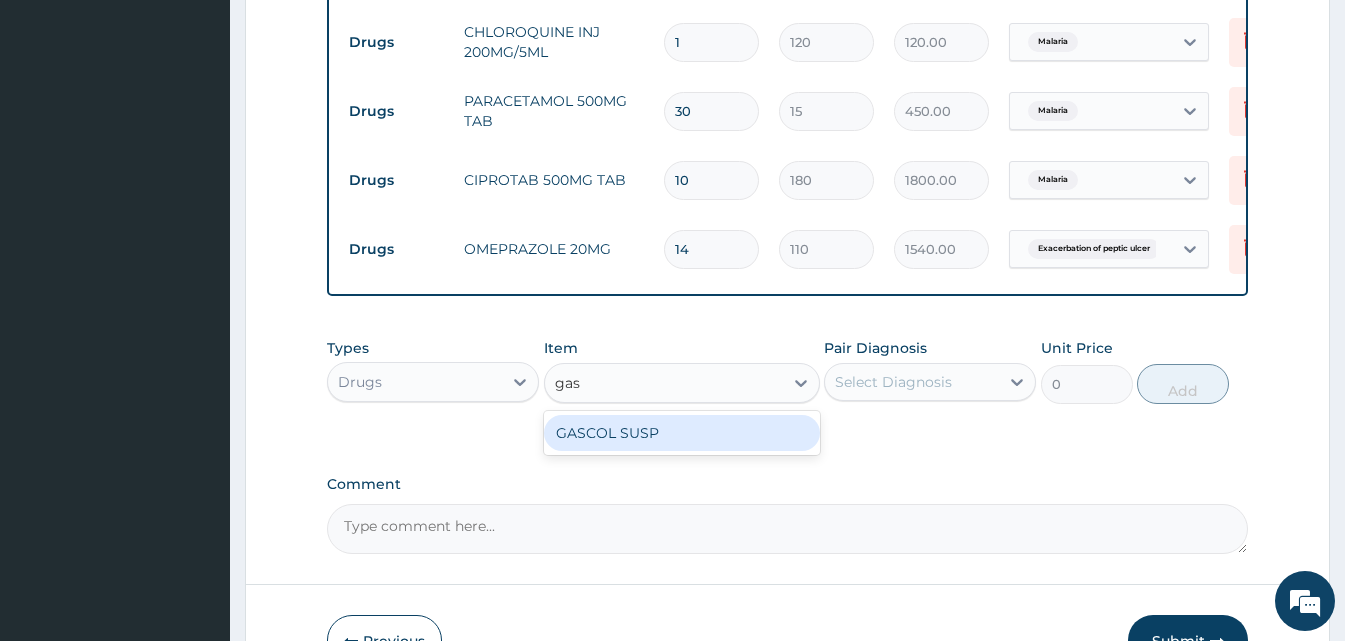 type 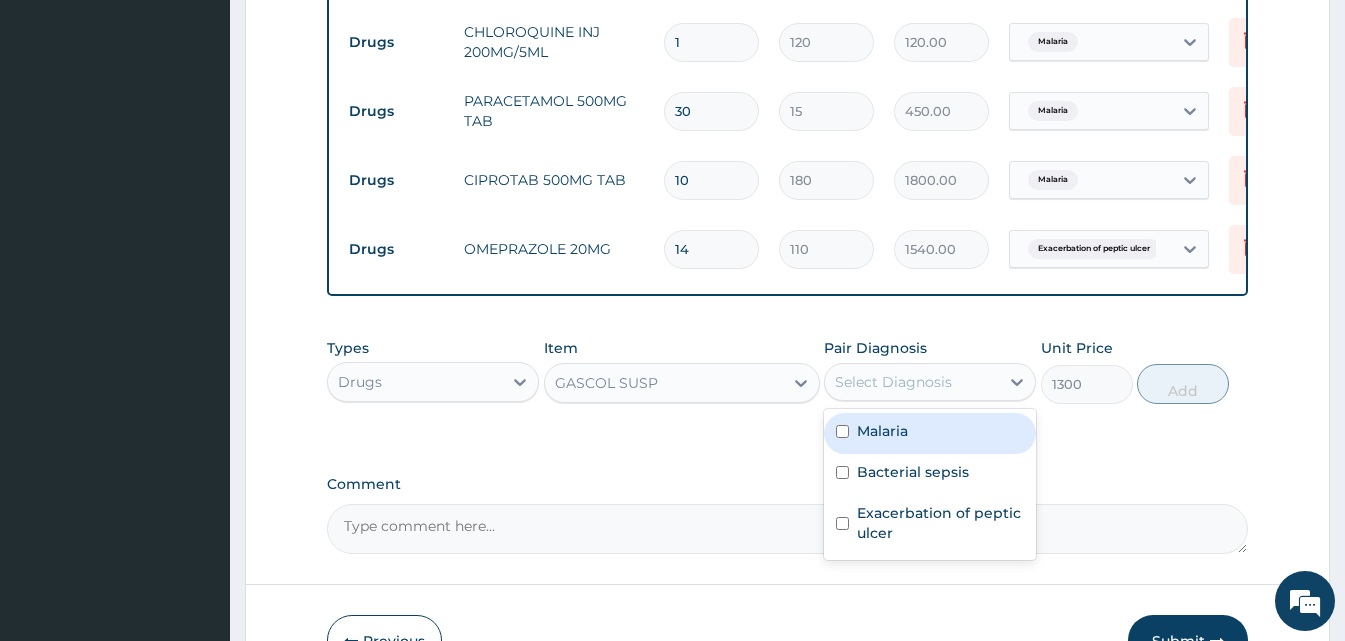 click on "Select Diagnosis" at bounding box center [912, 382] 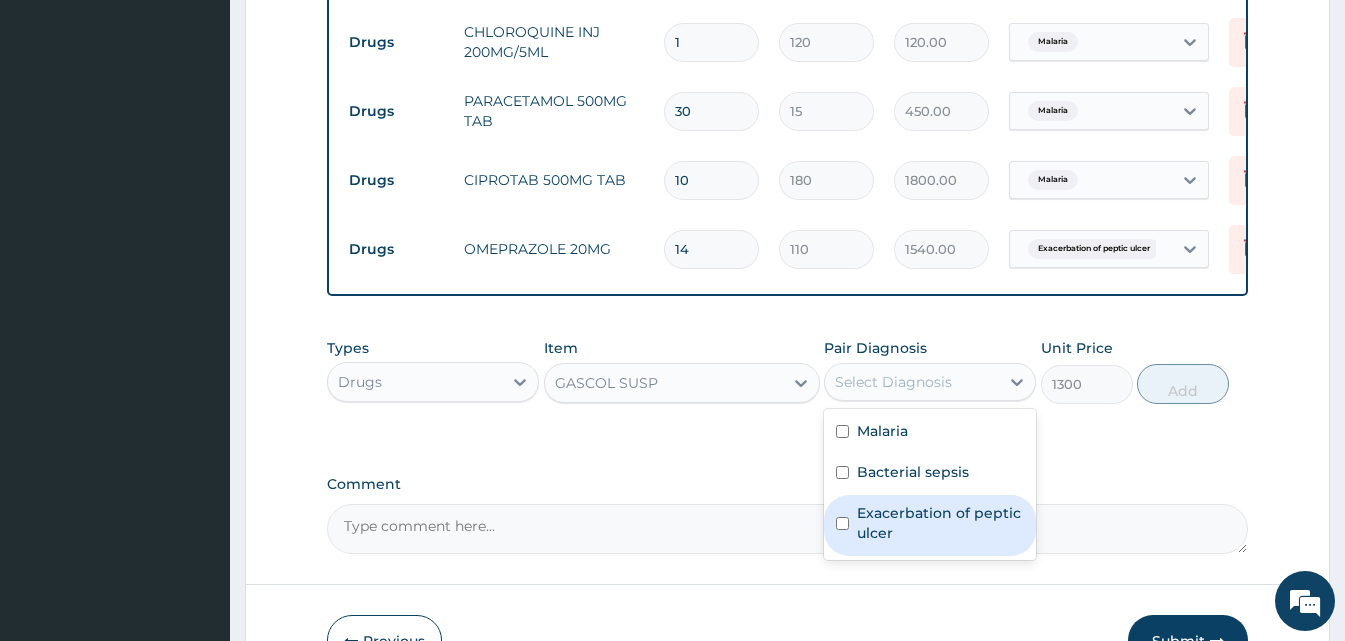 click on "Exacerbation of peptic ulcer" at bounding box center [940, 523] 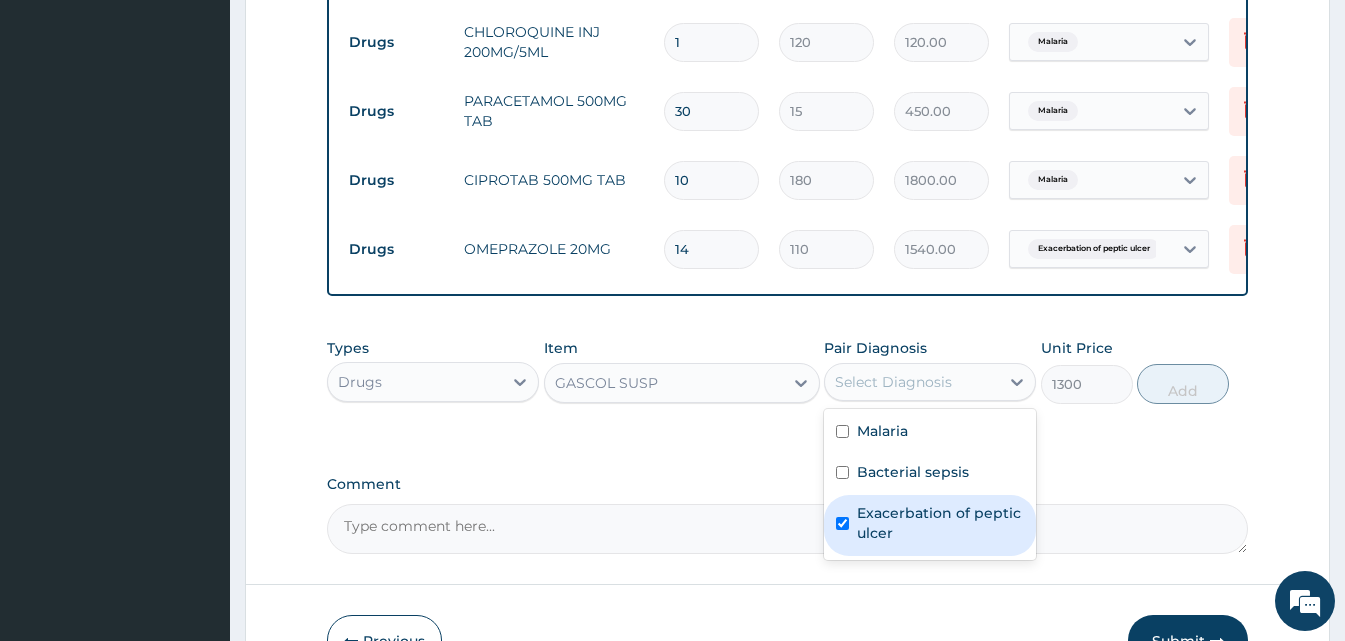 checkbox on "true" 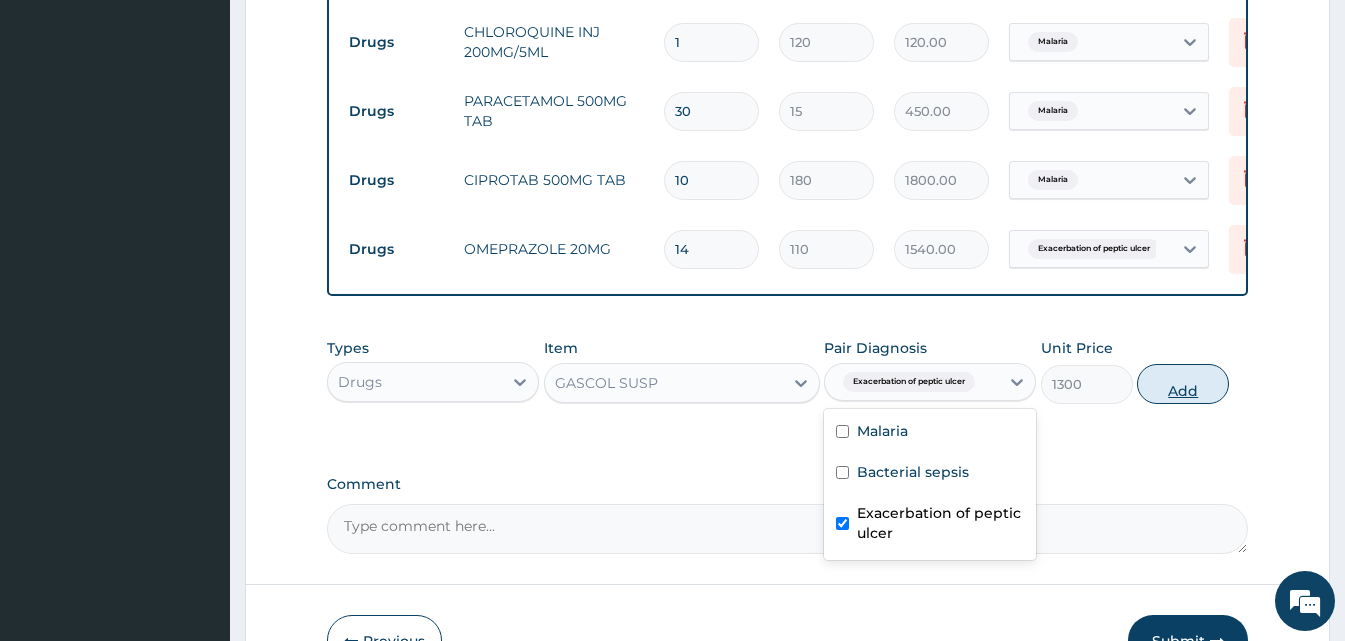 click on "Add" at bounding box center [1183, 384] 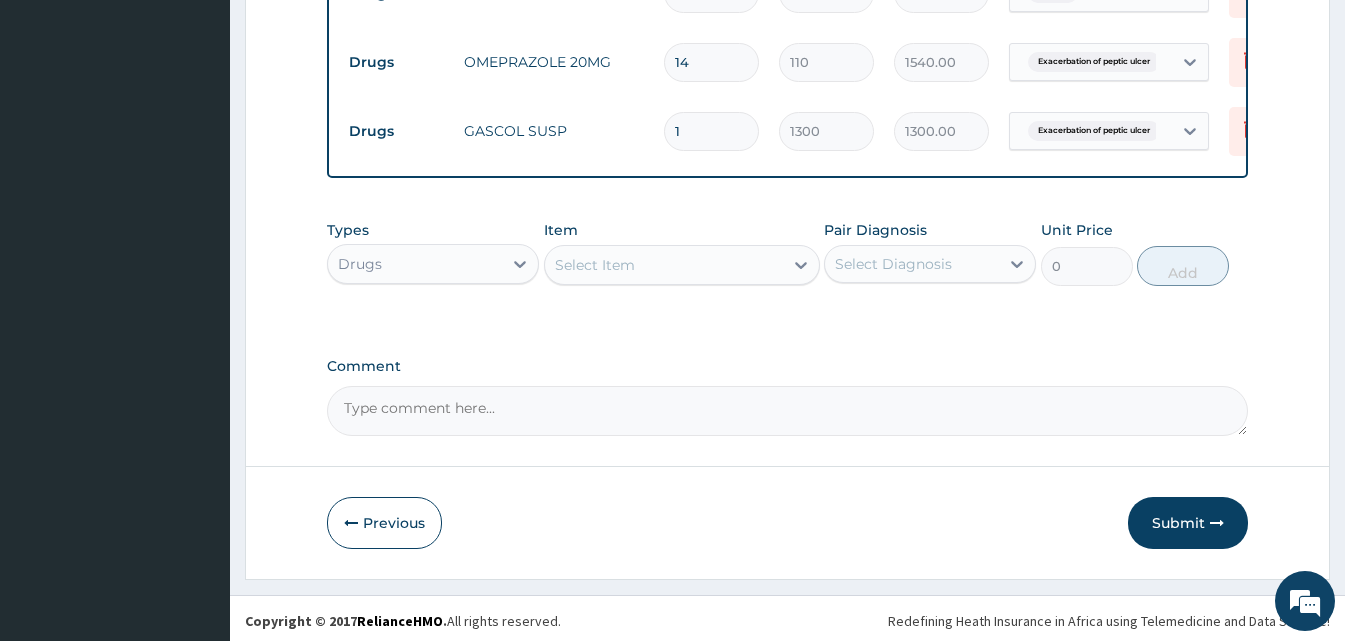 scroll, scrollTop: 1204, scrollLeft: 0, axis: vertical 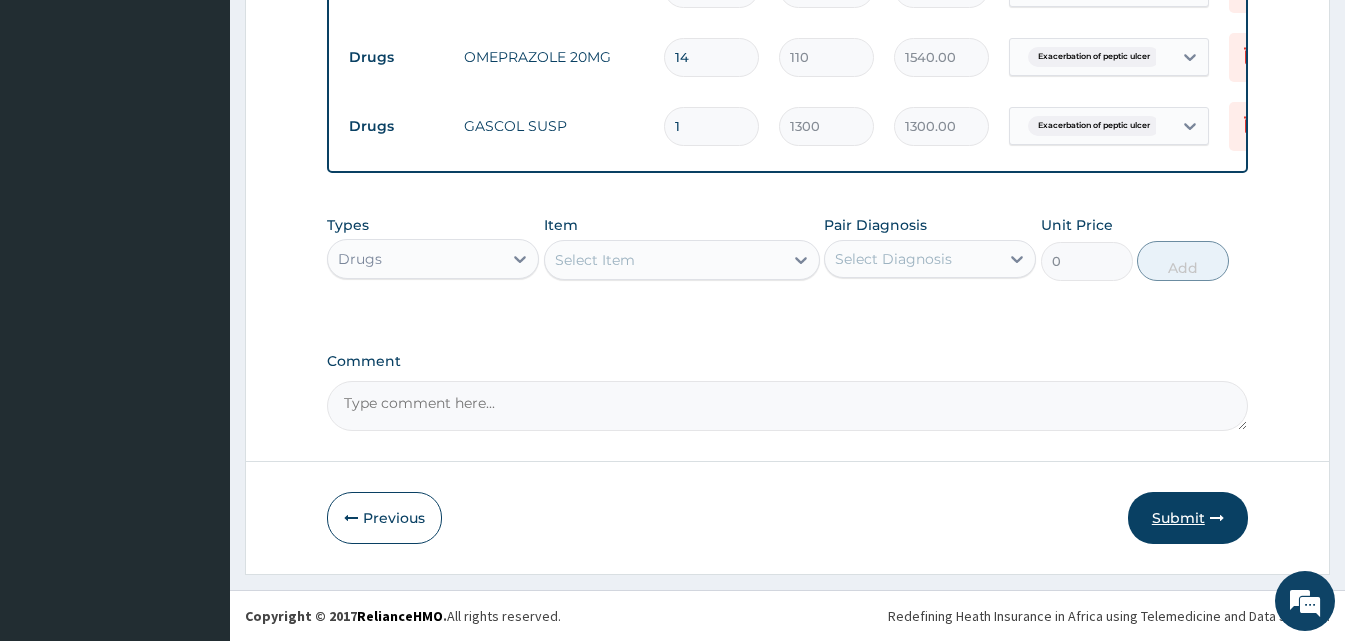 click on "Submit" at bounding box center [1188, 518] 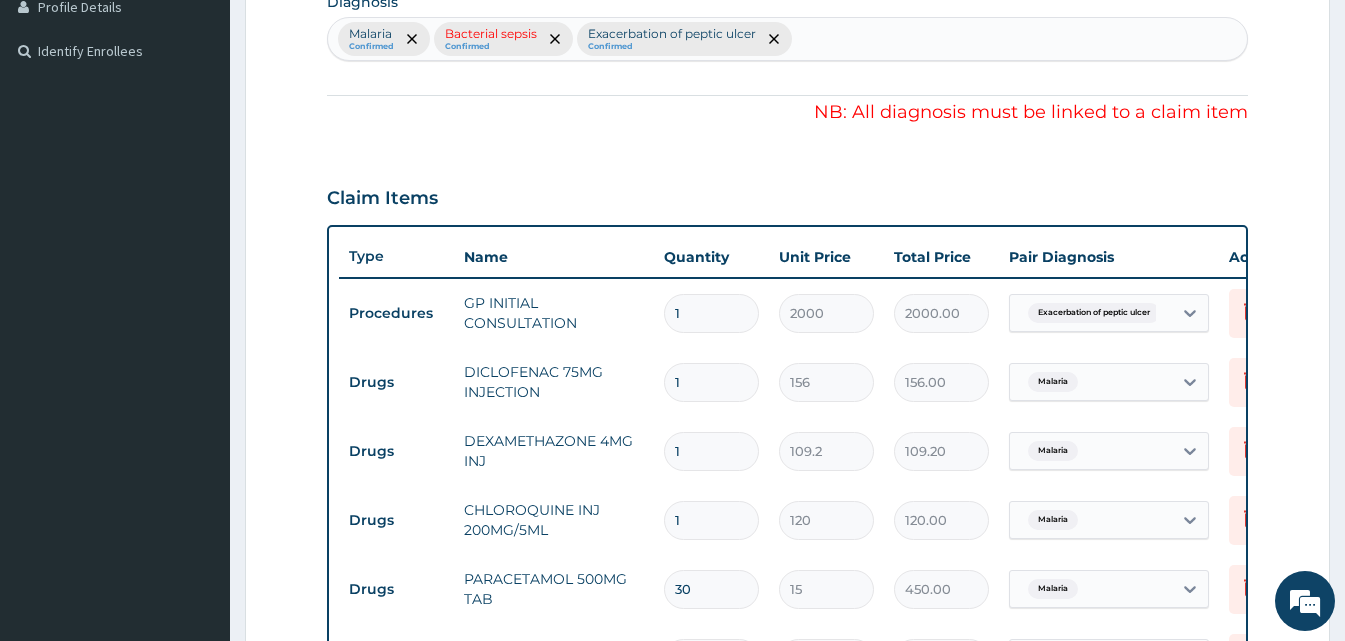 scroll, scrollTop: 479, scrollLeft: 0, axis: vertical 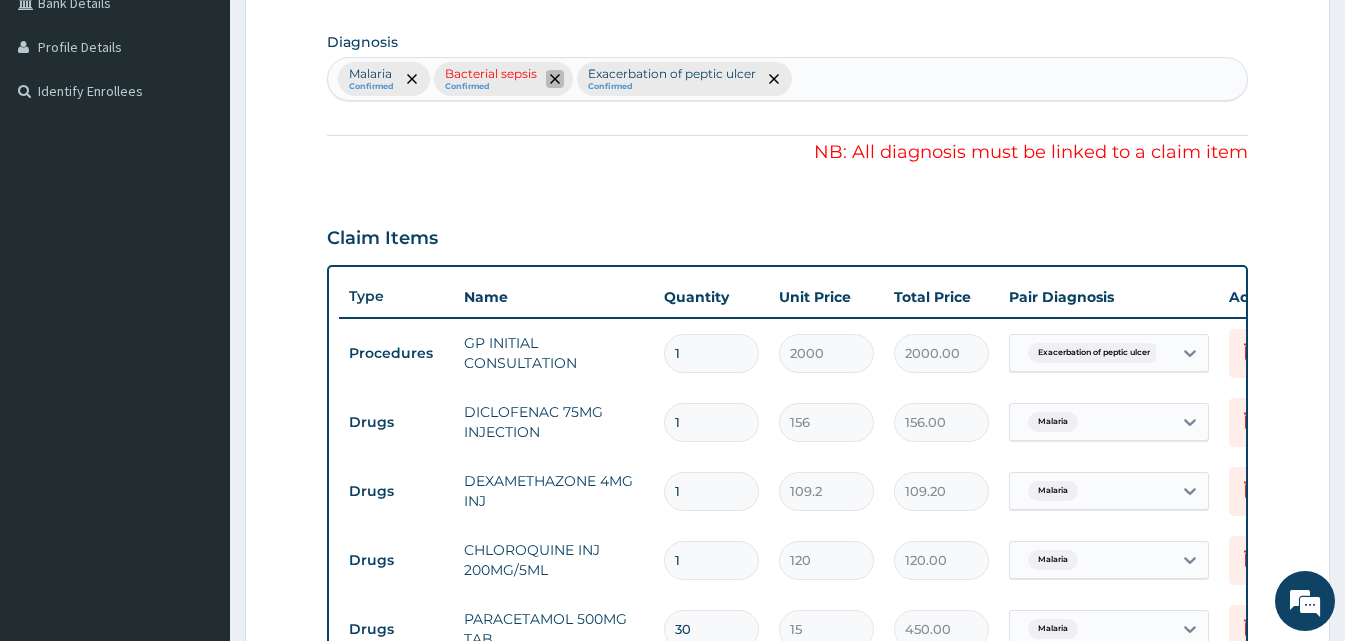 click 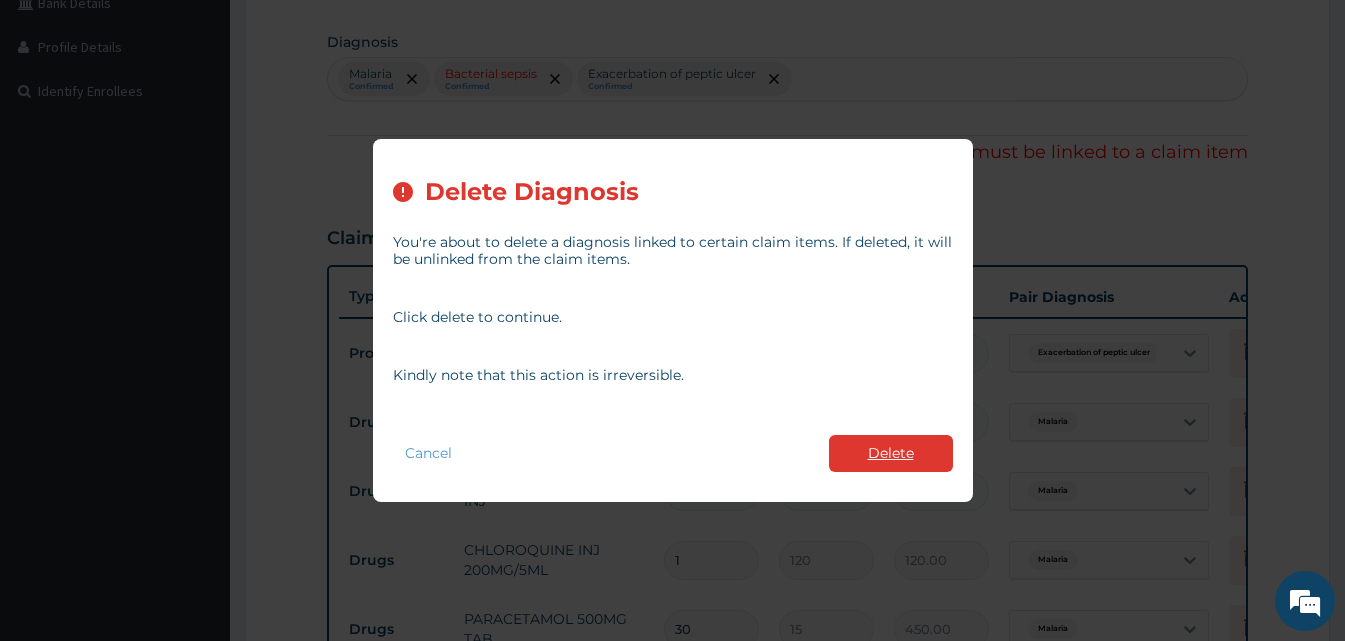 click on "Delete" at bounding box center [891, 453] 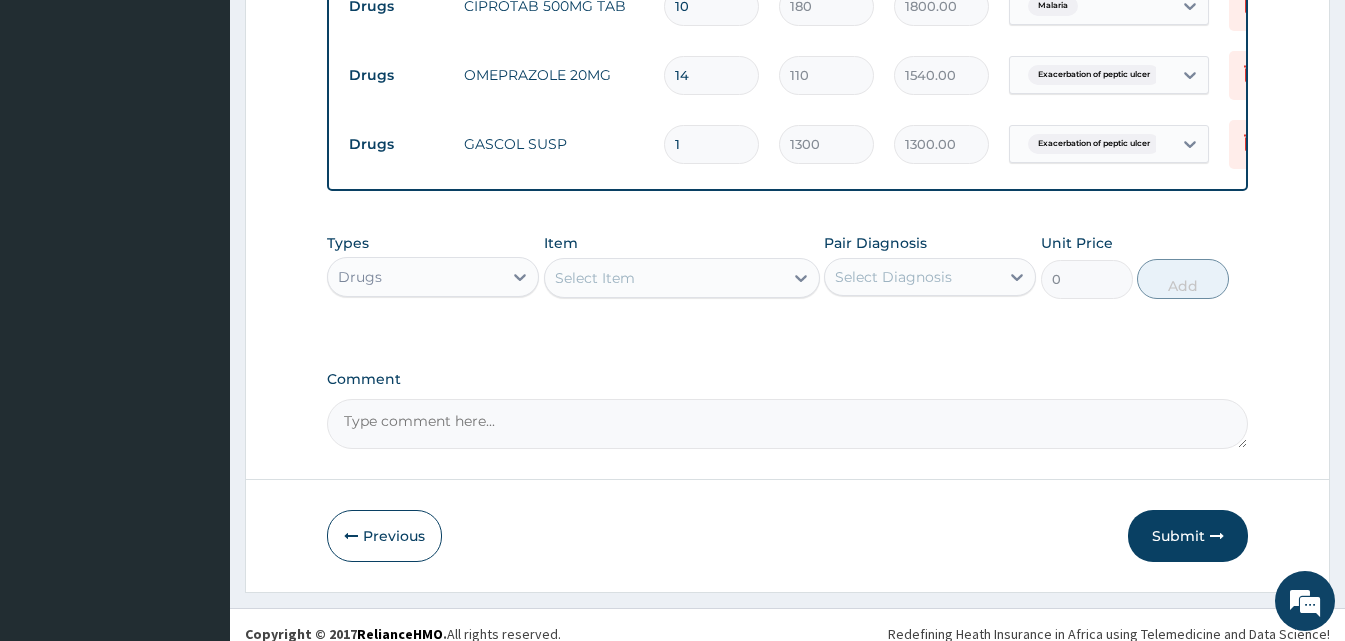 scroll, scrollTop: 1204, scrollLeft: 0, axis: vertical 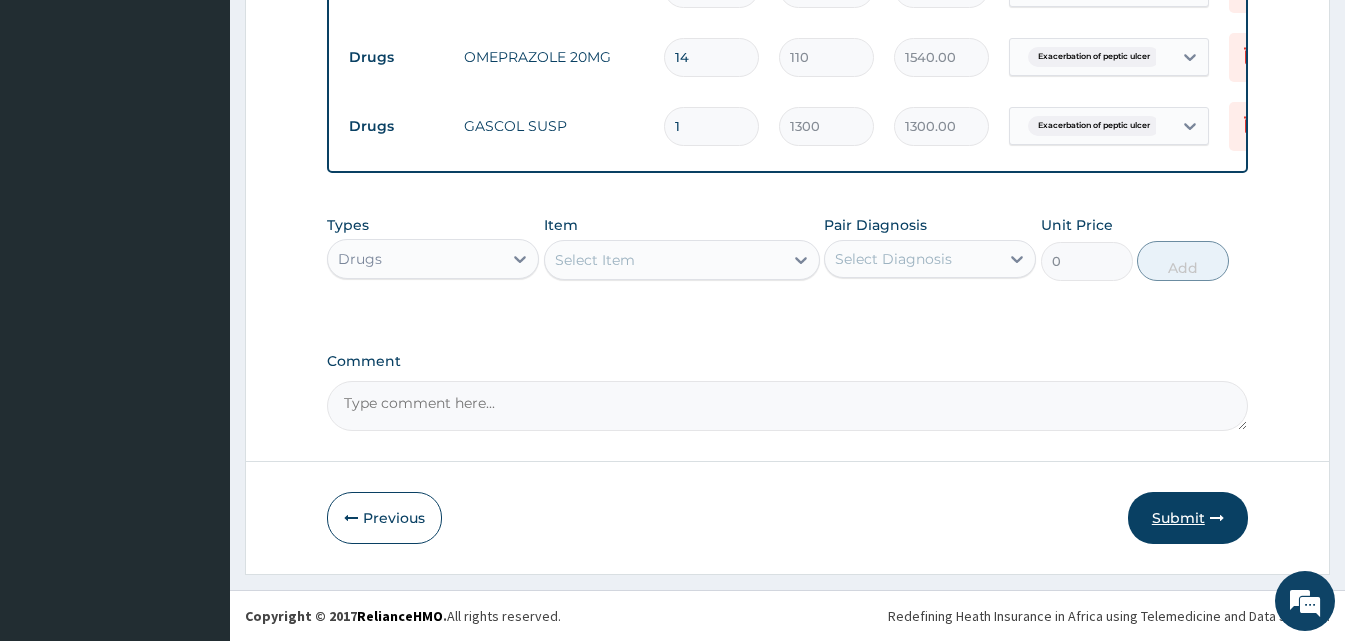 click on "Submit" at bounding box center (1188, 518) 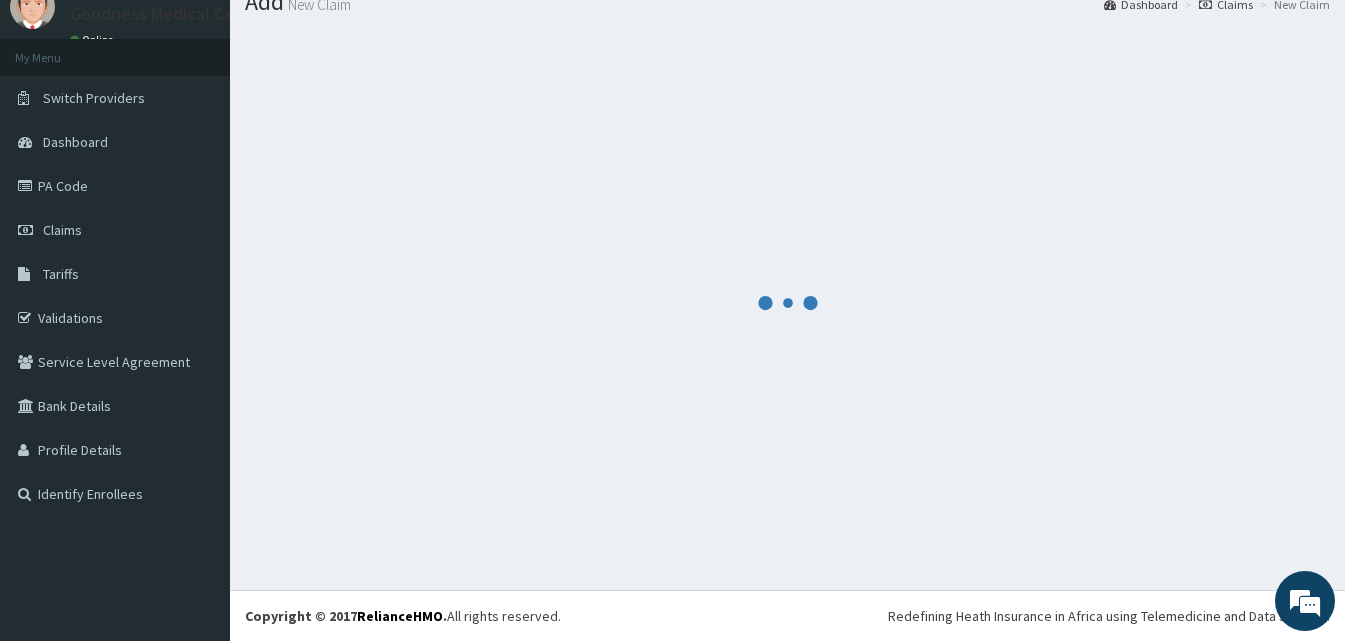 scroll, scrollTop: 1204, scrollLeft: 0, axis: vertical 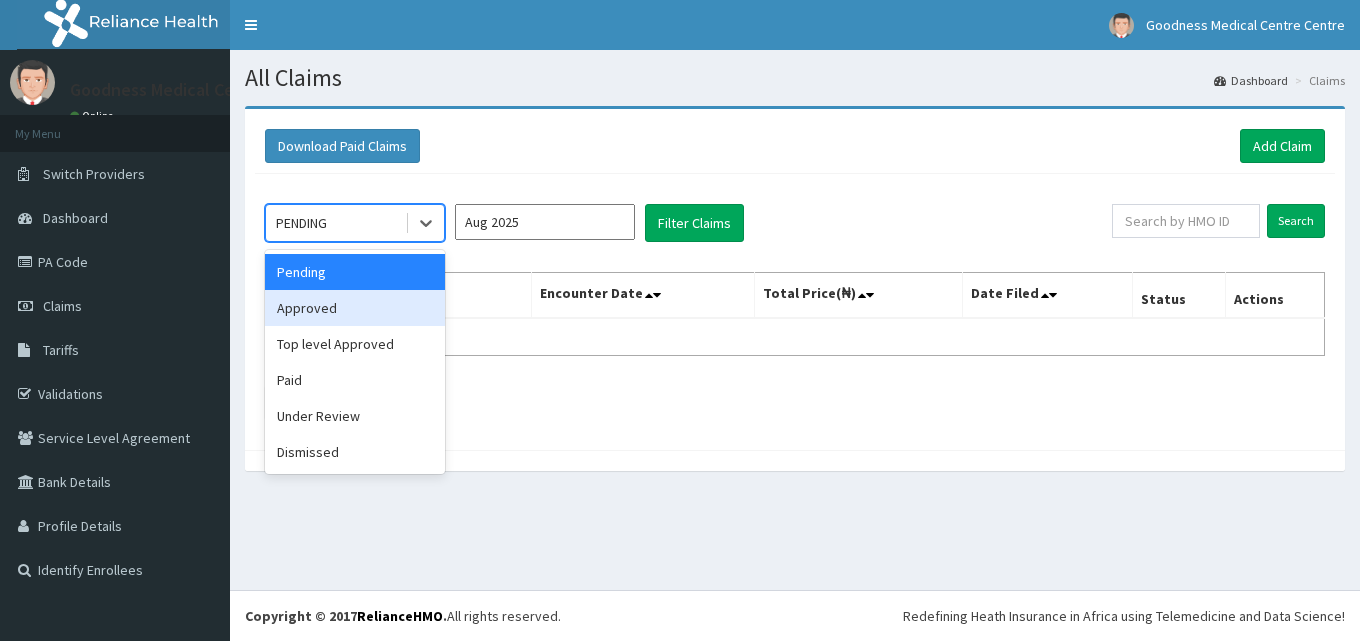 click on "Approved" at bounding box center (355, 308) 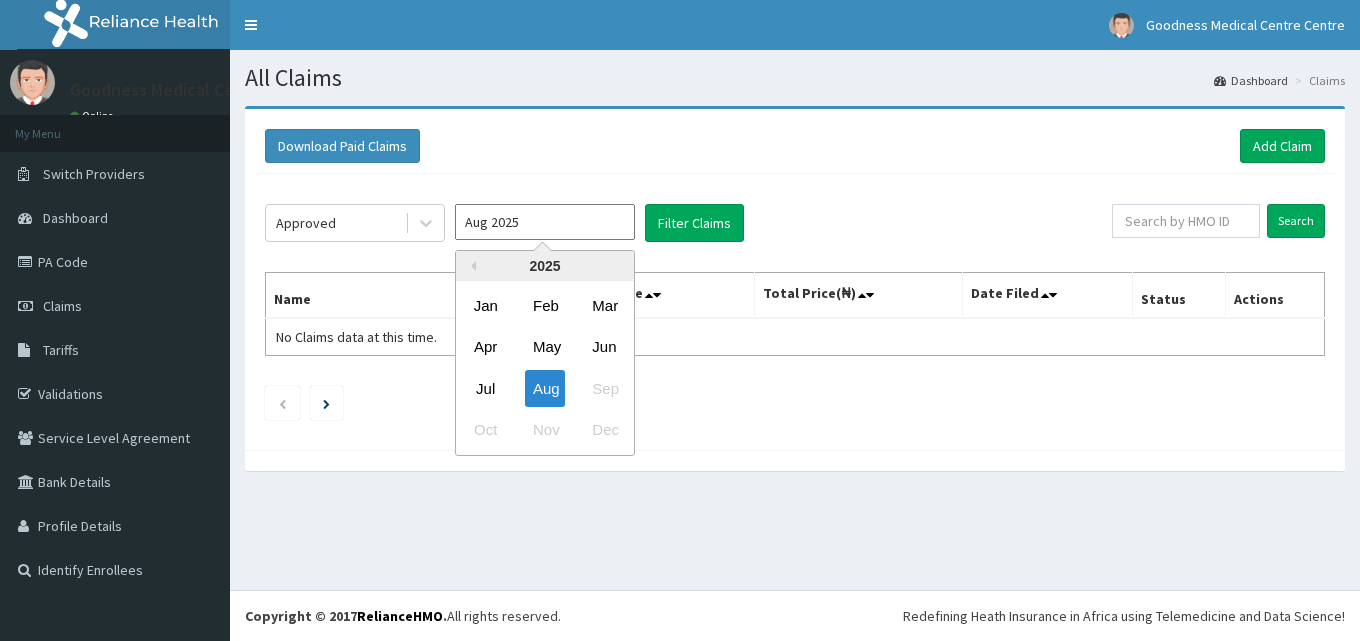 click on "Aug 2025" at bounding box center (545, 222) 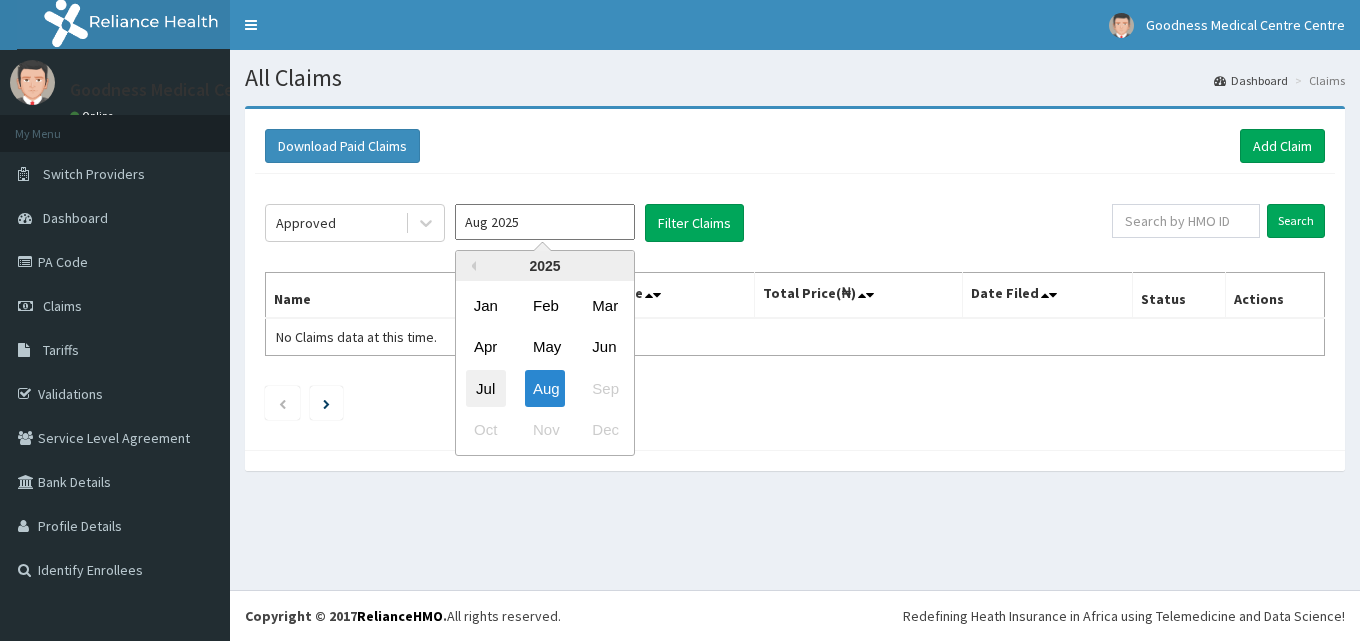 click on "Jul" at bounding box center [486, 388] 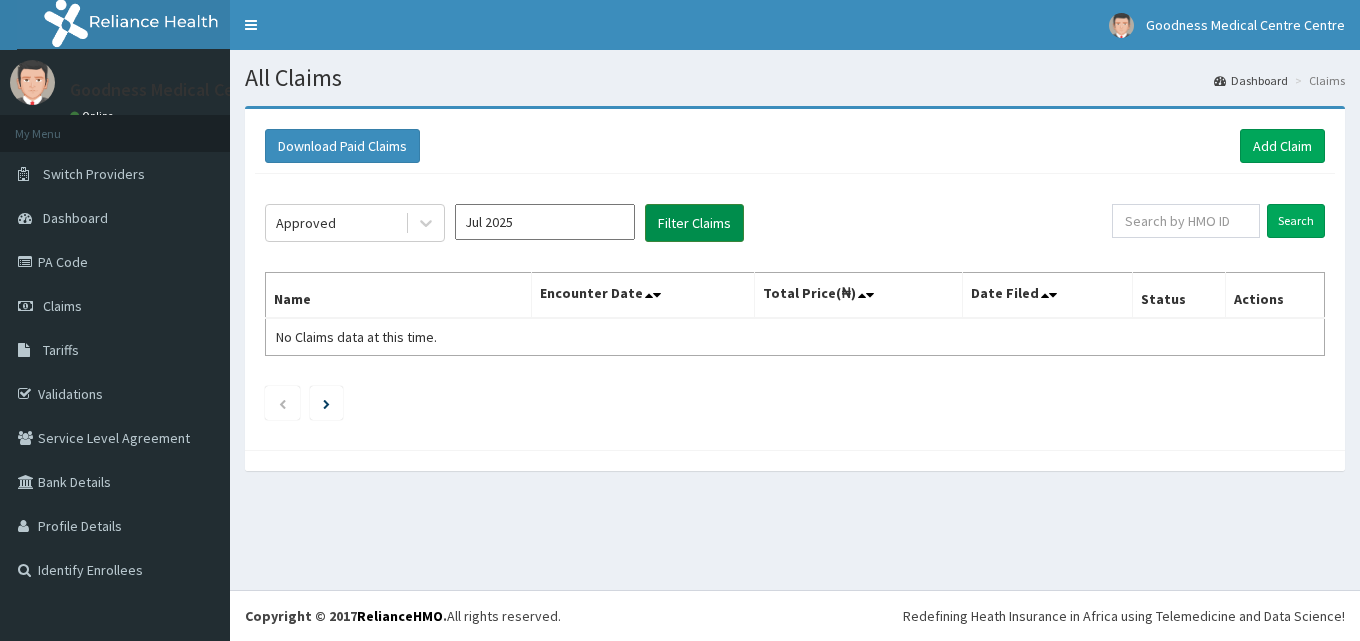 click on "Filter Claims" at bounding box center [694, 223] 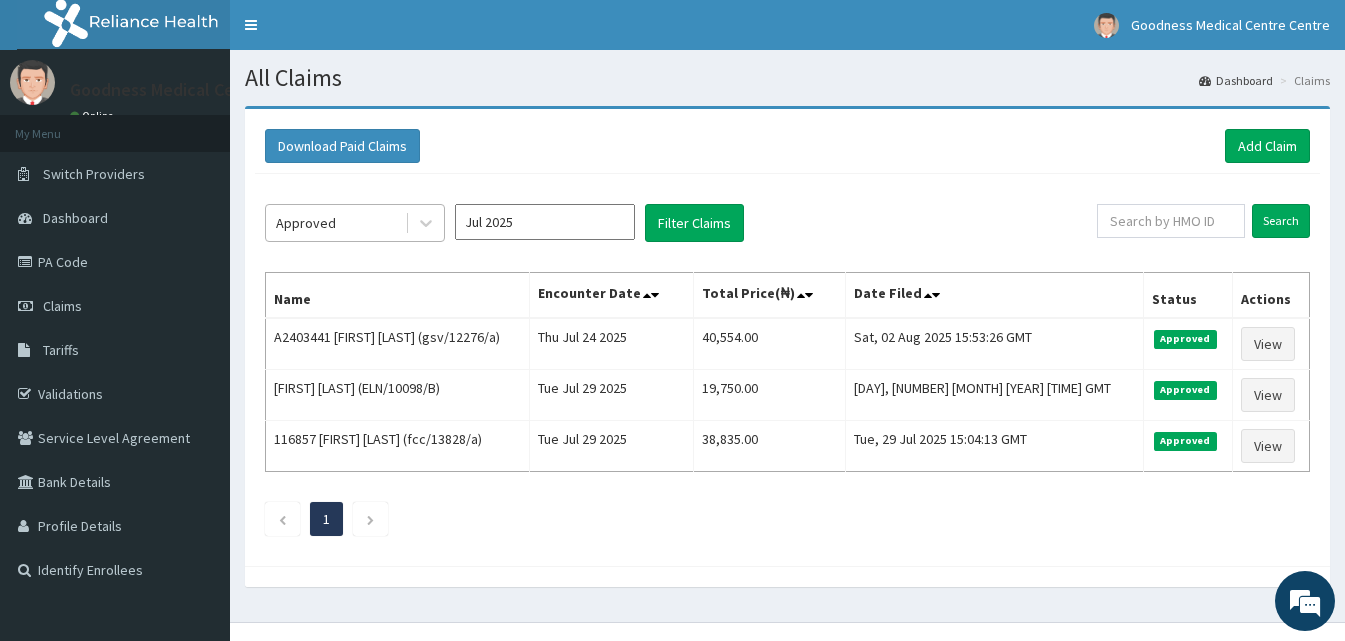 click on "Approved" at bounding box center (335, 223) 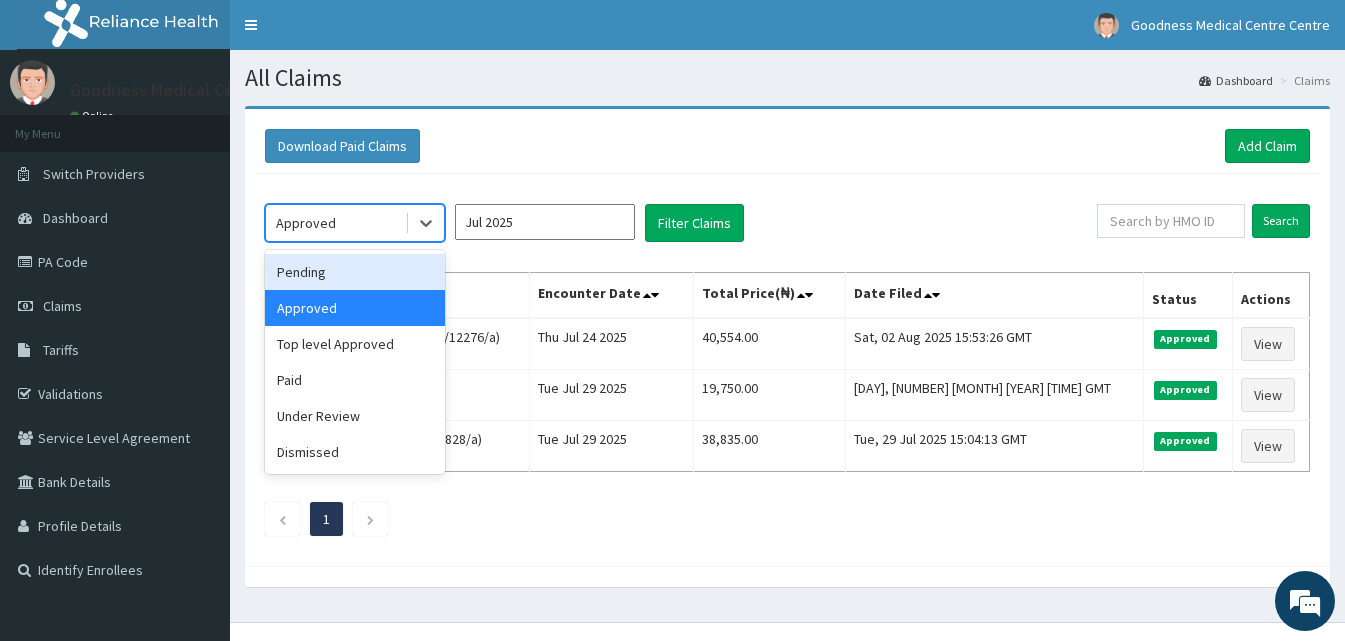 click on "Pending" at bounding box center (355, 272) 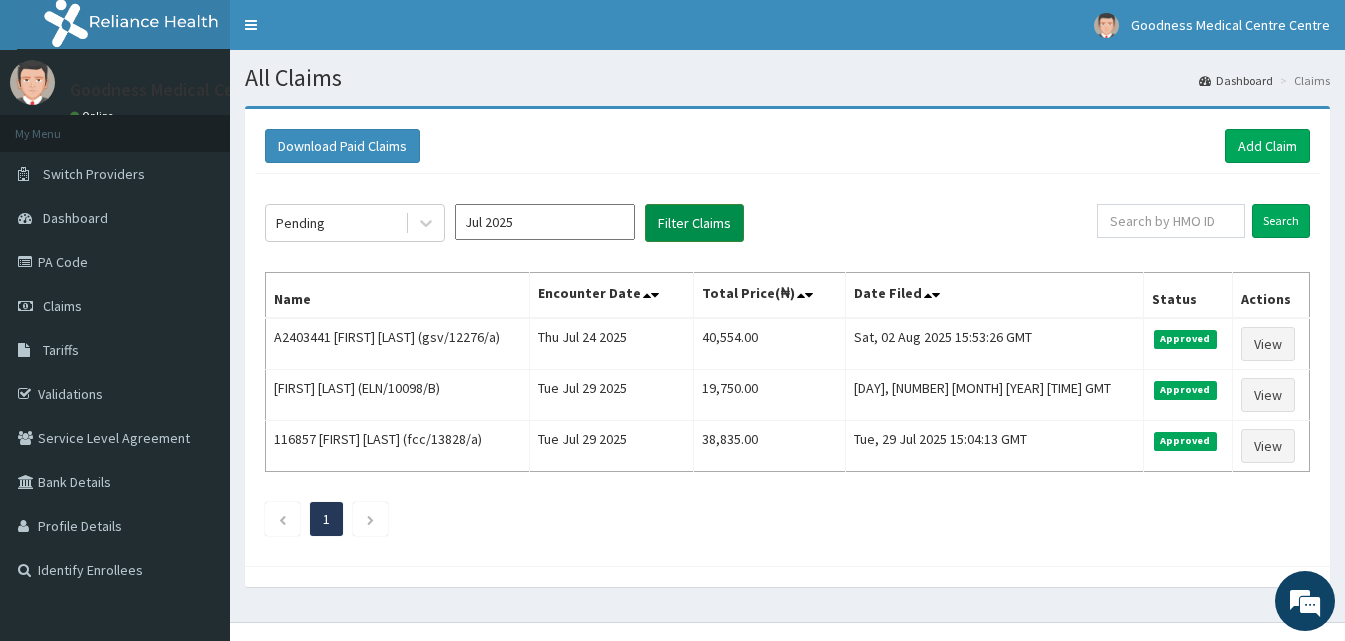 click on "Filter Claims" at bounding box center (694, 223) 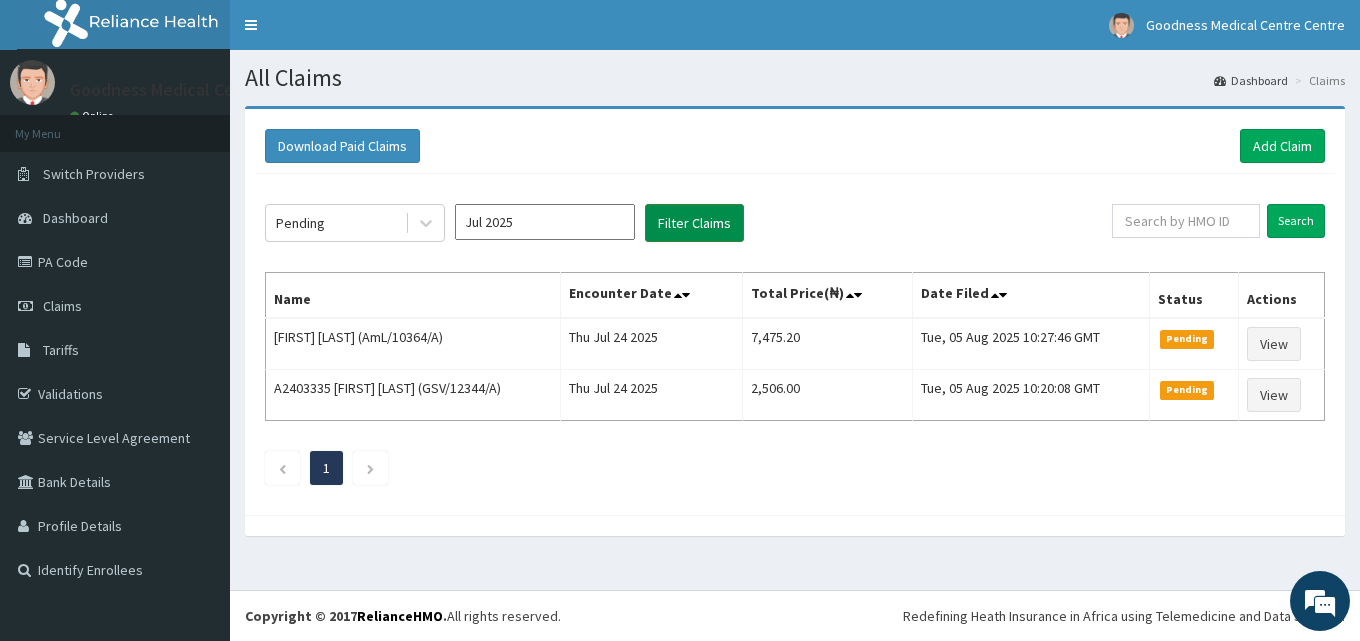 scroll, scrollTop: 0, scrollLeft: 0, axis: both 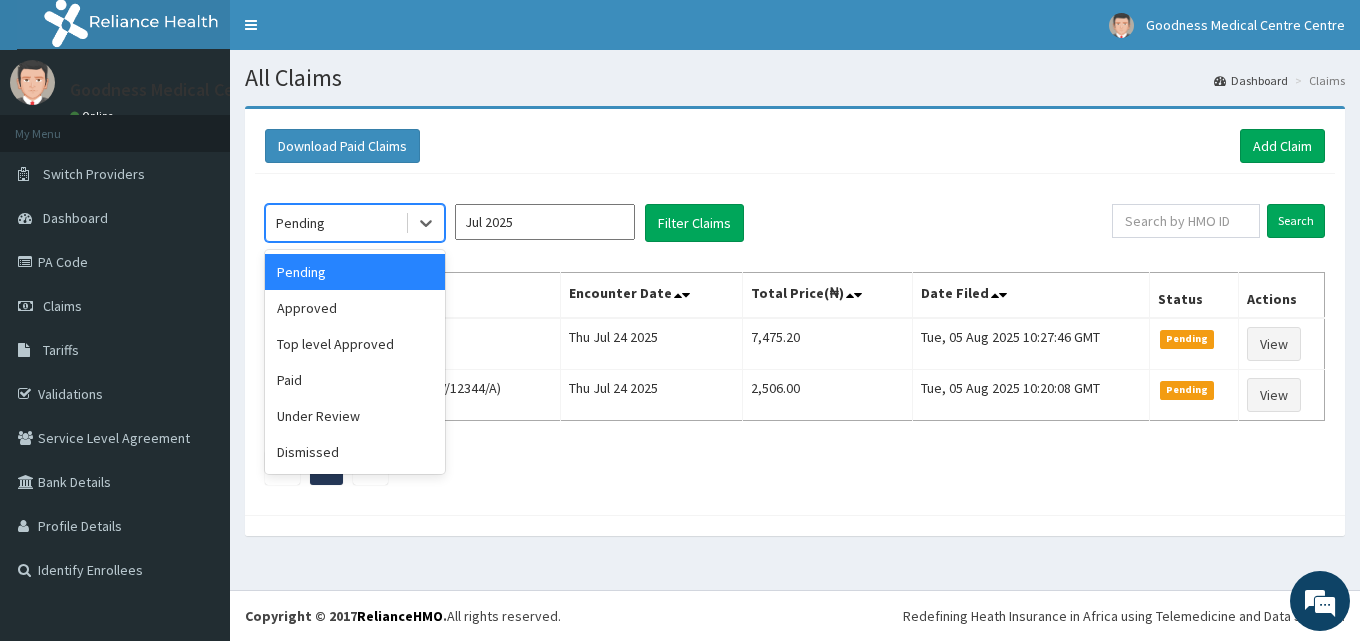 click on "Pending" at bounding box center (335, 223) 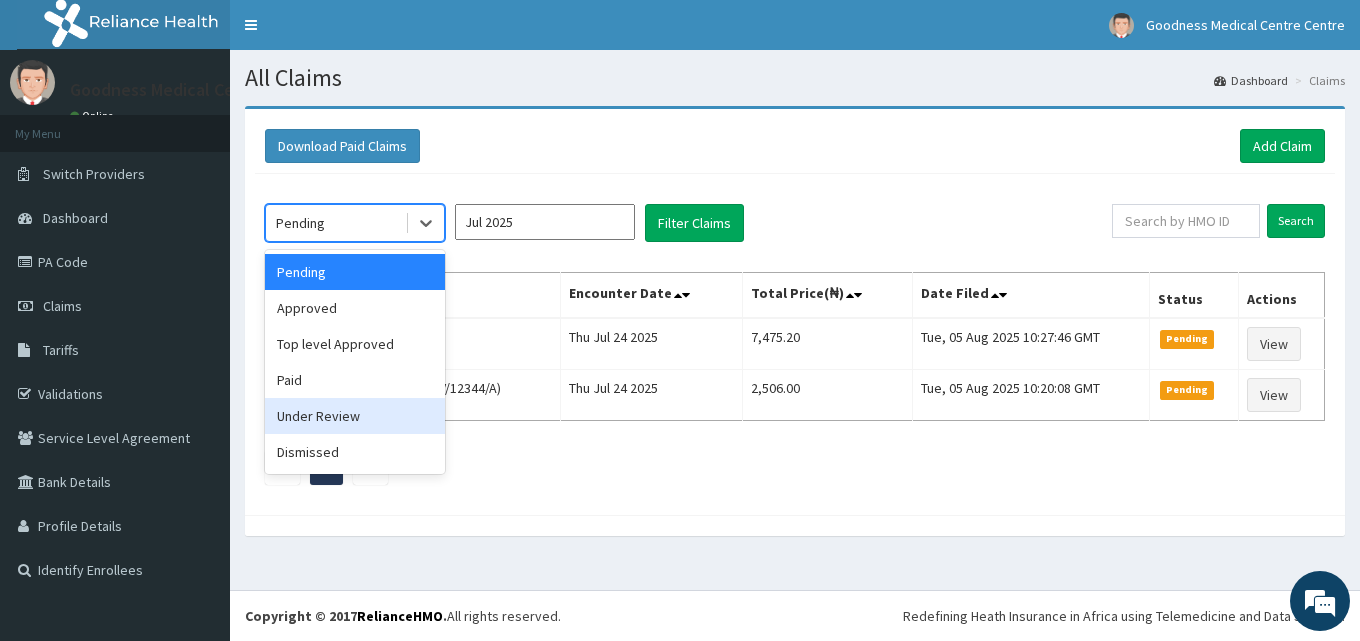 click on "Under Review" at bounding box center (355, 416) 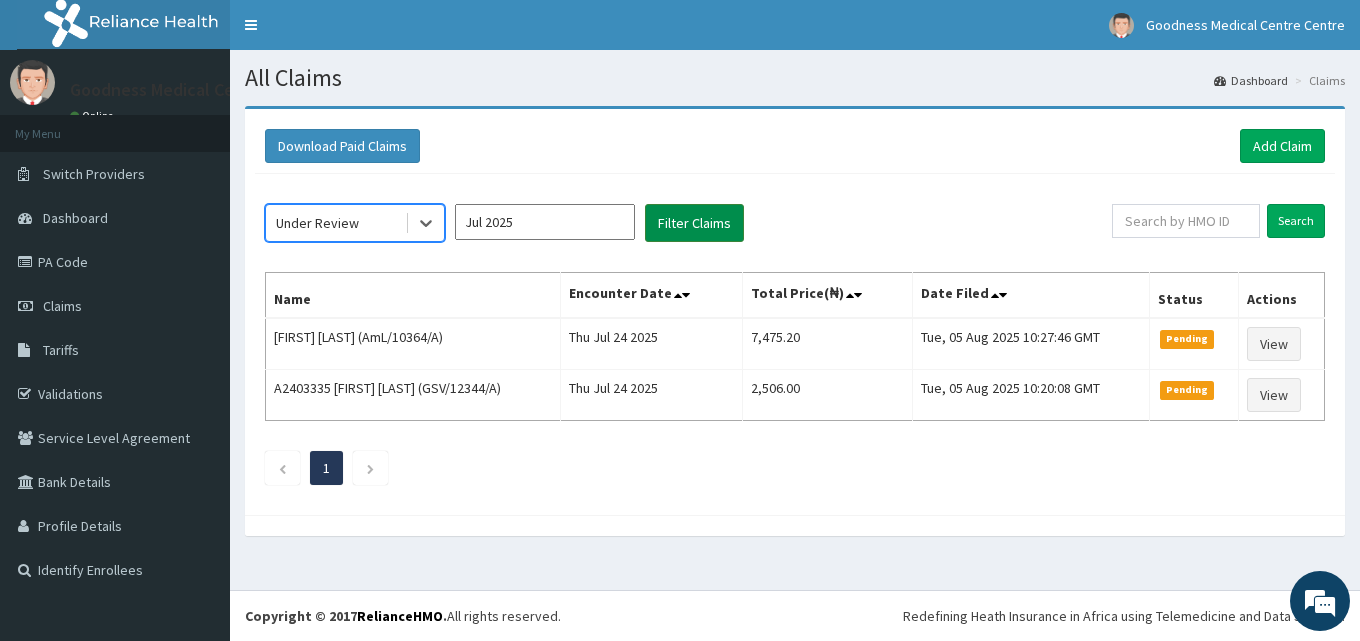 click on "Filter Claims" at bounding box center (694, 223) 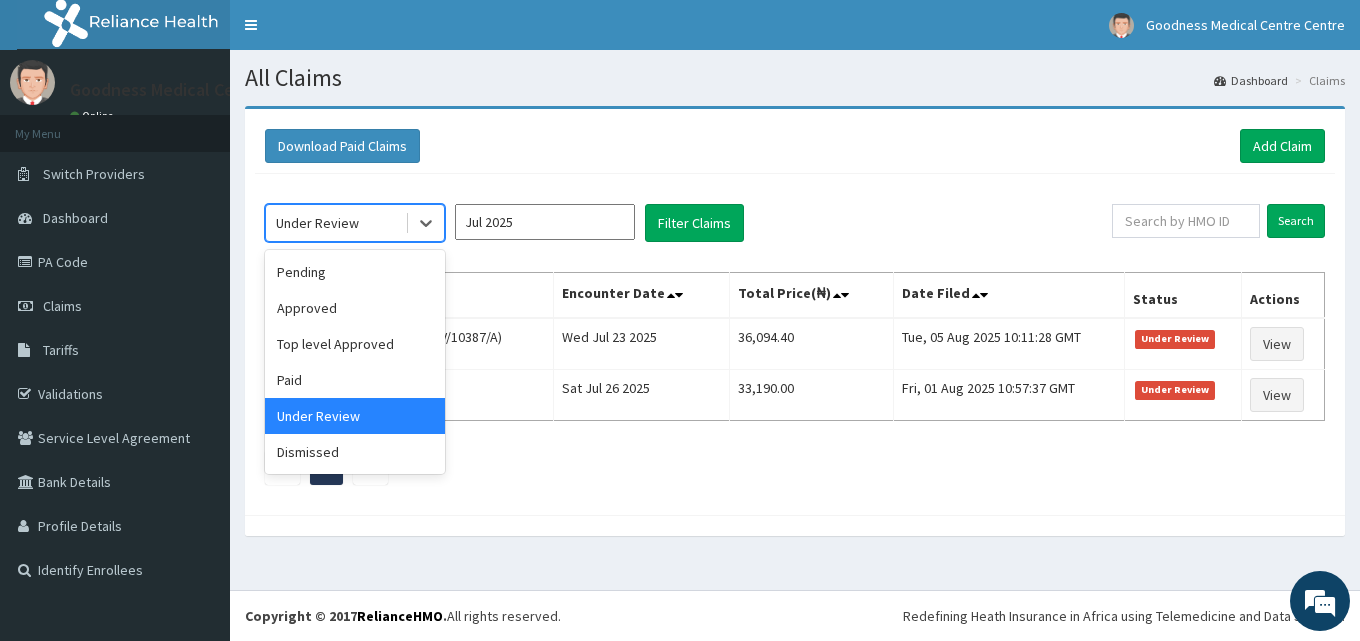 click on "Under Review" at bounding box center (335, 223) 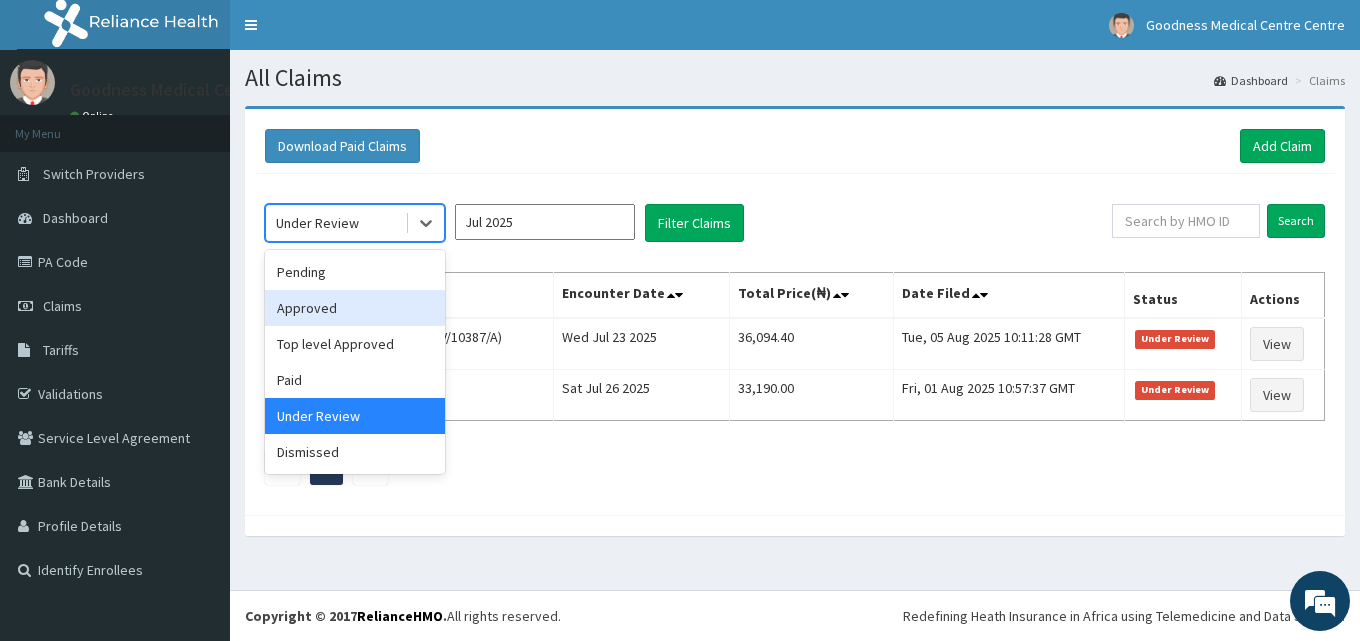 click on "Approved" at bounding box center (355, 308) 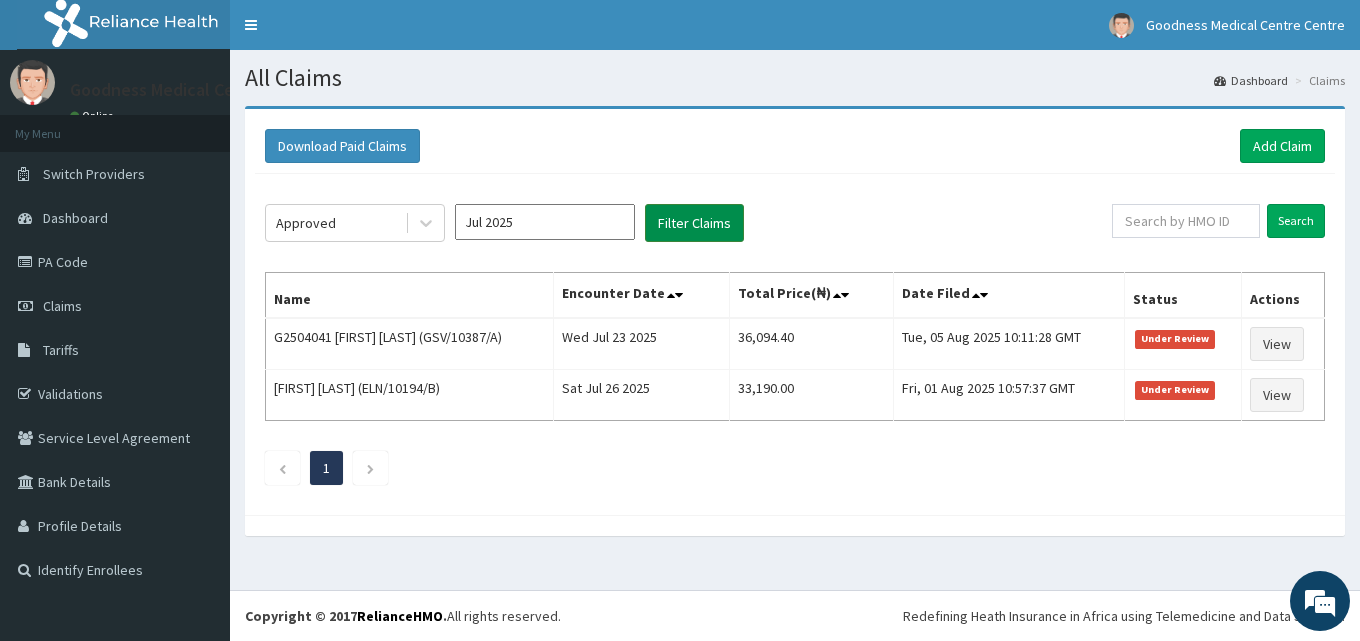 click on "Filter Claims" at bounding box center [694, 223] 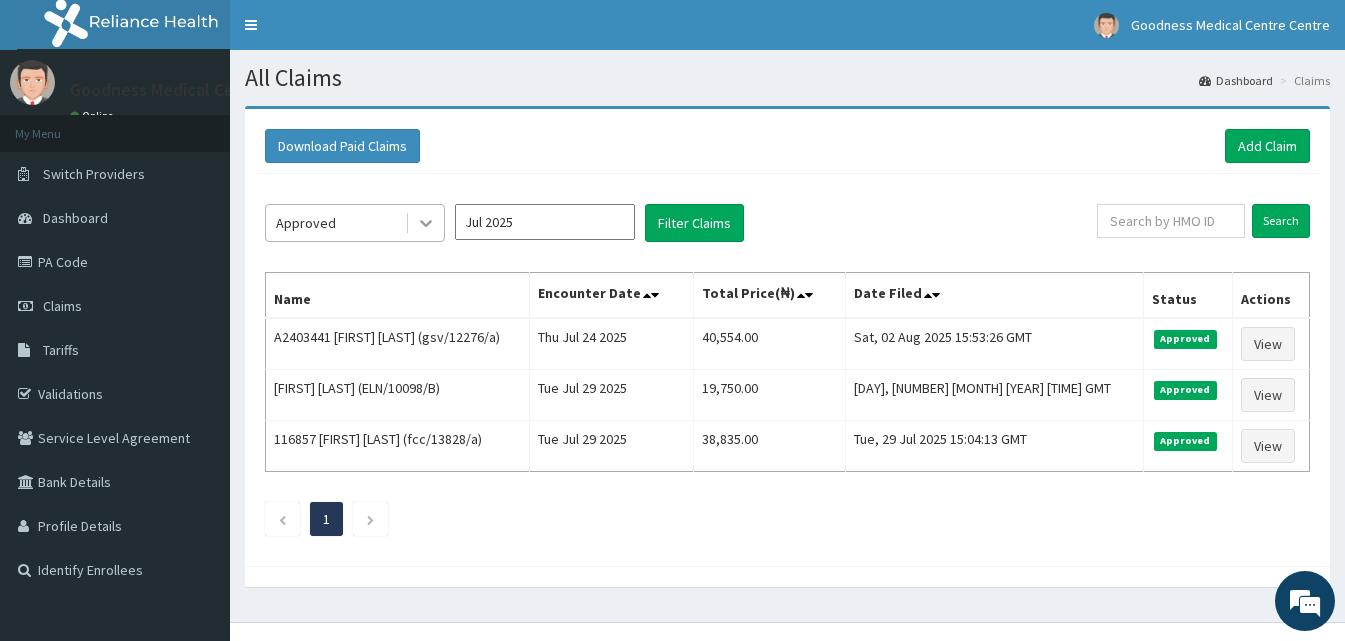 click 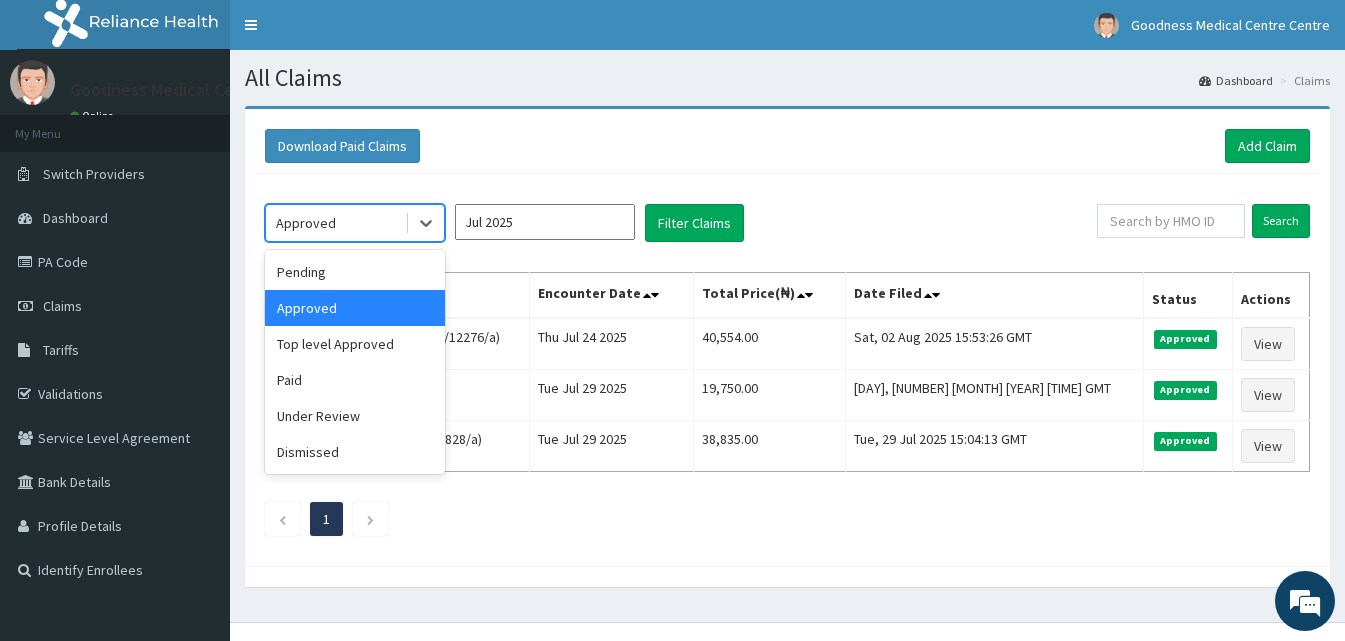click on "Approved" at bounding box center (355, 308) 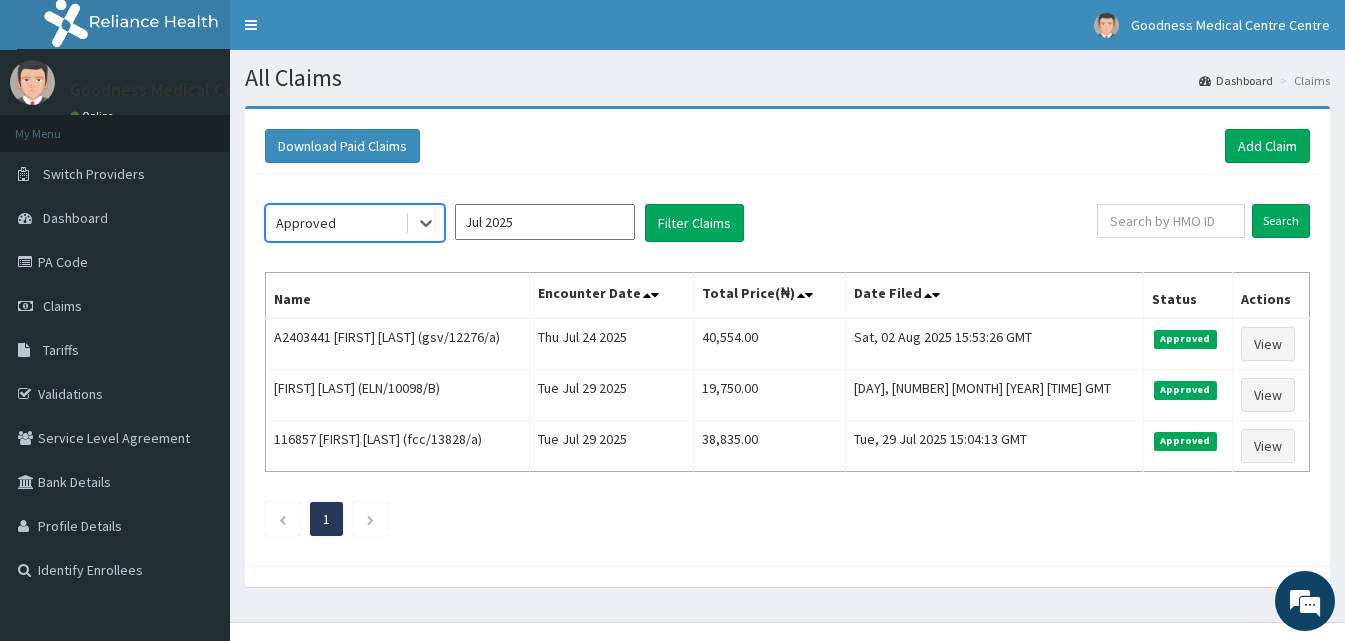 click on "Approved" at bounding box center (335, 223) 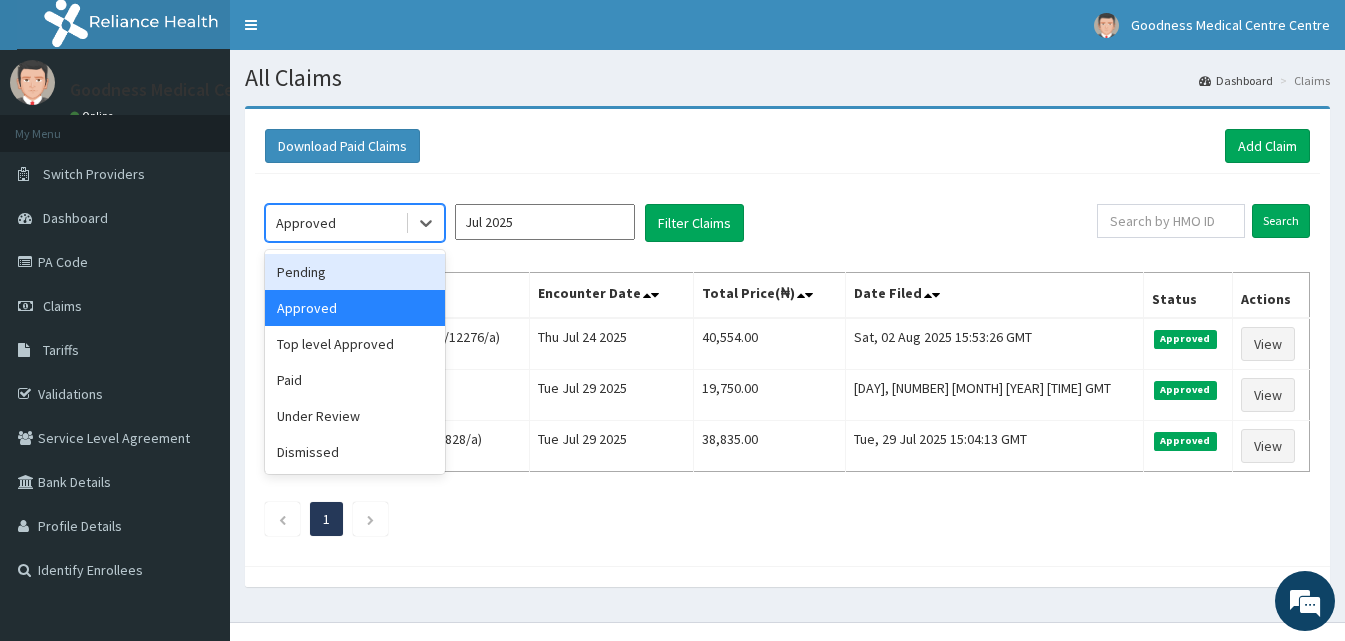click on "Pending" at bounding box center [355, 272] 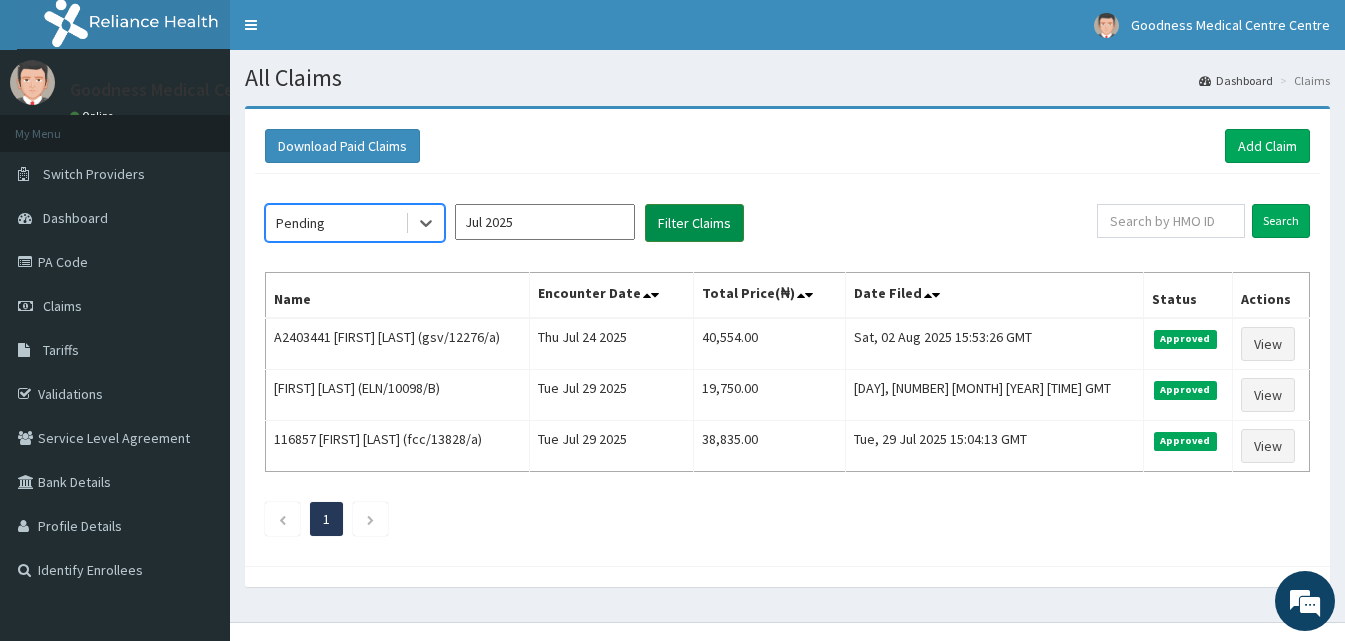 click on "Filter Claims" at bounding box center [694, 223] 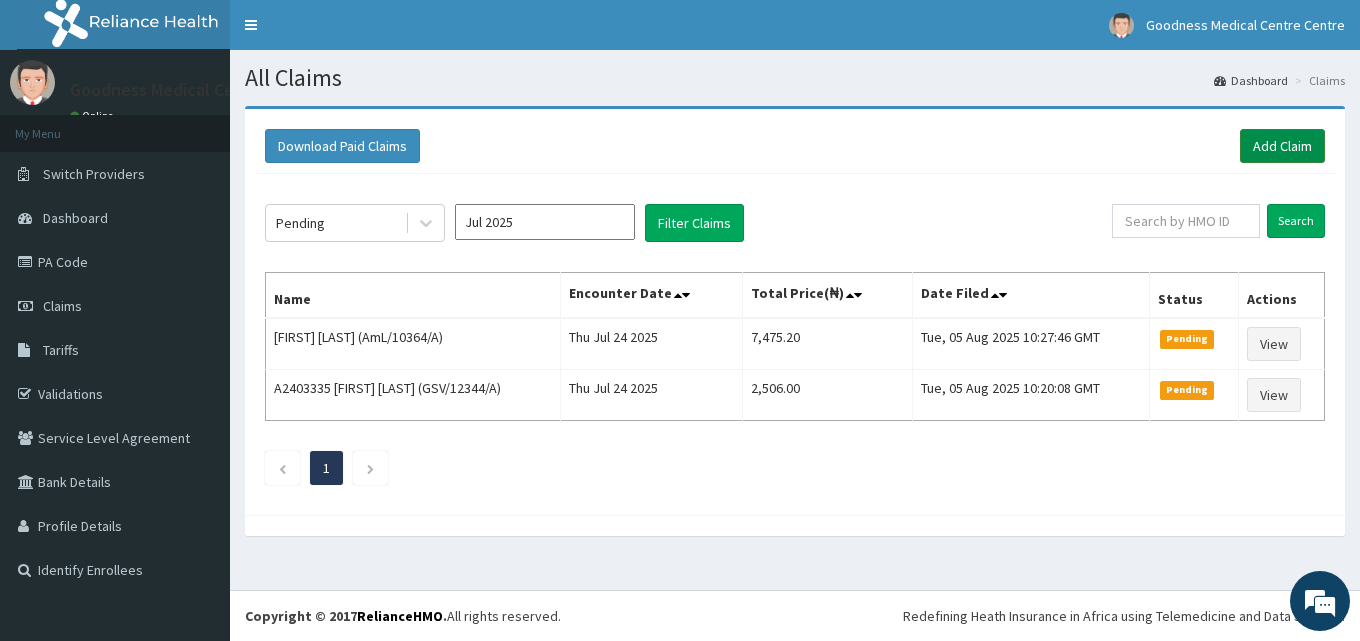 click on "Add Claim" at bounding box center (1282, 146) 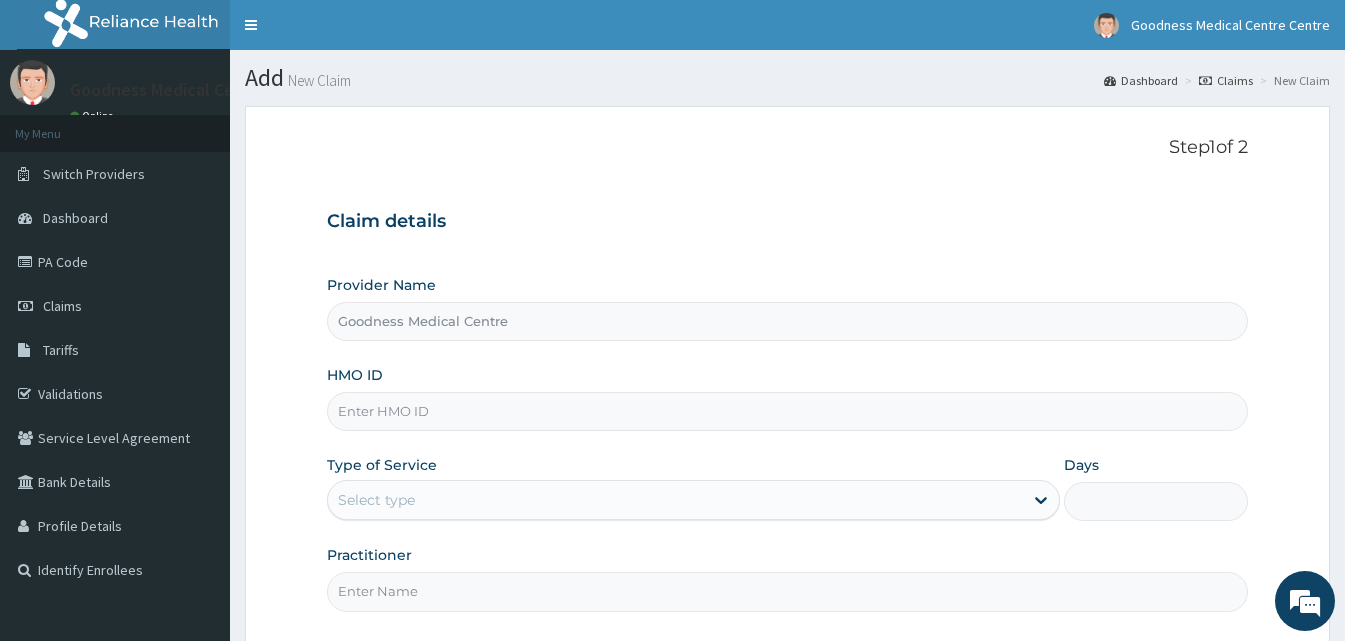 scroll, scrollTop: 0, scrollLeft: 0, axis: both 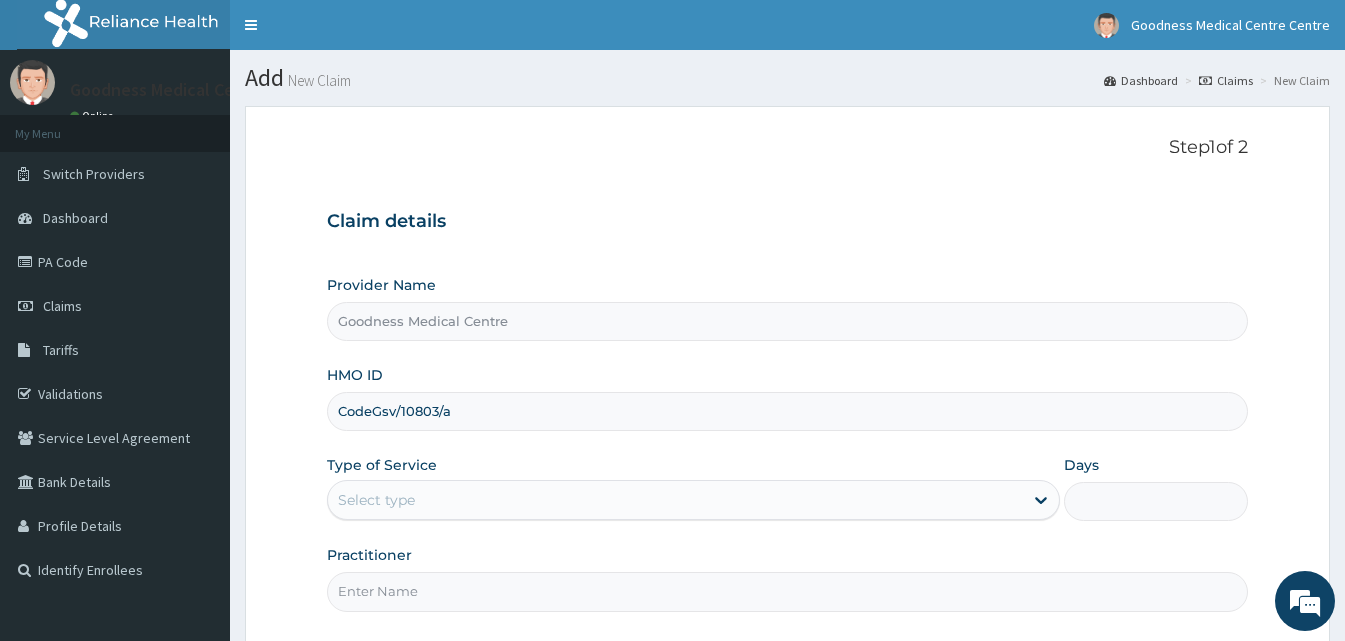 click on "CodeGsv/10803/a" at bounding box center (787, 411) 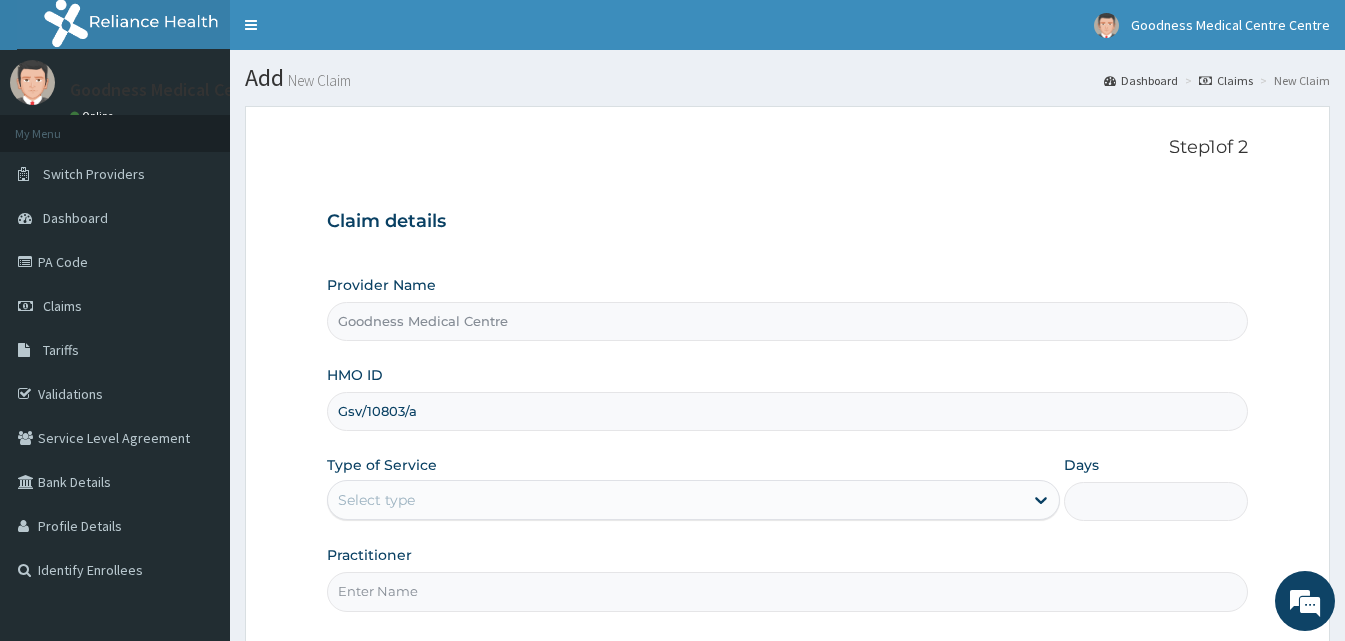 type on "Gsv/10803/a" 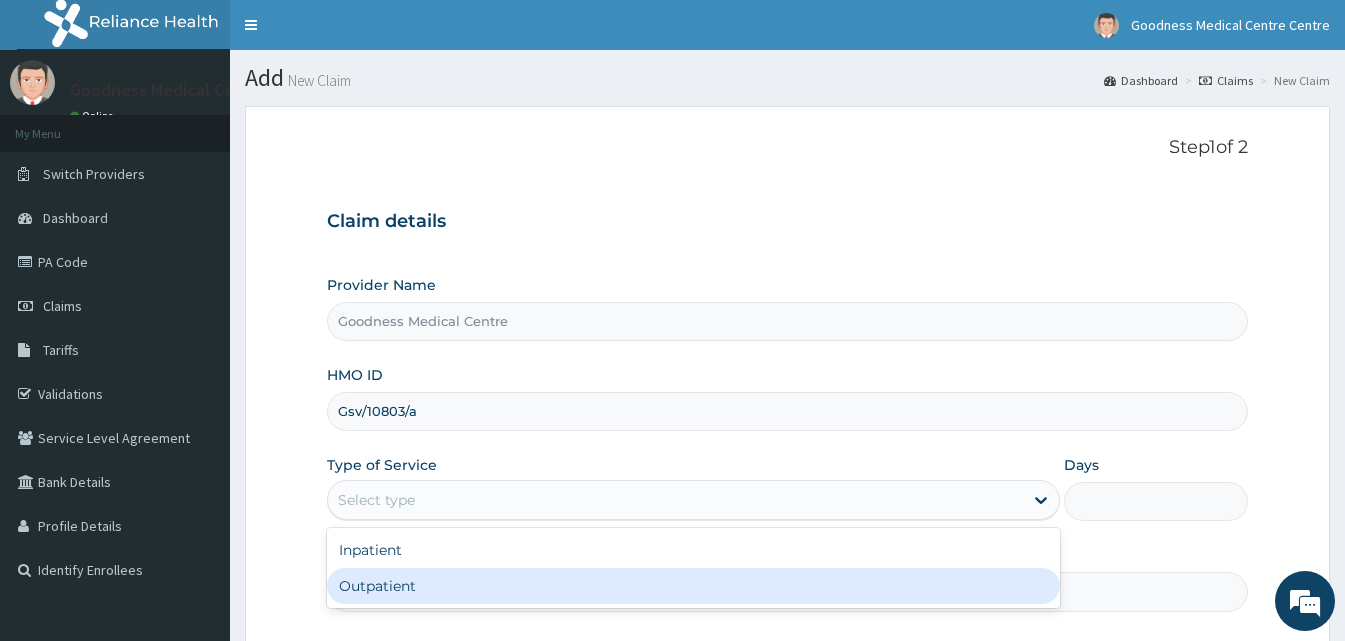 click on "Outpatient" at bounding box center (693, 586) 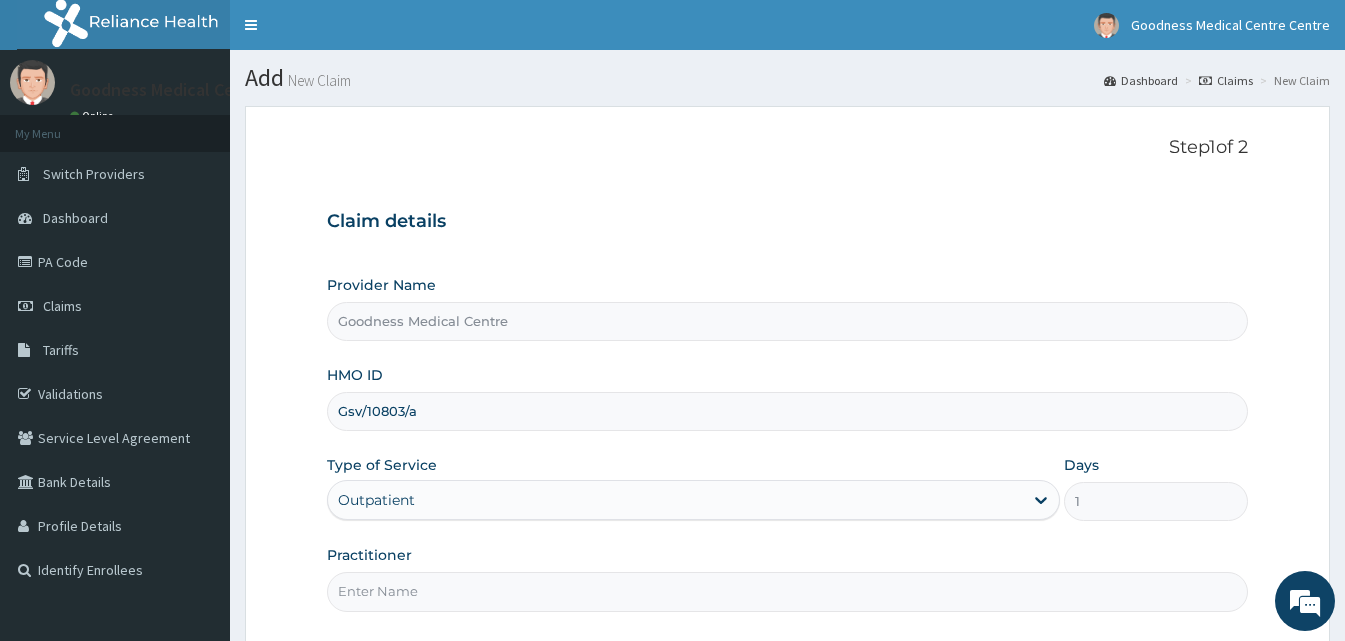 click on "Practitioner" at bounding box center [787, 591] 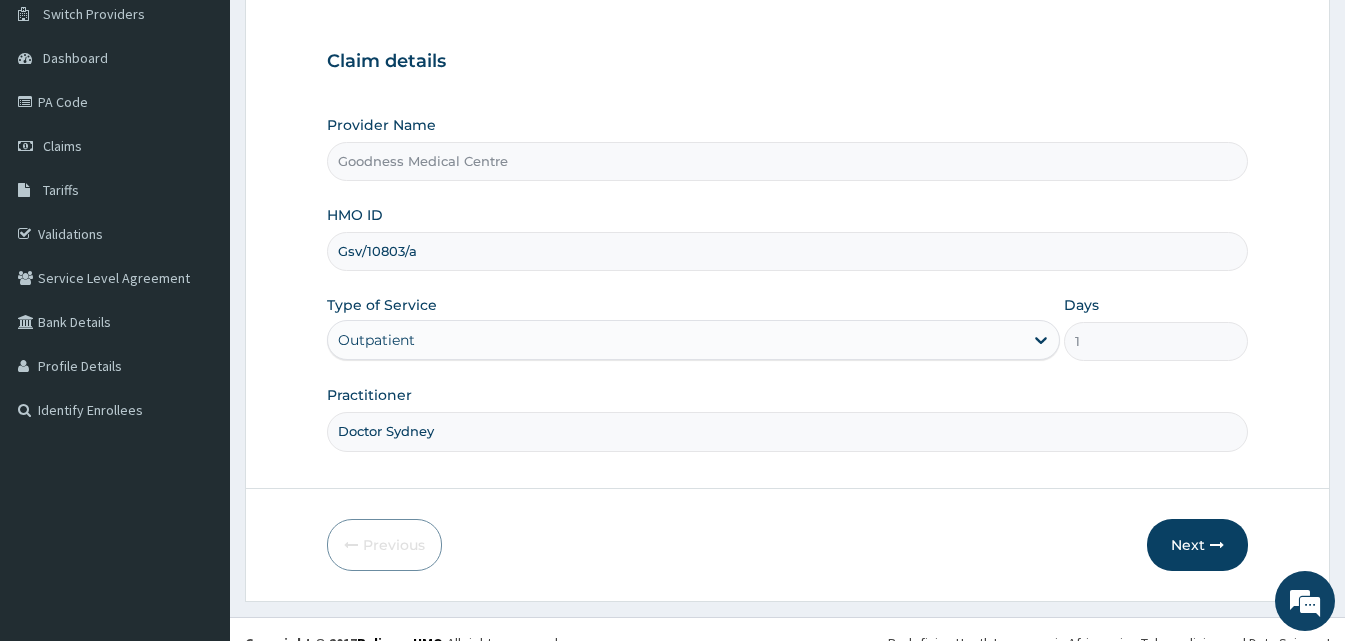scroll, scrollTop: 187, scrollLeft: 0, axis: vertical 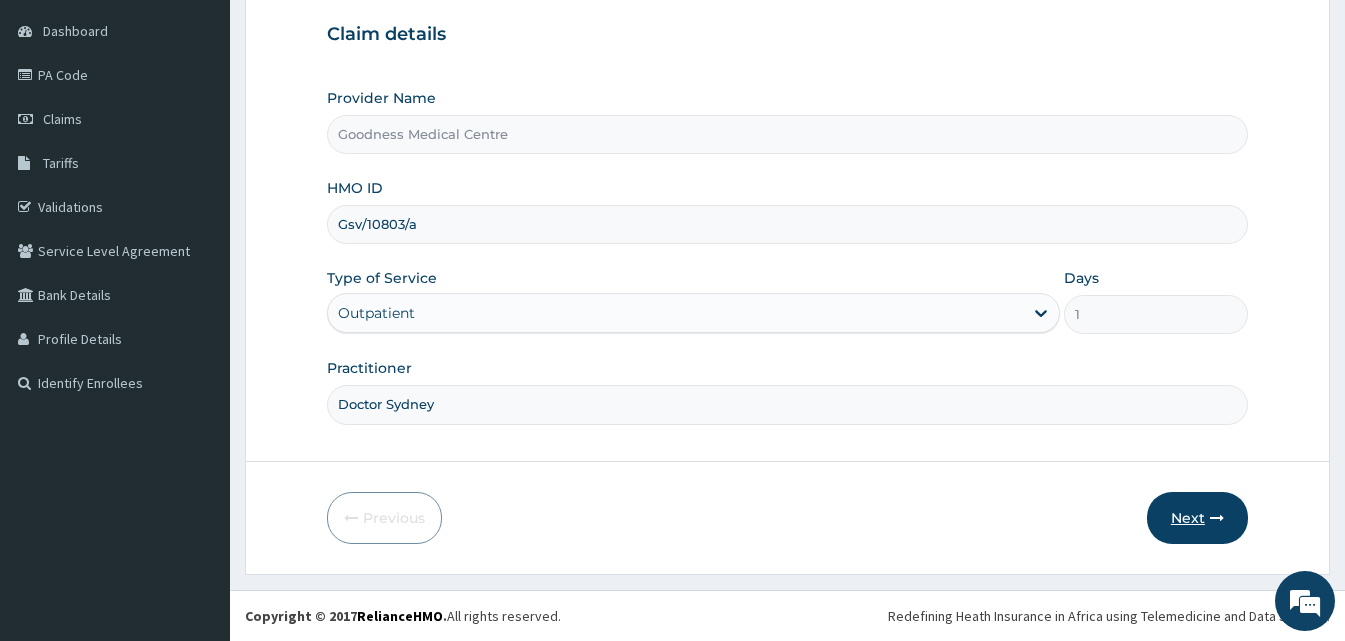 drag, startPoint x: 1130, startPoint y: 525, endPoint x: 1196, endPoint y: 528, distance: 66.068146 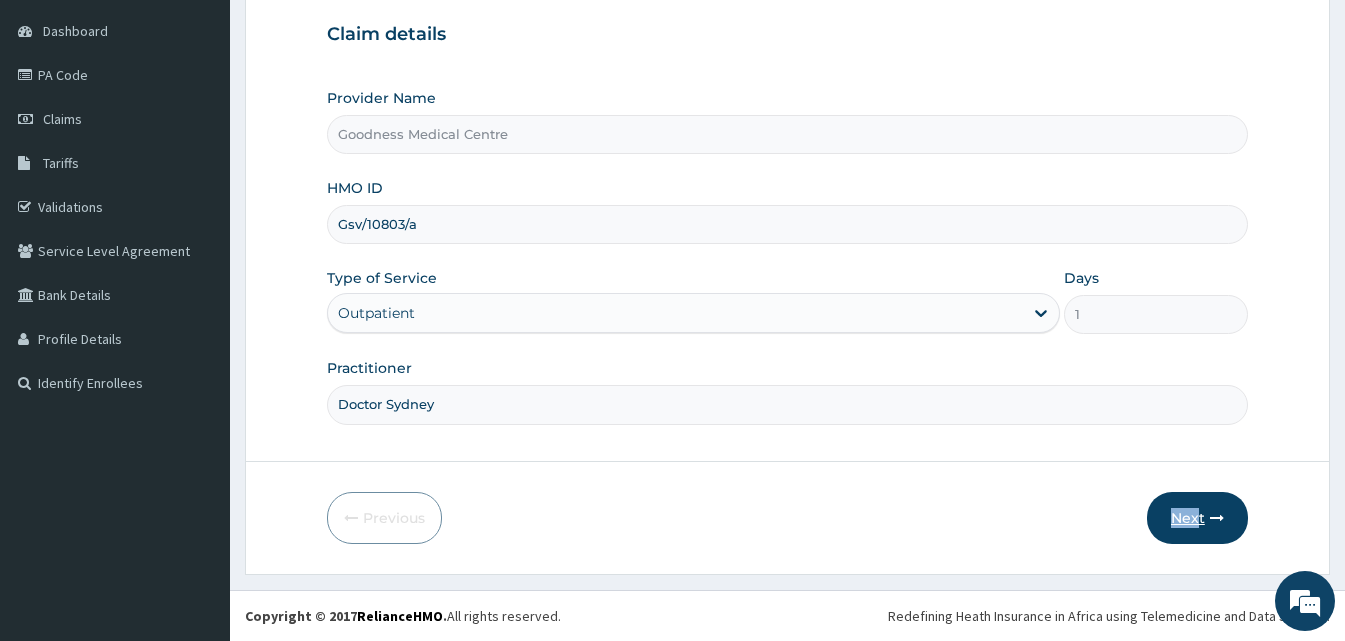 click on "Next" at bounding box center [1197, 518] 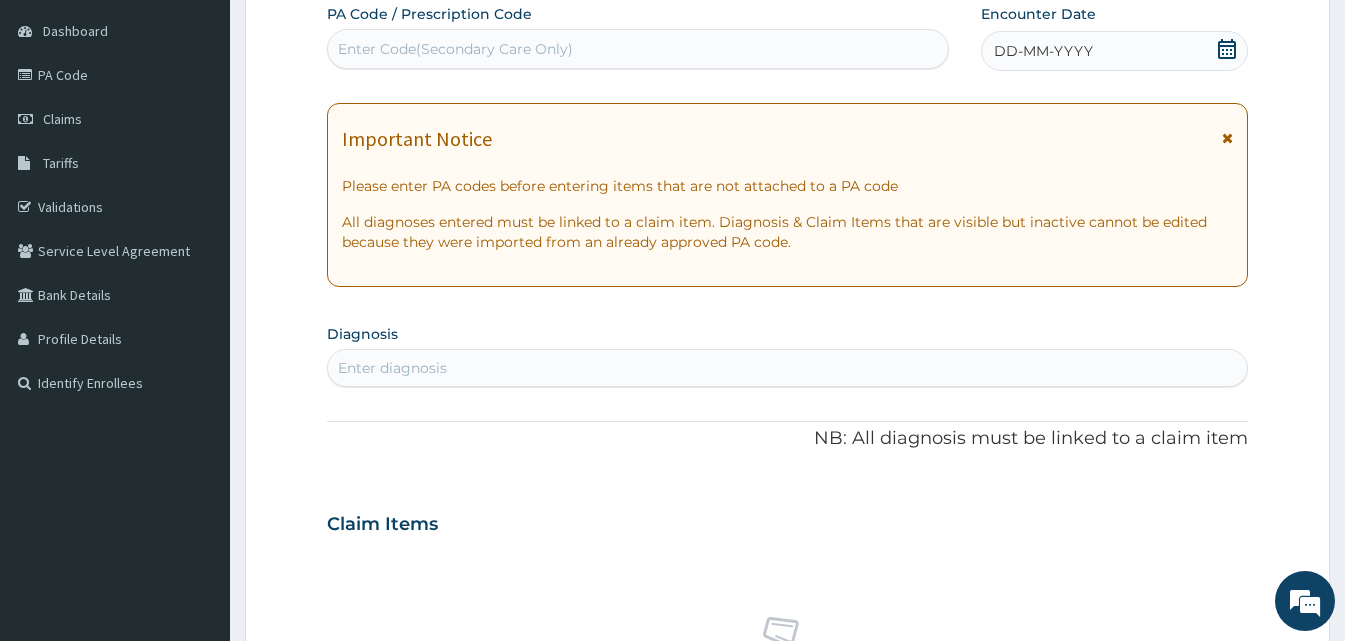 click on "DD-MM-YYYY" at bounding box center (1114, 51) 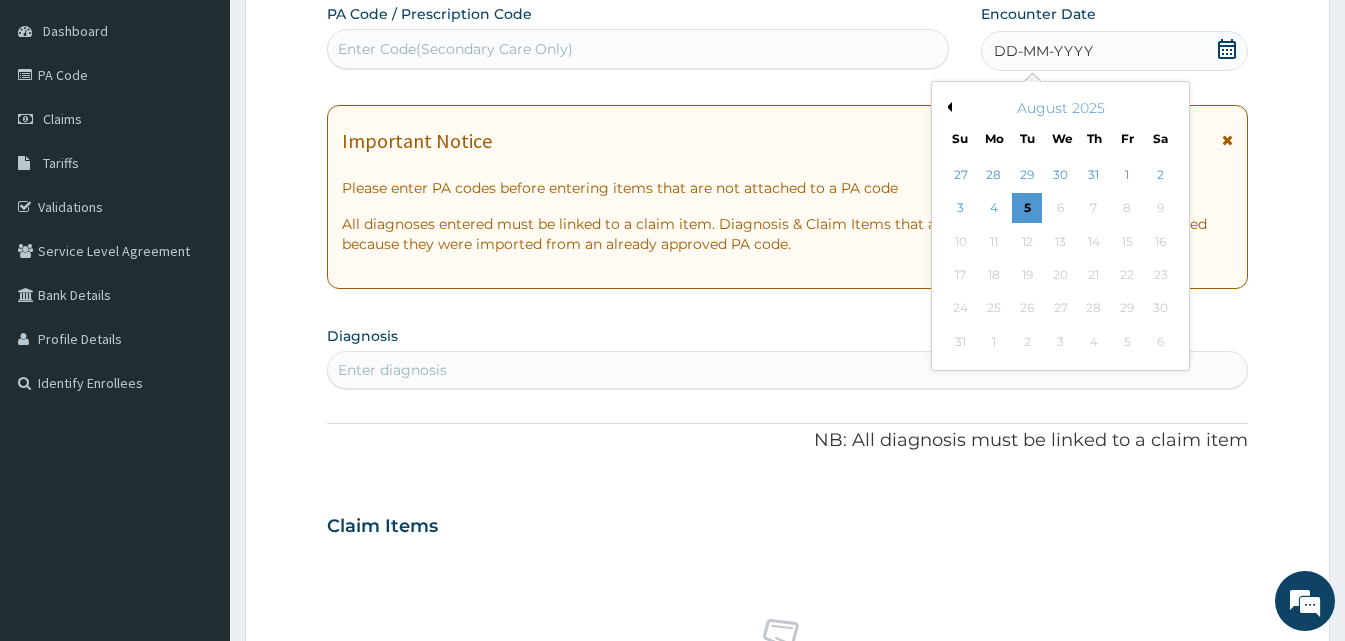 click on "August 2025" at bounding box center (1060, 108) 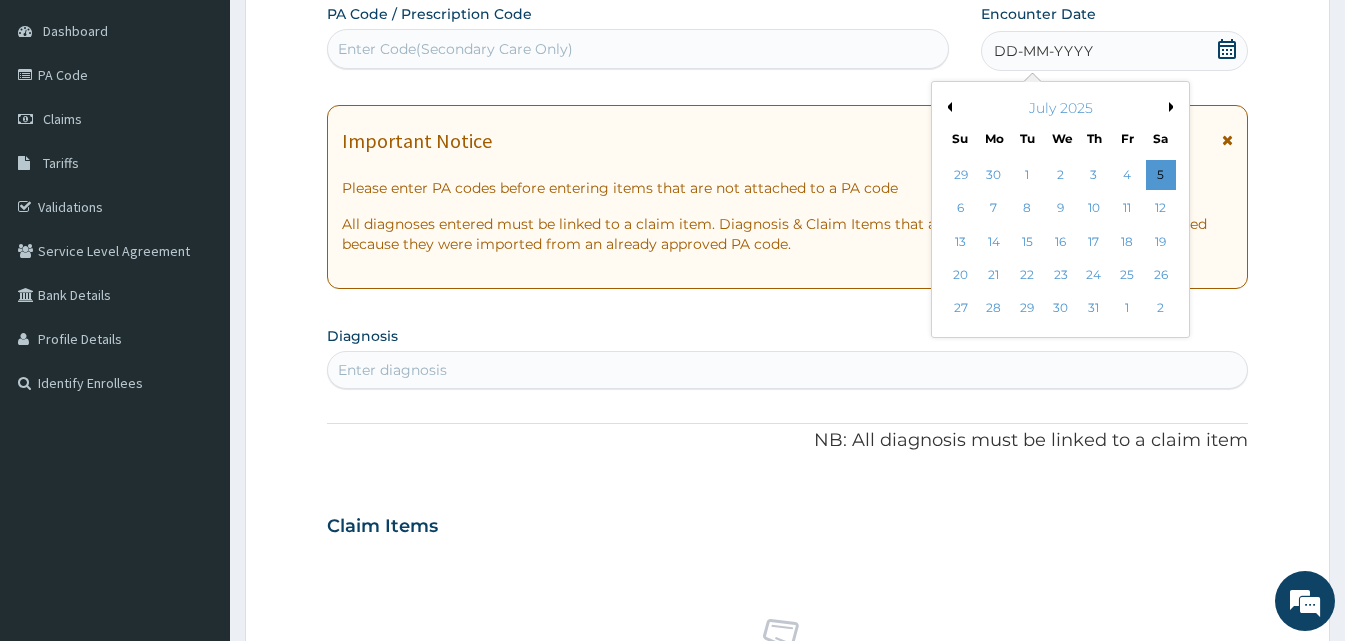 click on "Previous Month" at bounding box center (947, 107) 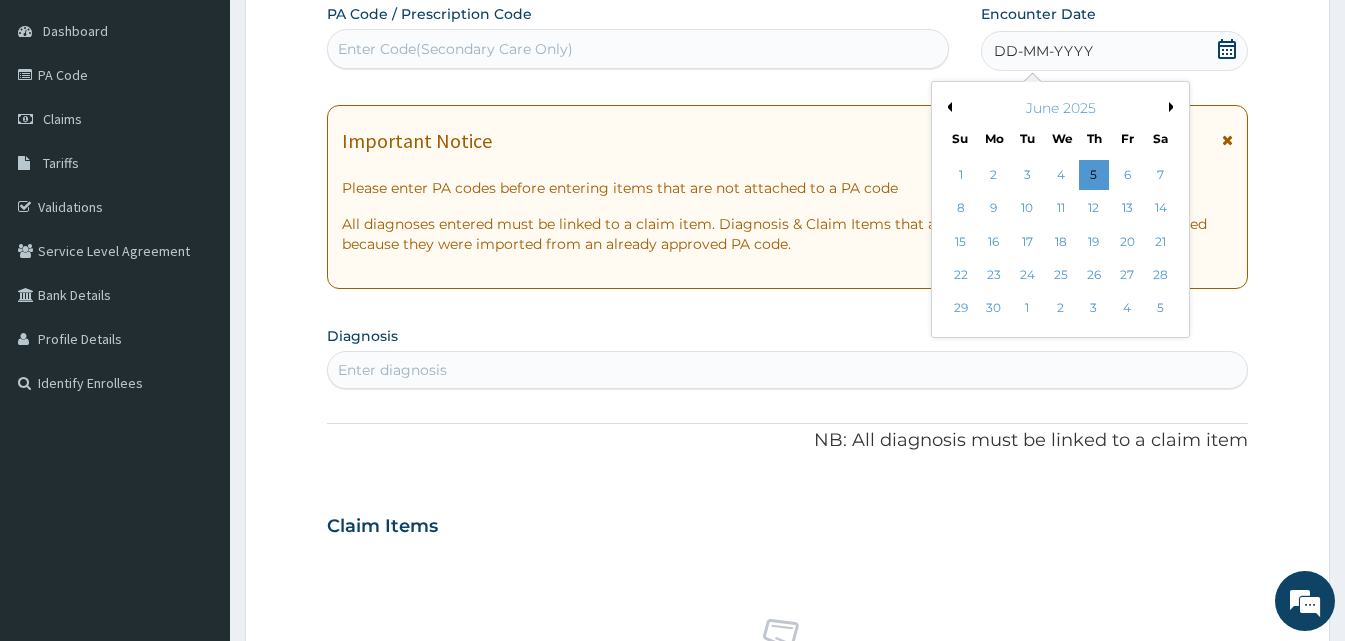 click on "June 2025" at bounding box center [1060, 108] 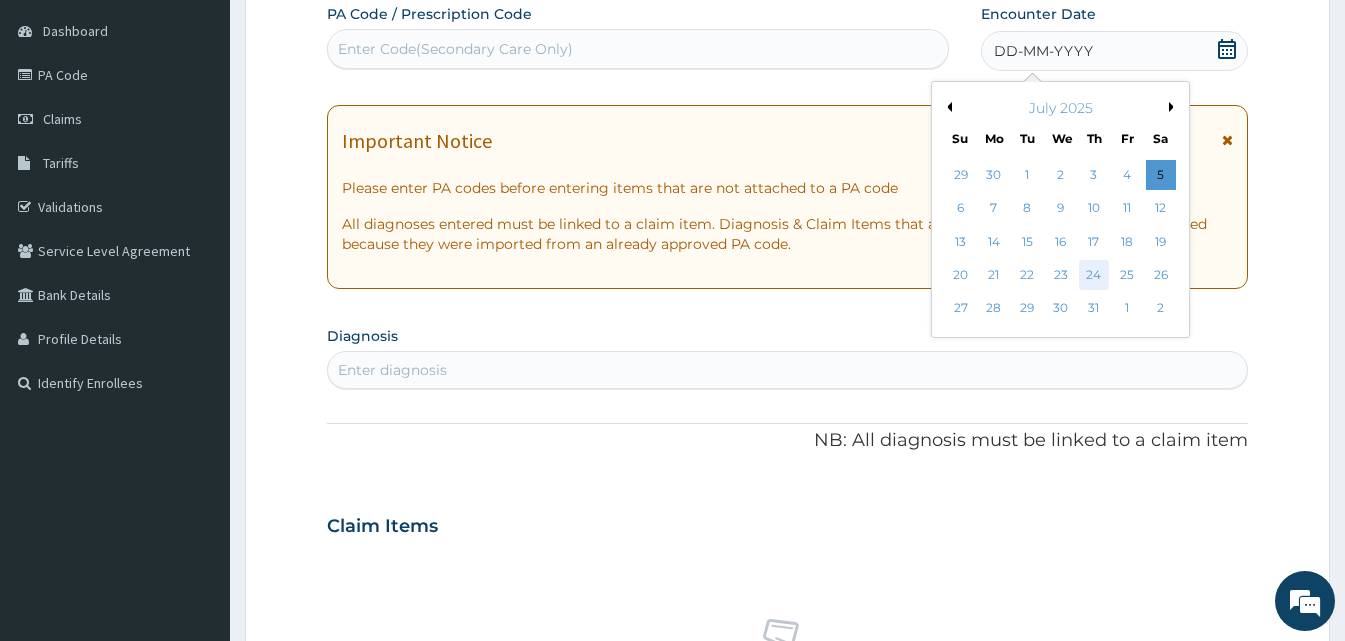 click on "24" at bounding box center [1094, 275] 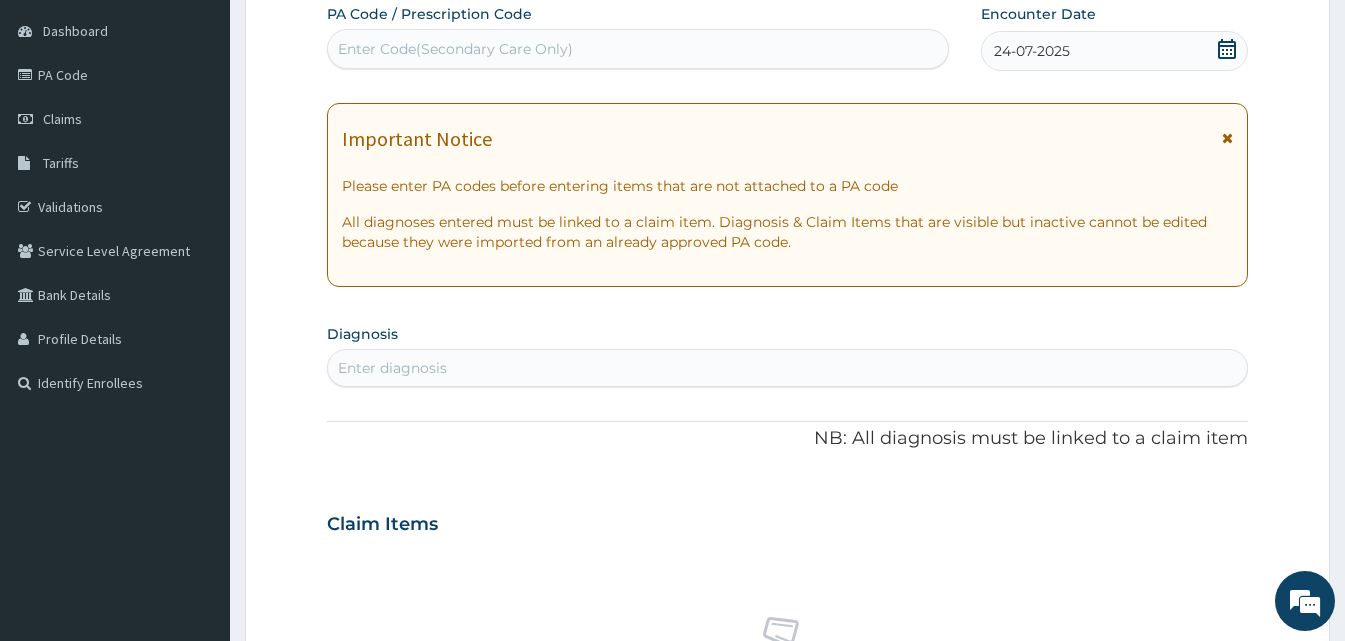 click on "Enter diagnosis" at bounding box center [787, 368] 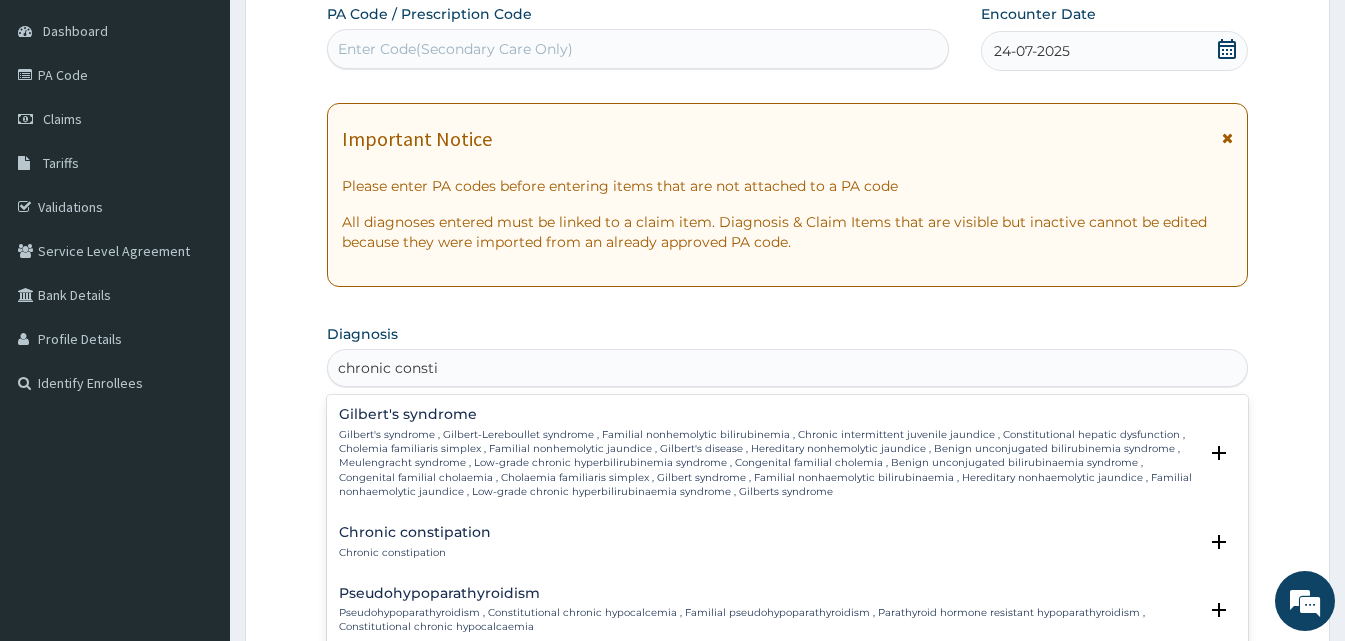type on "chronic constipa" 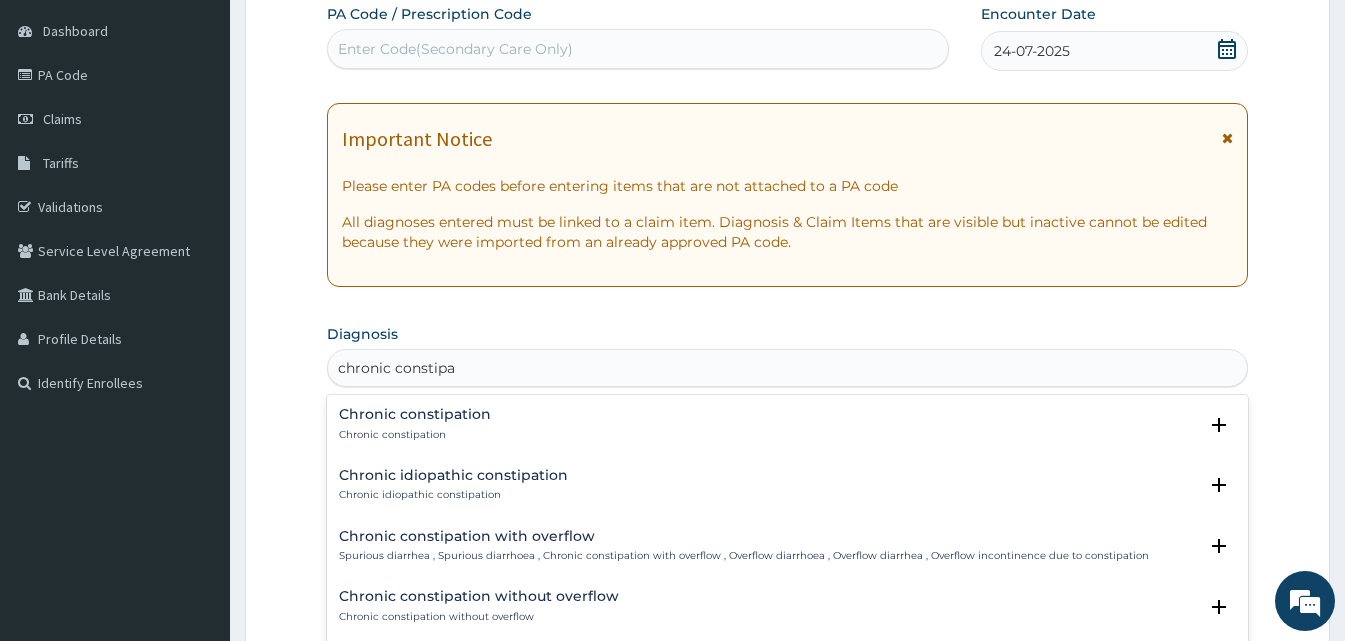 click on "Chronic constipation Chronic constipation" at bounding box center [787, 424] 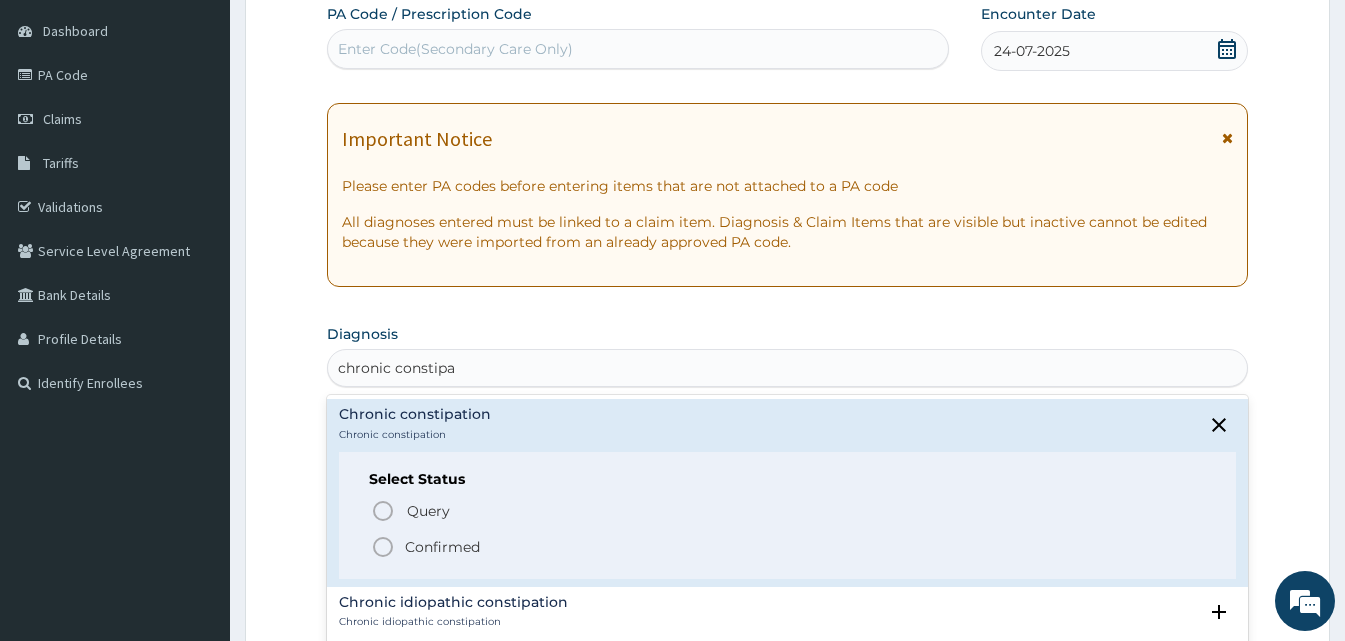 click 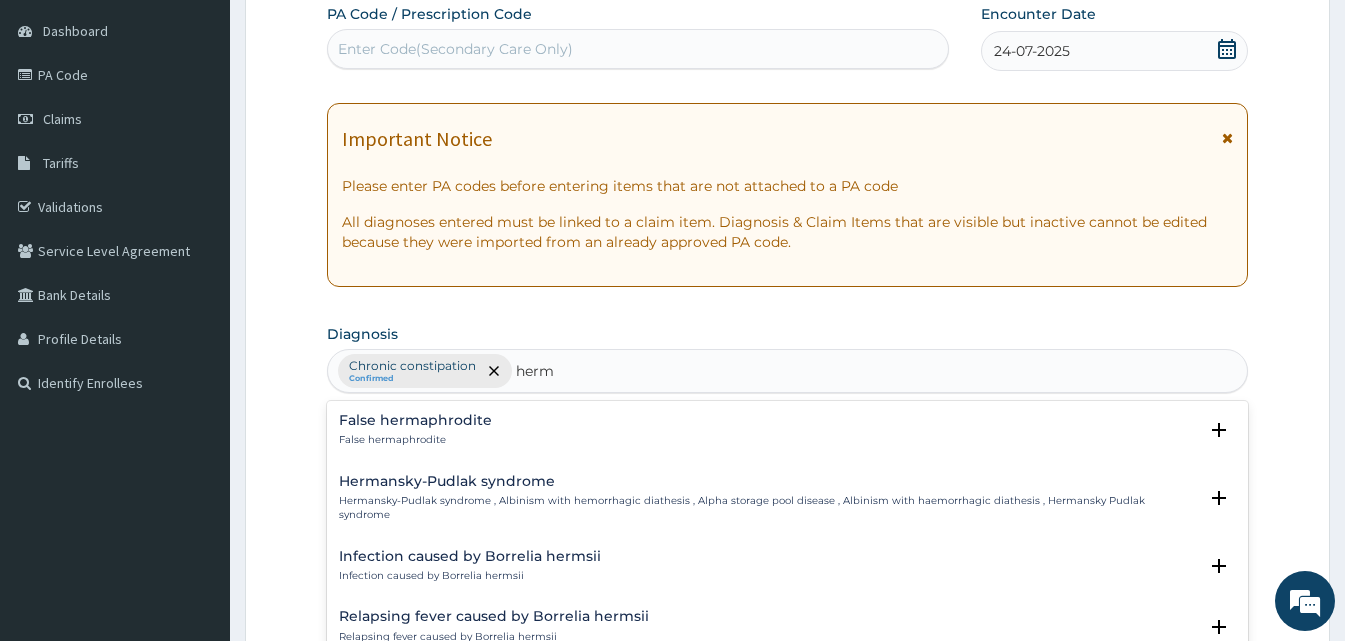 type on "herm" 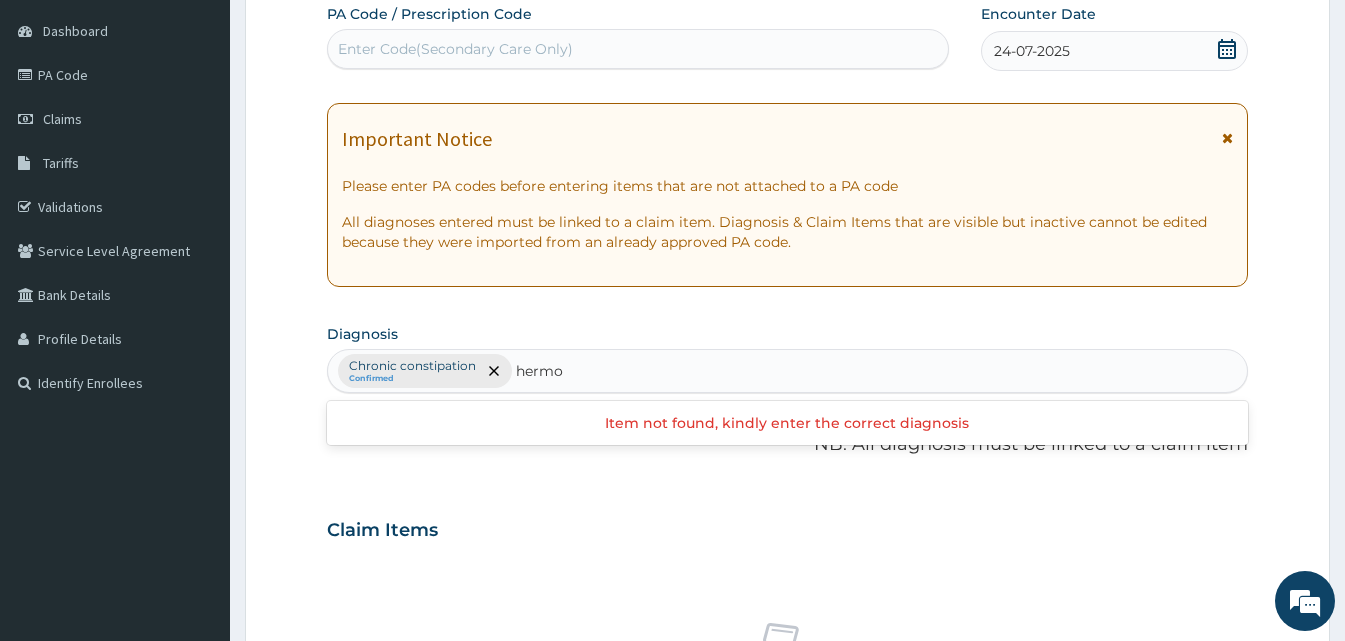 type on "hermo" 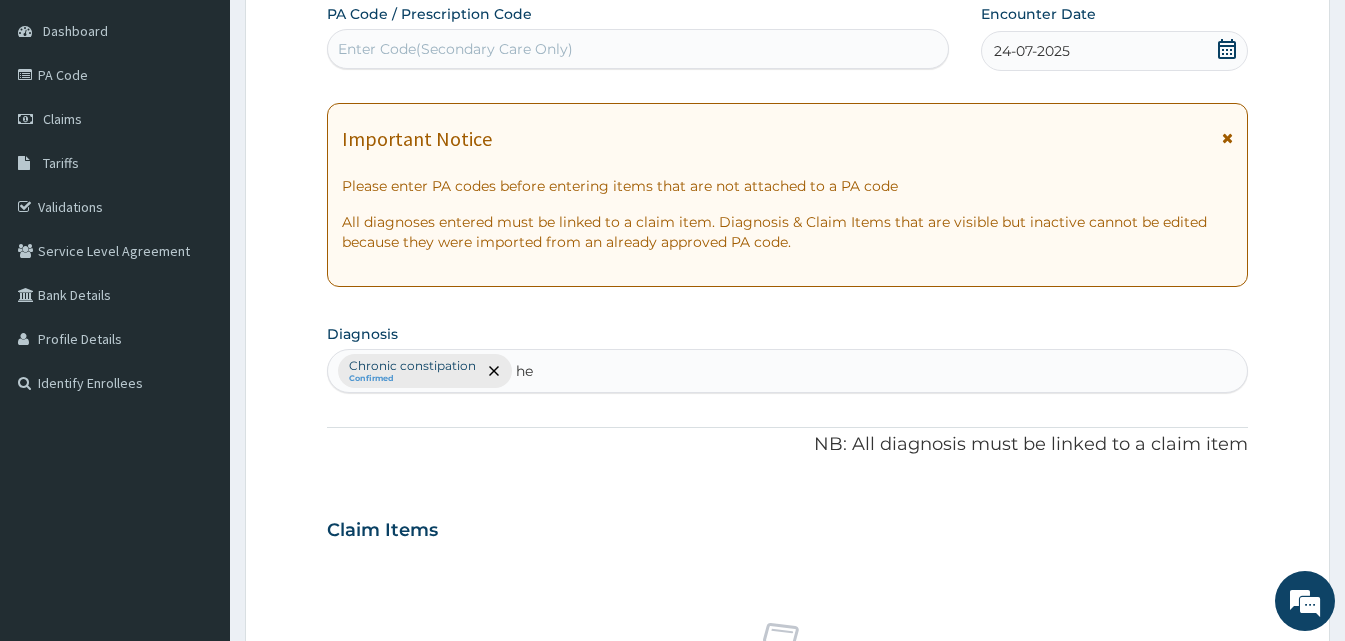 type on "h" 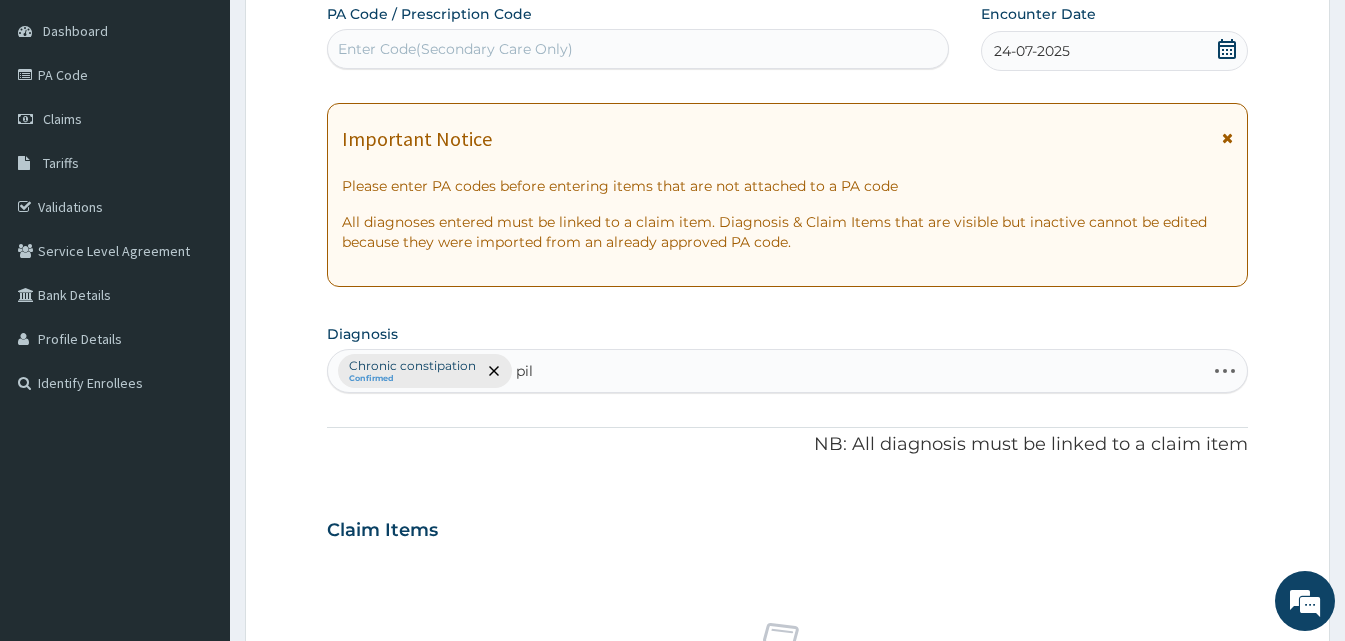 type on "pile" 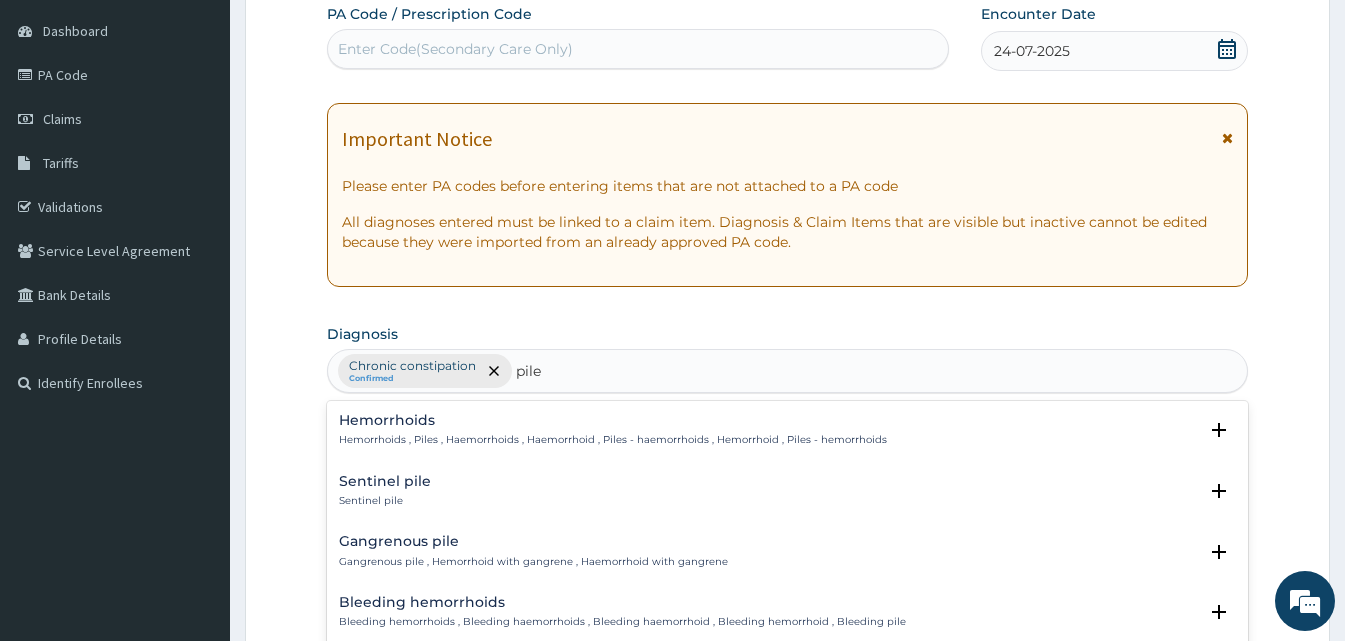 click on "Hemorrhoids" at bounding box center (613, 420) 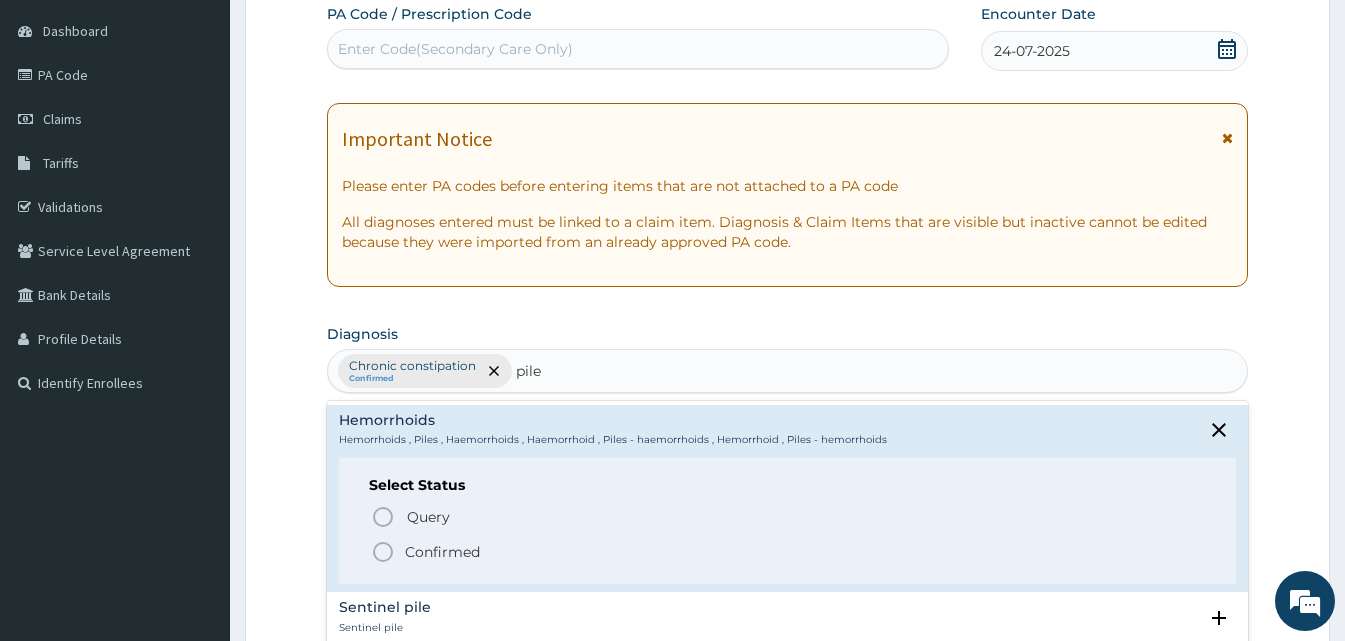 click 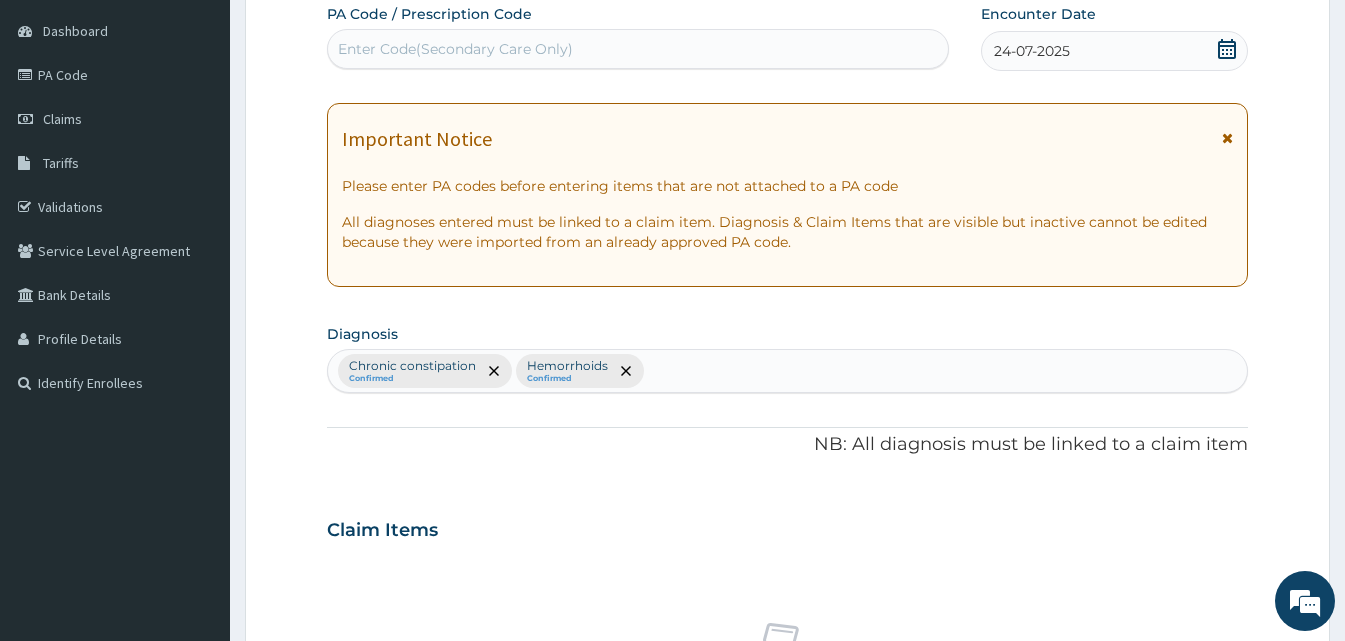 scroll, scrollTop: 747, scrollLeft: 0, axis: vertical 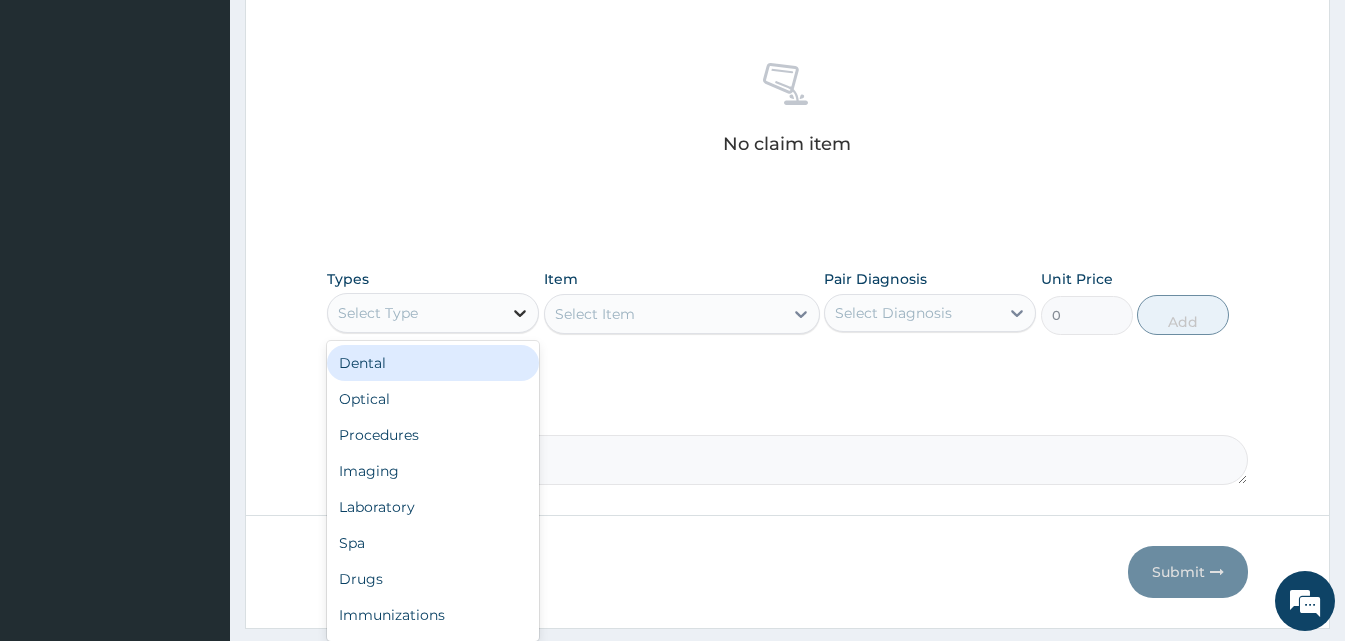 click at bounding box center [520, 313] 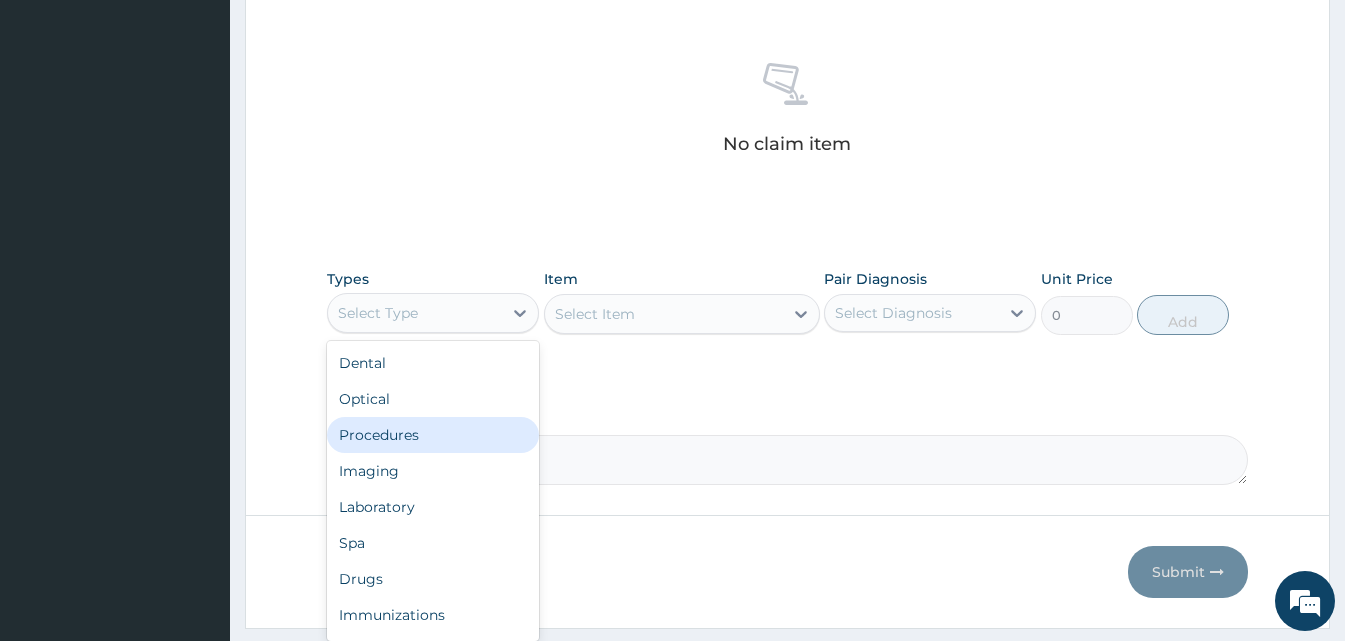 click on "Procedures" at bounding box center [433, 435] 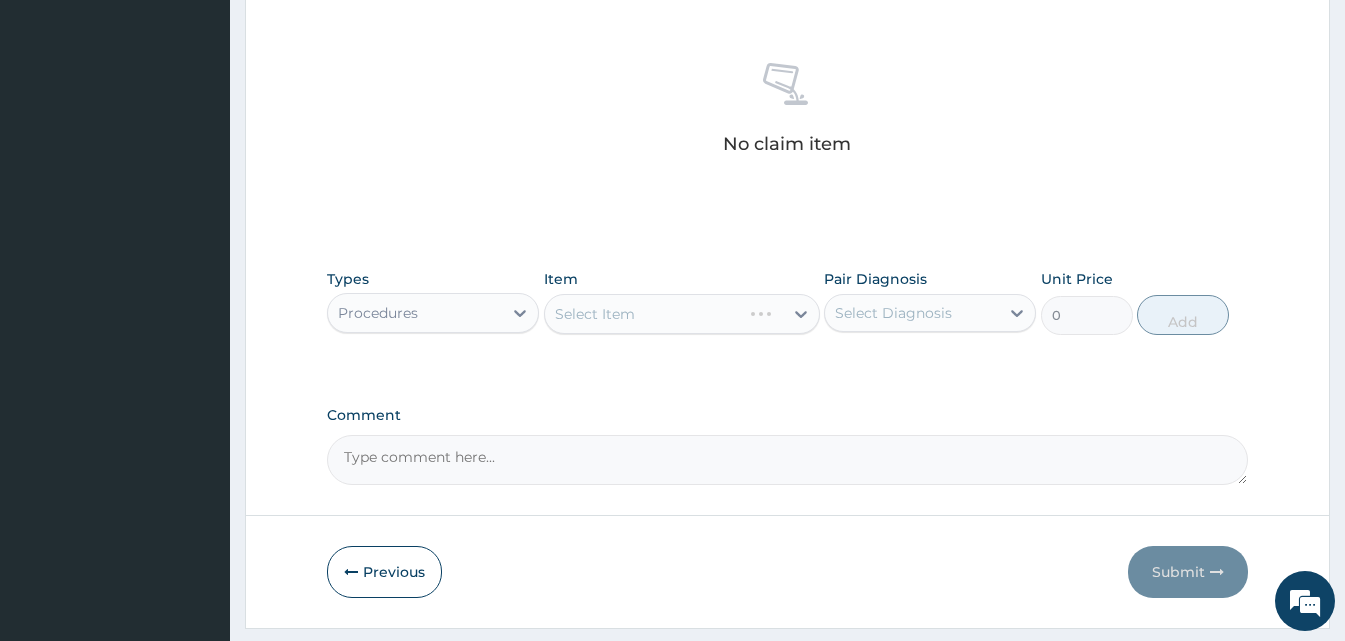 click on "Select Item" at bounding box center (682, 314) 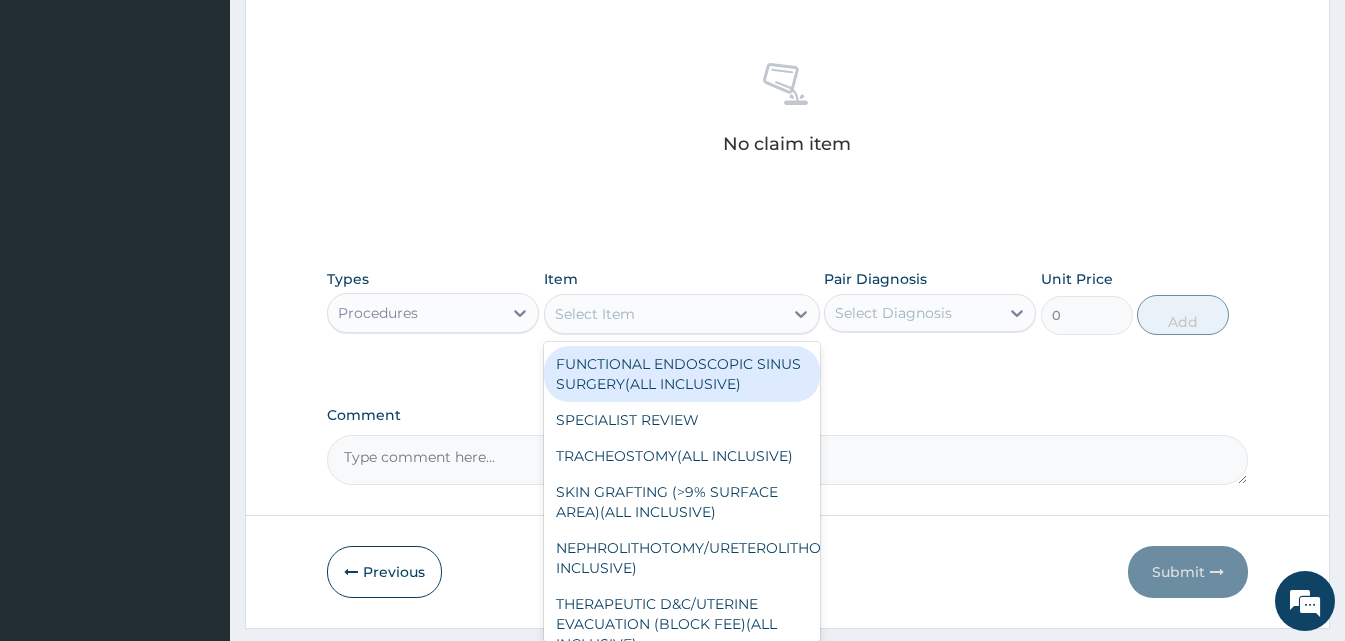 click on "Select Item" at bounding box center (664, 314) 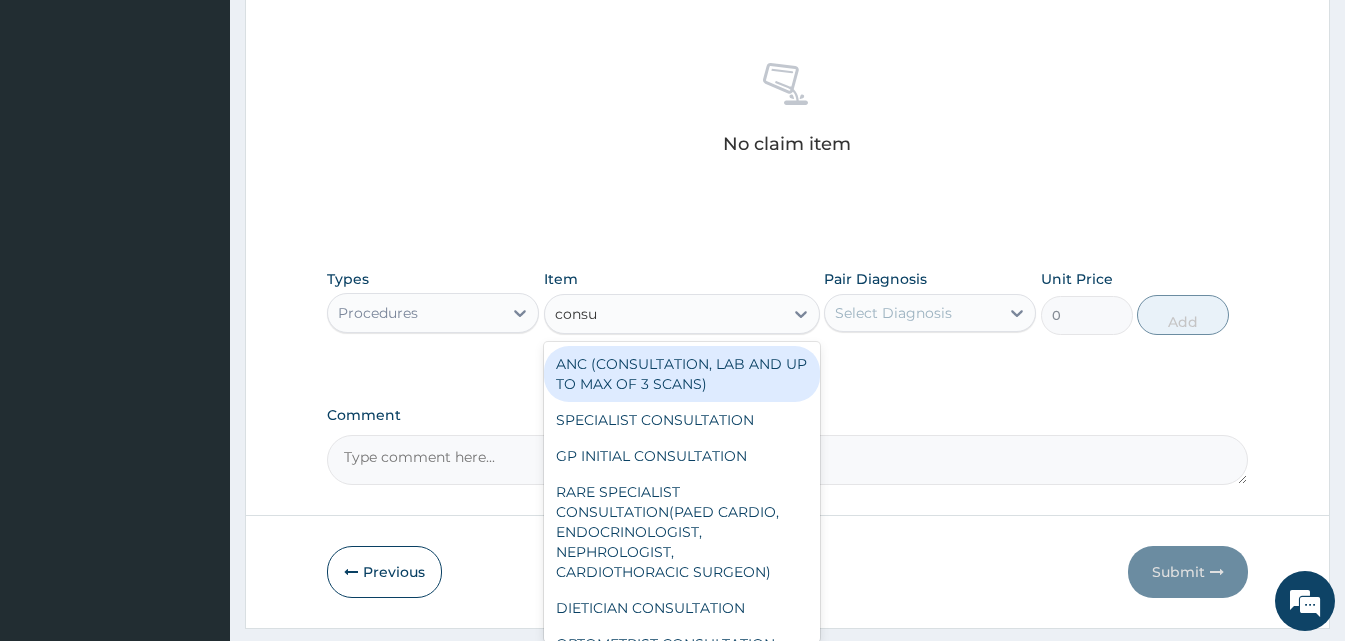 type on "consul" 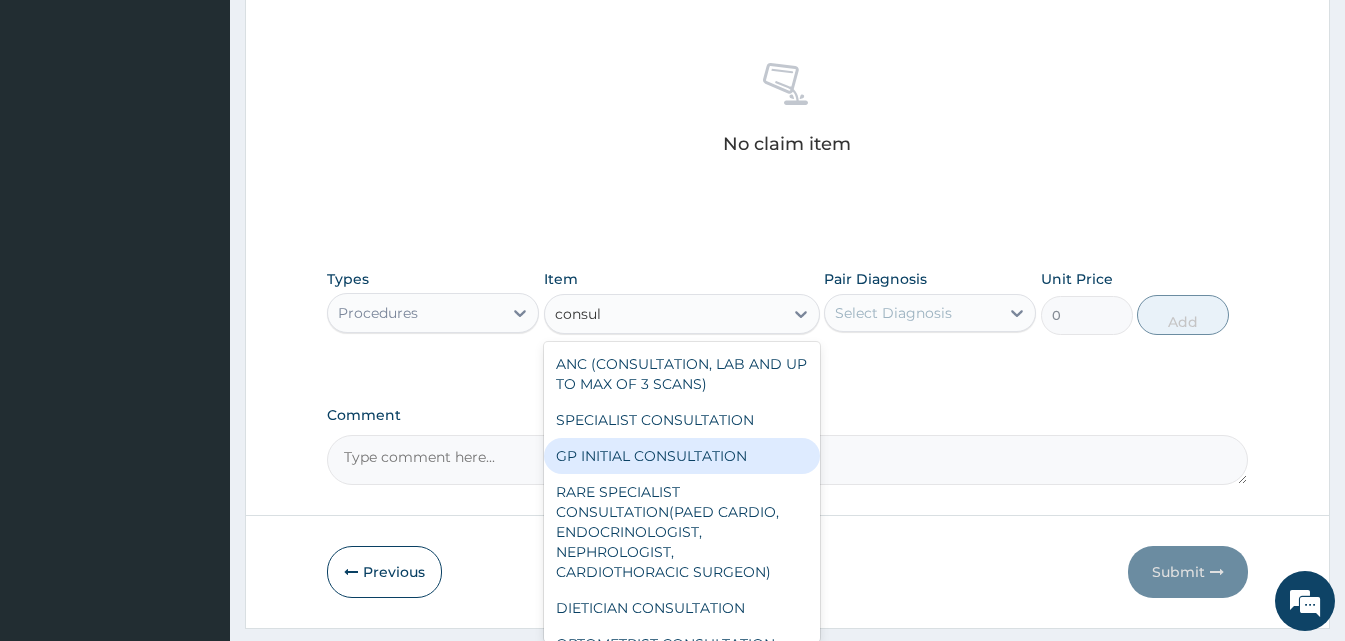 click on "GP INITIAL CONSULTATION" at bounding box center (682, 456) 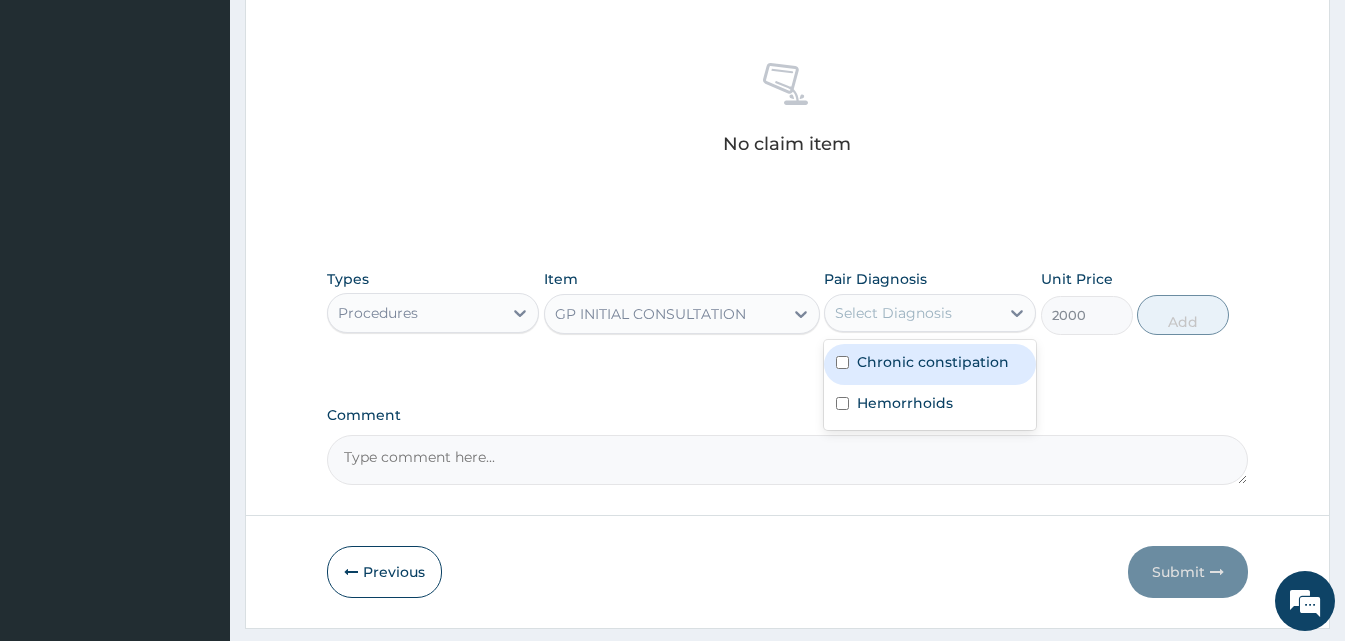 click on "Select Diagnosis" at bounding box center (912, 313) 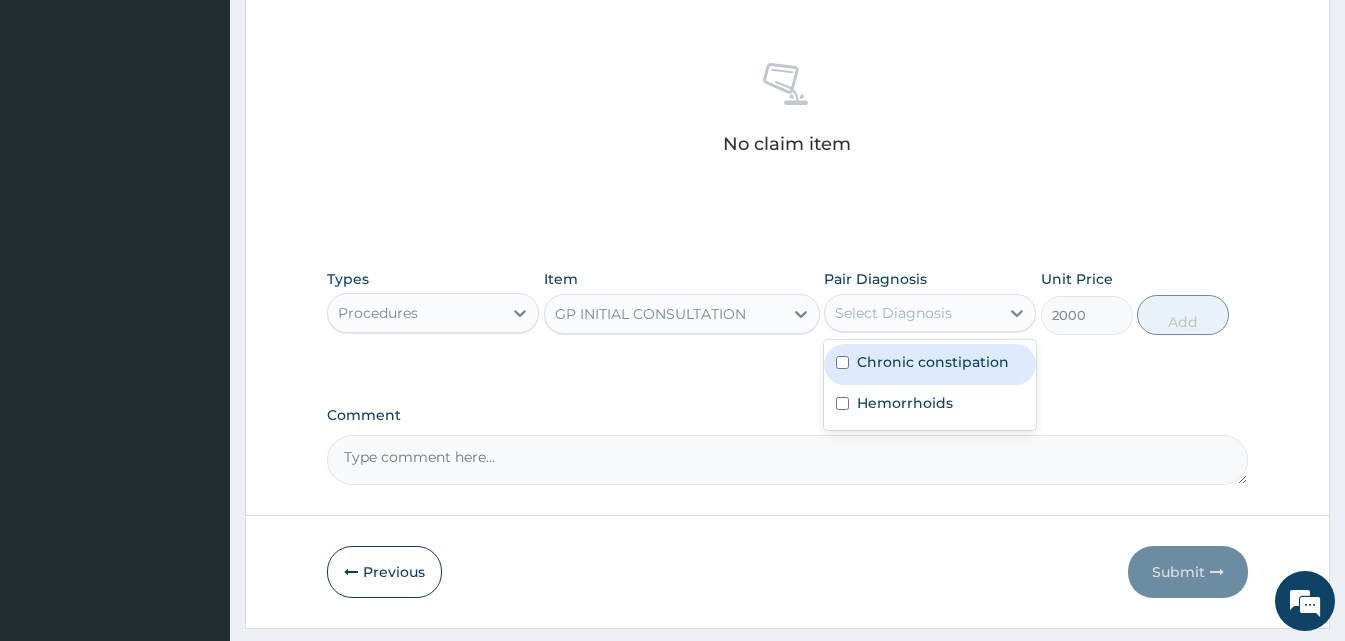 click on "Chronic constipation" at bounding box center [933, 362] 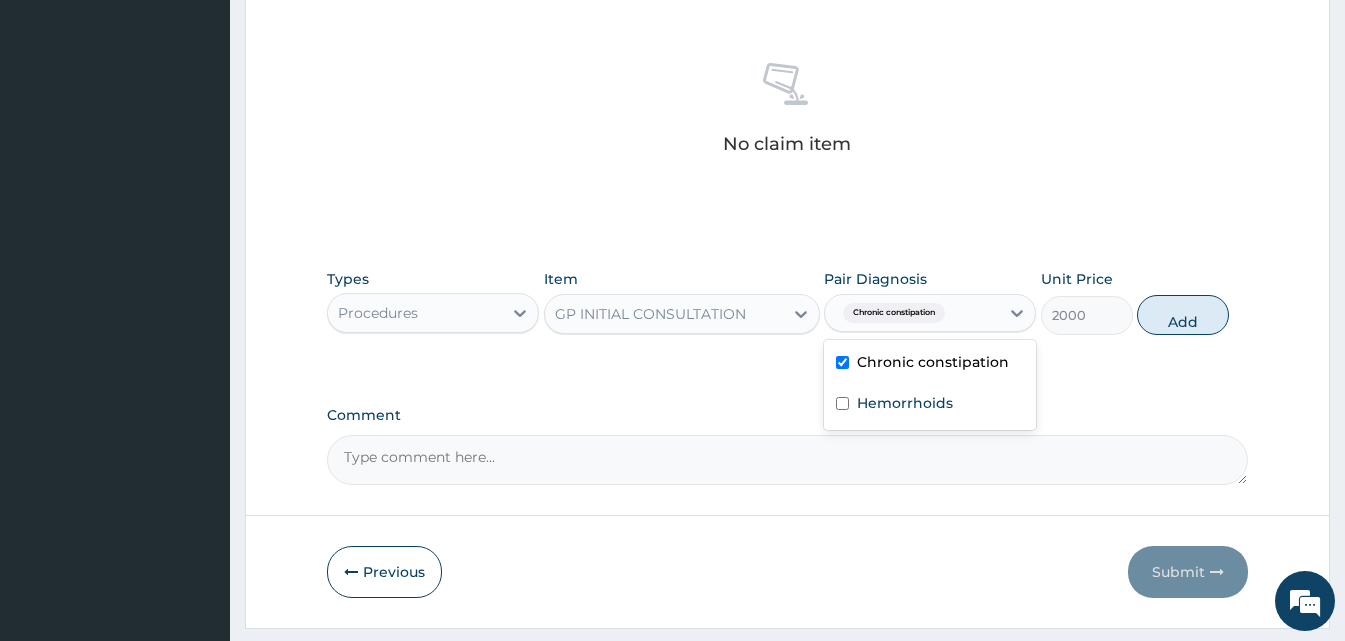 checkbox on "true" 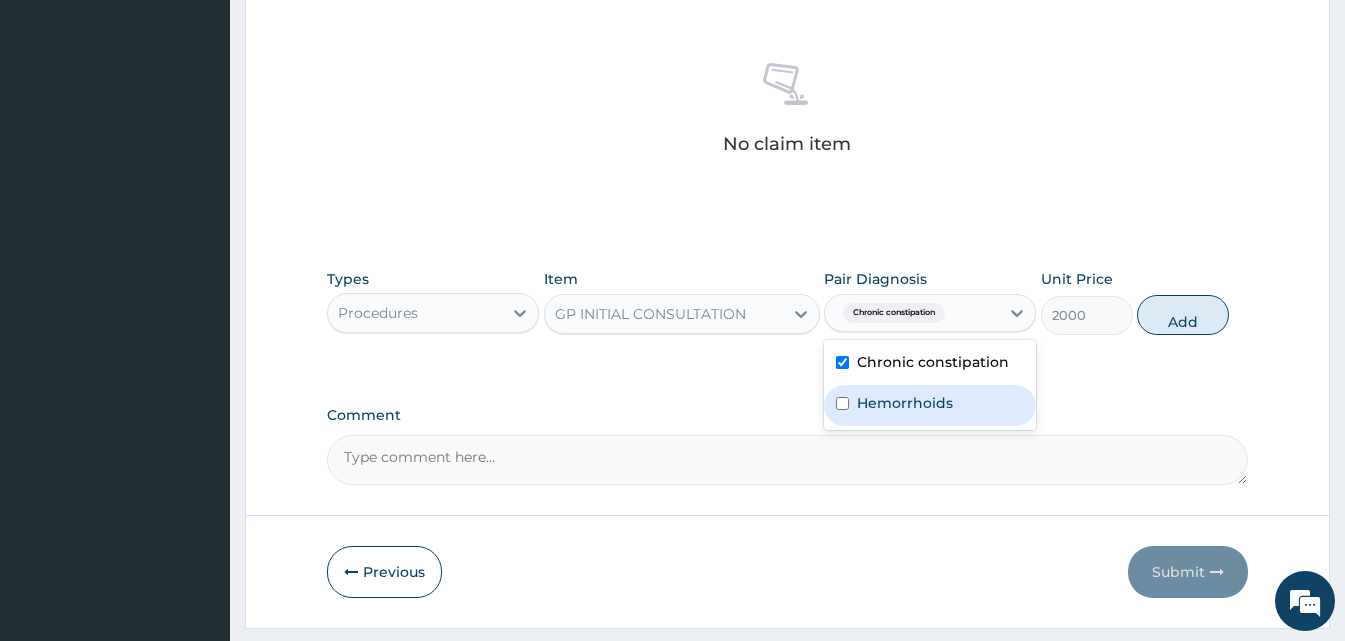 click on "Hemorrhoids" at bounding box center (905, 403) 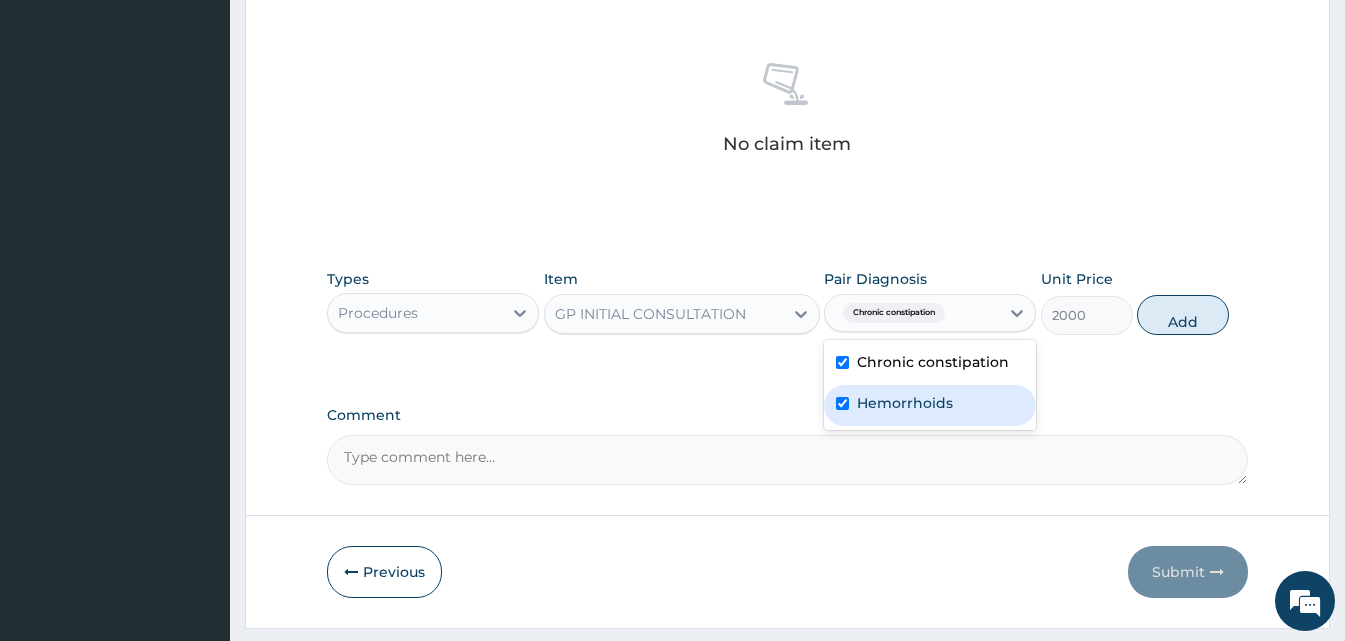 checkbox on "true" 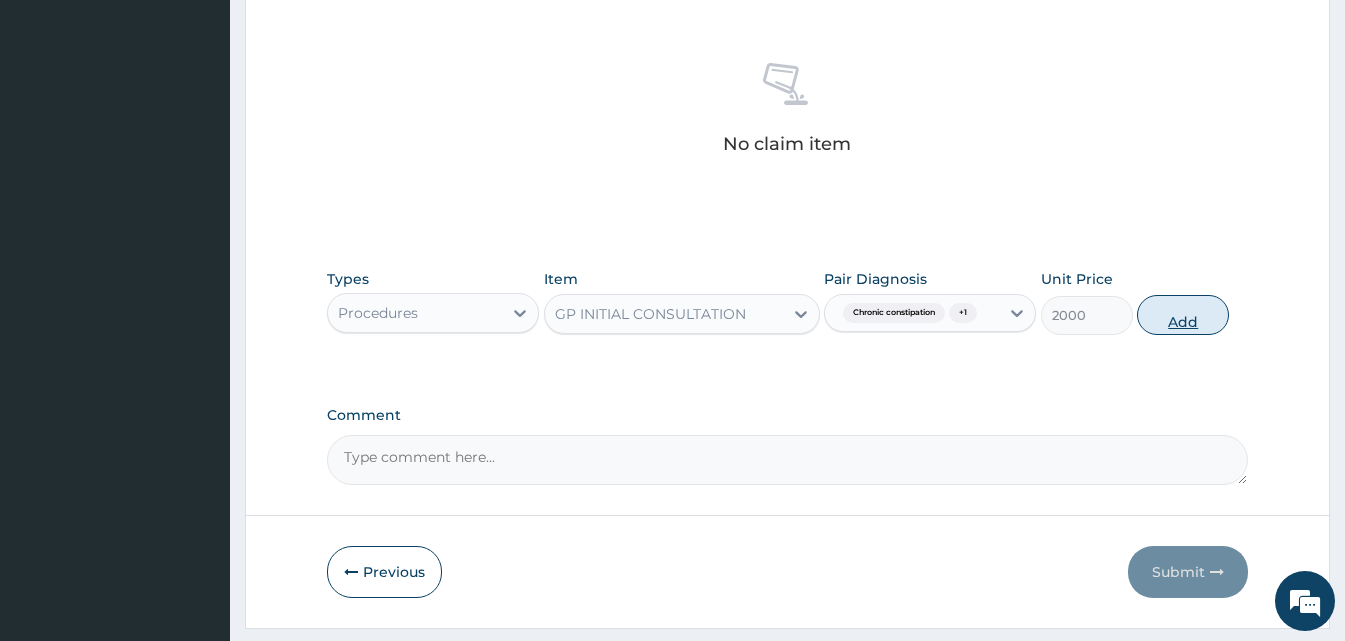 click on "Add" at bounding box center [1183, 315] 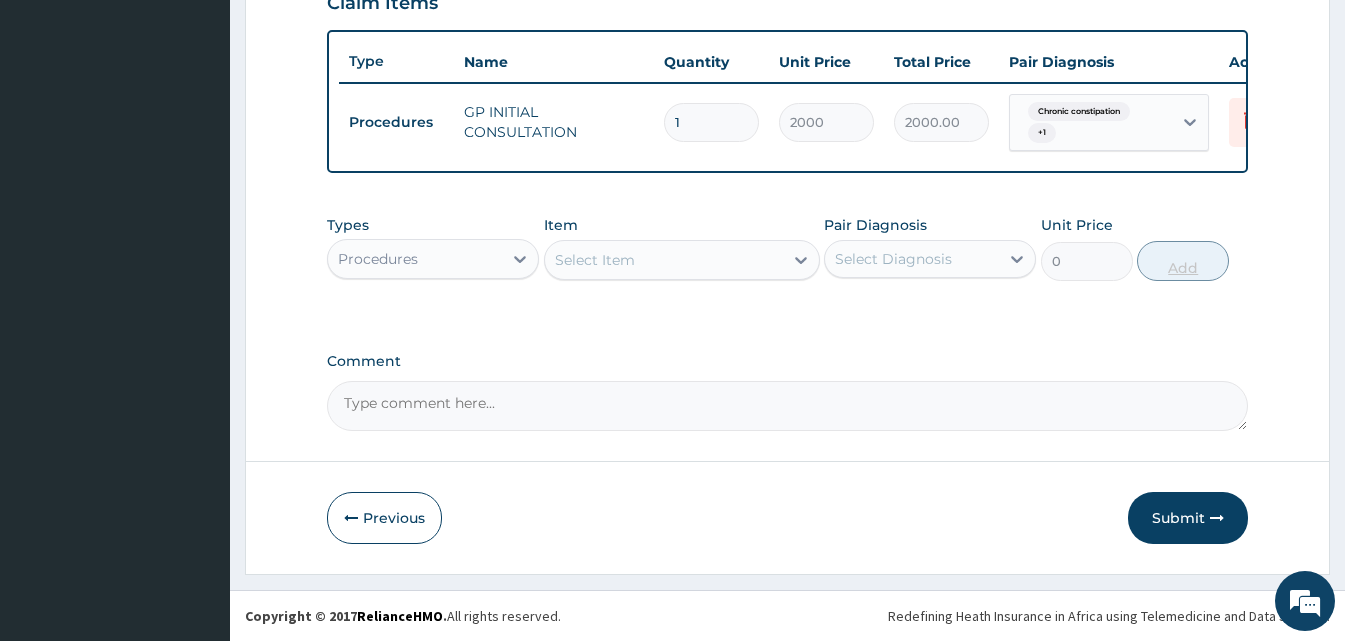 scroll, scrollTop: 729, scrollLeft: 0, axis: vertical 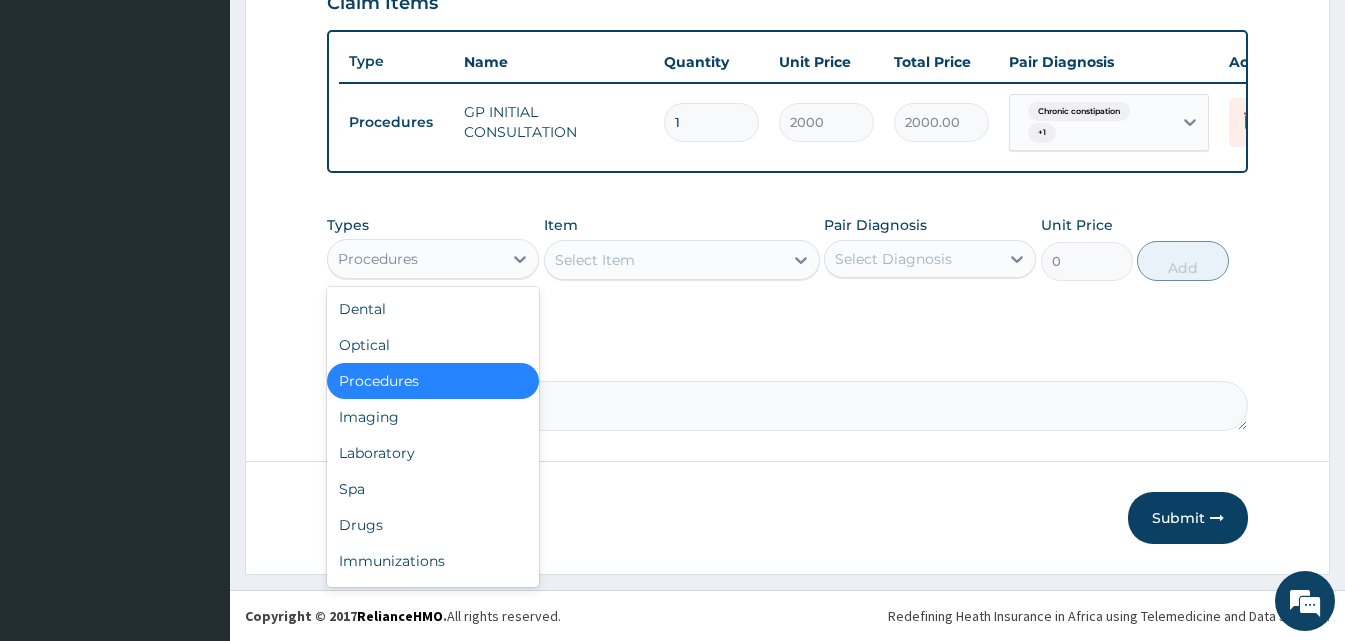 click on "Procedures" at bounding box center [415, 259] 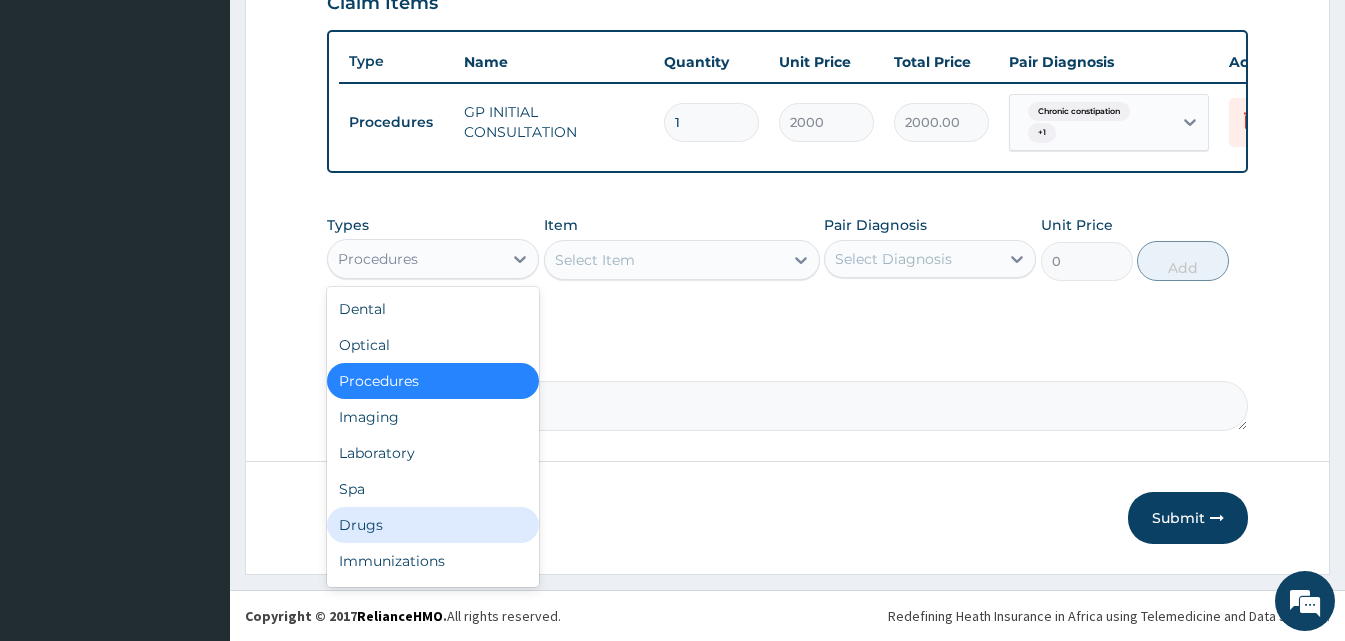 click on "Drugs" at bounding box center [433, 525] 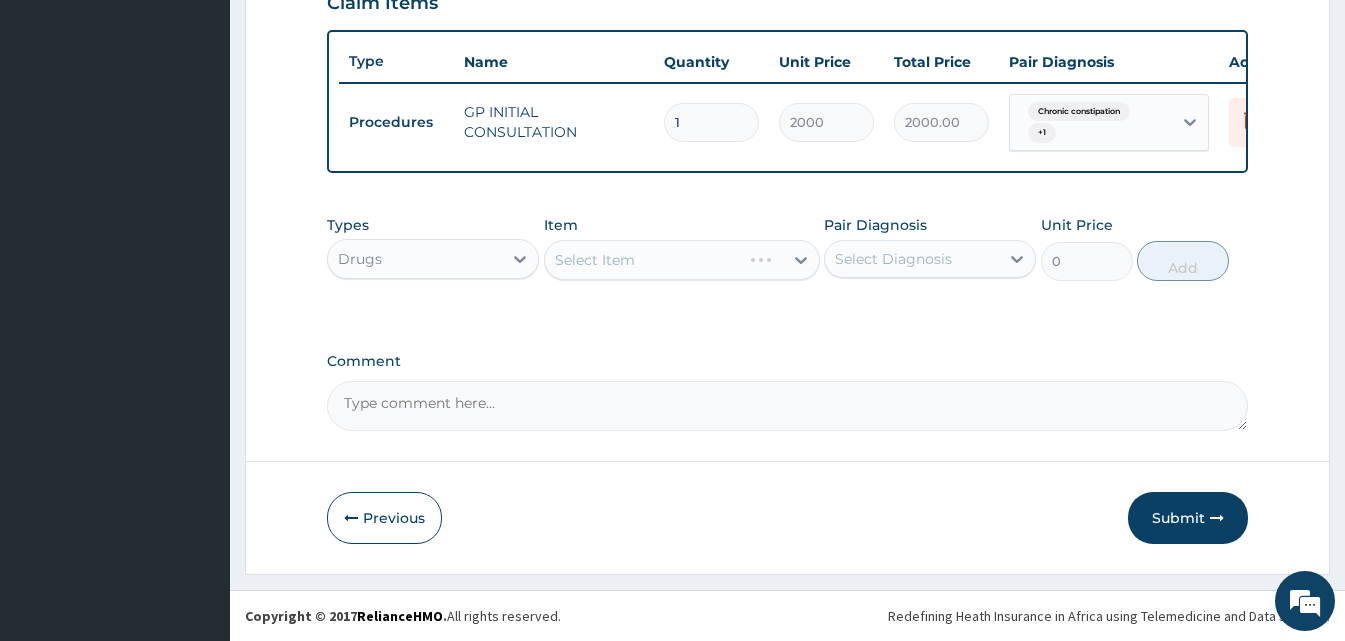 click on "Select Item" at bounding box center (682, 260) 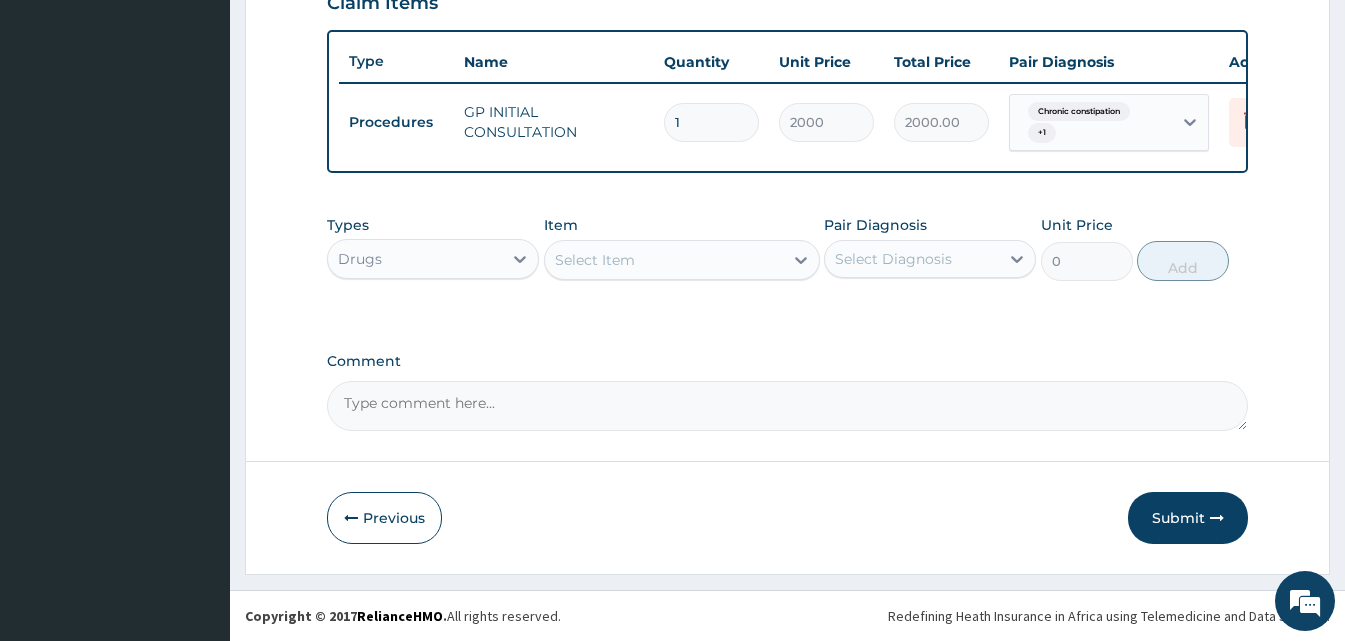 click 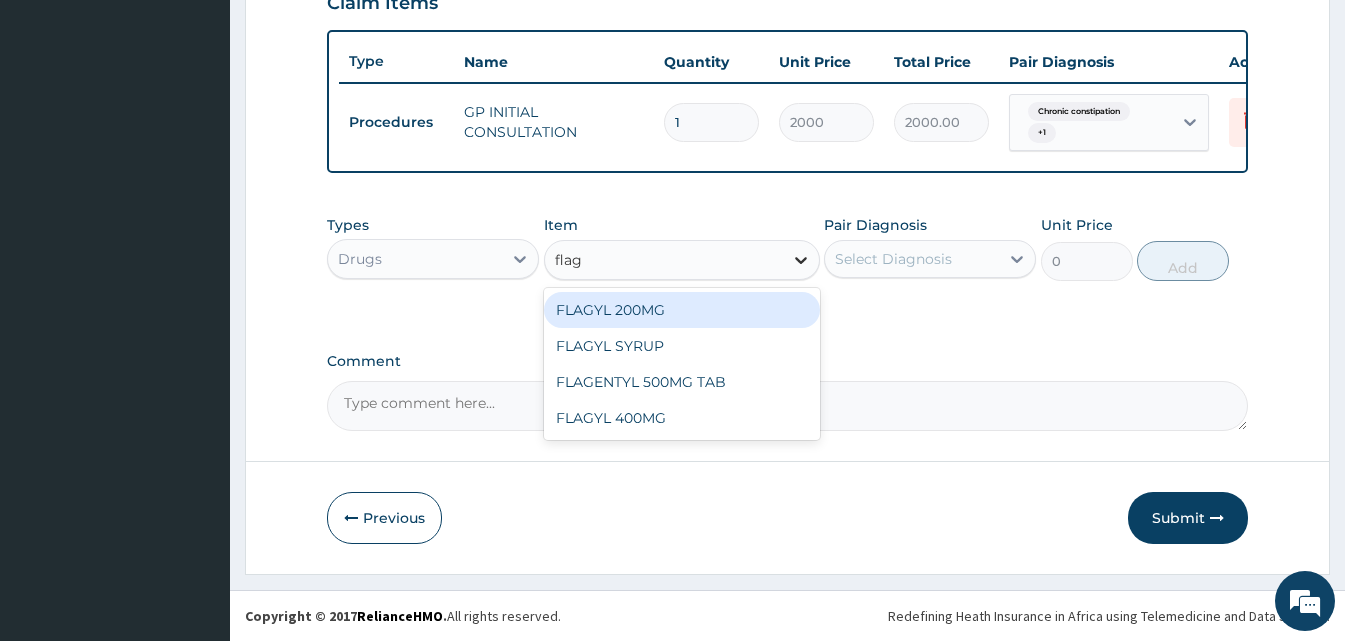 type on "flagy" 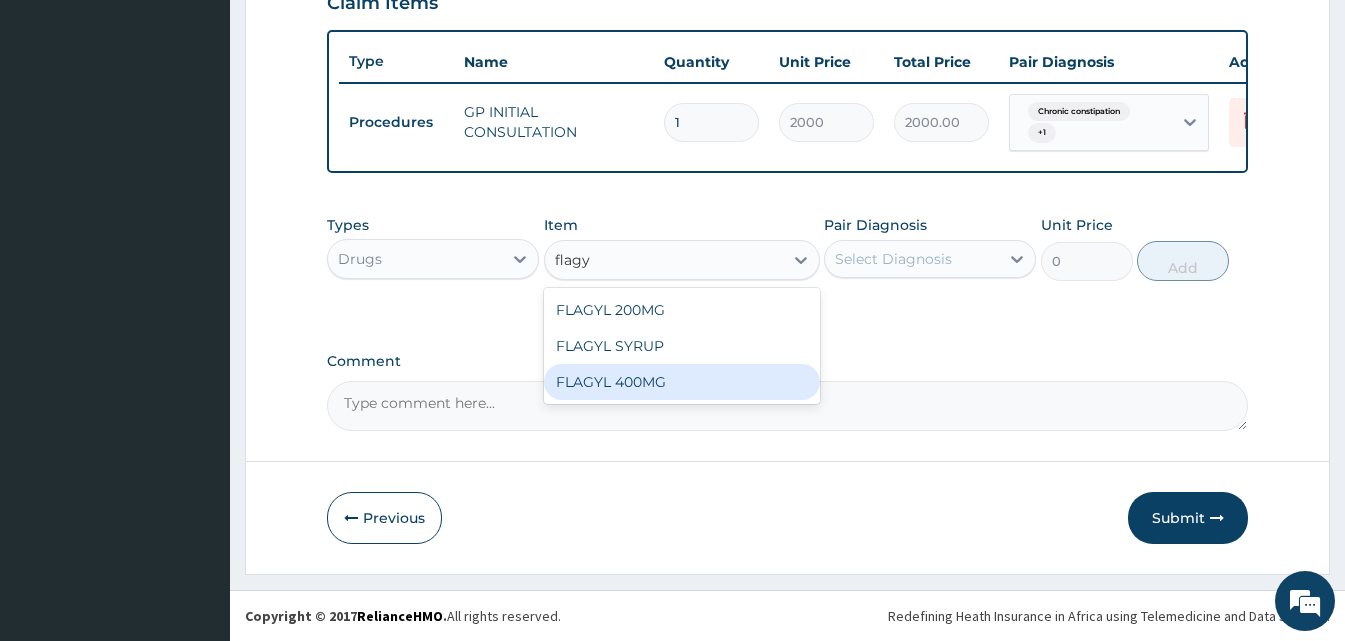 click on "FLAGYL 400MG" at bounding box center [682, 382] 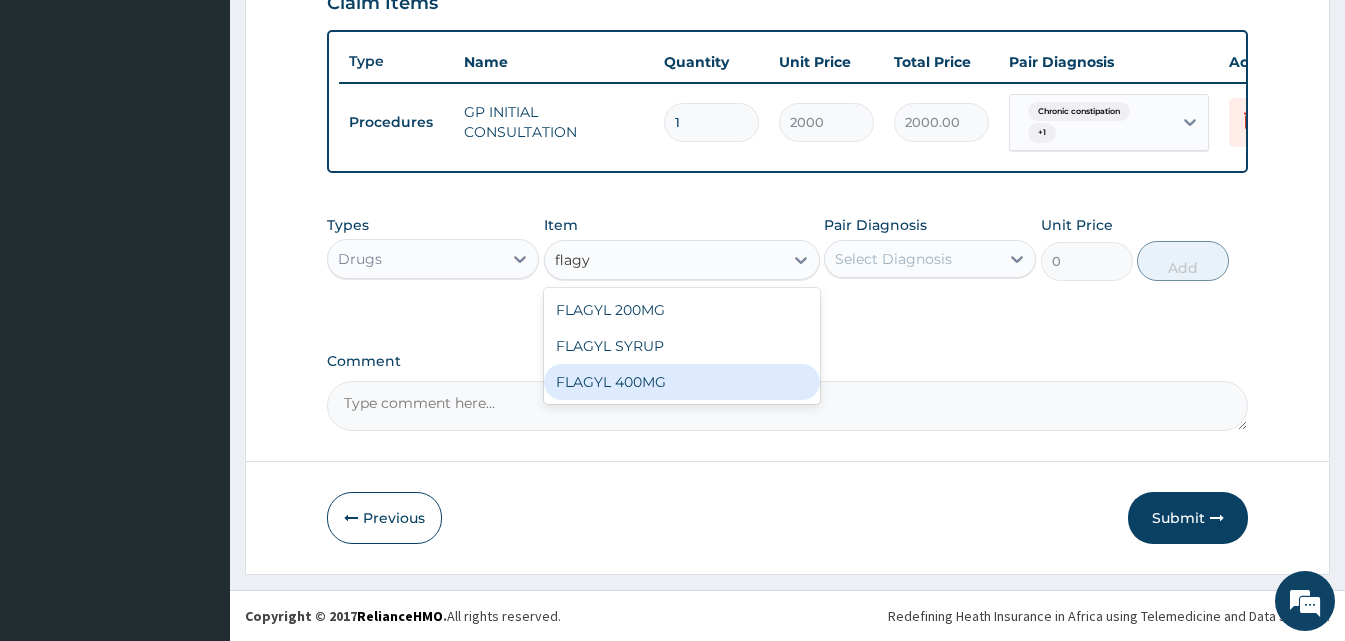 type 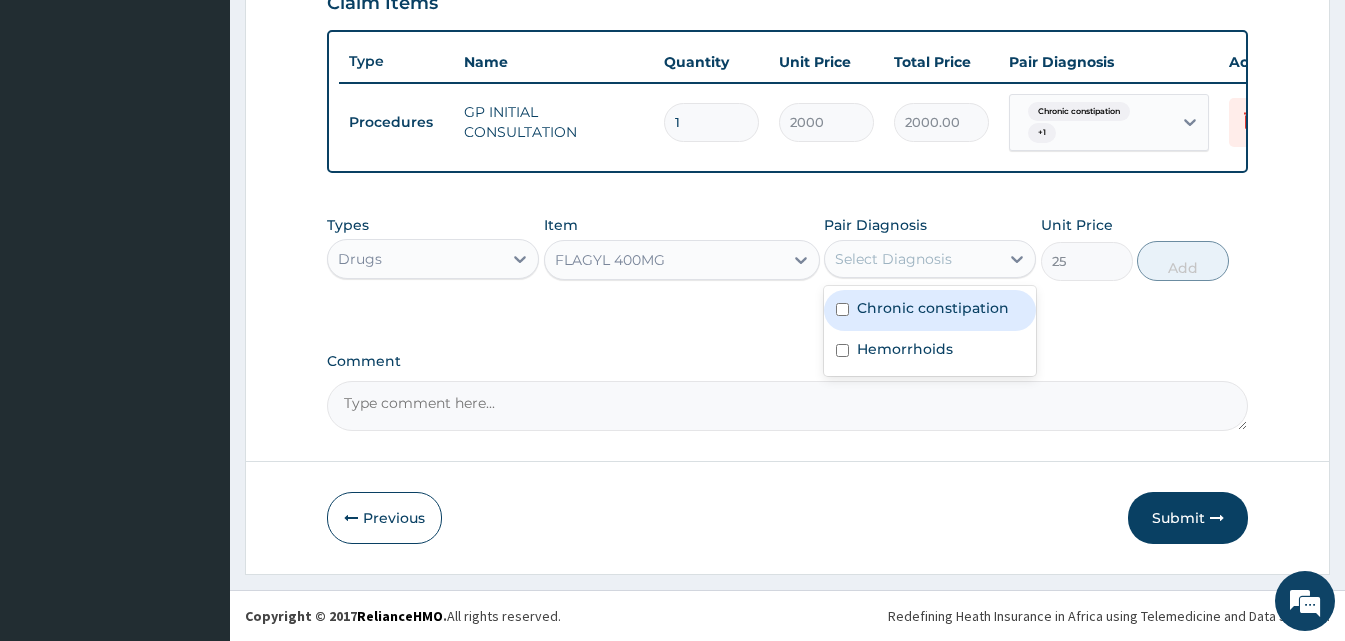 click on "Select Diagnosis" at bounding box center [930, 259] 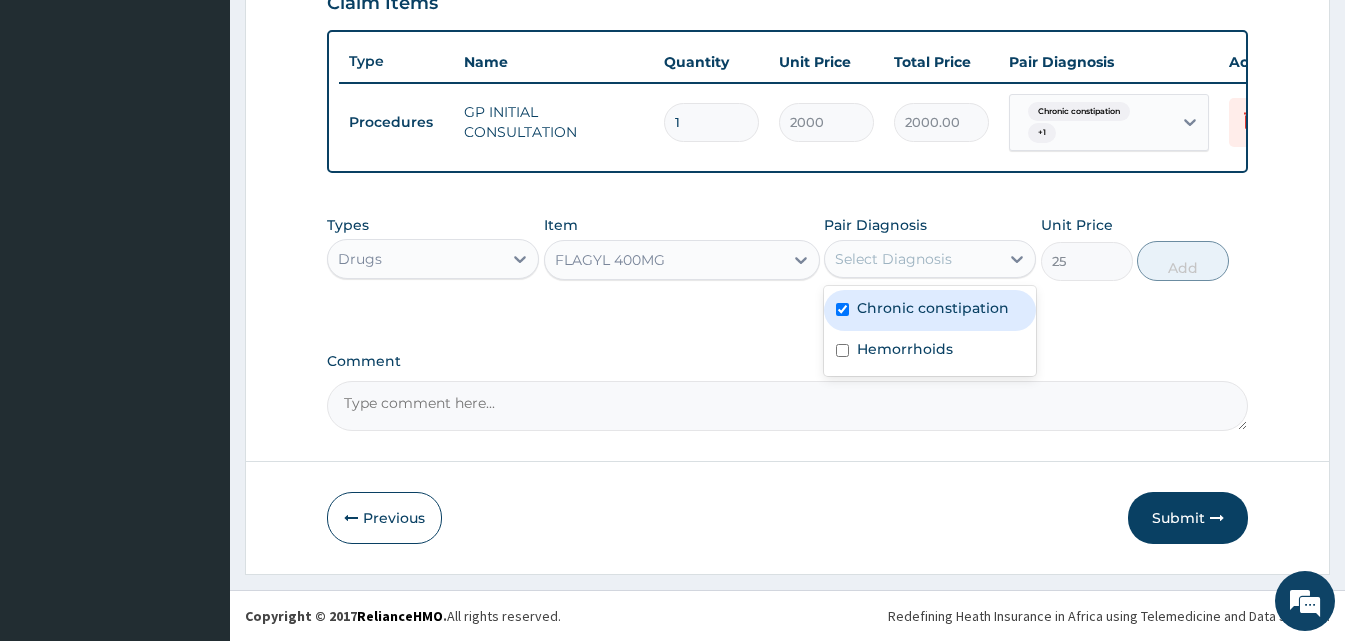 checkbox on "true" 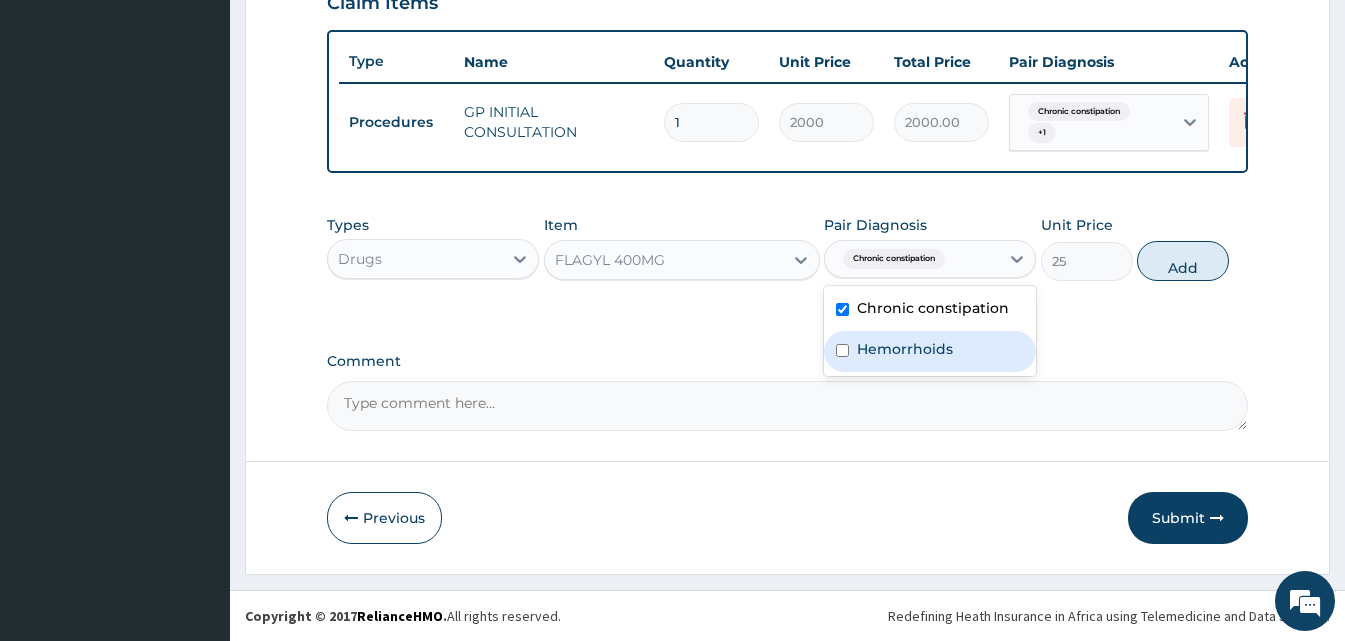click on "Hemorrhoids" at bounding box center [905, 349] 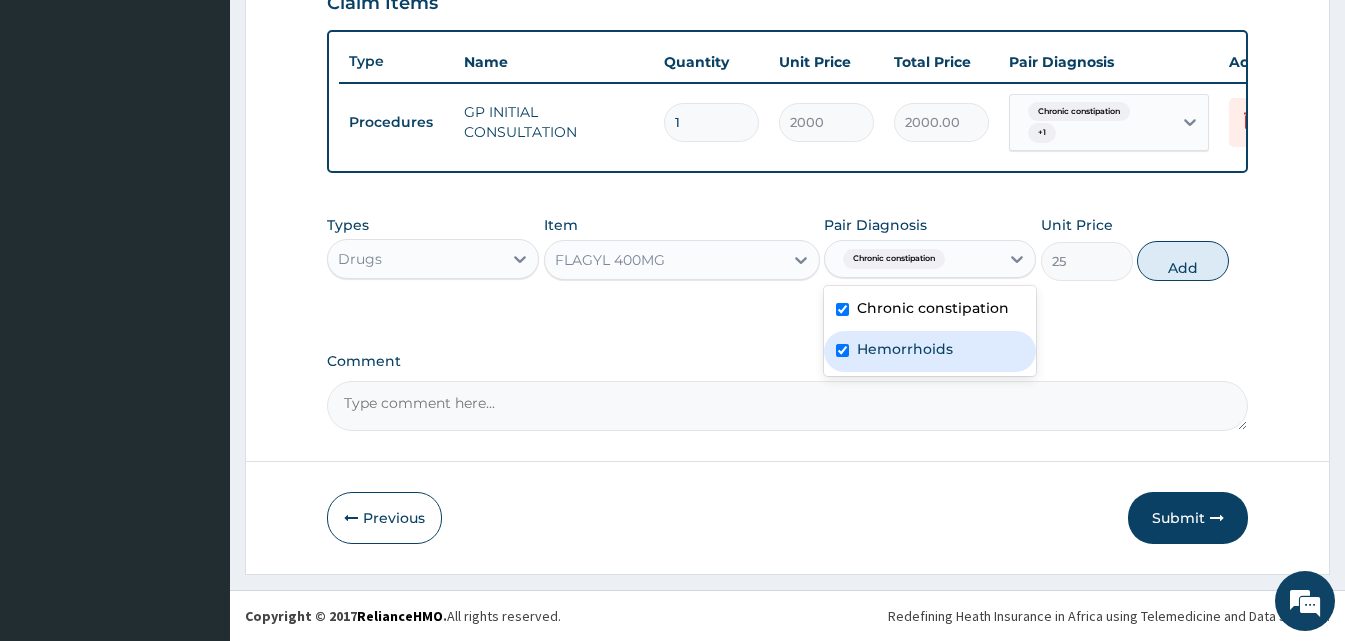 checkbox on "true" 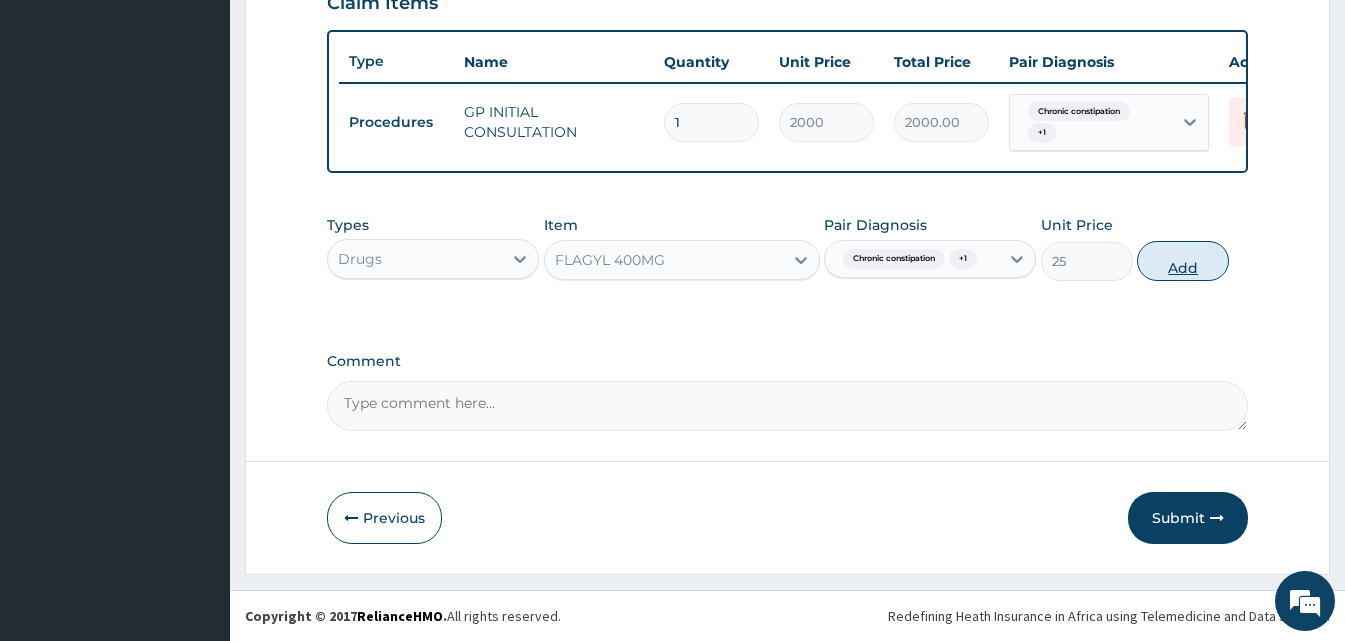 click on "Add" at bounding box center (1183, 261) 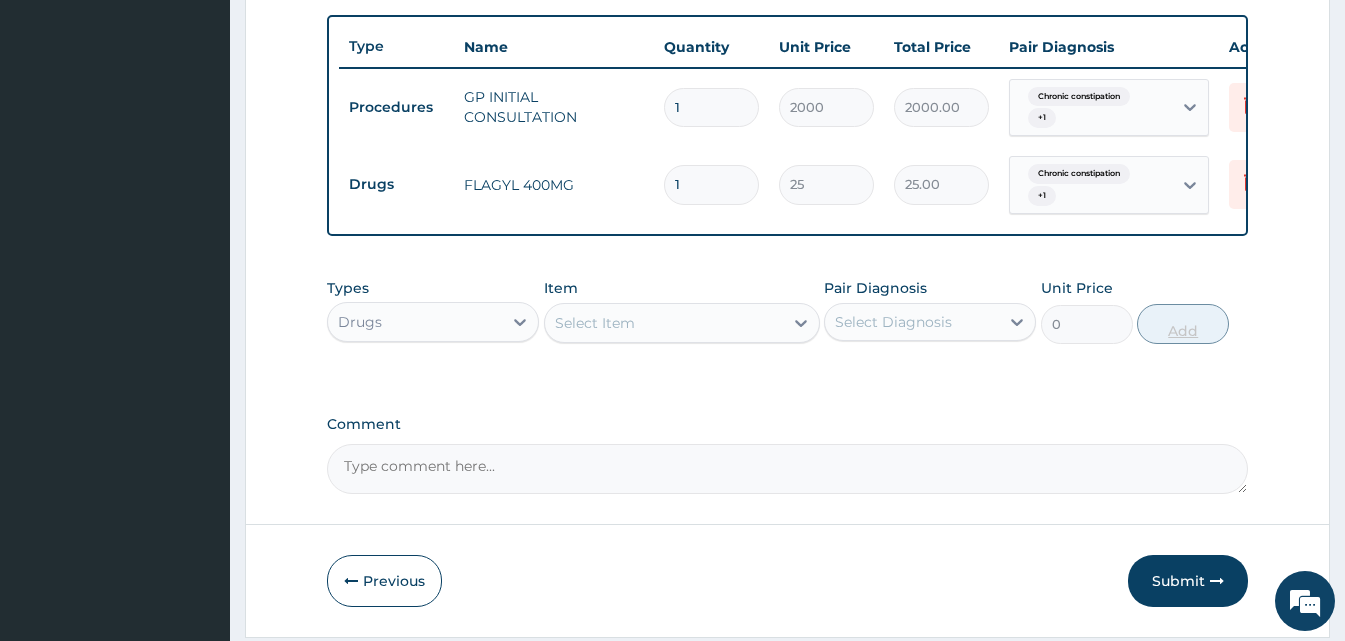 type on "15" 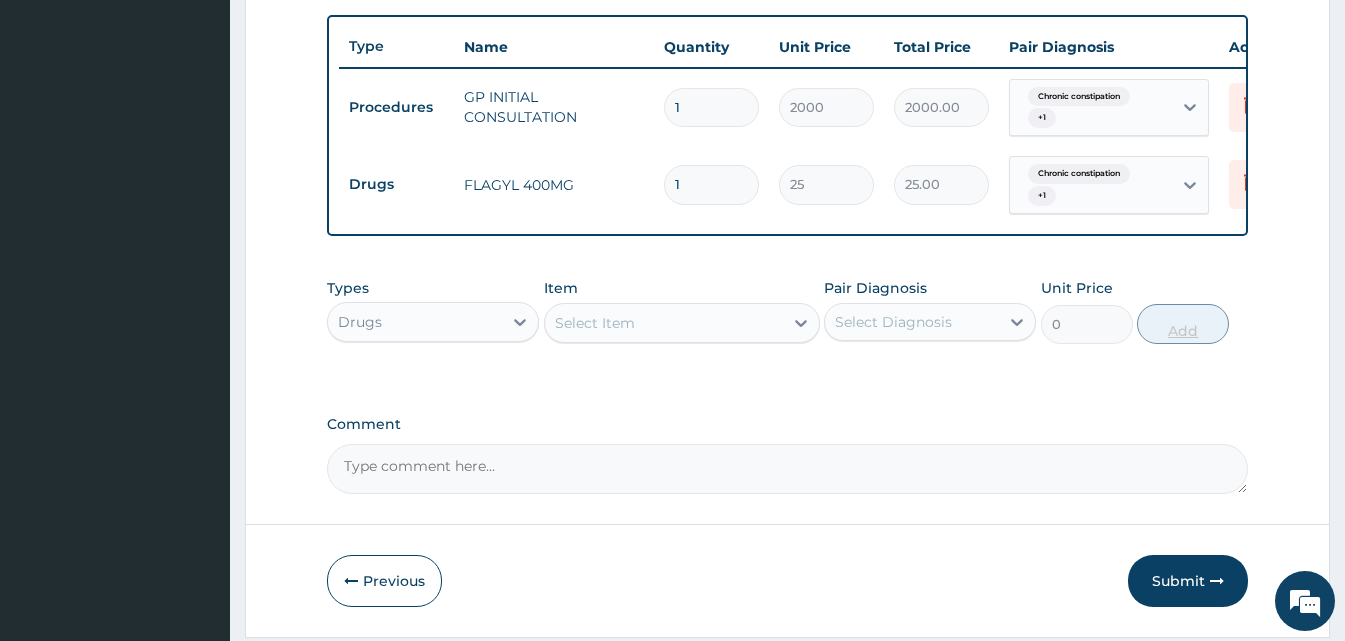 type on "375.00" 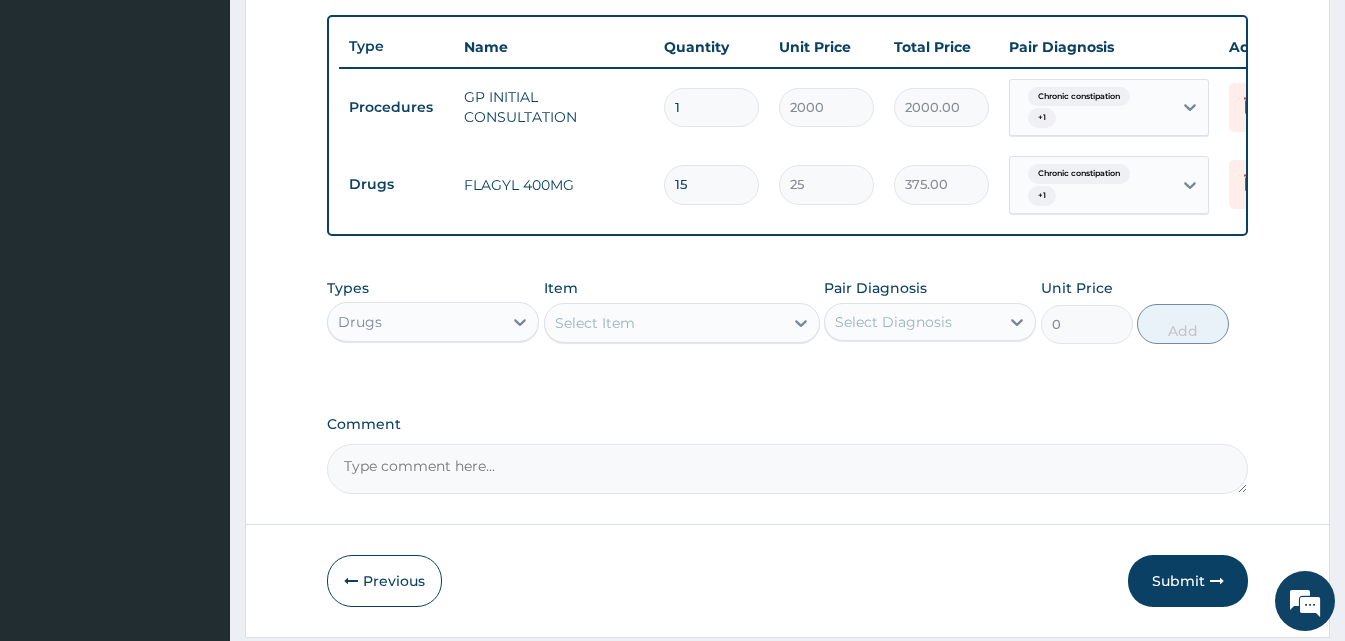 type on "15" 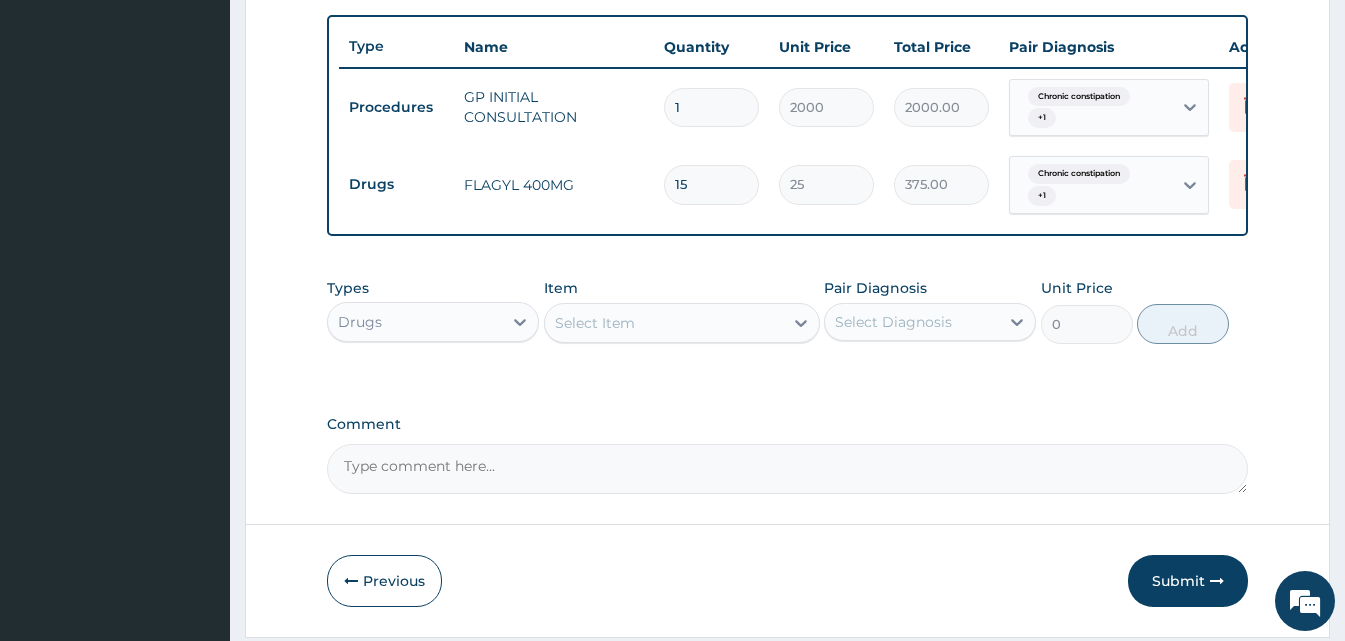 click on "Select Item" at bounding box center [595, 323] 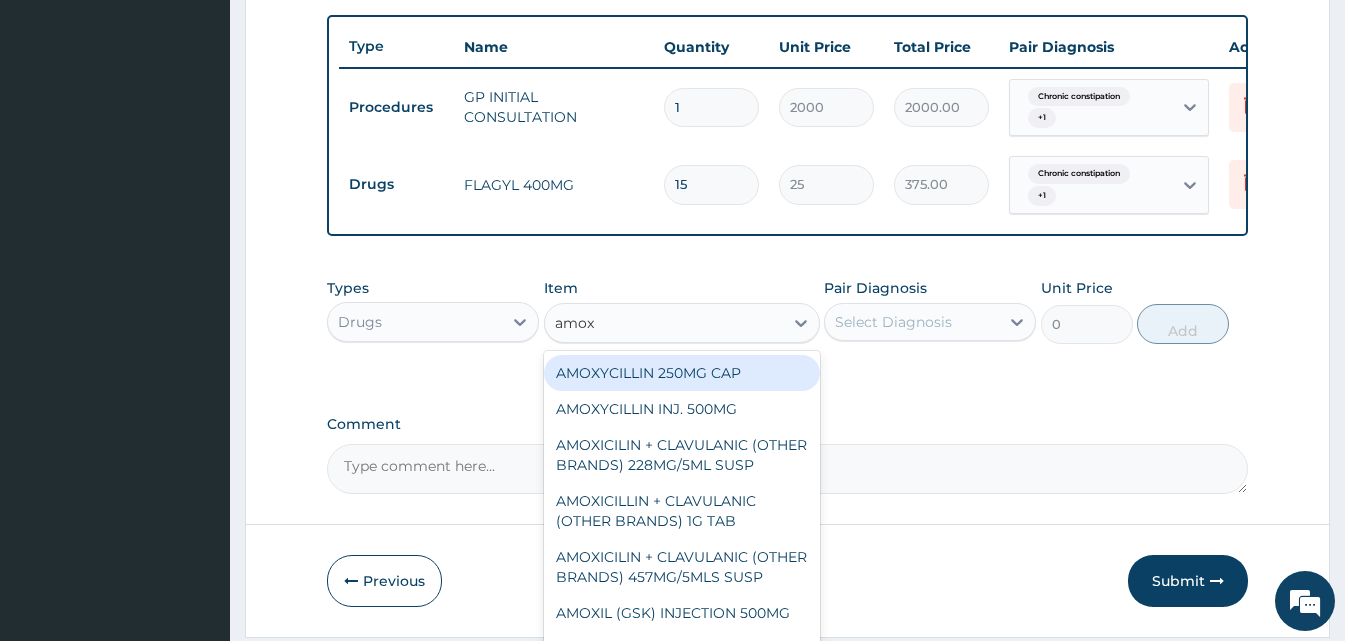 type on "amoxy" 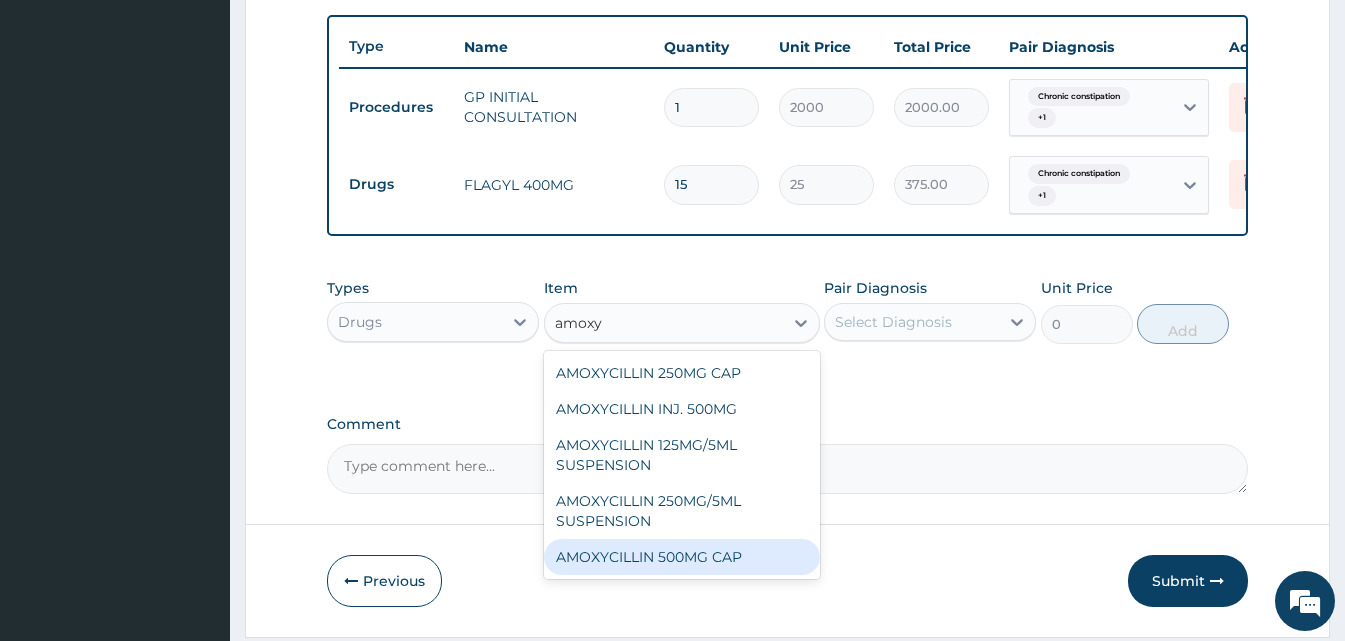 click on "AMOXYCILLIN 500MG CAP" at bounding box center (682, 557) 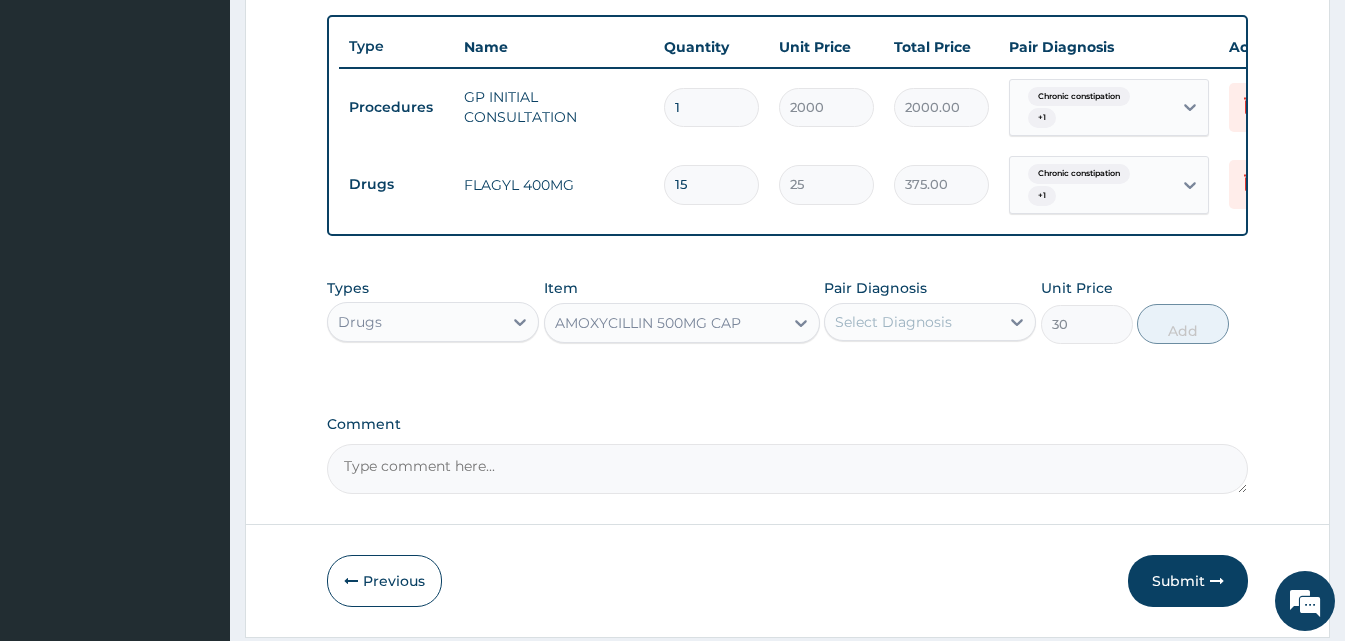 click on "Select Diagnosis" at bounding box center [912, 322] 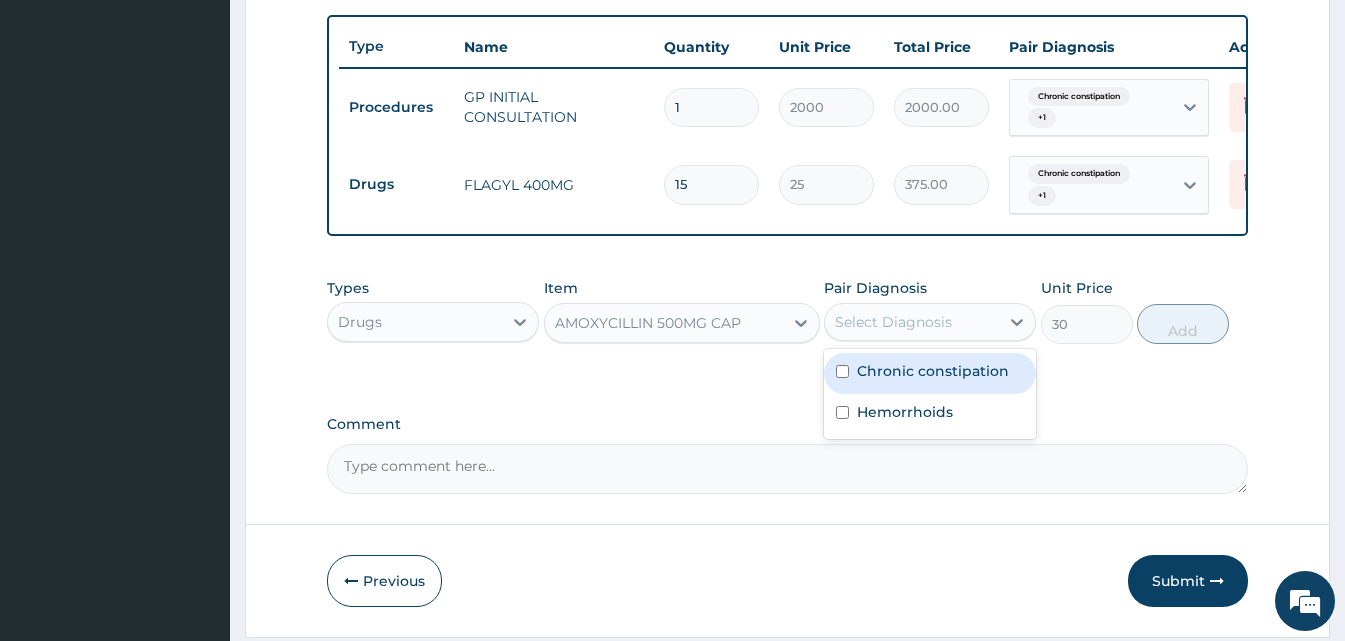 click on "Chronic constipation" at bounding box center [933, 371] 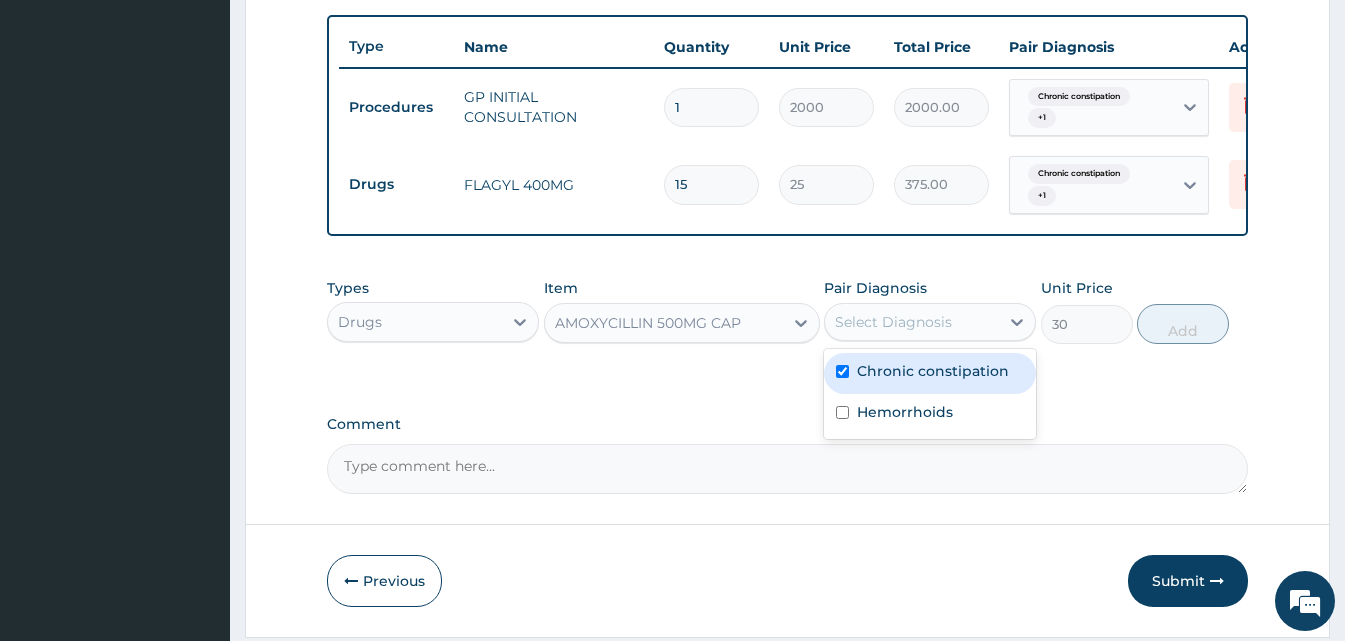 checkbox on "true" 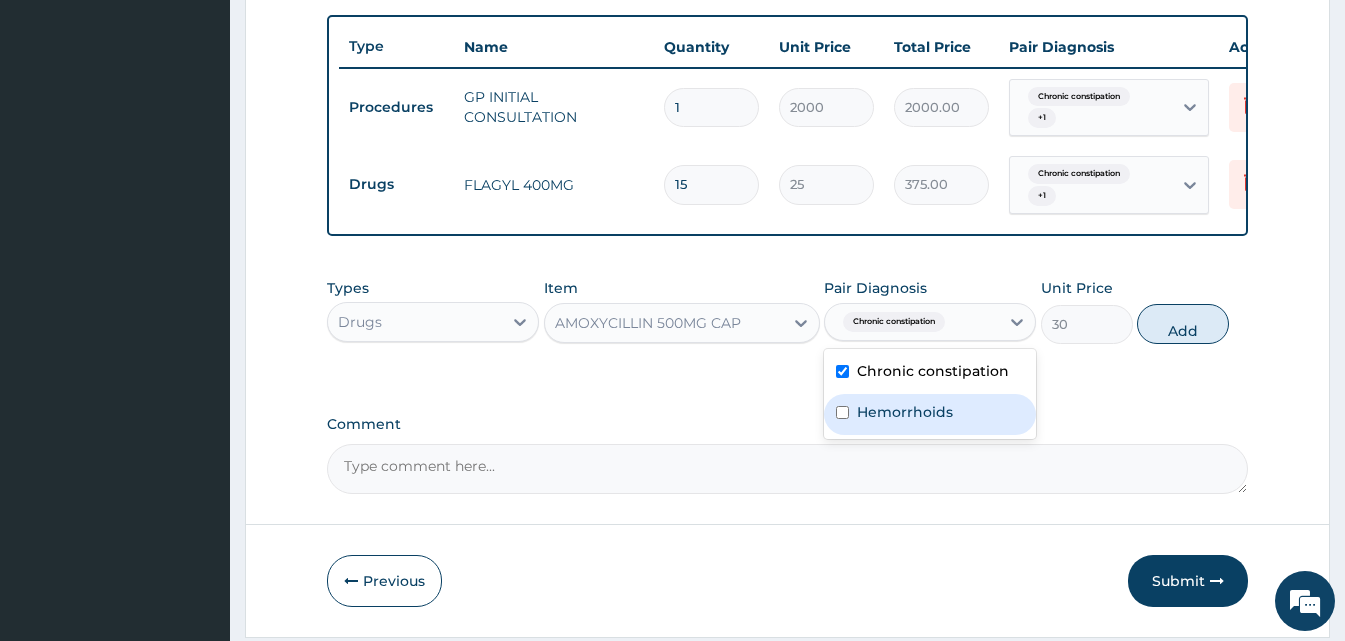click on "Hemorrhoids" at bounding box center (905, 412) 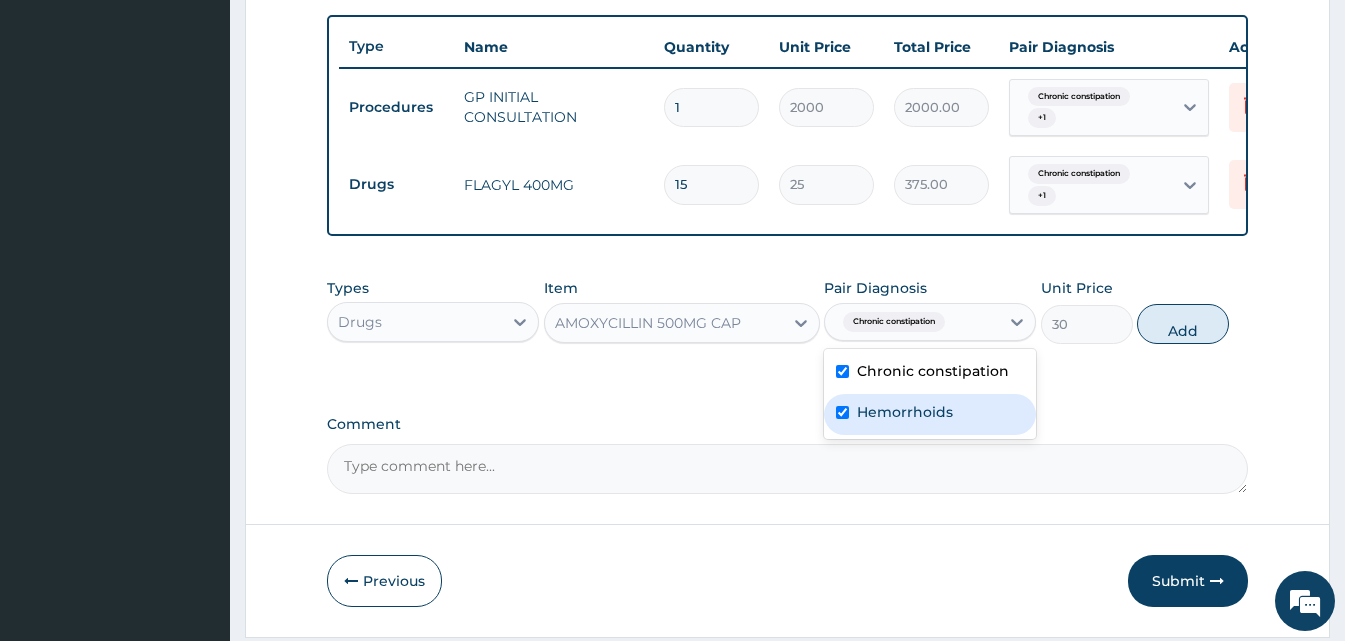 checkbox on "true" 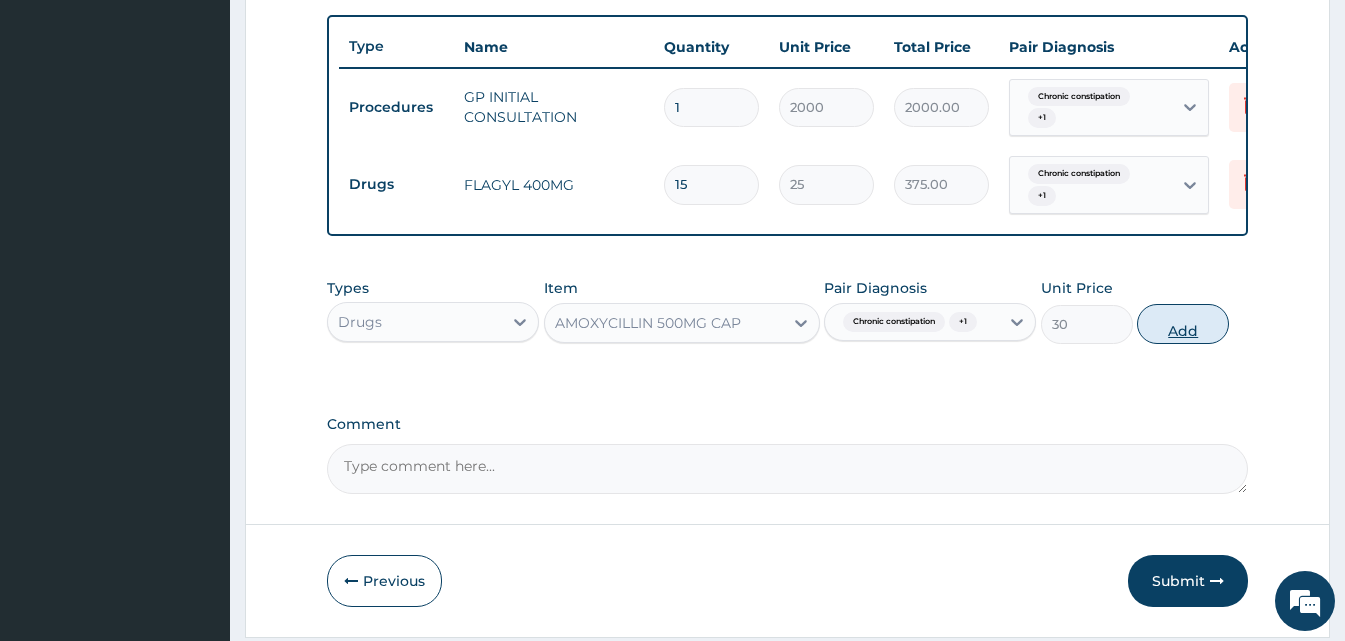 drag, startPoint x: 1166, startPoint y: 383, endPoint x: 1164, endPoint y: 360, distance: 23.086792 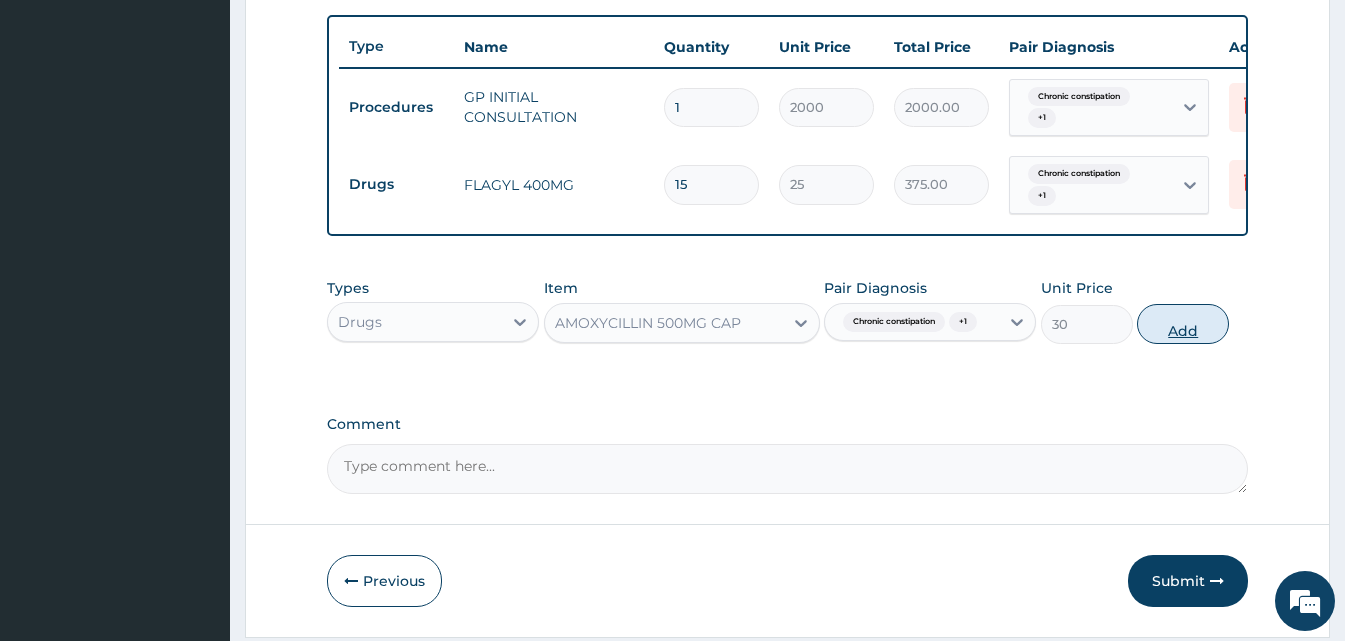 click on "Types Drugs Item AMOXYCILLIN 500MG CAP Pair Diagnosis Chronic constipation  + 1 Unit Price 30 Add" at bounding box center [787, 311] 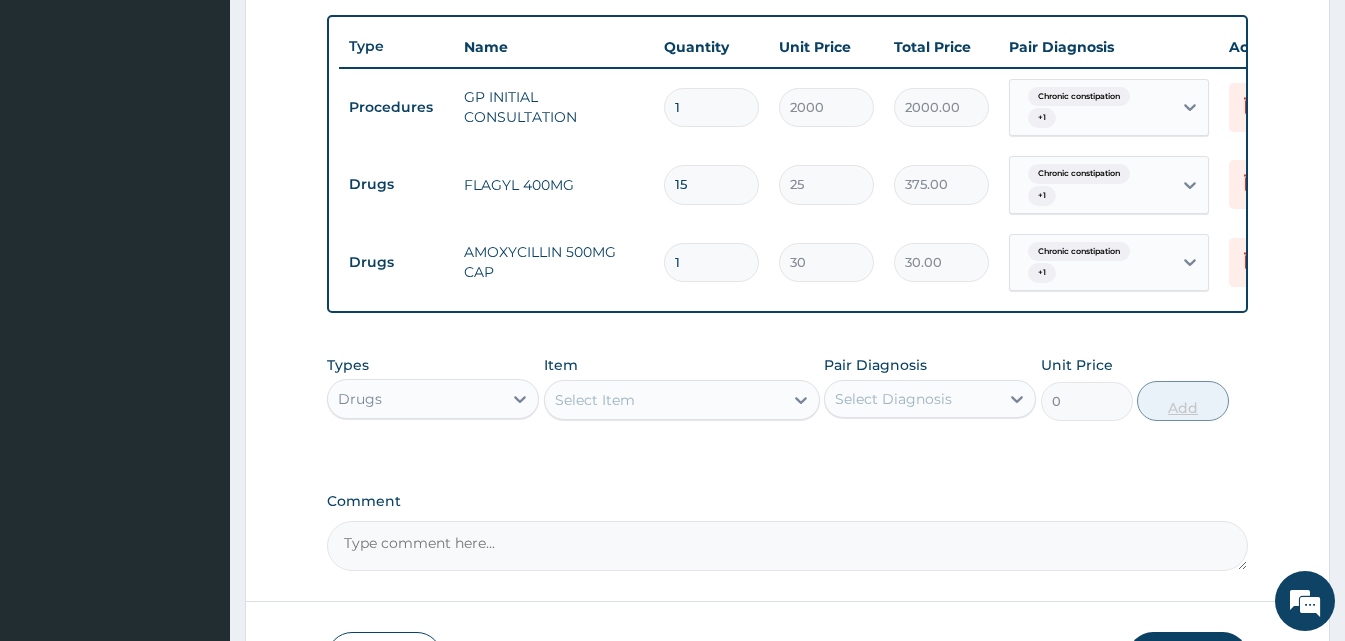 type on "15" 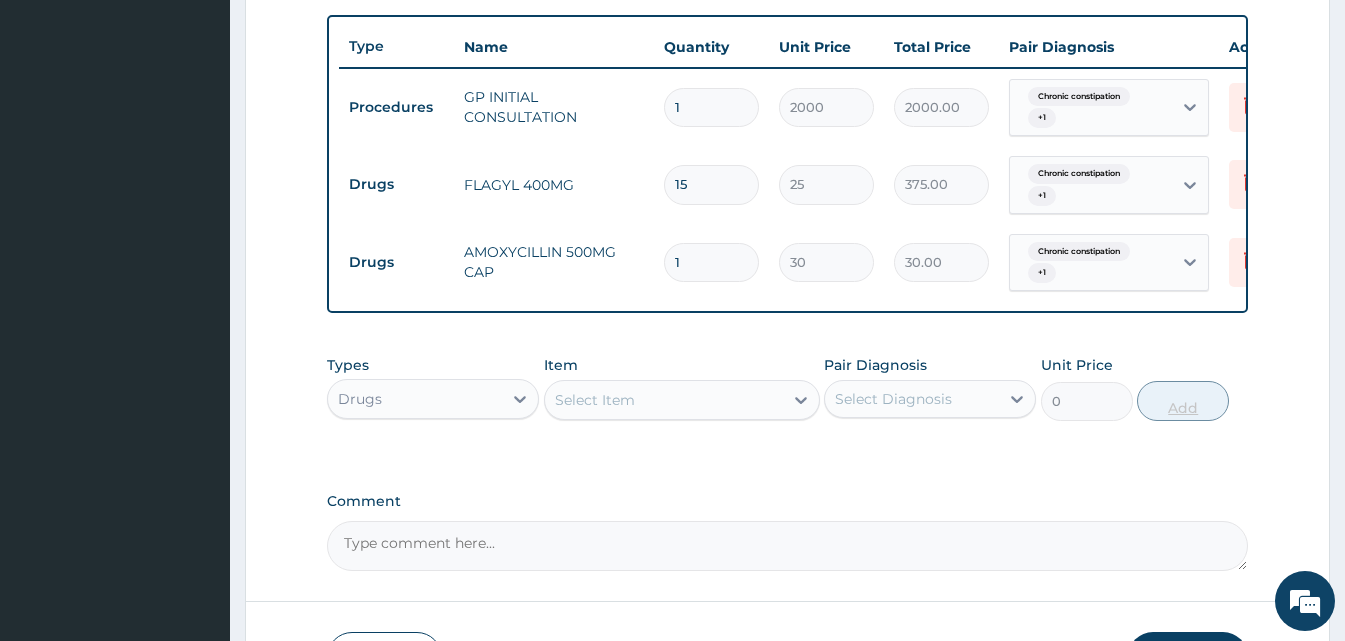 type on "450.00" 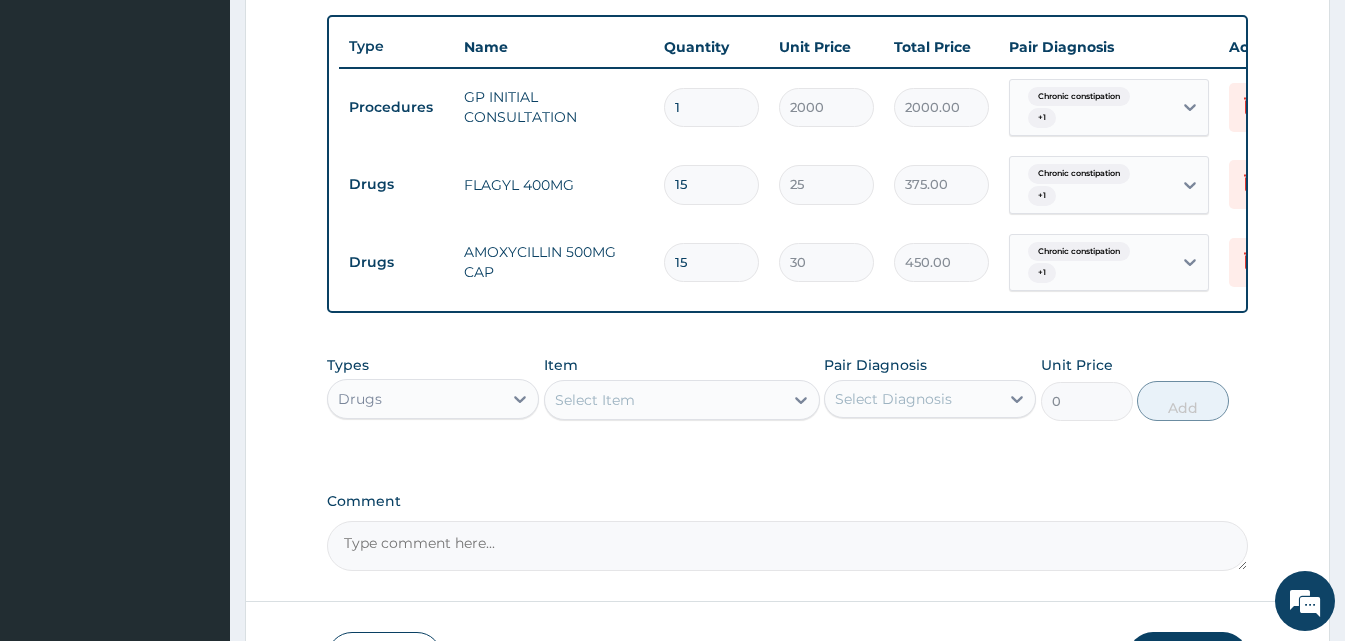 type on "15" 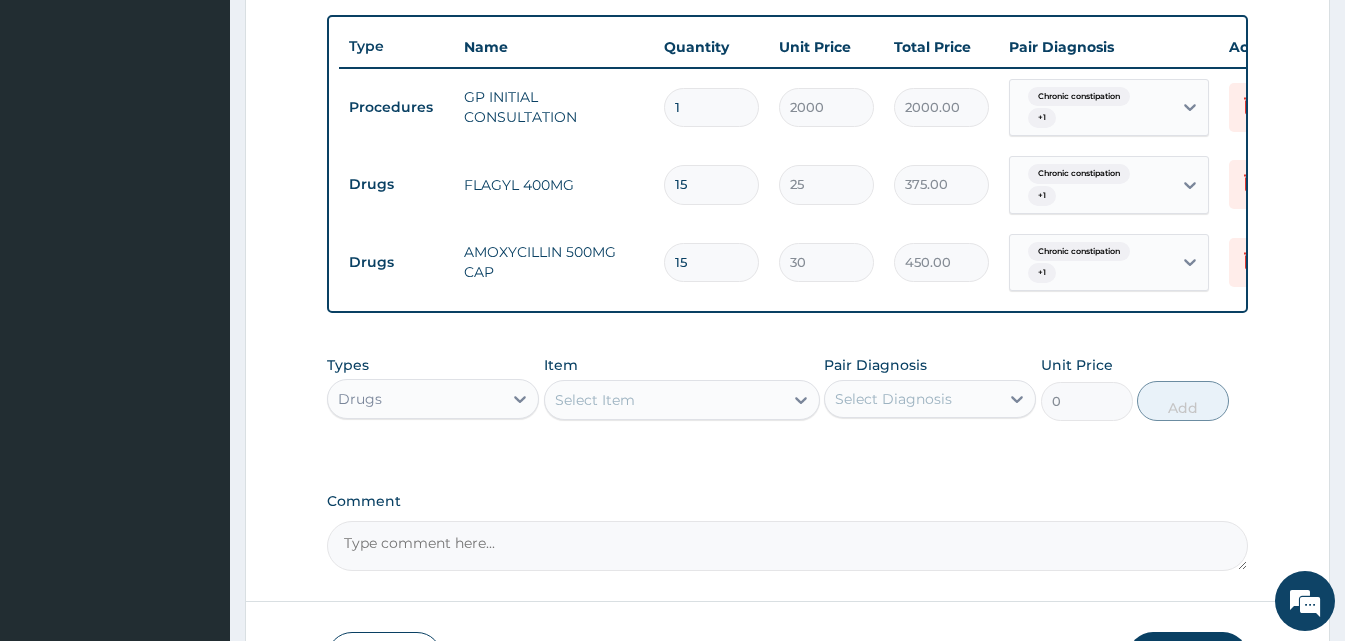 click on "Select Item" at bounding box center (682, 400) 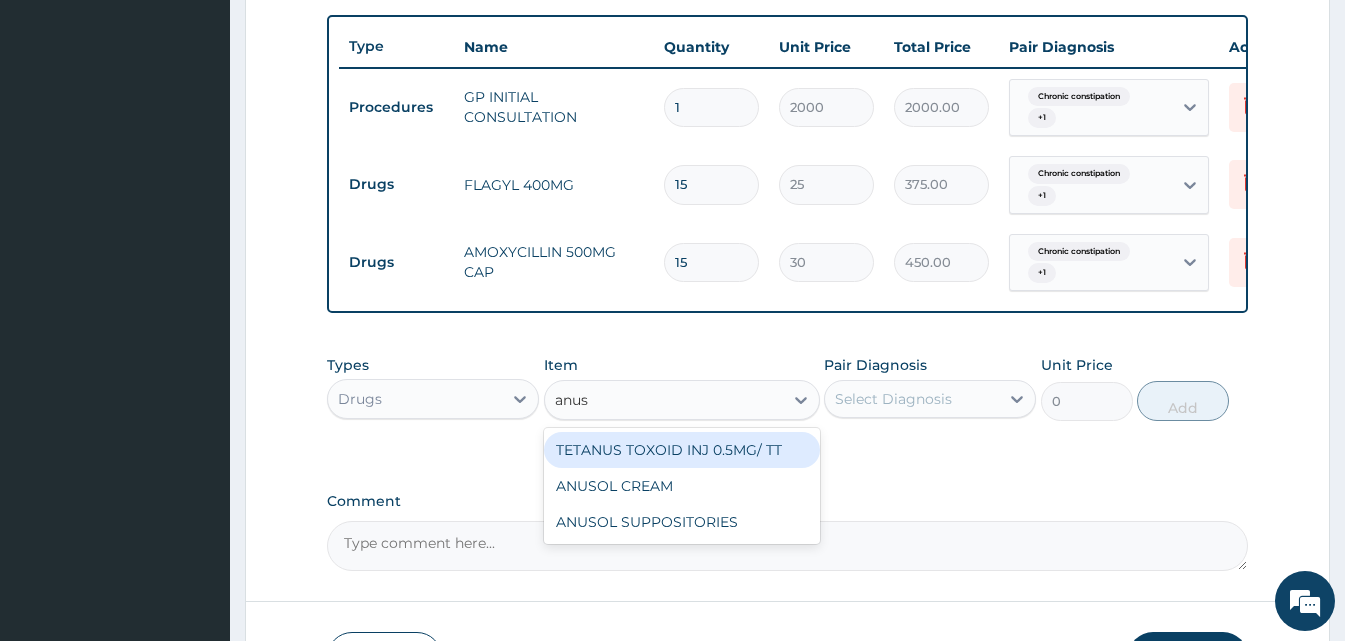 type on "anuso" 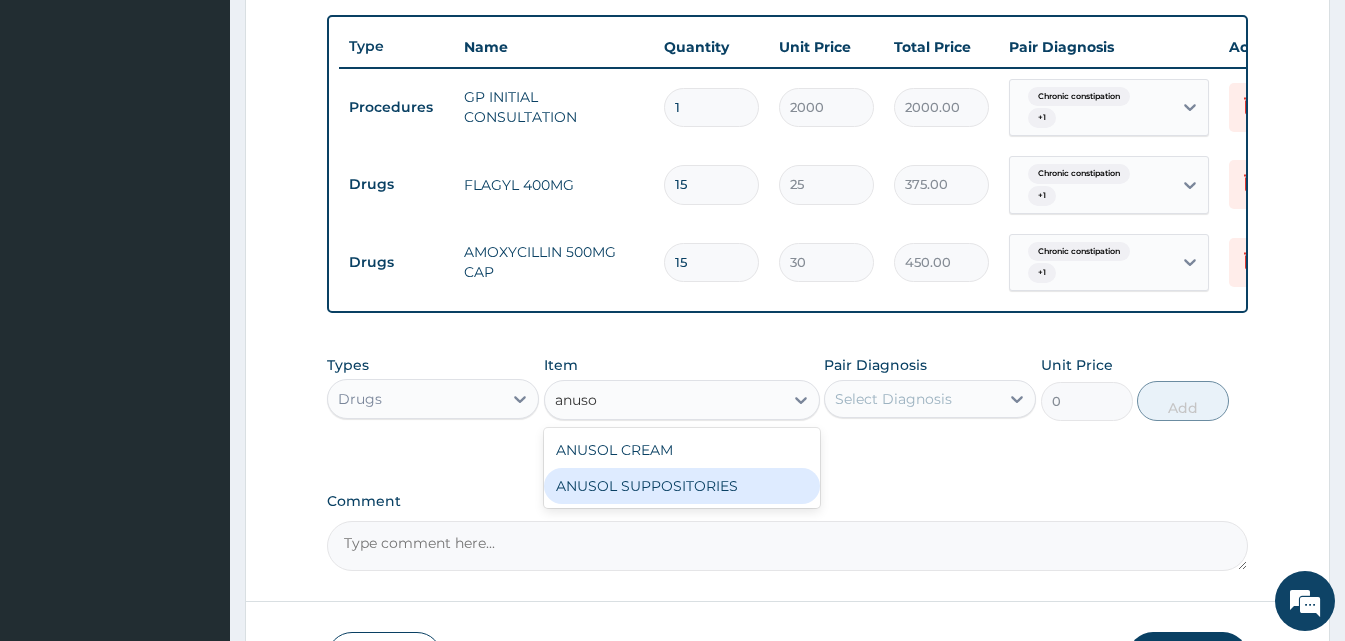 click on "ANUSOL SUPPOSITORIES" at bounding box center (682, 486) 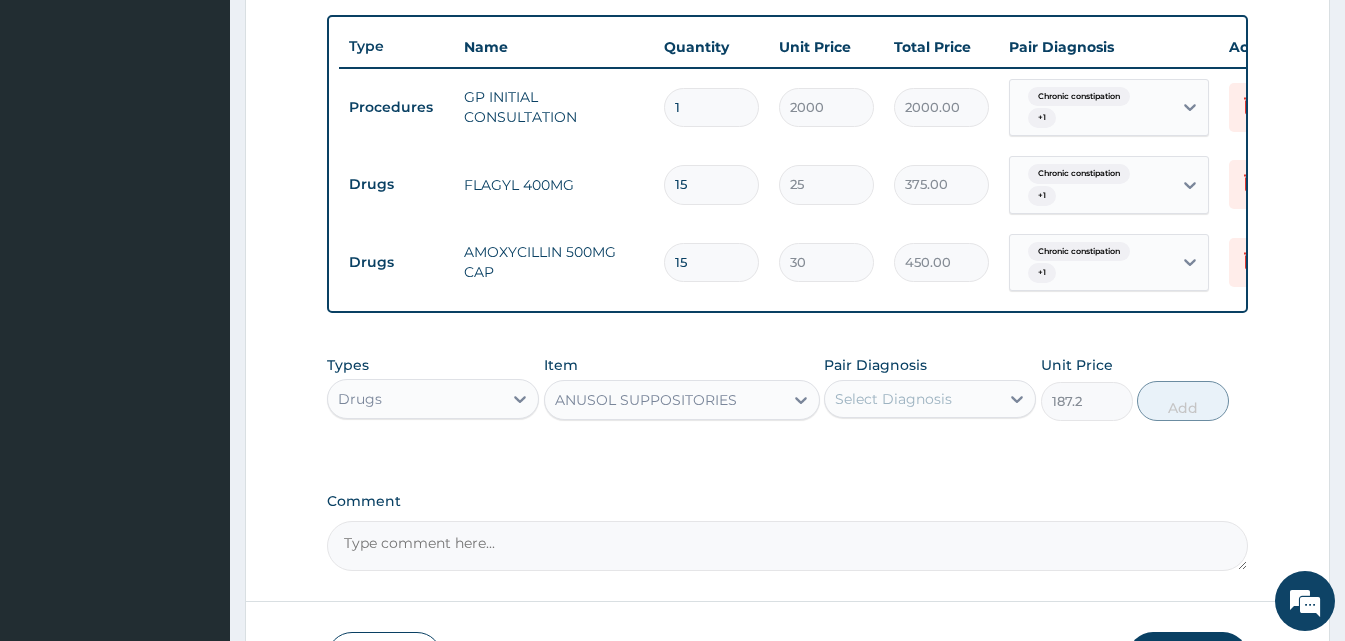 click on "Select Diagnosis" at bounding box center (912, 399) 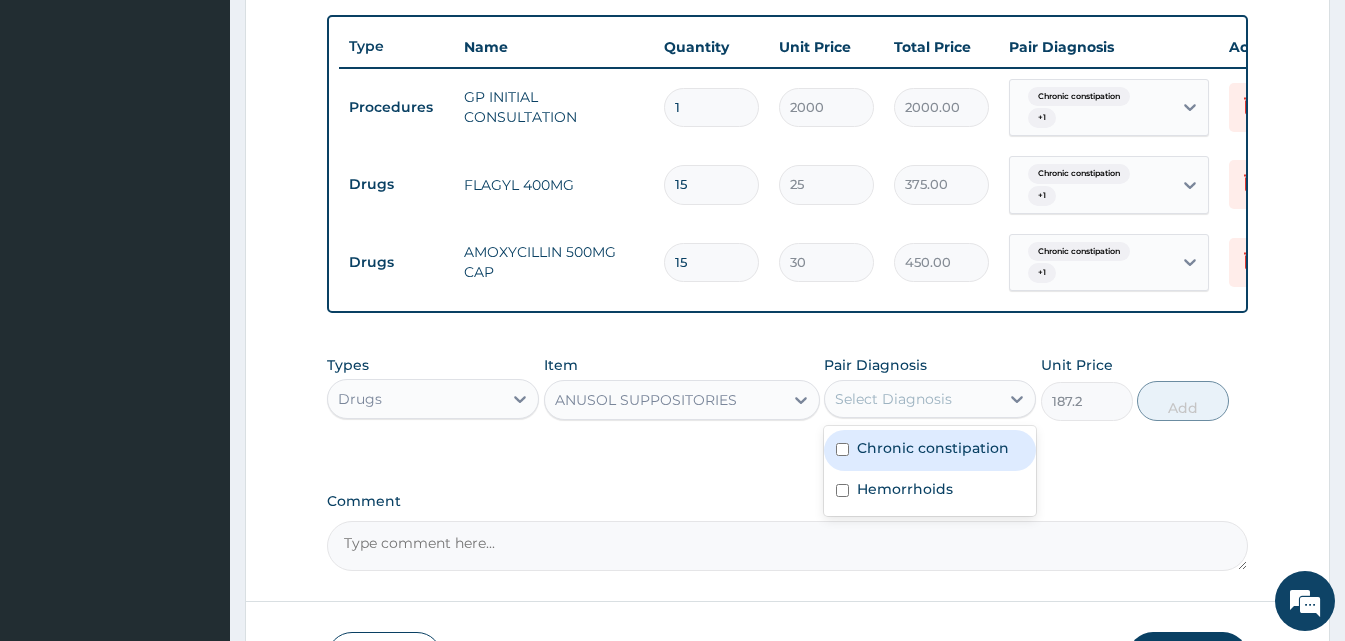 click on "Types Drugs Item ANUSOL SUPPOSITORIES Pair Diagnosis option Hemorrhoids, selected. option Chronic constipation focused, 1 of 2. 2 results available. Use Up and Down to choose options, press Enter to select the currently focused option, press Escape to exit the menu, press Tab to select the option and exit the menu. Select Diagnosis Chronic constipation Hemorrhoids Unit Price 187.2 Add" at bounding box center (787, 388) 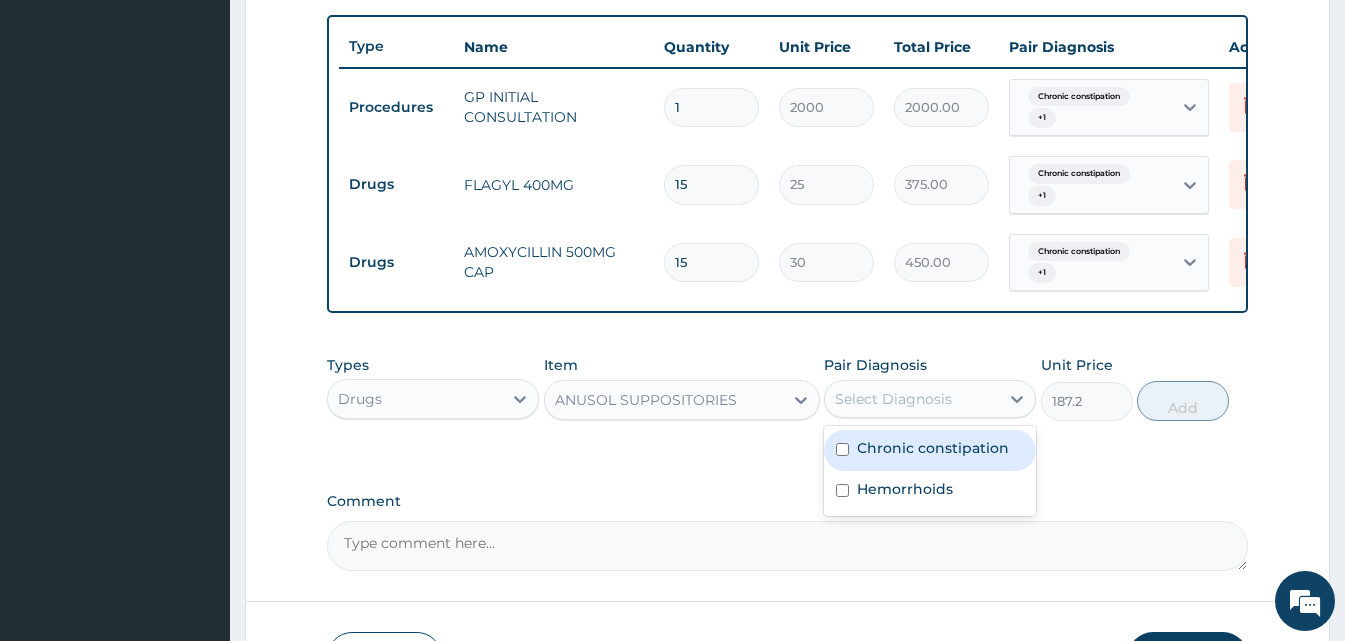 click on "Select Diagnosis" at bounding box center (912, 399) 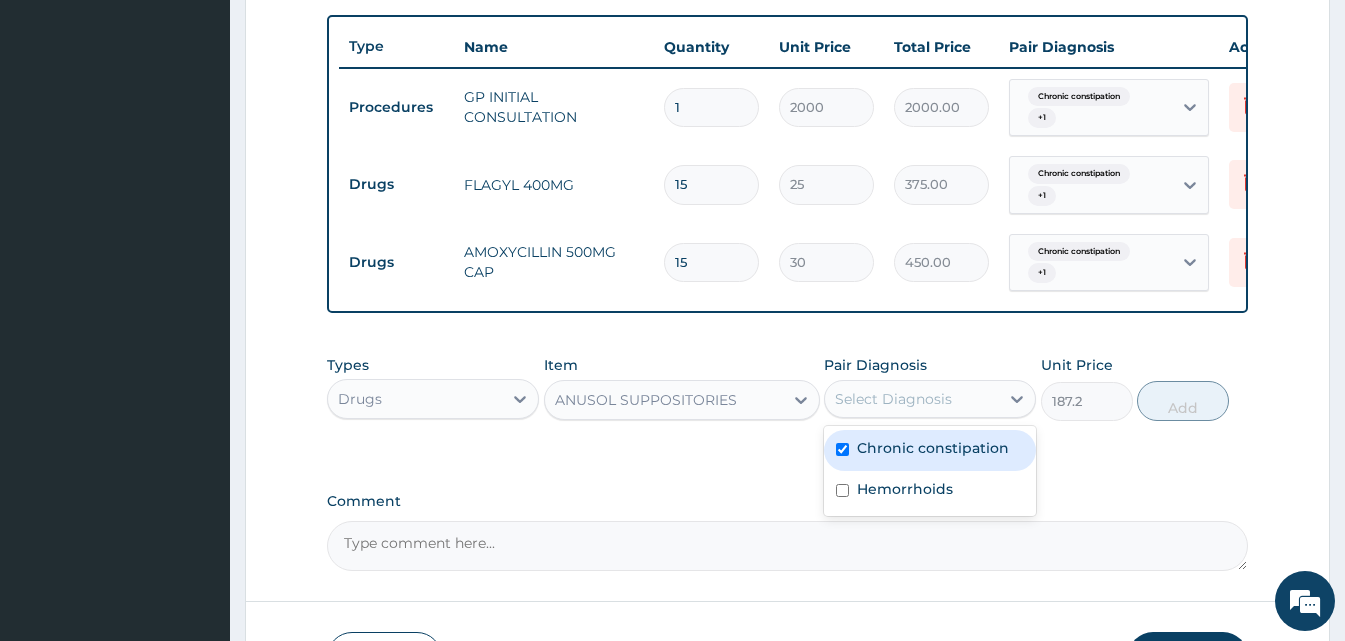 checkbox on "true" 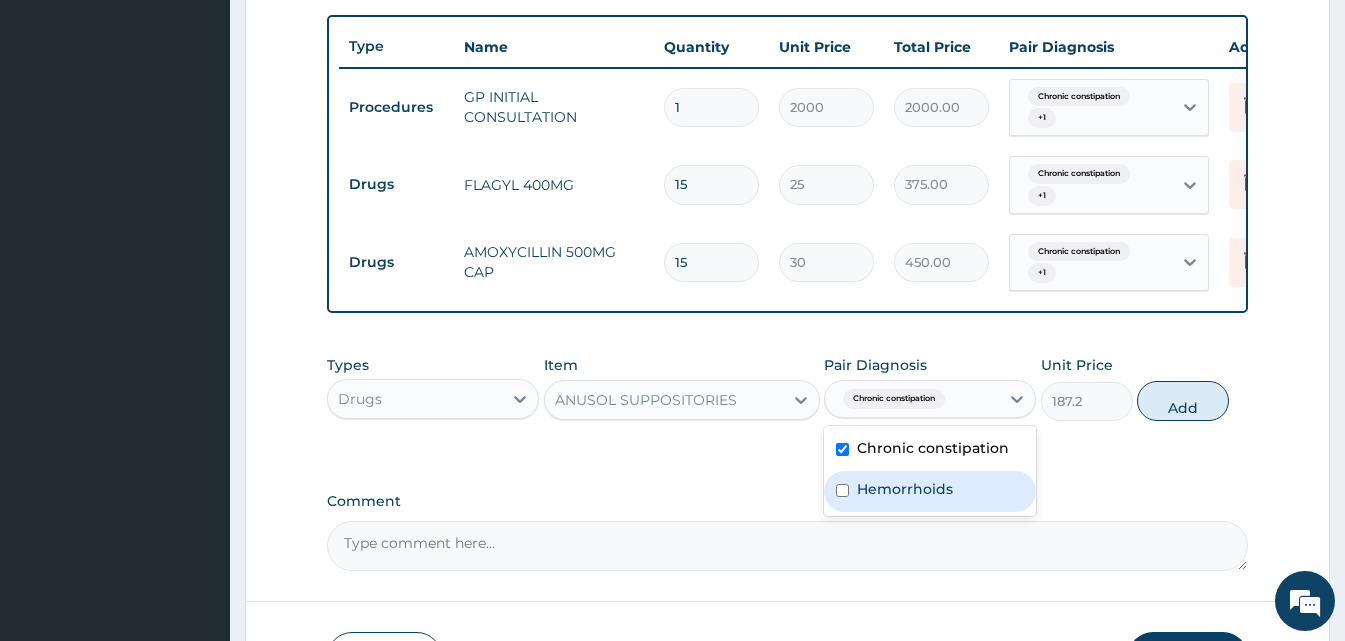 click on "Hemorrhoids" at bounding box center [930, 491] 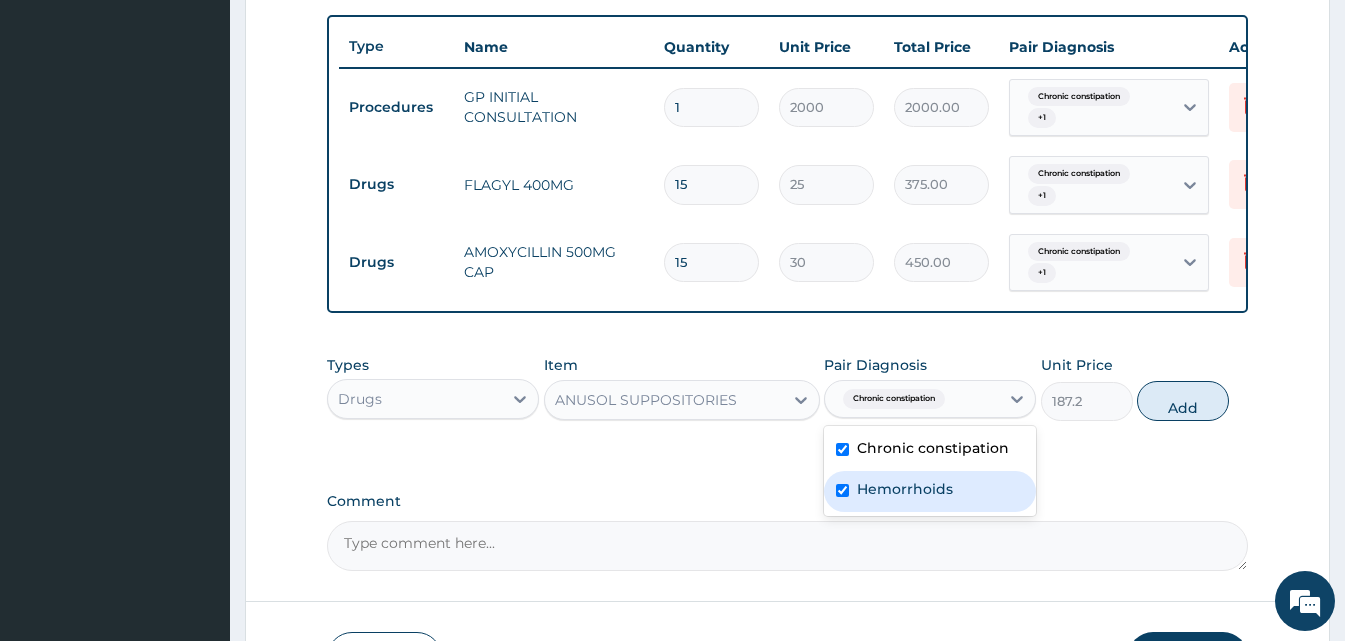 checkbox on "true" 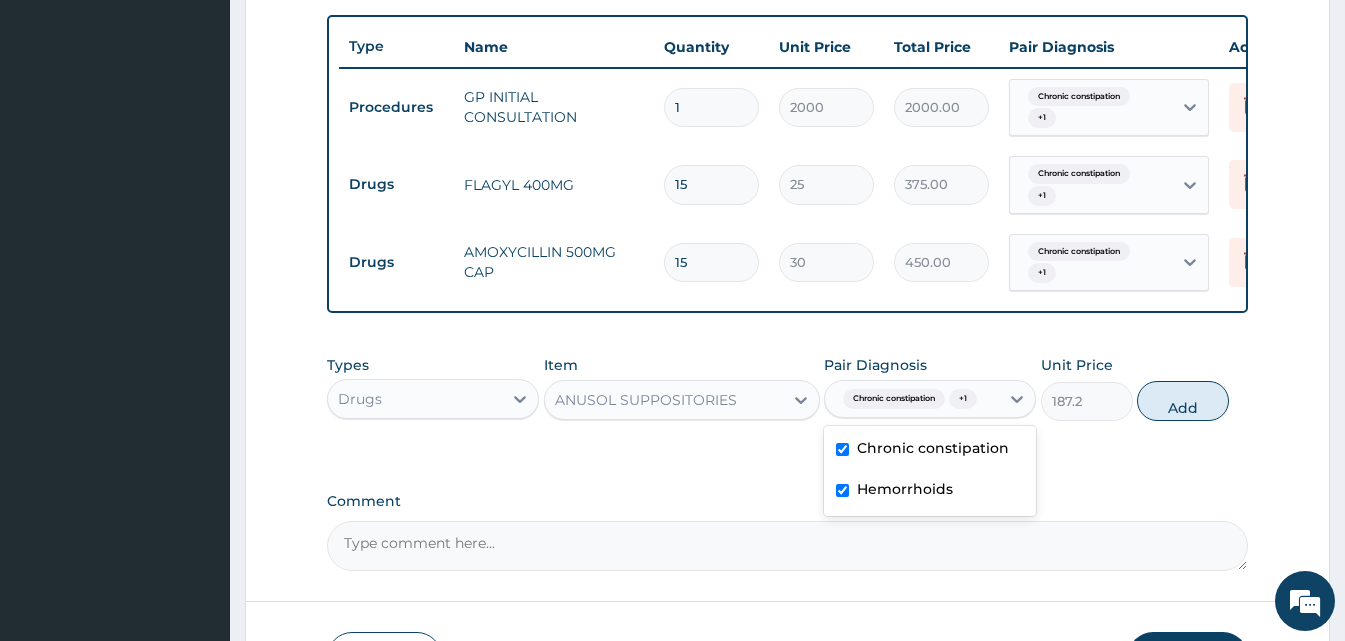 click on "Chronic constipation" at bounding box center [933, 448] 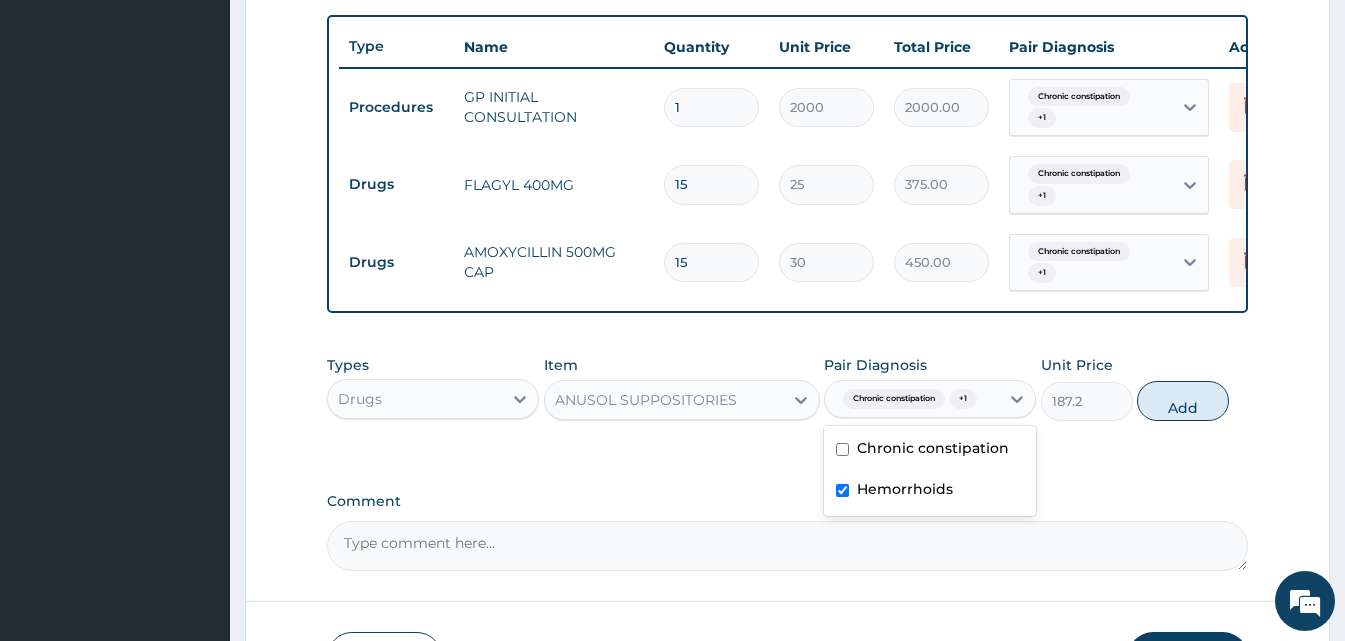 checkbox on "false" 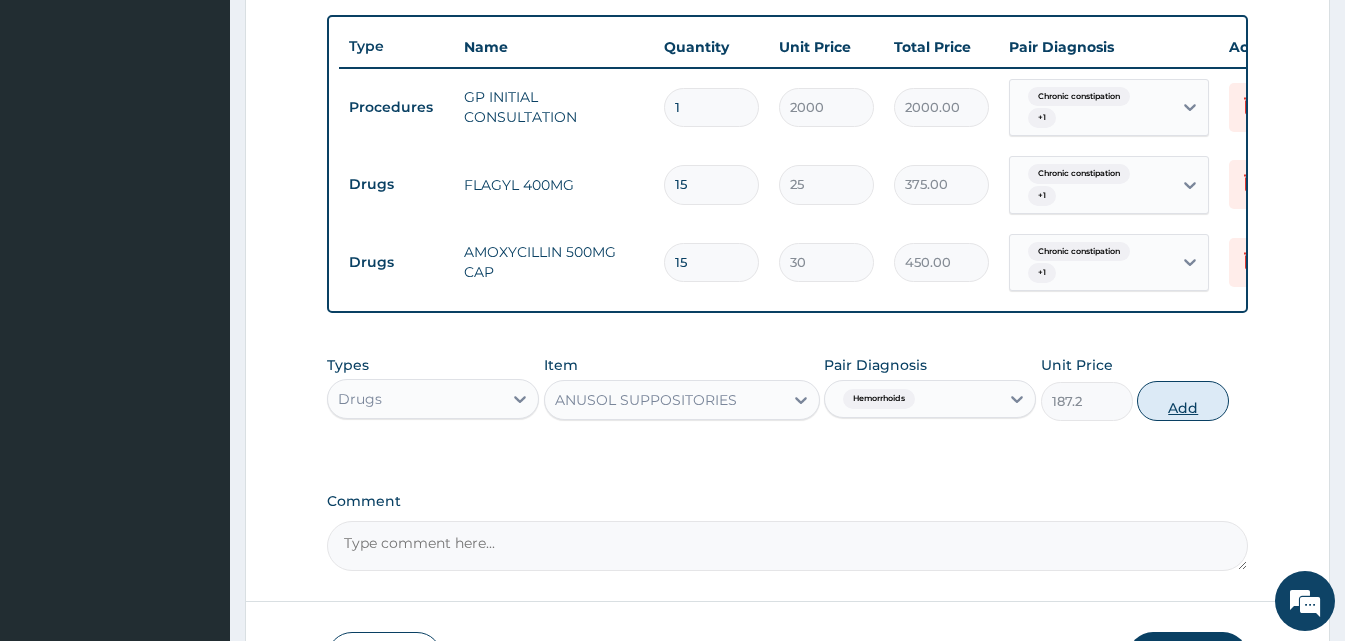 click on "Add" at bounding box center (1183, 401) 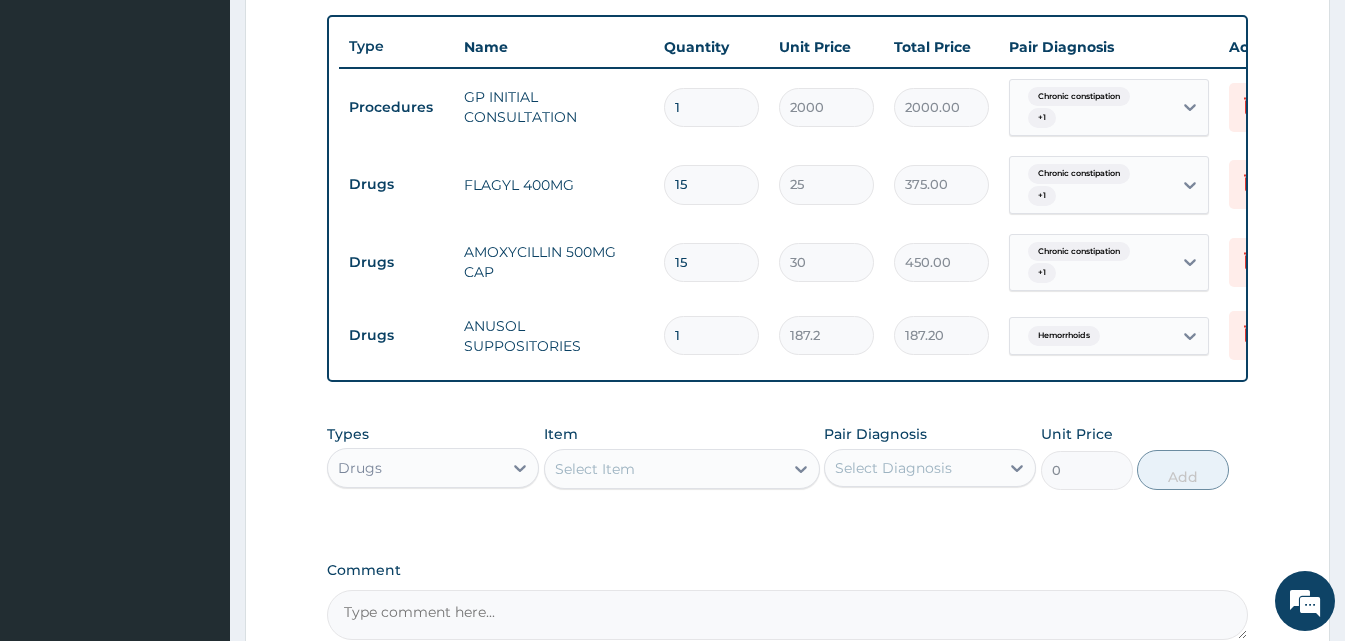 type 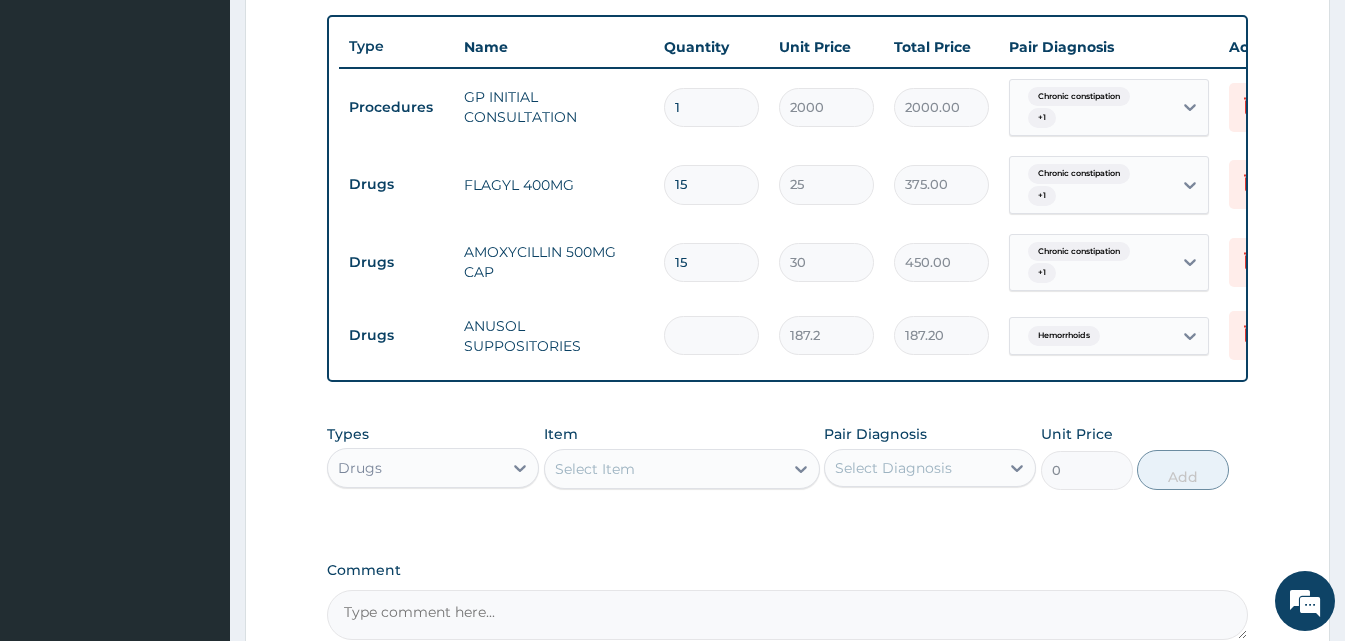 type on "0.00" 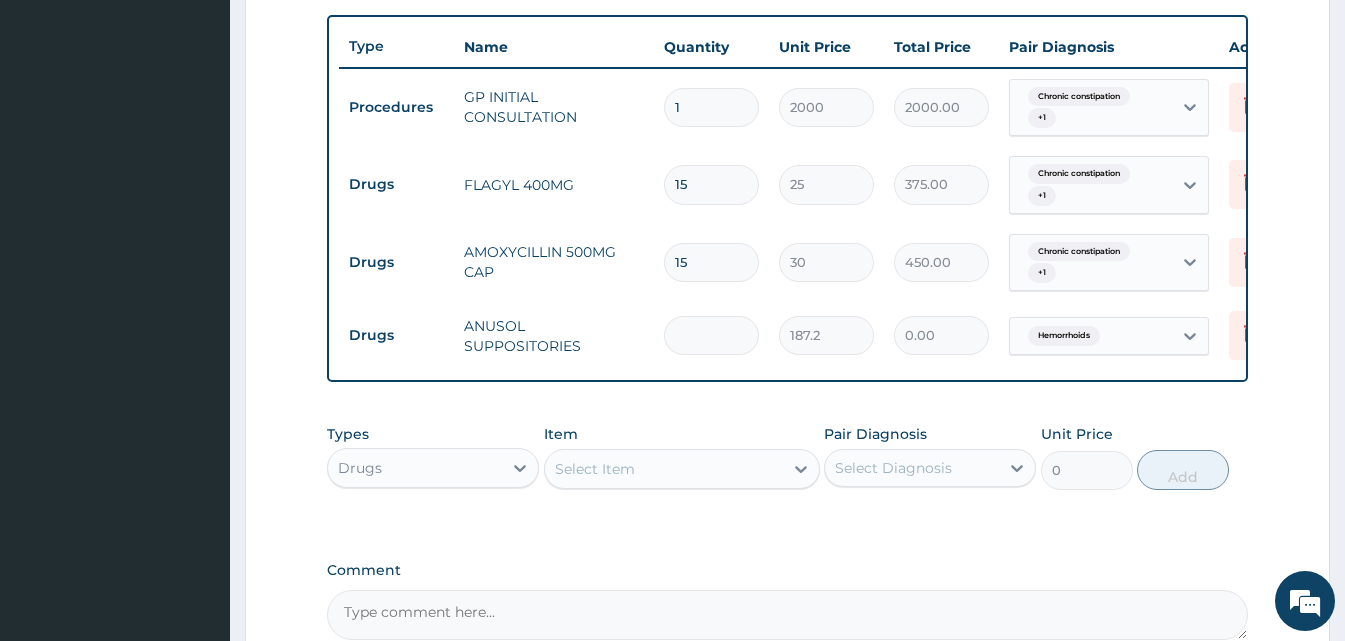 type on "5" 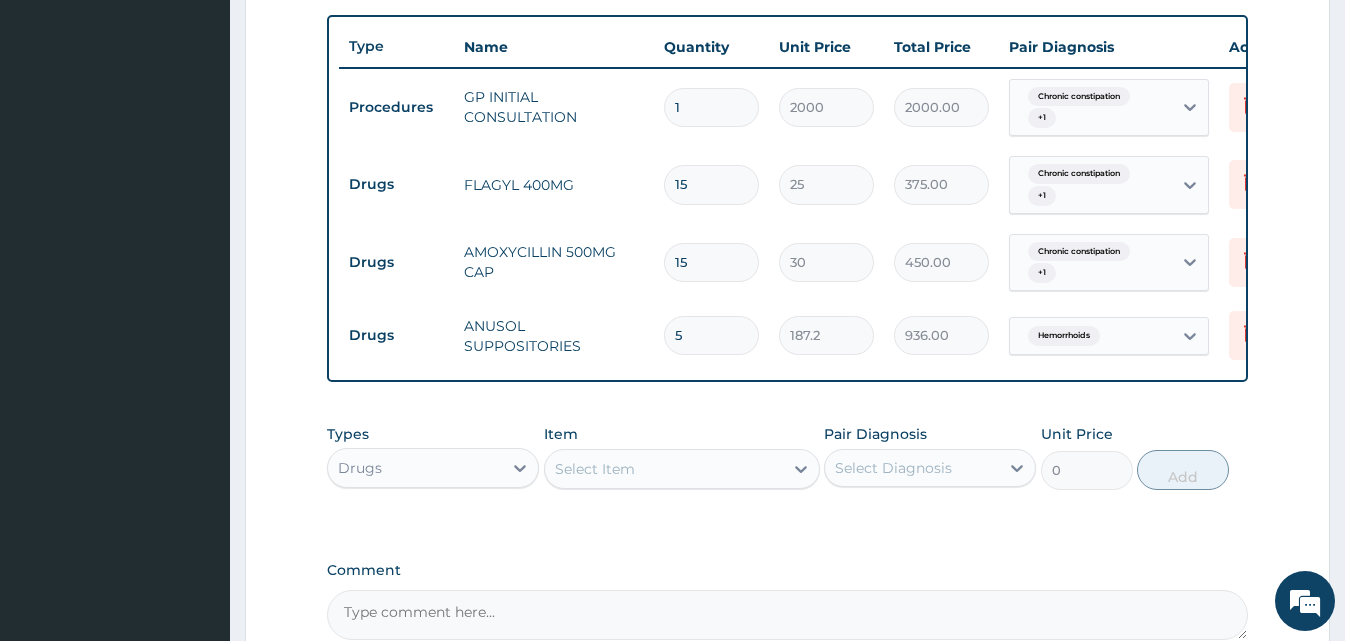 type on "5" 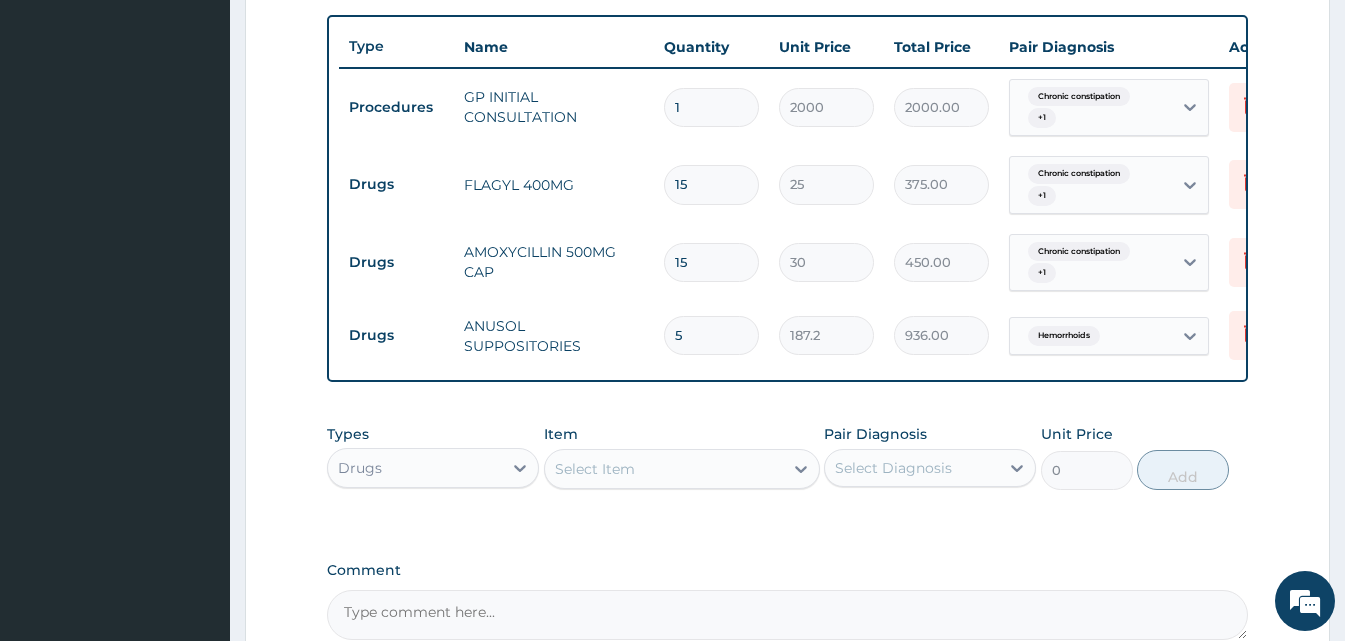 click on "Select Item" at bounding box center [595, 469] 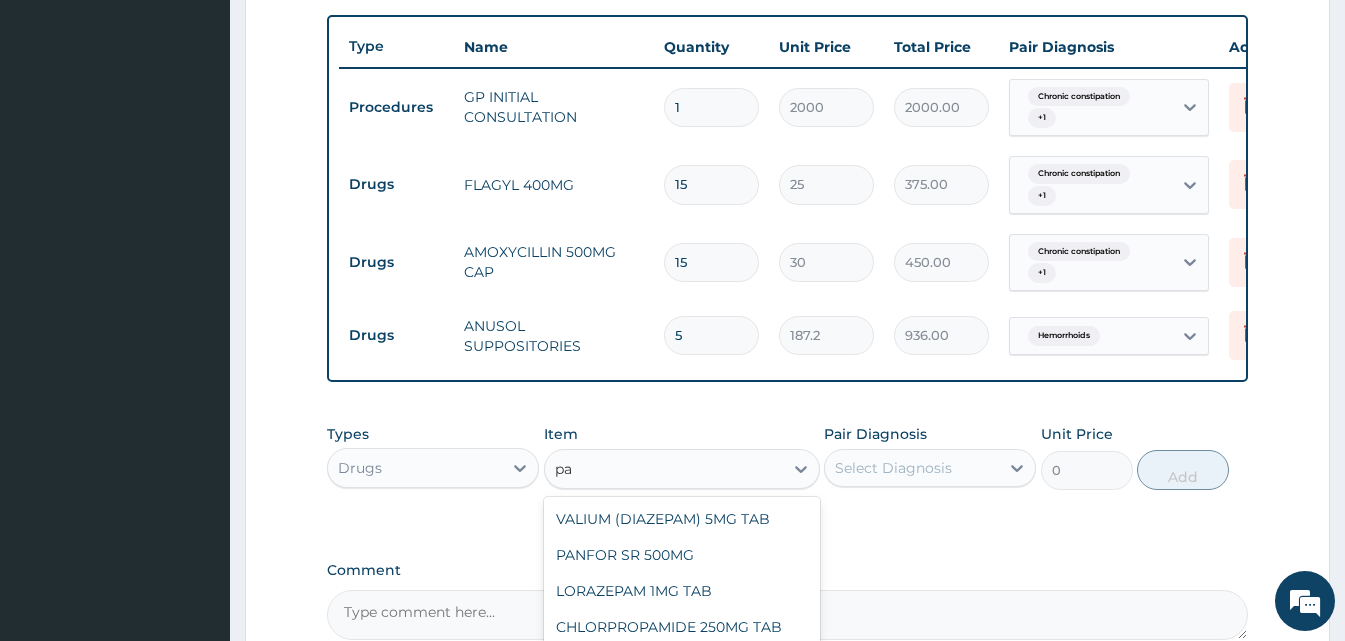 type on "p" 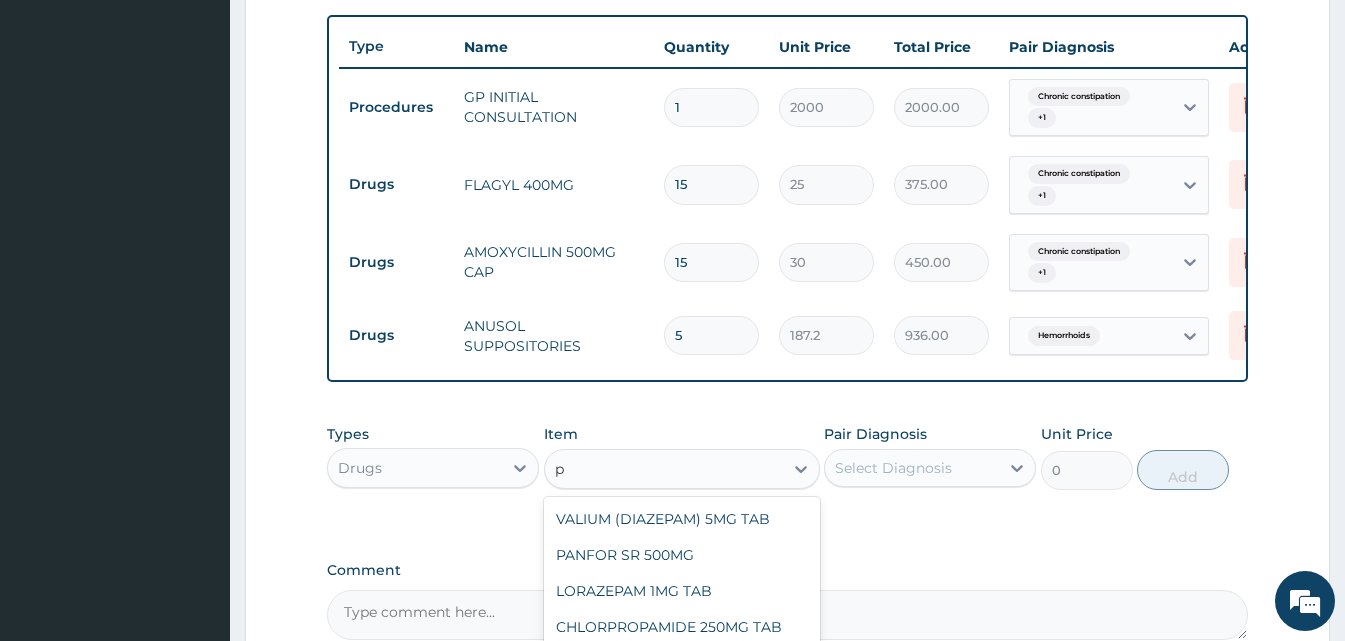 type 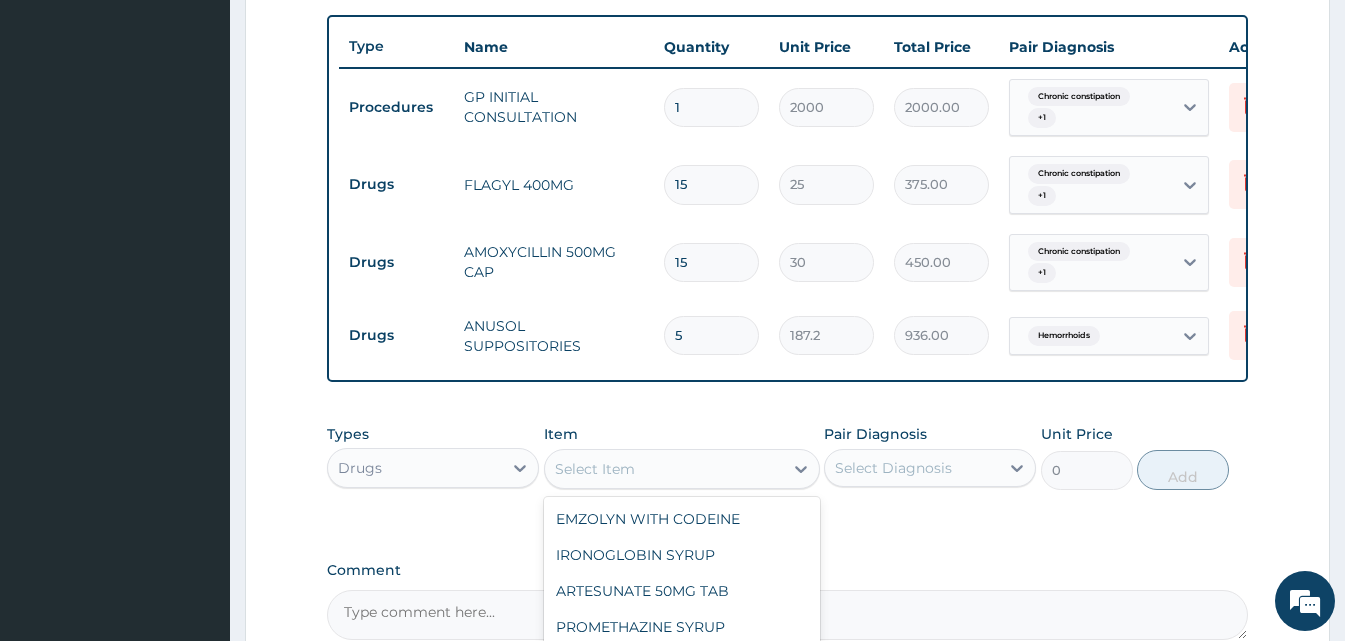 scroll, scrollTop: 953, scrollLeft: 0, axis: vertical 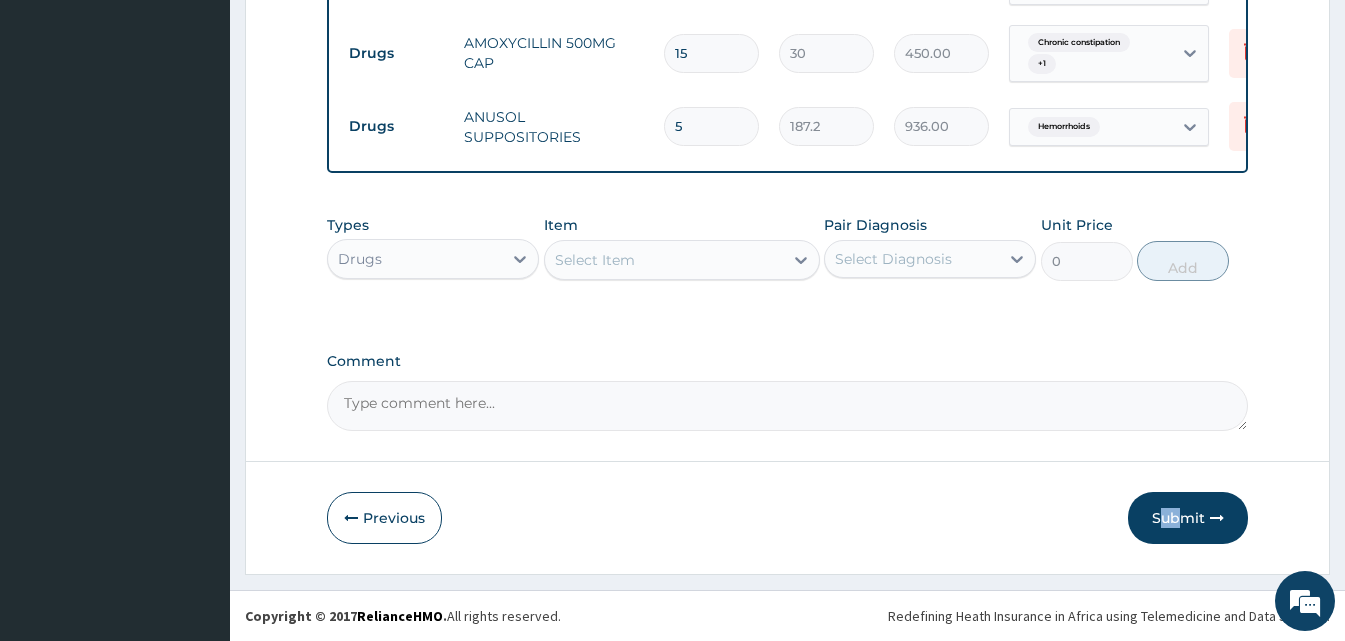 drag, startPoint x: 1181, startPoint y: 558, endPoint x: 1161, endPoint y: 473, distance: 87.32124 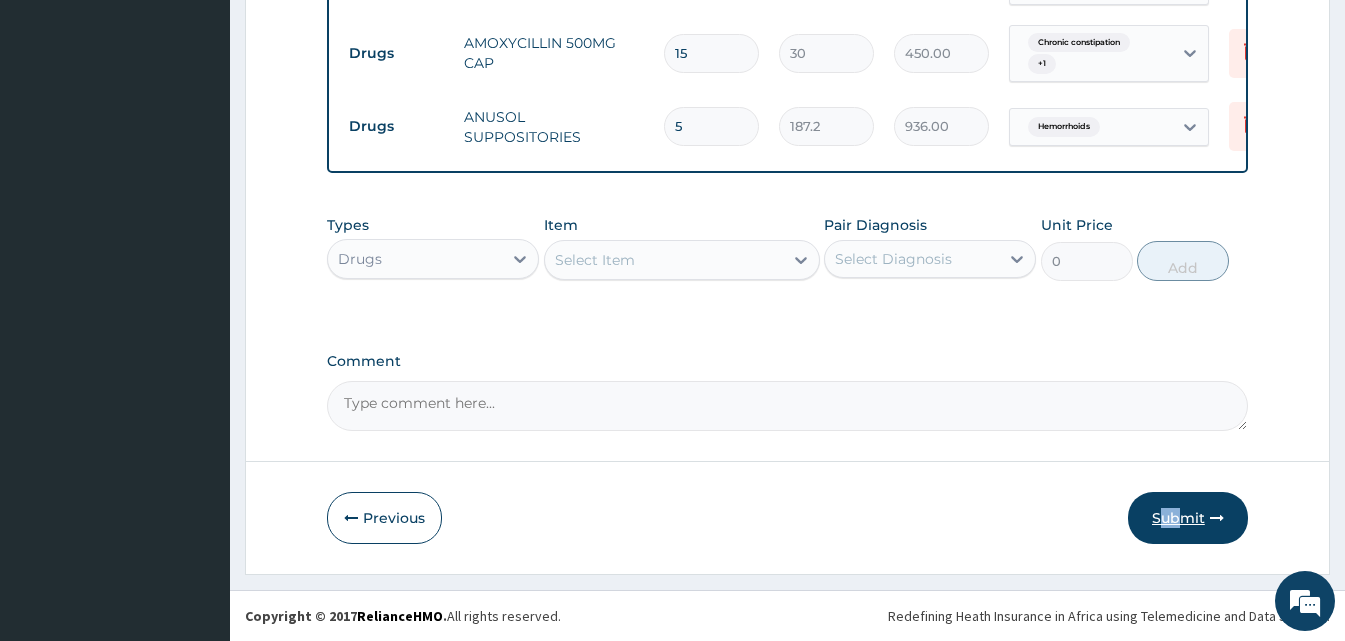click on "Submit" at bounding box center (1188, 518) 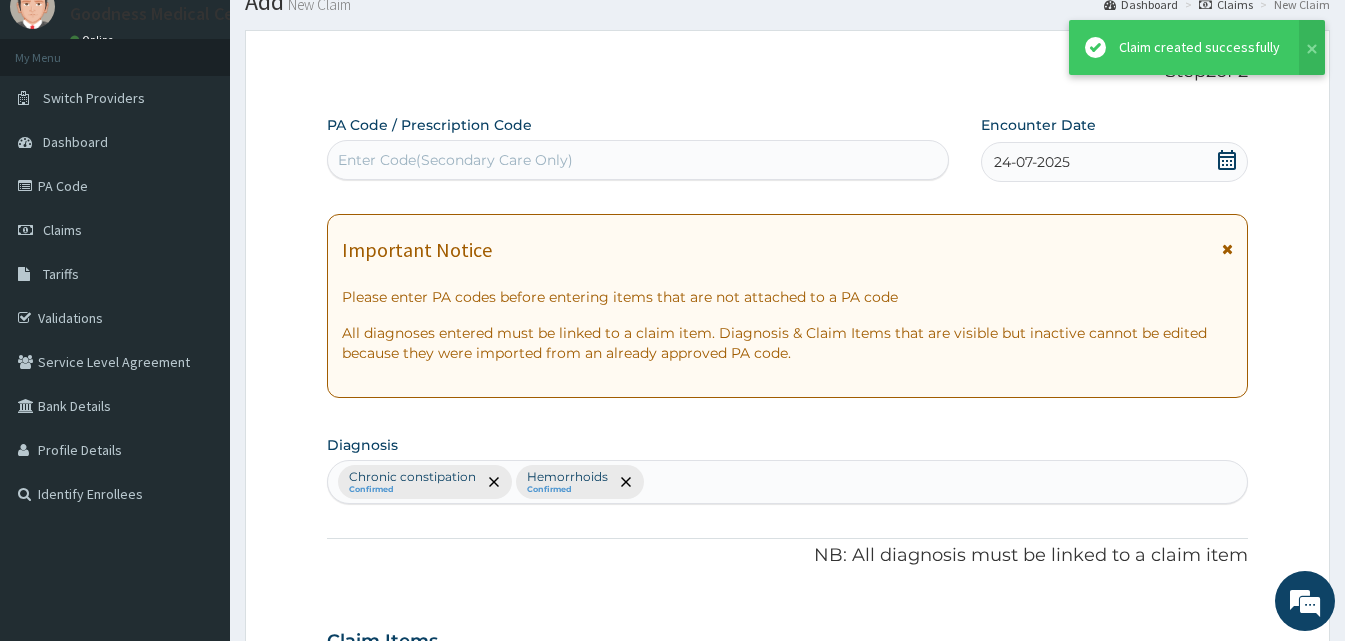scroll, scrollTop: 953, scrollLeft: 0, axis: vertical 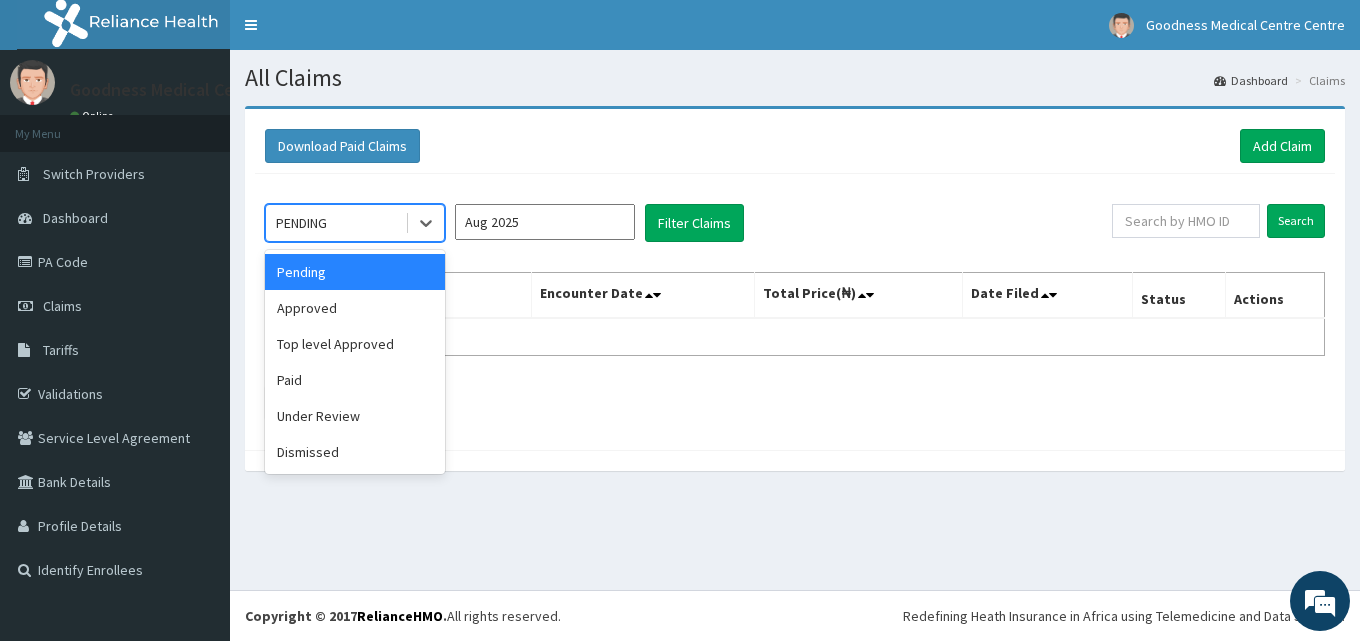 click on "PENDING" at bounding box center [335, 223] 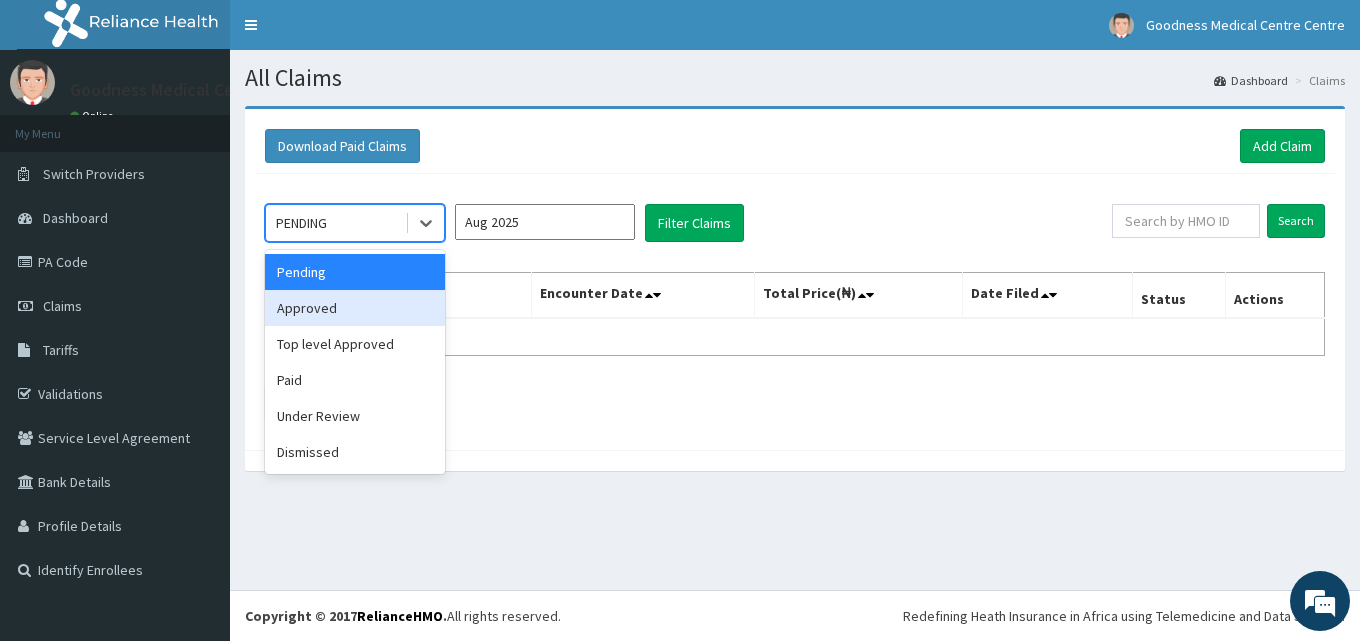 click on "Approved" at bounding box center (355, 308) 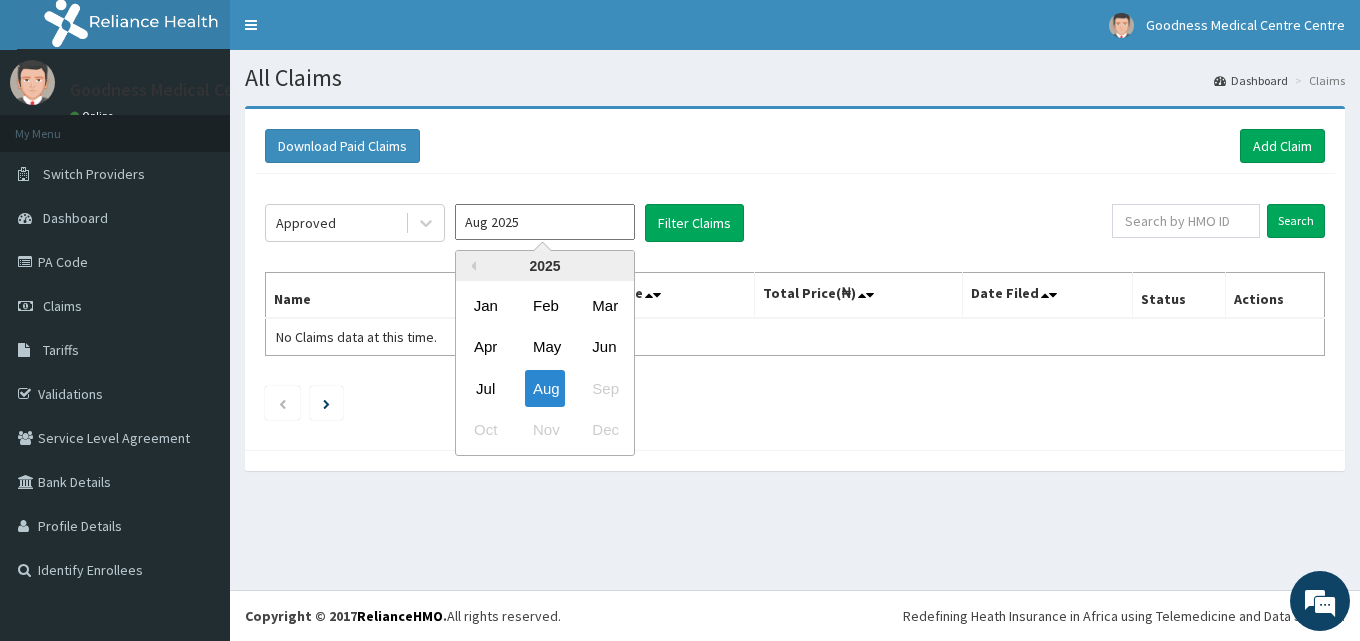 click on "Aug 2025" at bounding box center (545, 222) 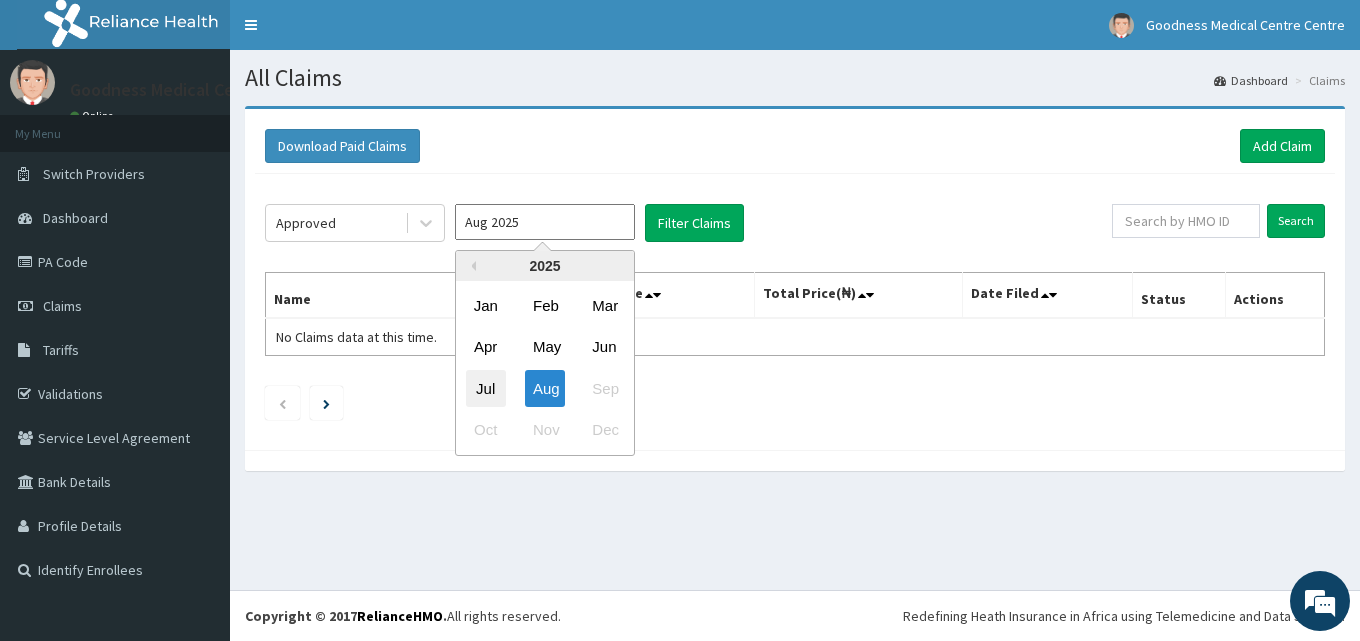 click on "Jul" at bounding box center (486, 388) 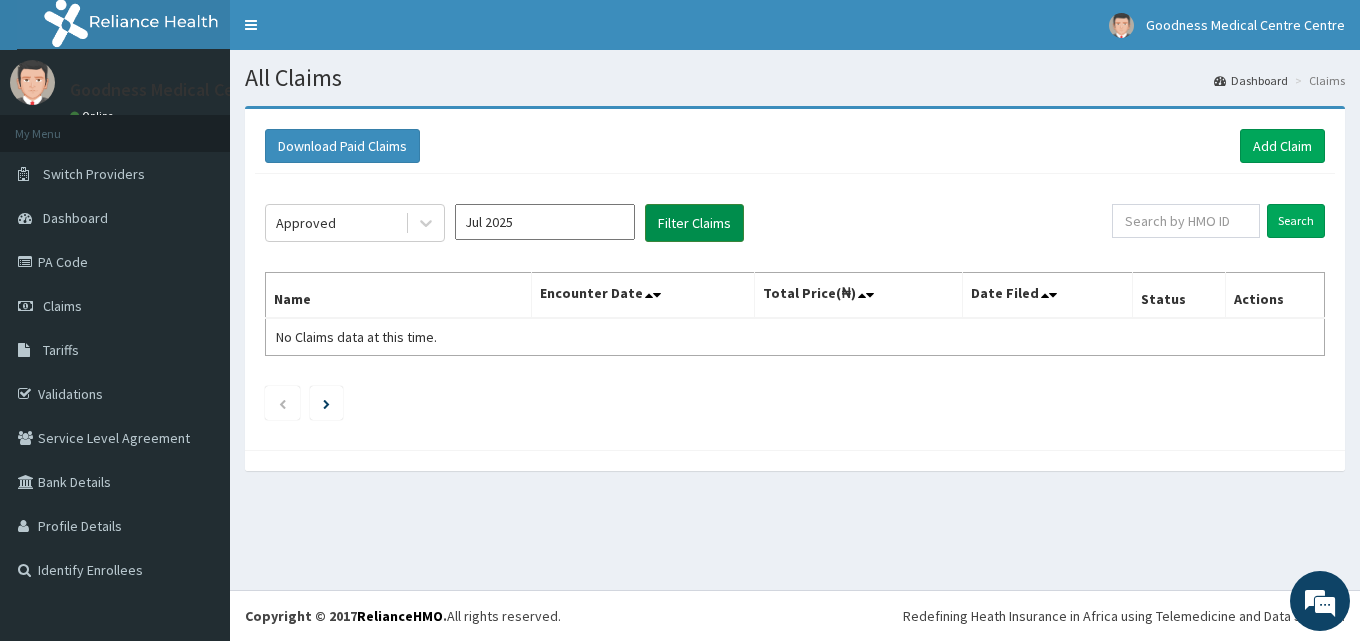 click on "Filter Claims" at bounding box center [694, 223] 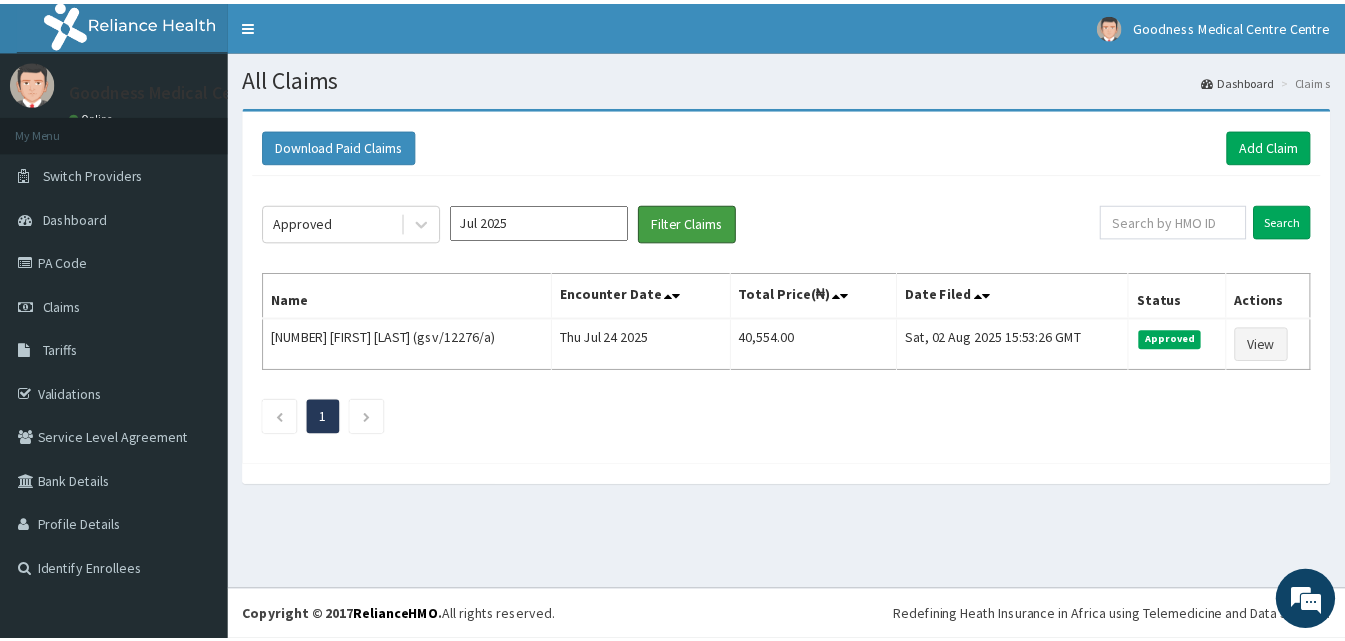 scroll, scrollTop: 0, scrollLeft: 0, axis: both 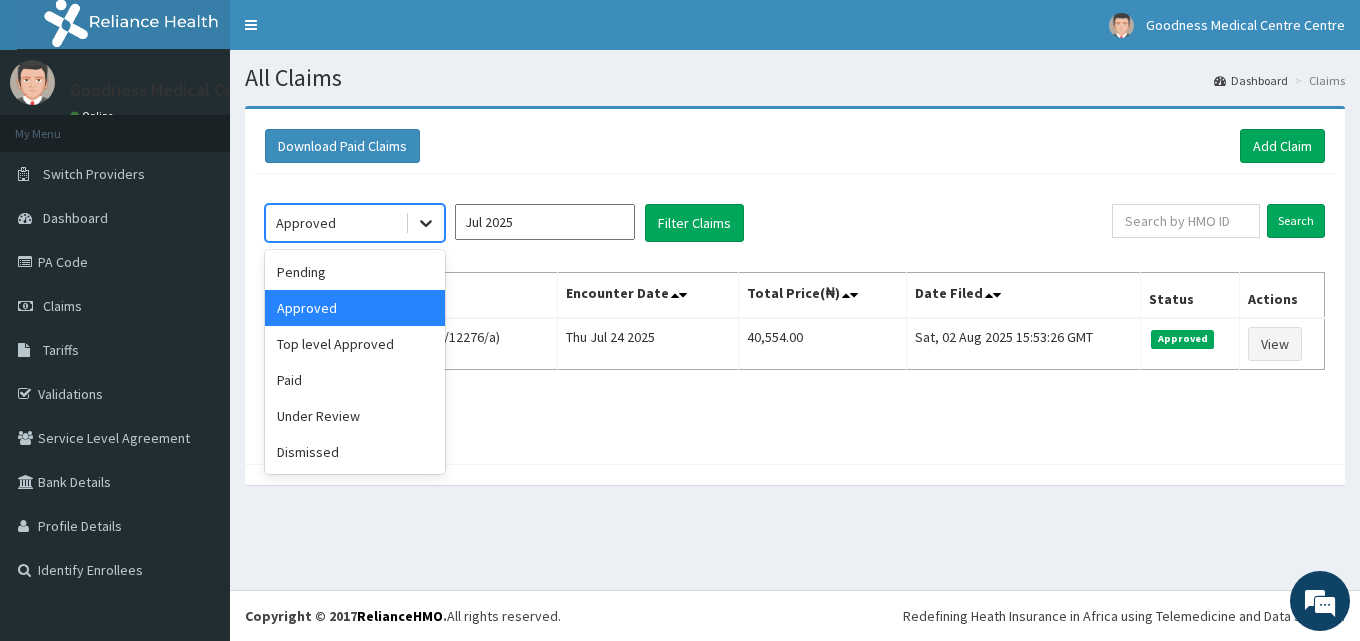 click at bounding box center (426, 223) 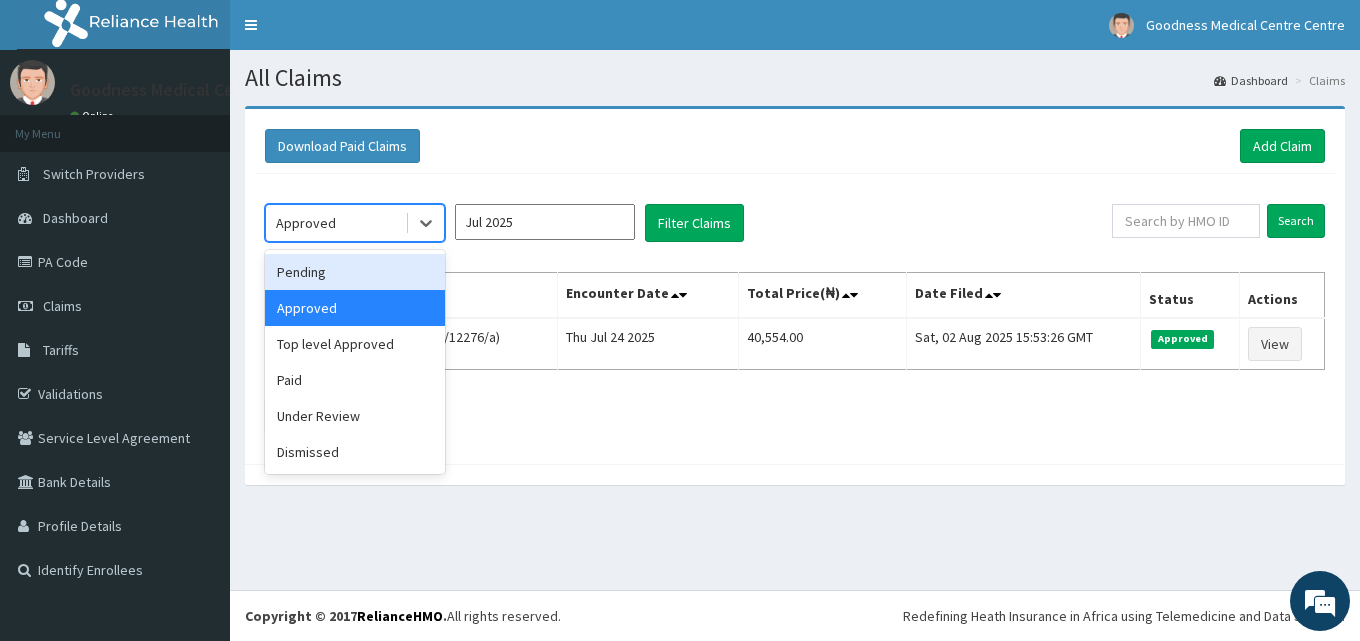 click on "Pending" at bounding box center (355, 272) 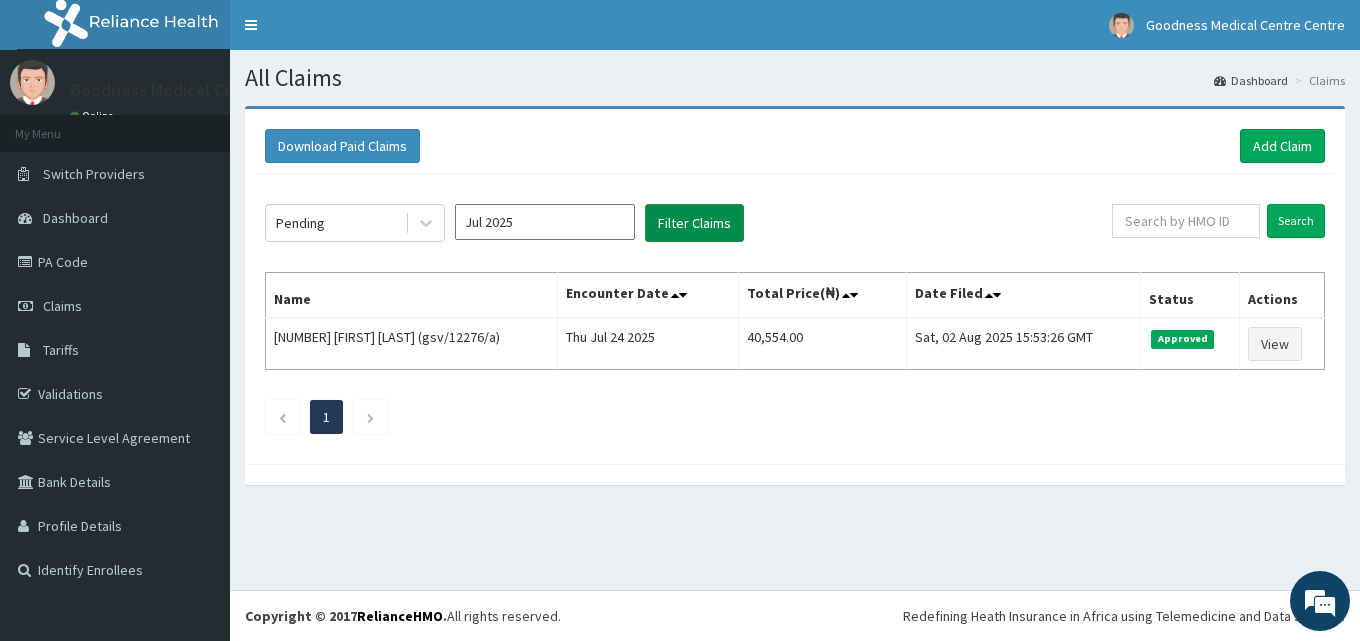 click on "Filter Claims" at bounding box center [694, 223] 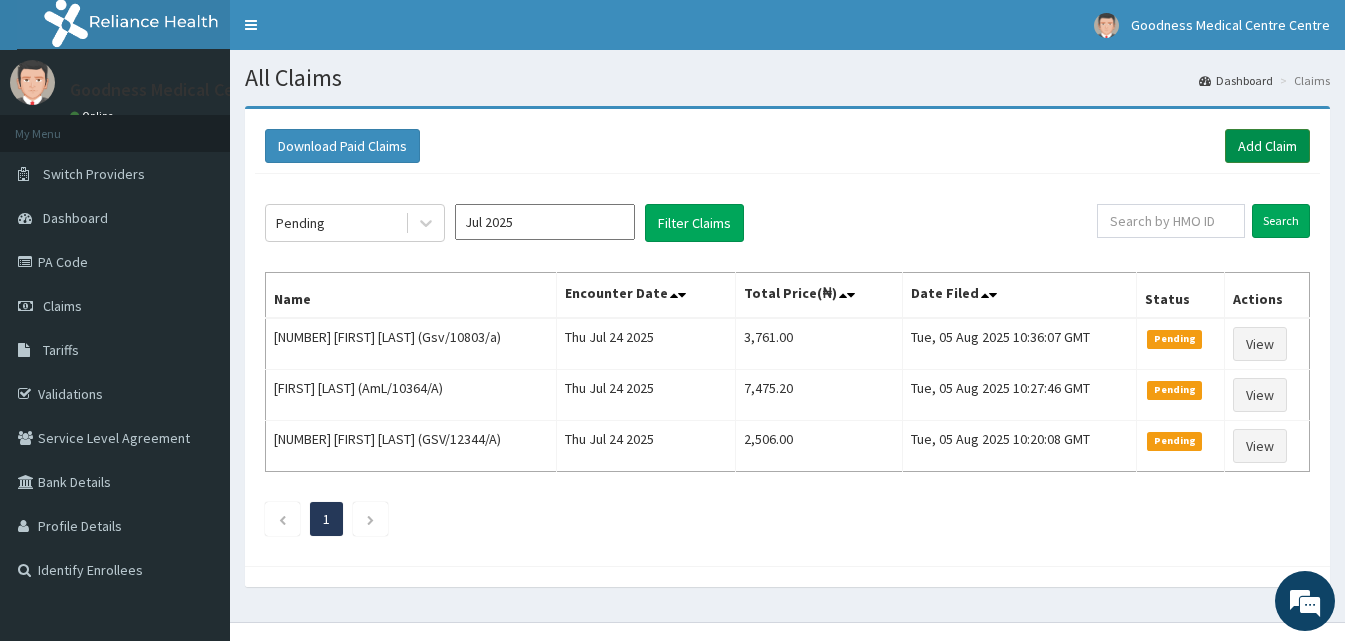 click on "Add Claim" at bounding box center [1267, 146] 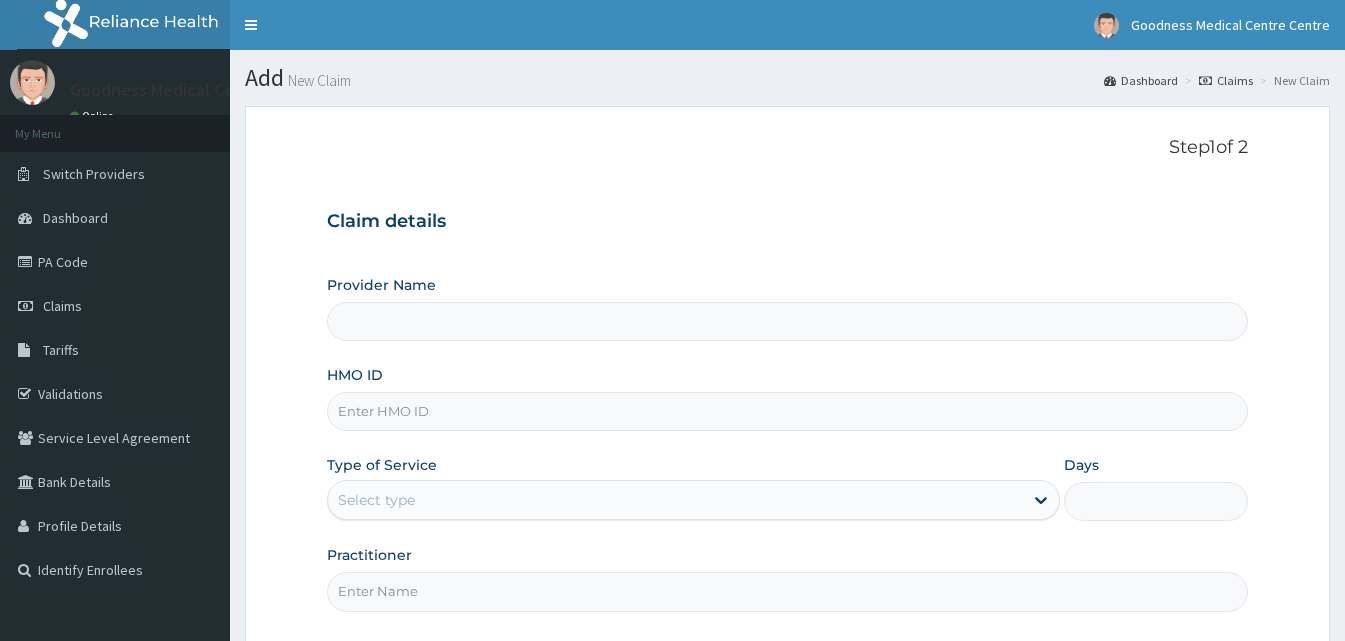scroll, scrollTop: 0, scrollLeft: 0, axis: both 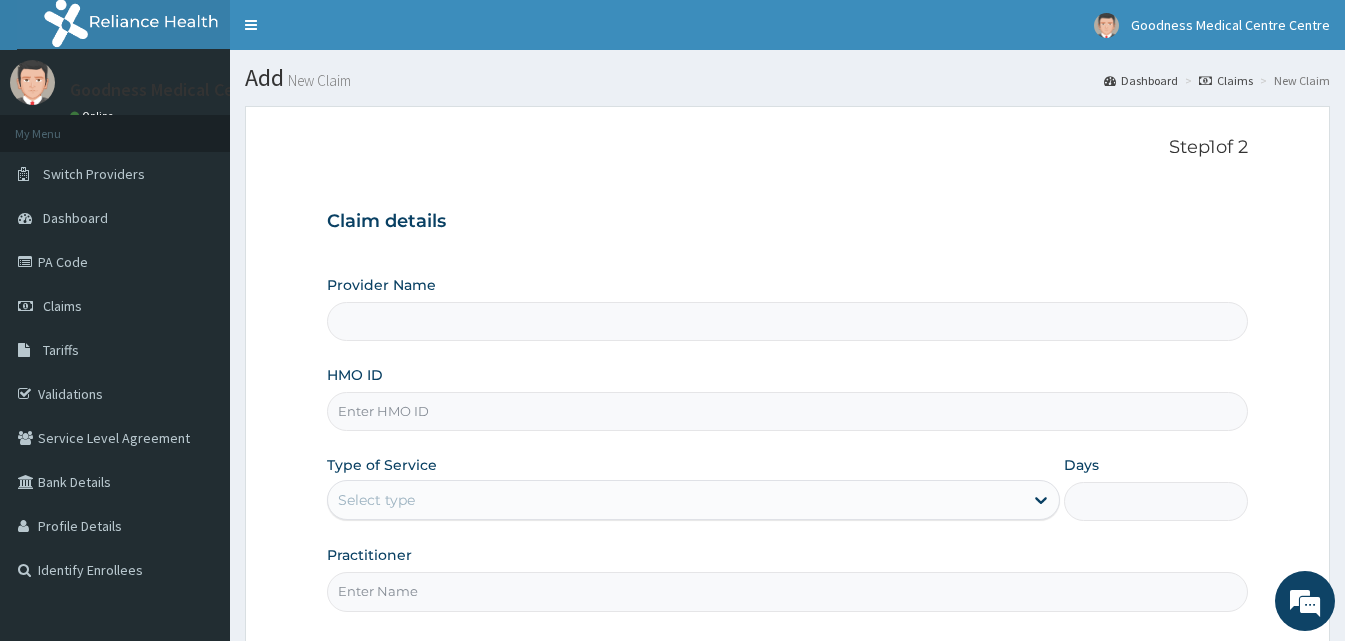 type on "Goodness Medical Centre" 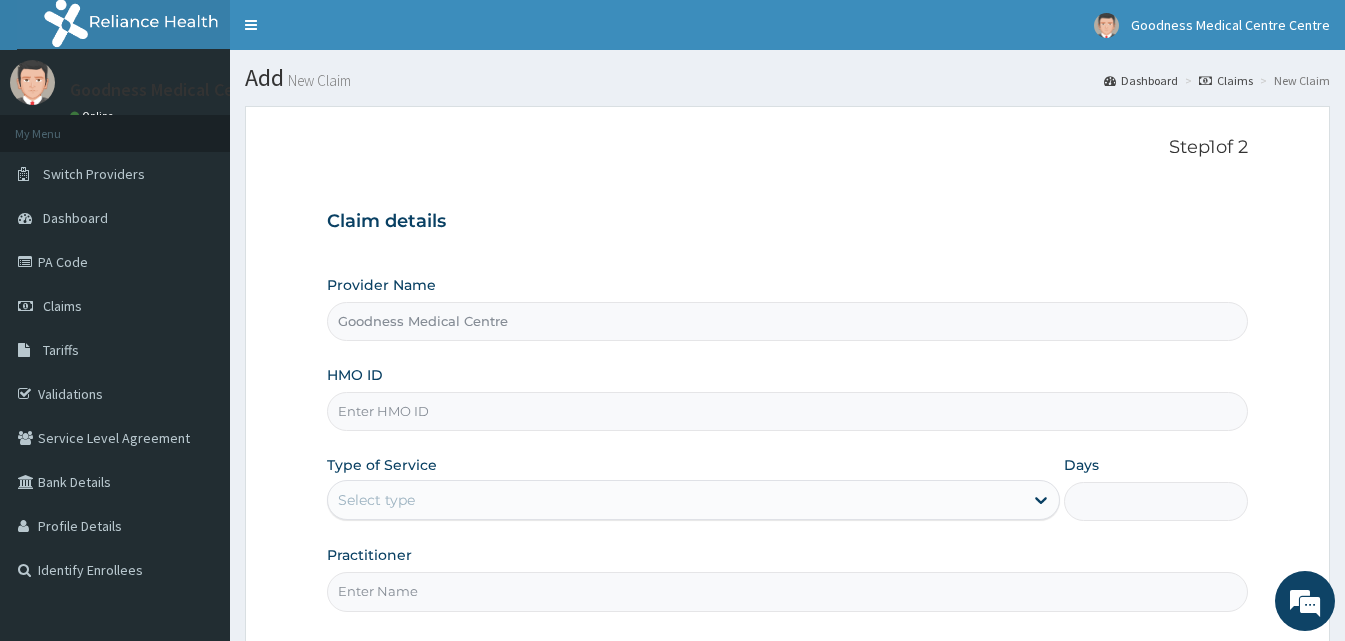 scroll, scrollTop: 0, scrollLeft: 0, axis: both 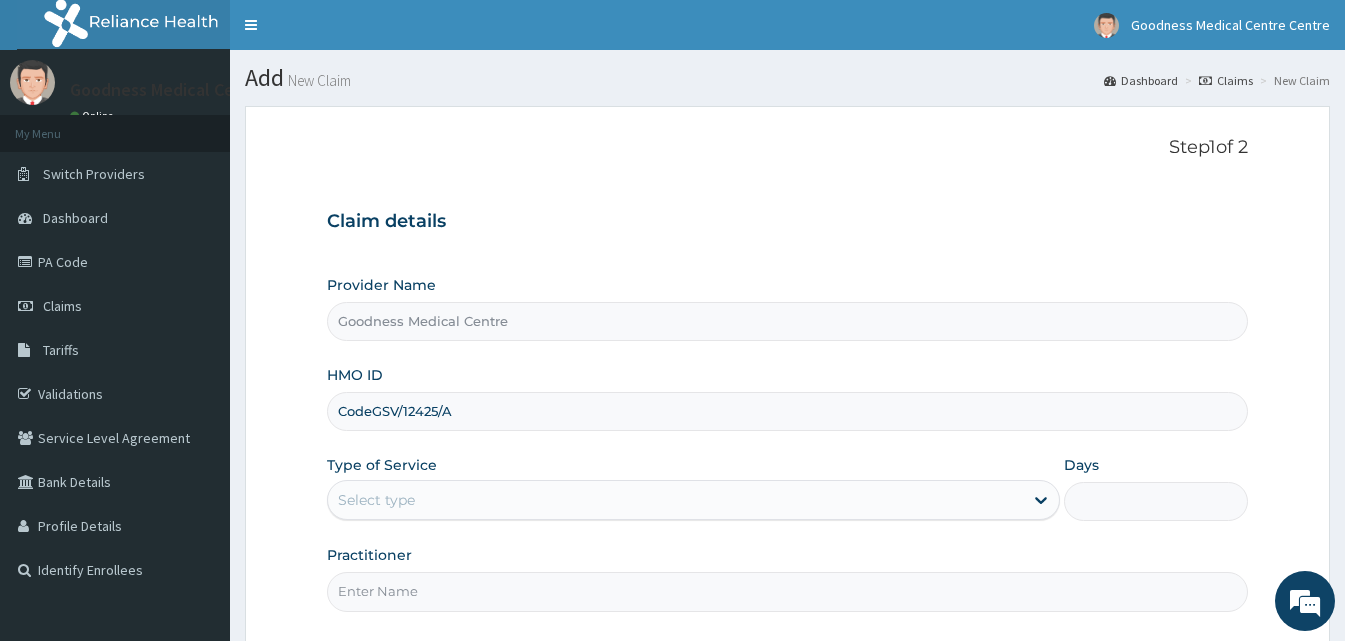 click on "CodeGSV/12425/A" at bounding box center [787, 411] 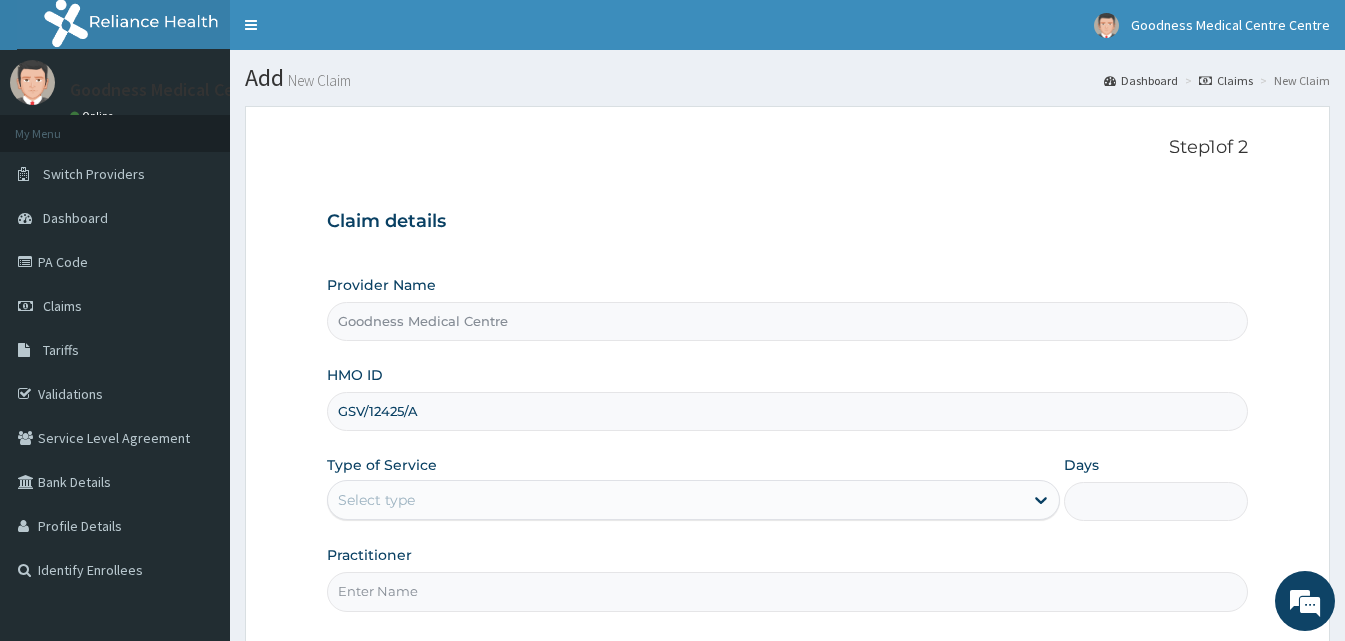 type on "GSV/12425/A" 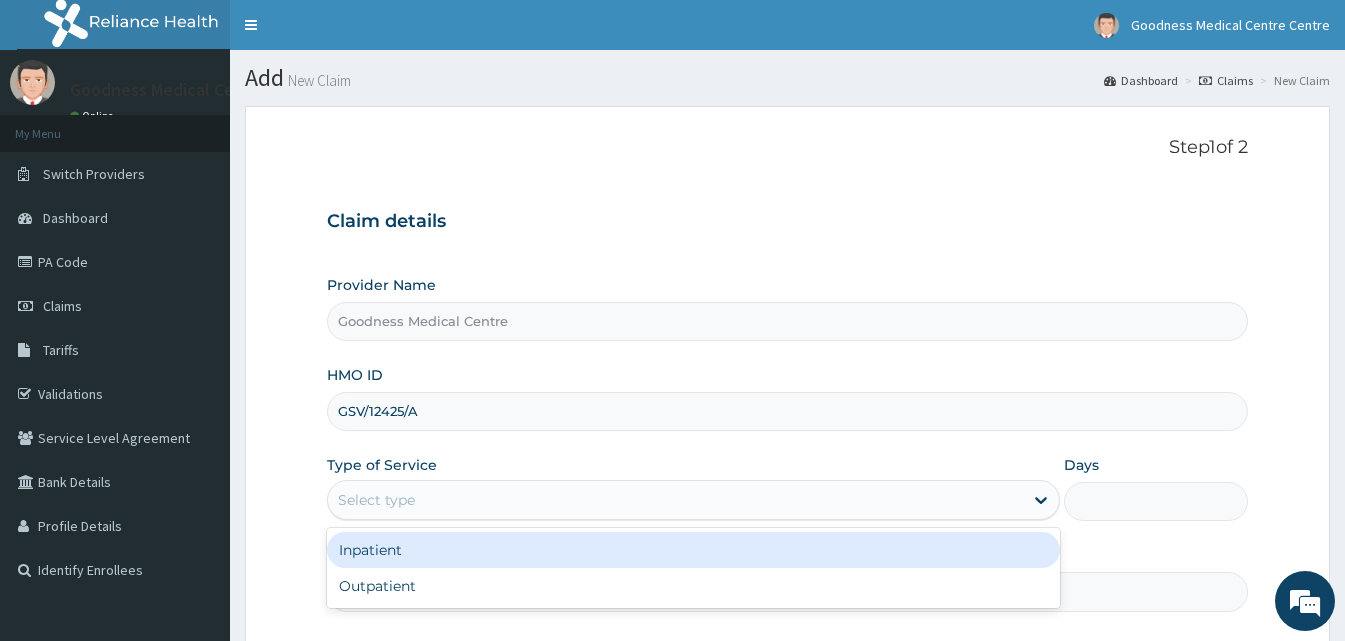click on "Select type" at bounding box center (376, 500) 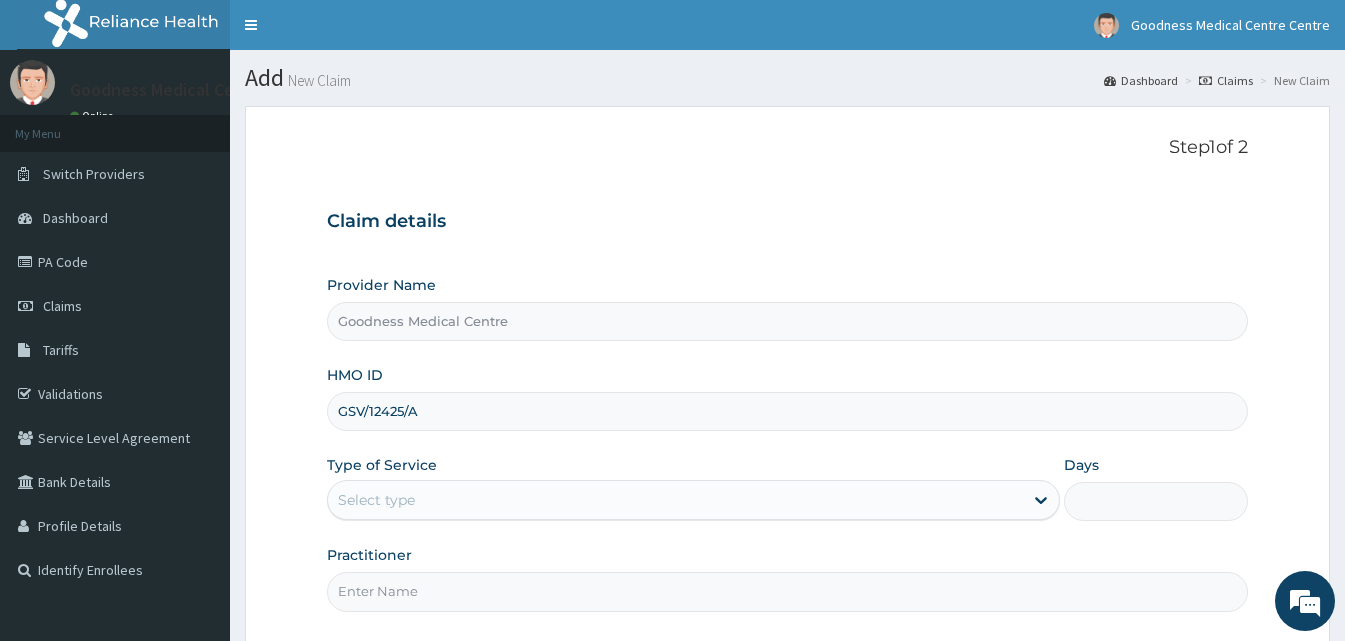 click on "Select type" at bounding box center [675, 500] 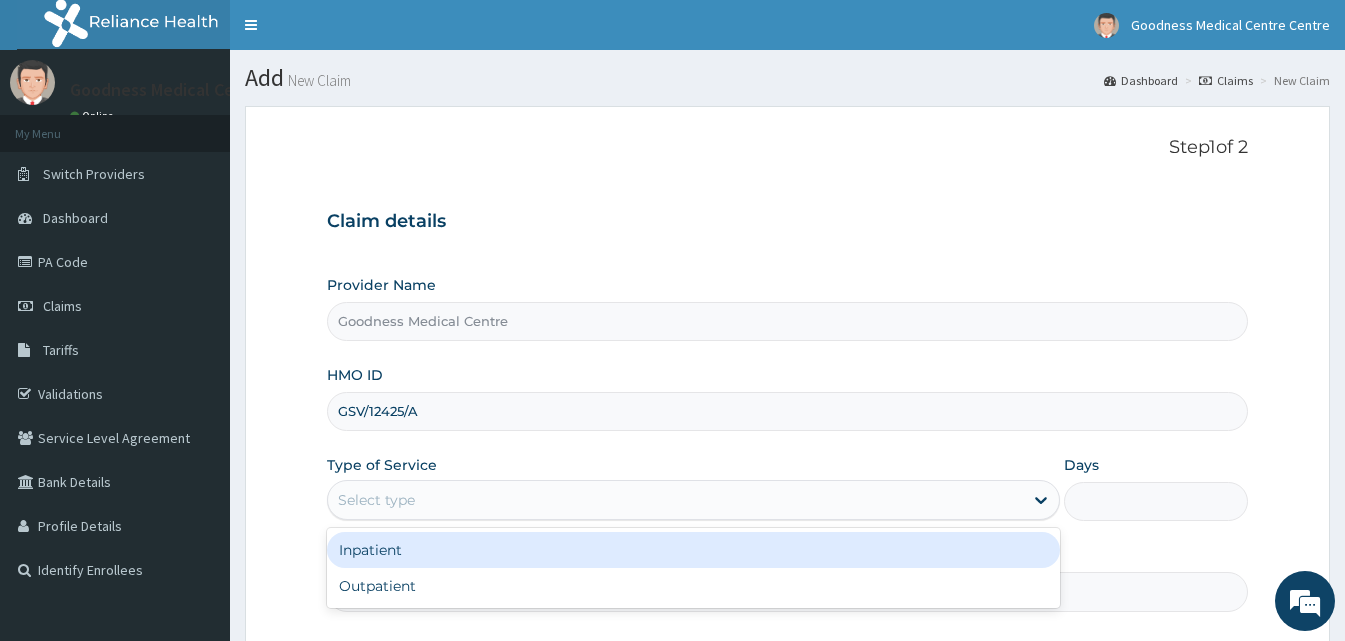 click on "Inpatient" at bounding box center (693, 550) 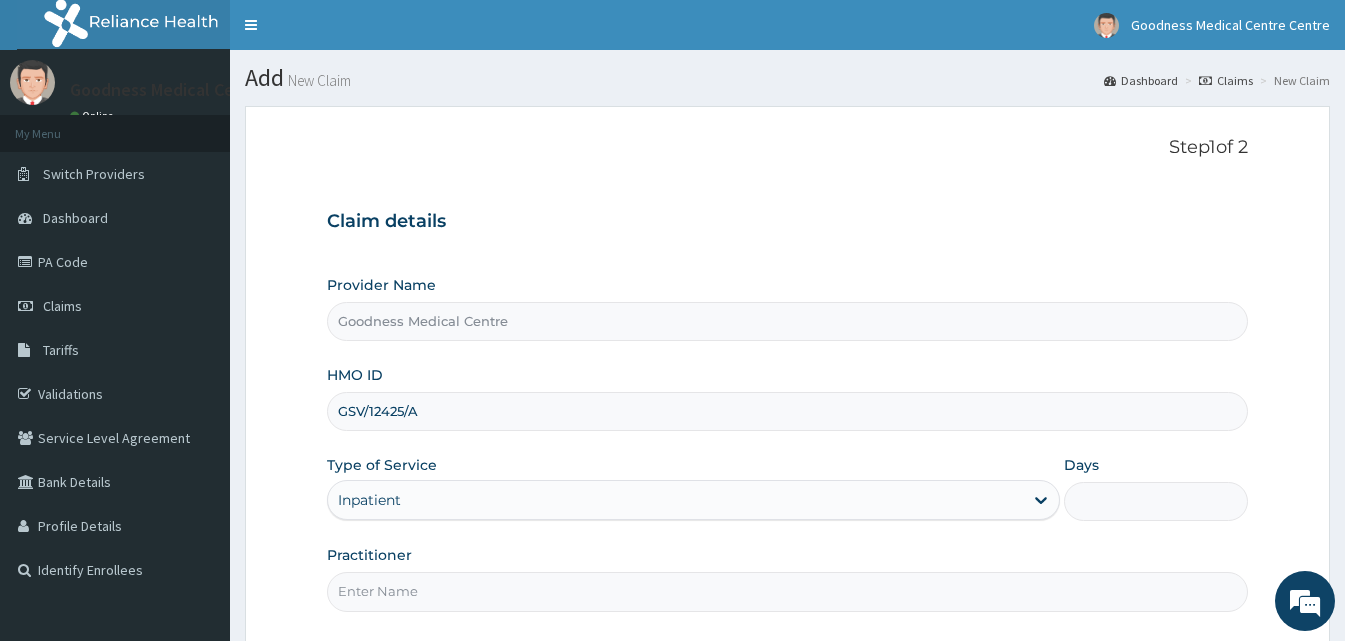 click on "Practitioner" at bounding box center (787, 591) 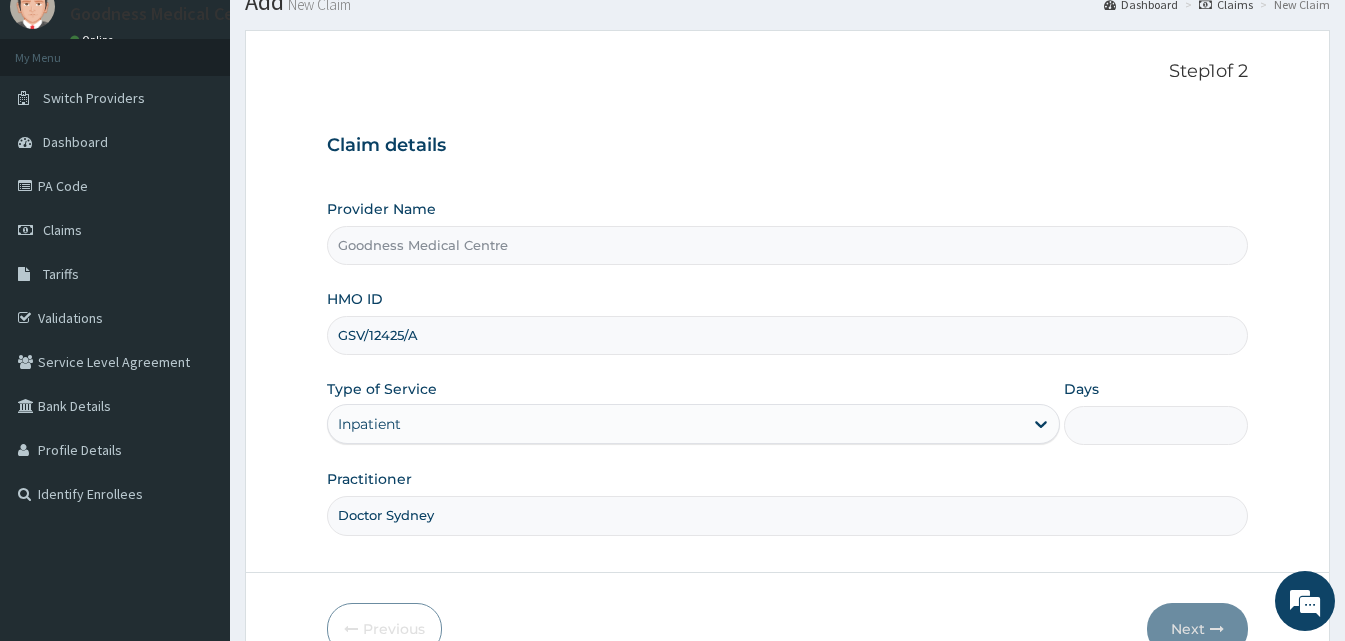 scroll, scrollTop: 187, scrollLeft: 0, axis: vertical 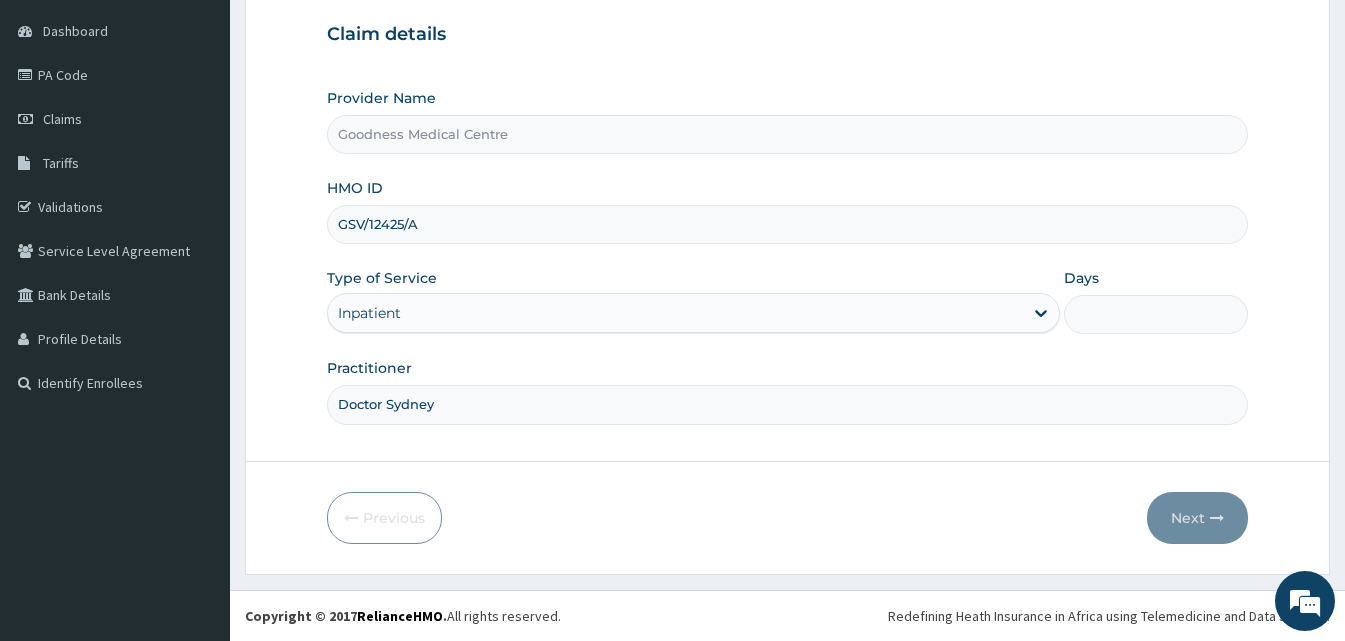 click on "Days" at bounding box center [1155, 301] 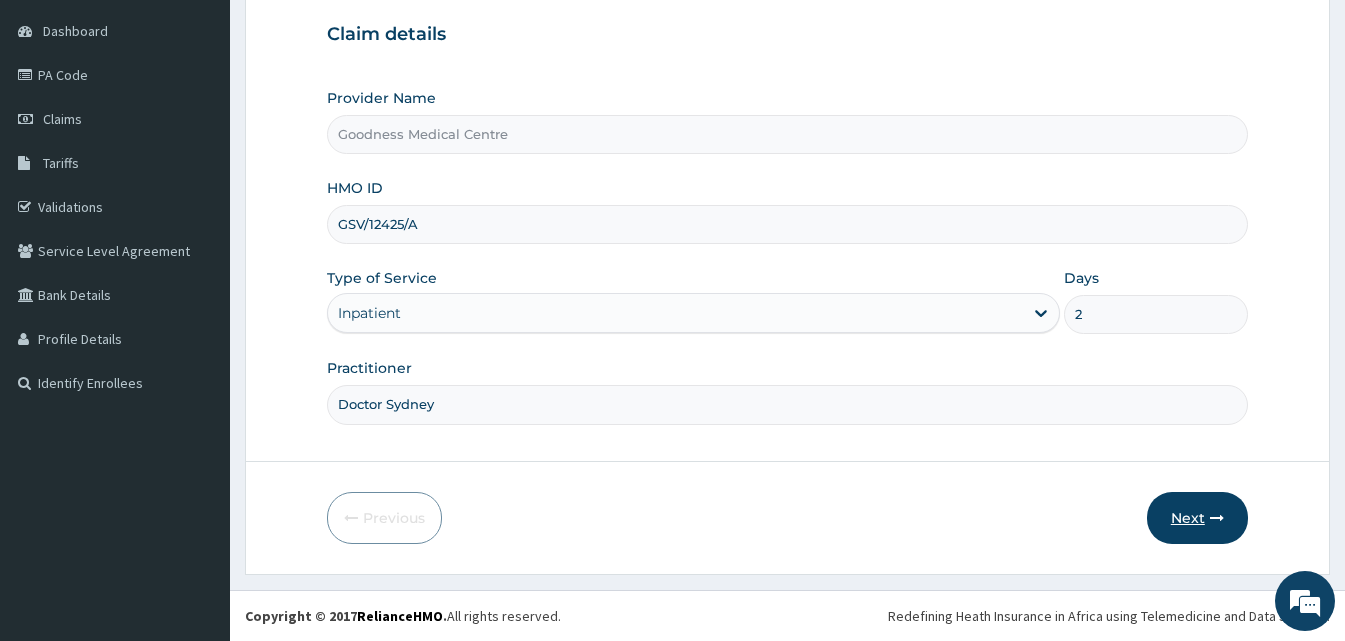 type on "2" 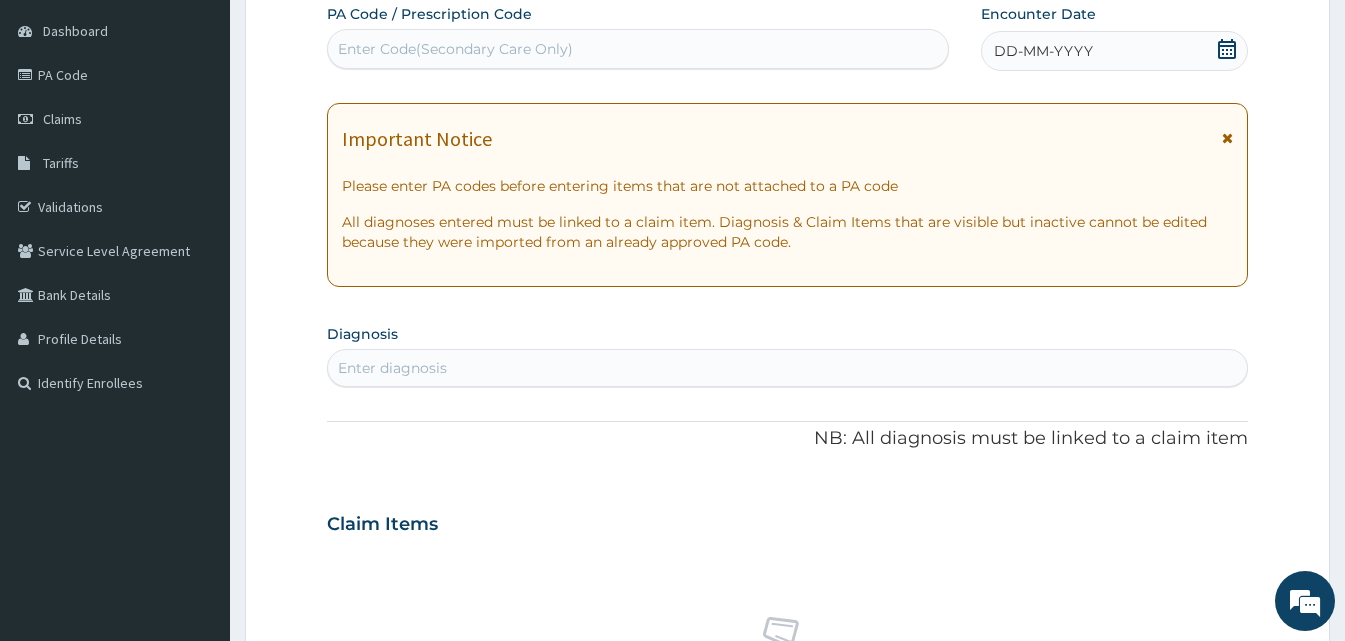 click on "Enter Code(Secondary Care Only)" at bounding box center (638, 49) 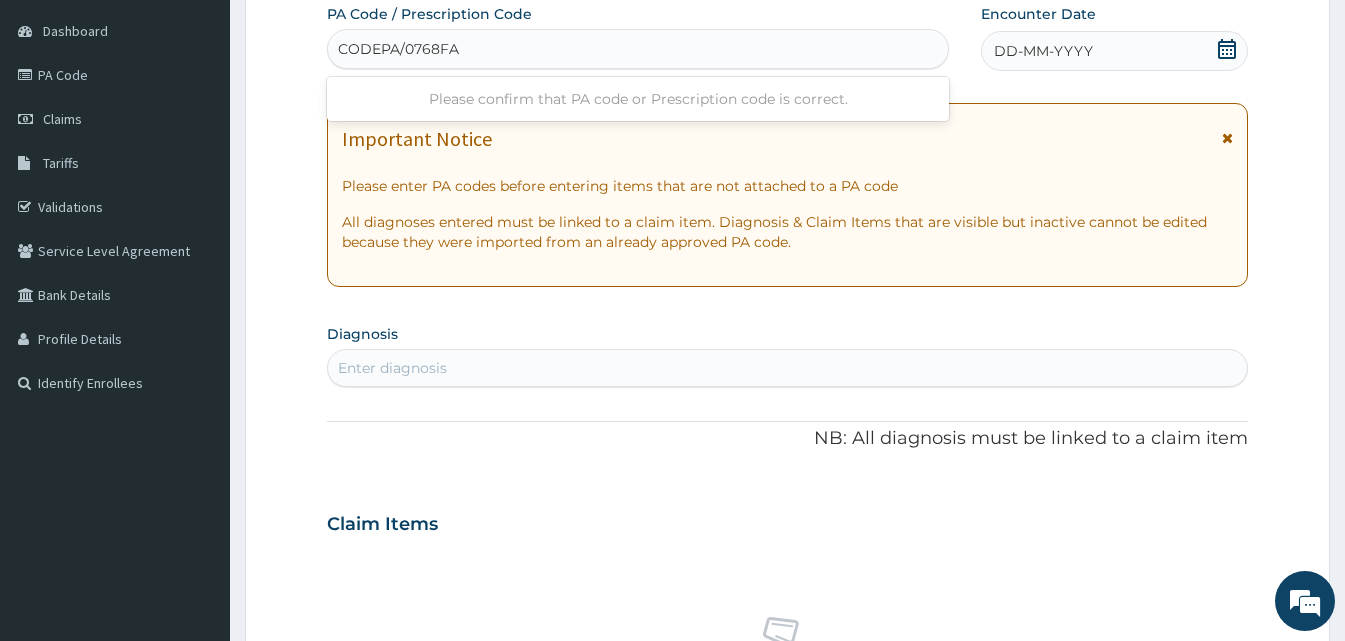 click on "CODEPA/0768FA" at bounding box center (398, 49) 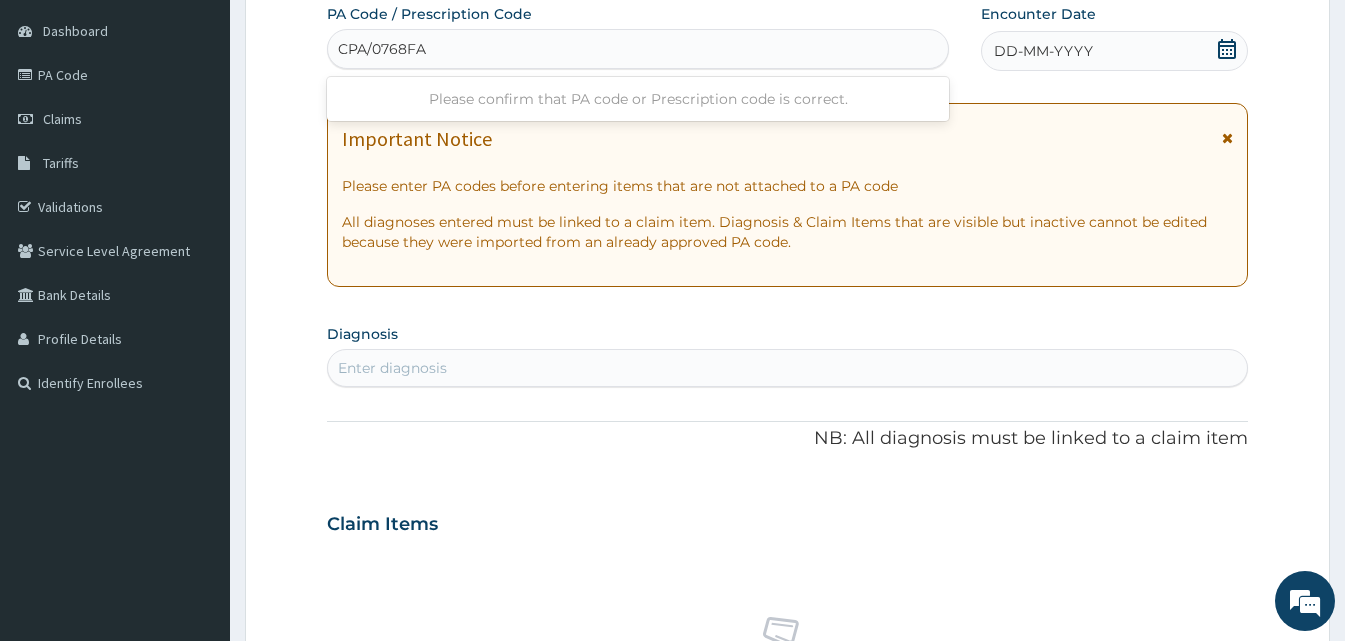 type on "PA/0768FA" 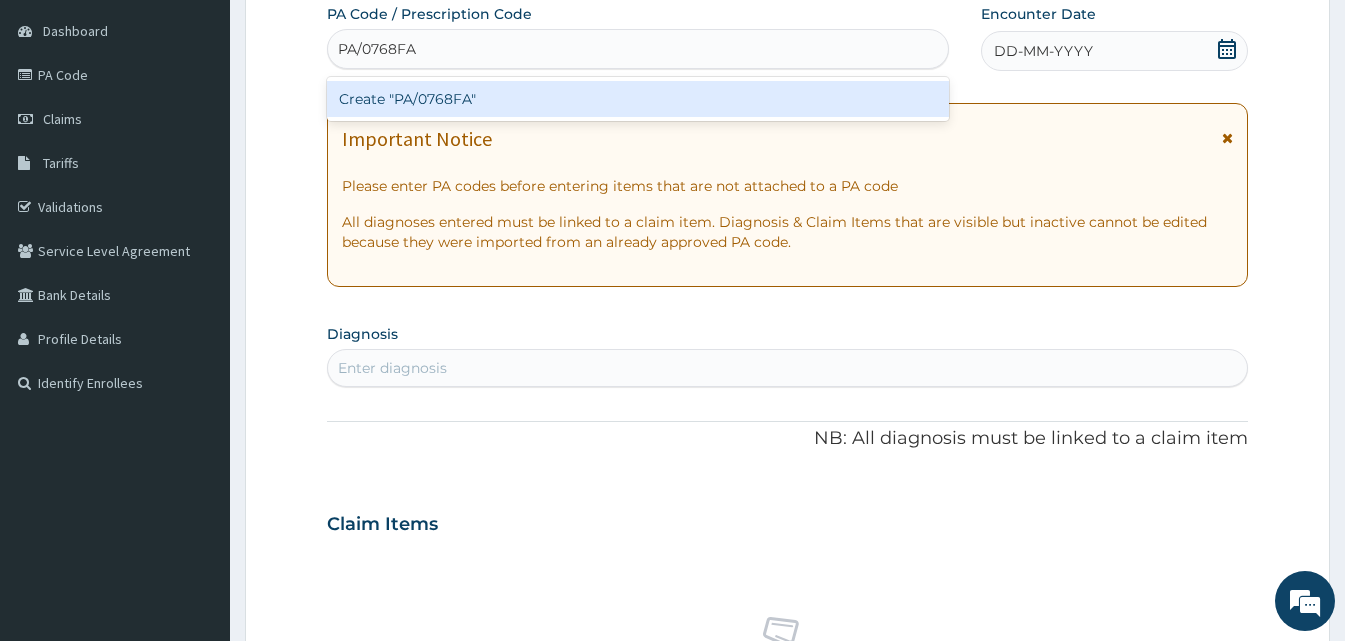 click on "Create "PA/0768FA"" at bounding box center (638, 99) 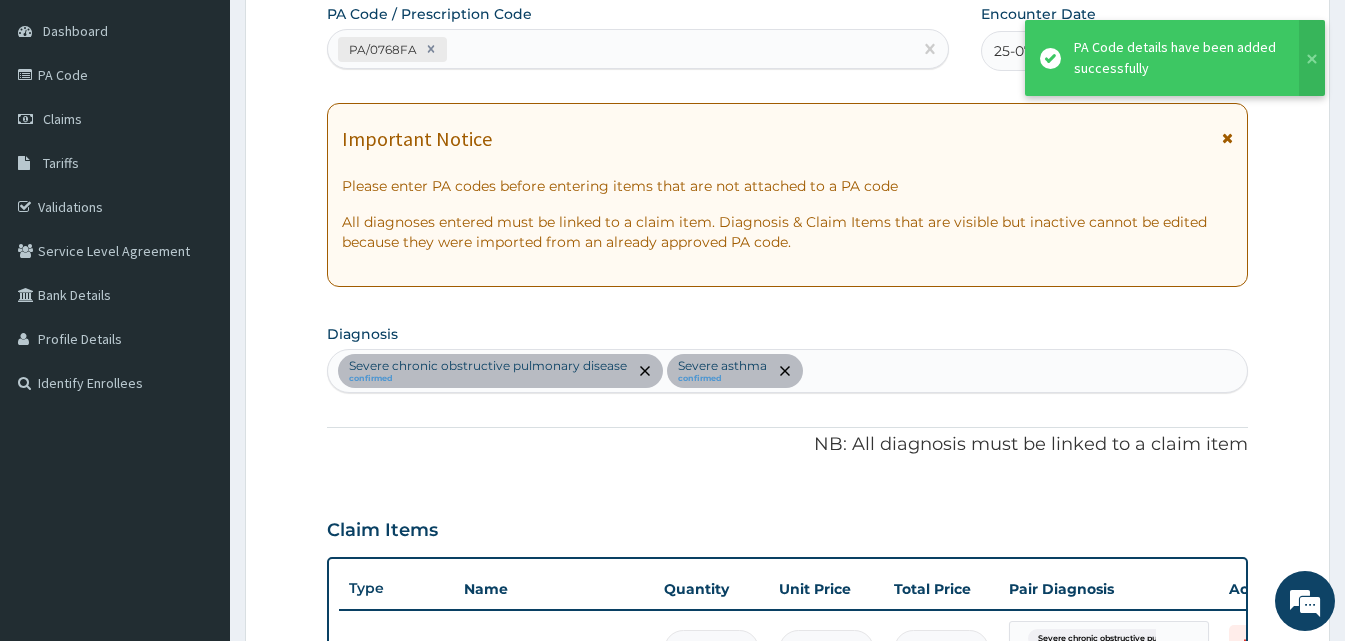 scroll, scrollTop: 667, scrollLeft: 0, axis: vertical 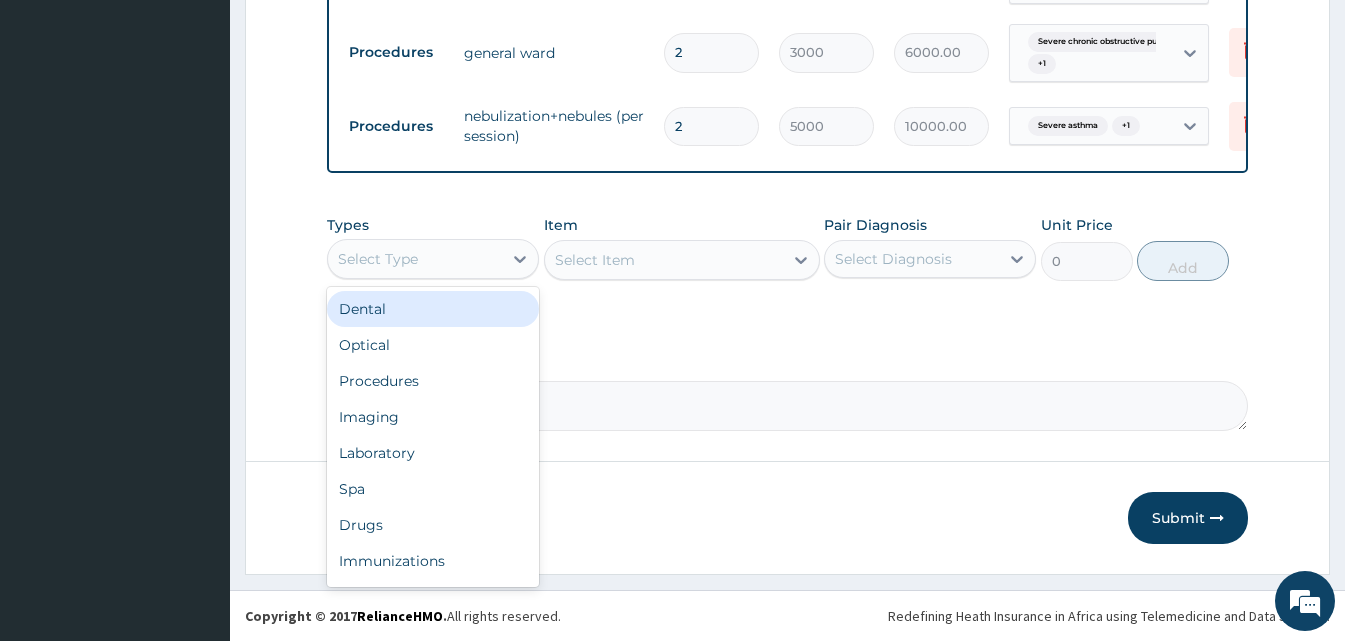 click on "Select Type" at bounding box center [433, 259] 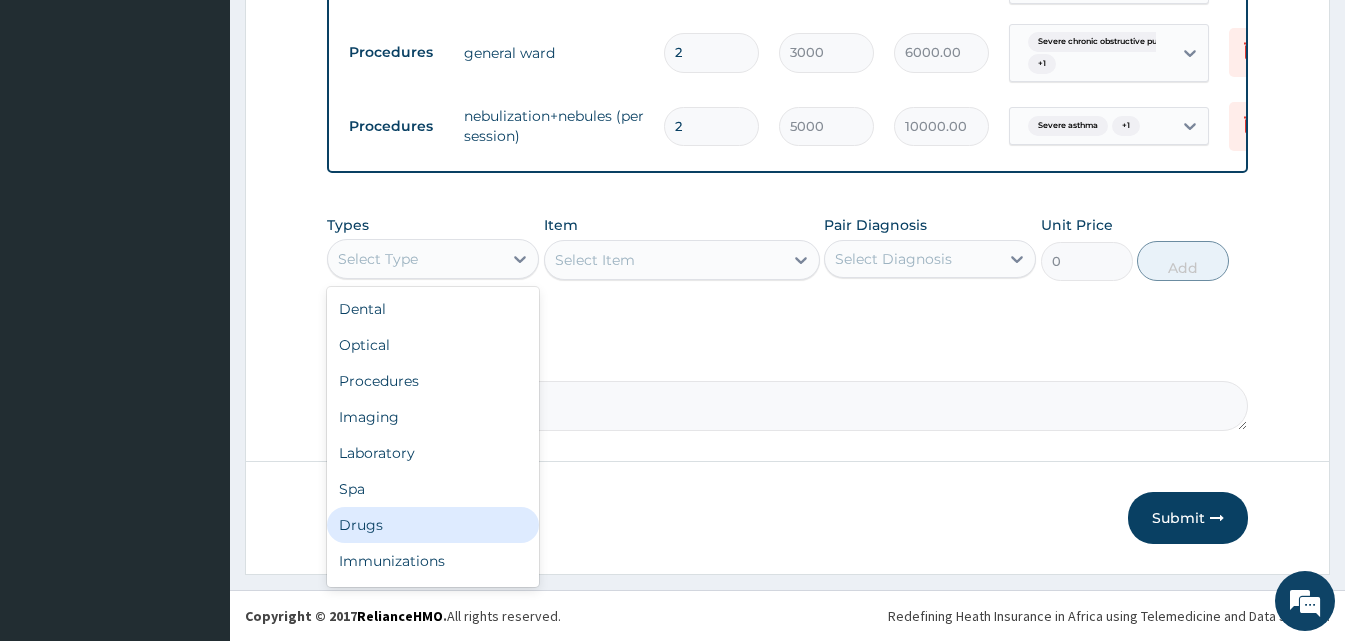 click on "Drugs" at bounding box center (433, 525) 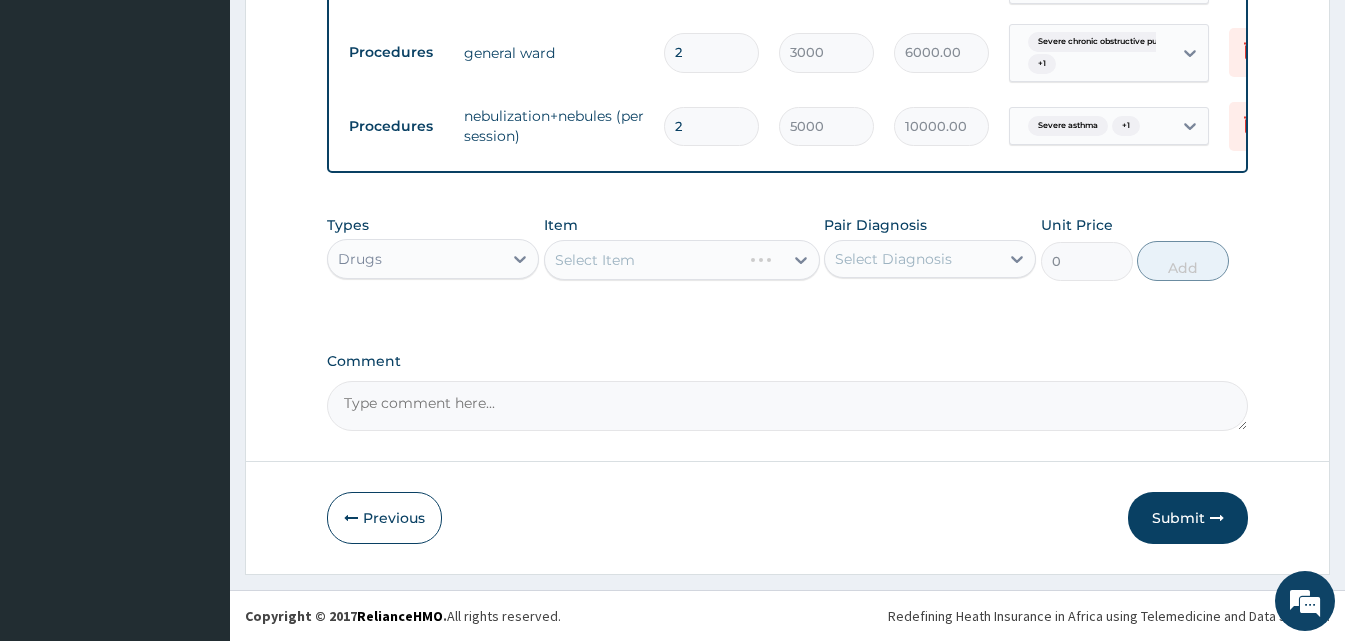 click on "Select Item" at bounding box center (682, 260) 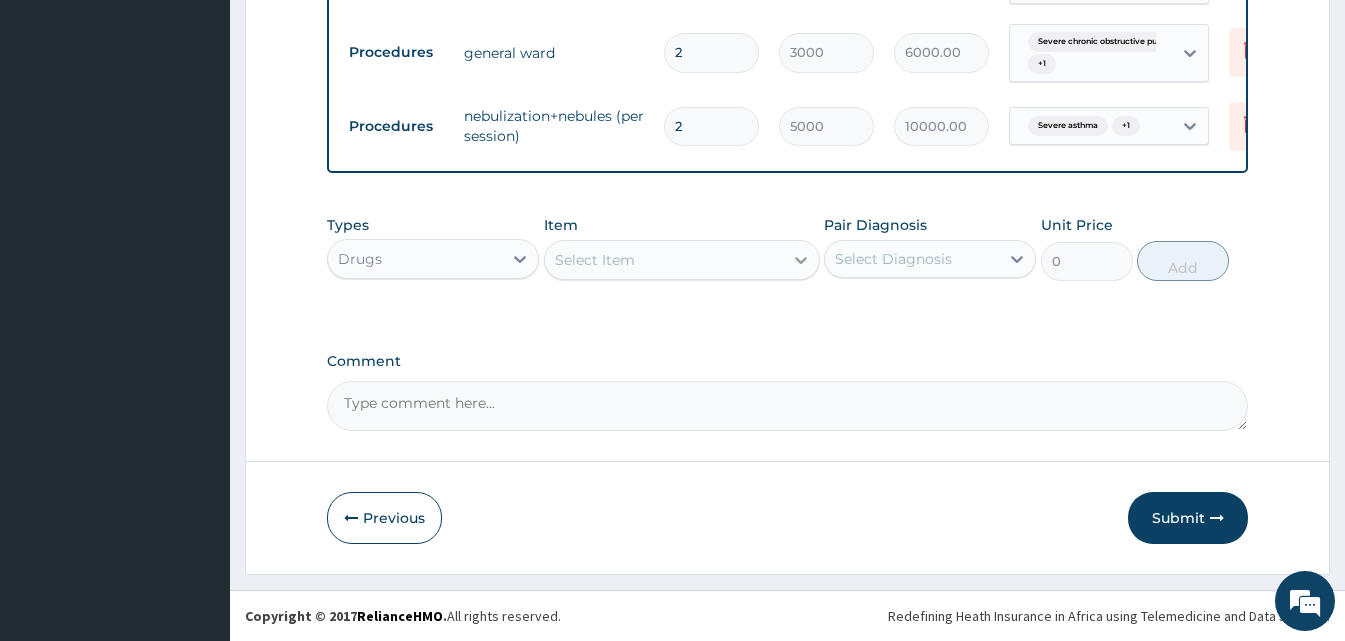 click 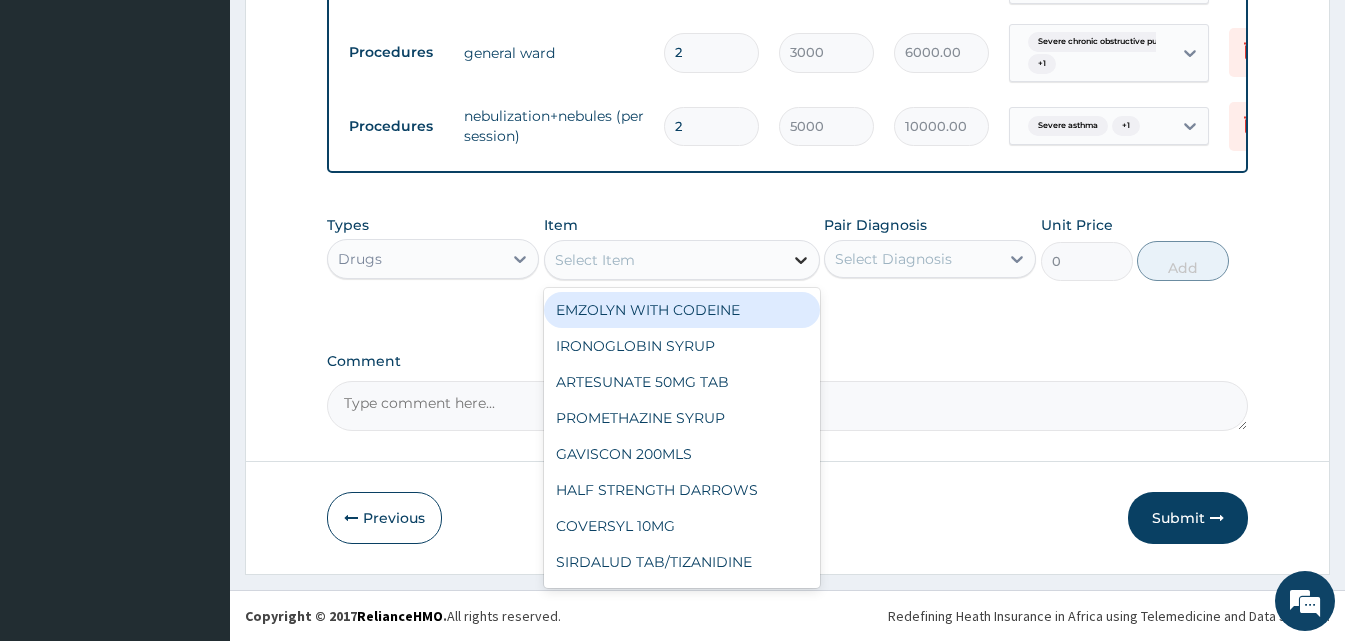 type on "b" 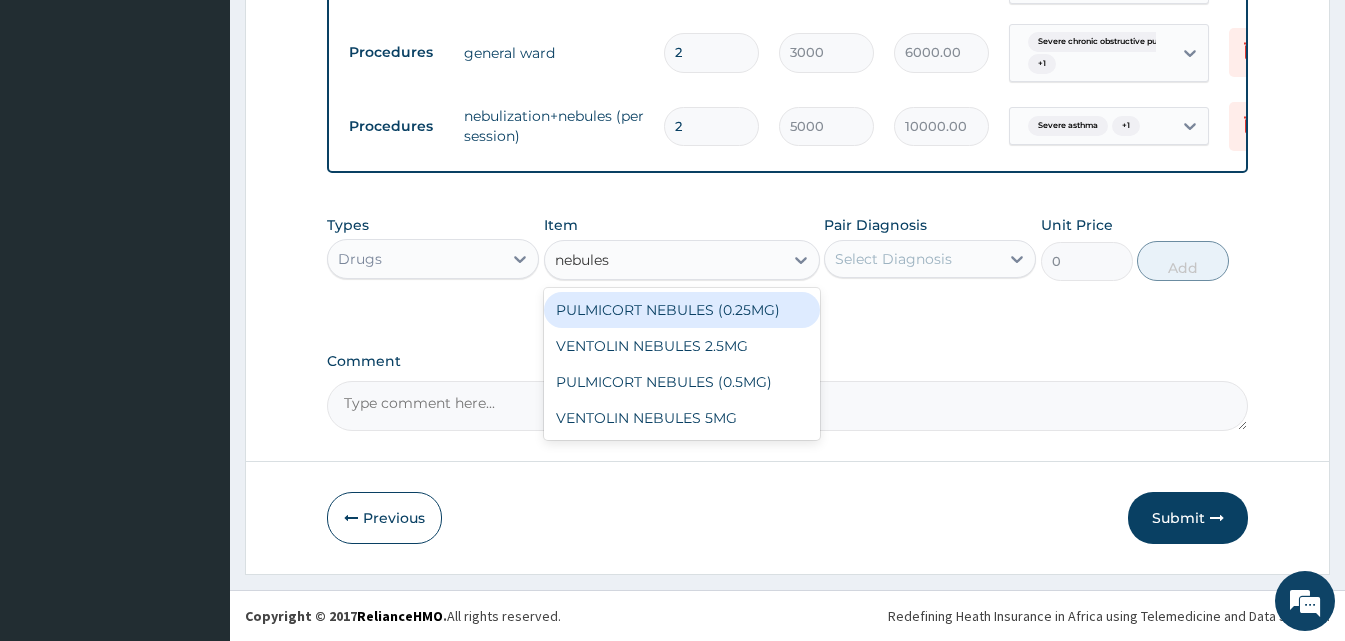 type on "nebules" 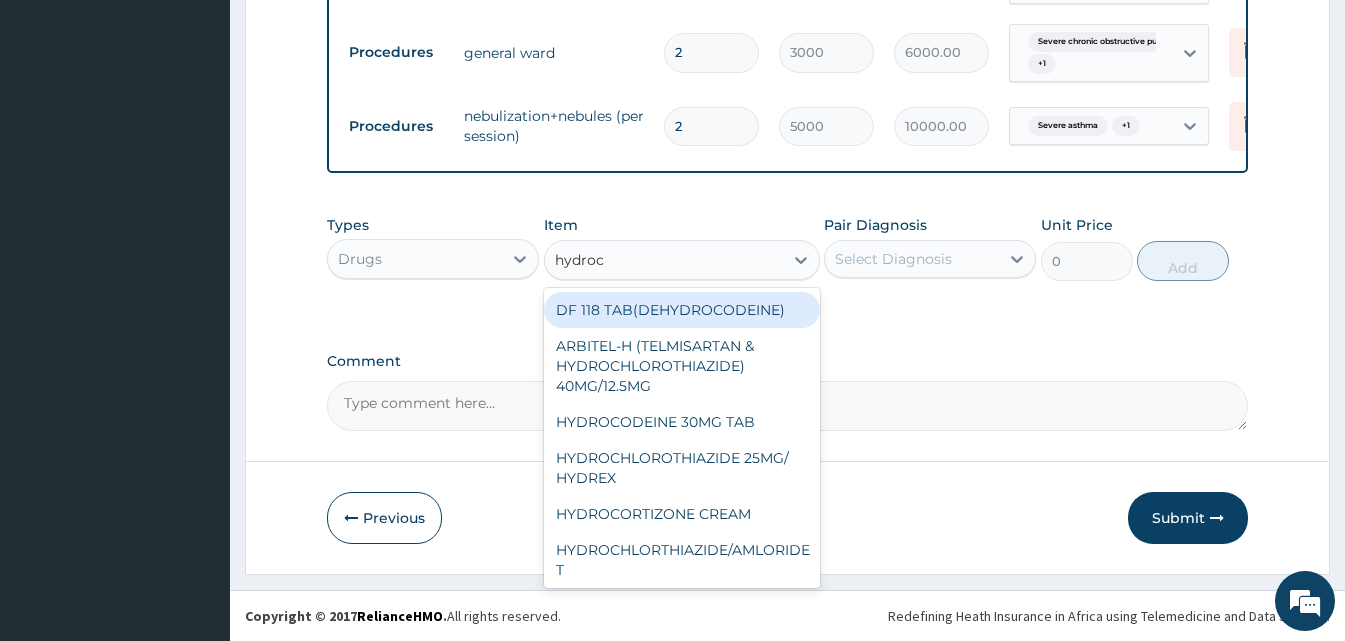 type on "hydroco" 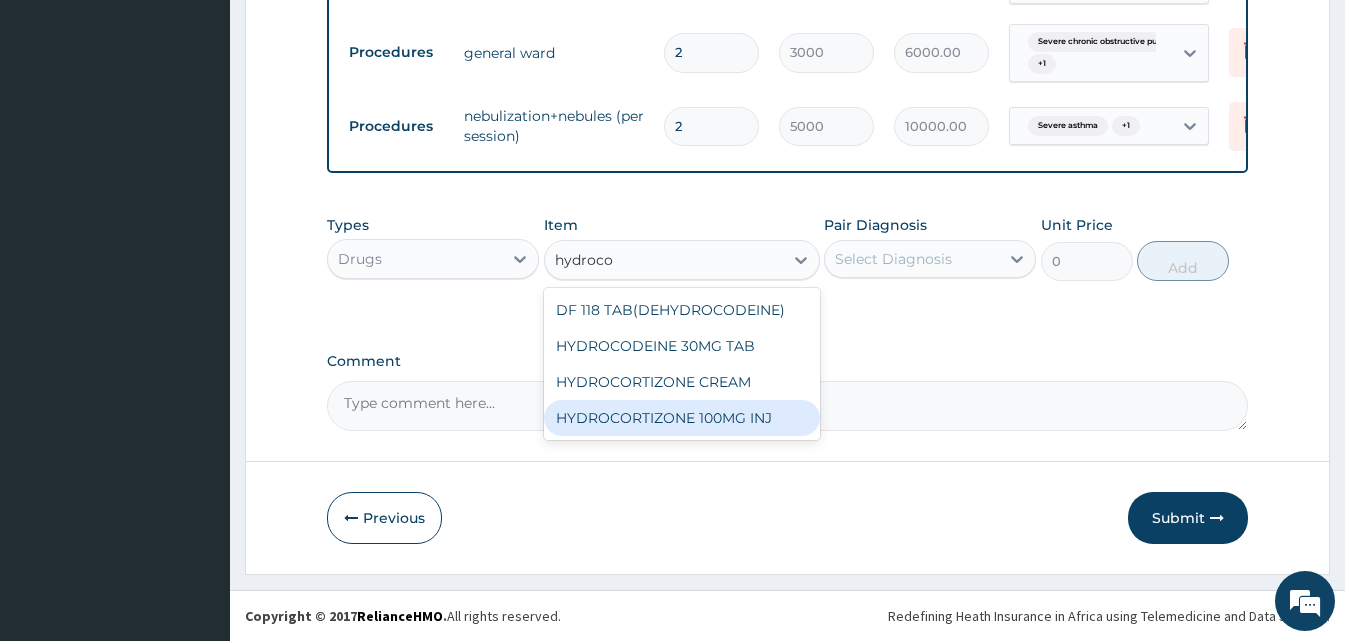 click on "HYDROCORTIZONE 100MG INJ" at bounding box center [682, 418] 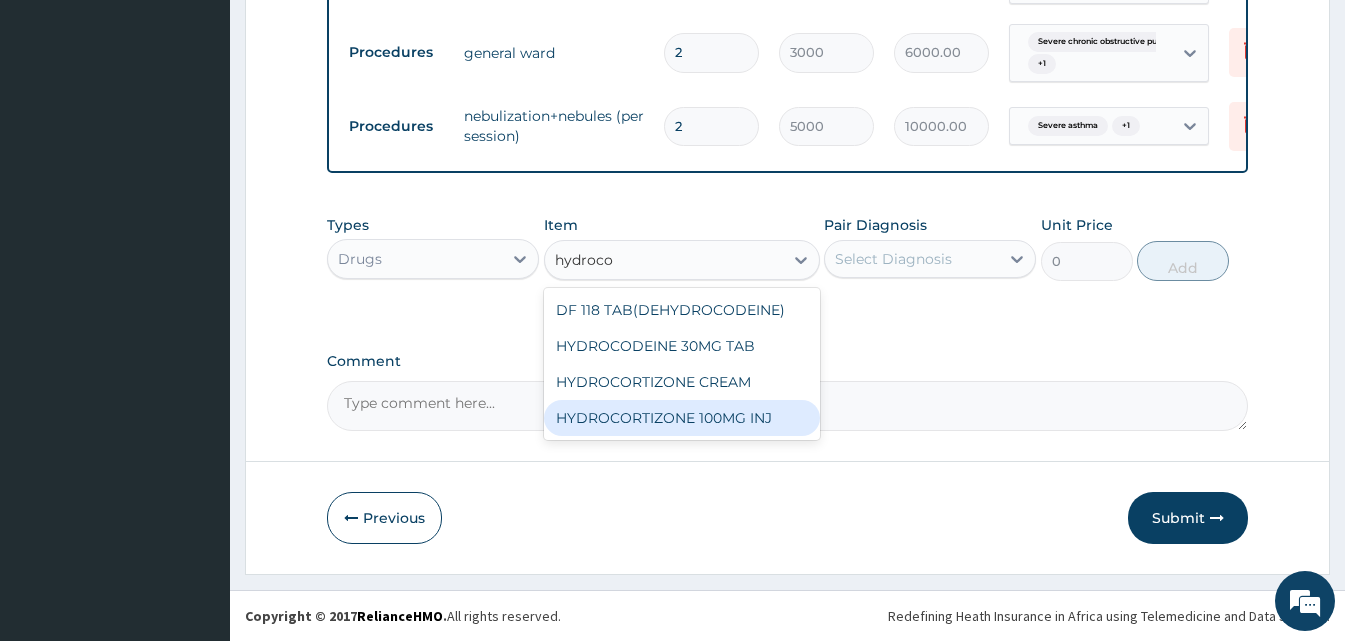 type 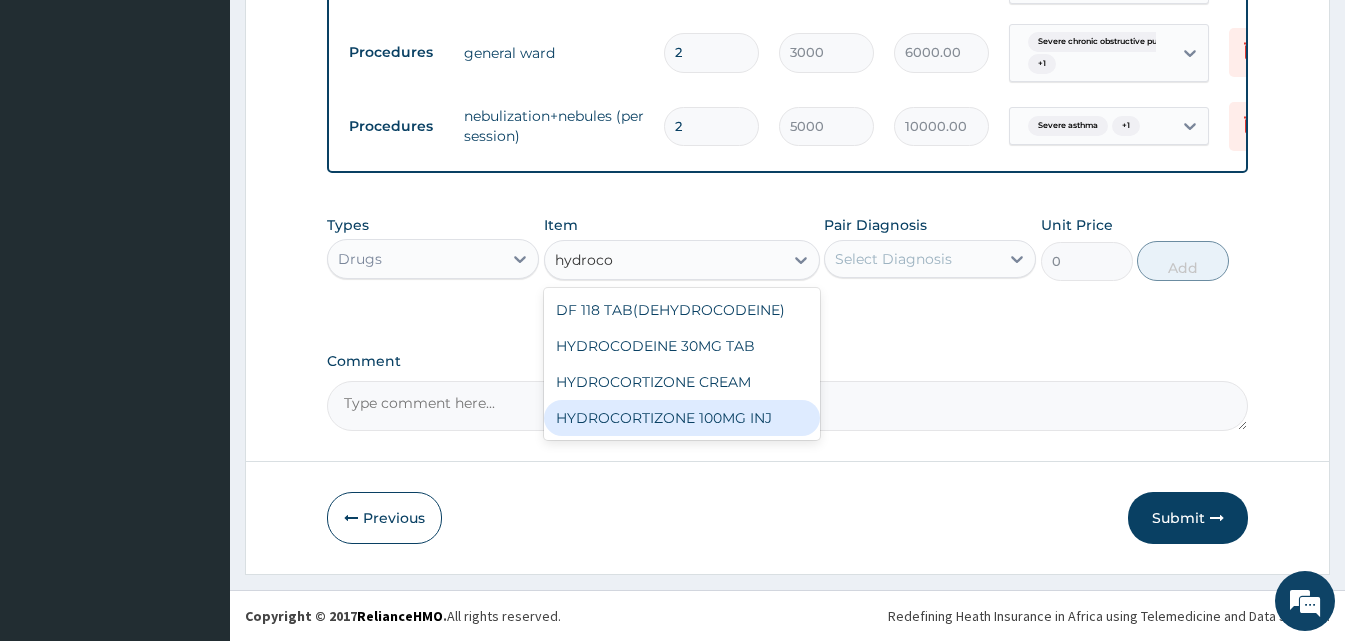type on "400" 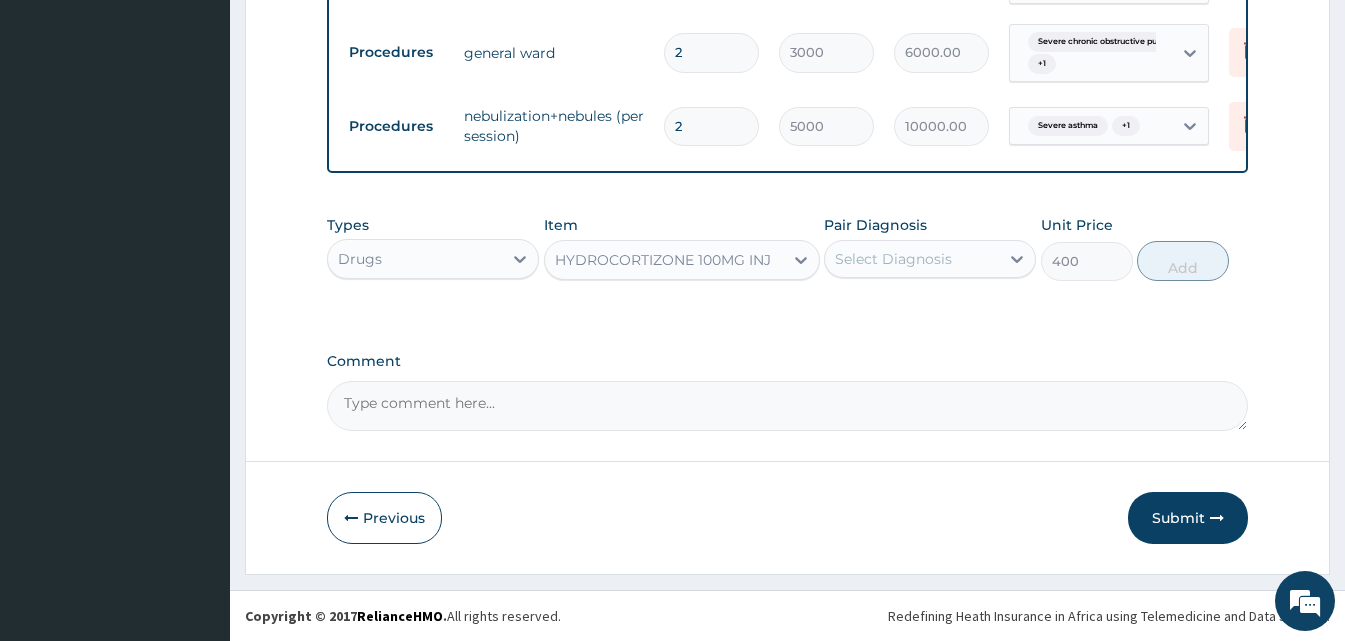 click on "Select Diagnosis" at bounding box center [912, 259] 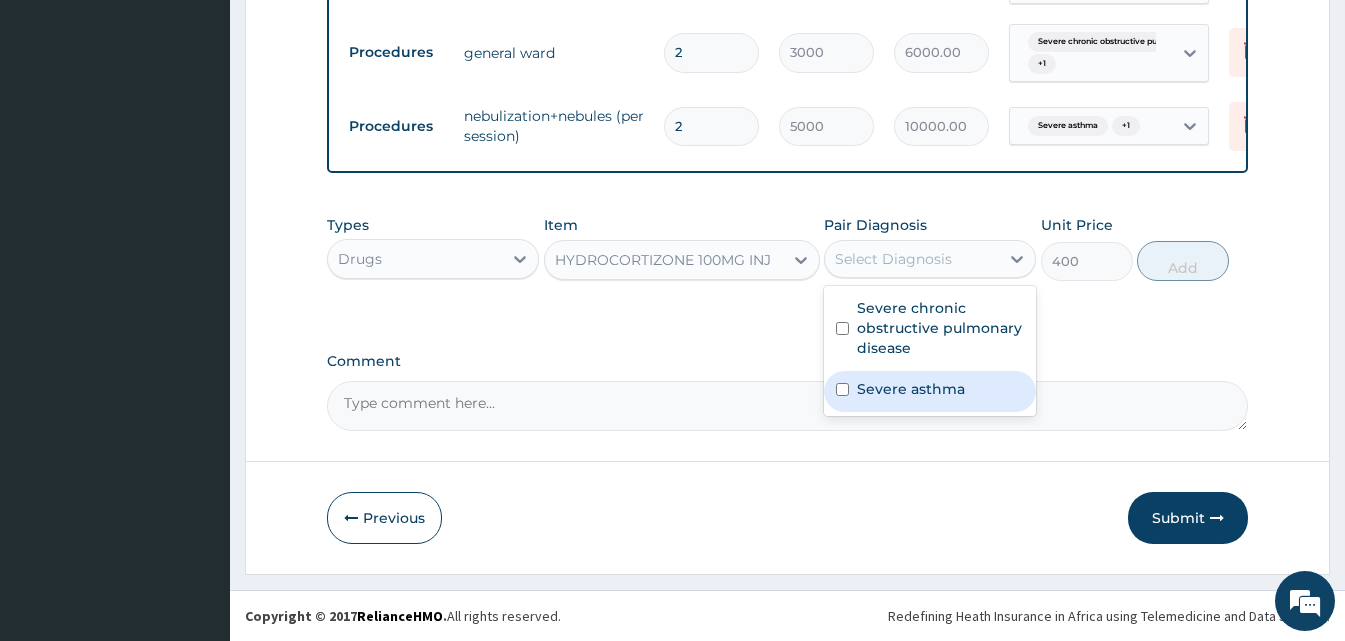 click on "Severe asthma" at bounding box center [930, 391] 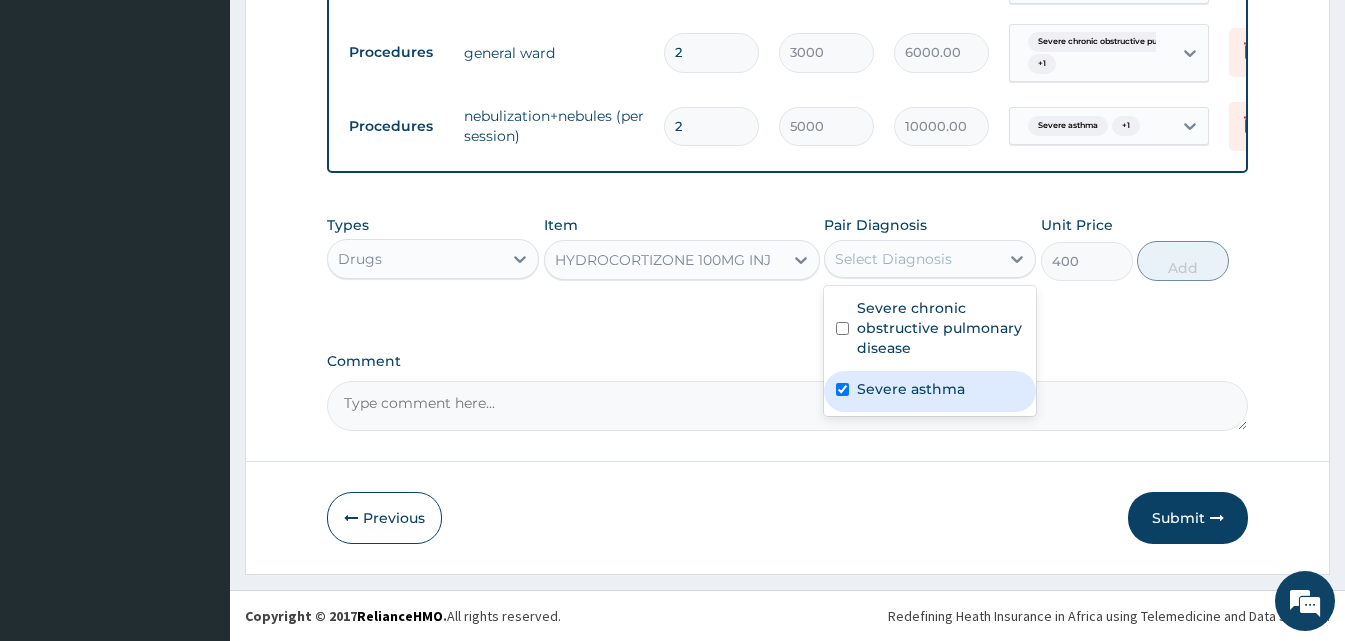 checkbox on "true" 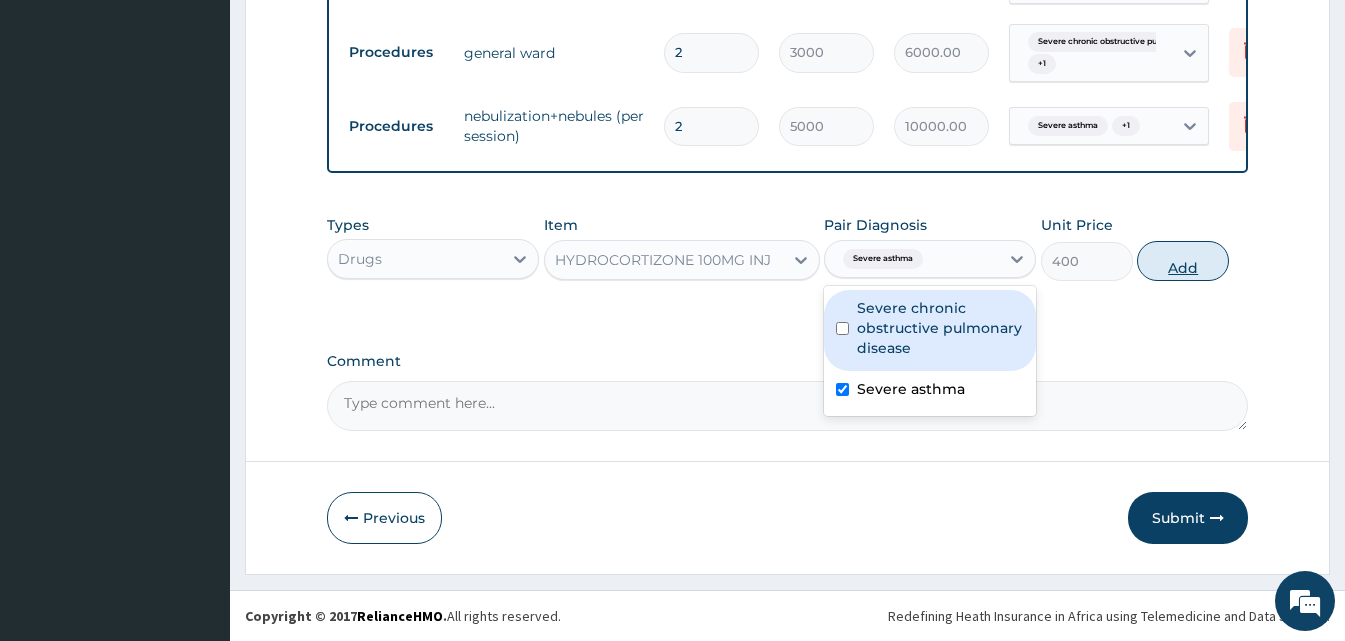 click on "Add" at bounding box center (1183, 261) 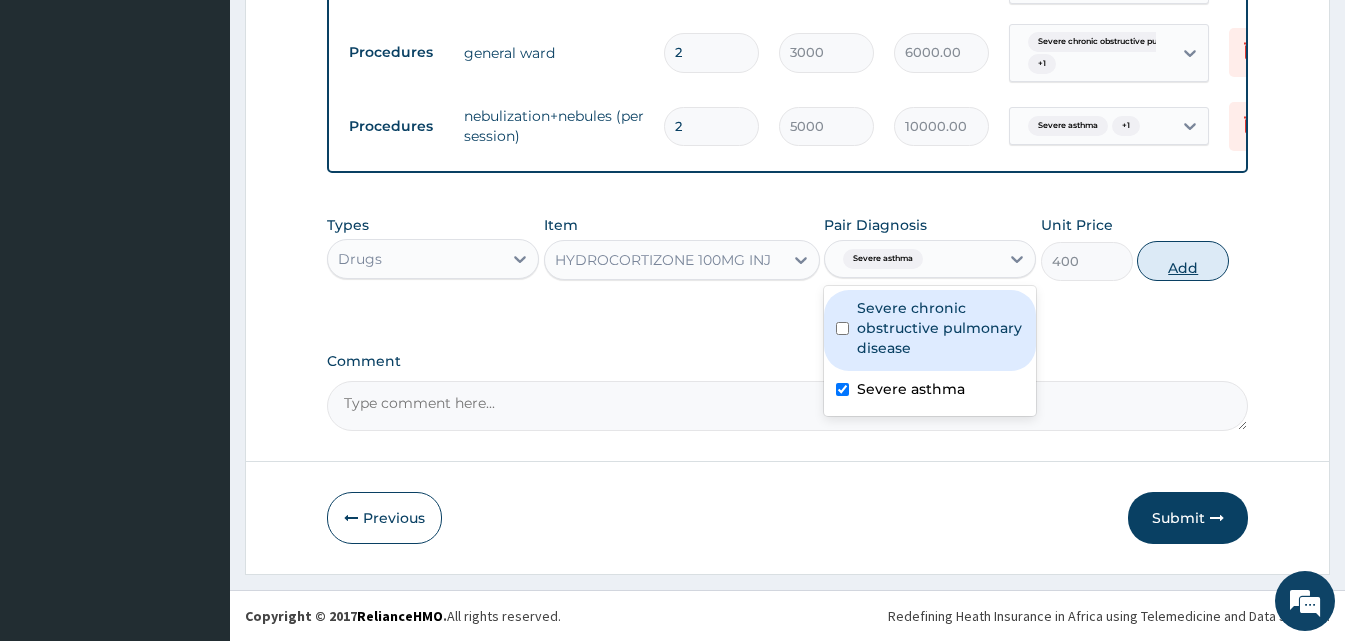 type on "0" 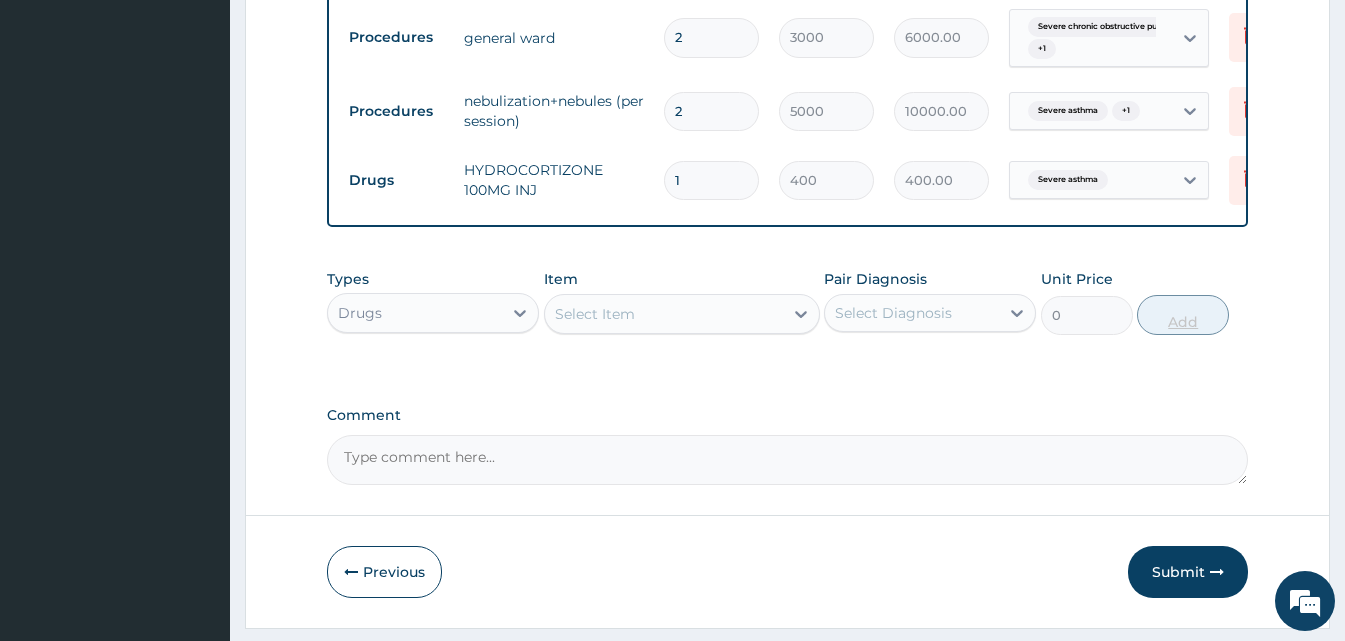 type 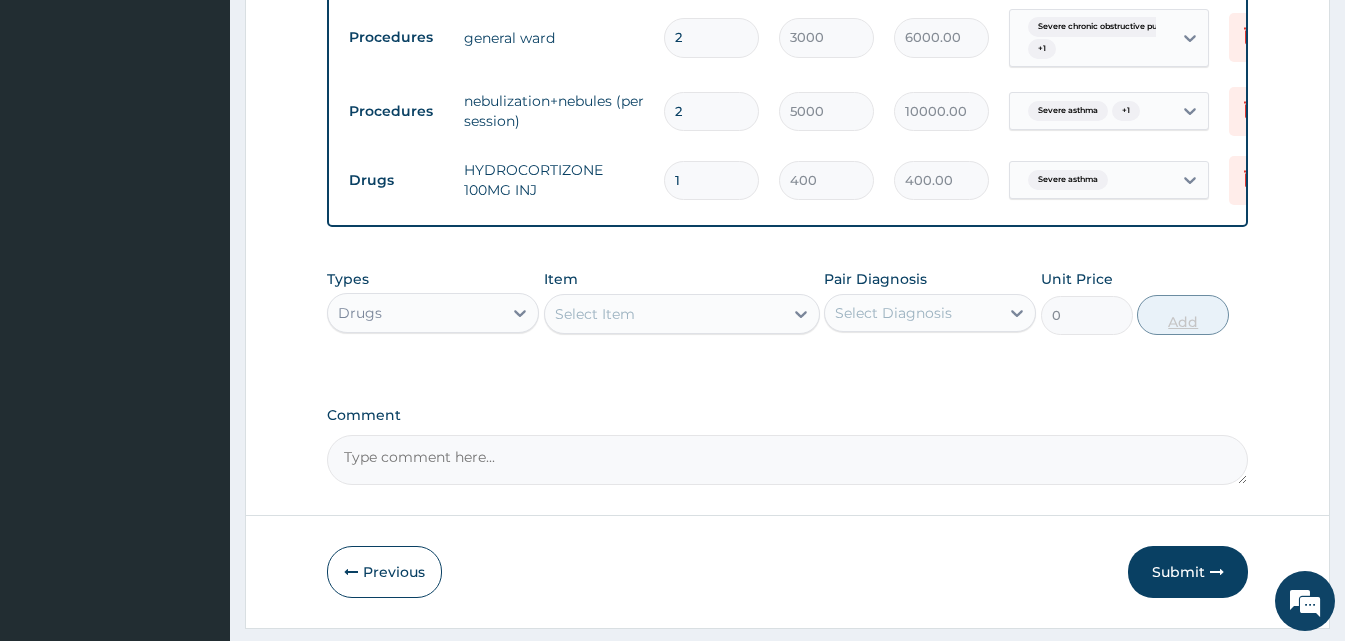 type on "0.00" 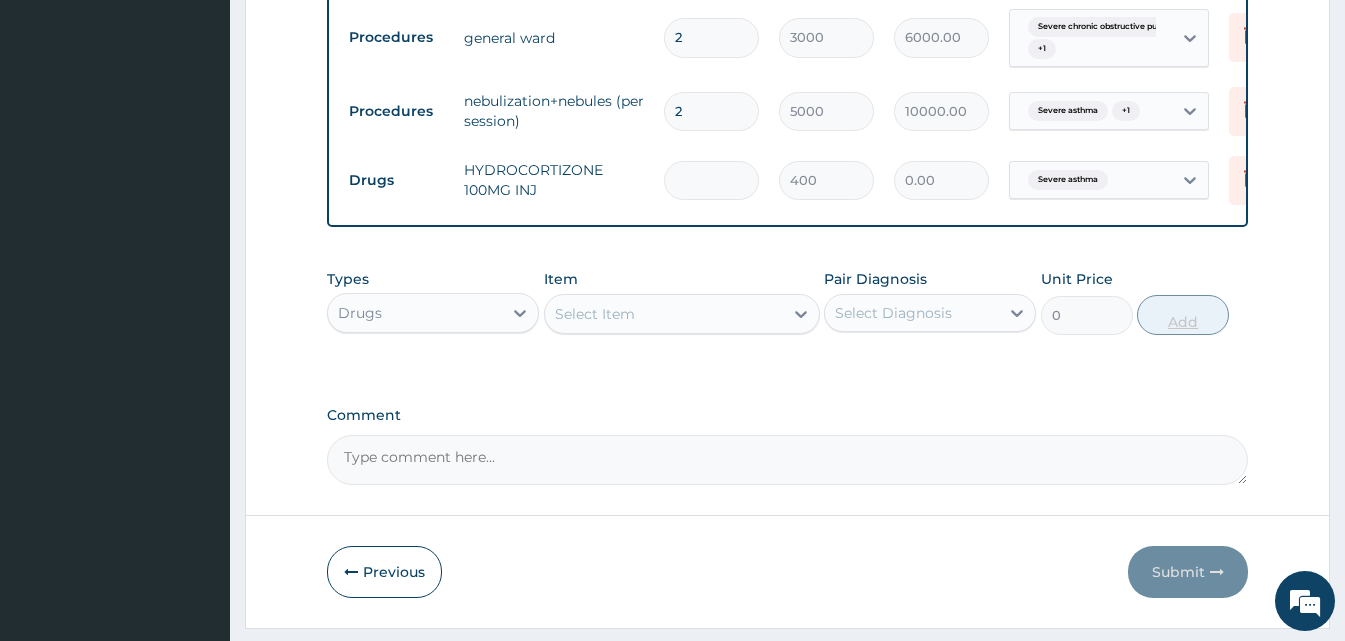type on "2" 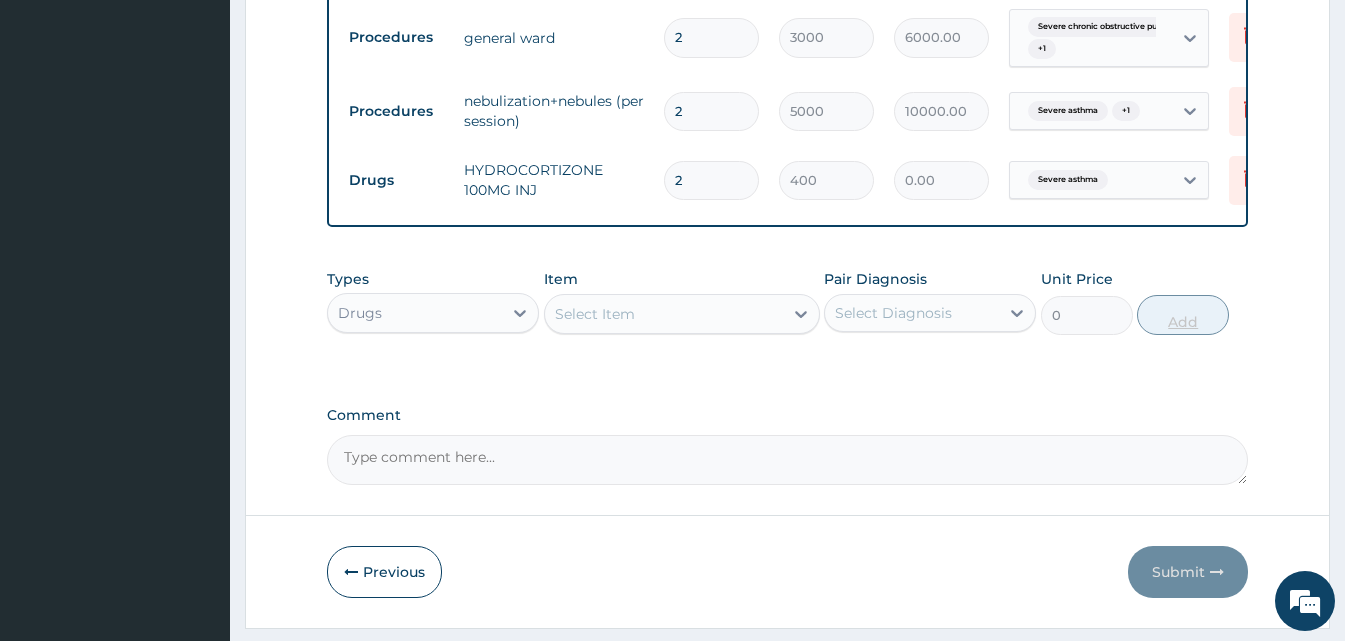 type on "800.00" 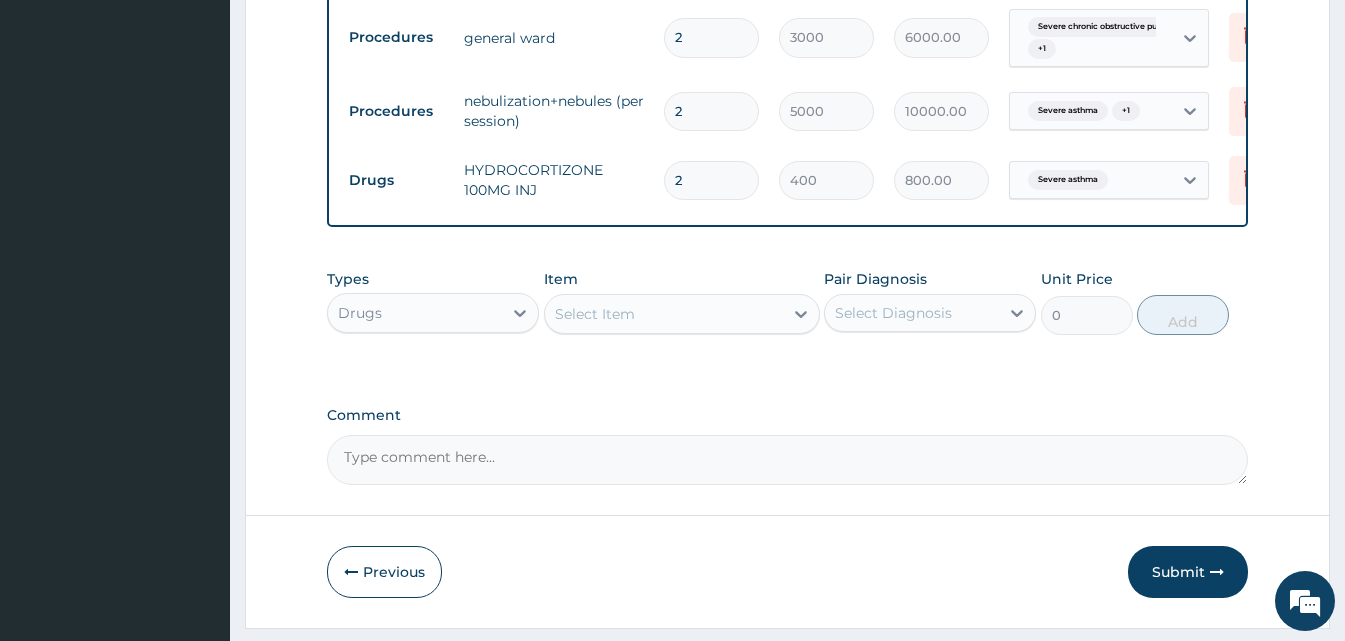 type on "2" 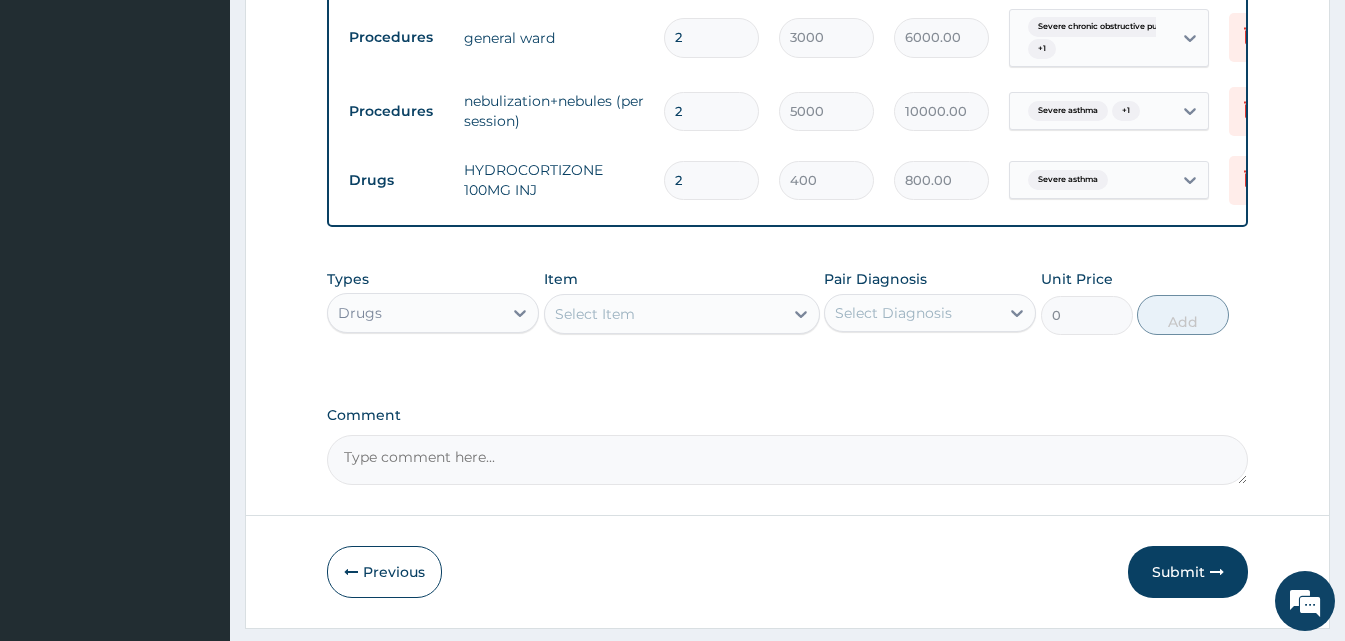 click on "Select Item" at bounding box center [595, 314] 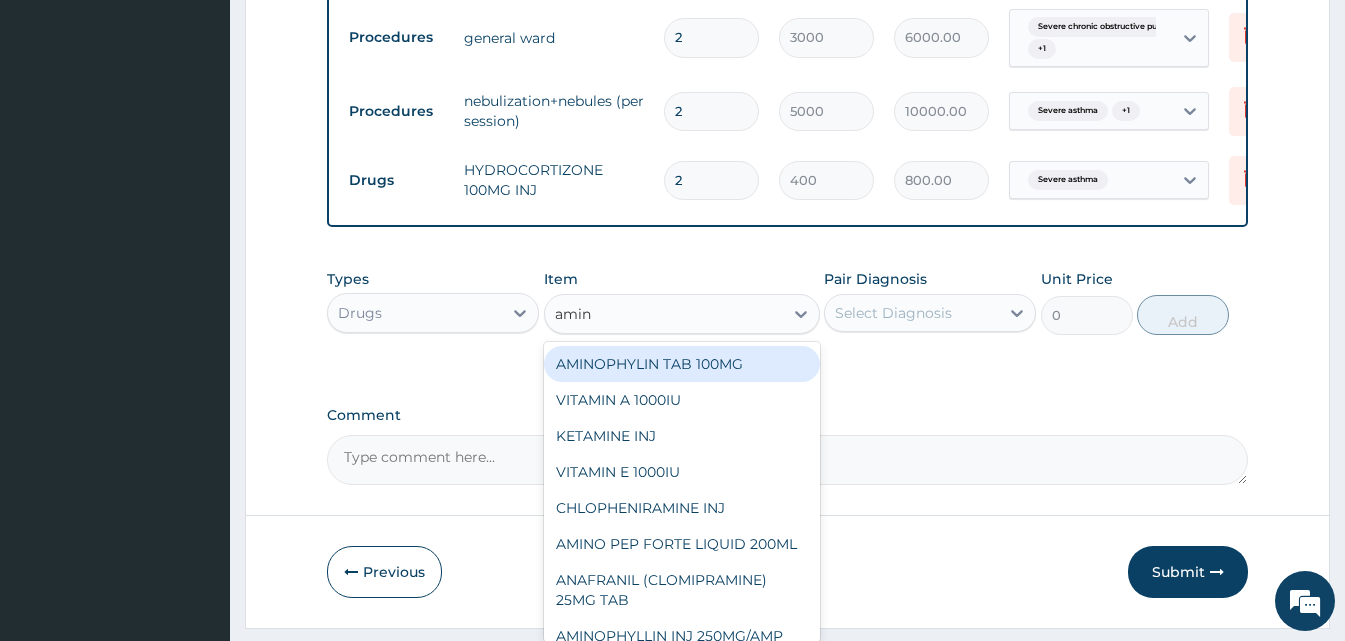 type on "amino" 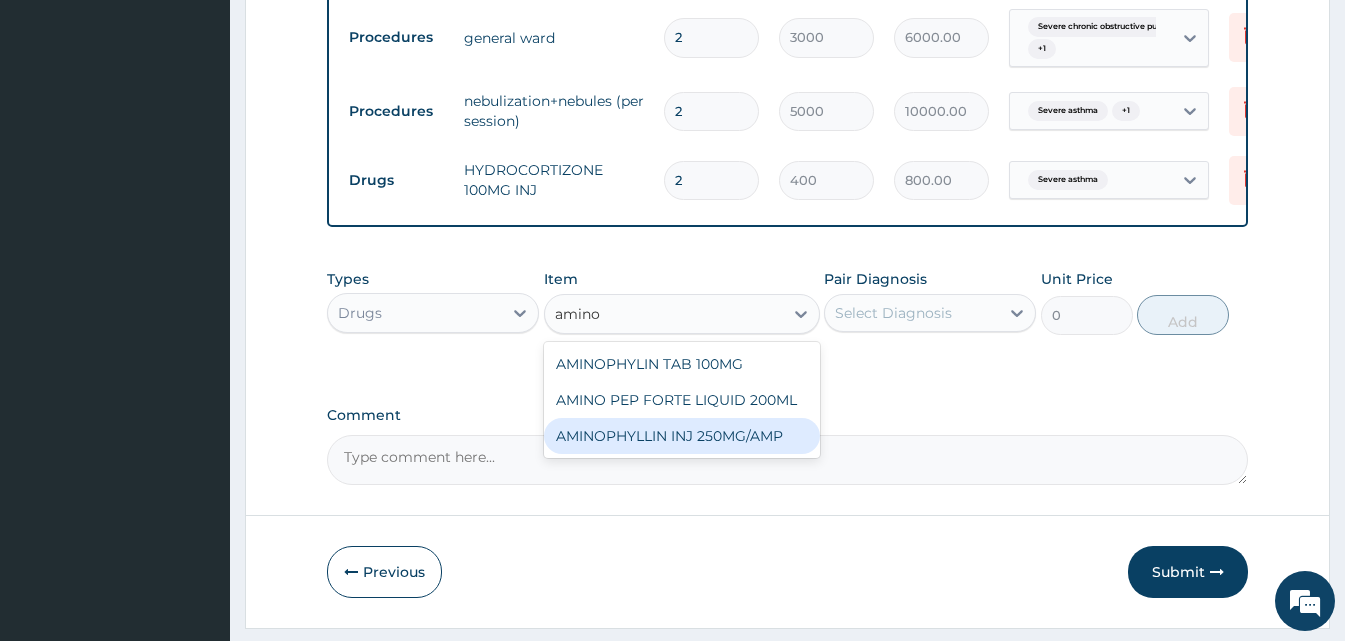 click on "AMINOPHYLLIN INJ 250MG/AMP" at bounding box center (682, 436) 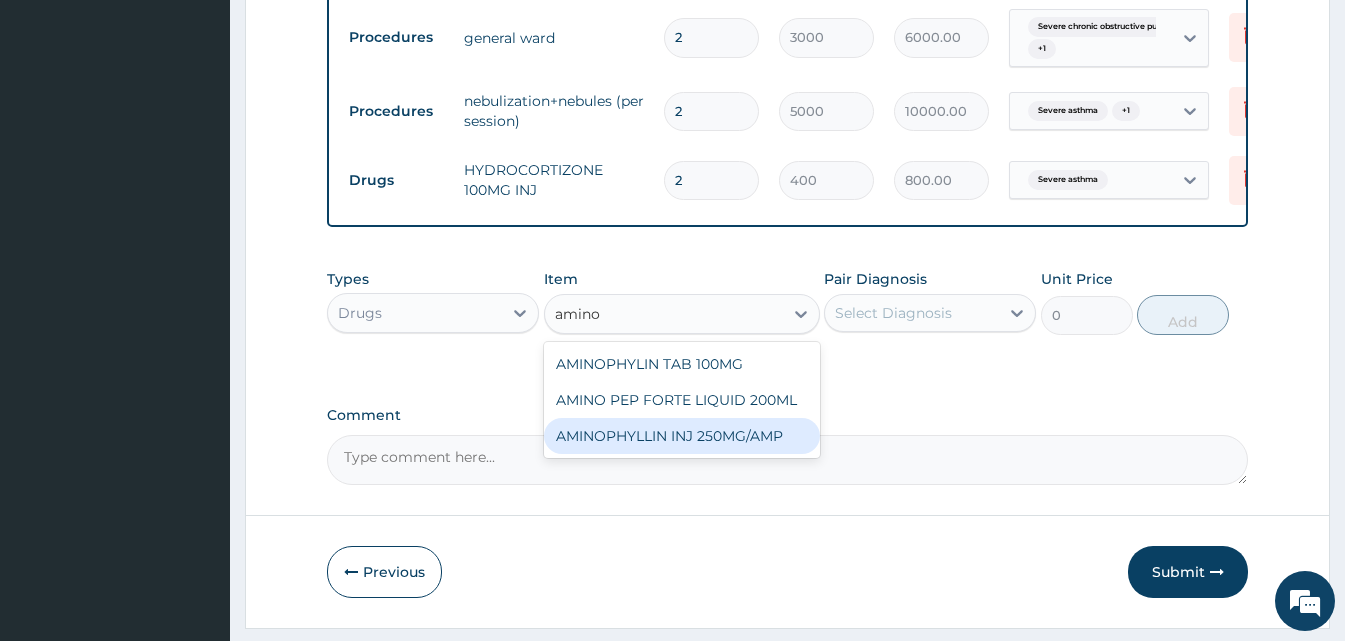 type on "450" 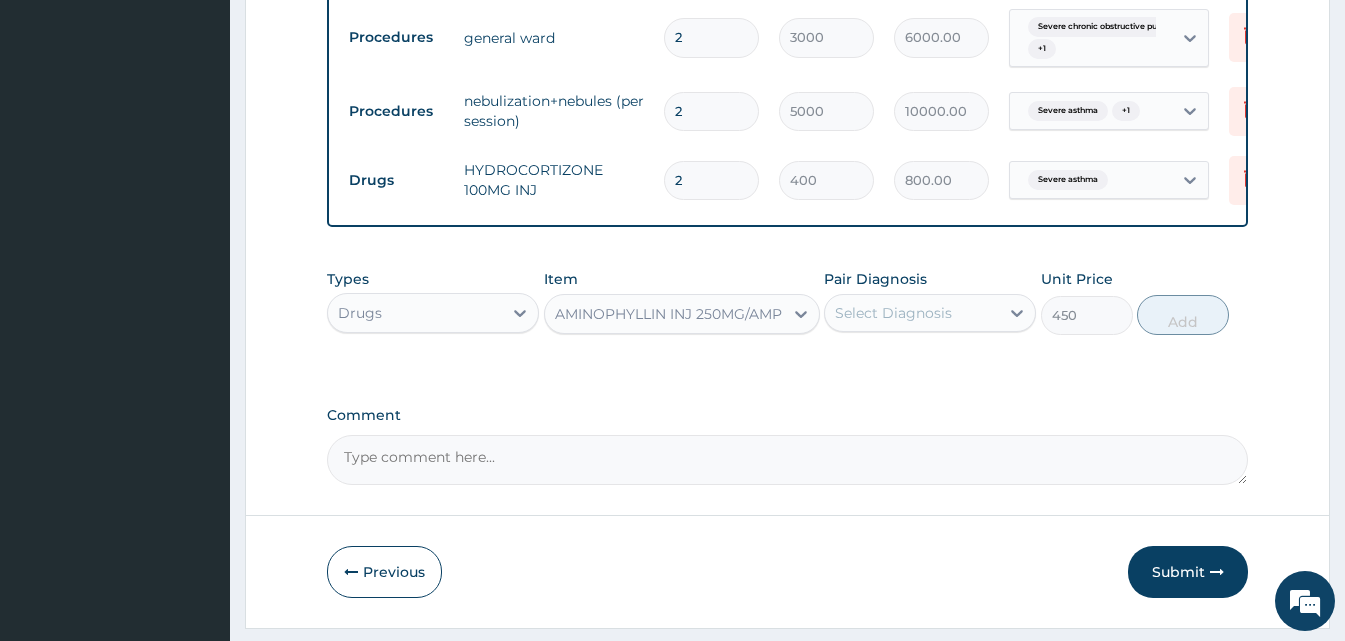 click on "Select Diagnosis" at bounding box center [893, 313] 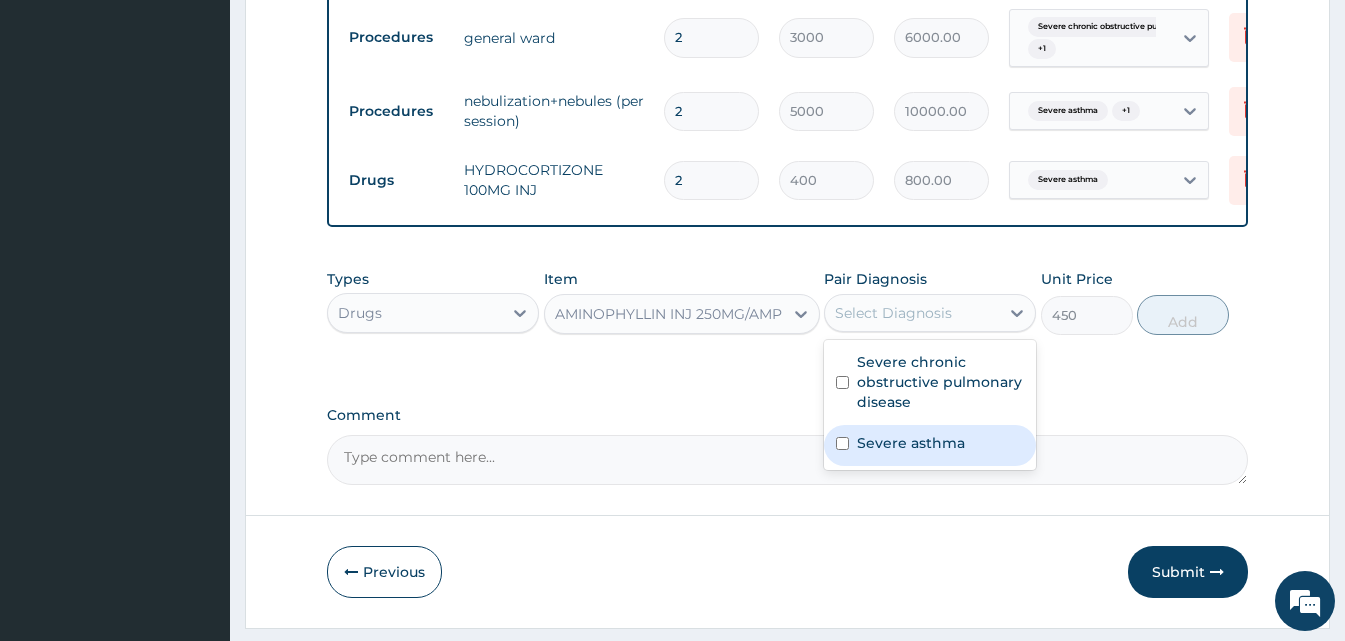 click on "Severe asthma" at bounding box center [930, 445] 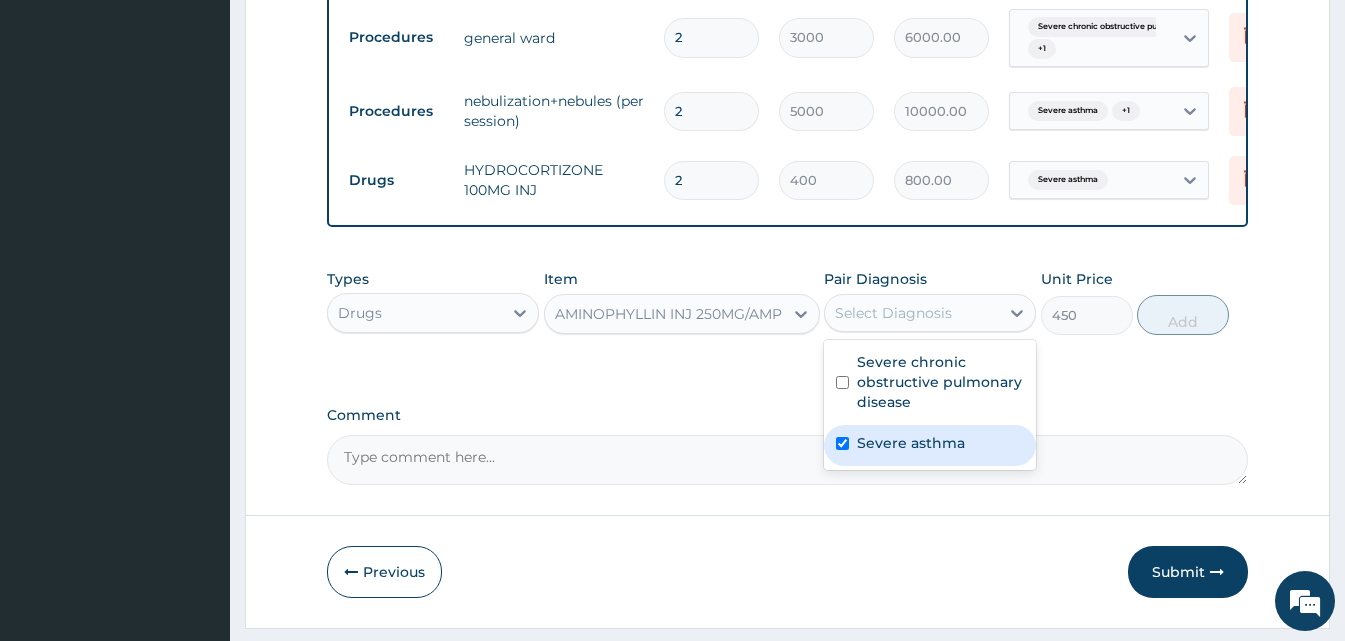 checkbox on "true" 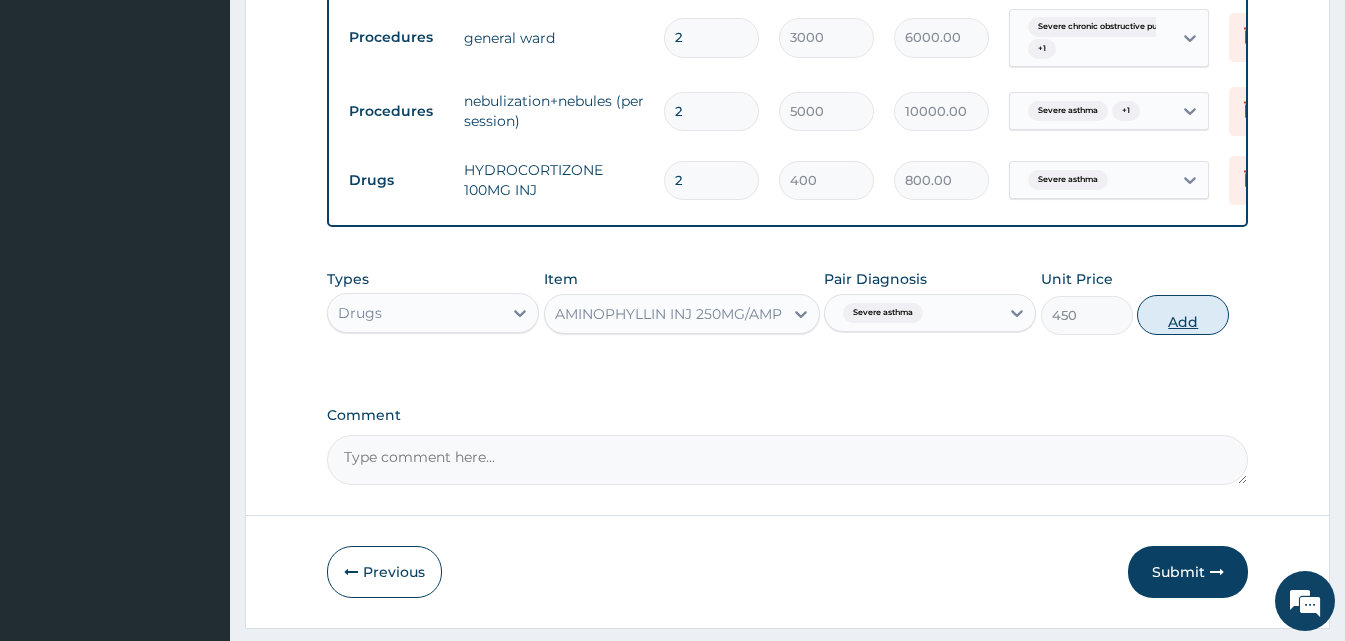 click on "Add" at bounding box center (1183, 315) 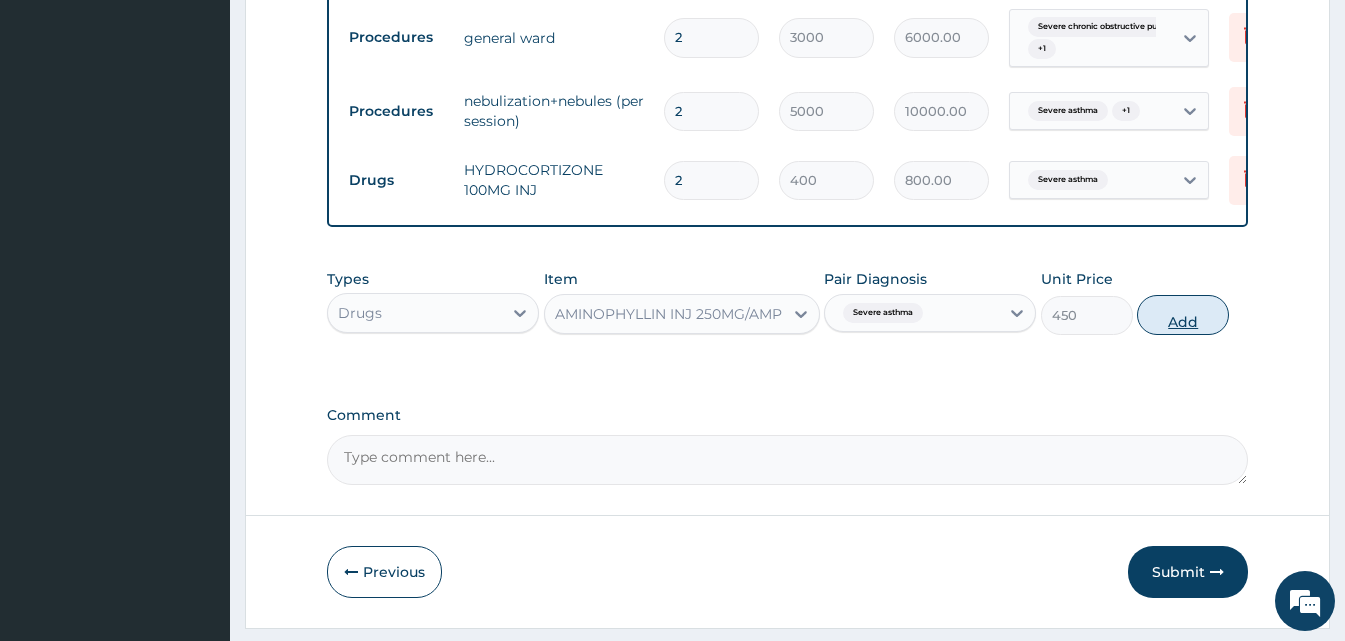 type on "0" 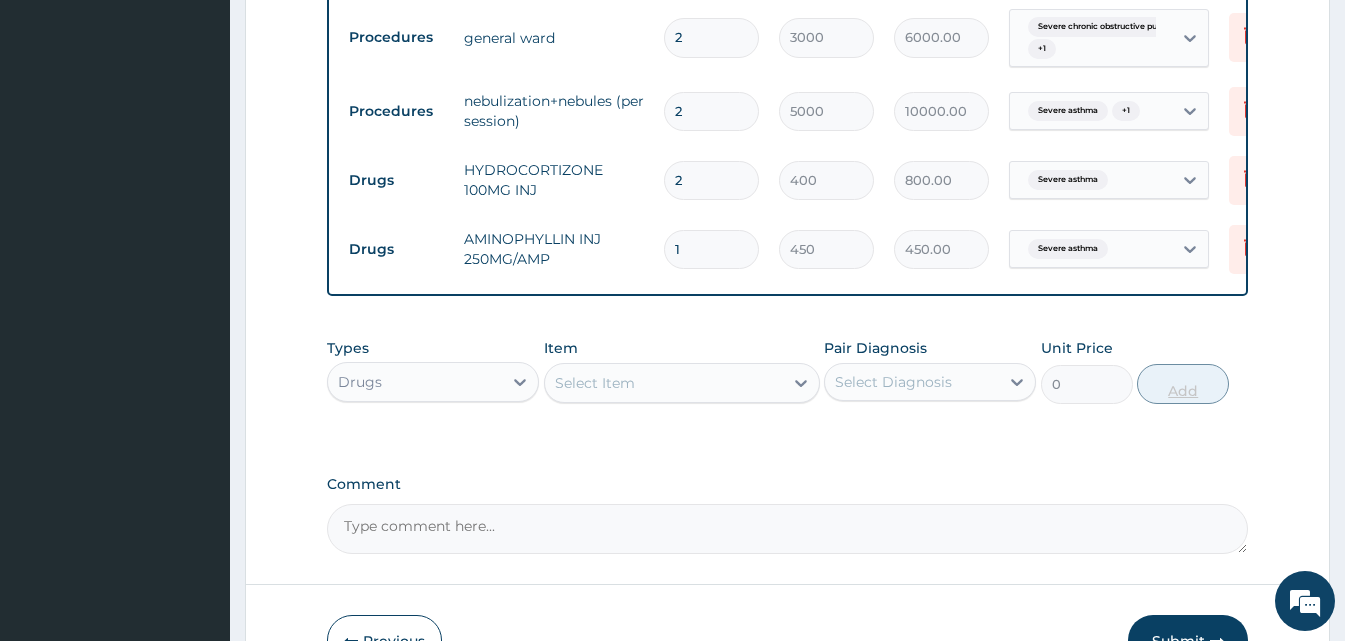 type 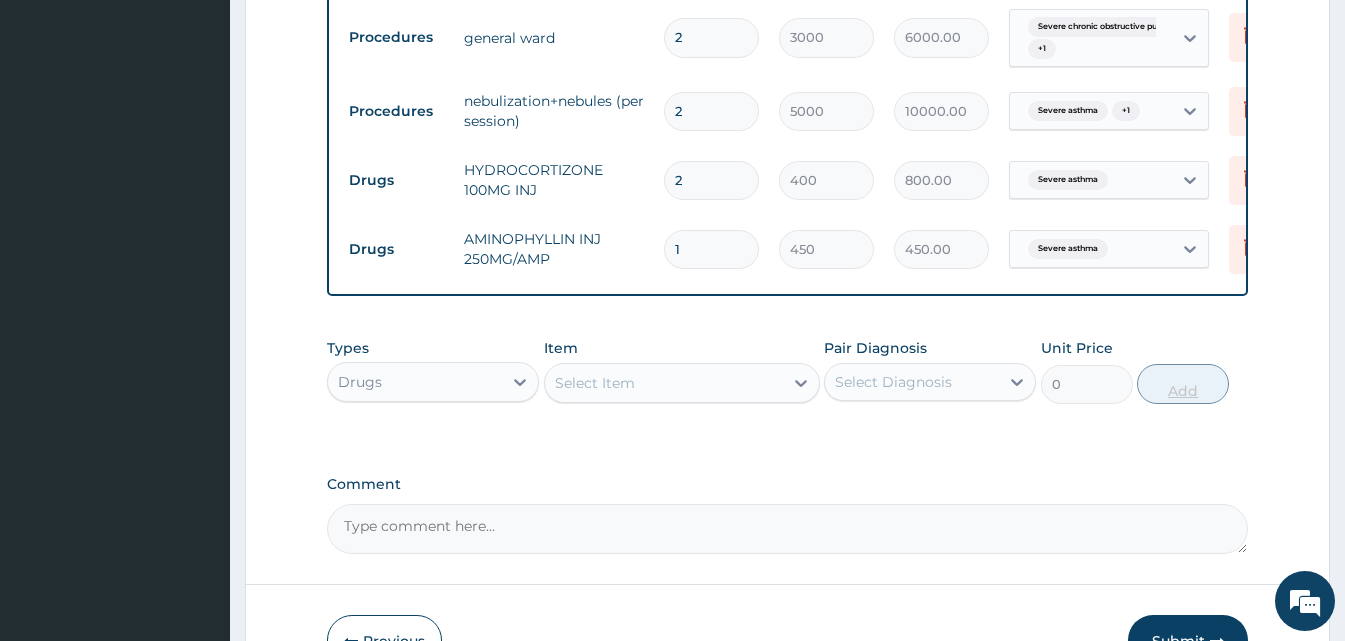 type on "0.00" 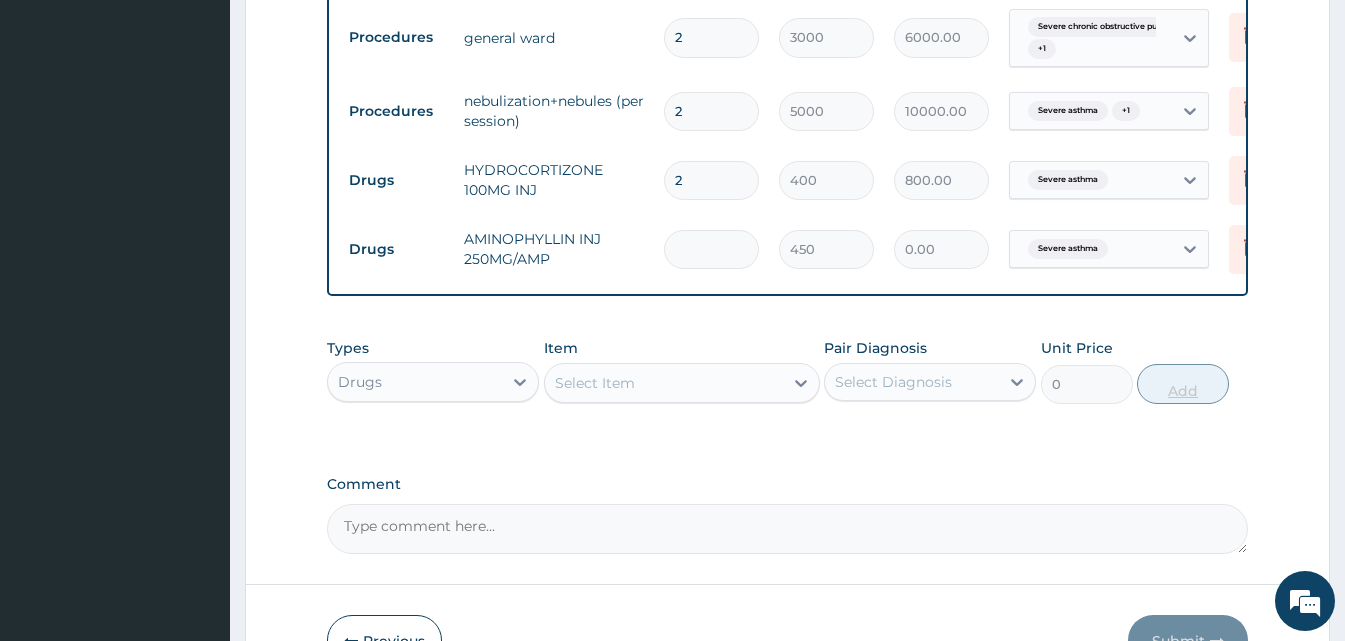 type on "2" 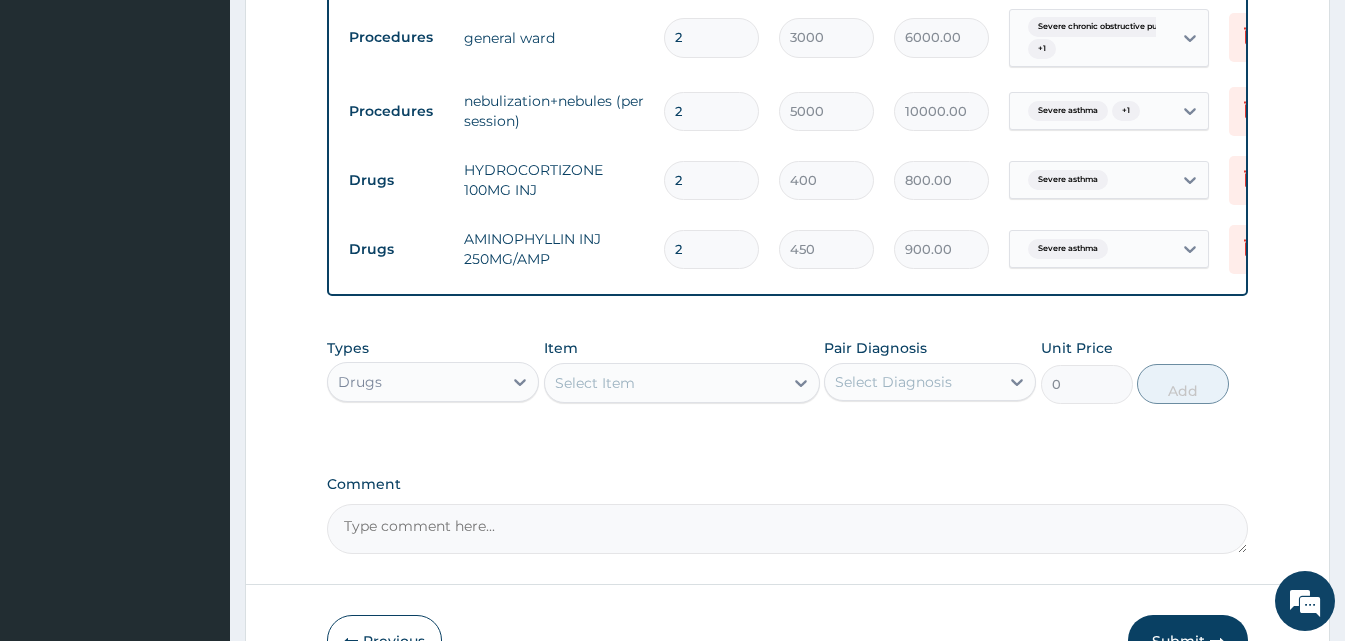 type on "2" 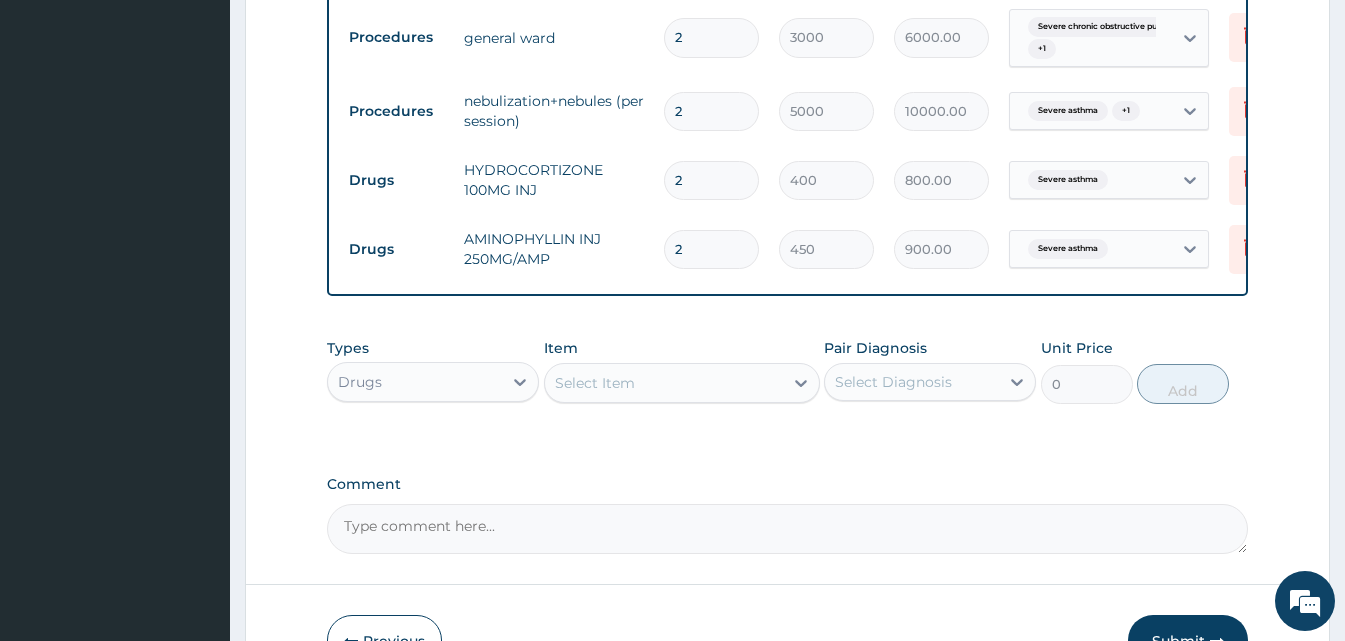 click on "Select Item" at bounding box center (595, 383) 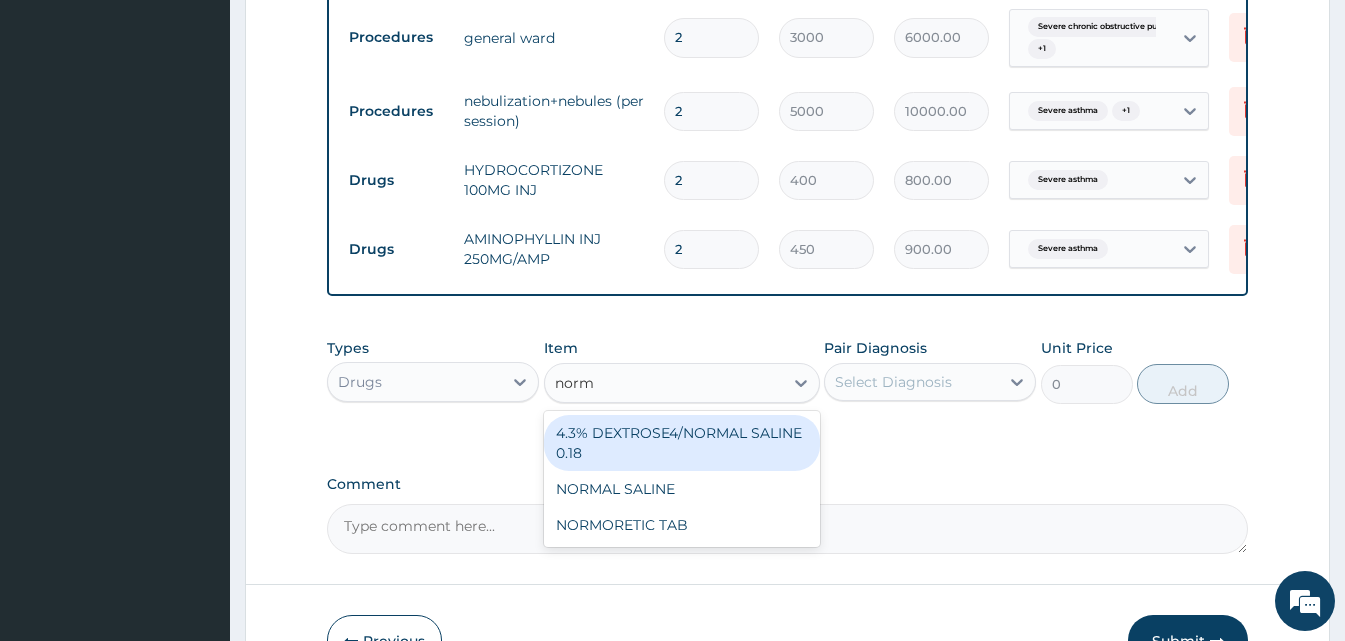 type on "norma" 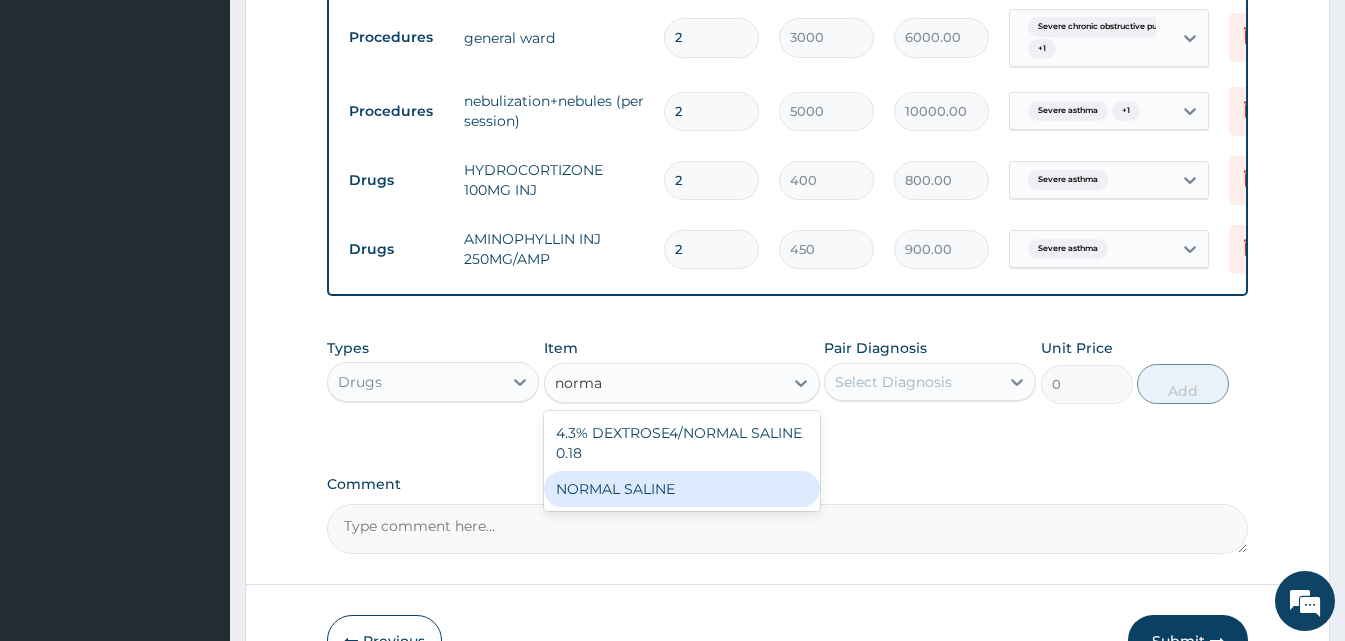 click on "NORMAL SALINE" at bounding box center (682, 489) 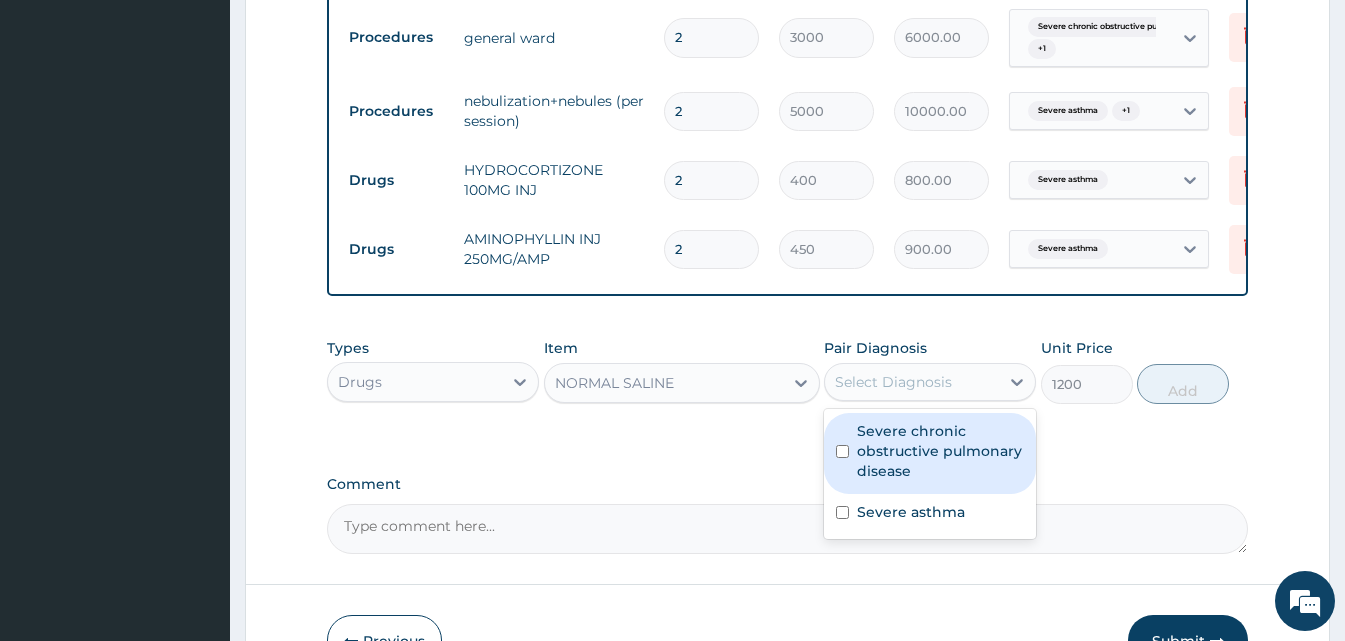 click on "Select Diagnosis" at bounding box center (912, 382) 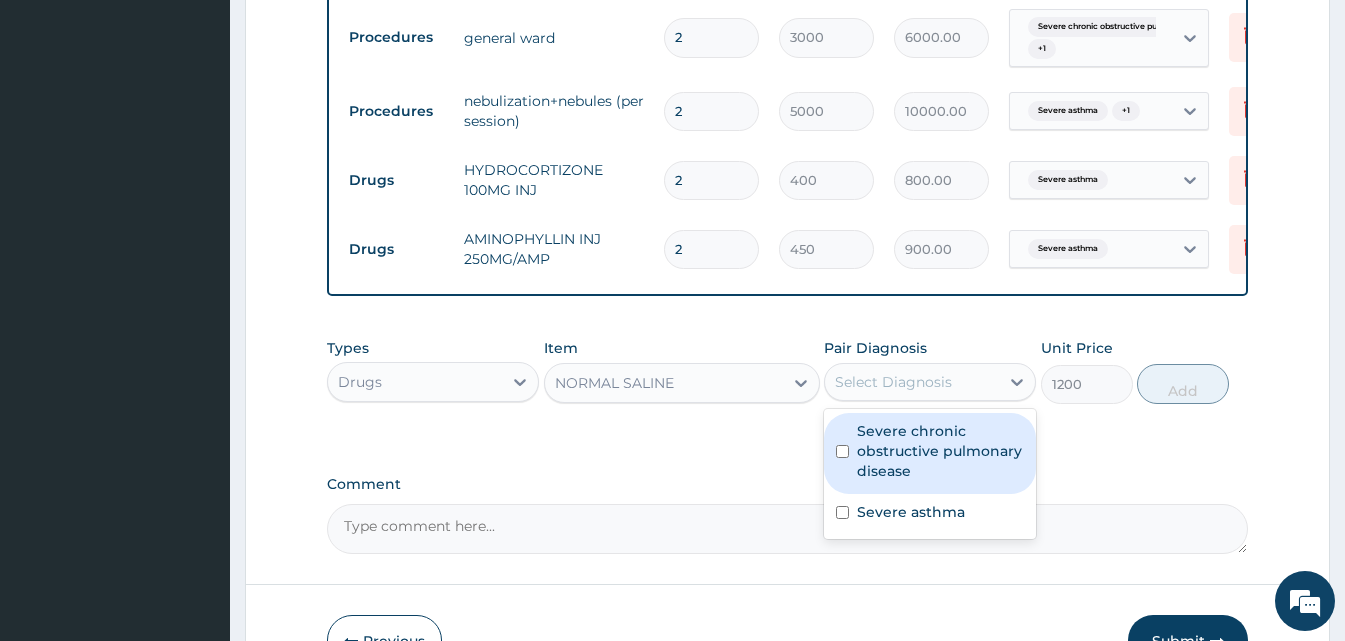 click on "Severe chronic obstructive pulmonary disease" at bounding box center [940, 451] 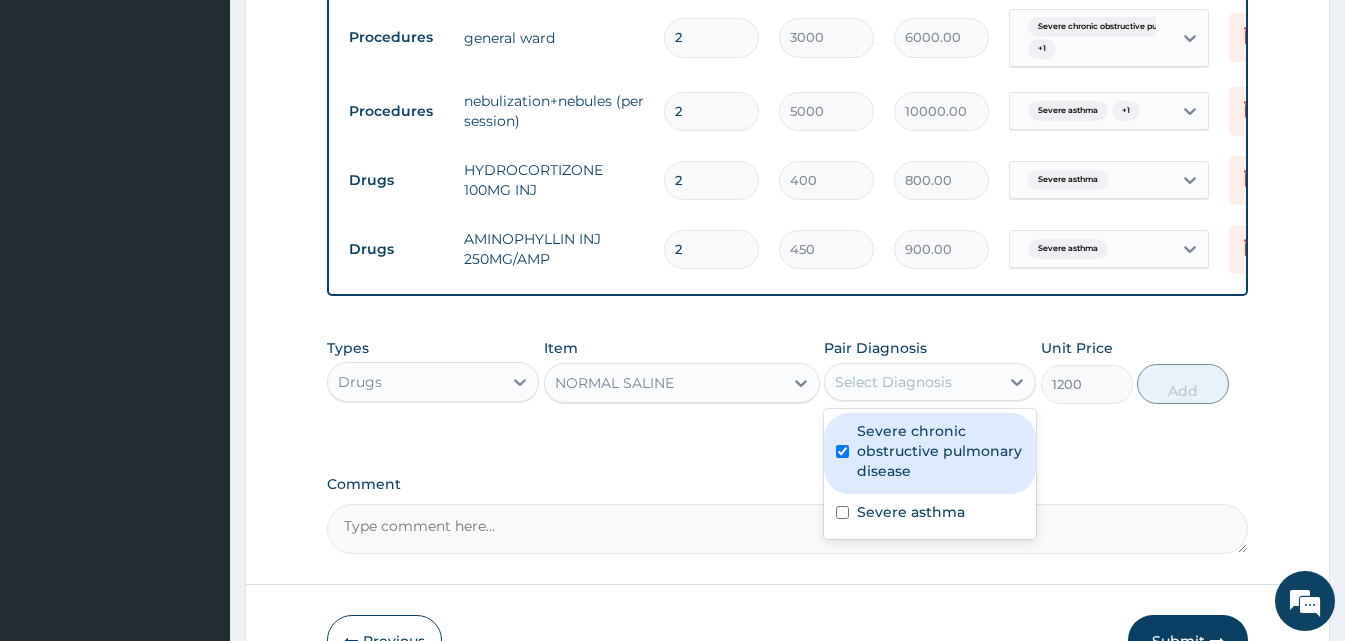 checkbox on "true" 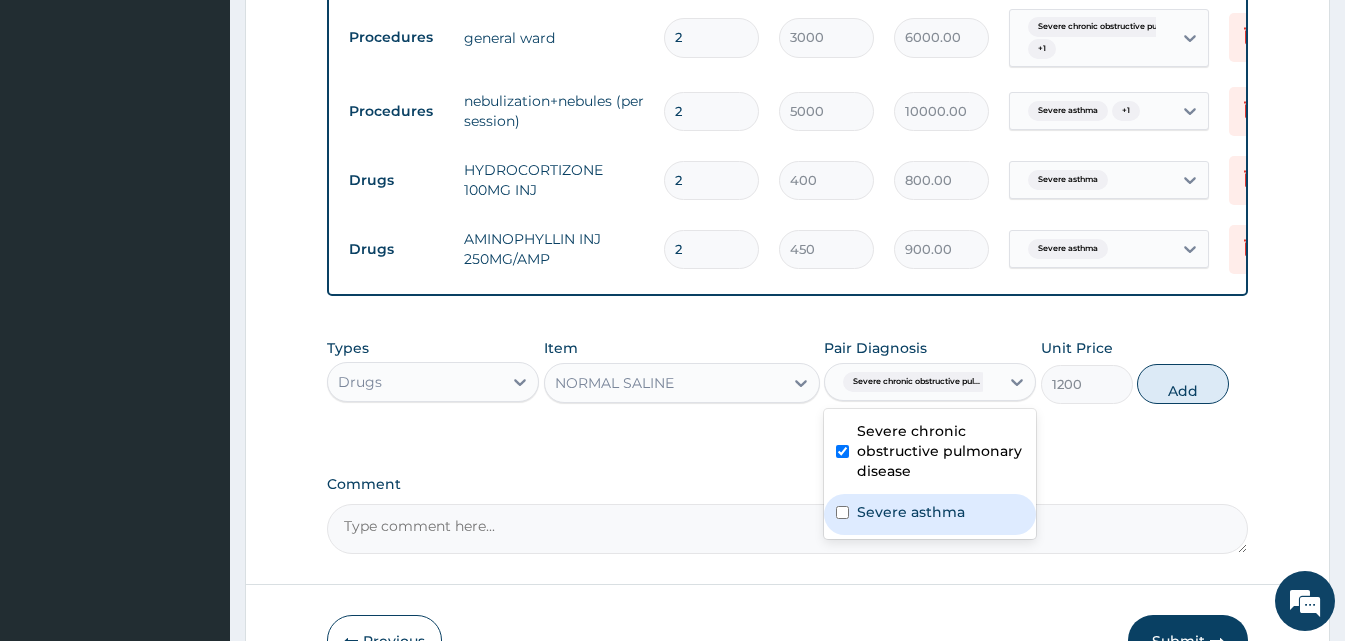 click on "Severe asthma" at bounding box center [930, 514] 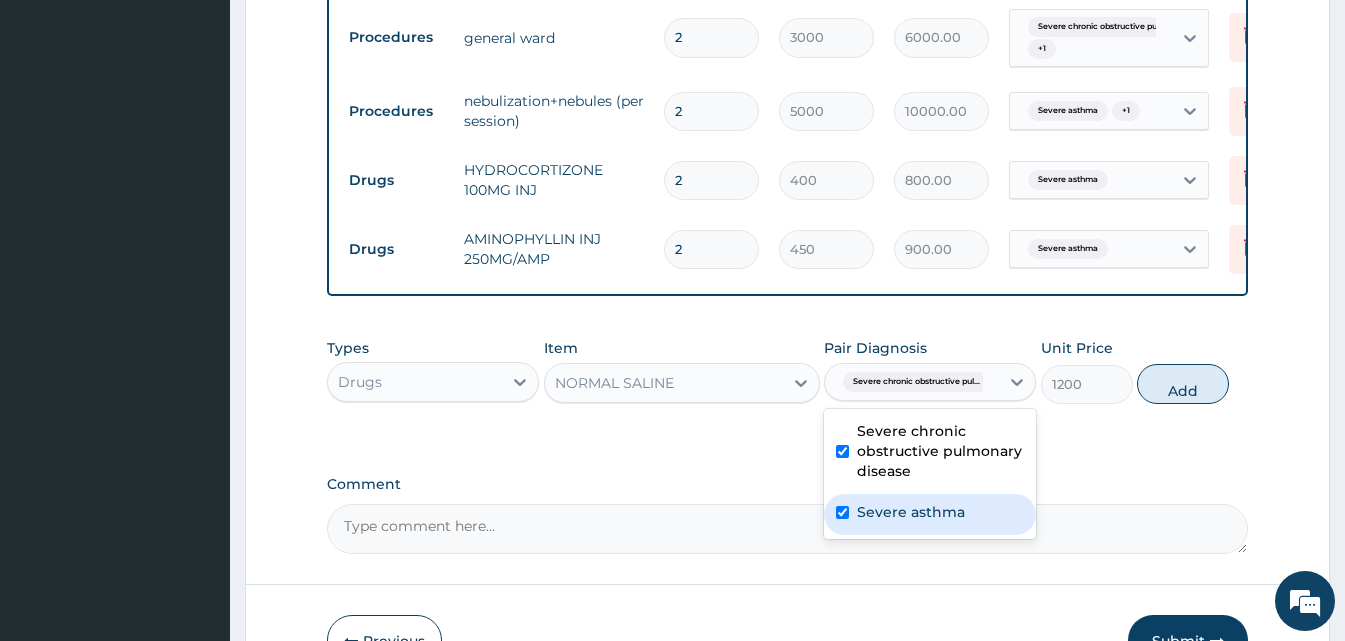checkbox on "true" 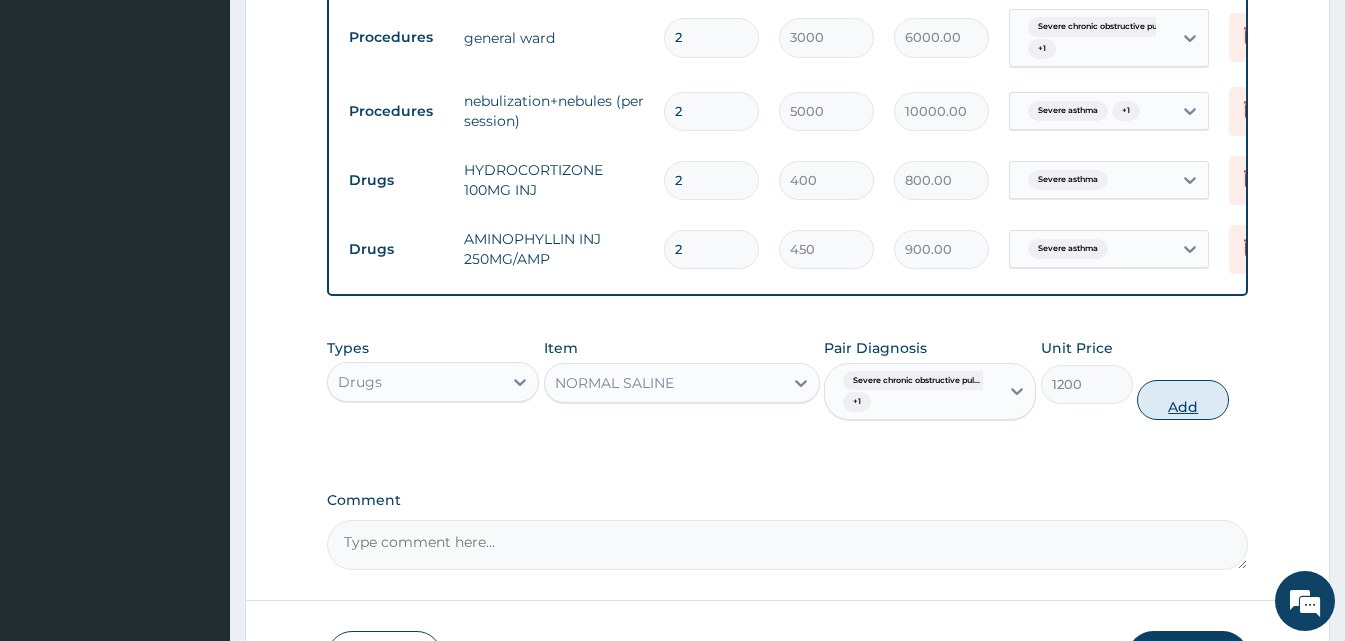 click on "Add" at bounding box center [1183, 400] 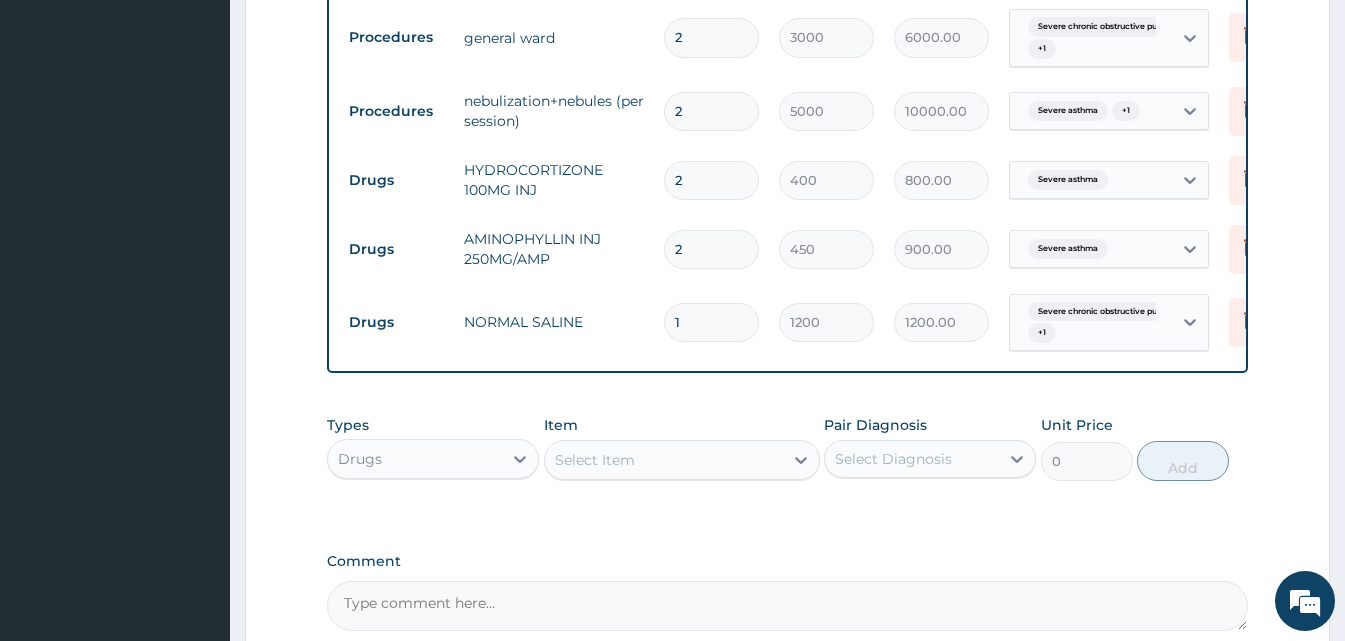 scroll, scrollTop: 316, scrollLeft: 0, axis: vertical 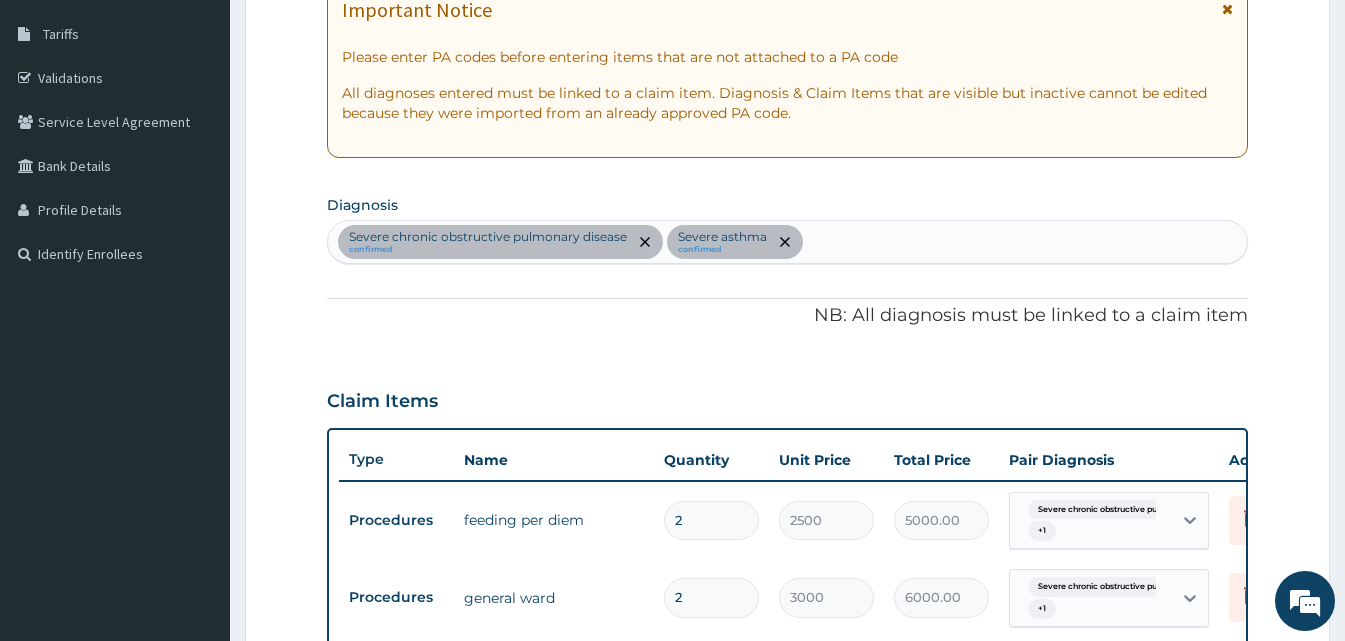 click on "Severe chronic obstructive pulmonary disease confirmed Severe asthma confirmed" at bounding box center (787, 242) 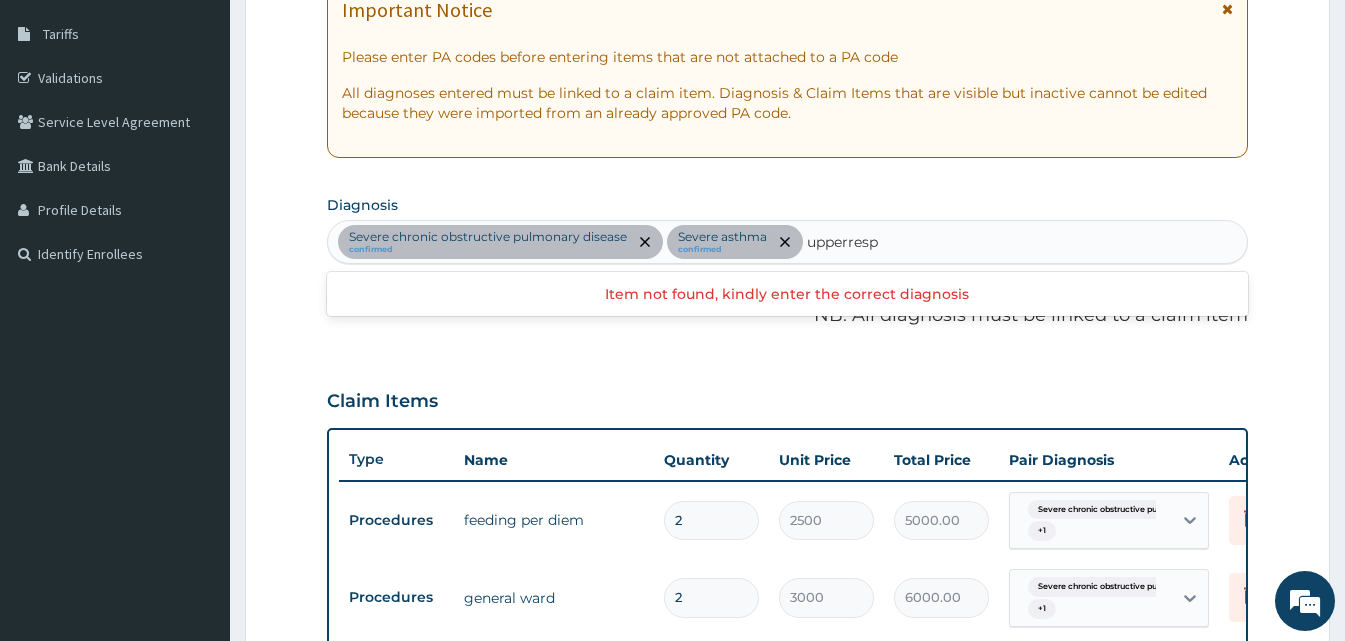 click on "upperresp" at bounding box center [844, 242] 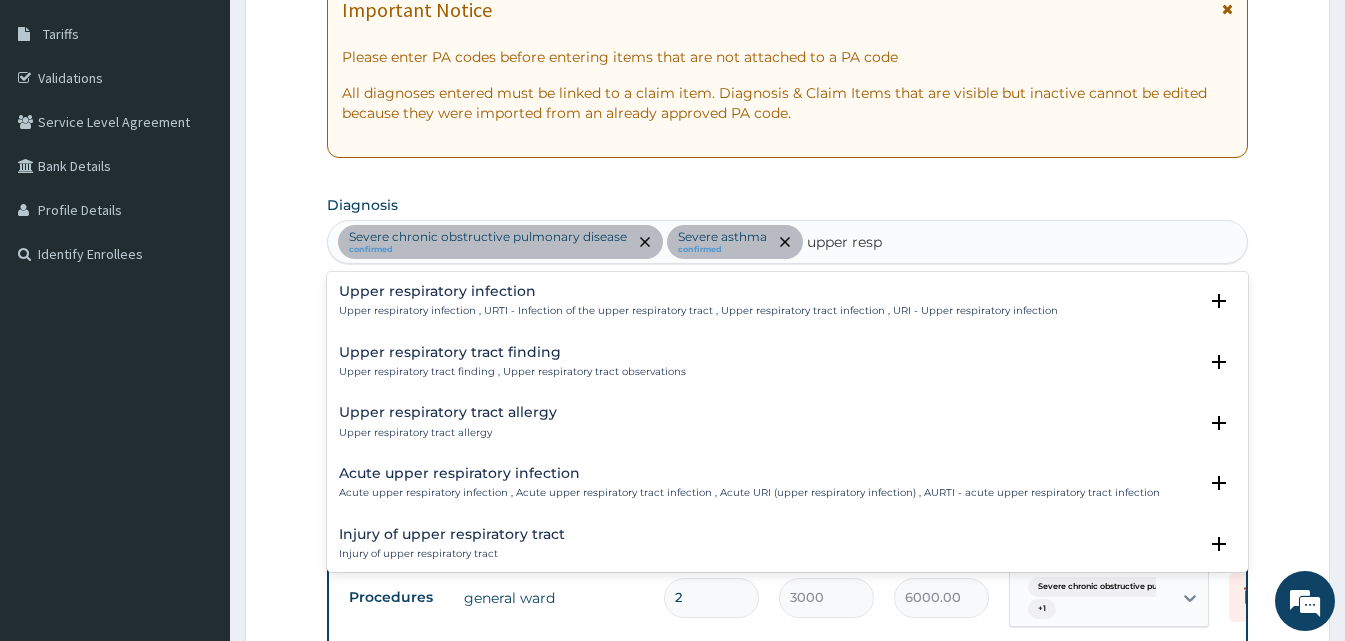 click on "Upper respiratory infection Upper respiratory infection , URTI - Infection of the upper respiratory tract , Upper respiratory tract infection , URI - Upper respiratory infection" at bounding box center [698, 301] 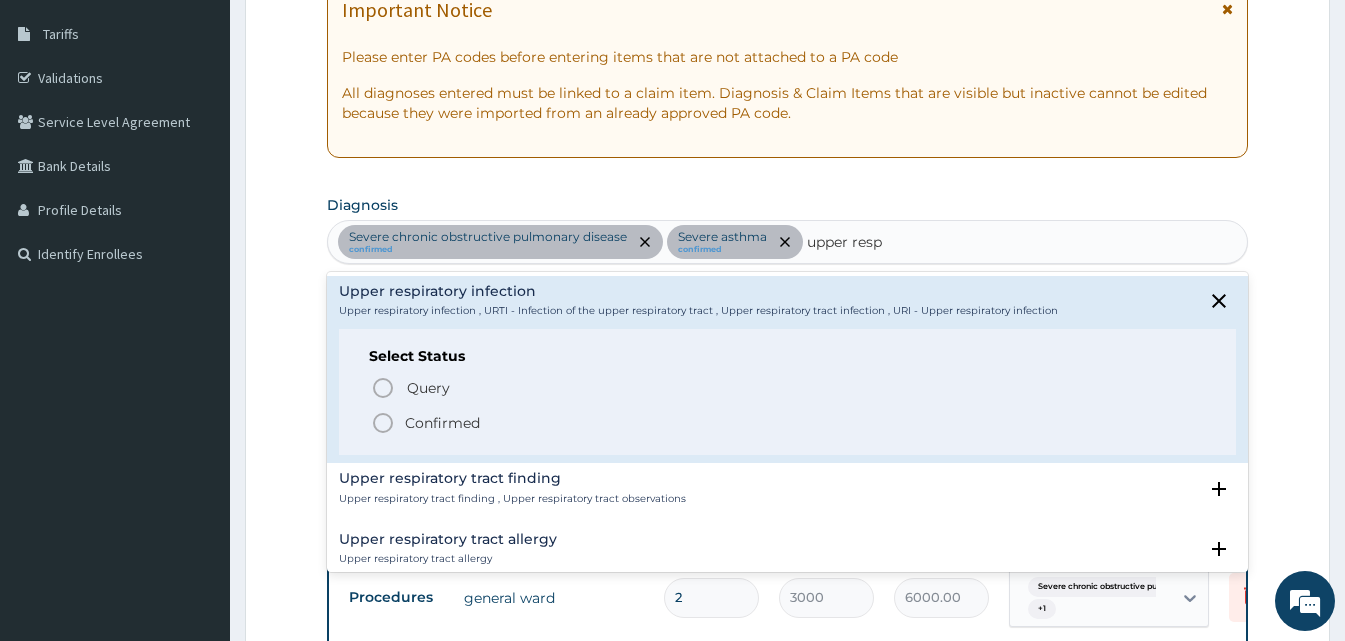 click 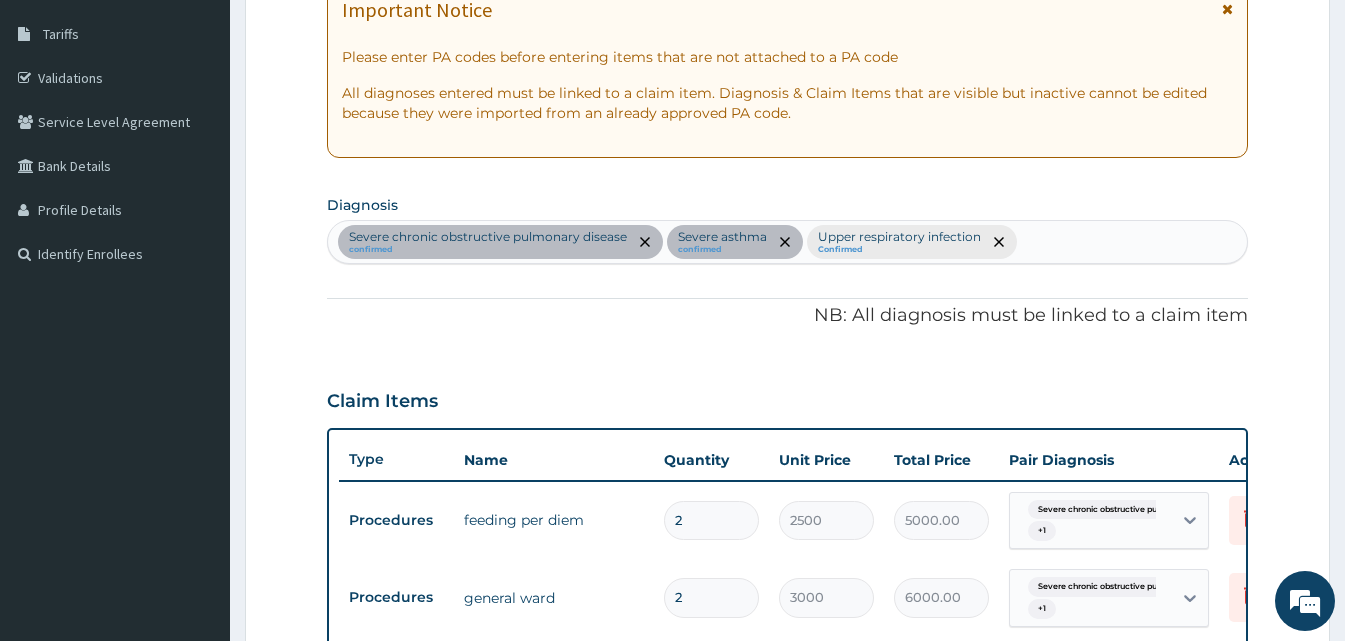 scroll, scrollTop: 876, scrollLeft: 0, axis: vertical 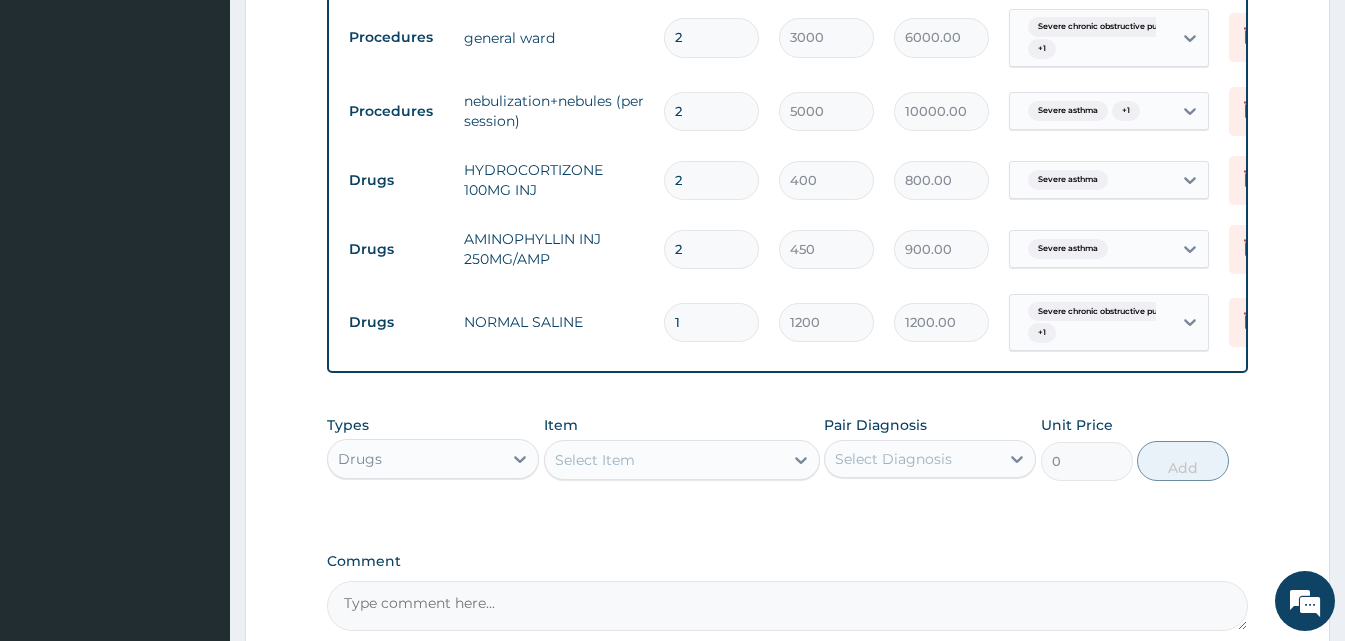 click on "Select Item" at bounding box center (664, 460) 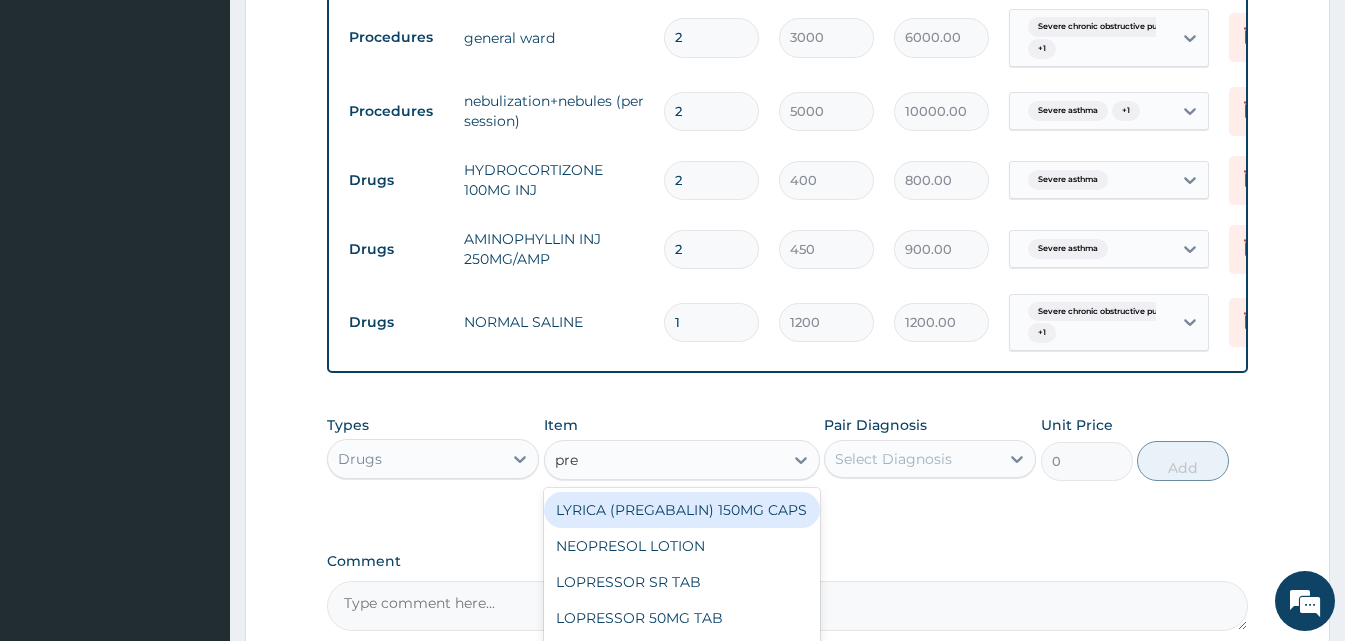 type on "pred" 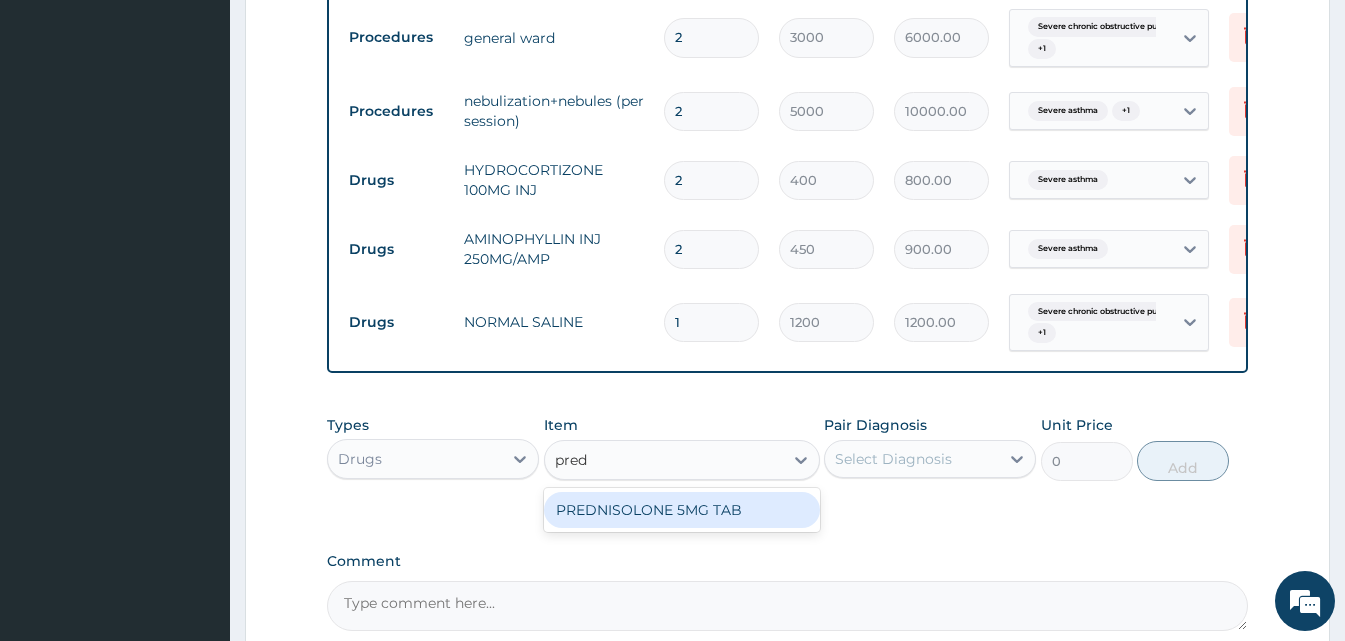 click on "PREDNISOLONE 5MG TAB" at bounding box center (682, 510) 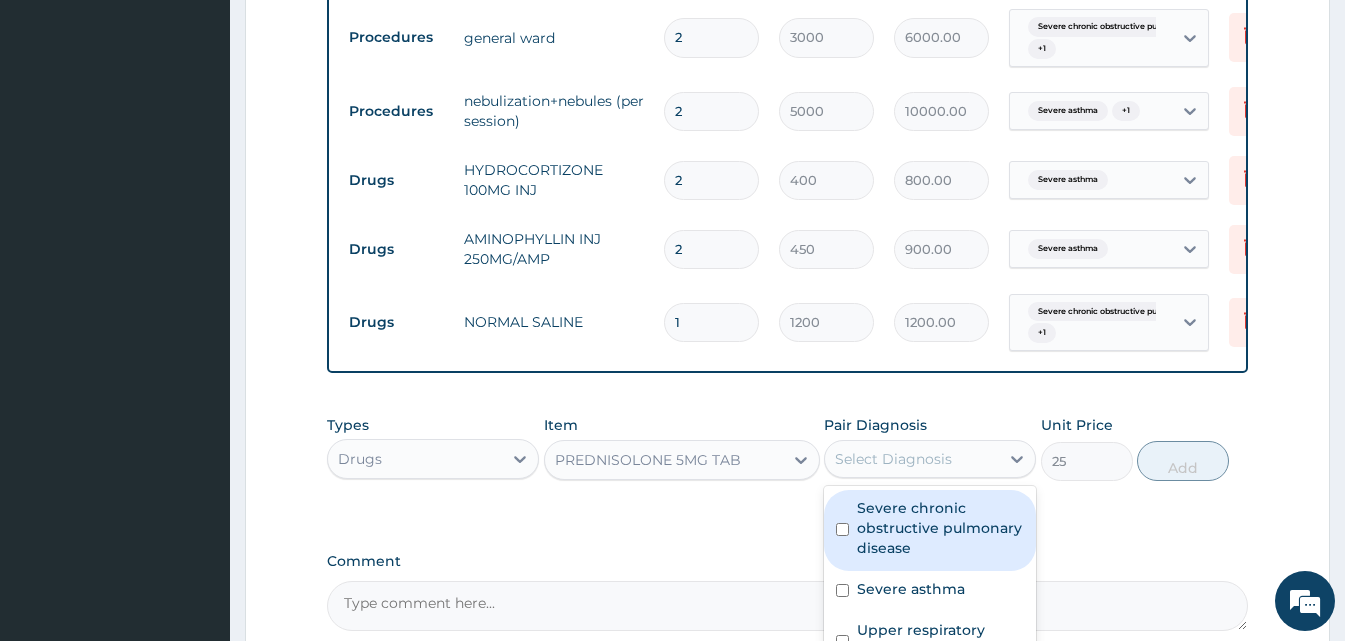 click on "Select Diagnosis" at bounding box center (893, 459) 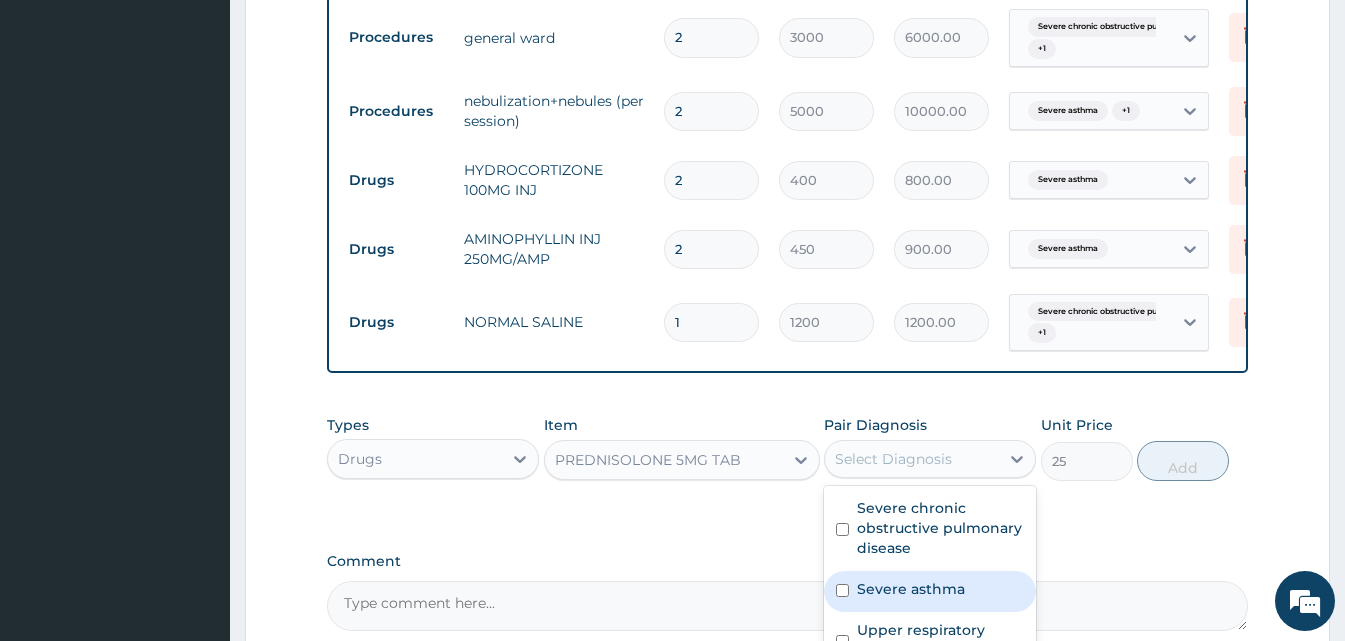 click on "Severe asthma" at bounding box center (930, 591) 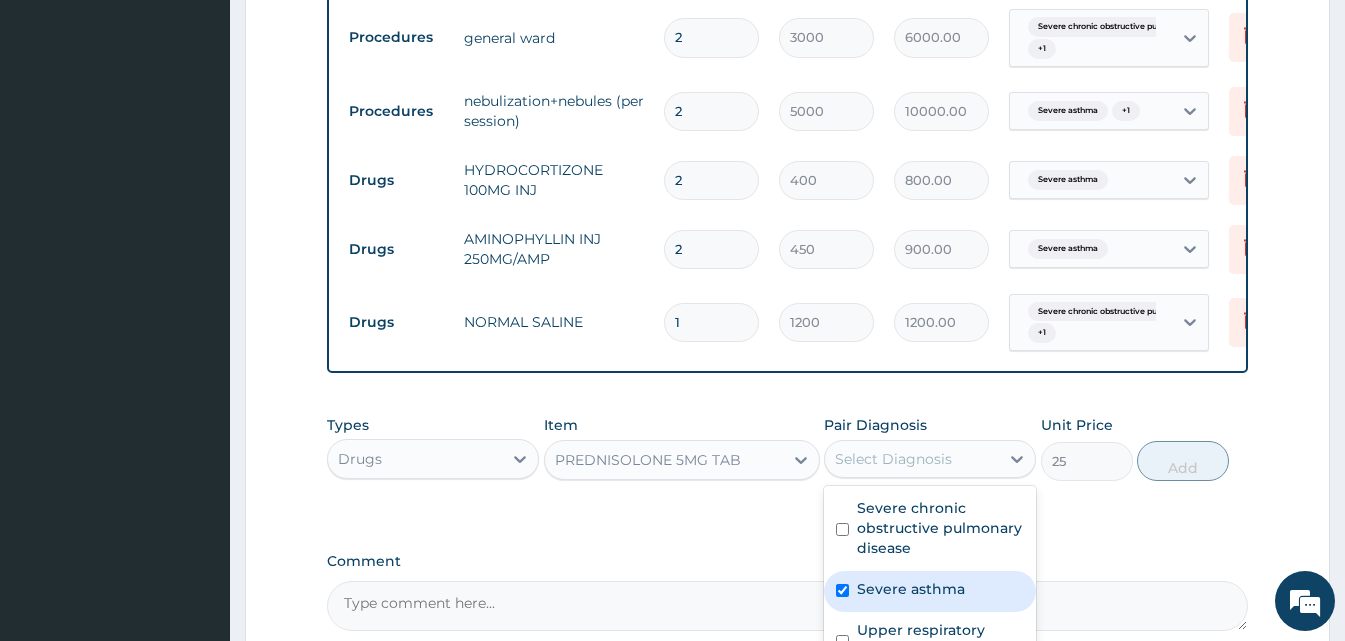 checkbox on "true" 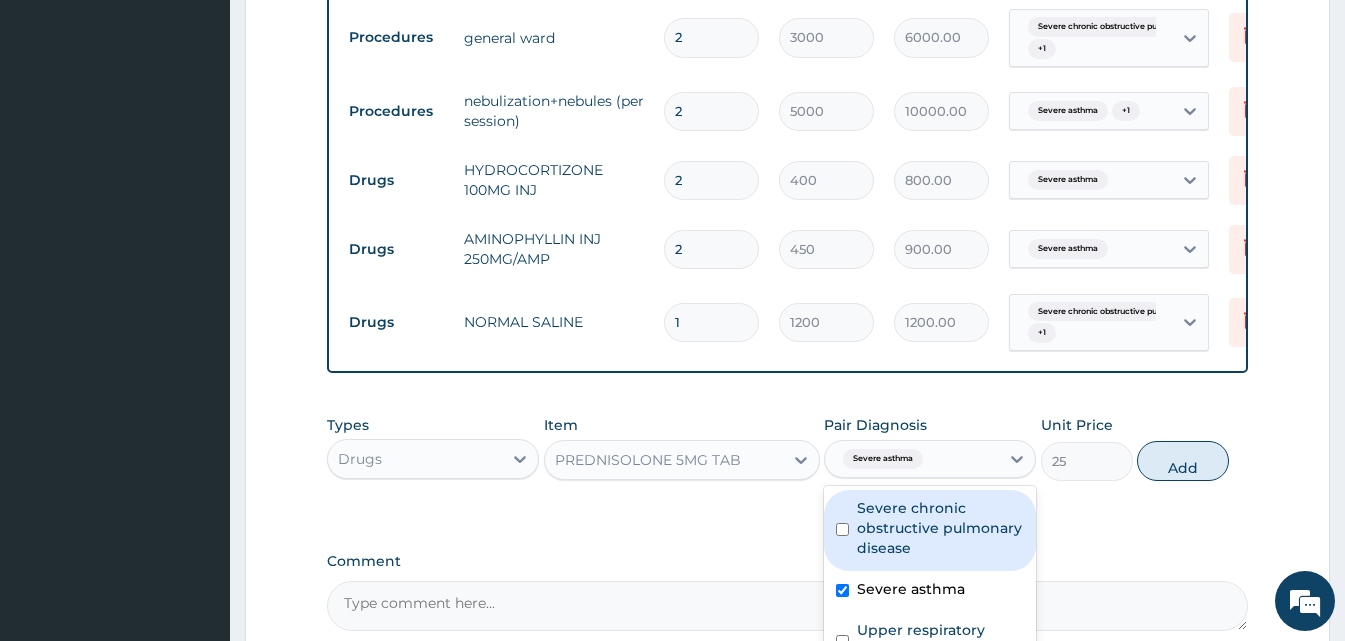 click on "Severe chronic obstructive pulmonary disease" at bounding box center (940, 528) 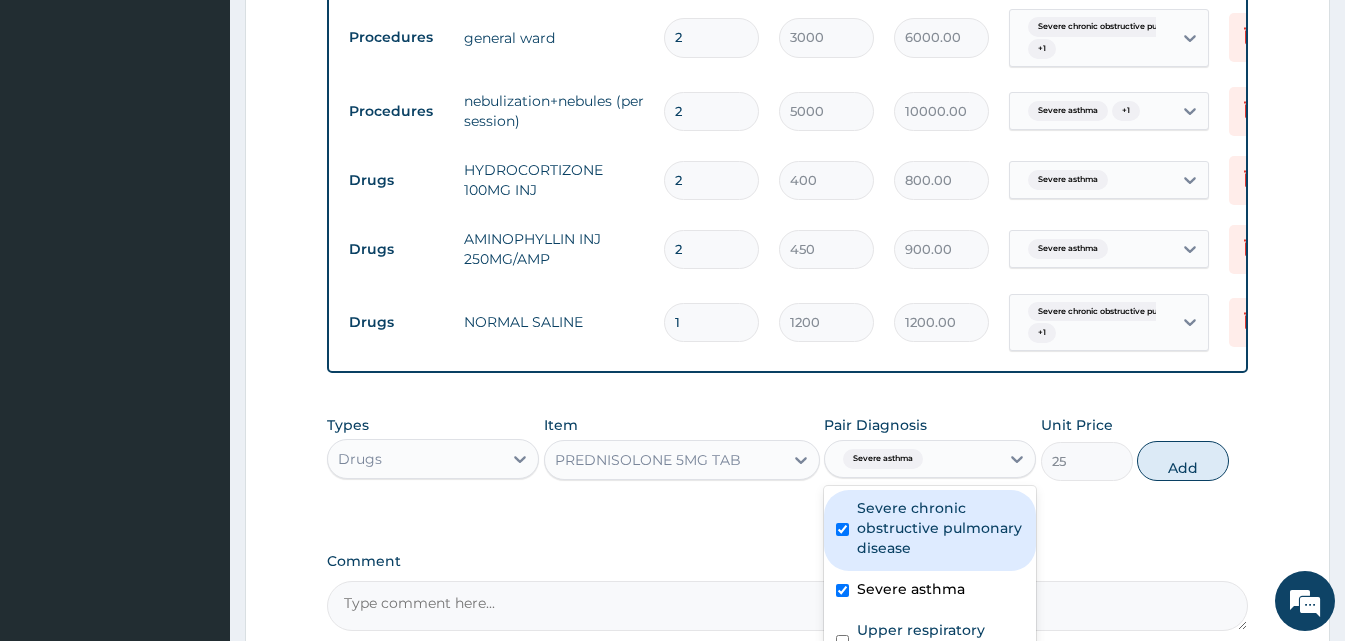 checkbox on "true" 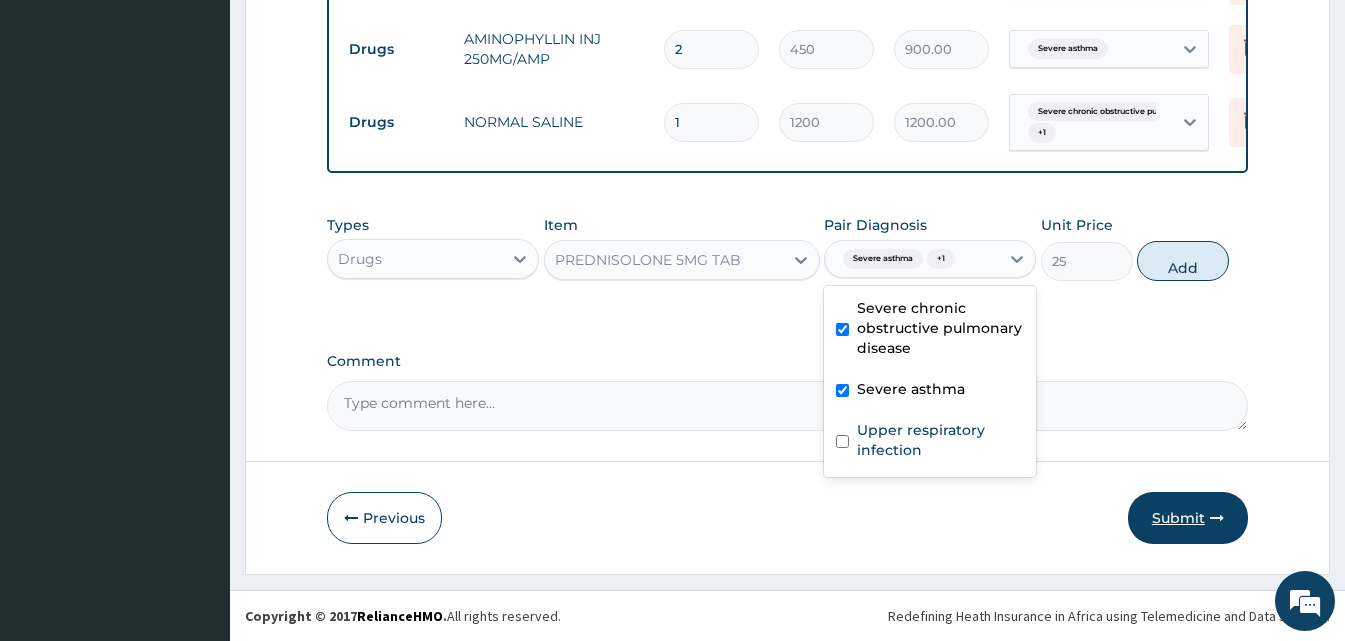 scroll, scrollTop: 1091, scrollLeft: 0, axis: vertical 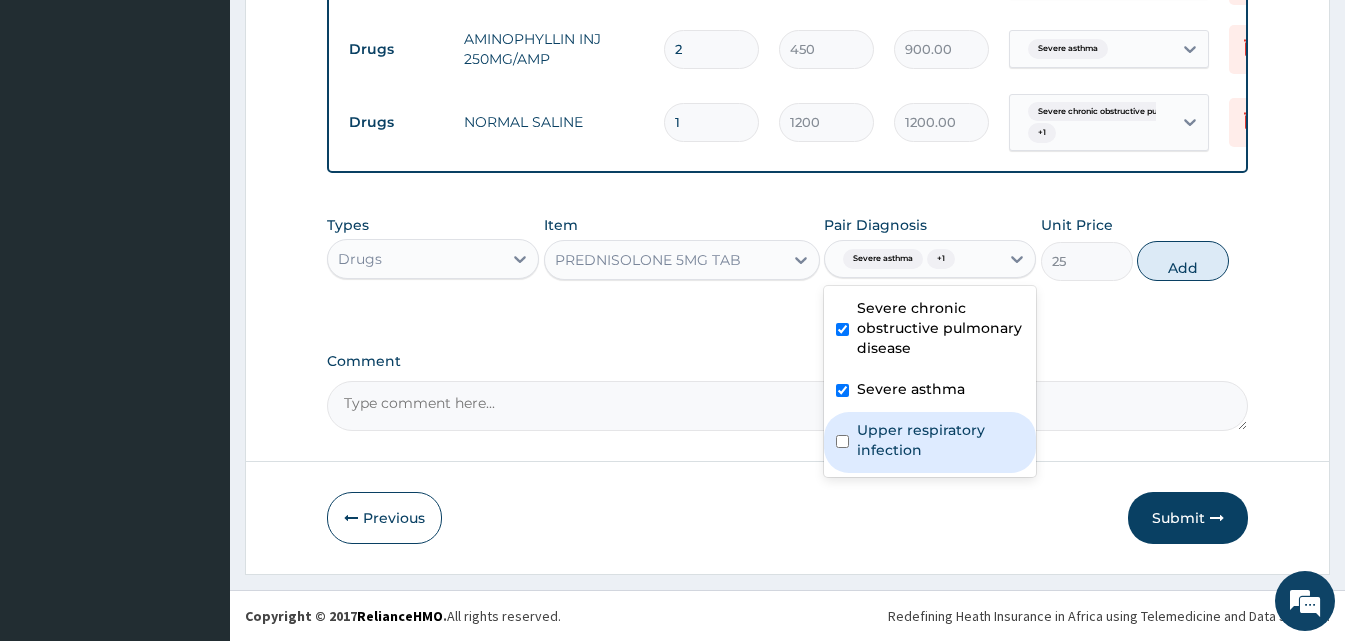 click on "Upper respiratory infection" at bounding box center (940, 440) 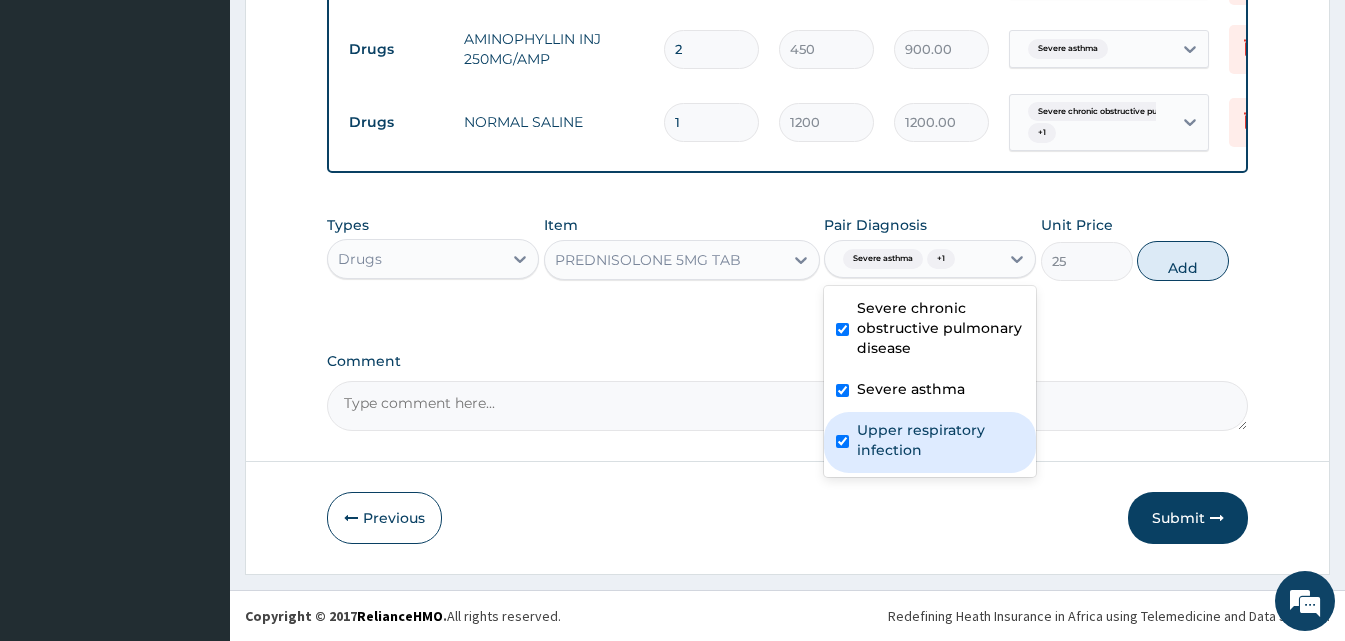 checkbox on "true" 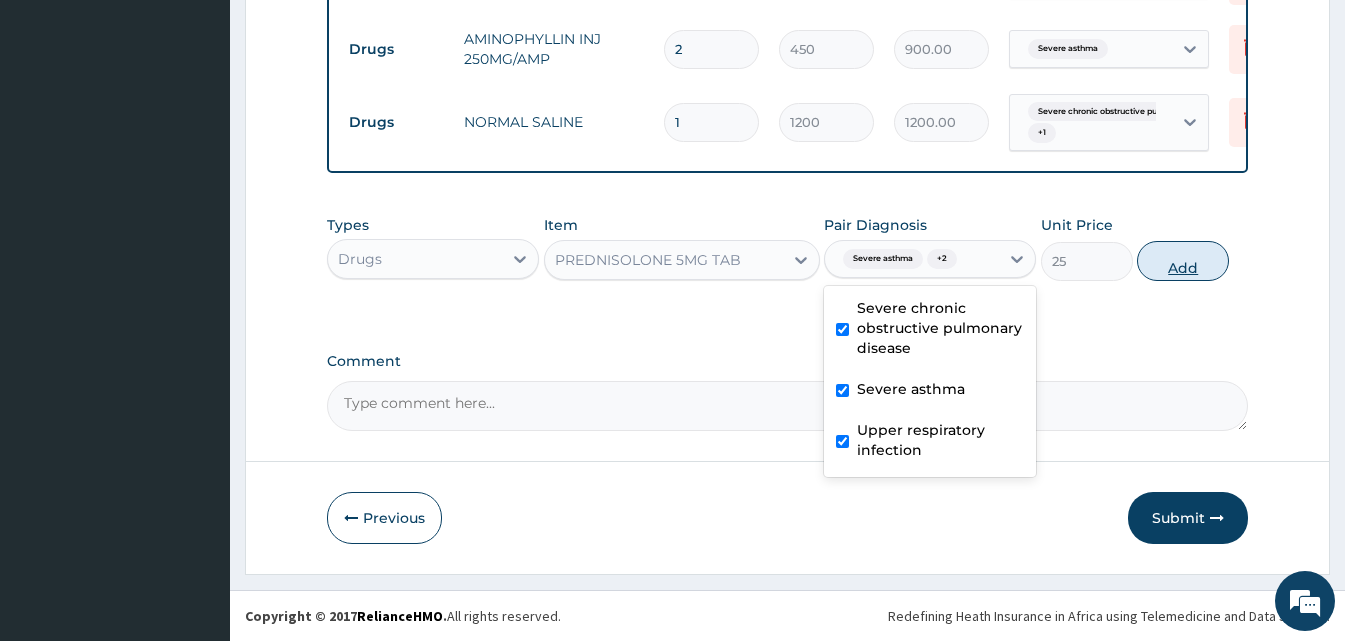 click on "Add" at bounding box center (1183, 261) 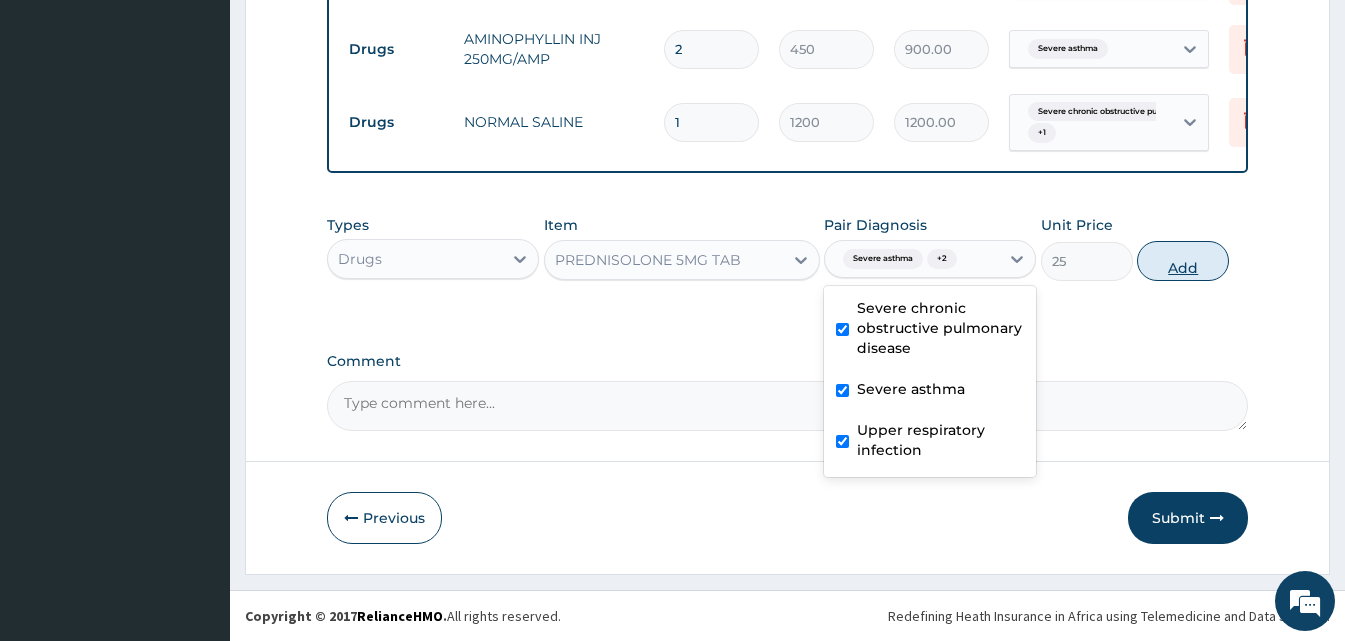 type on "0" 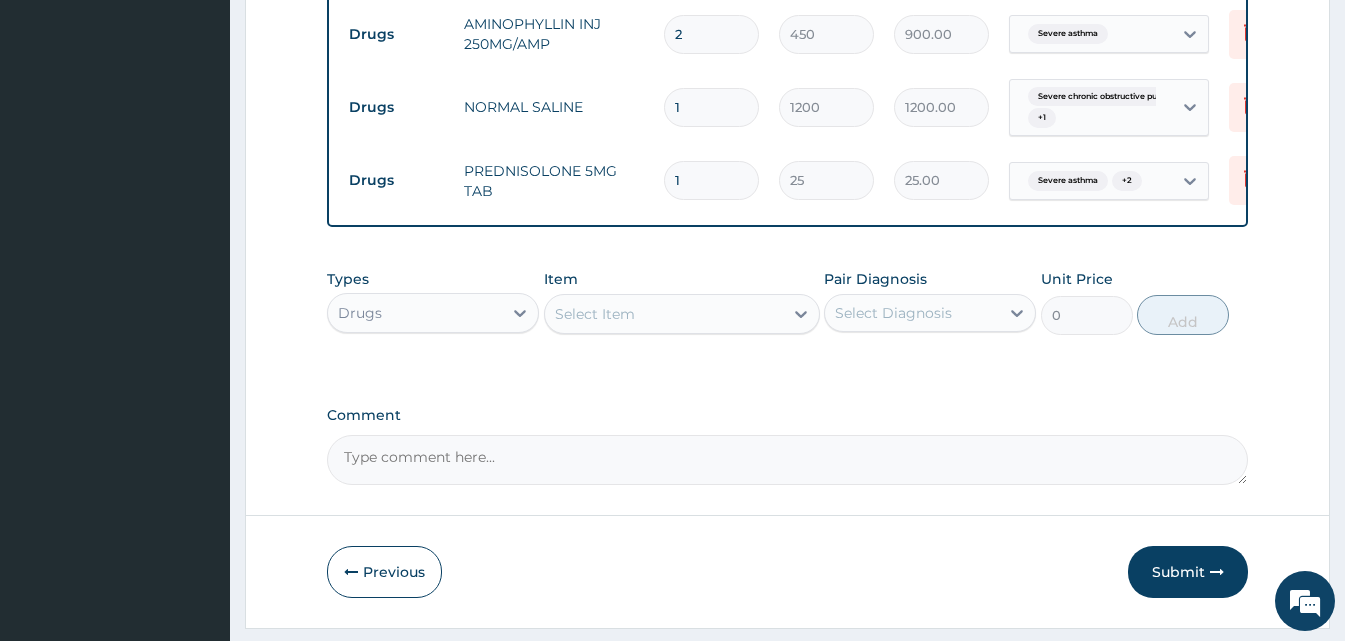 type 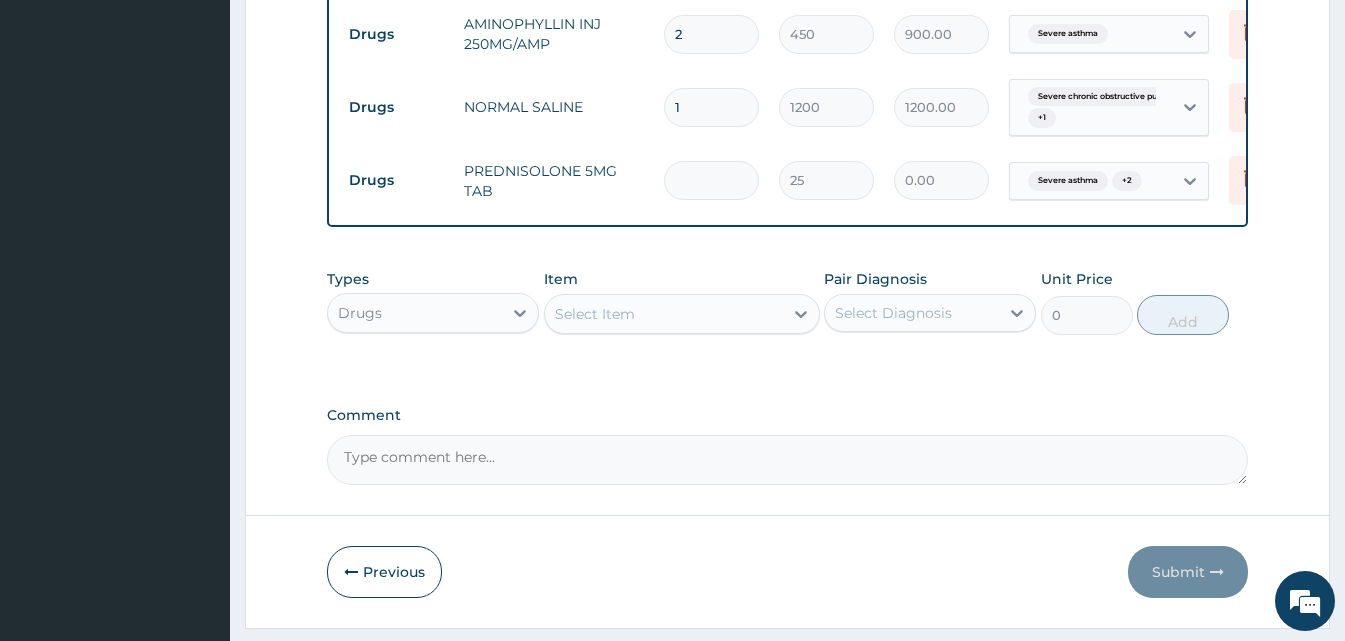 type on "2" 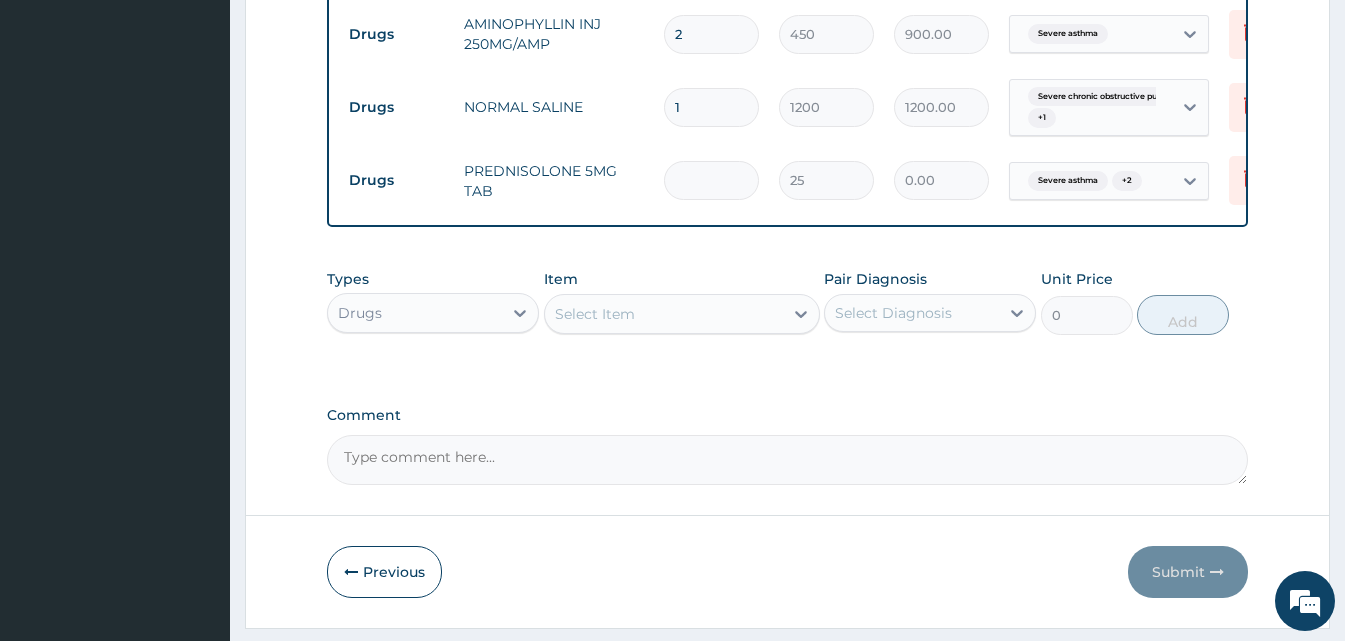 type on "50.00" 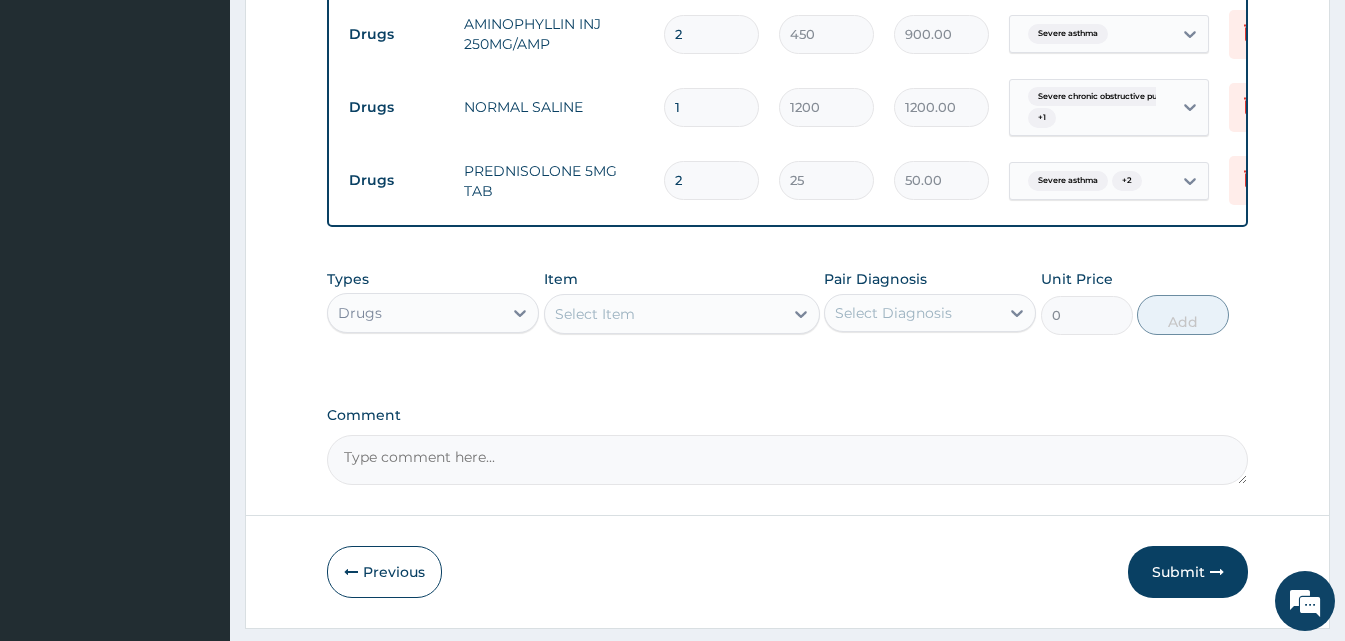 type on "20" 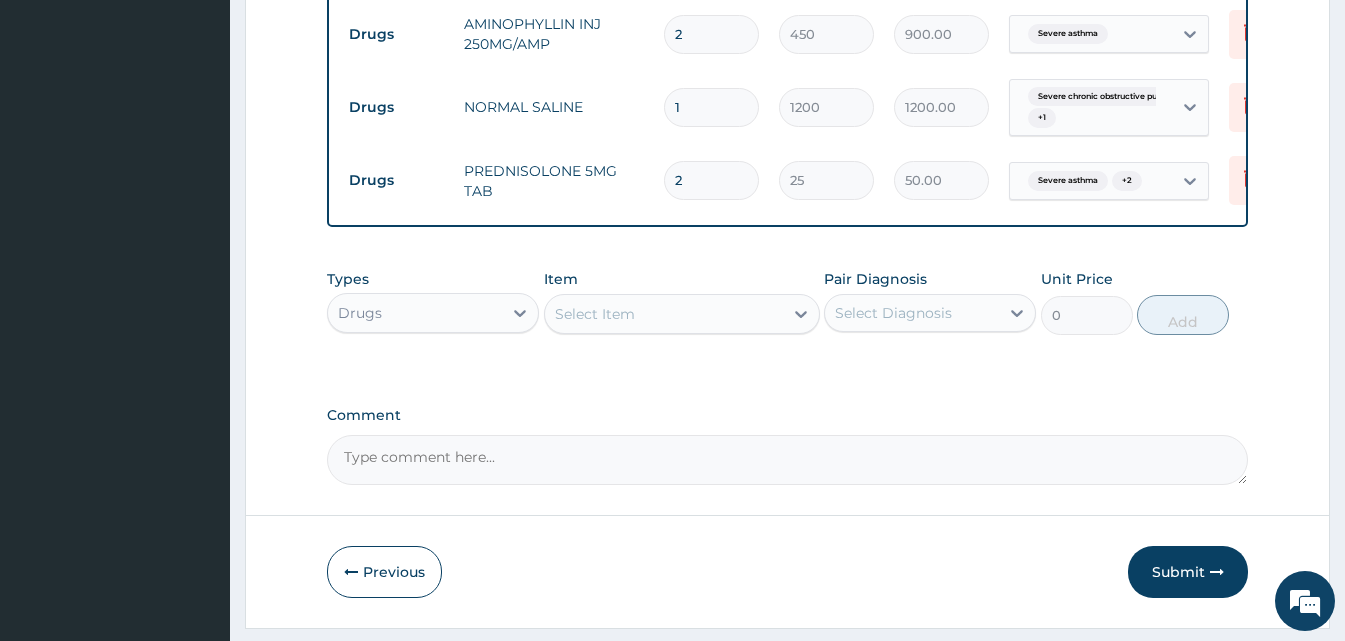 type on "500.00" 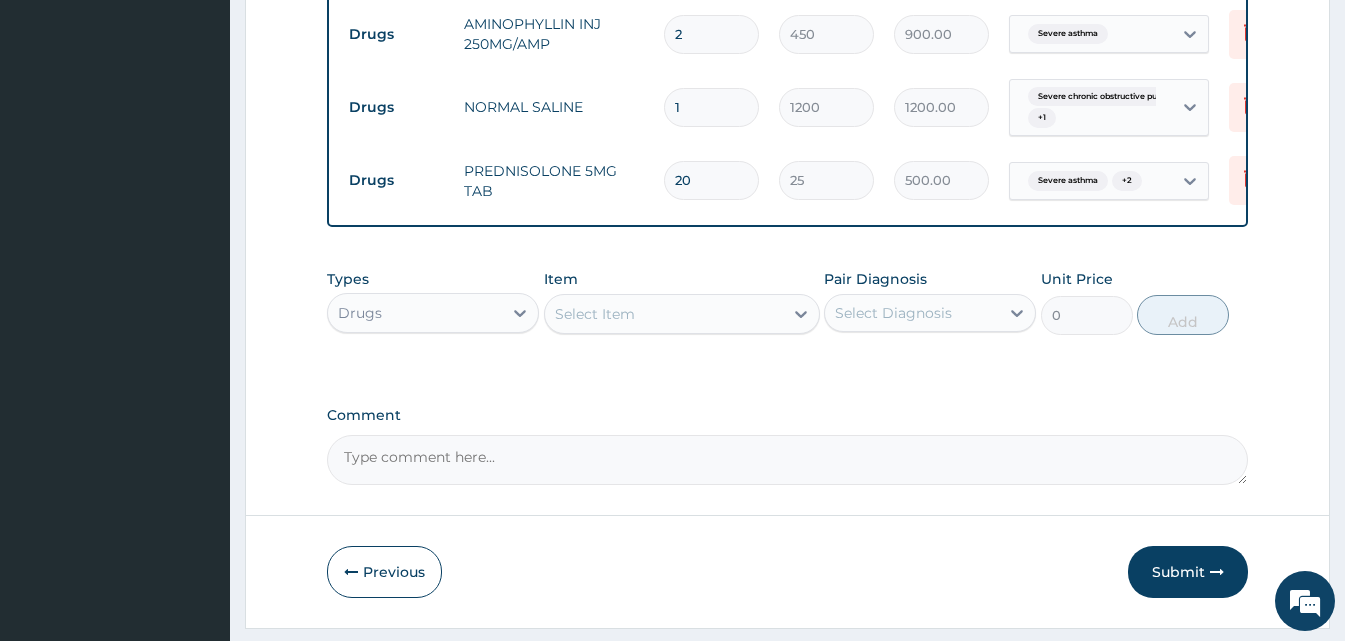 type on "20" 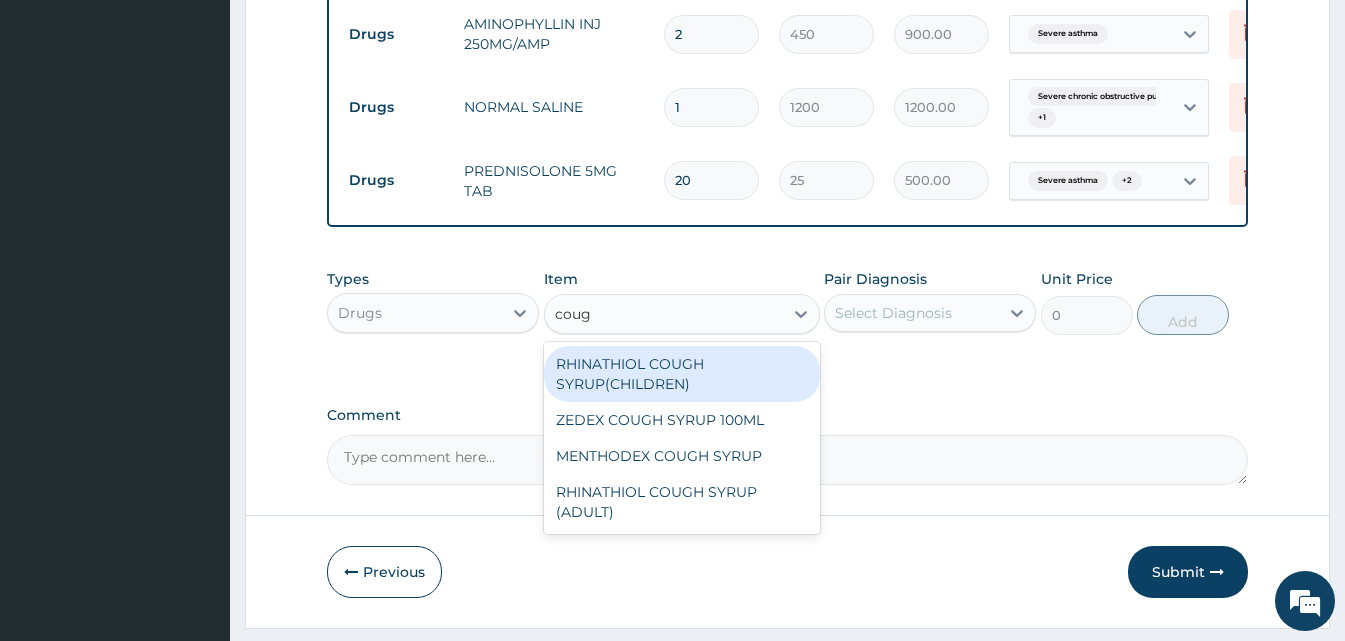 type on "cough" 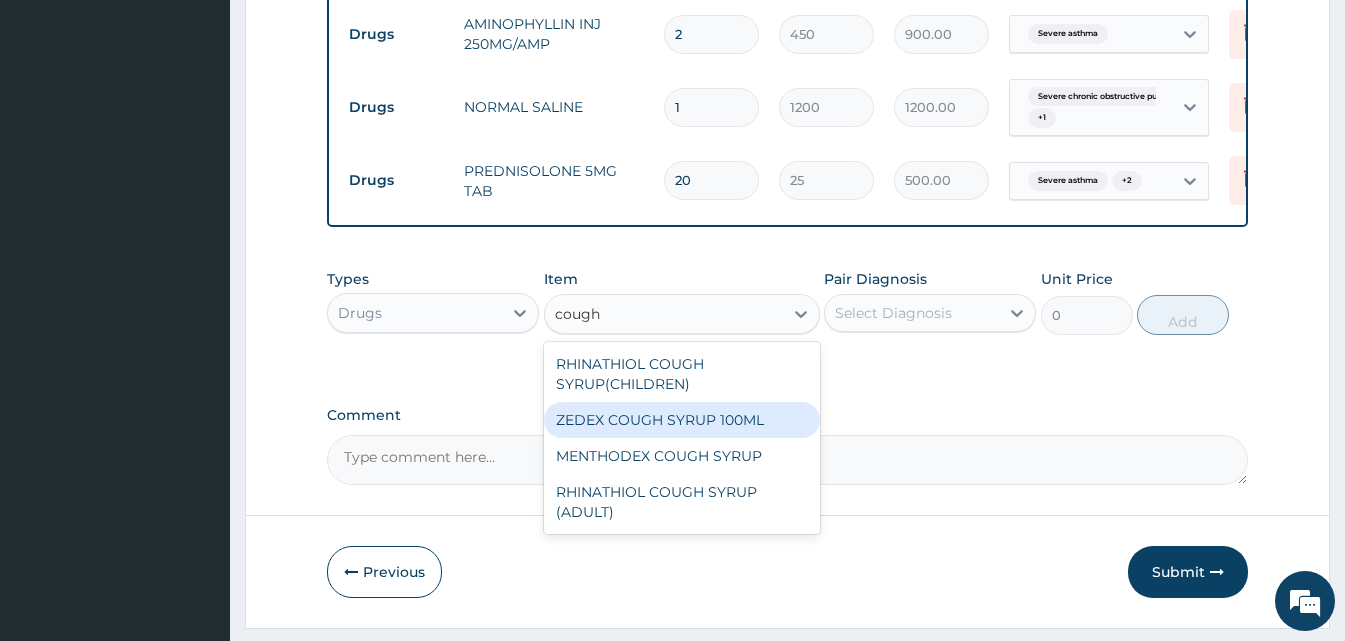 click on "ZEDEX COUGH SYRUP 100ML" at bounding box center [682, 420] 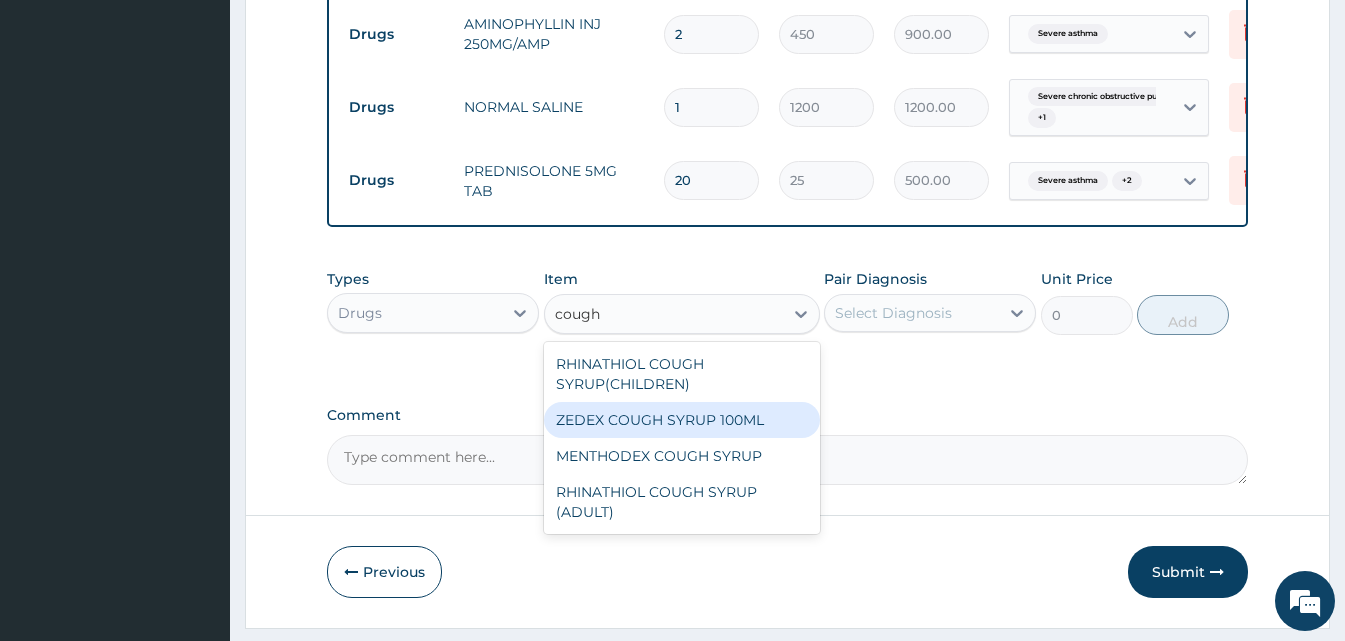 type 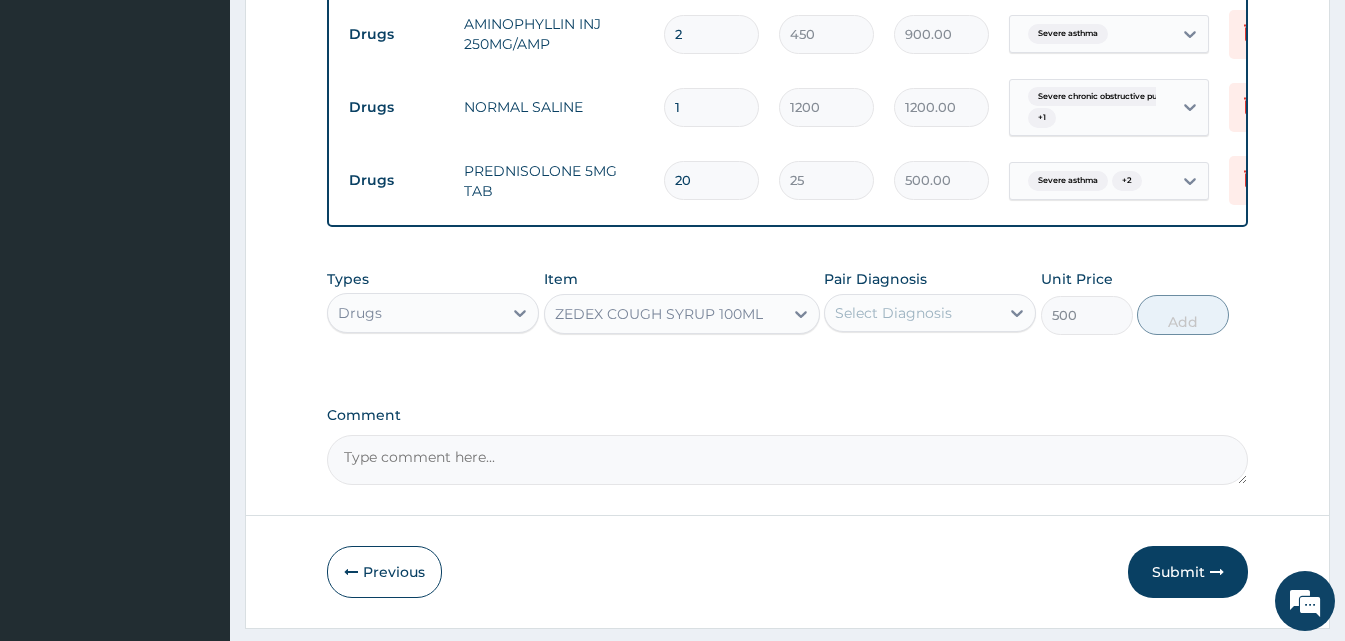 click on "Select Diagnosis" at bounding box center [912, 313] 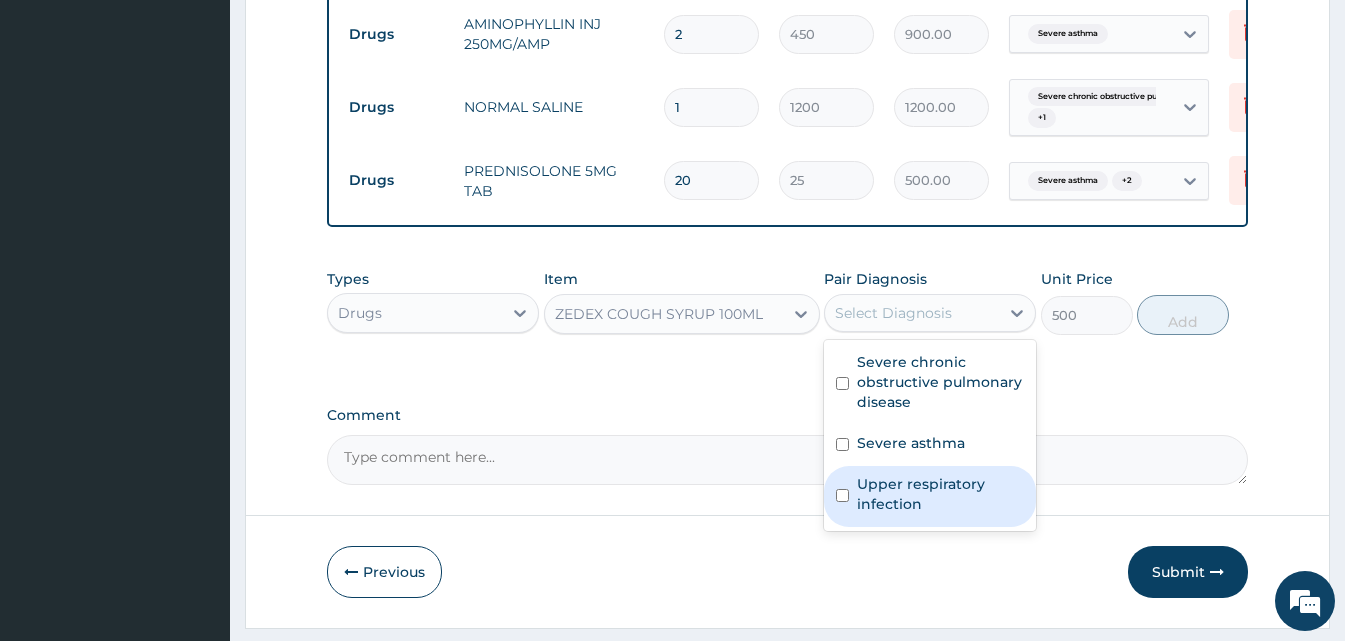 click on "Upper respiratory infection" at bounding box center (940, 494) 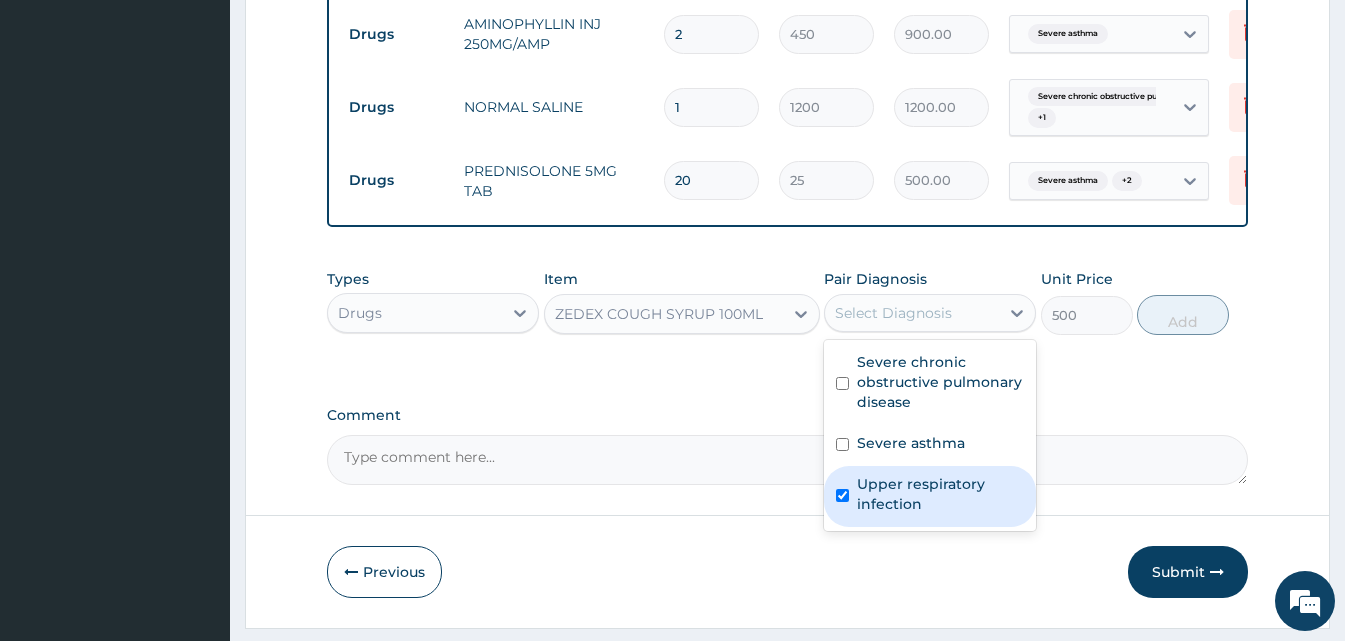 checkbox on "true" 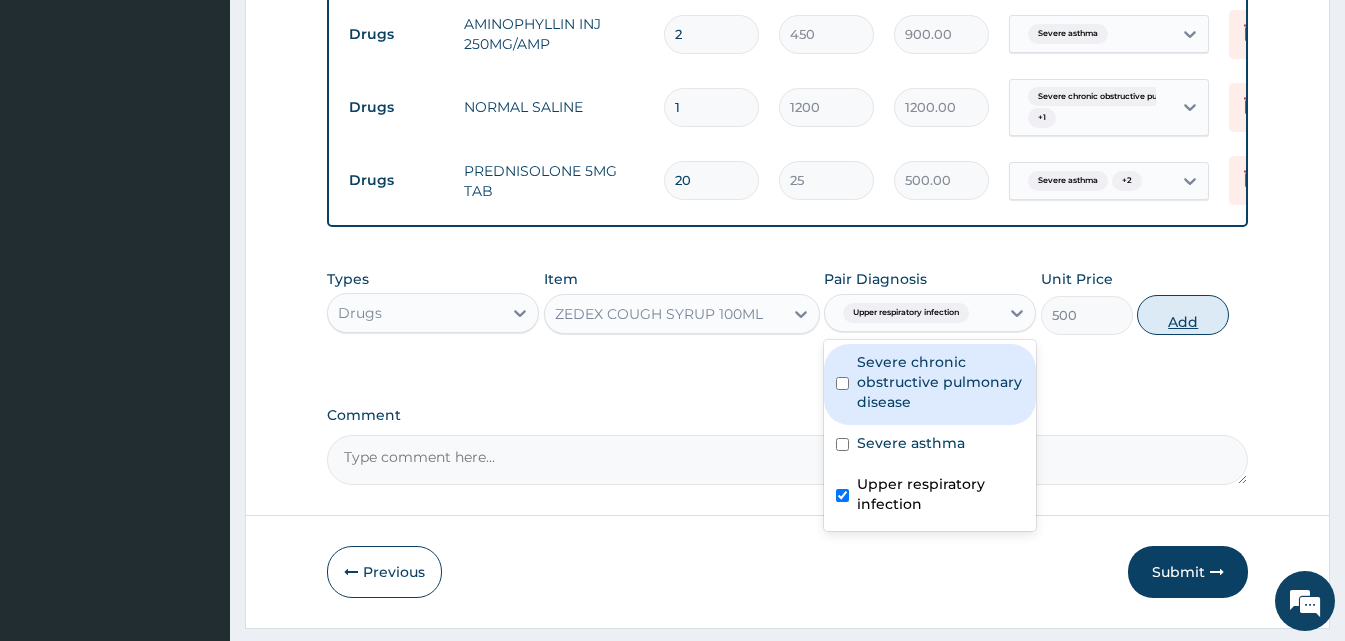 click on "Add" at bounding box center (1183, 315) 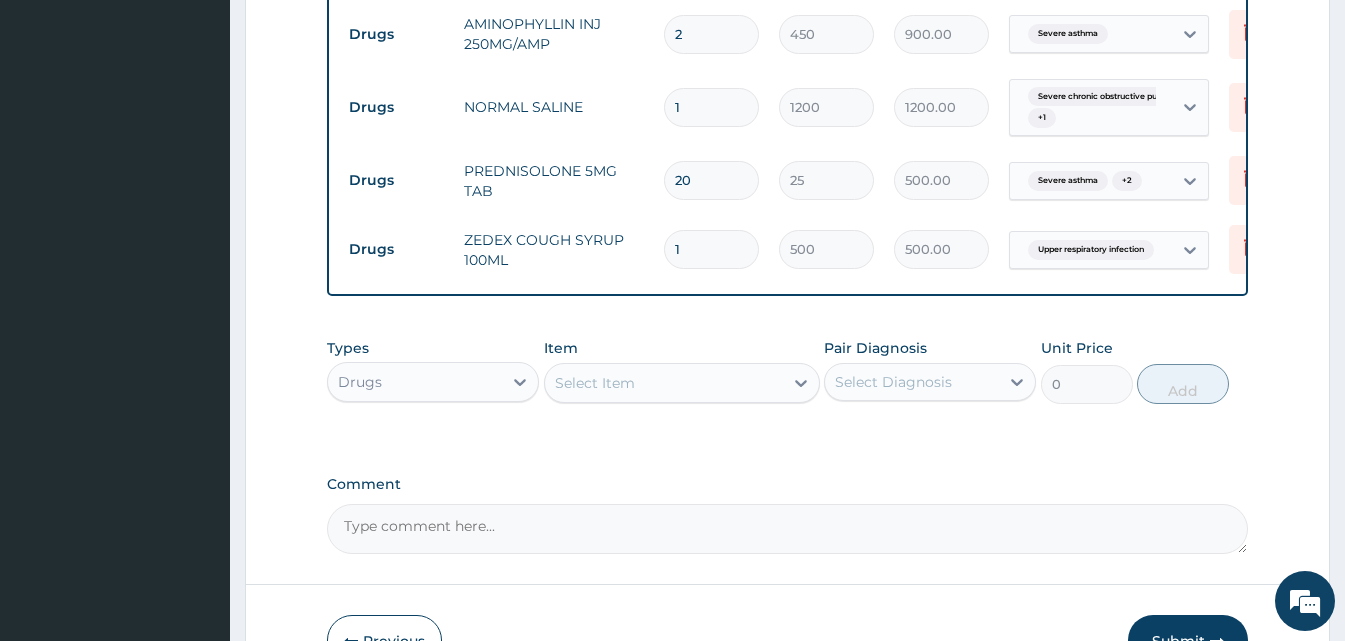 click on "Select Item" at bounding box center (595, 383) 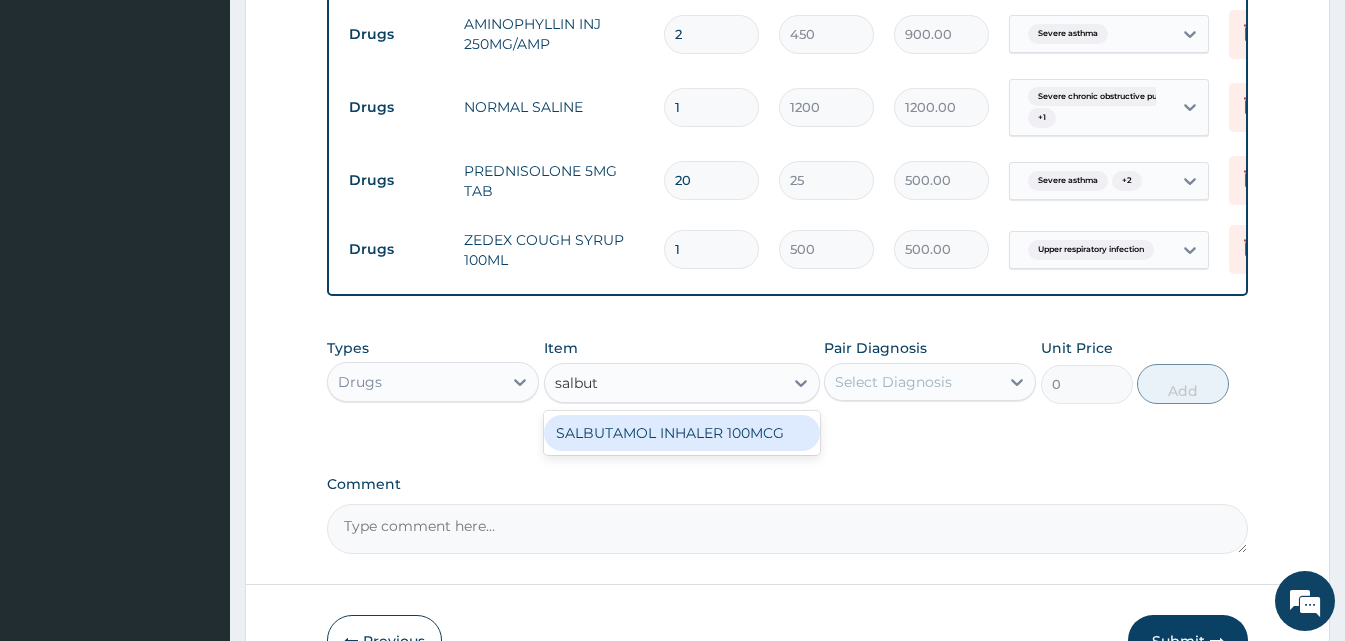 type on "salbut" 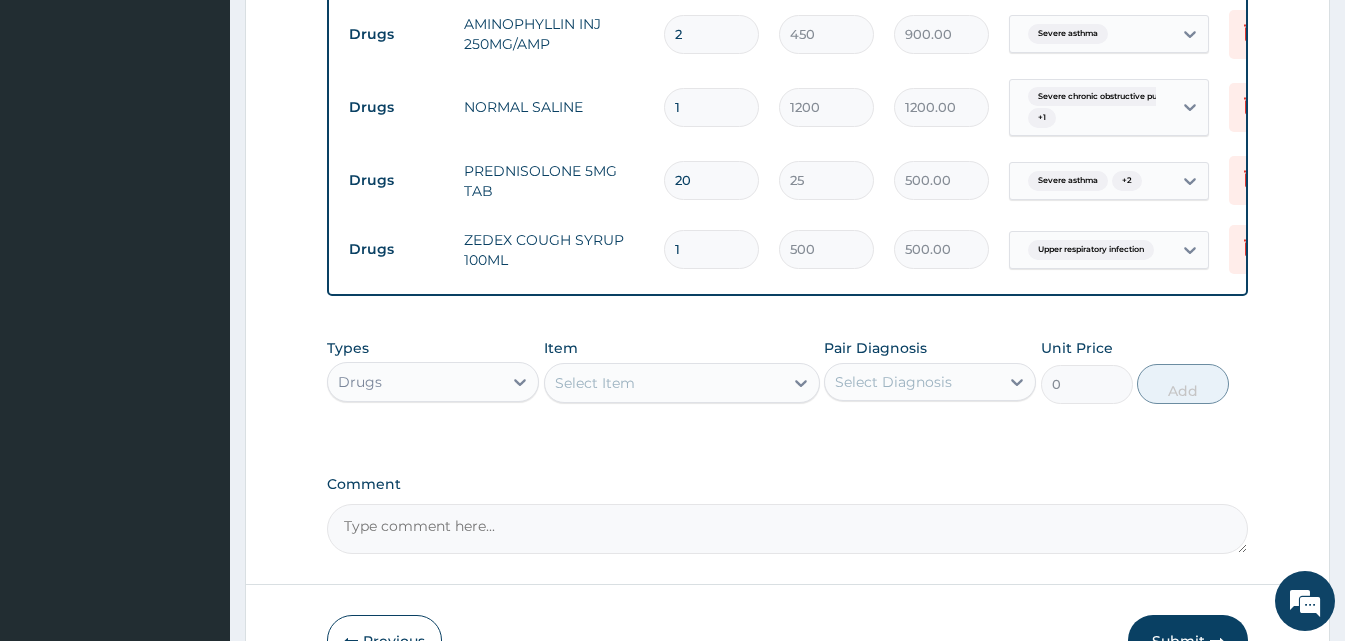 click on "Types Drugs Item Select Item Pair Diagnosis Select Diagnosis Unit Price 0 Add" at bounding box center [787, 371] 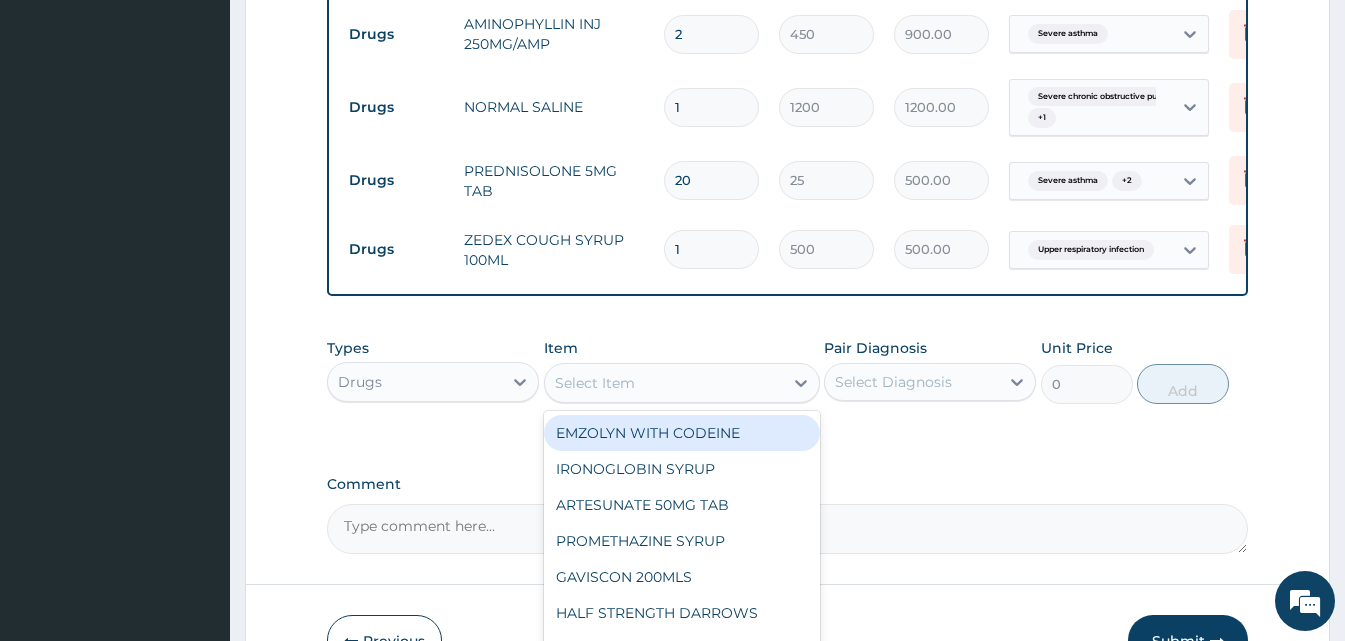 scroll, scrollTop: 531, scrollLeft: 0, axis: vertical 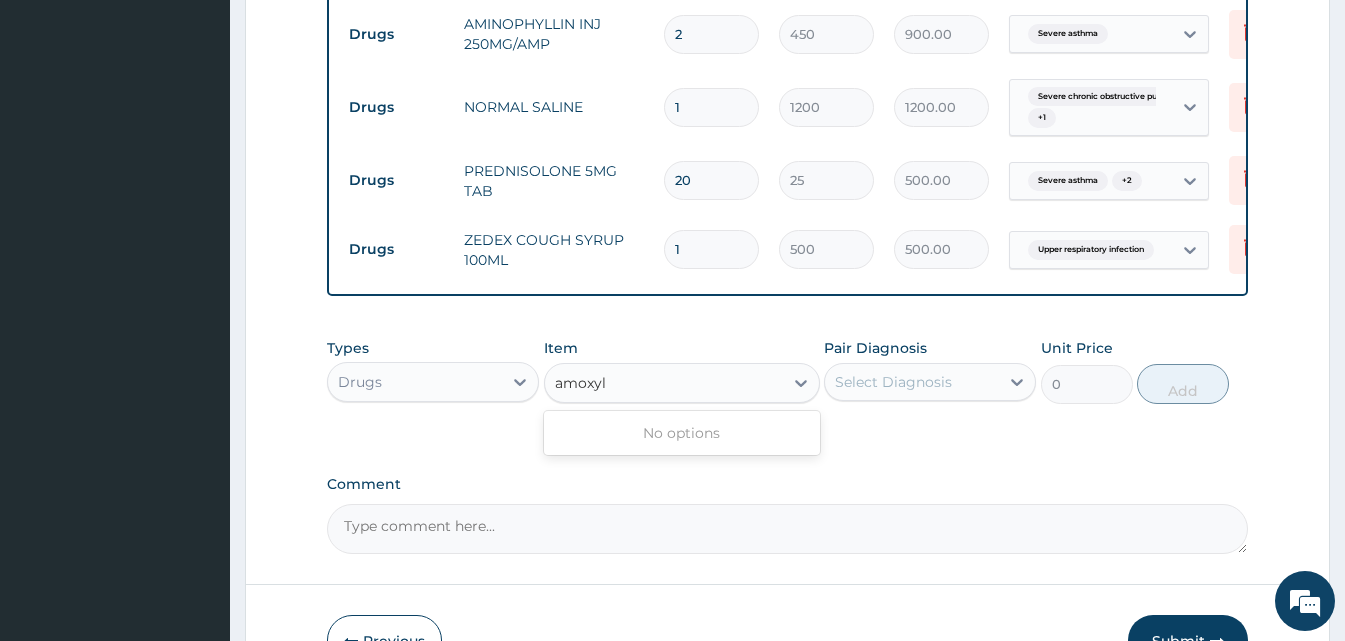 type on "amoxy" 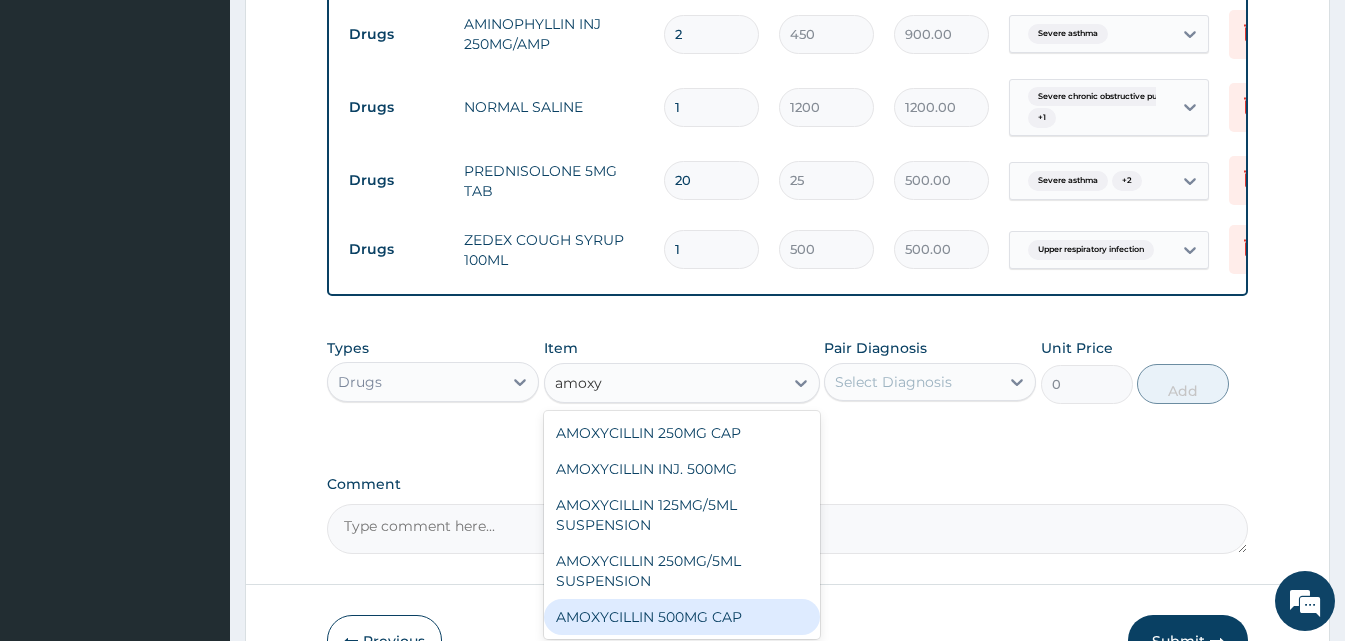 click on "AMOXYCILLIN 500MG CAP" at bounding box center (682, 617) 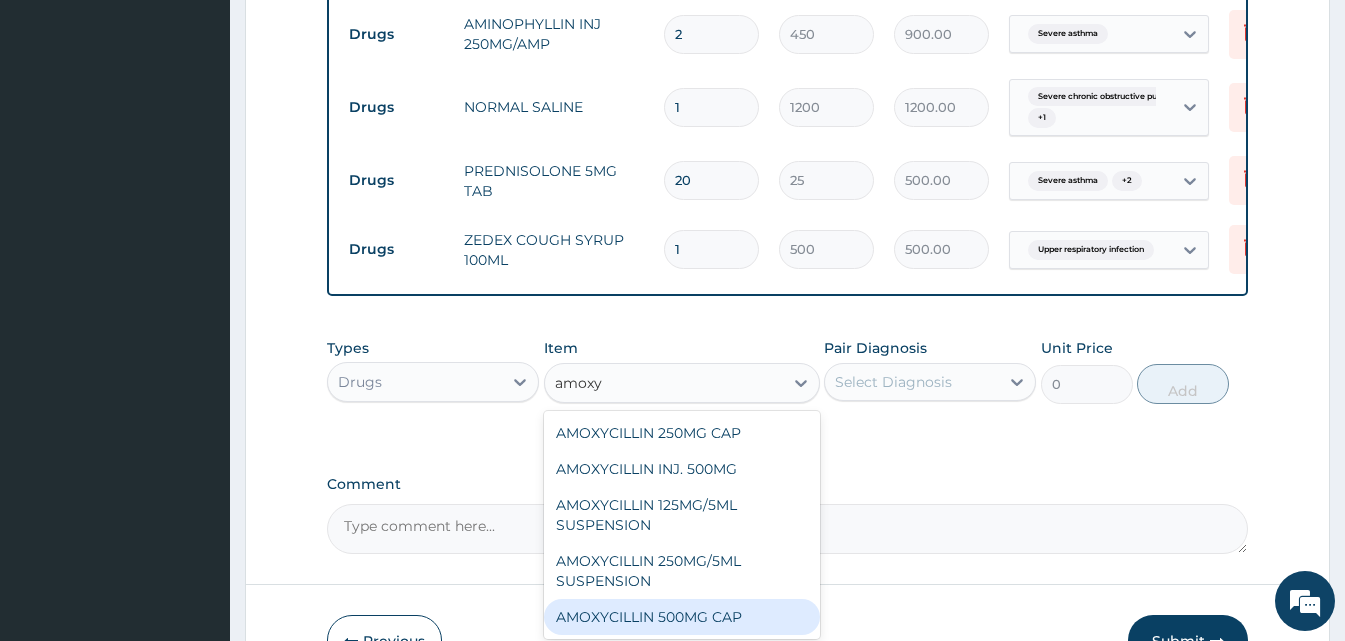 type 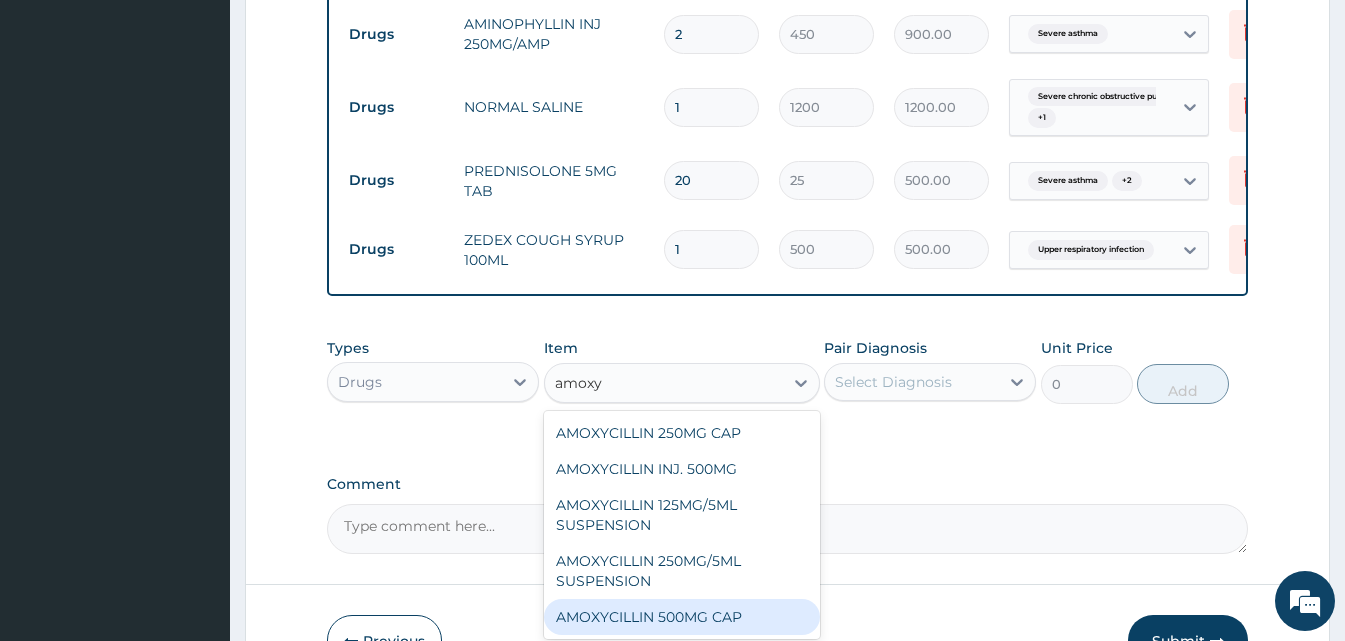 type on "30" 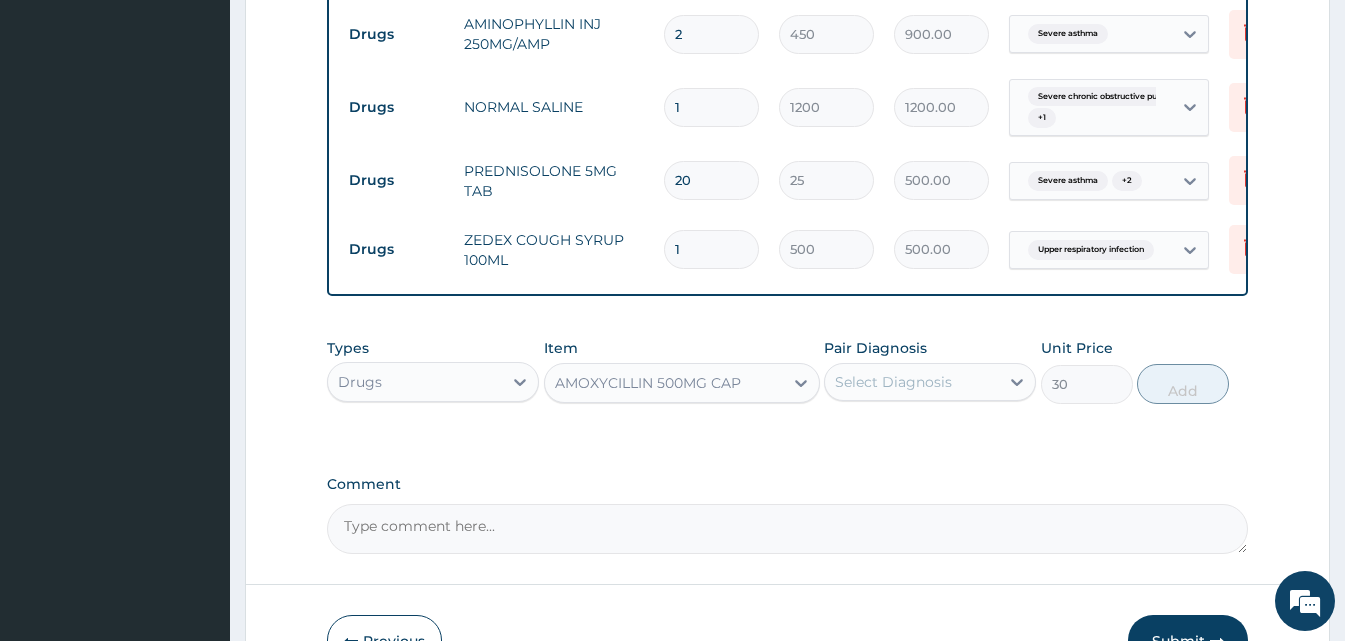 click on "Select Diagnosis" at bounding box center [912, 382] 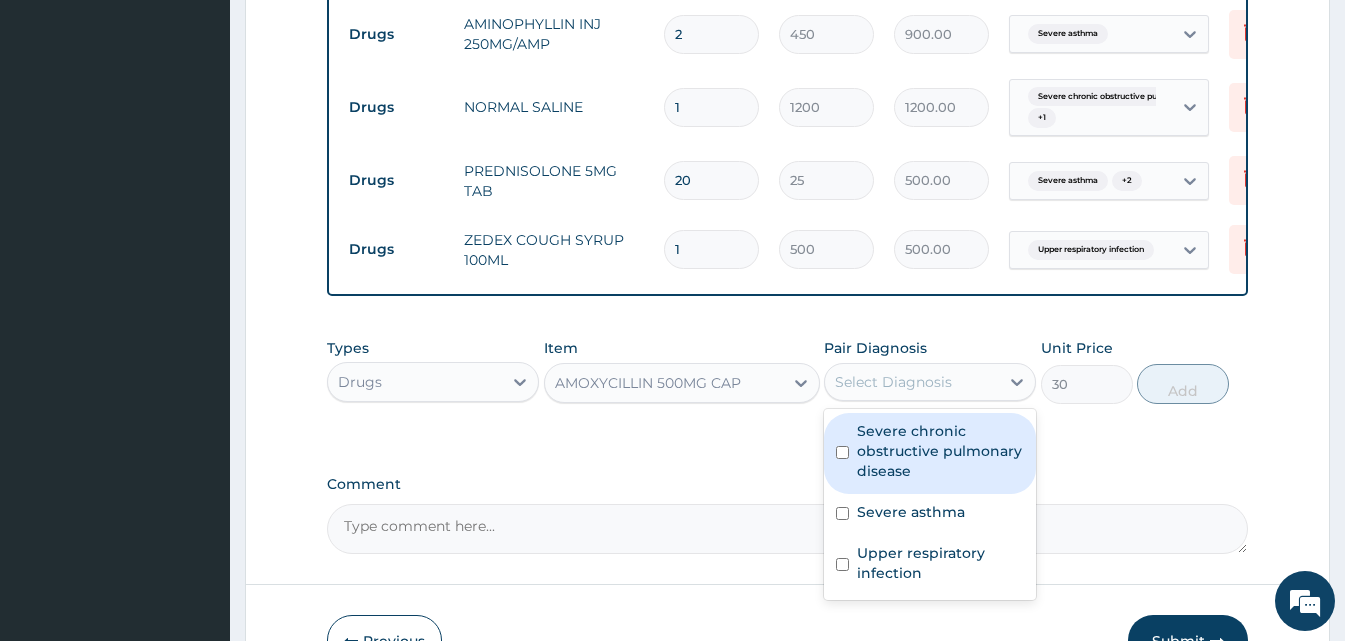 click on "Severe chronic obstructive pulmonary disease" at bounding box center [940, 451] 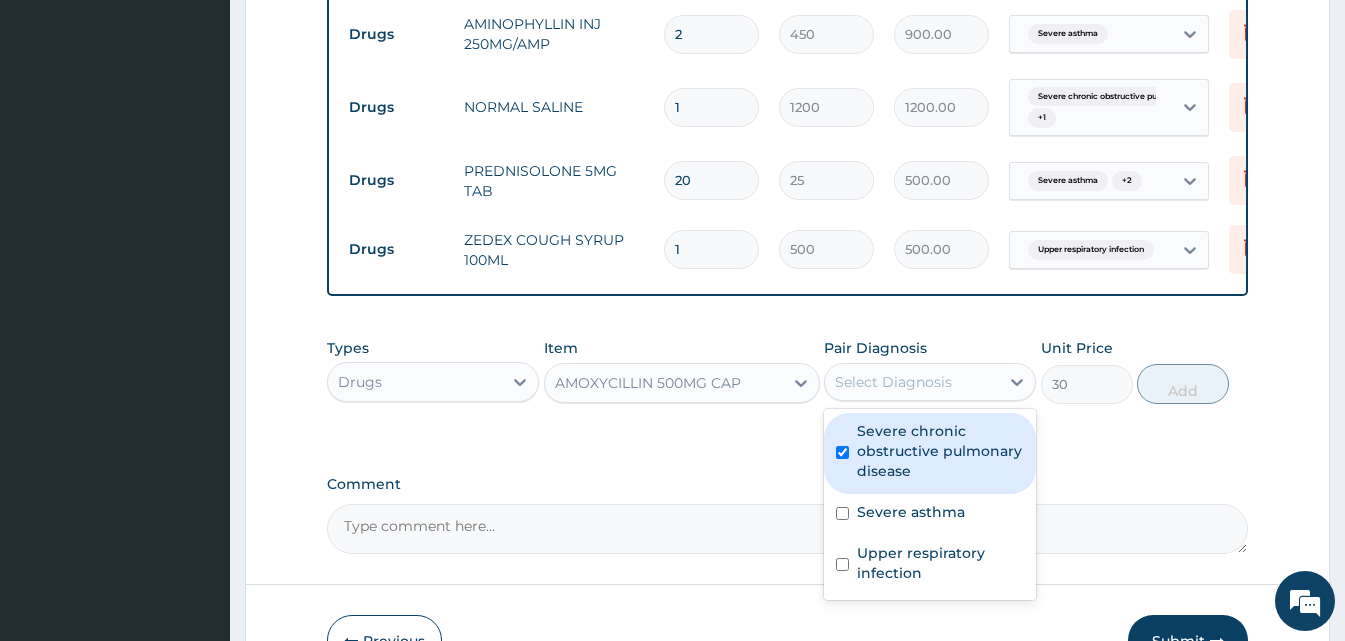 checkbox on "true" 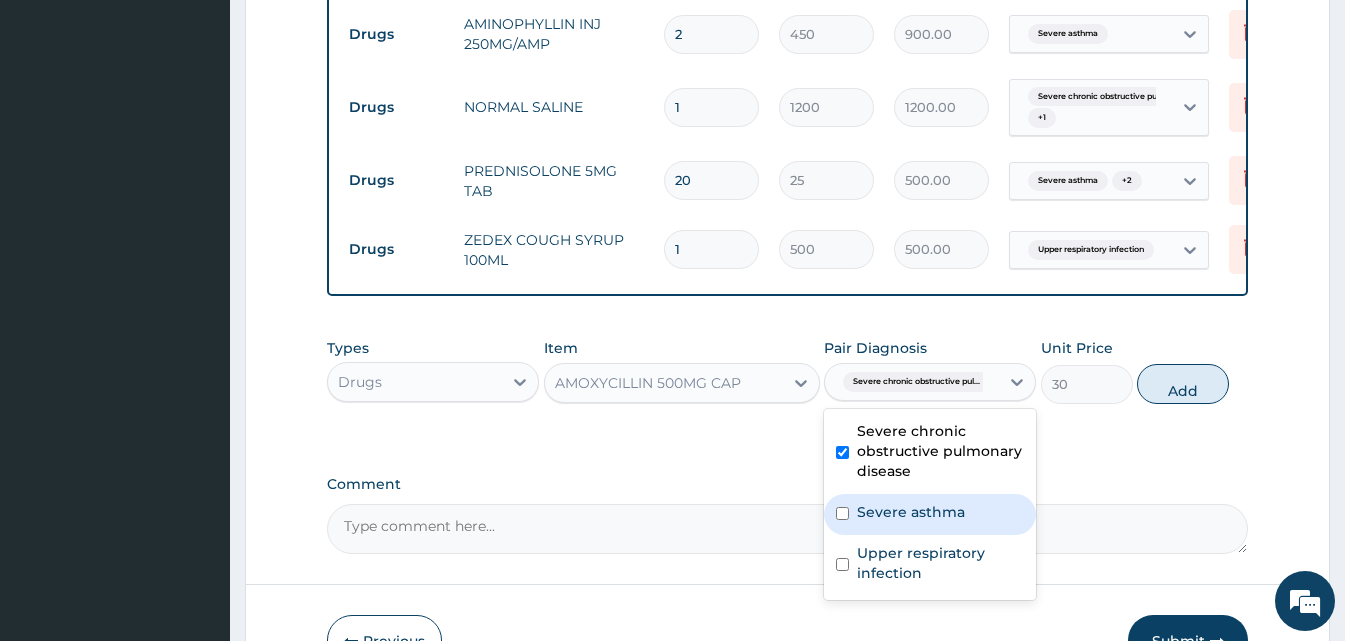 click on "Severe asthma" at bounding box center [930, 514] 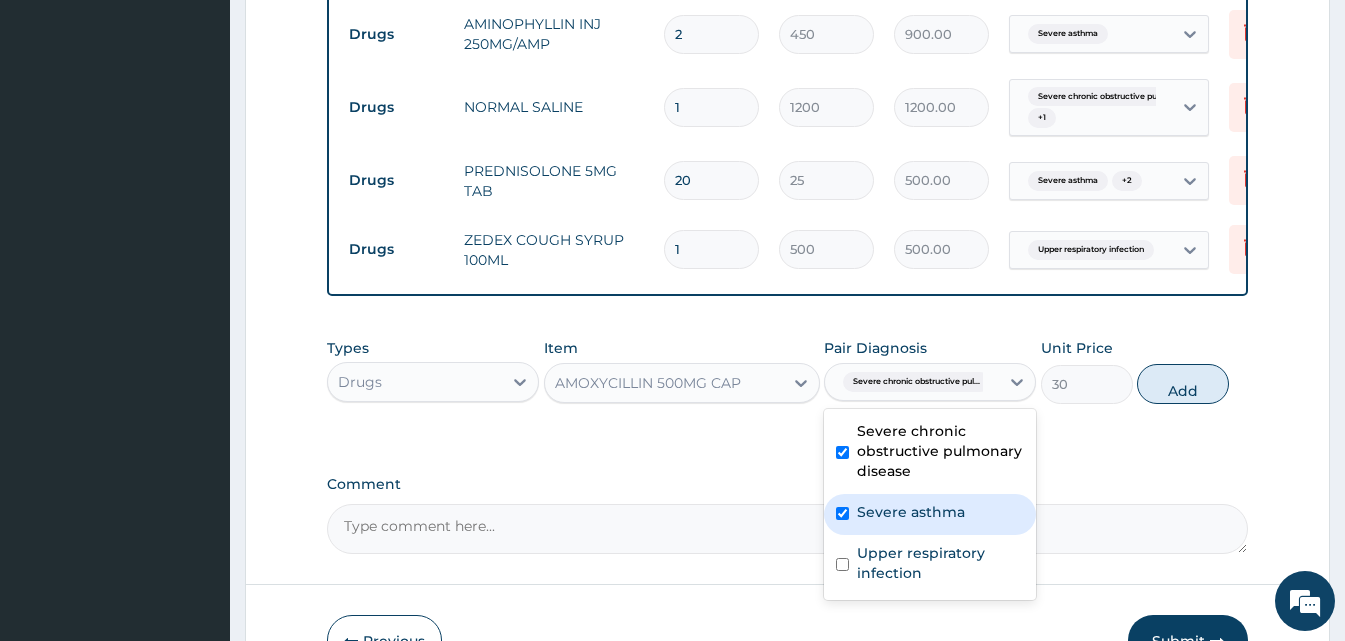 checkbox on "true" 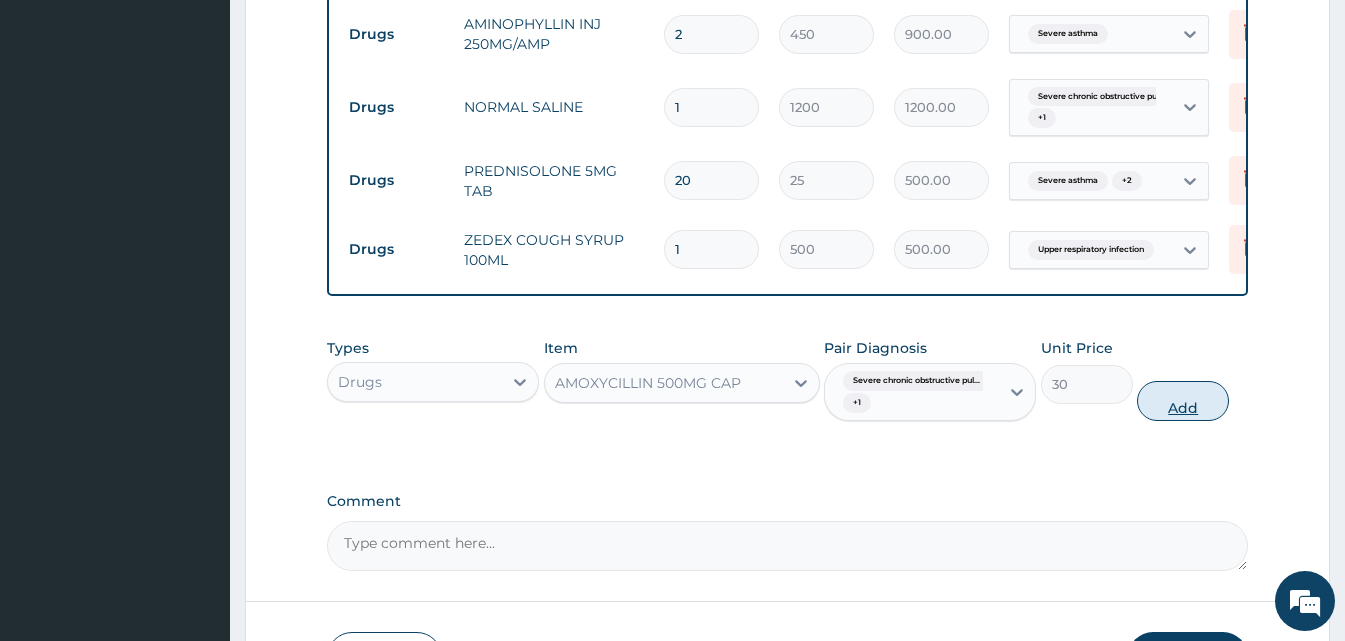 click on "Add" at bounding box center [1183, 401] 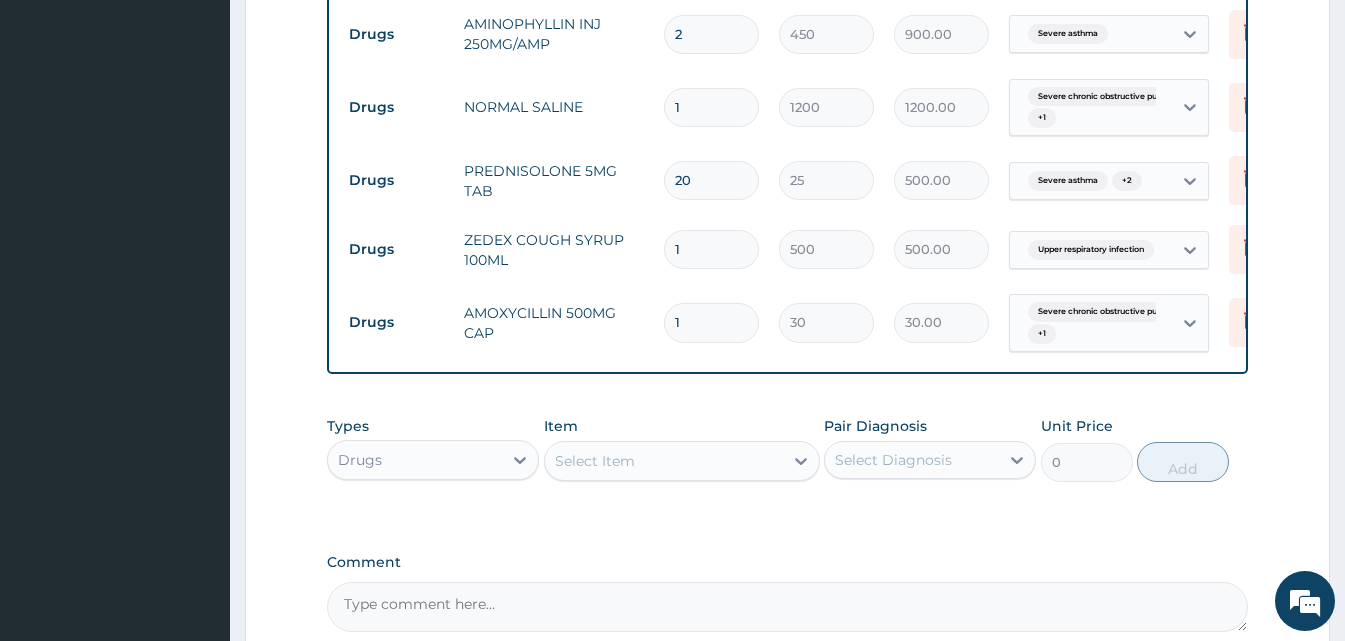 type 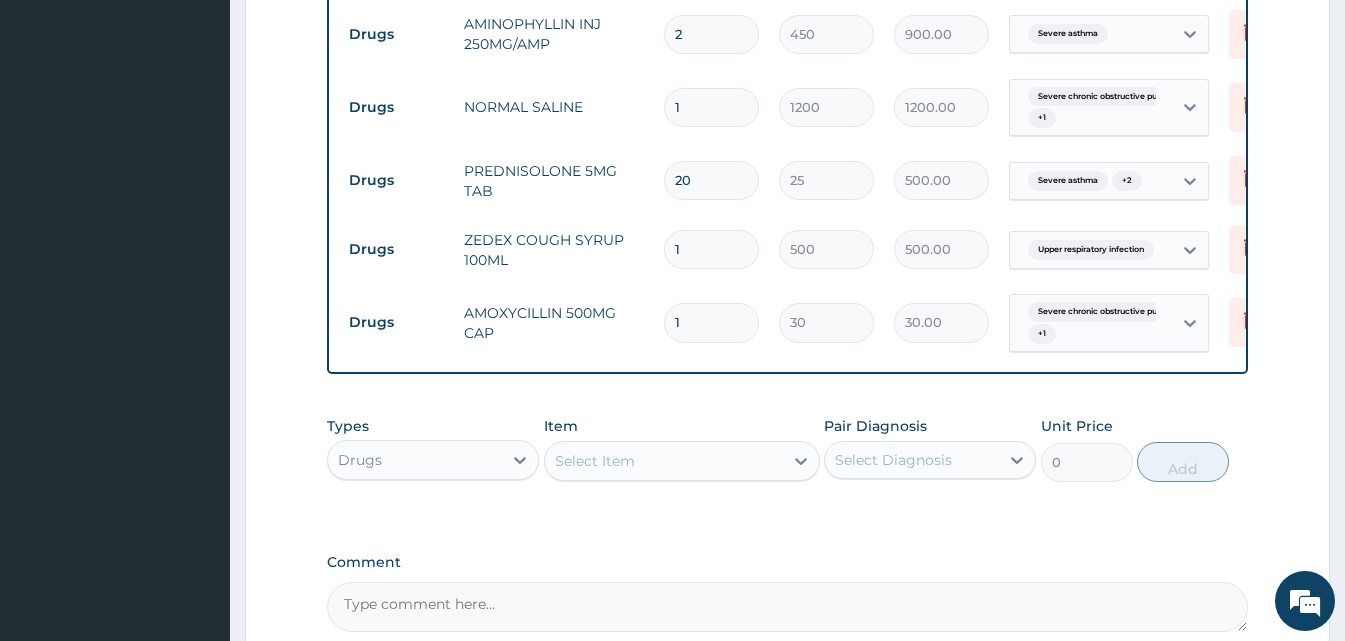 type on "0.00" 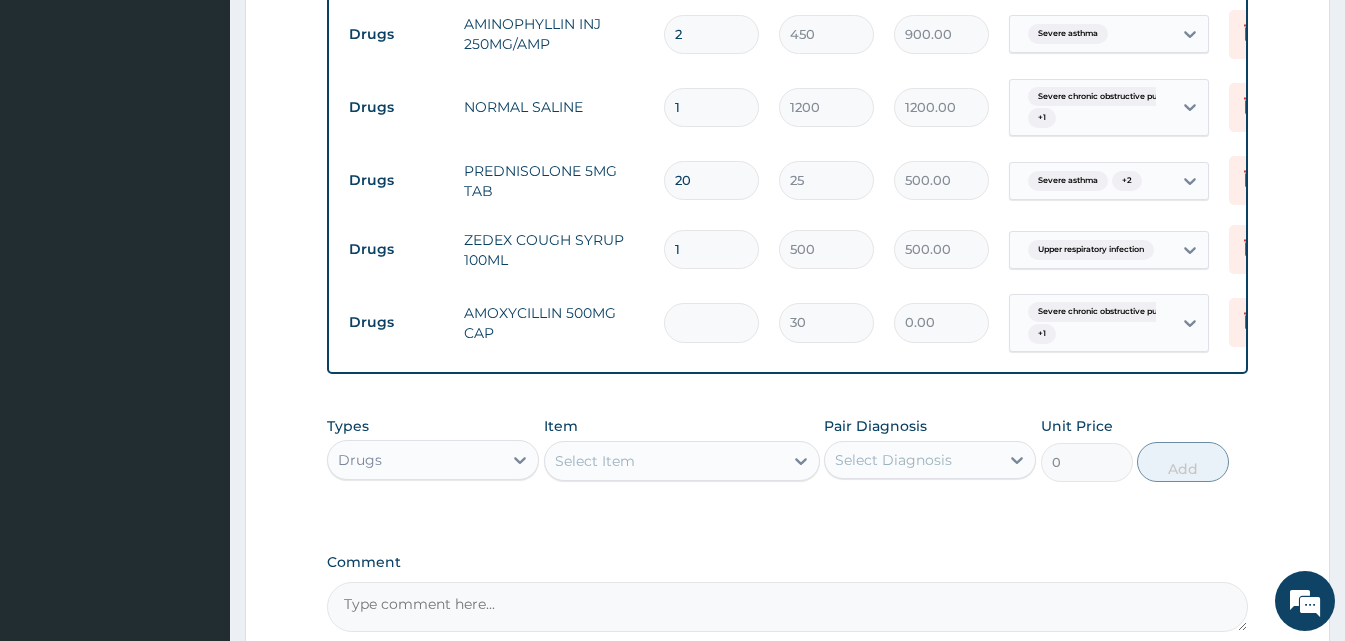 type on "2" 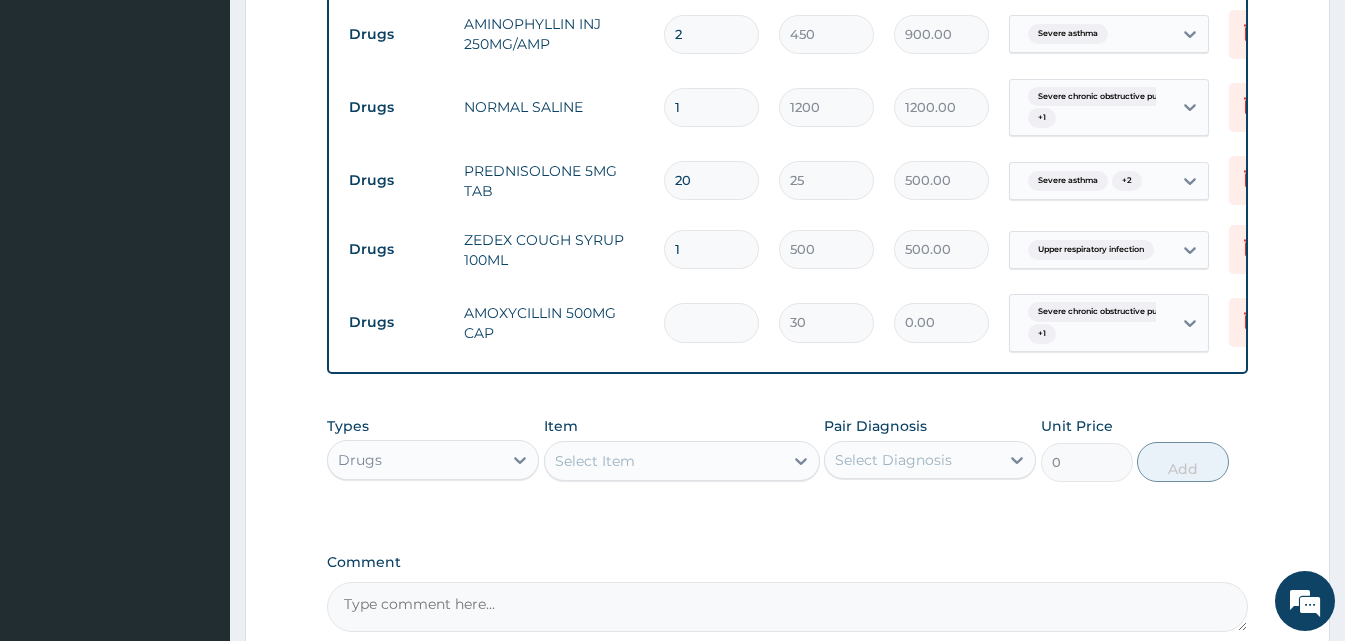 type on "60.00" 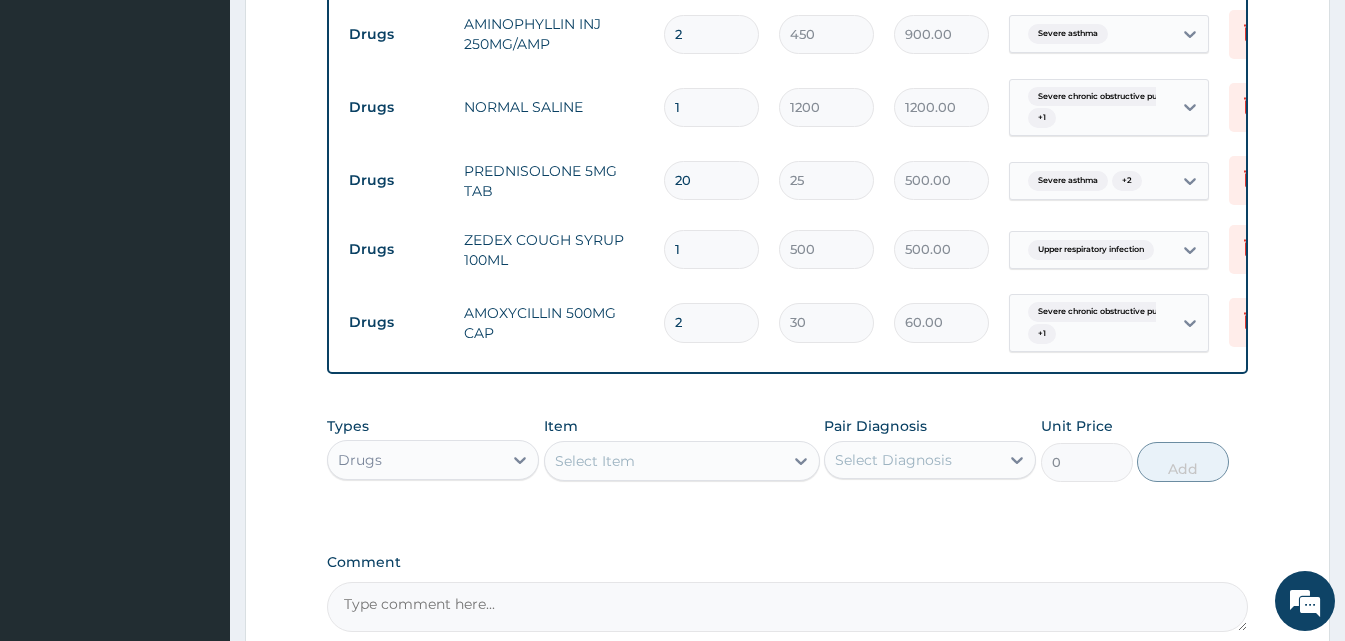 type on "21" 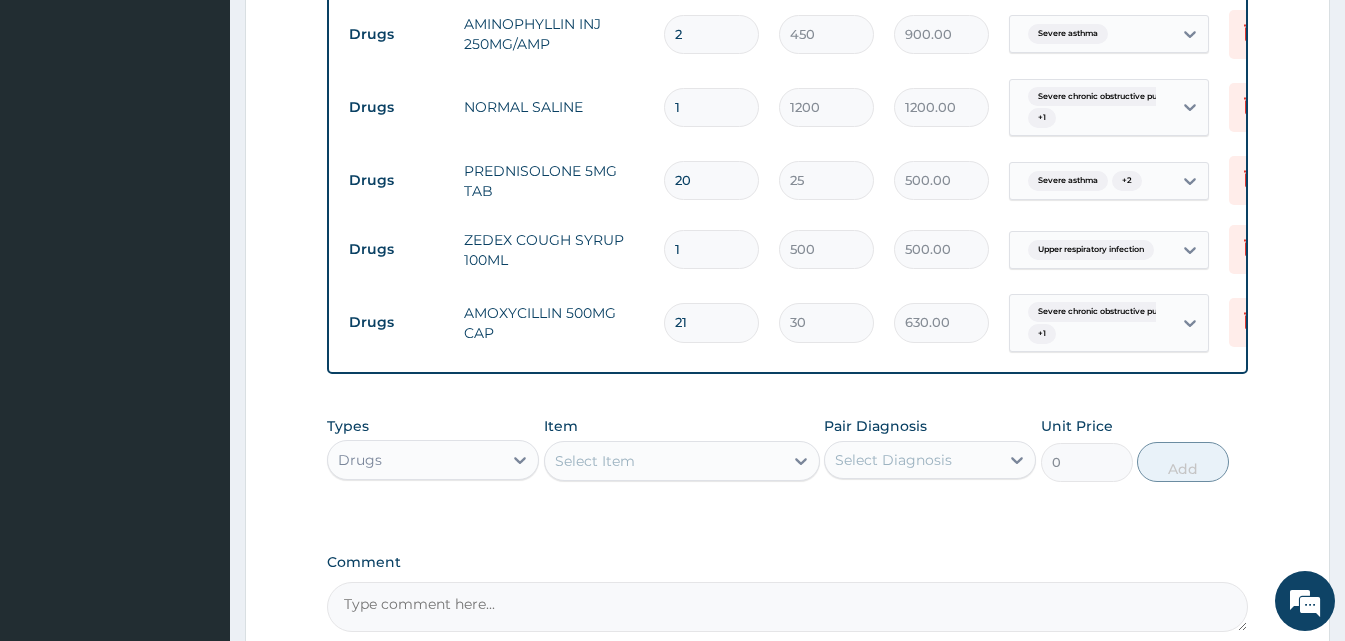 scroll, scrollTop: 1307, scrollLeft: 0, axis: vertical 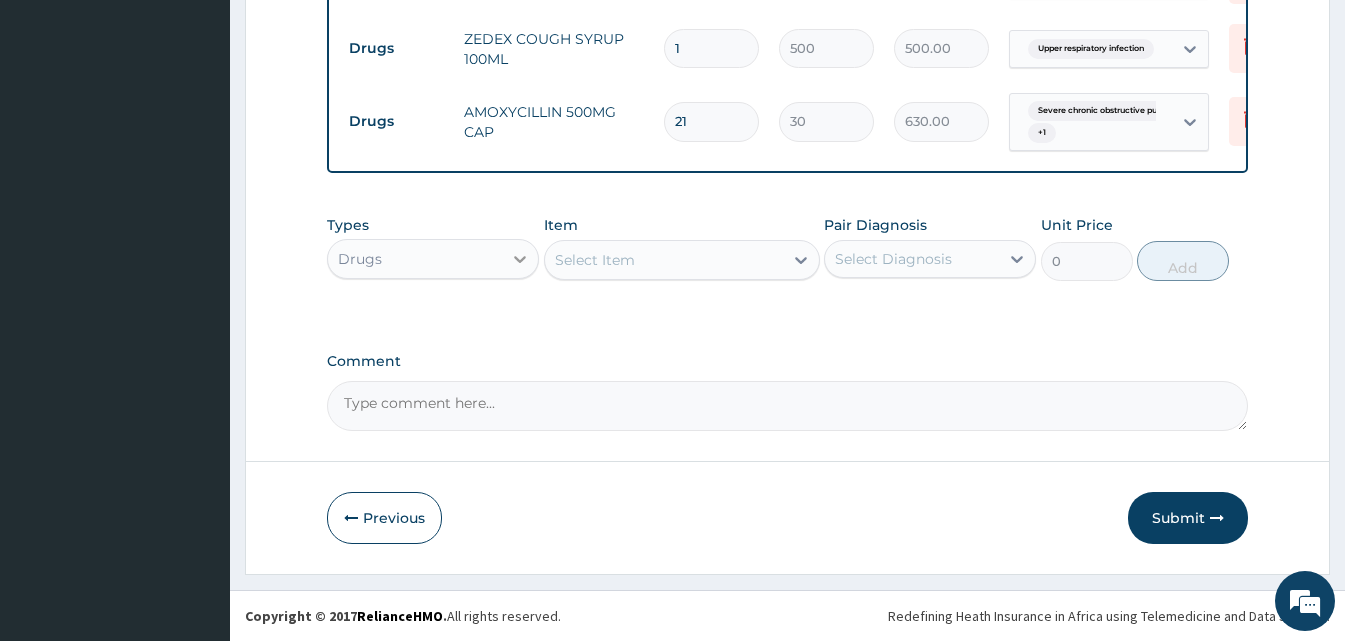 type on "21" 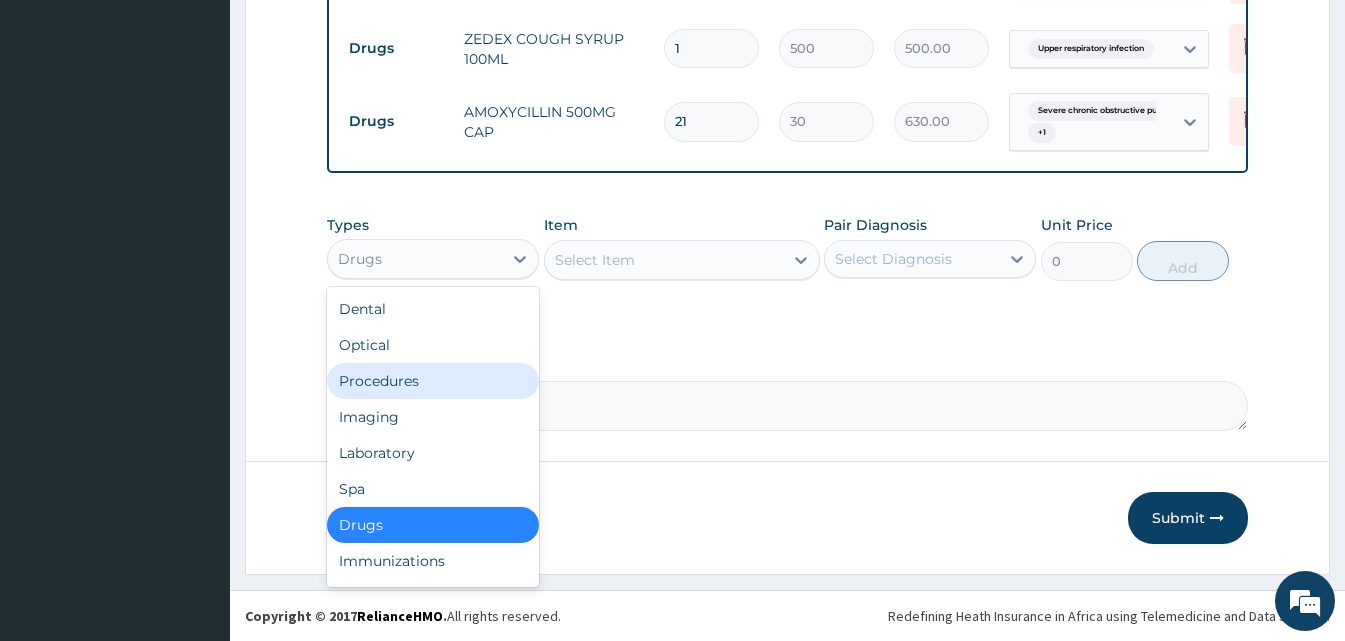 click on "Procedures" at bounding box center (433, 381) 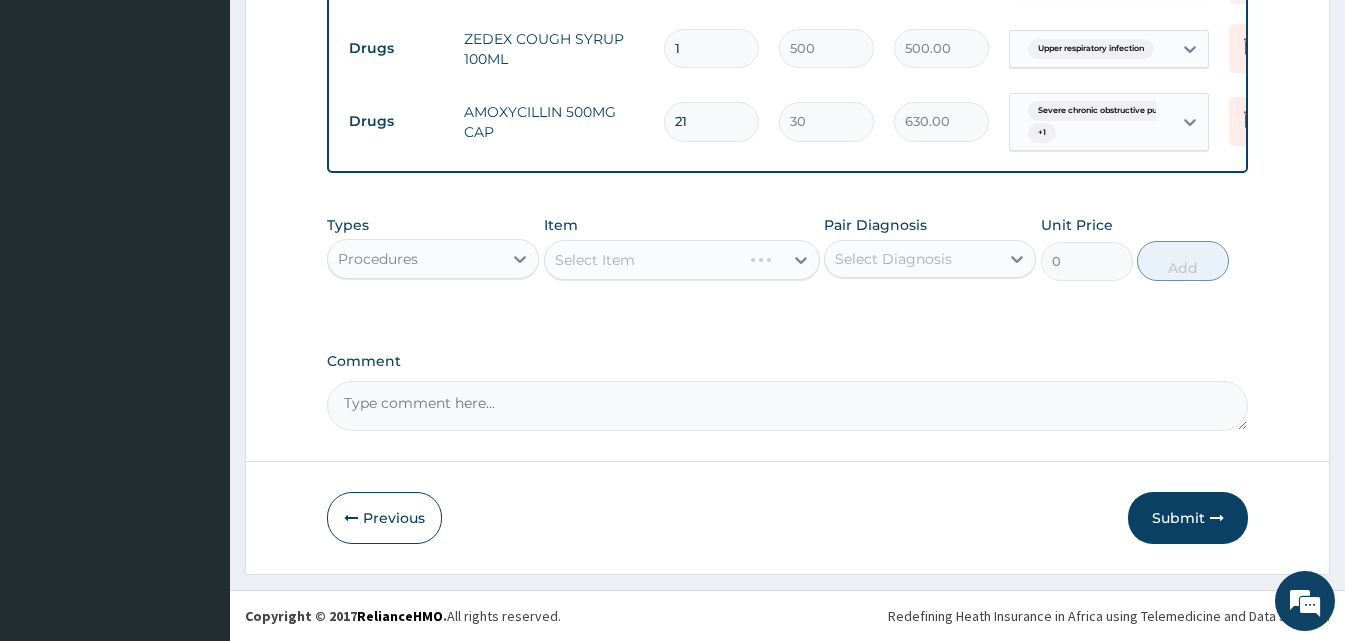 click on "Select Item" at bounding box center [682, 260] 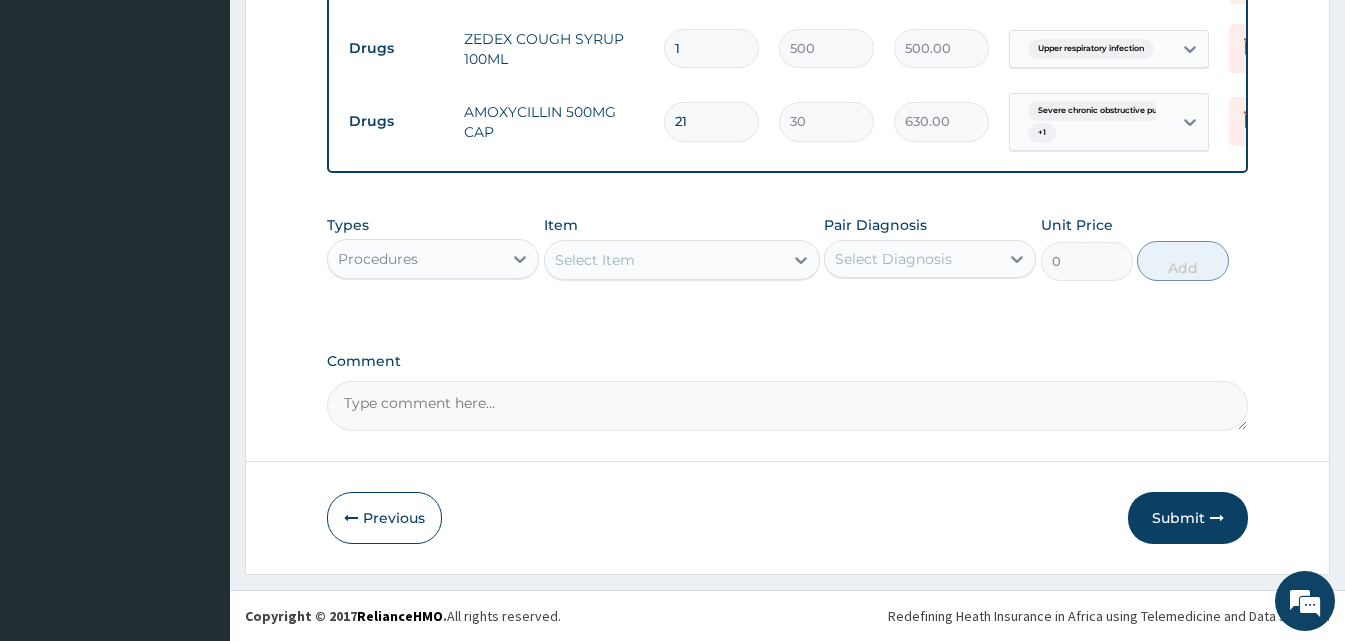 click on "Select Item" at bounding box center (682, 260) 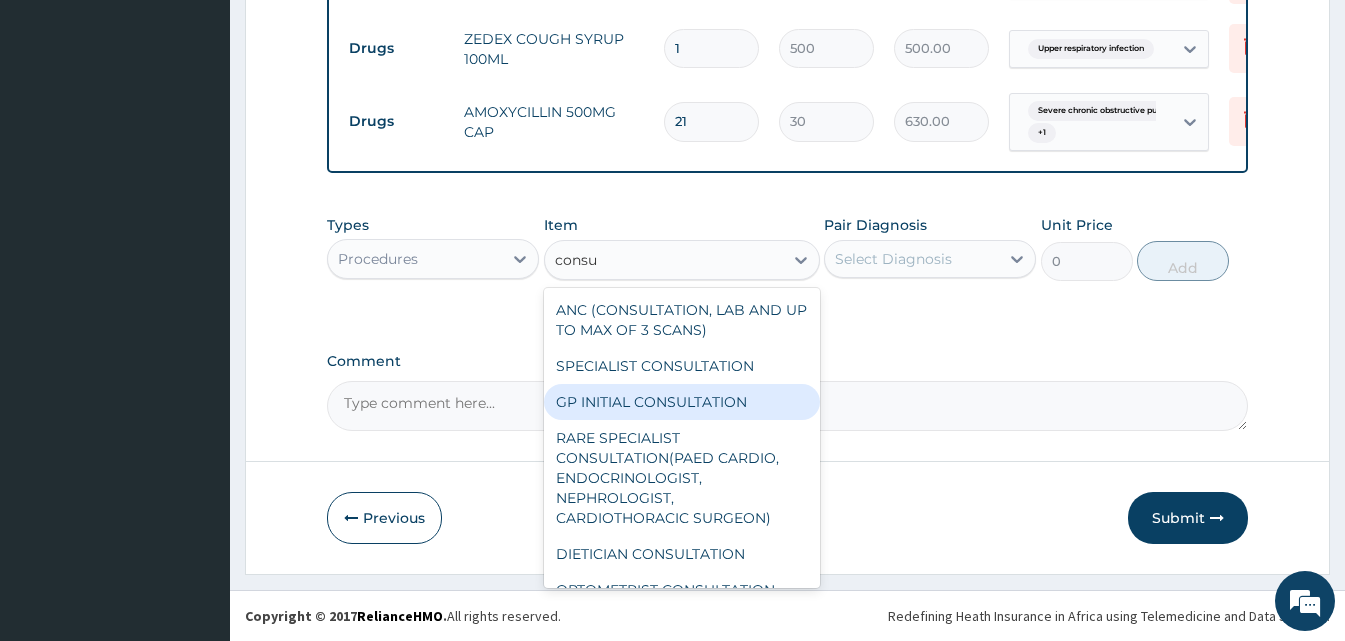 type on "consul" 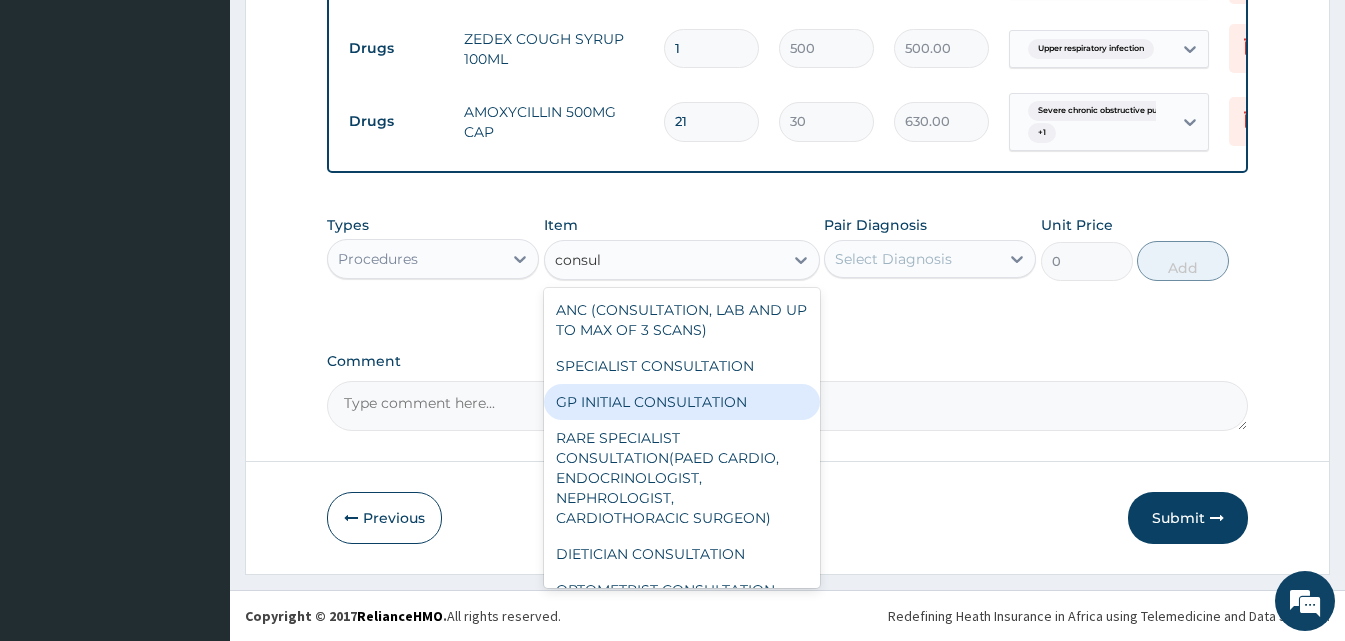 click on "GP INITIAL CONSULTATION" at bounding box center (682, 402) 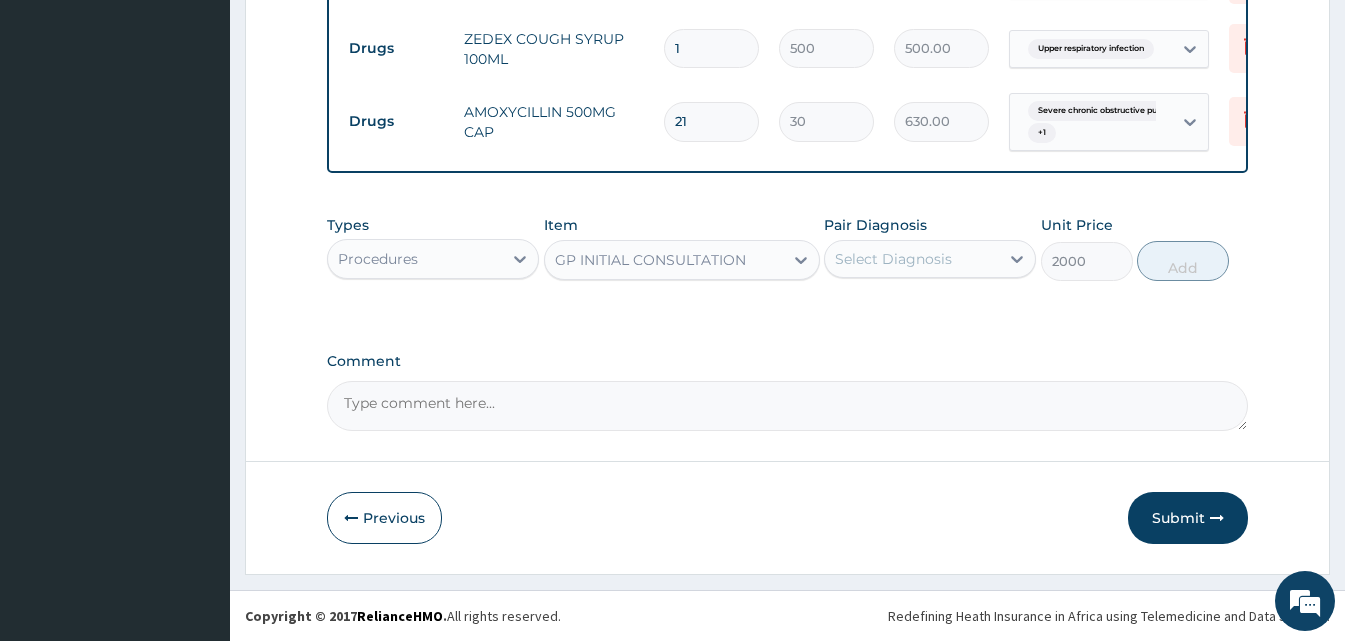 click on "Select Diagnosis" at bounding box center (912, 259) 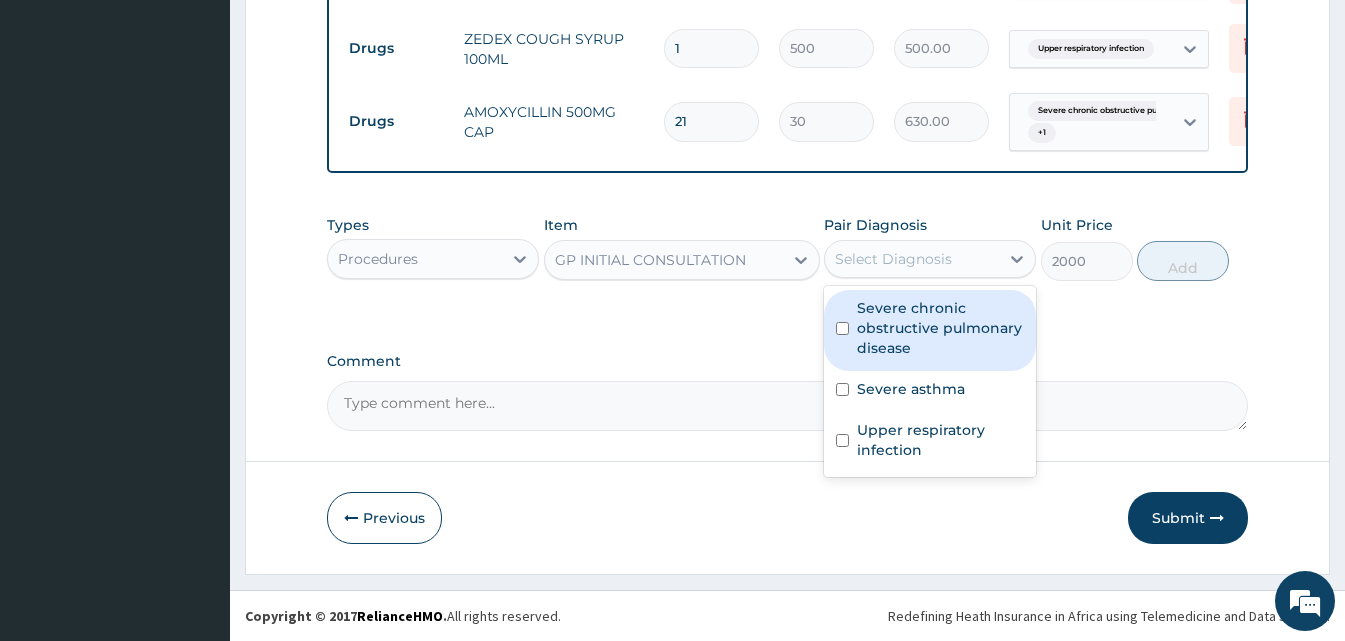 click on "Severe chronic obstructive pulmonary disease" at bounding box center (940, 328) 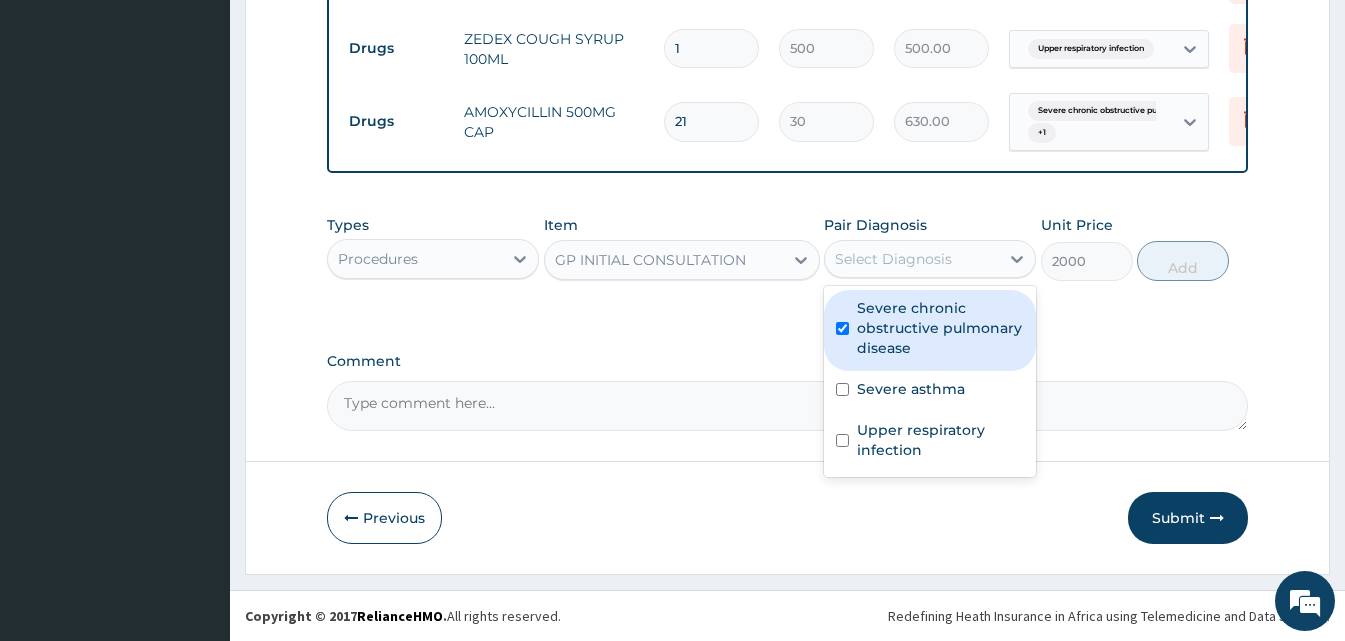 checkbox on "true" 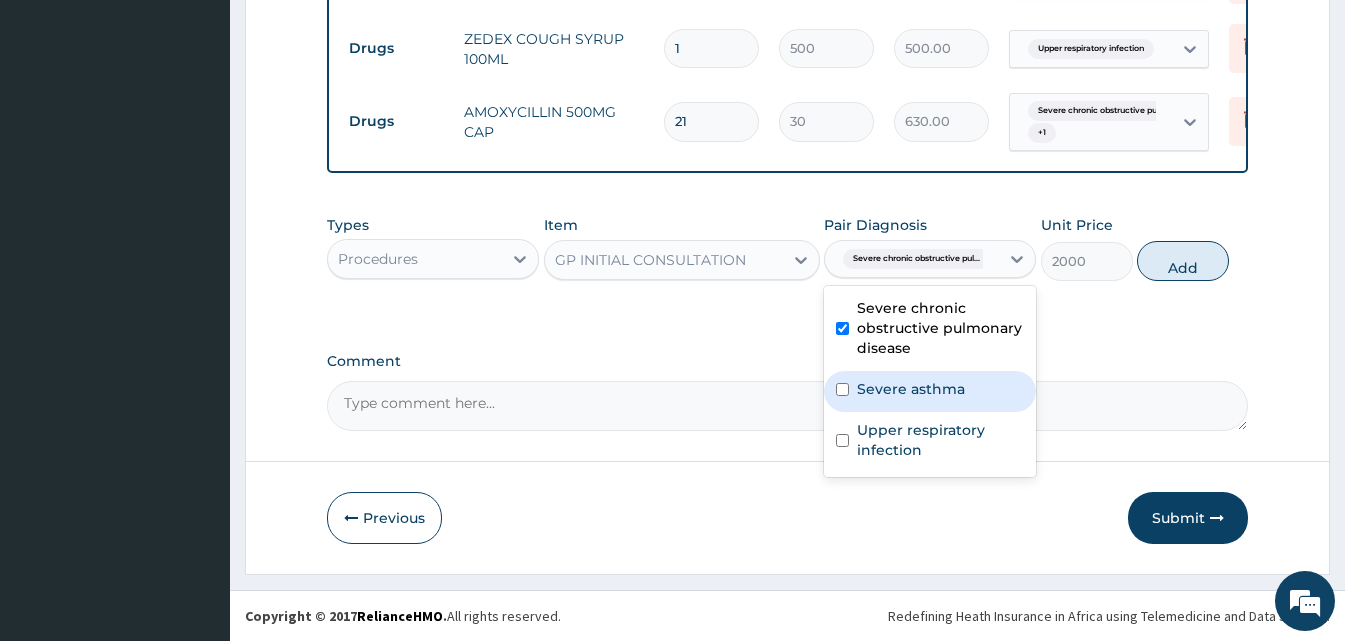 click on "Severe asthma" at bounding box center [911, 389] 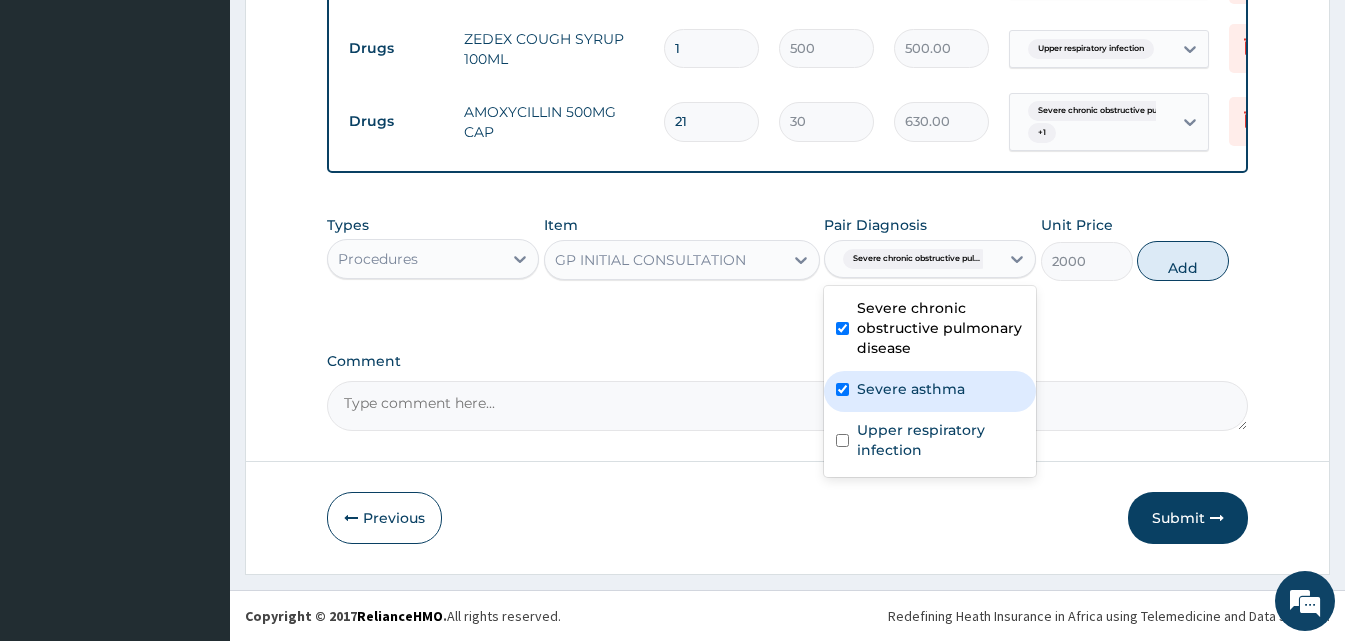 checkbox on "true" 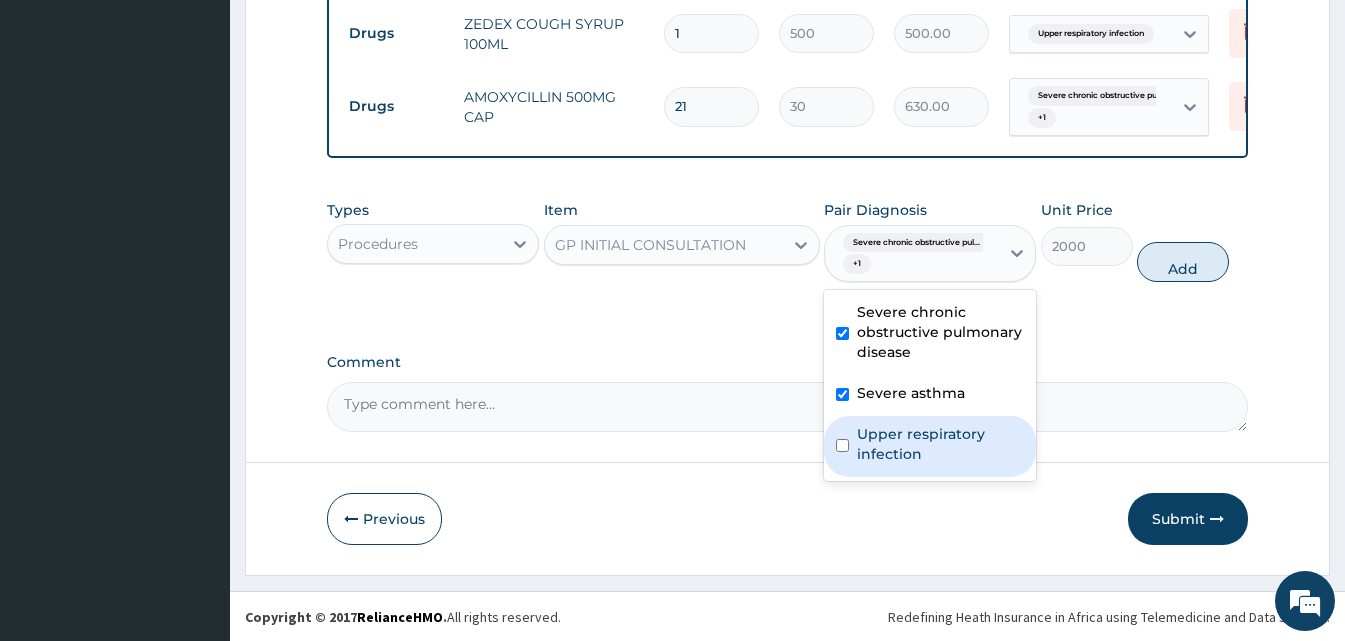 click on "Upper respiratory infection" at bounding box center [930, 446] 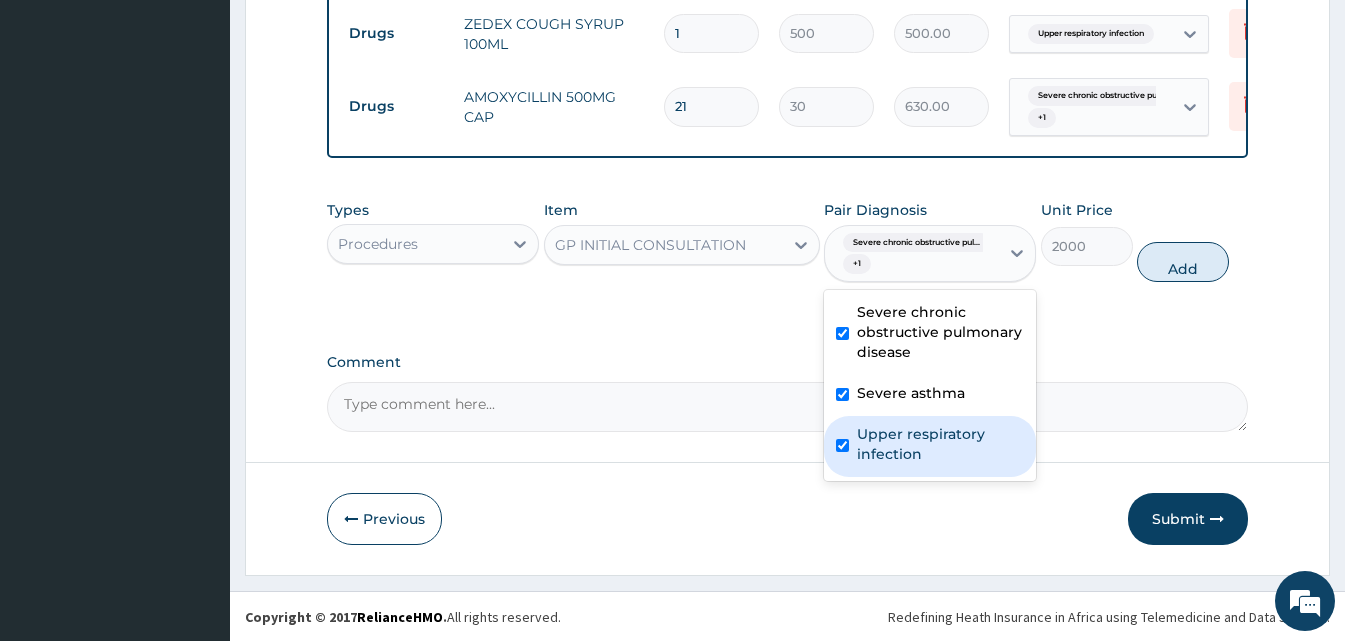 checkbox on "true" 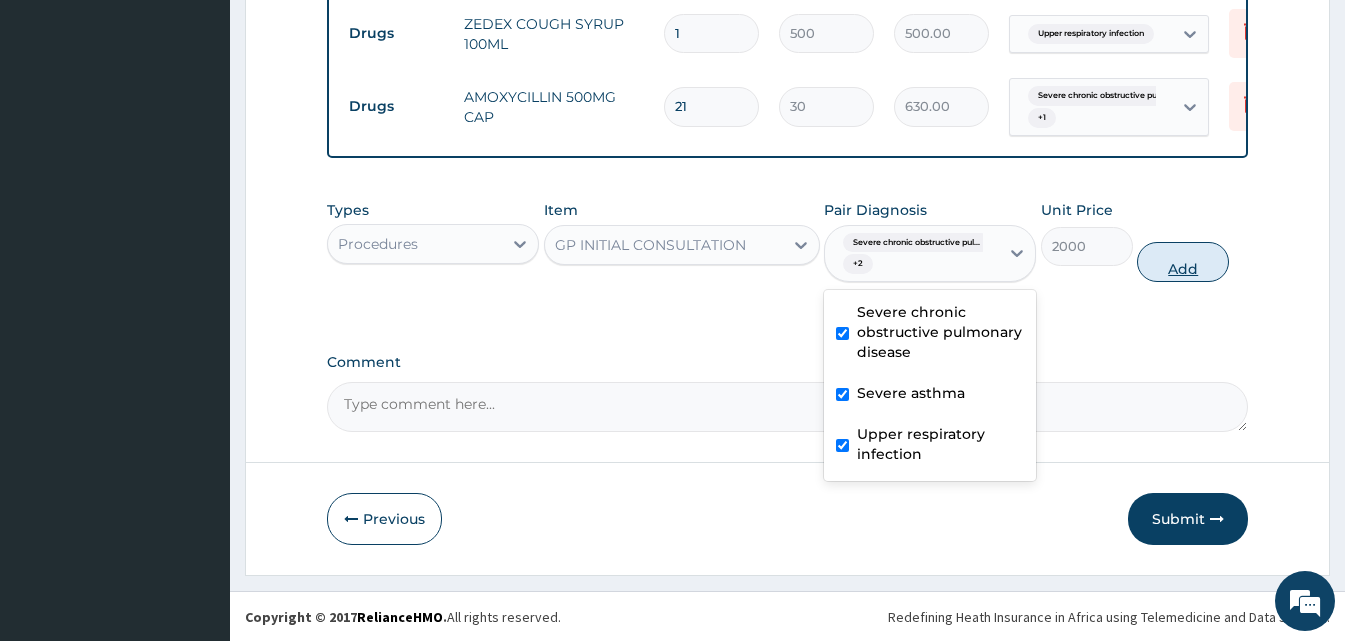 click on "Add" at bounding box center (1183, 262) 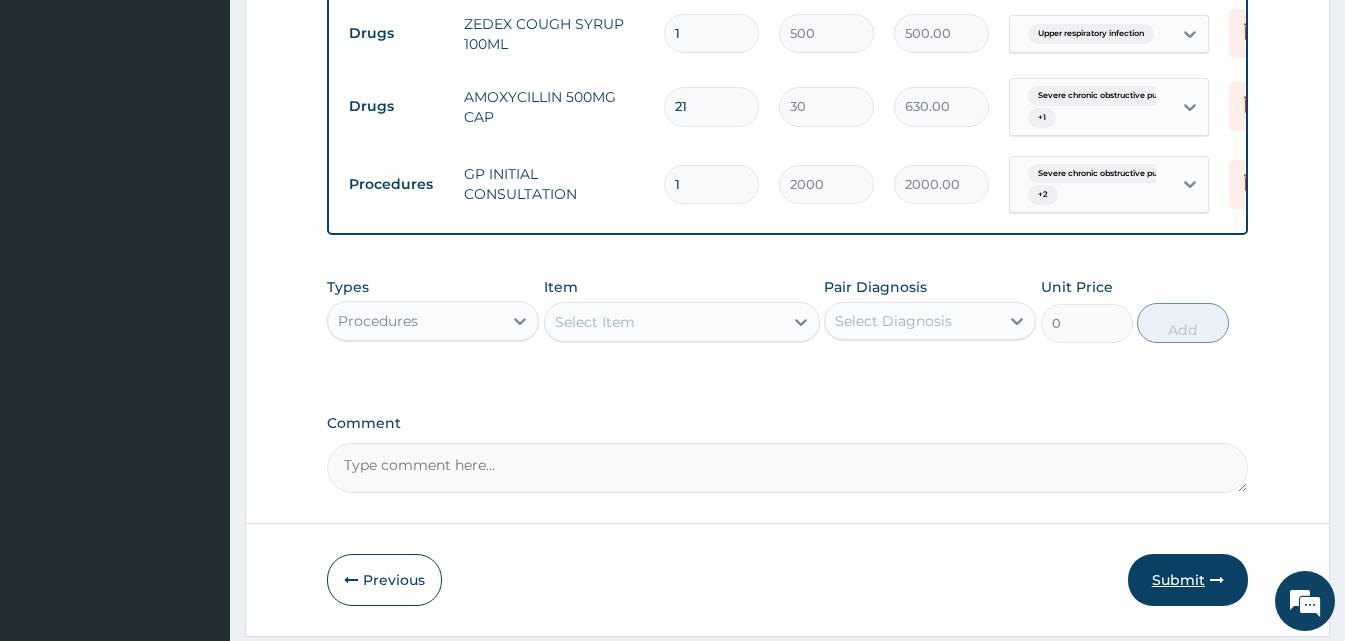 click on "Submit" at bounding box center (1188, 580) 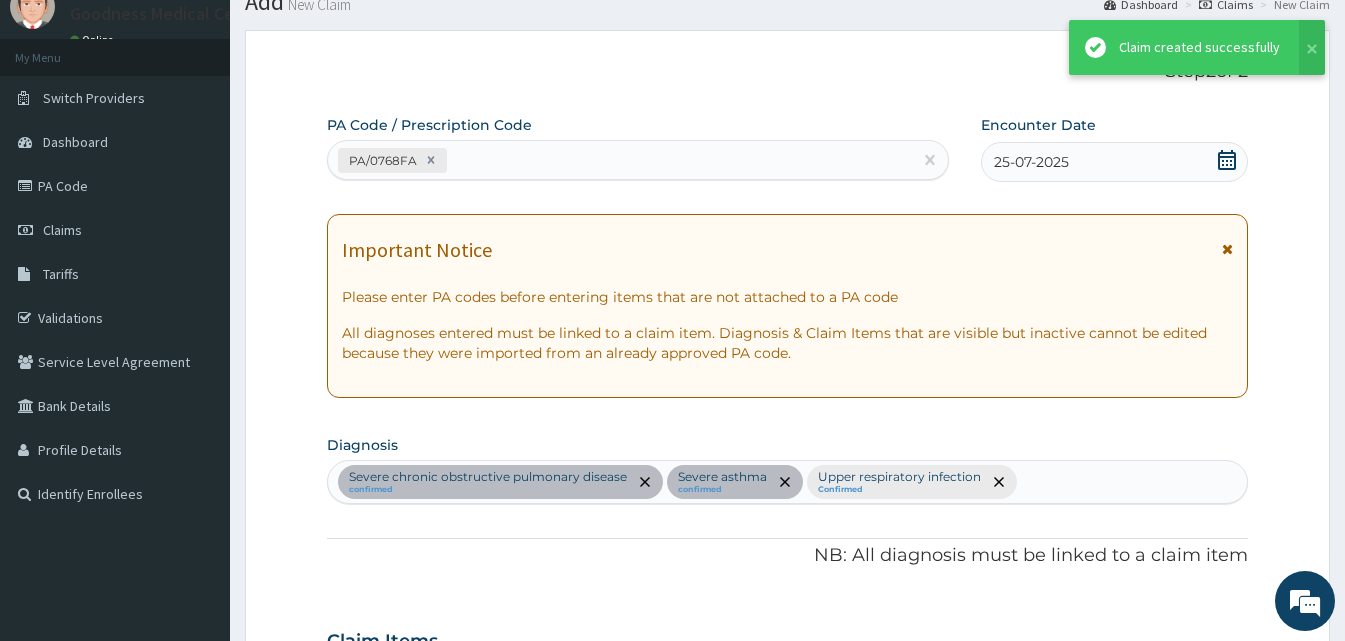 scroll, scrollTop: 1307, scrollLeft: 0, axis: vertical 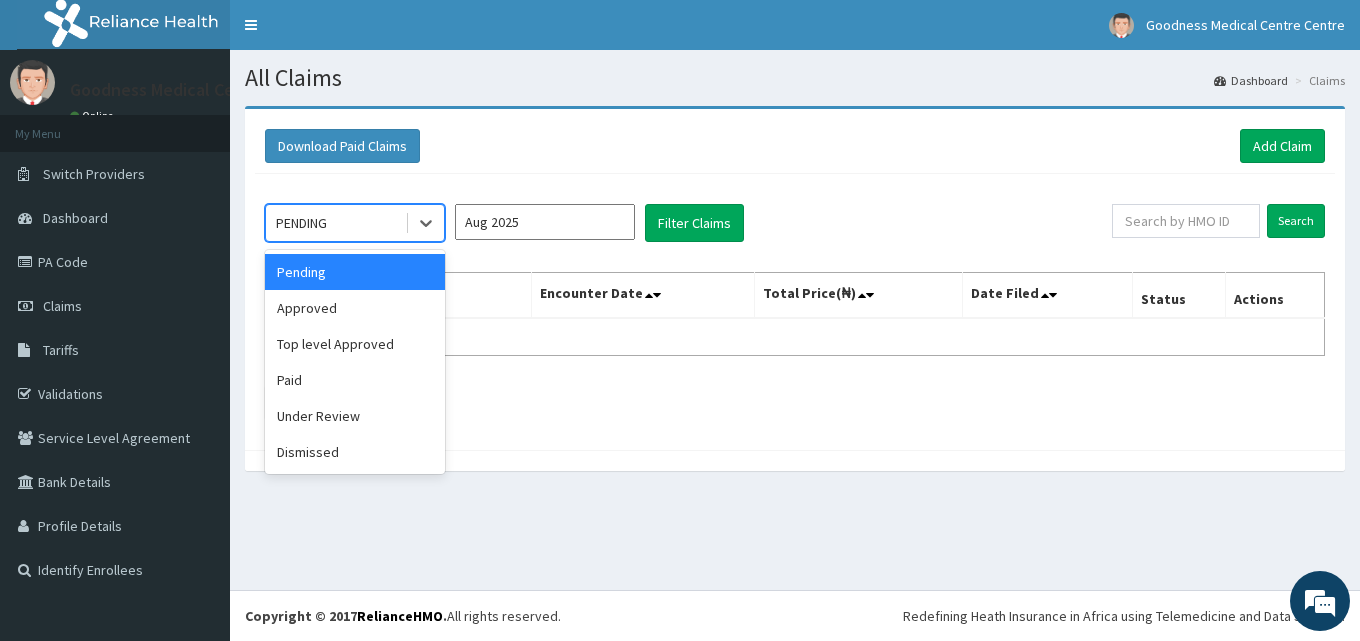 click on "PENDING" at bounding box center (335, 223) 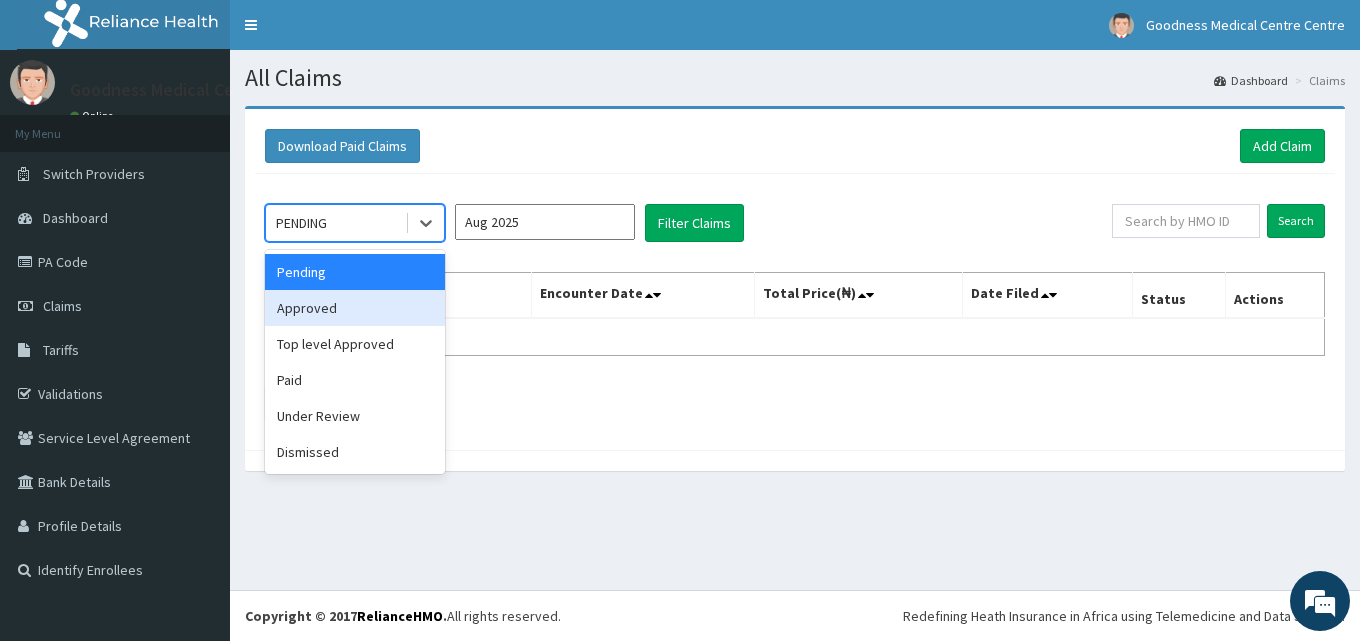 click on "Approved" at bounding box center [355, 308] 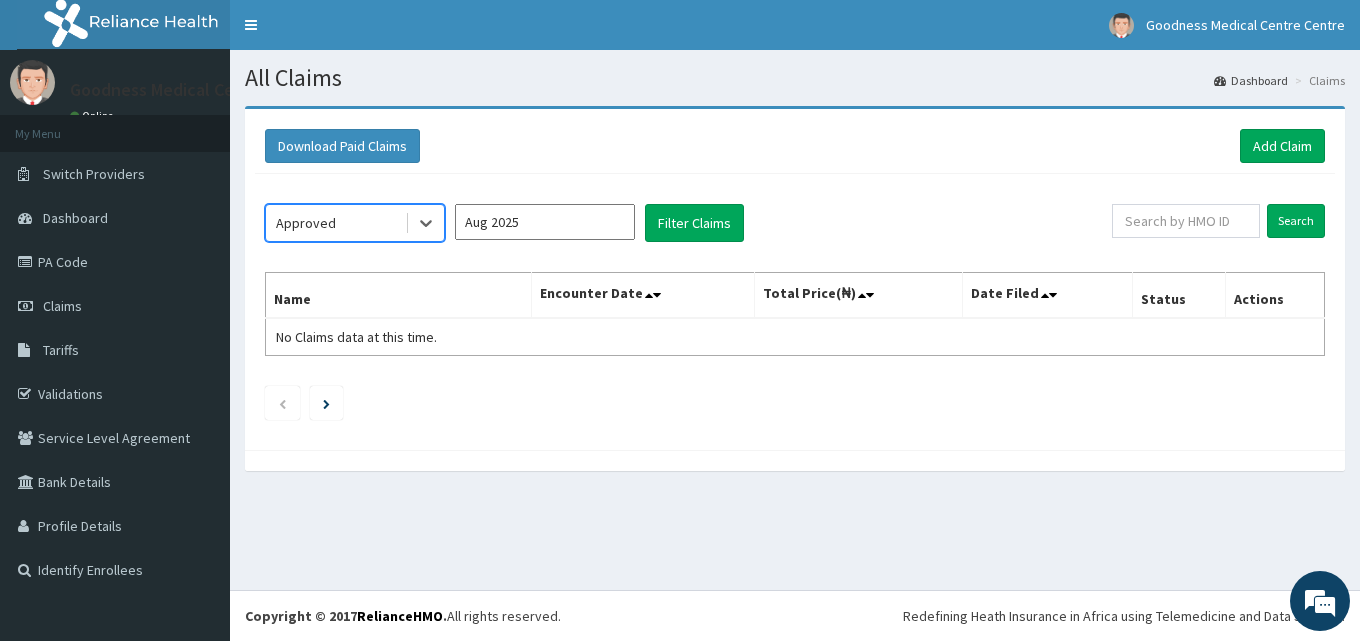 click on "Aug 2025" at bounding box center (545, 222) 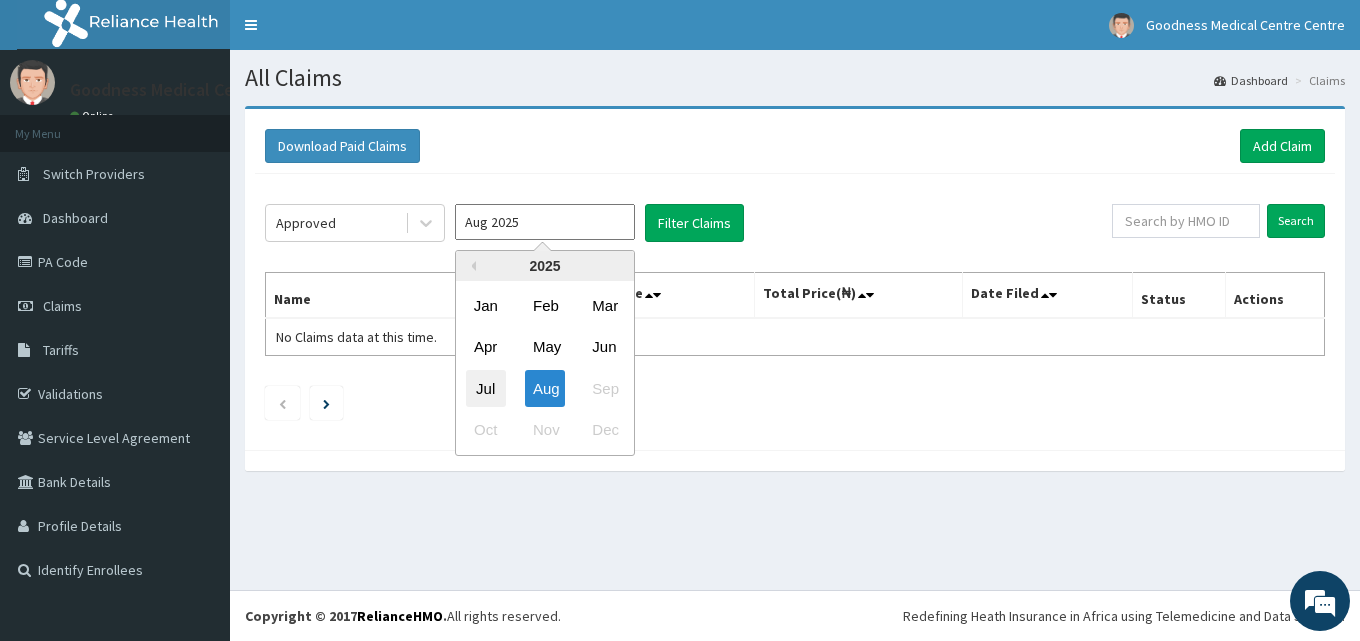 click on "Jul" at bounding box center [486, 388] 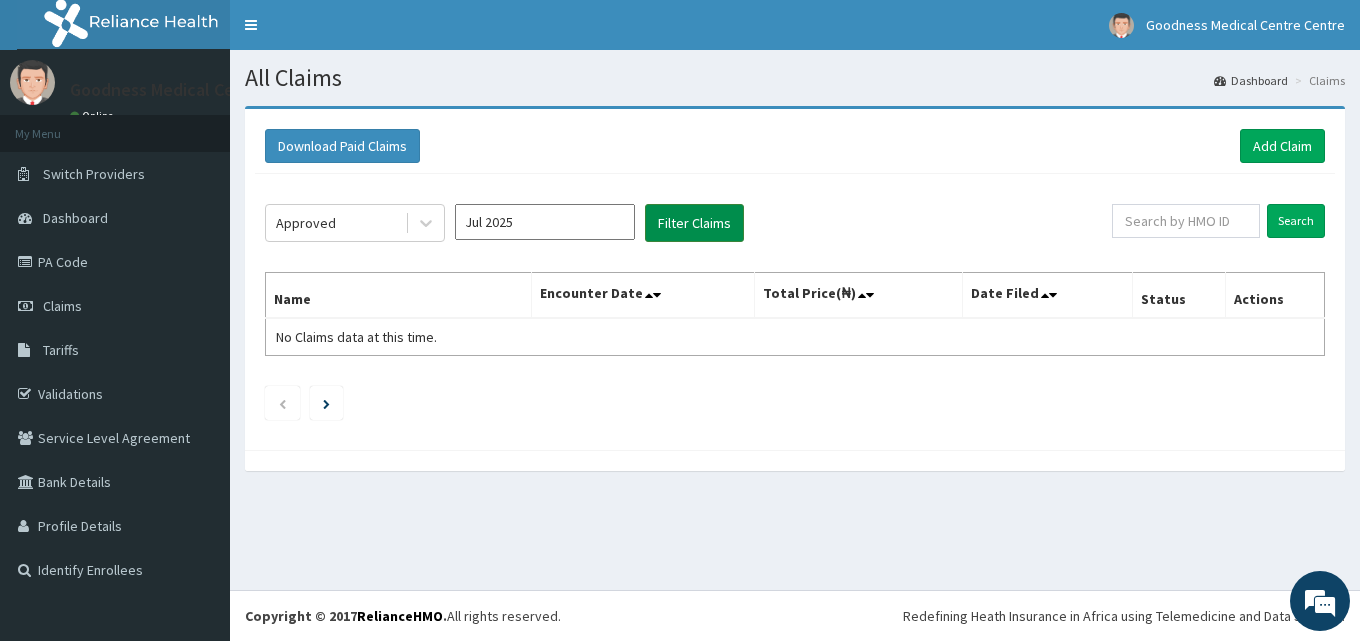 click on "Filter Claims" at bounding box center [694, 223] 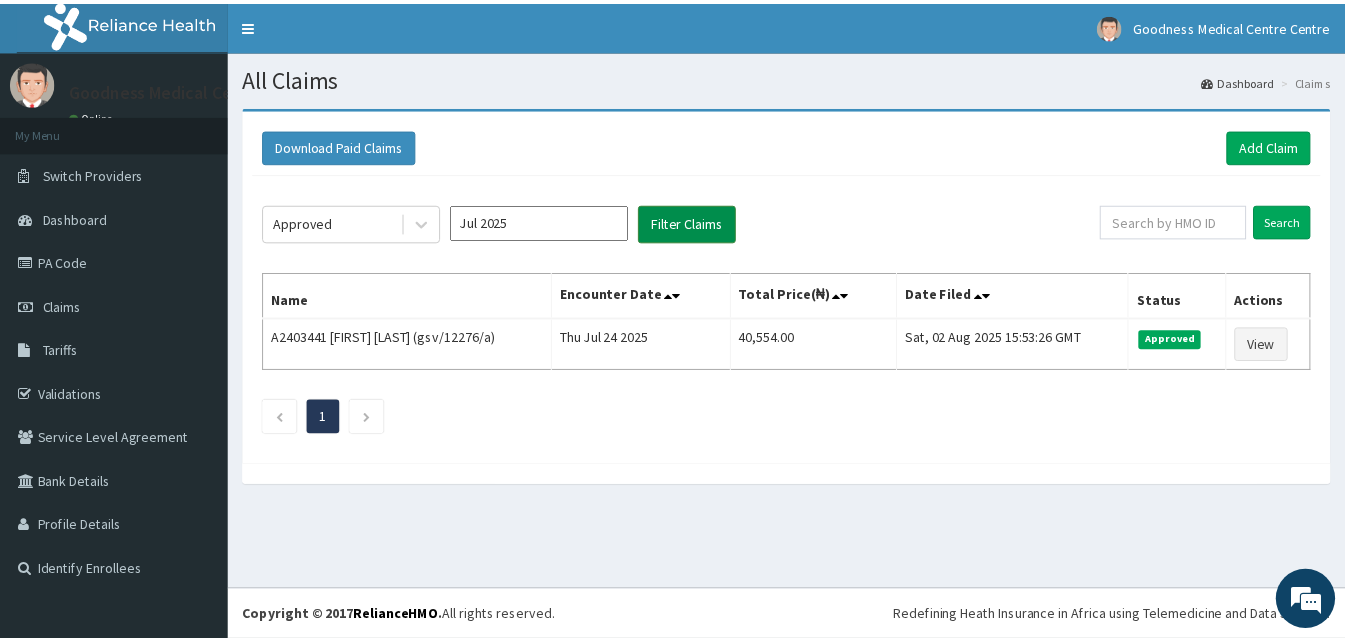 scroll, scrollTop: 0, scrollLeft: 0, axis: both 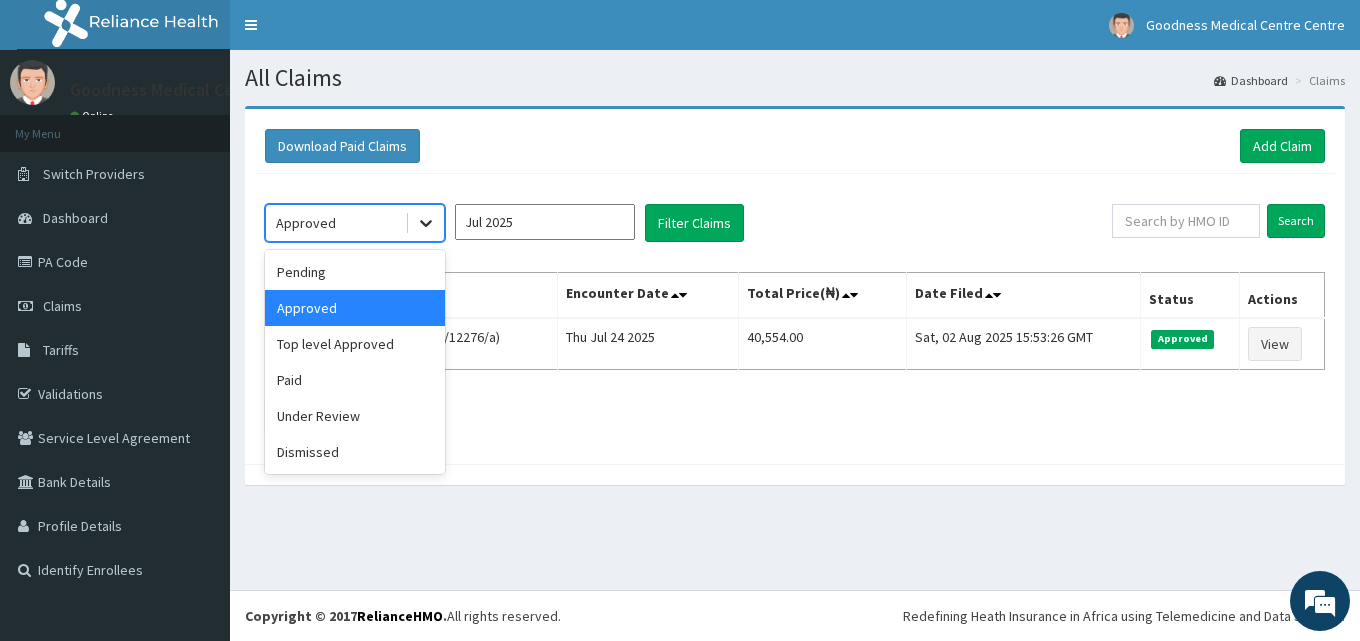 click 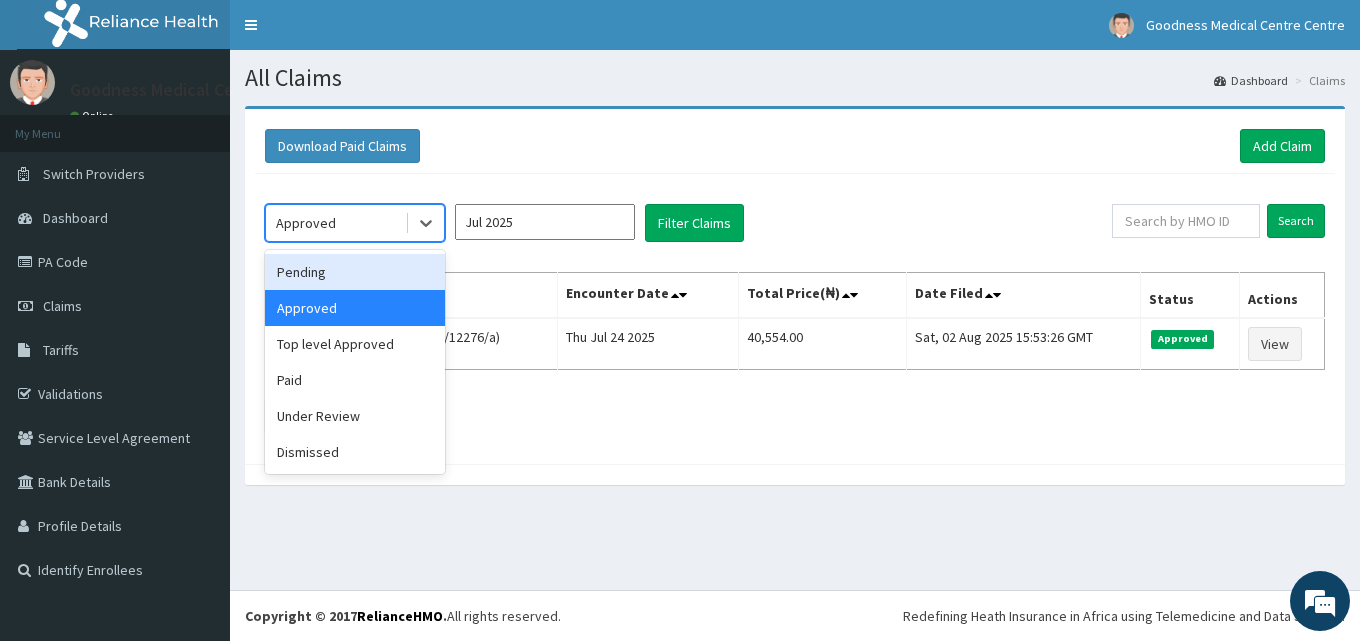 click on "Pending" at bounding box center (355, 272) 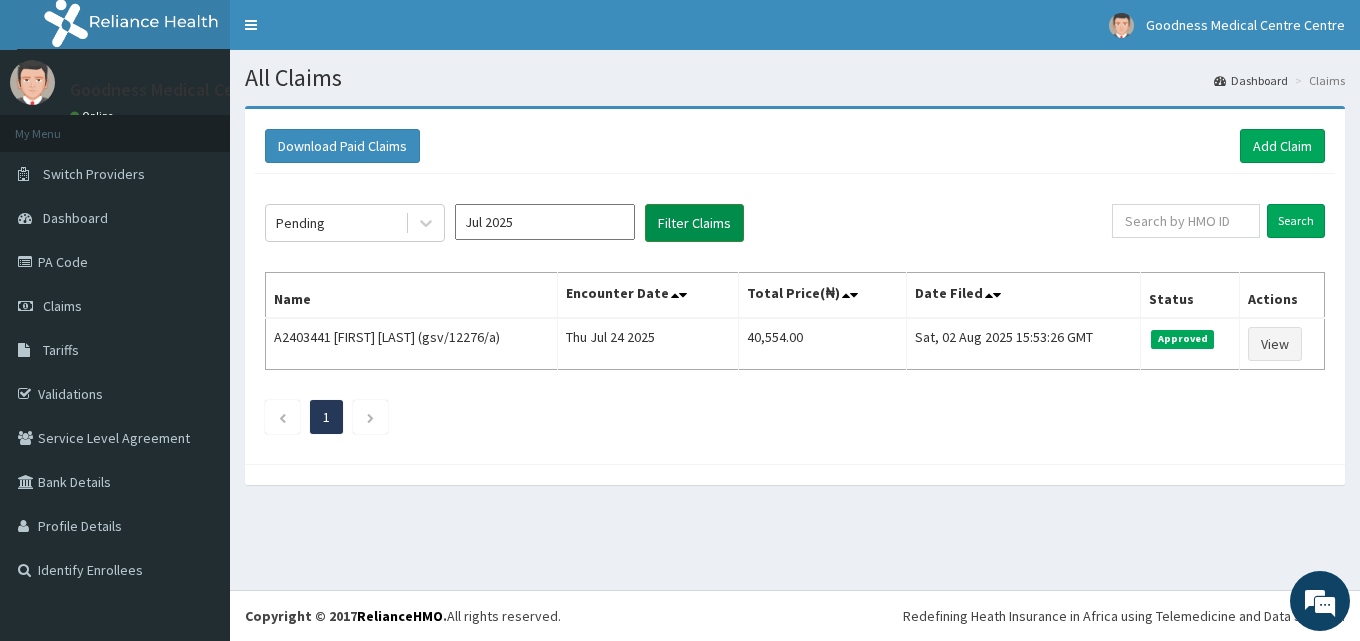 click on "Filter Claims" at bounding box center [694, 223] 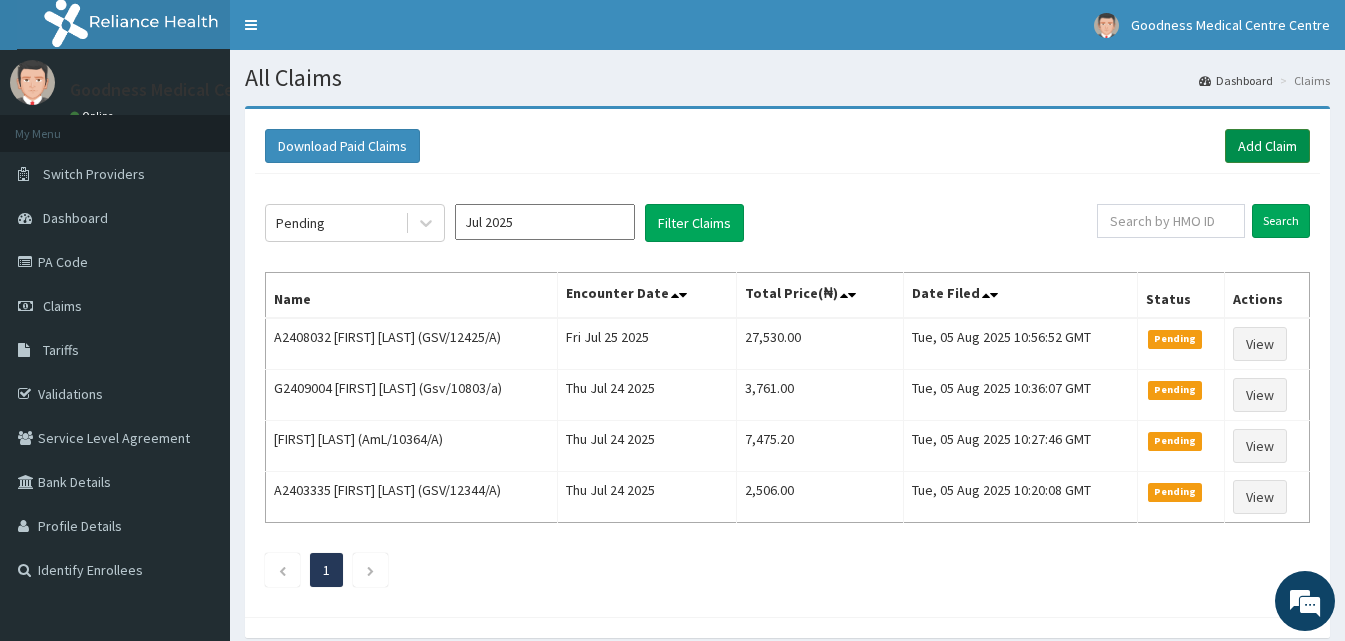 click on "Add Claim" at bounding box center [1267, 146] 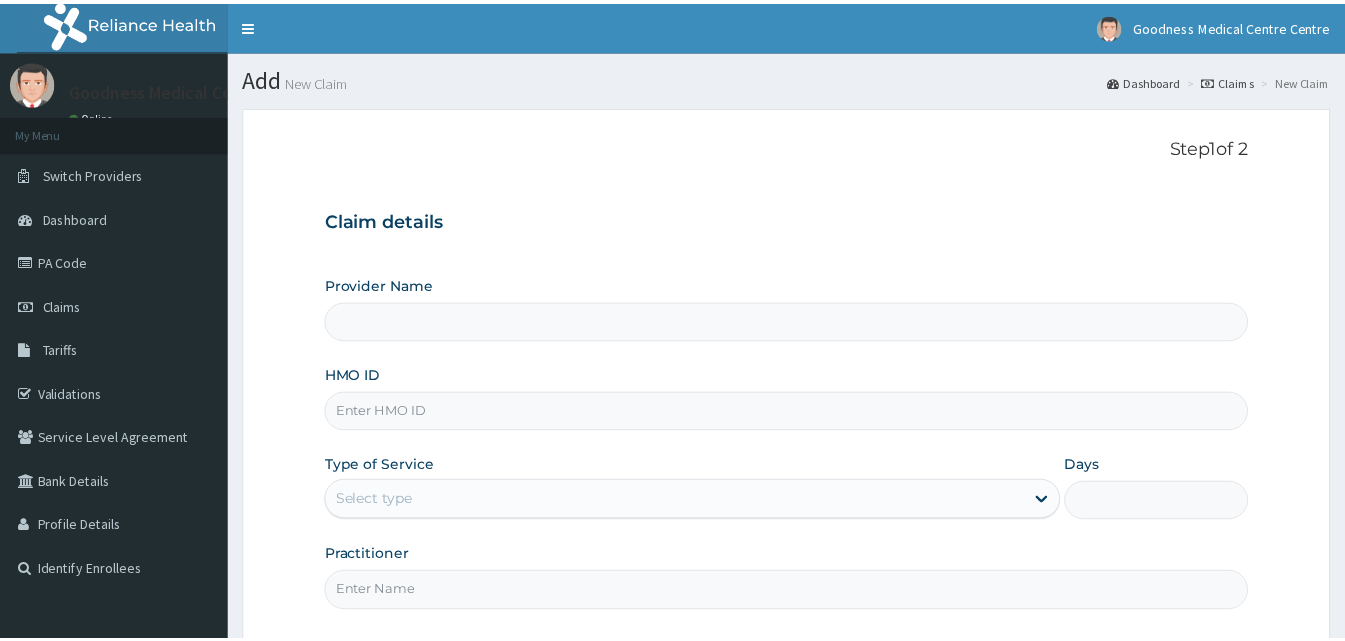 scroll, scrollTop: 0, scrollLeft: 0, axis: both 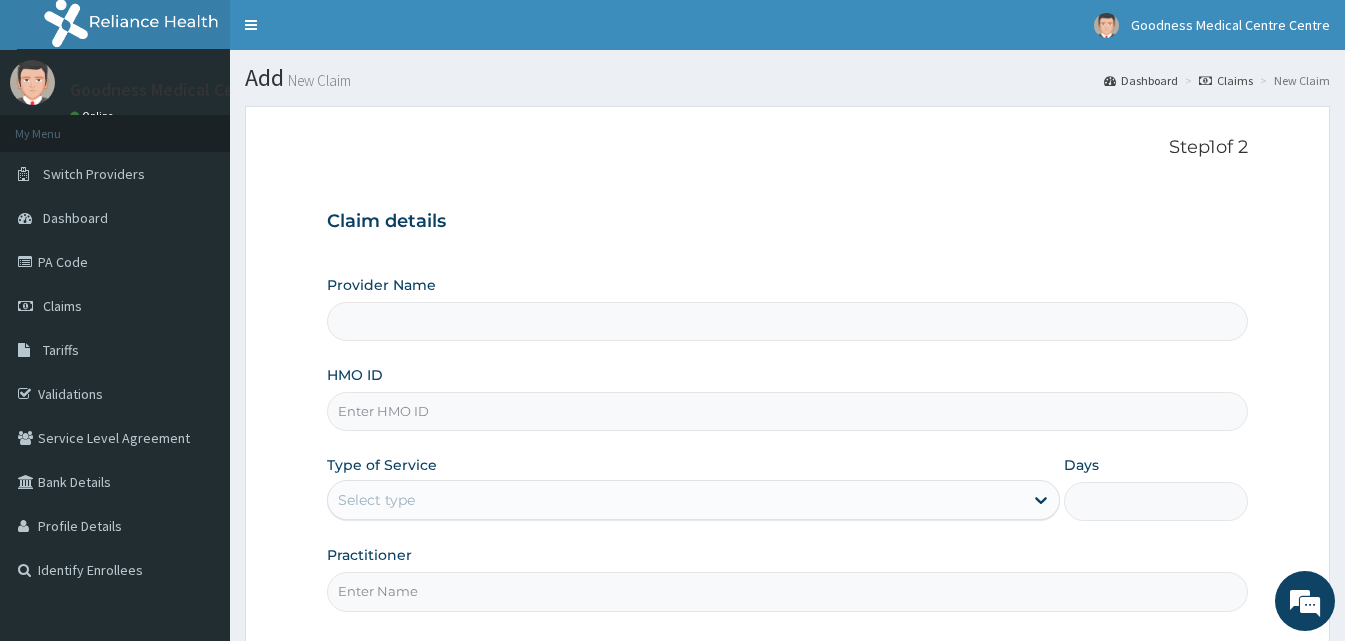 type on "Goodness Medical Centre" 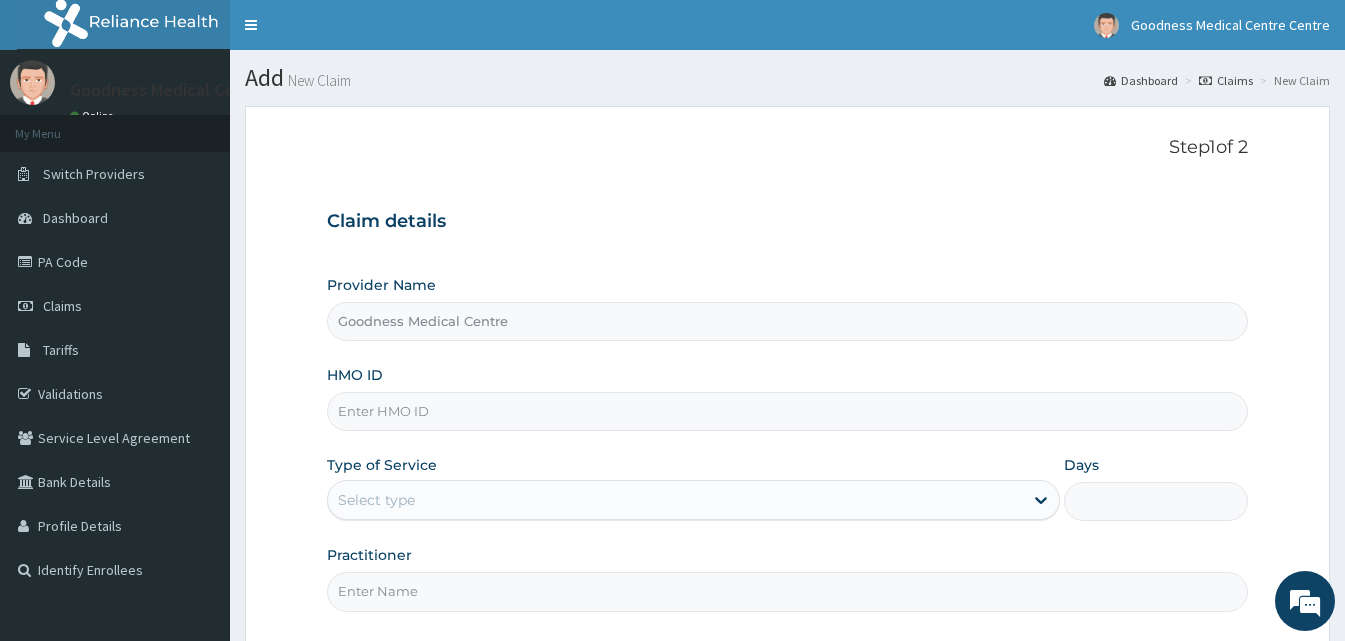 scroll, scrollTop: 0, scrollLeft: 0, axis: both 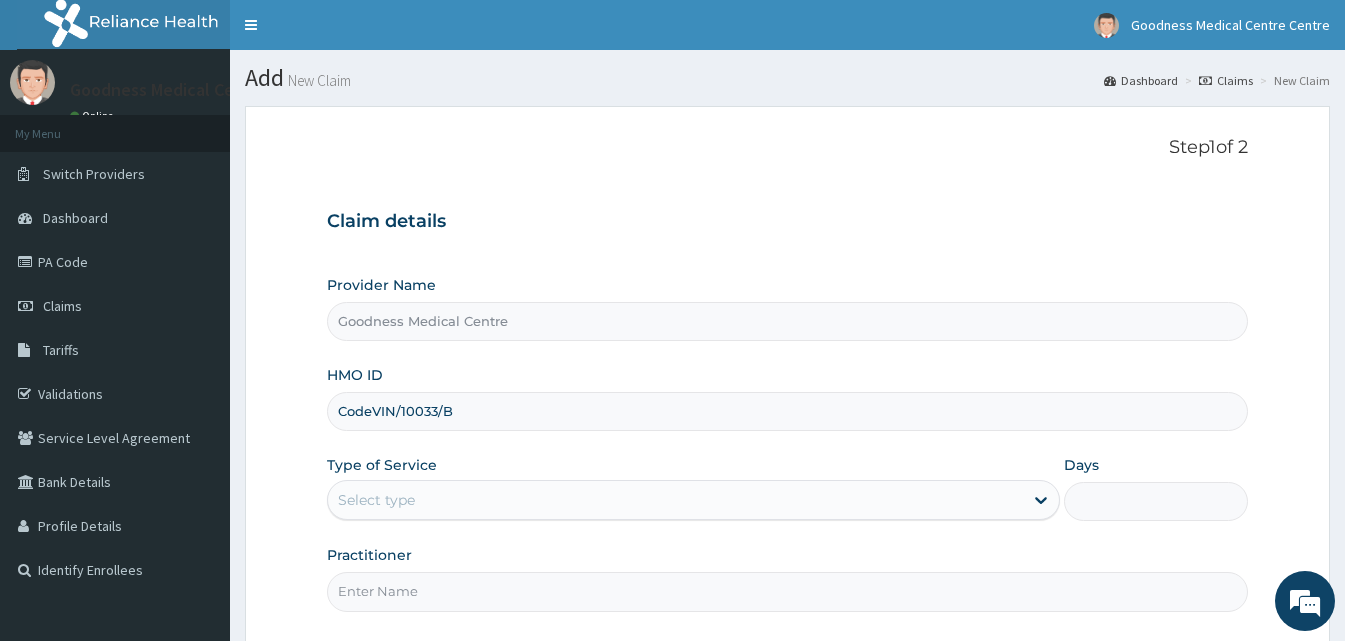 click on "CodeVIN/10033/B" at bounding box center [787, 411] 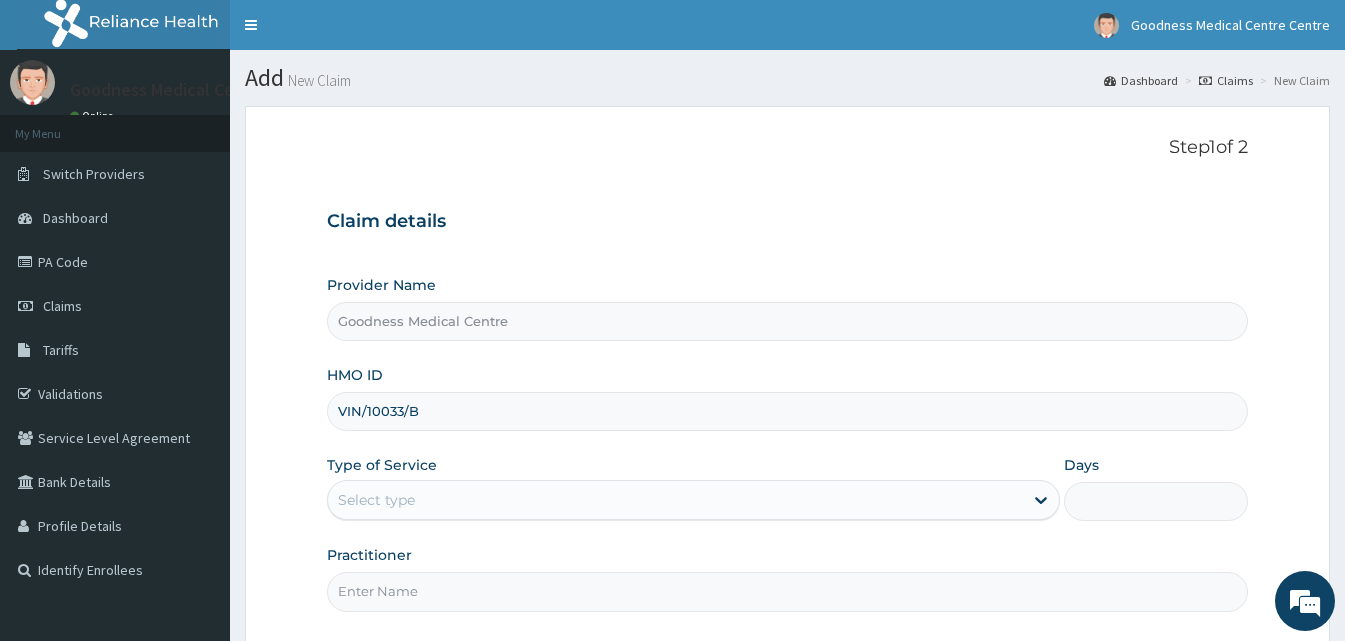 type on "VIN/10033/B" 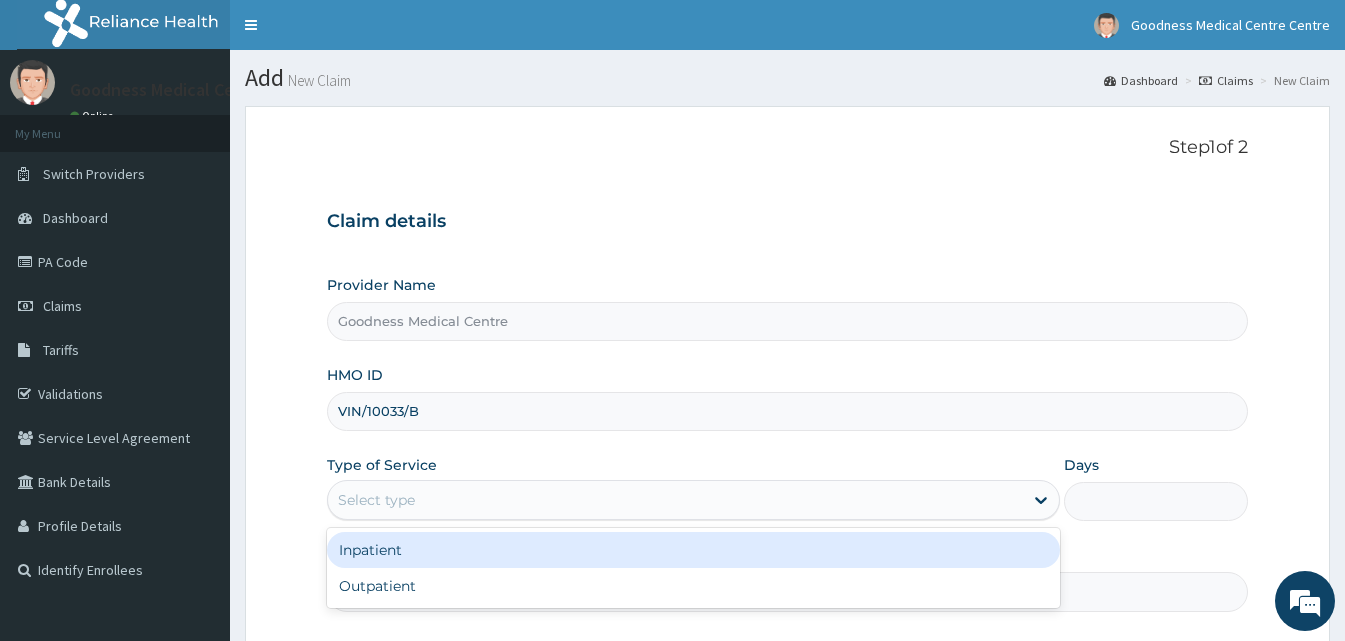 click on "Select type" at bounding box center [693, 500] 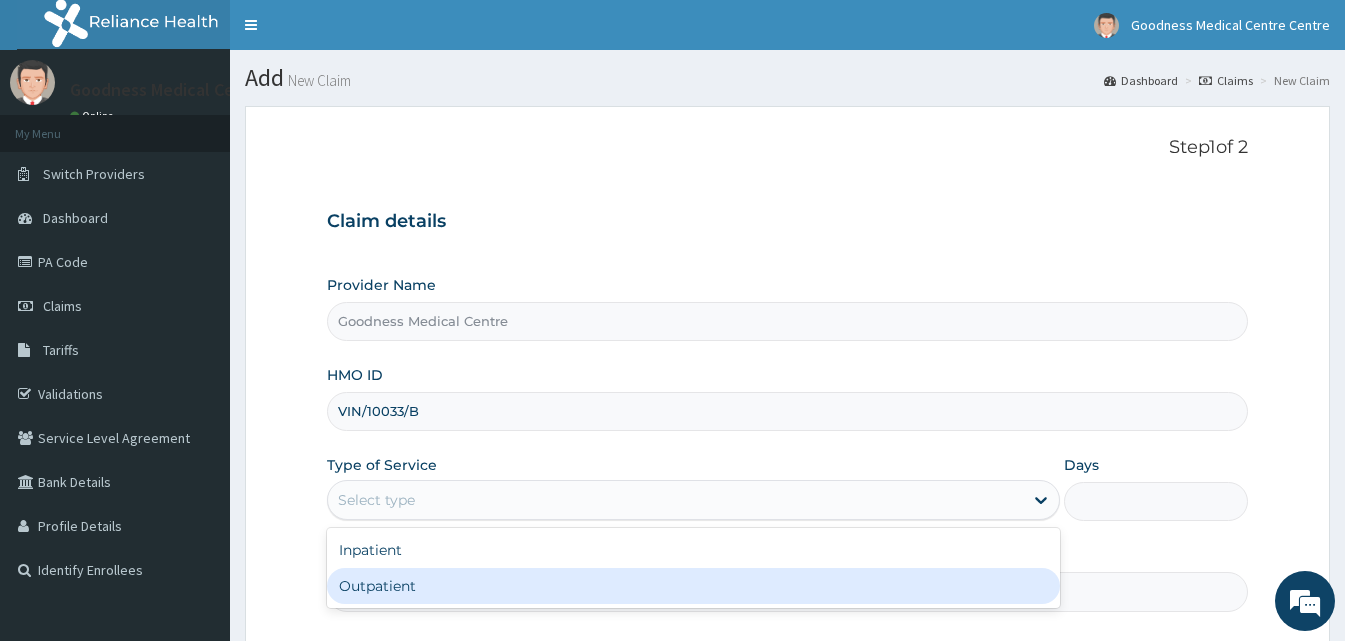 click on "Outpatient" at bounding box center (693, 586) 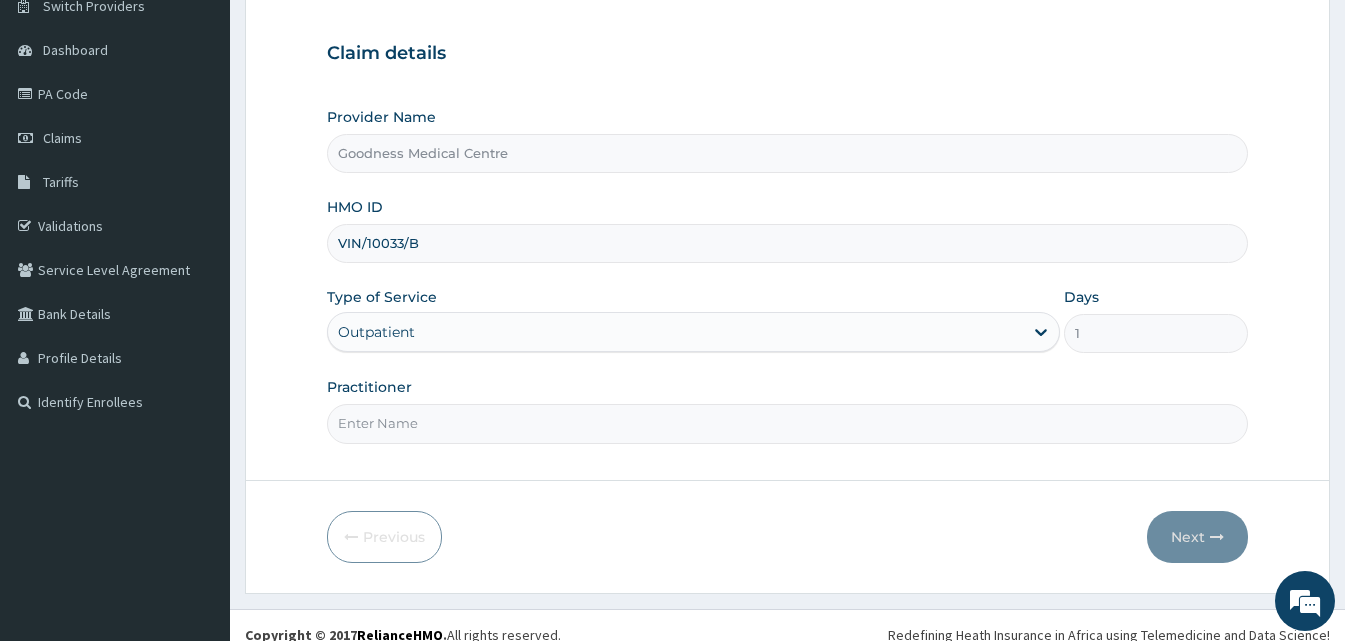 scroll, scrollTop: 187, scrollLeft: 0, axis: vertical 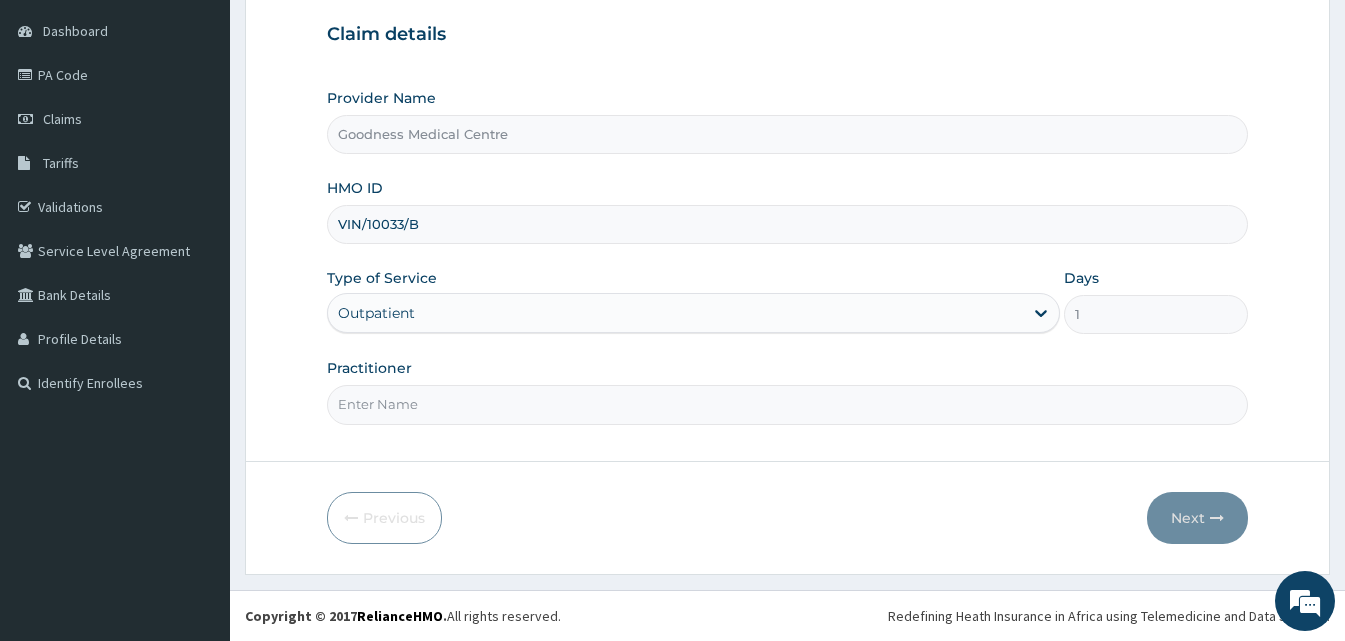 click on "Practitioner" at bounding box center (787, 404) 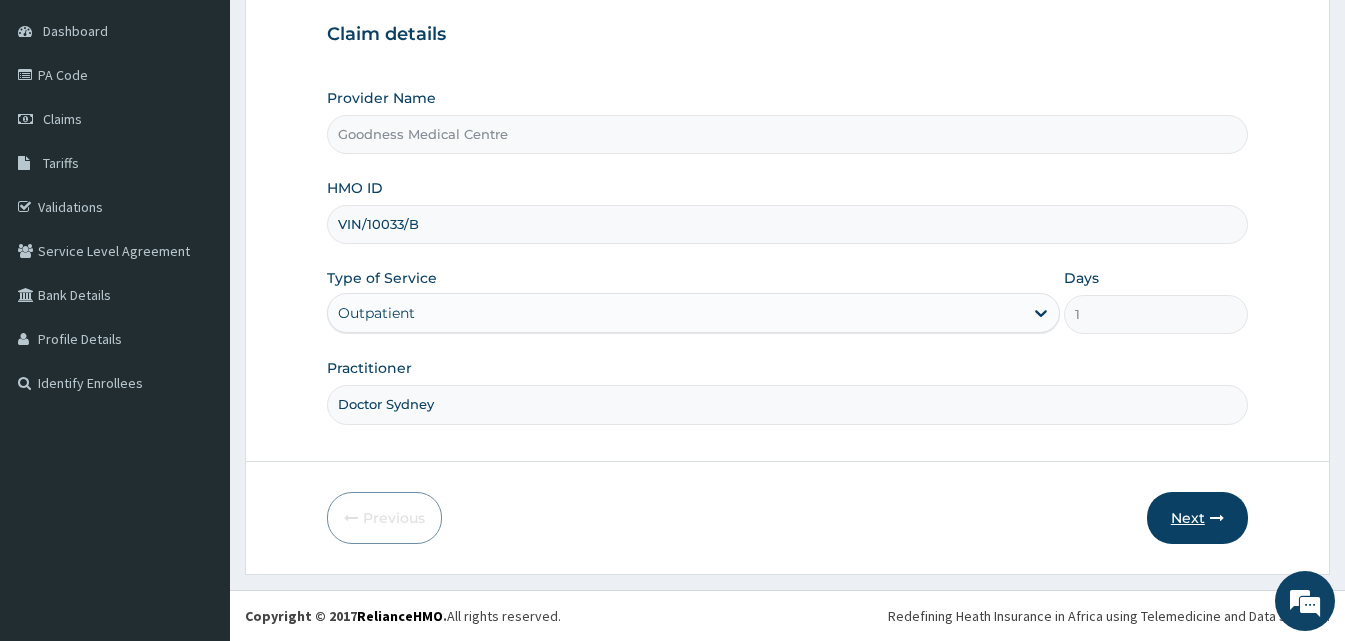 click on "Next" at bounding box center (1197, 518) 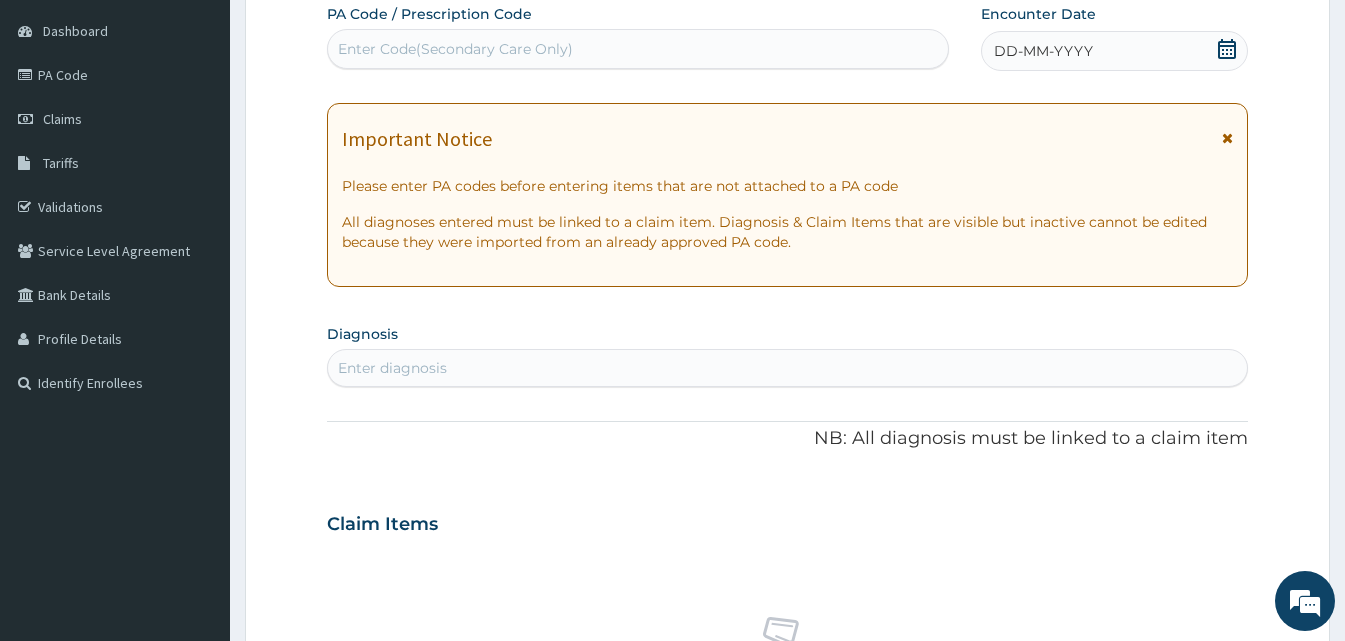 click on "Enter Code(Secondary Care Only)" at bounding box center (638, 49) 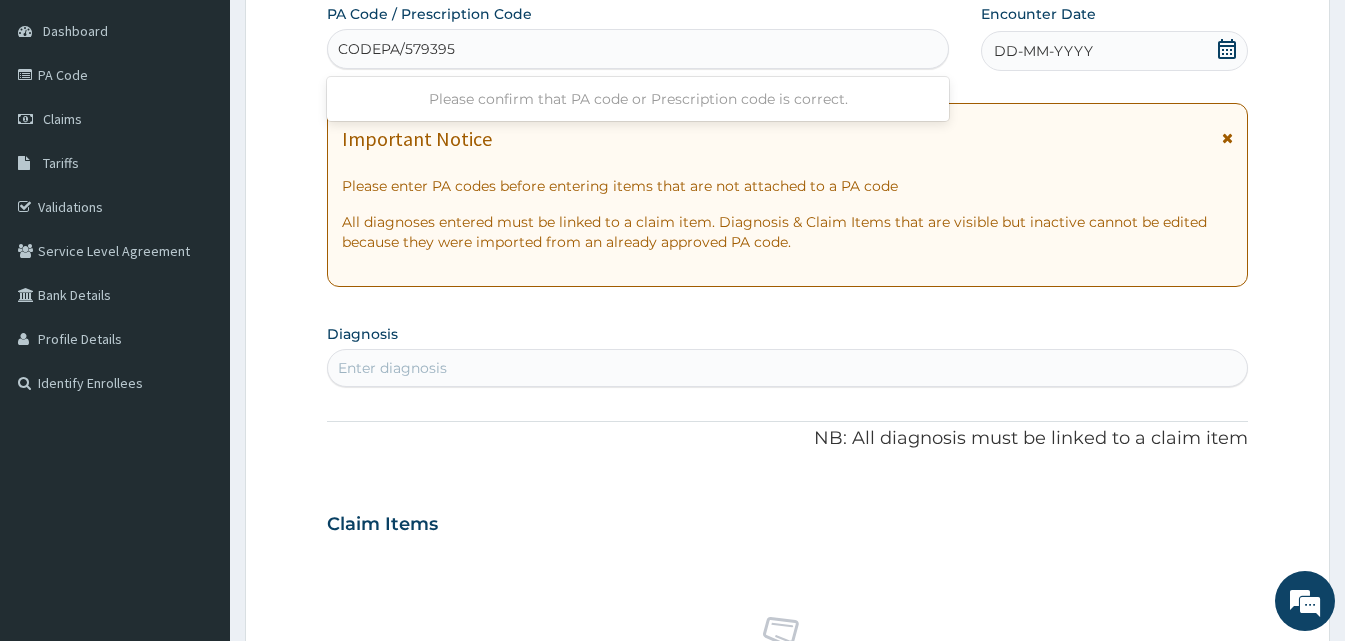 click on "CODEPA/579395" at bounding box center (396, 49) 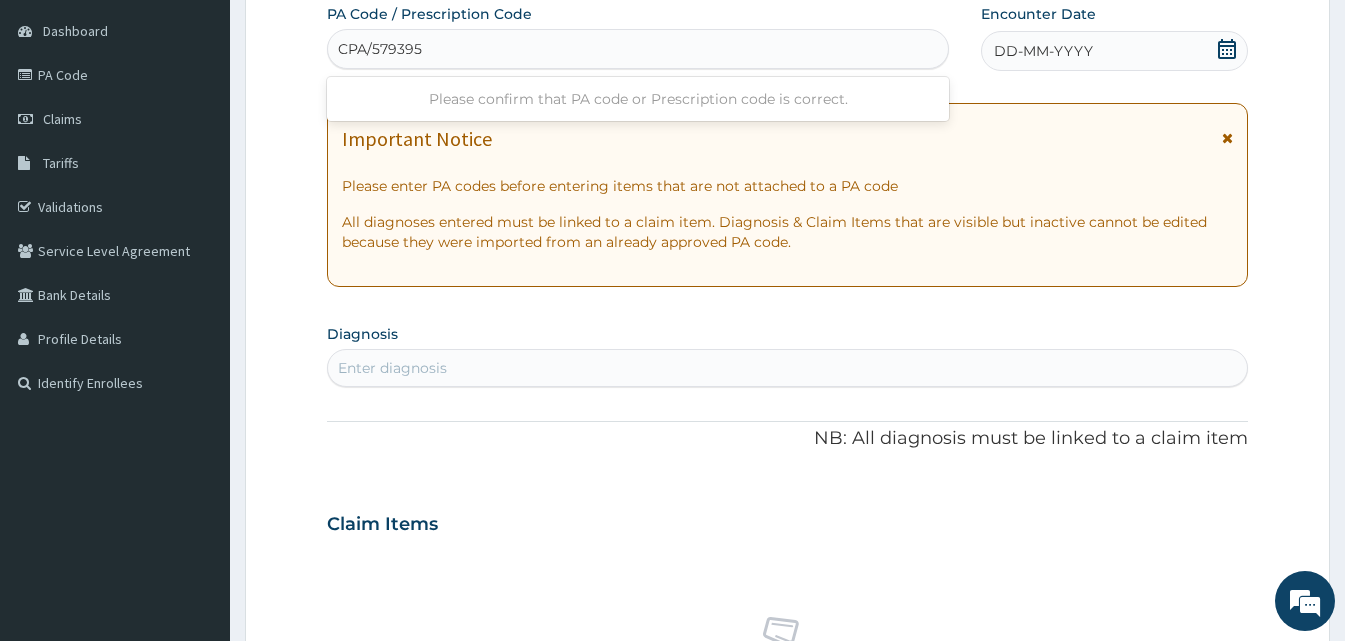 type on "PA/579395" 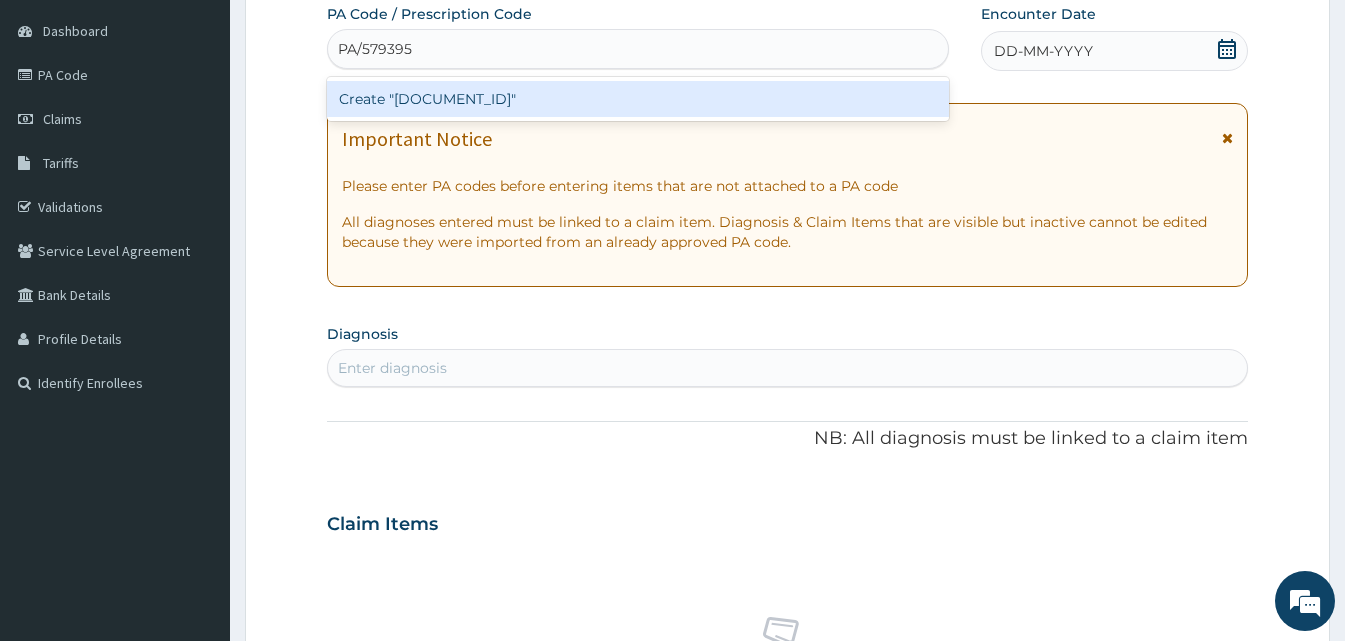 click on "Create "PA/579395"" at bounding box center [638, 99] 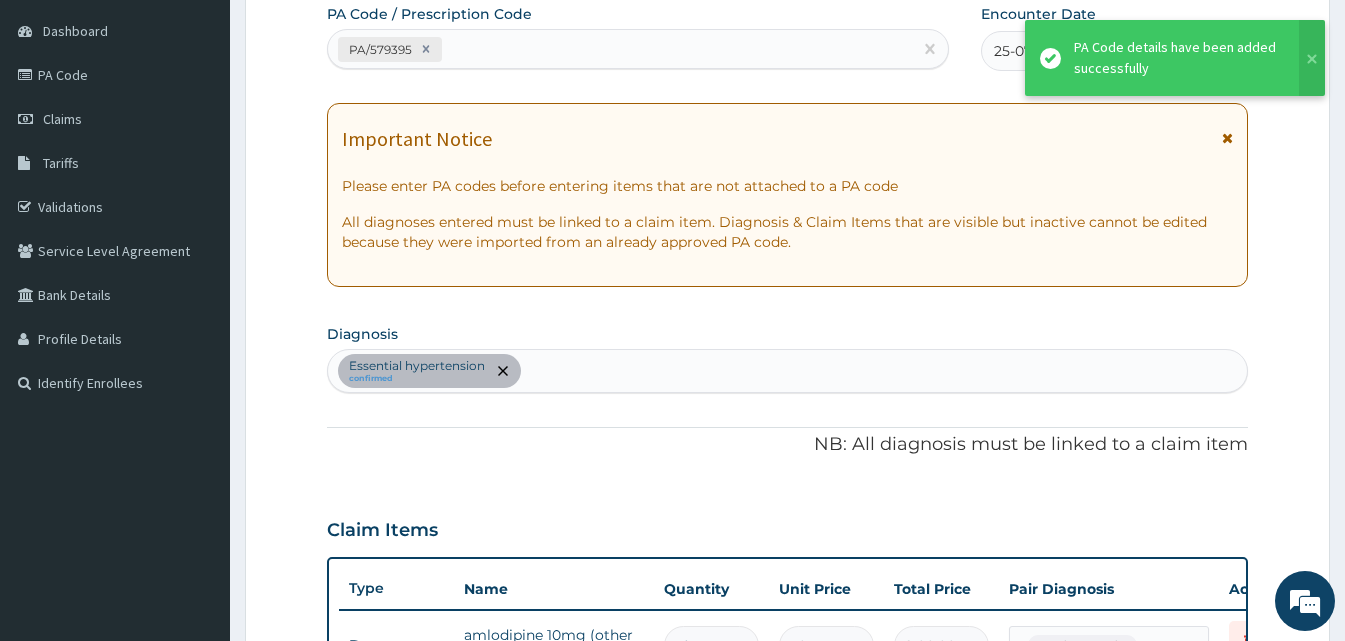 scroll, scrollTop: 581, scrollLeft: 0, axis: vertical 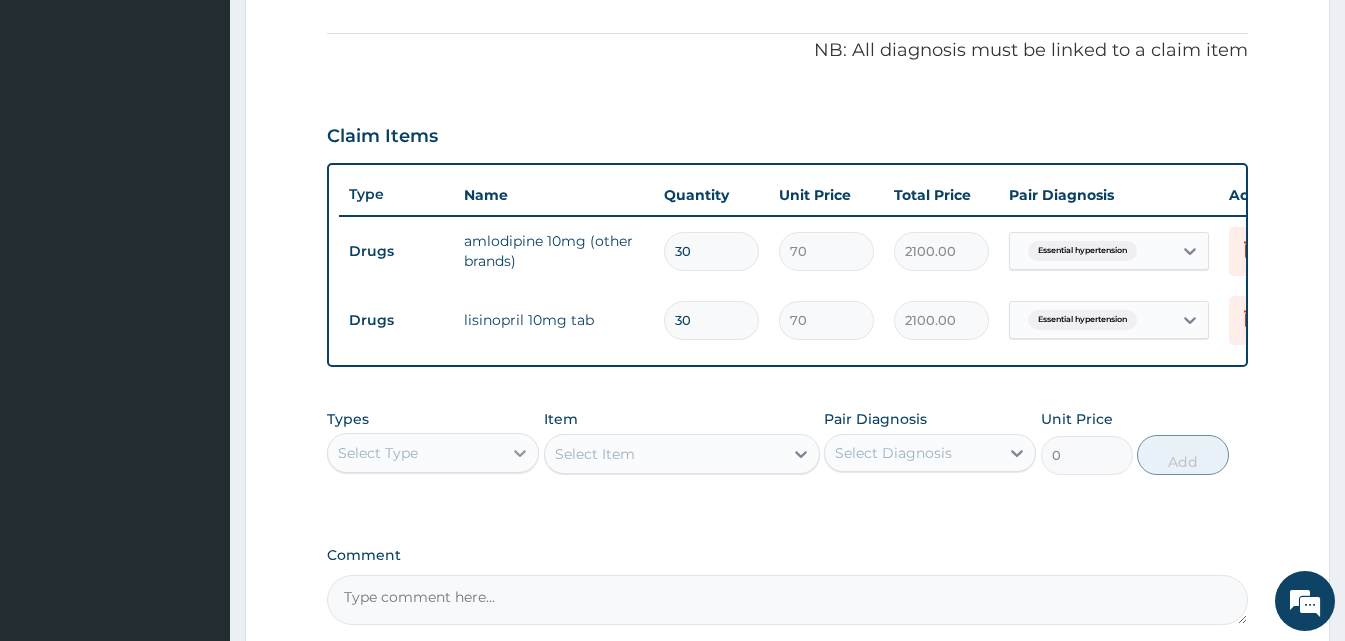 click at bounding box center [520, 453] 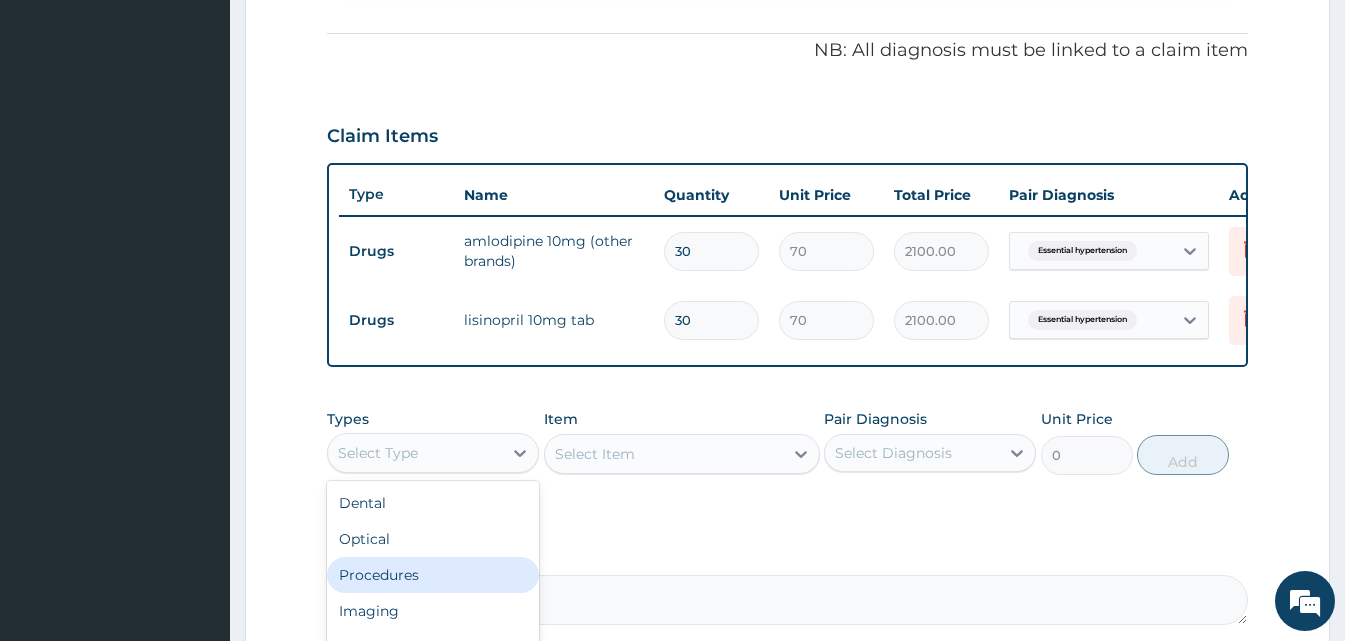 click on "Procedures" at bounding box center [433, 575] 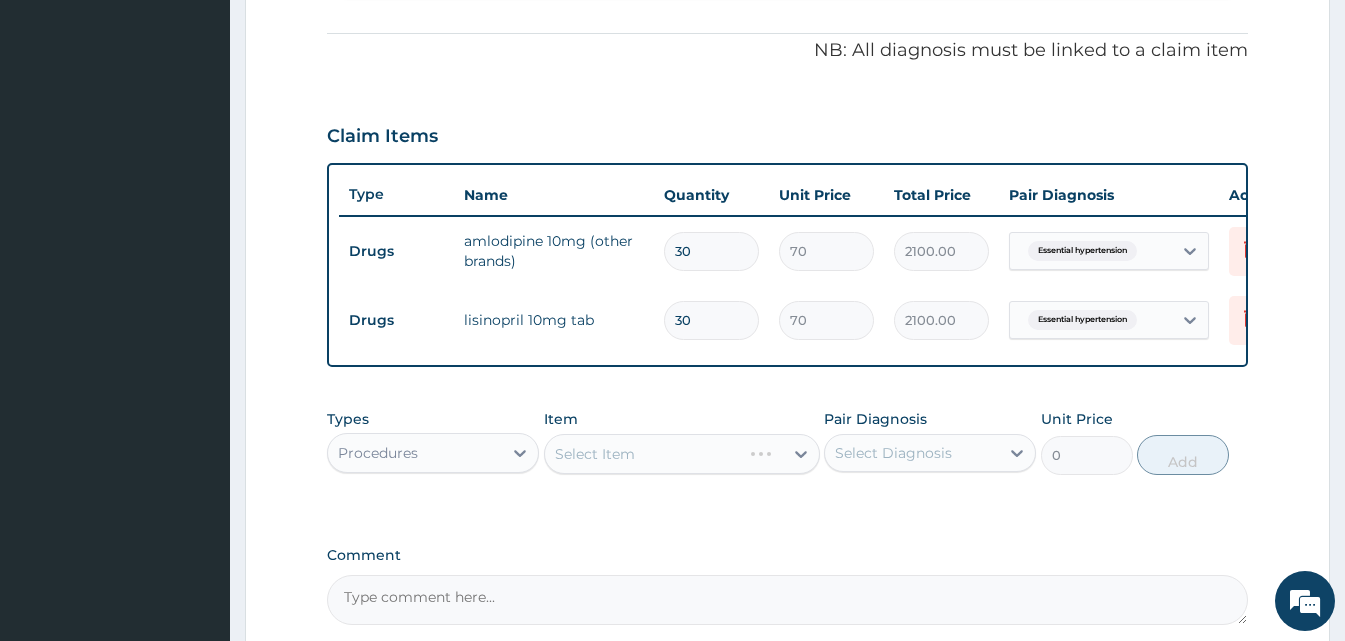 click on "Select Item" at bounding box center [682, 454] 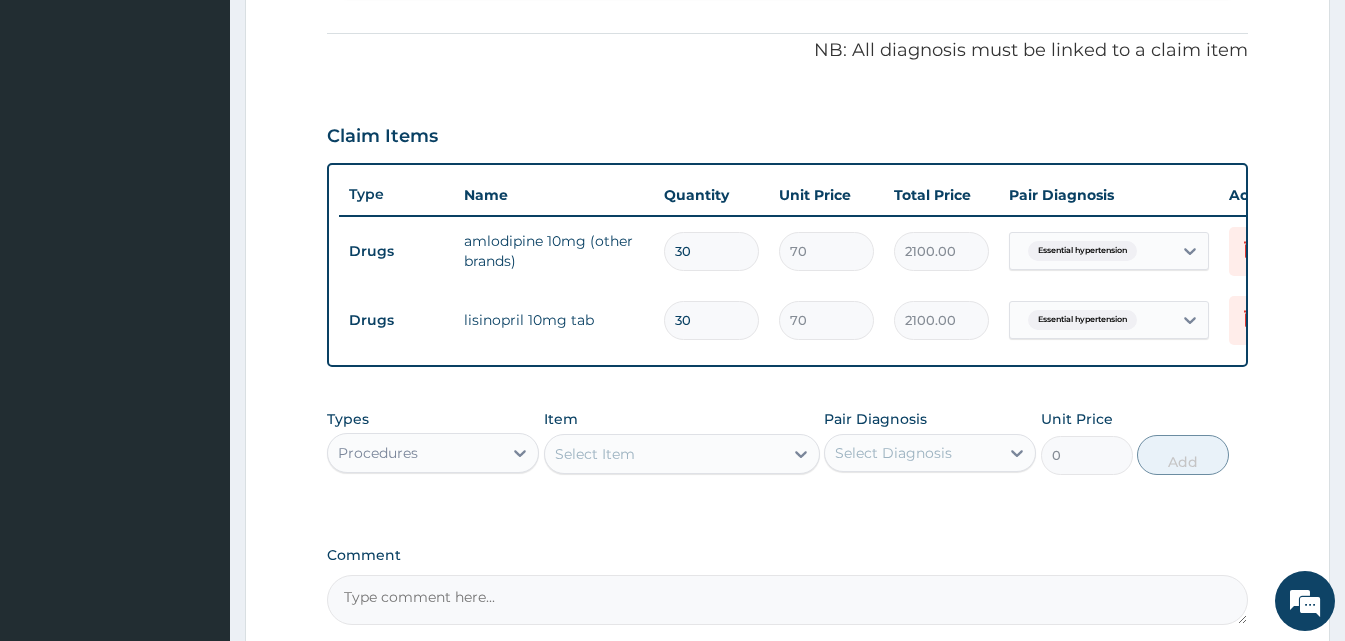 click on "Select Item" at bounding box center [682, 454] 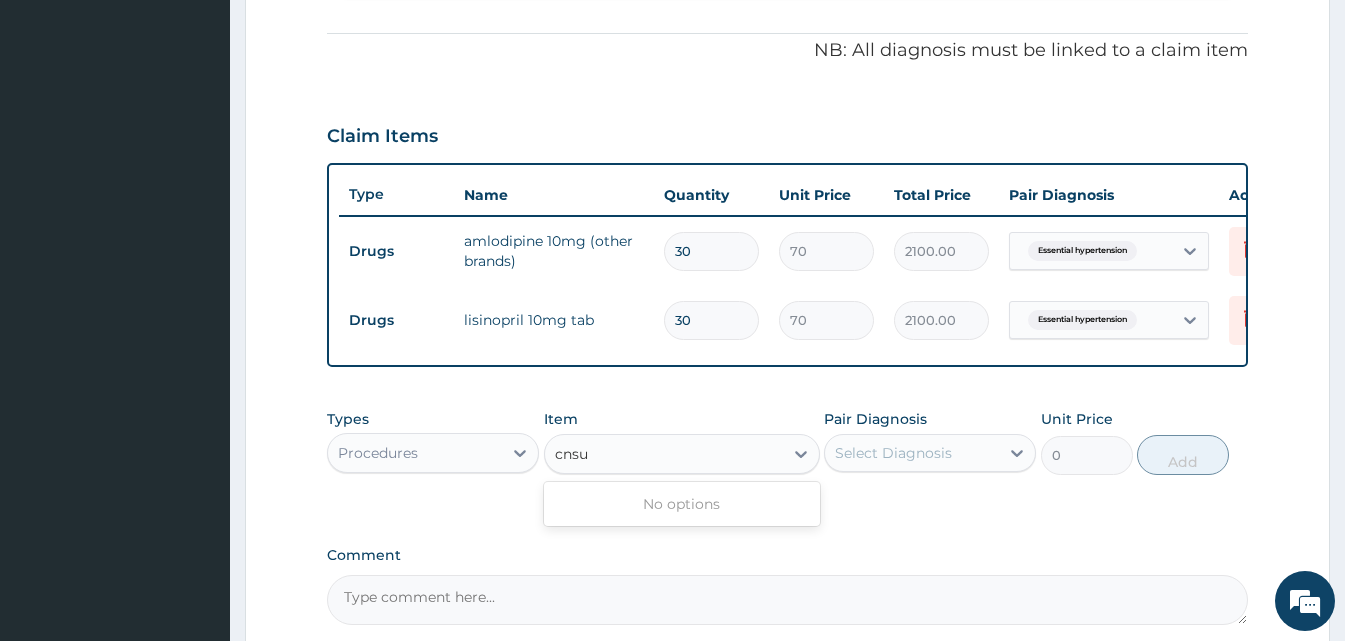 click on "cnsu" at bounding box center [573, 454] 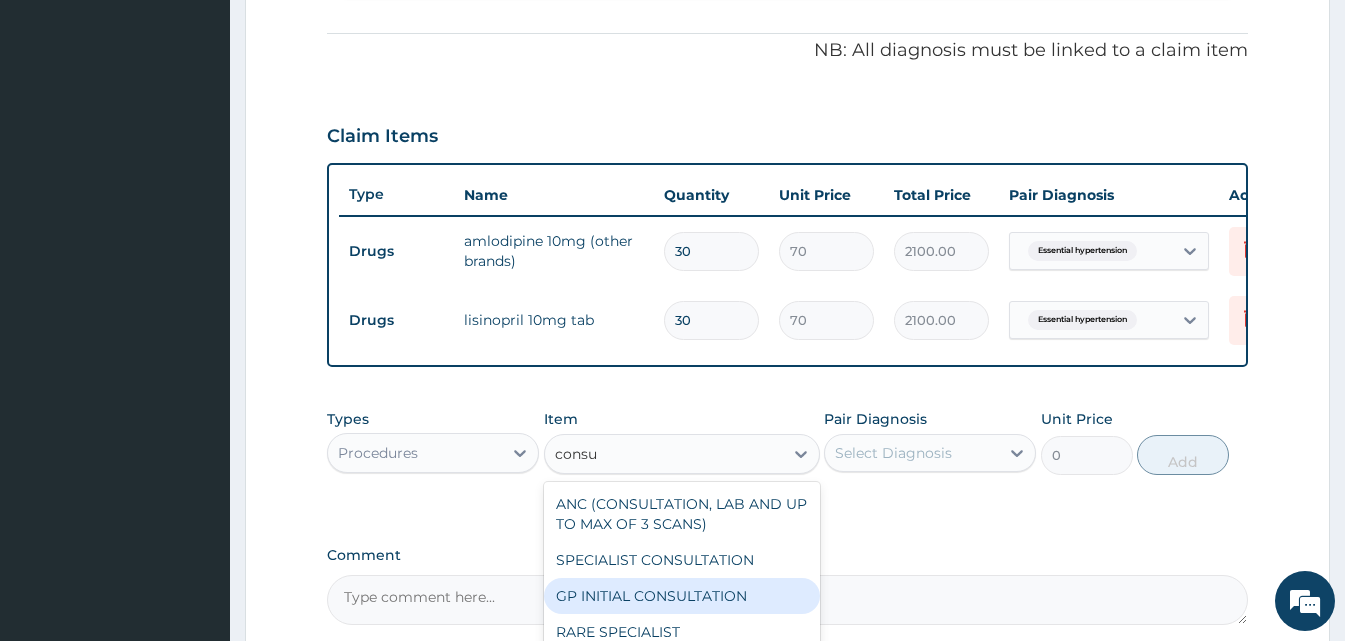 click on "GP INITIAL CONSULTATION" at bounding box center [682, 596] 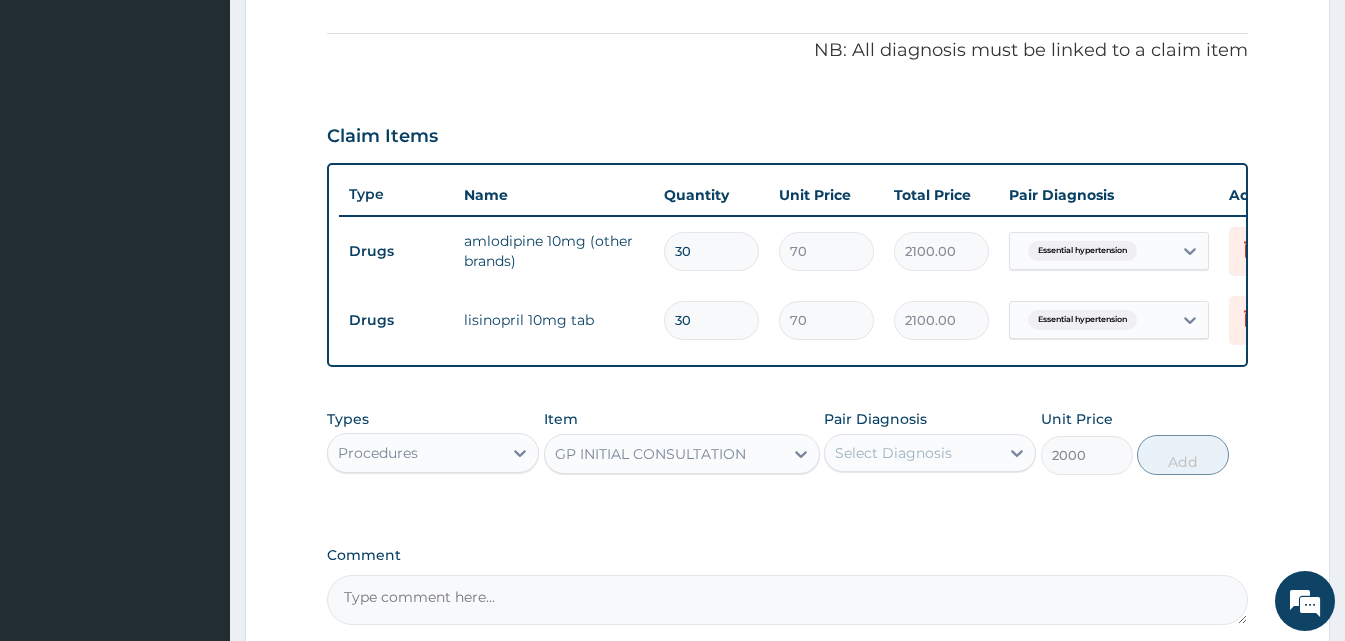 click on "Select Diagnosis" at bounding box center (912, 453) 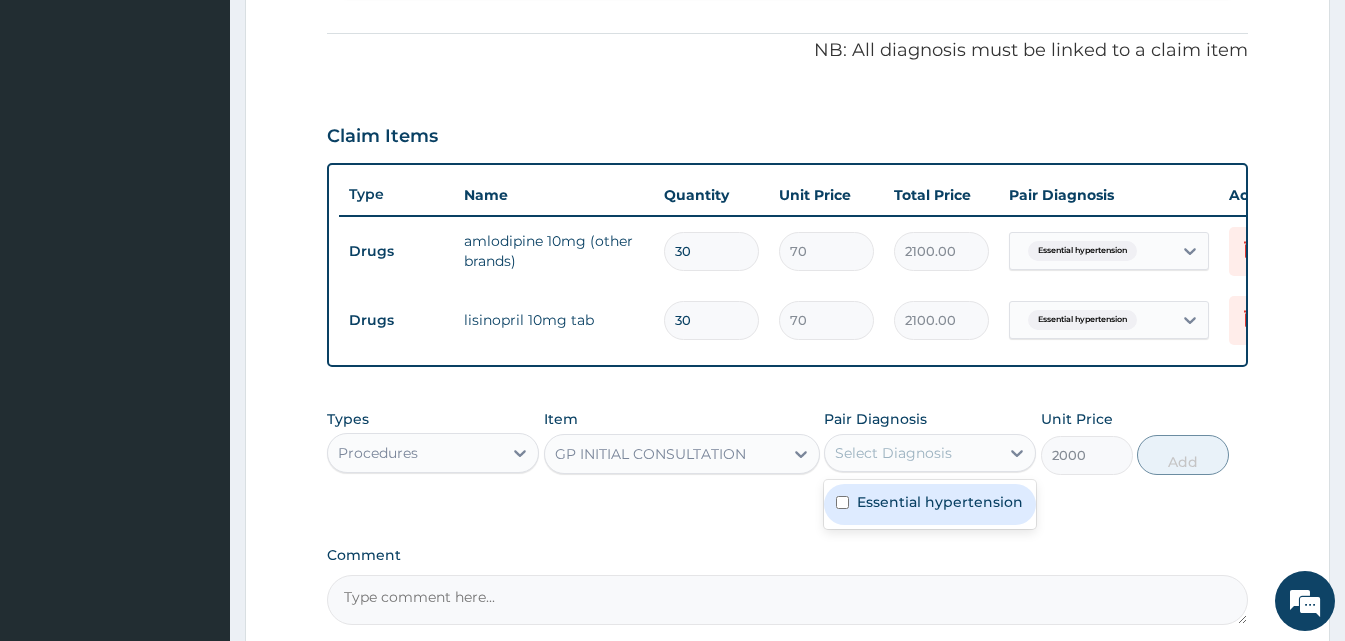 click on "Essential hypertension" at bounding box center [930, 504] 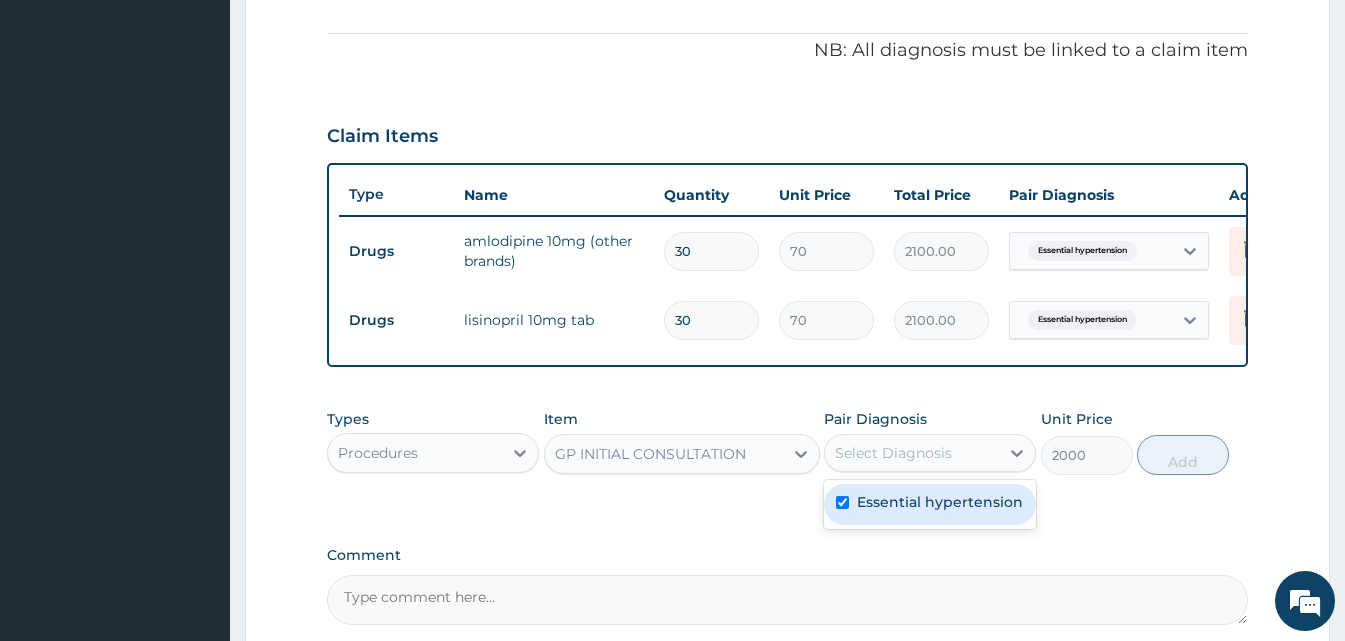 checkbox on "true" 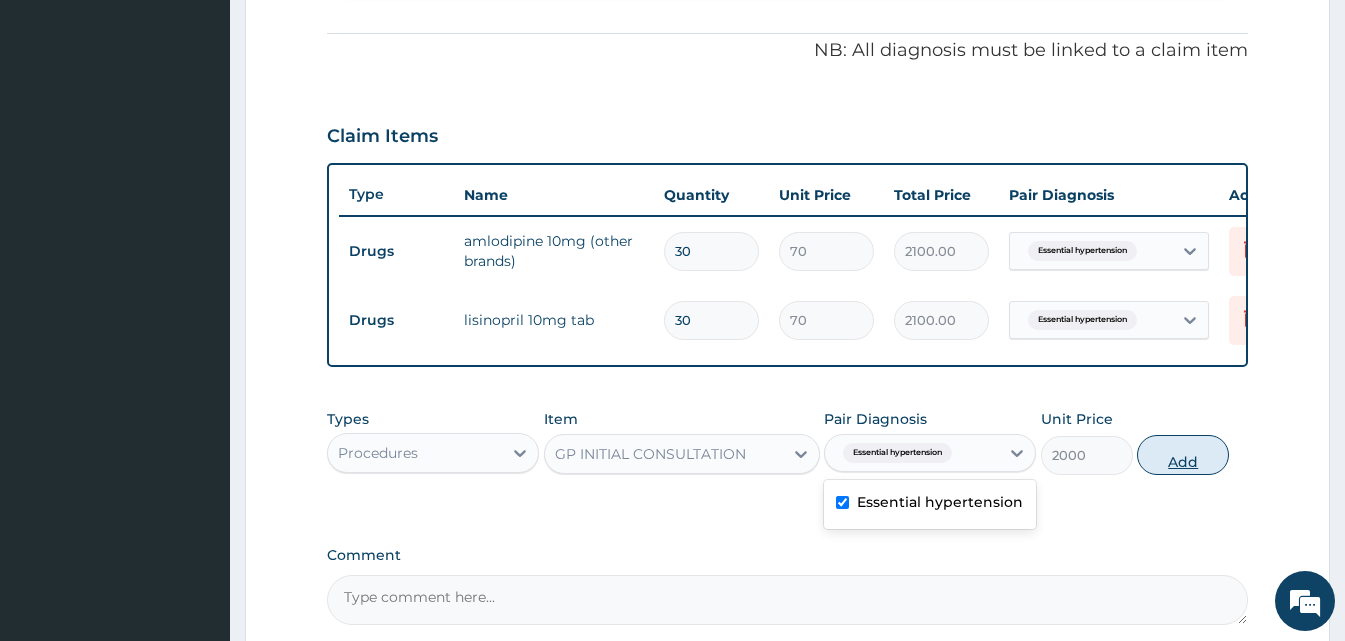 click on "Add" at bounding box center [1183, 455] 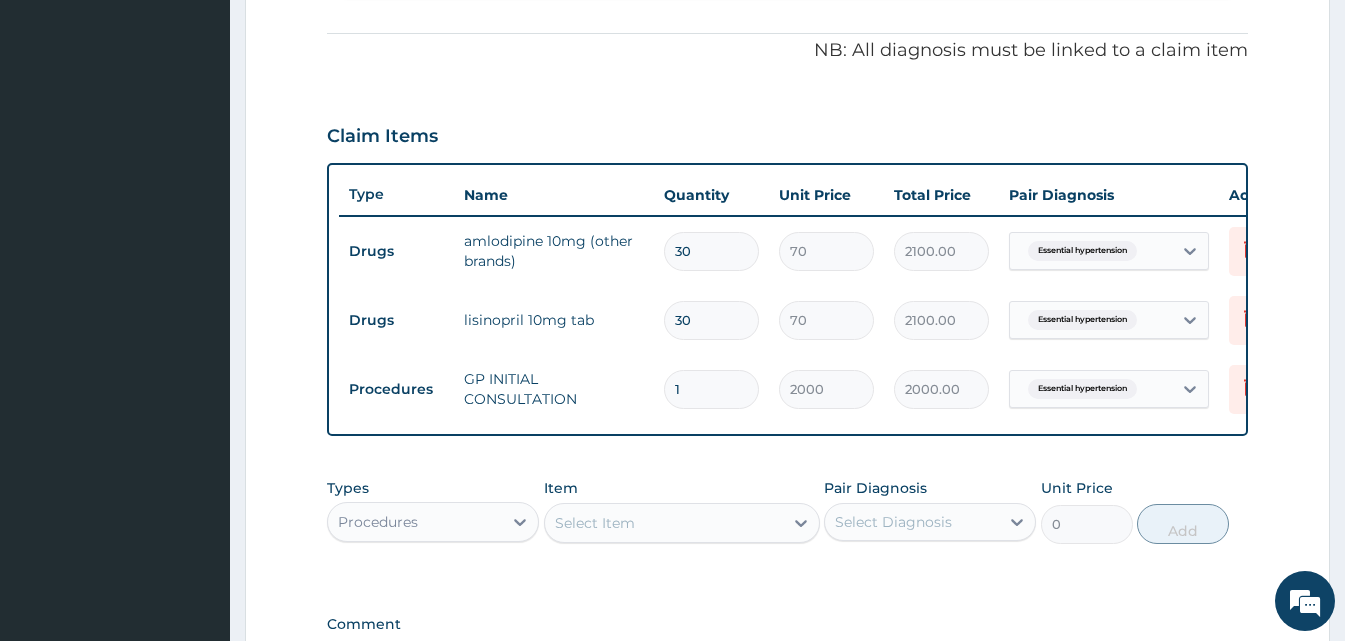 scroll, scrollTop: 21, scrollLeft: 0, axis: vertical 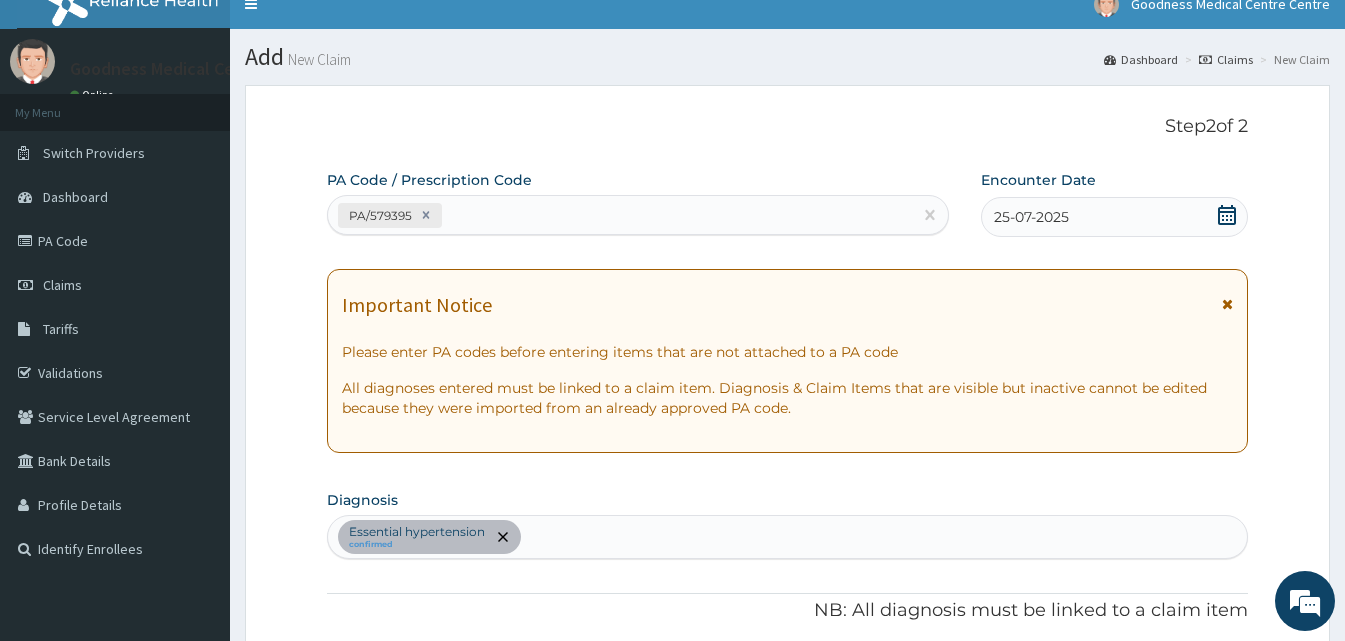 click on "Essential hypertension confirmed" at bounding box center [787, 537] 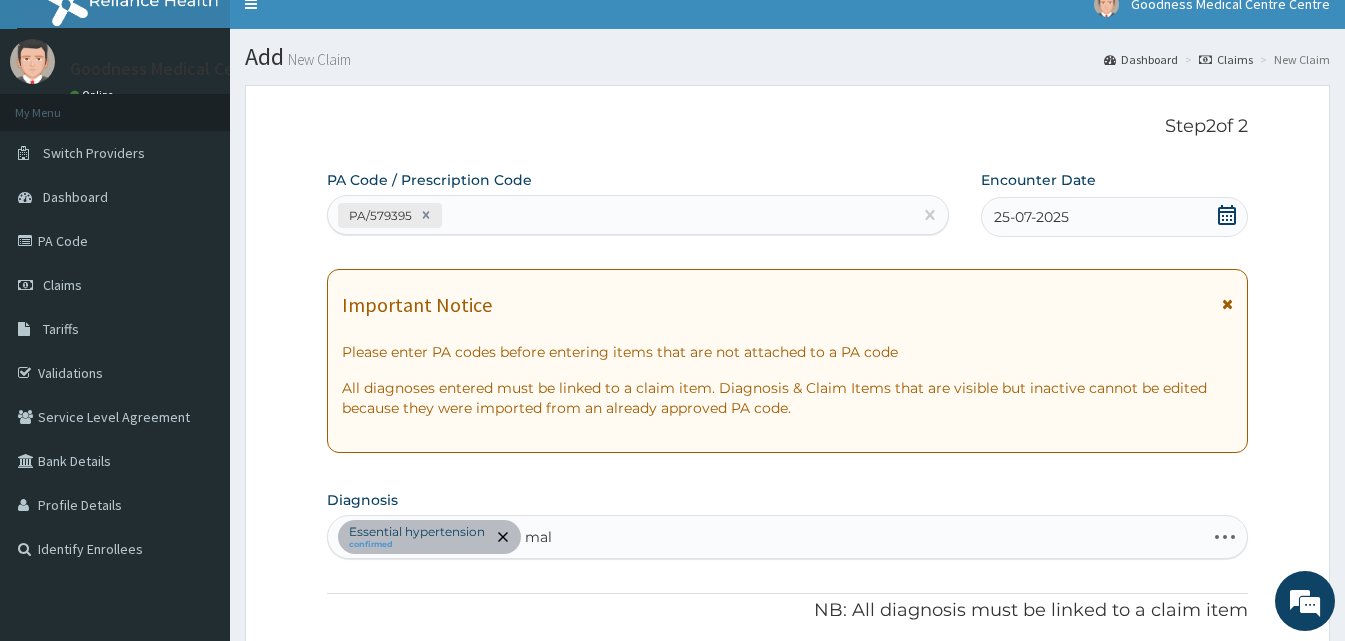 type on "mala" 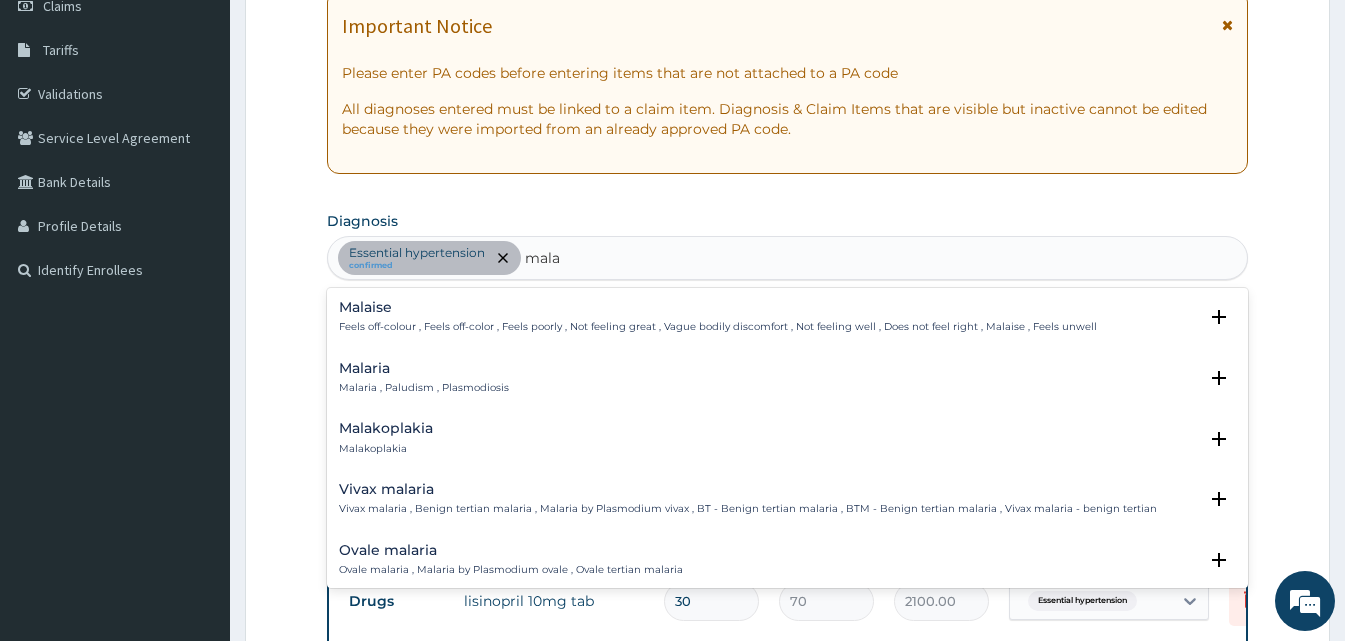 scroll, scrollTop: 301, scrollLeft: 0, axis: vertical 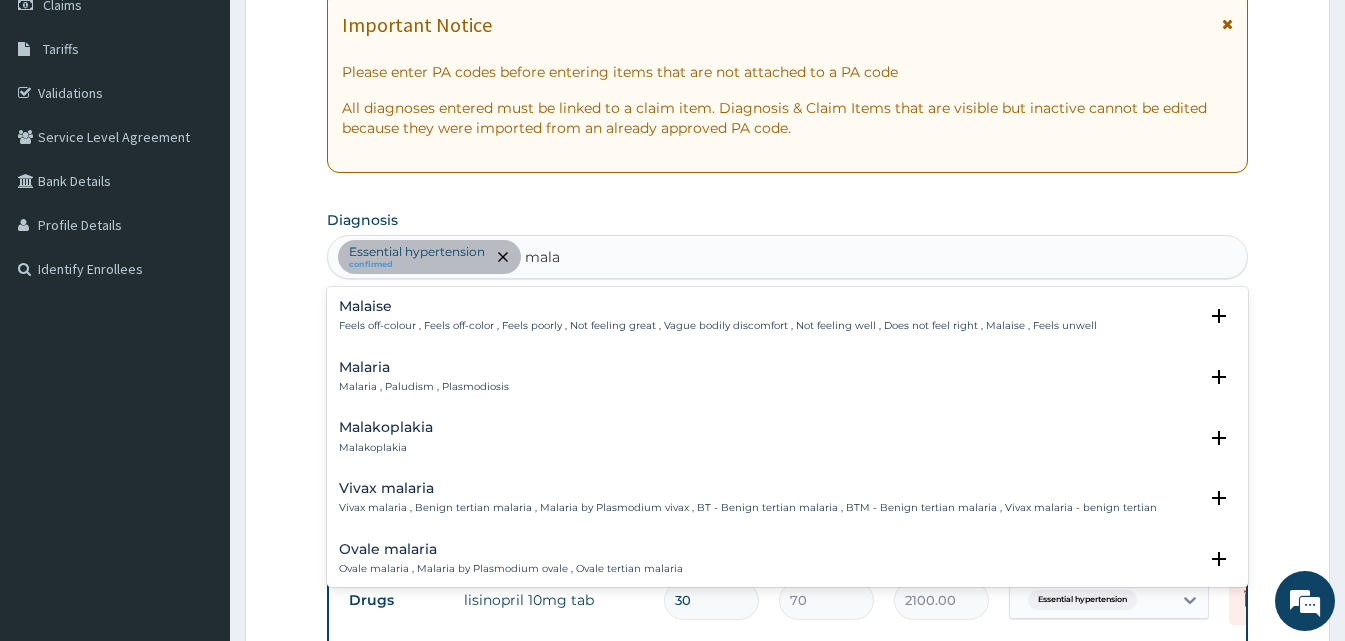 click on "Malaria" at bounding box center (424, 367) 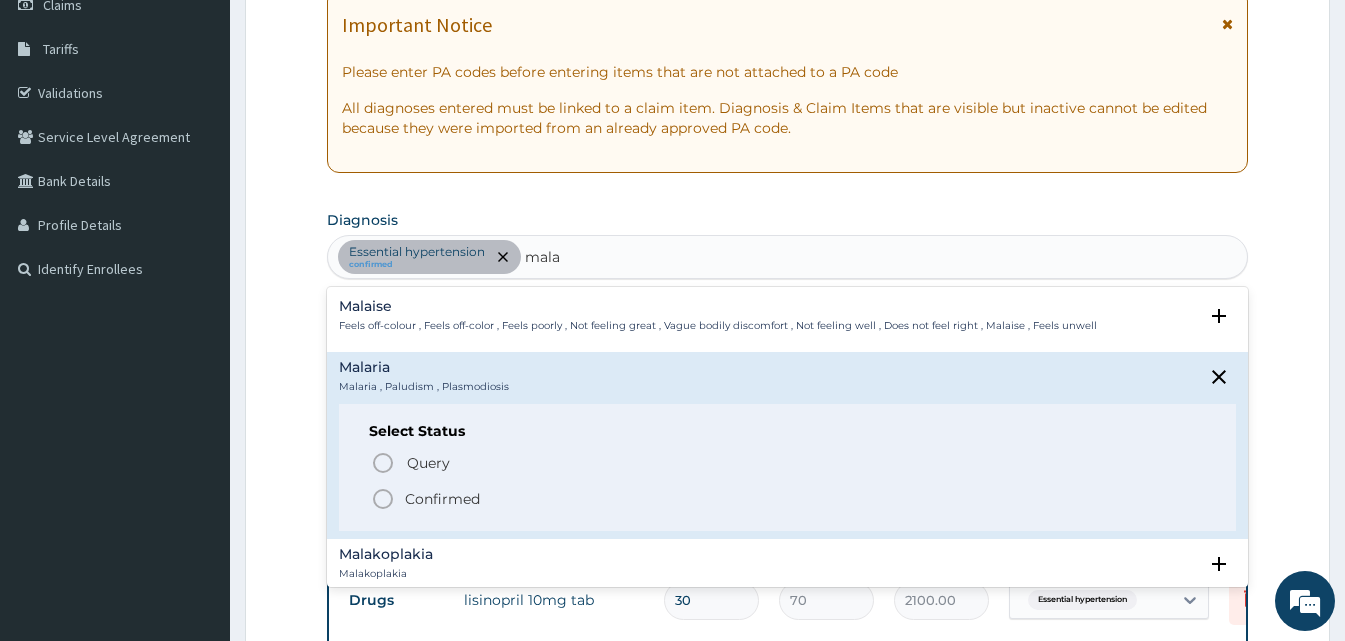 click 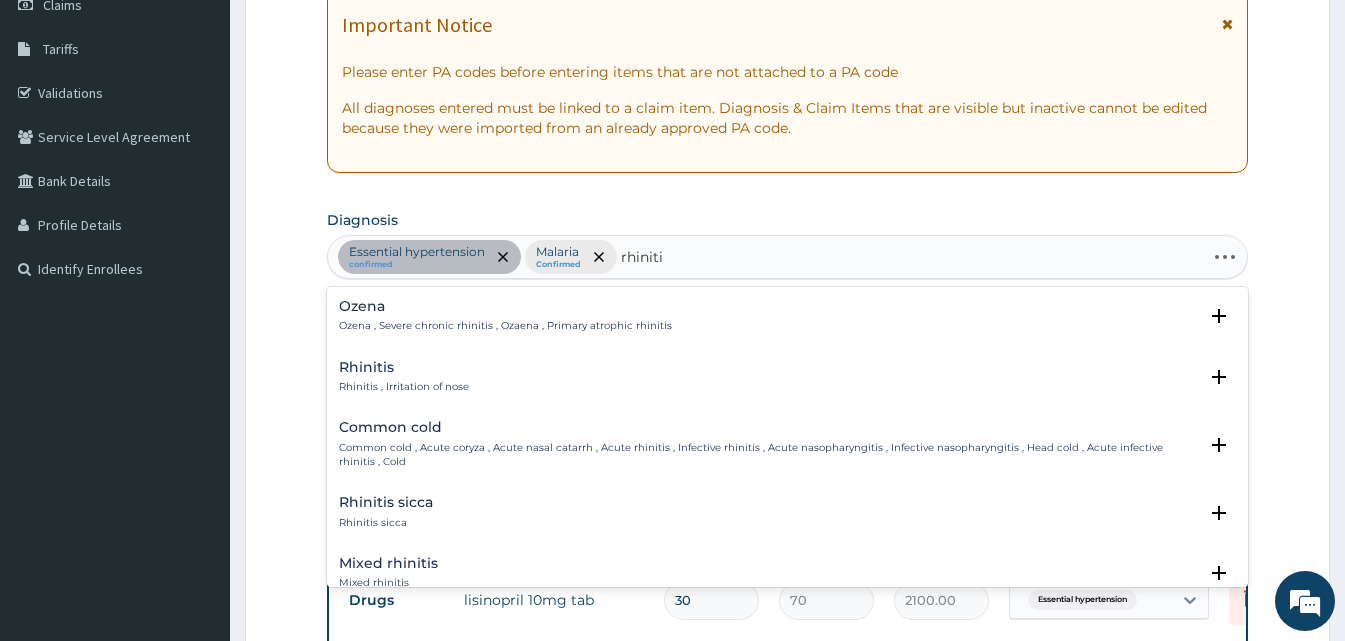 type on "rhinitis" 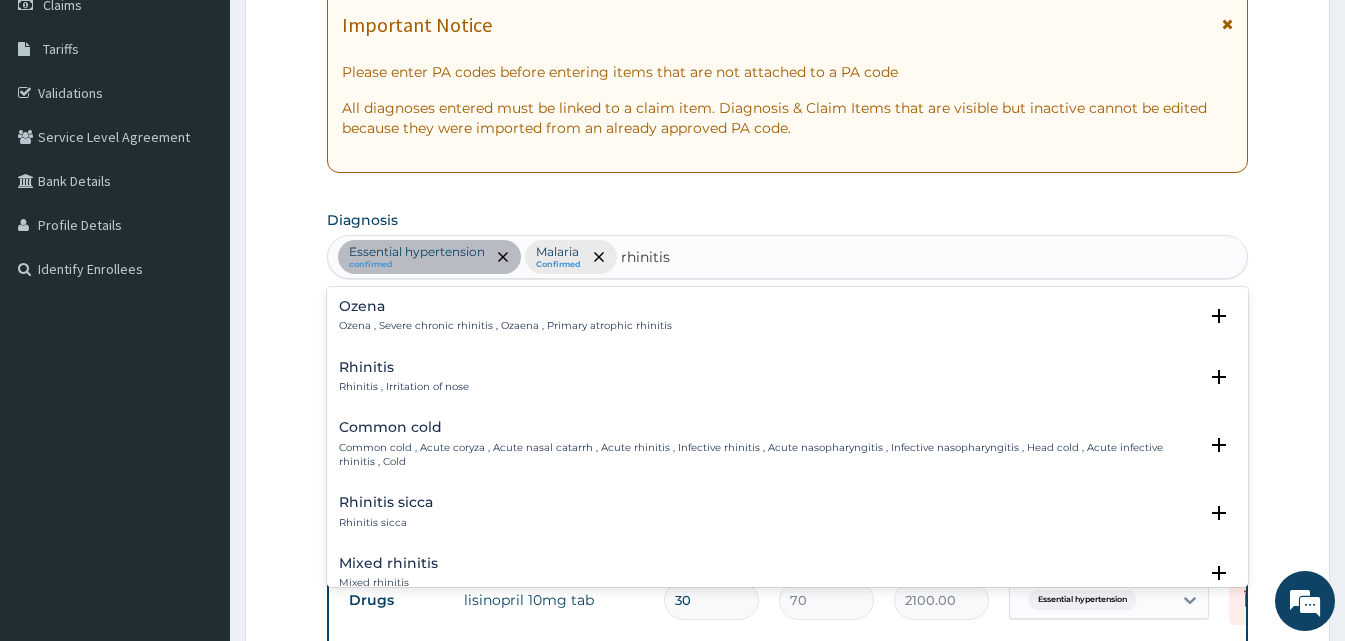click on "Rhinitis , Irritation of nose" at bounding box center (404, 387) 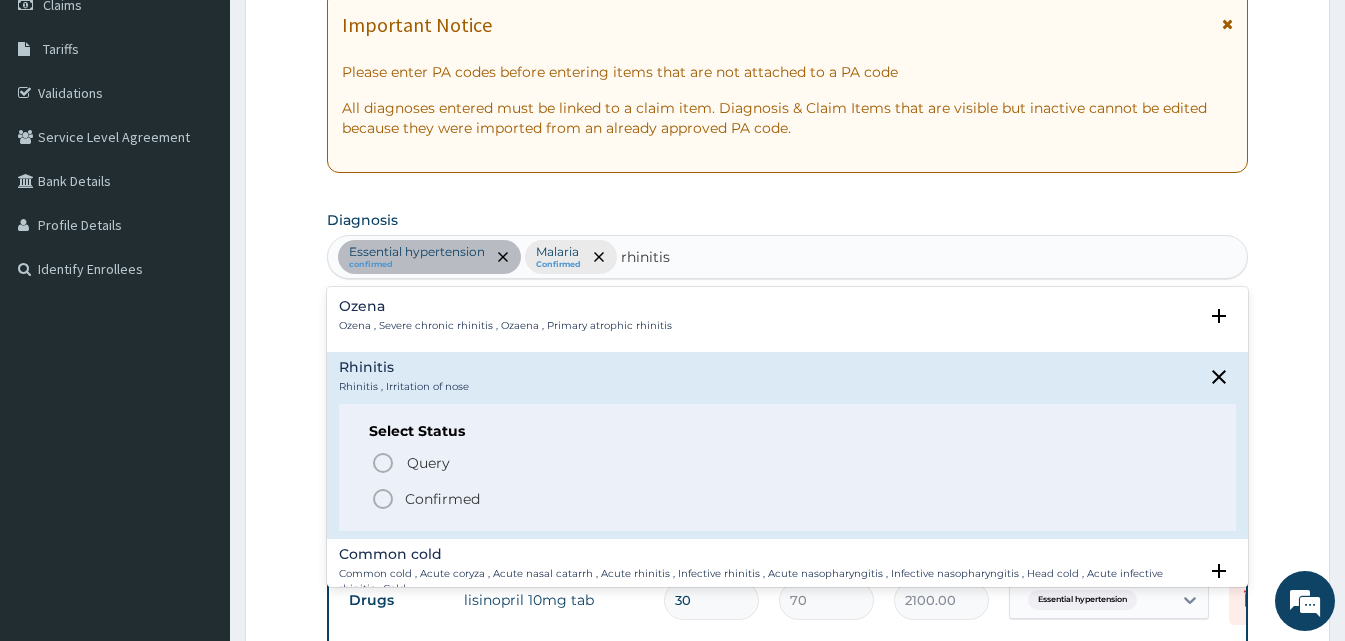 click 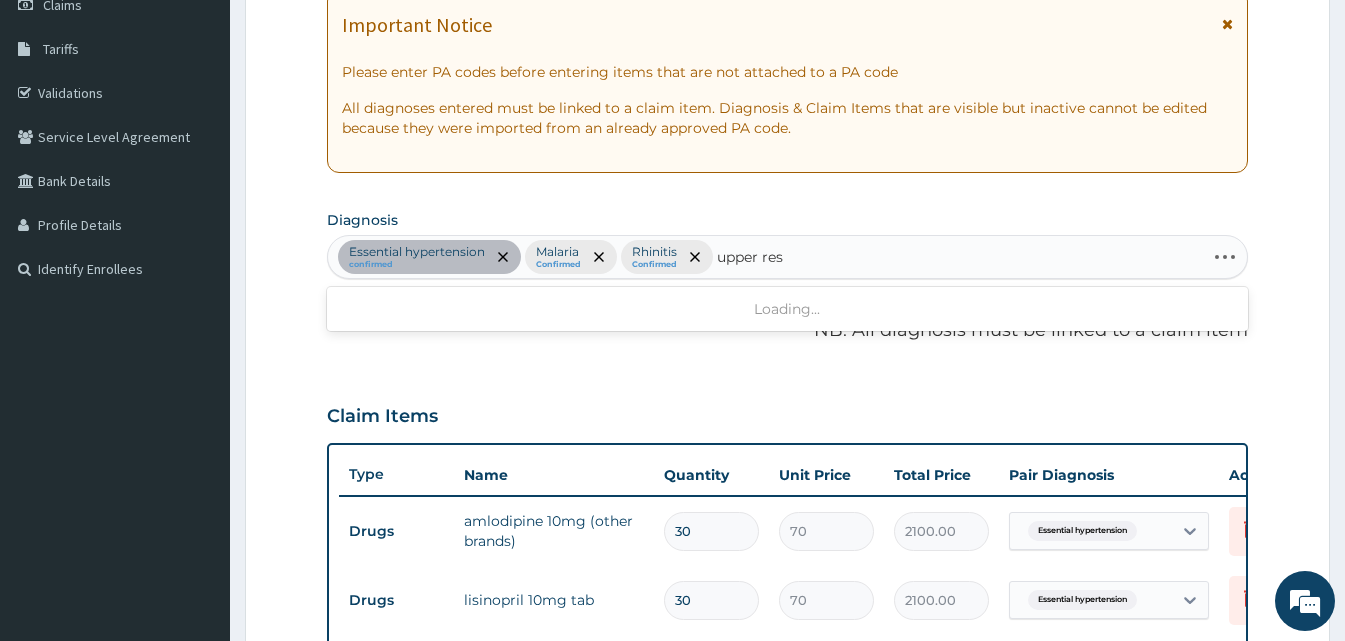 type on "upper resp" 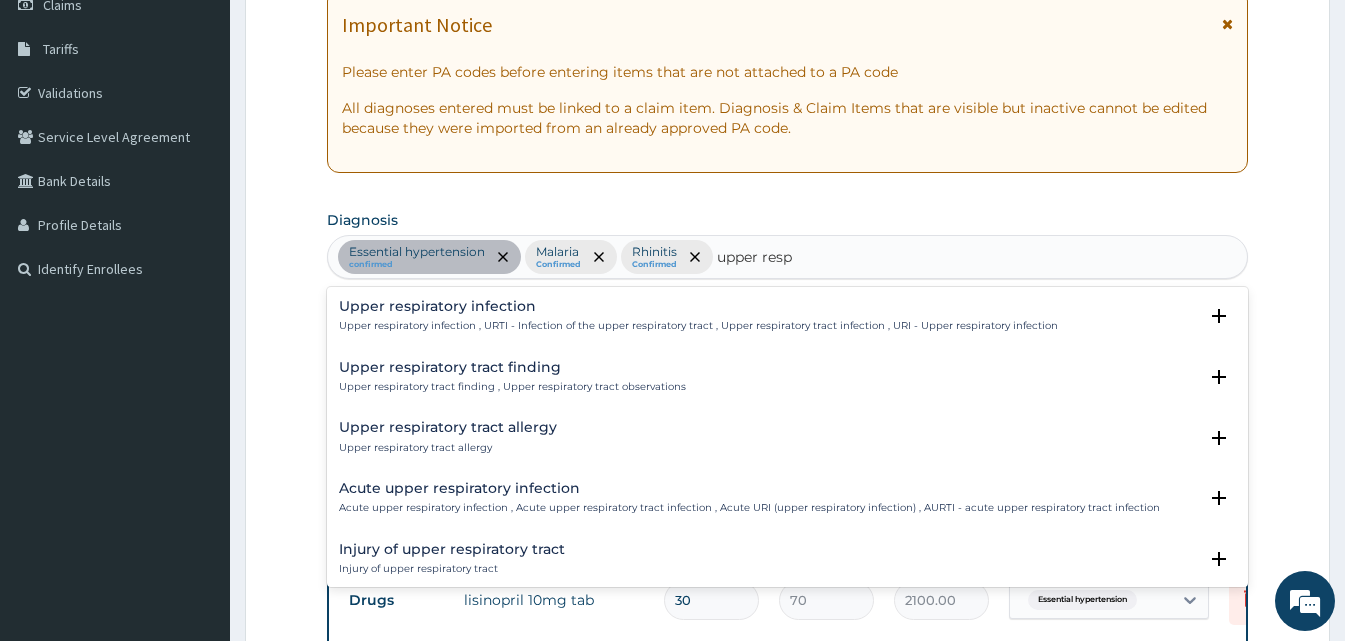 click on "Upper respiratory infection" at bounding box center (698, 306) 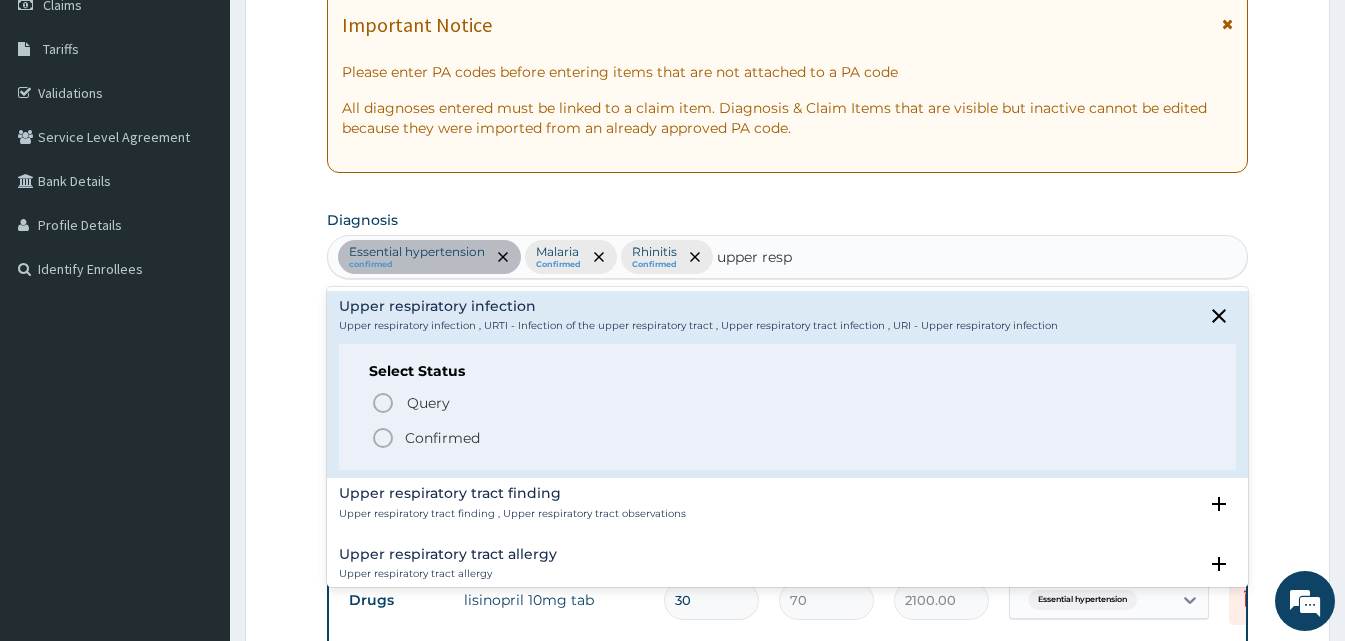 click 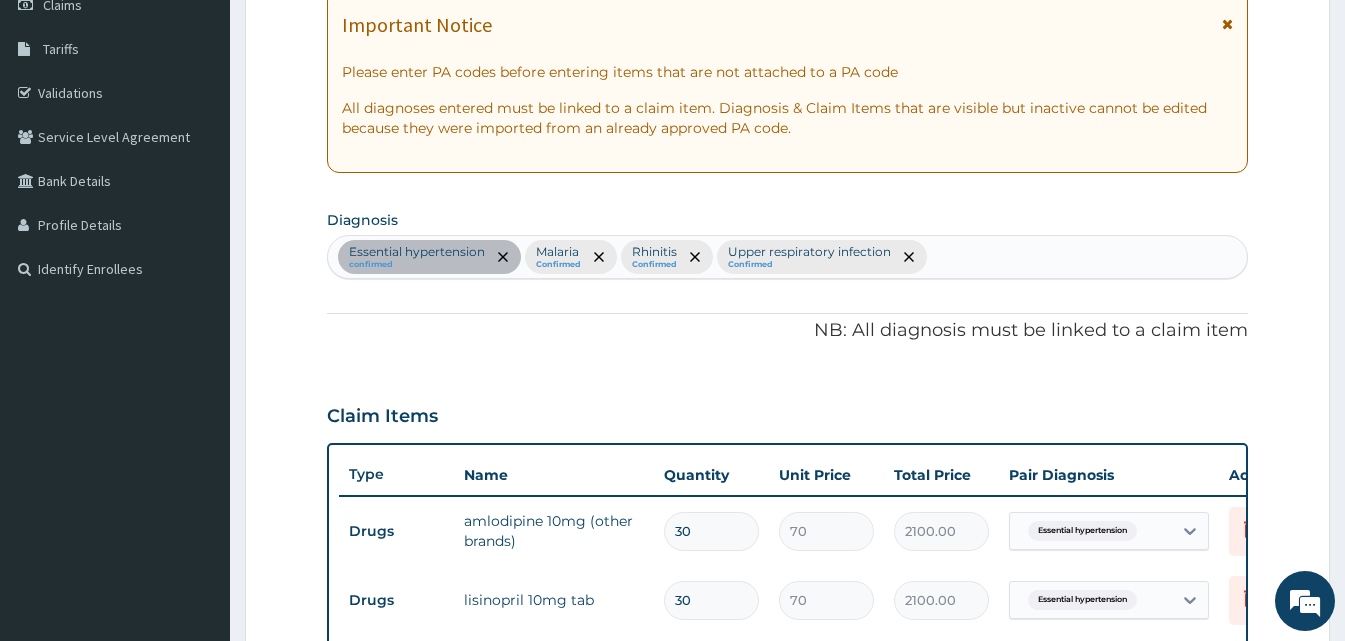 scroll, scrollTop: 859, scrollLeft: 0, axis: vertical 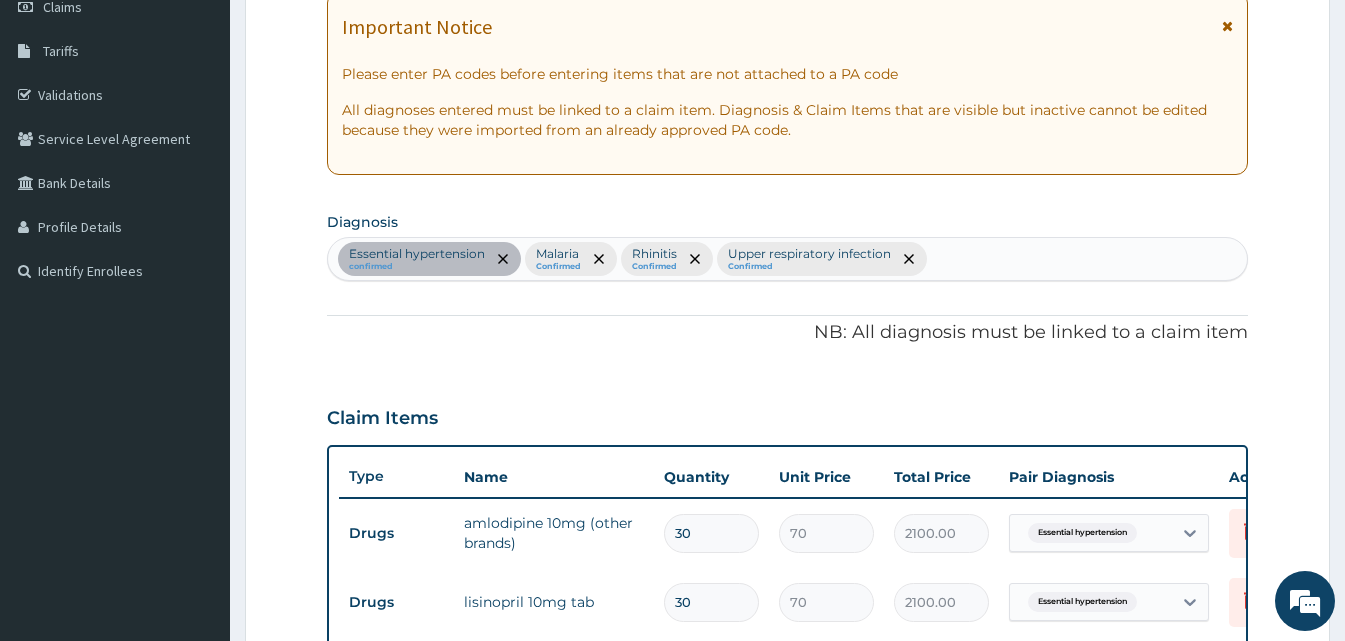 click on "Essential hypertension confirmed Malaria Confirmed Rhinitis Confirmed Upper respiratory infection Confirmed" at bounding box center (787, 259) 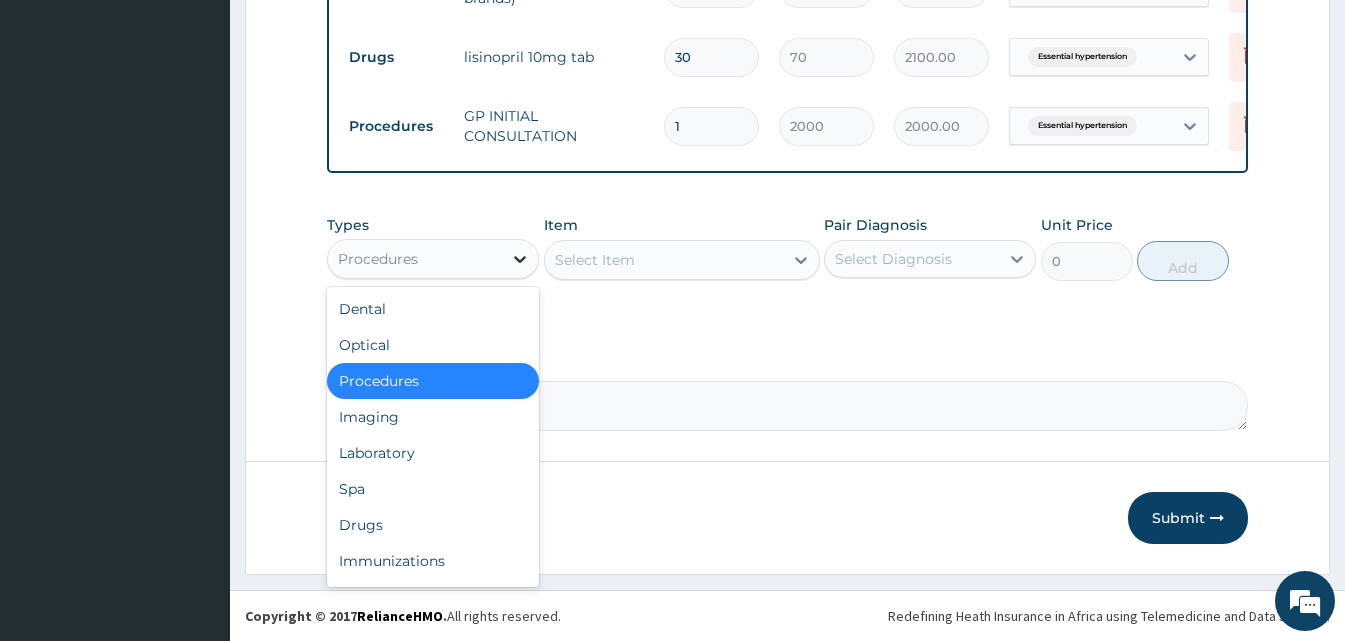 click 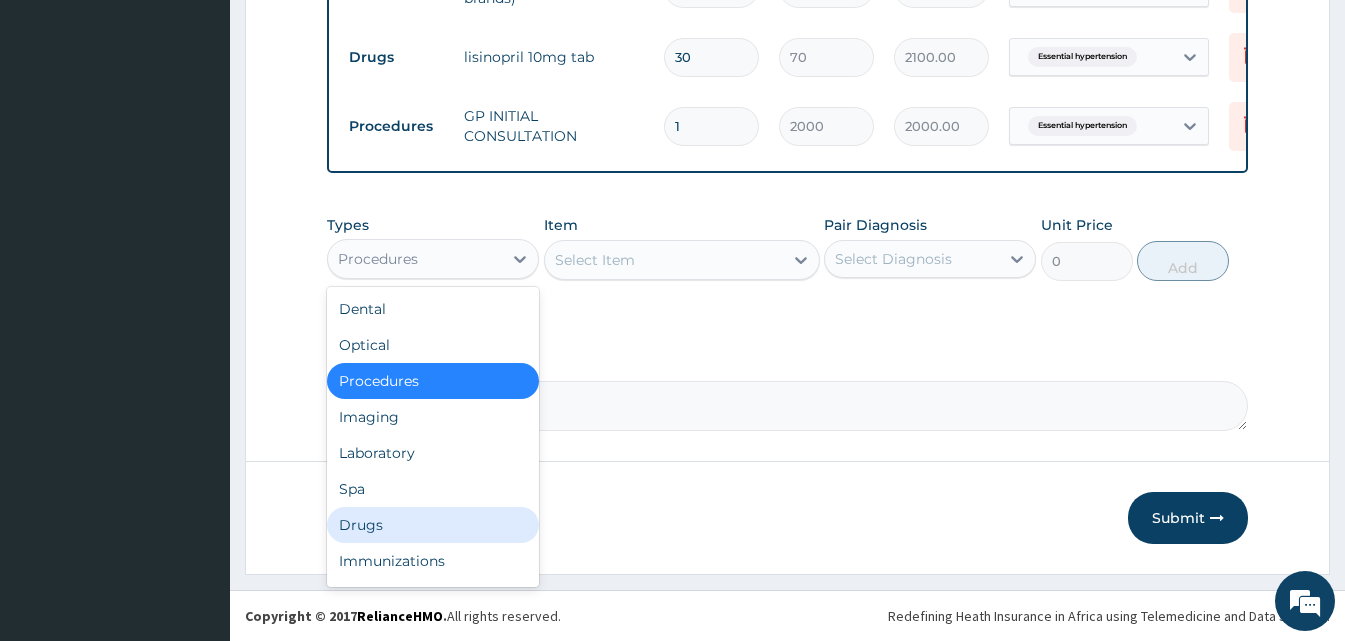 click on "Drugs" at bounding box center [433, 525] 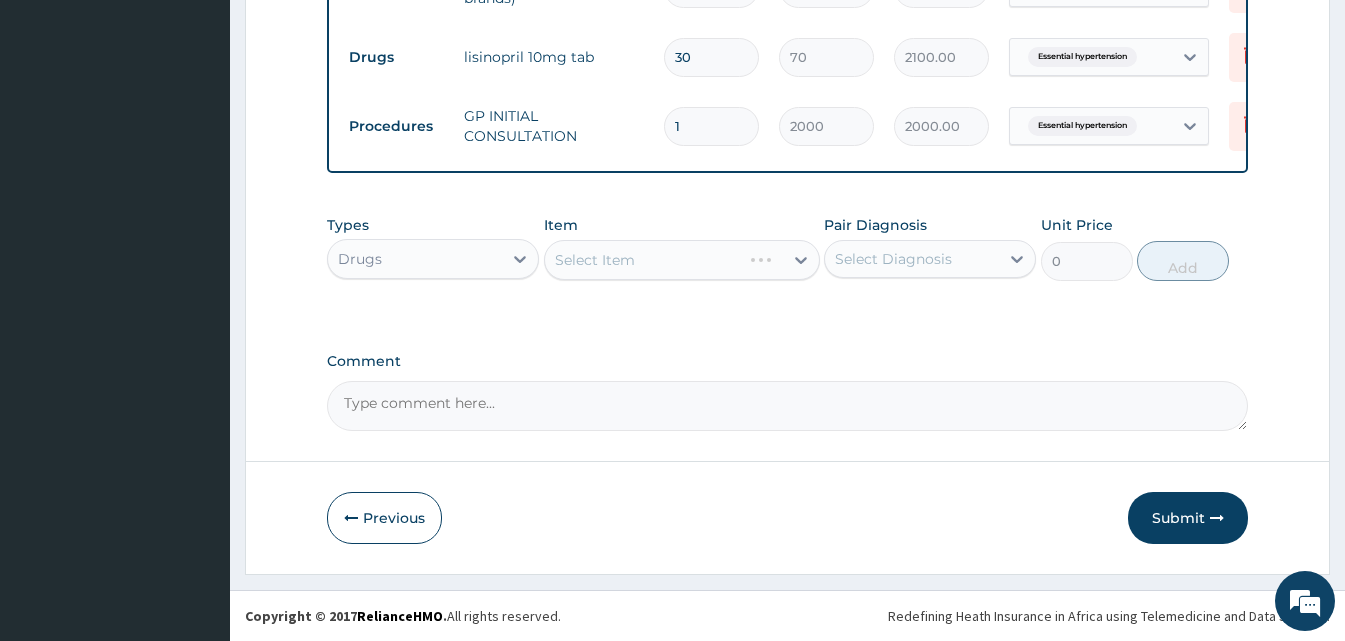 click on "Select Item" at bounding box center [682, 260] 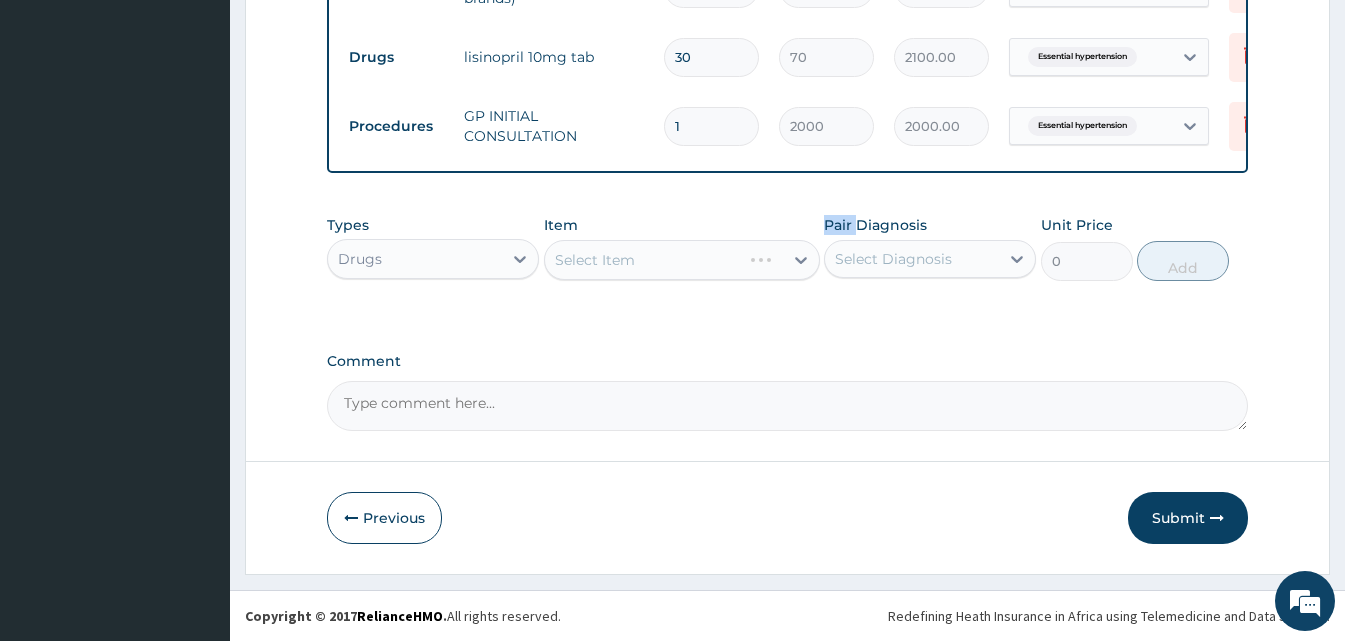 click on "Select Item" at bounding box center [682, 260] 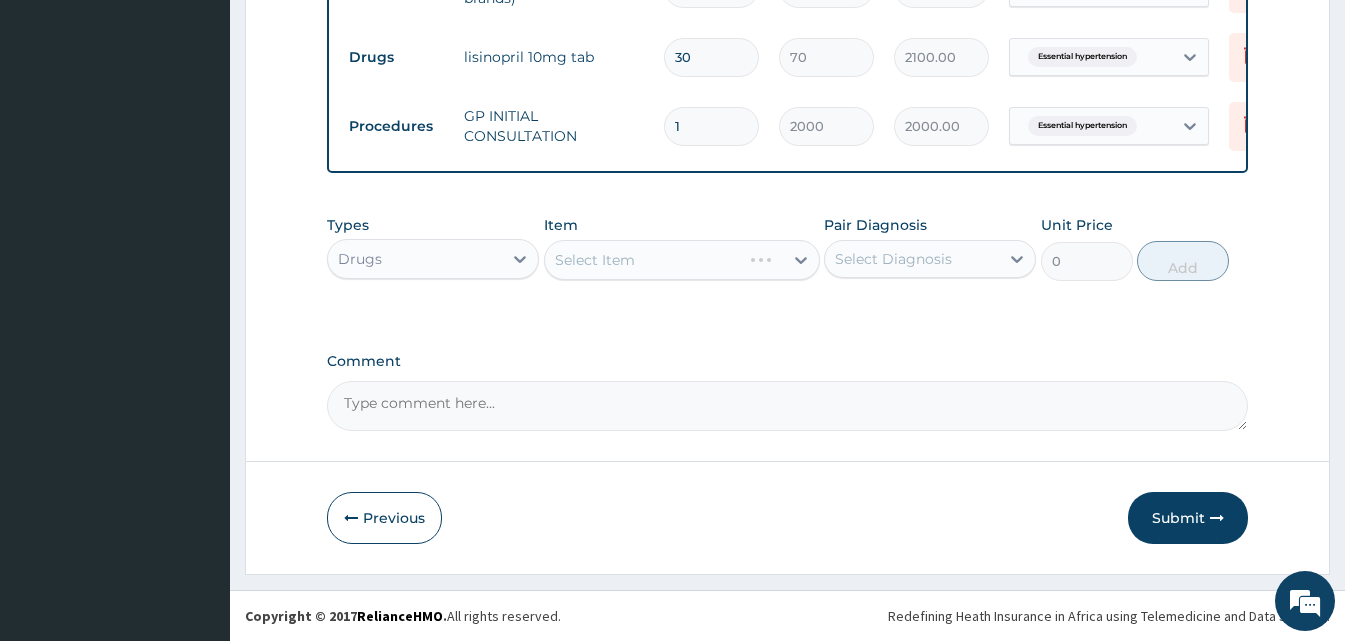 click on "Select Item" at bounding box center (682, 260) 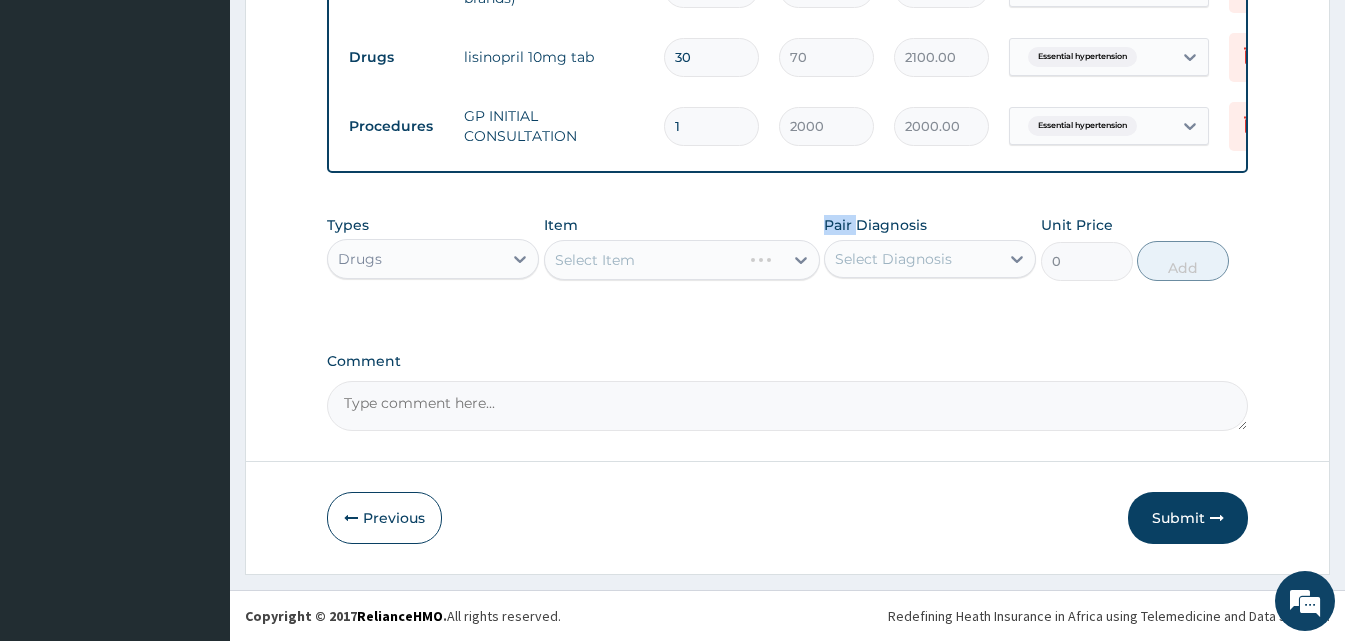 click on "Select Item" at bounding box center [682, 260] 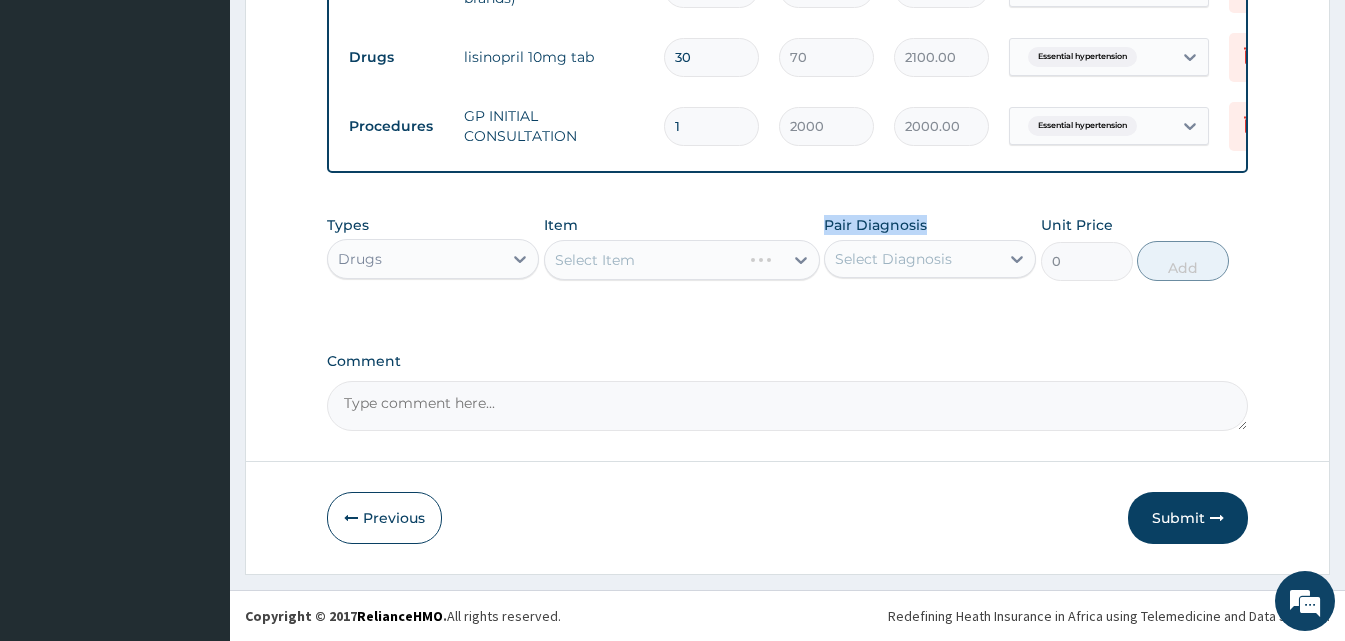 click on "Select Item" at bounding box center (682, 260) 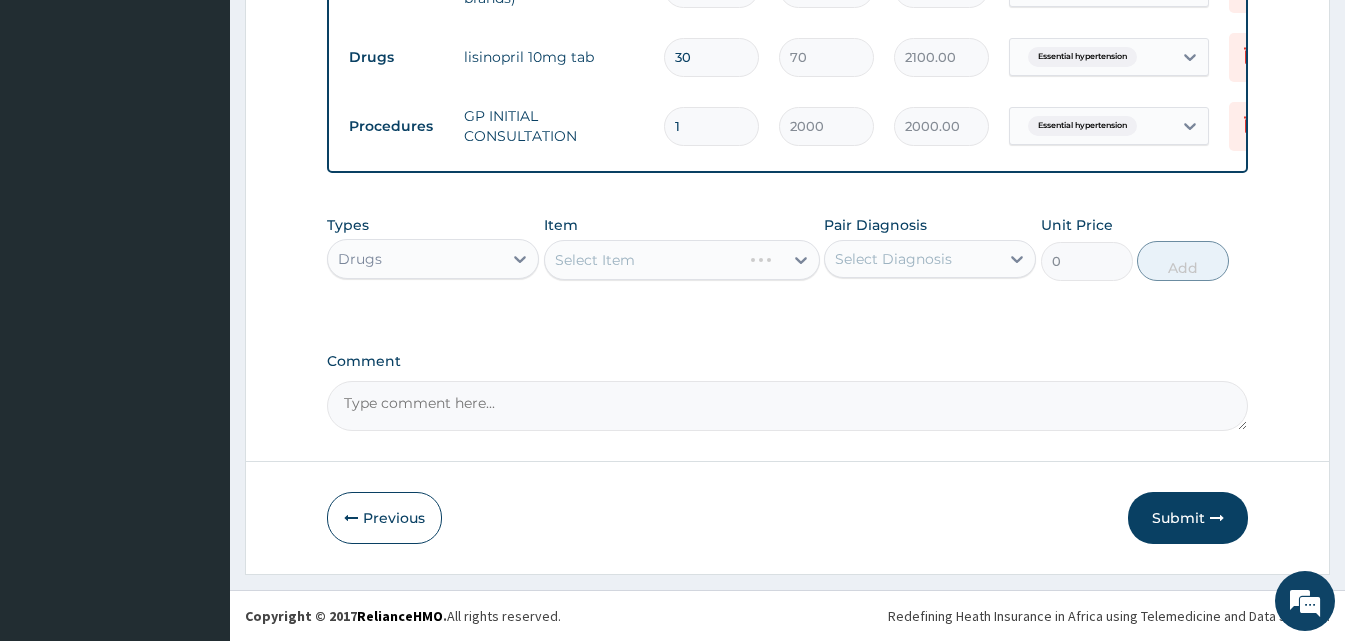 click on "Select Item" at bounding box center [682, 260] 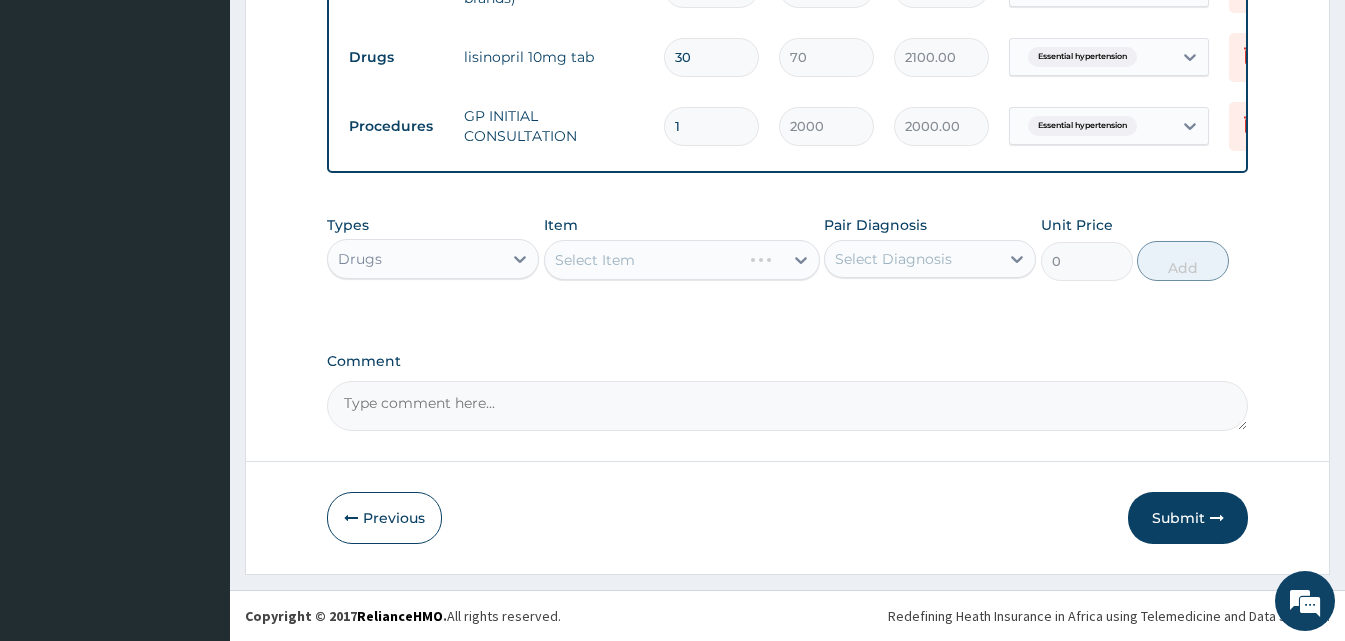 click on "Select Item" at bounding box center (682, 260) 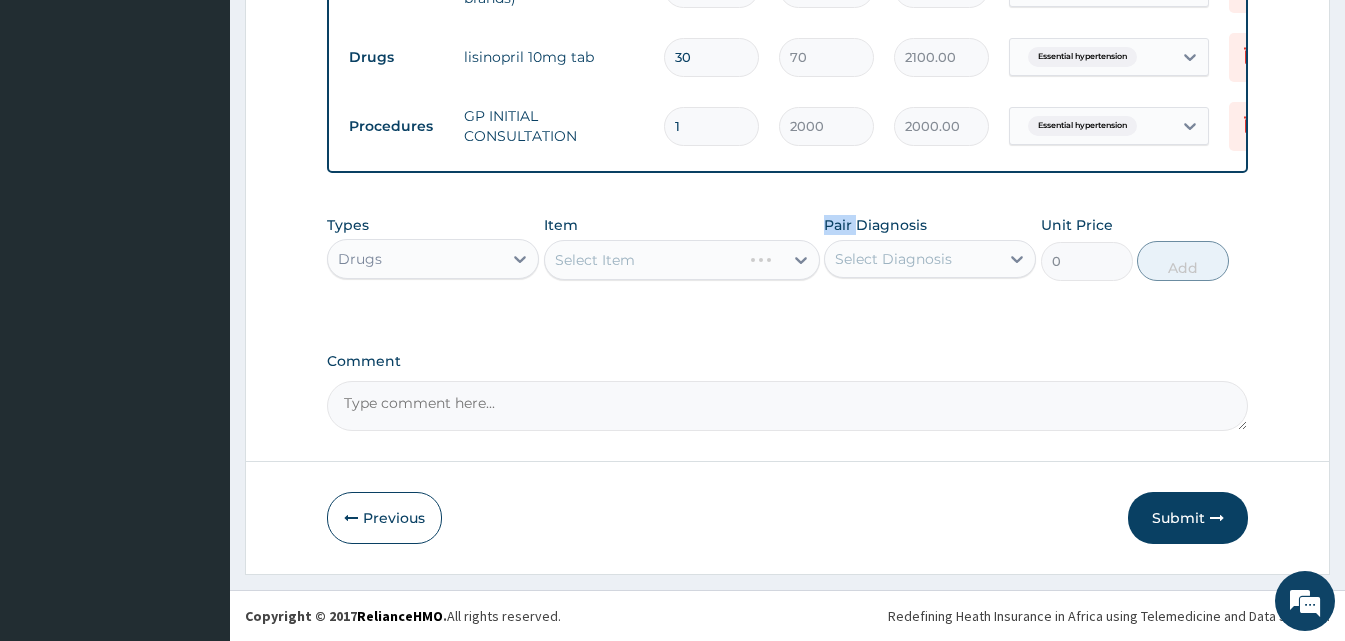 click on "Select Item" at bounding box center [682, 260] 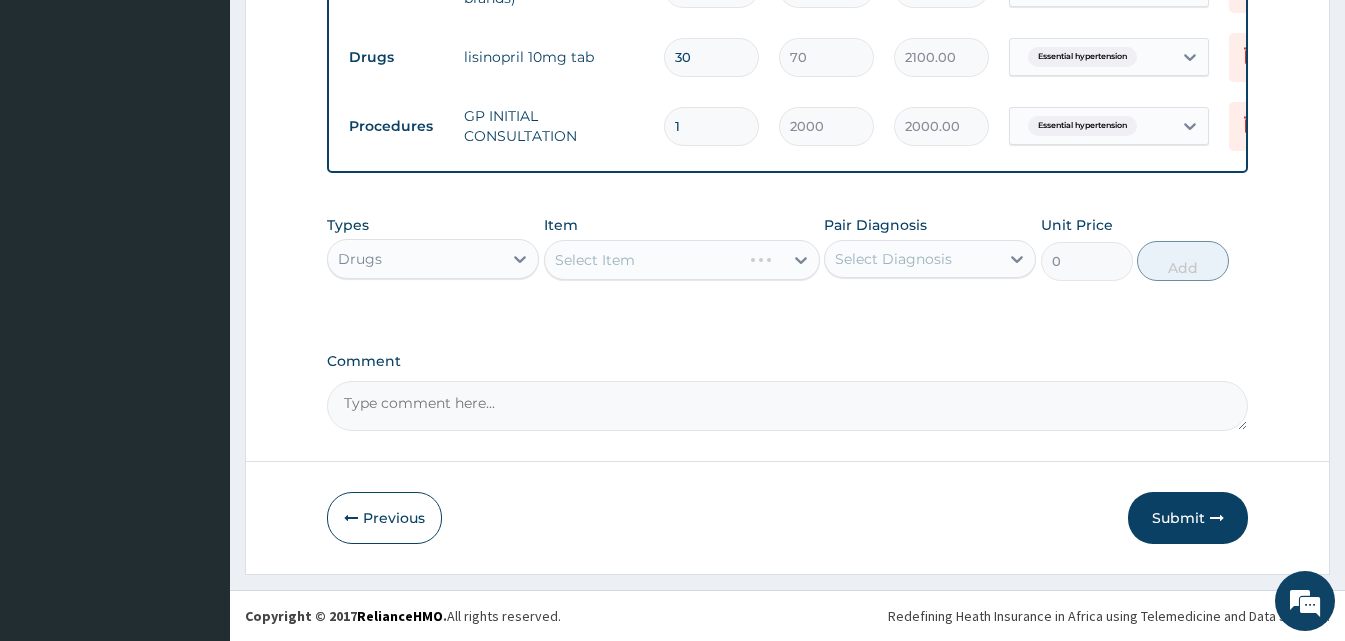 click on "Select Item" at bounding box center [682, 260] 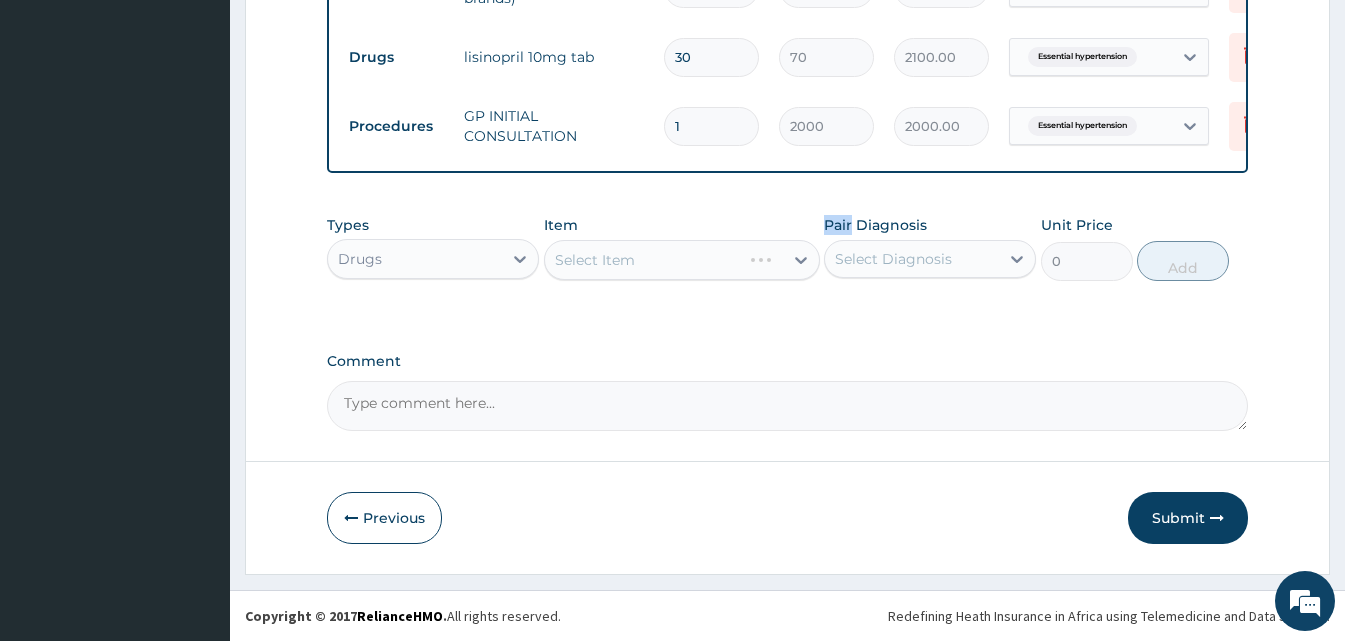 click on "Select Item" at bounding box center (682, 260) 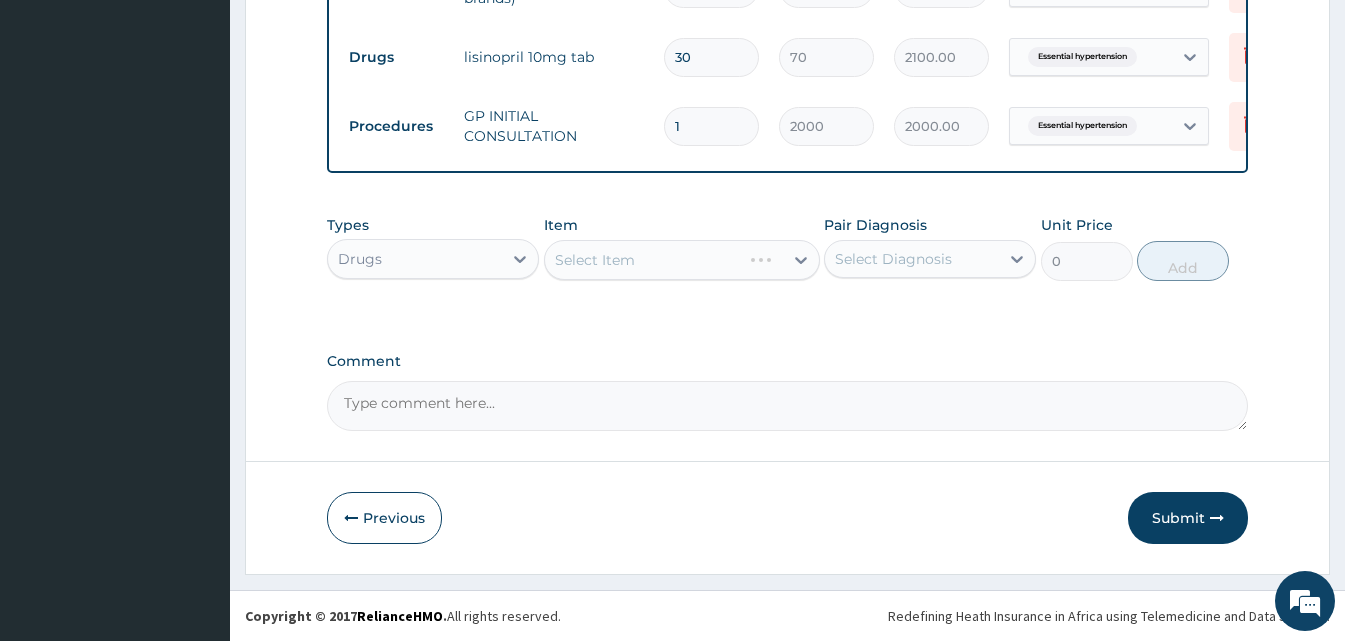 click on "Select Item" at bounding box center (682, 260) 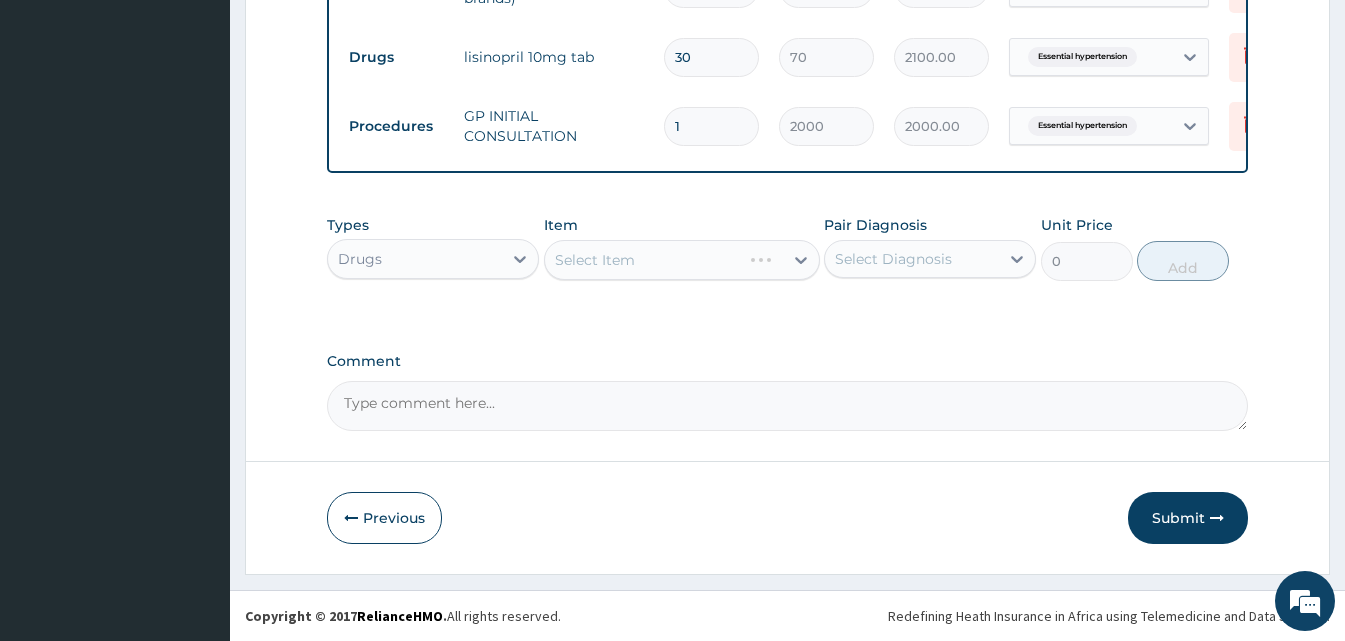 click on "Select Item" at bounding box center (682, 260) 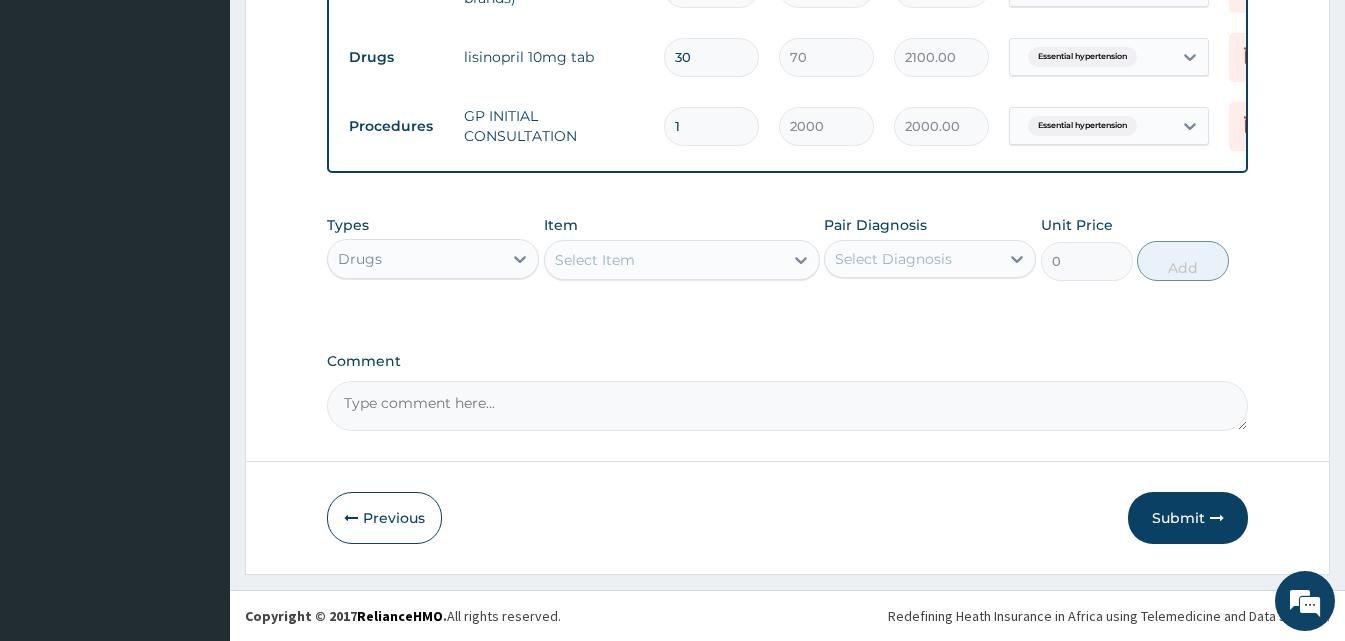 click on "Select Item" at bounding box center (664, 260) 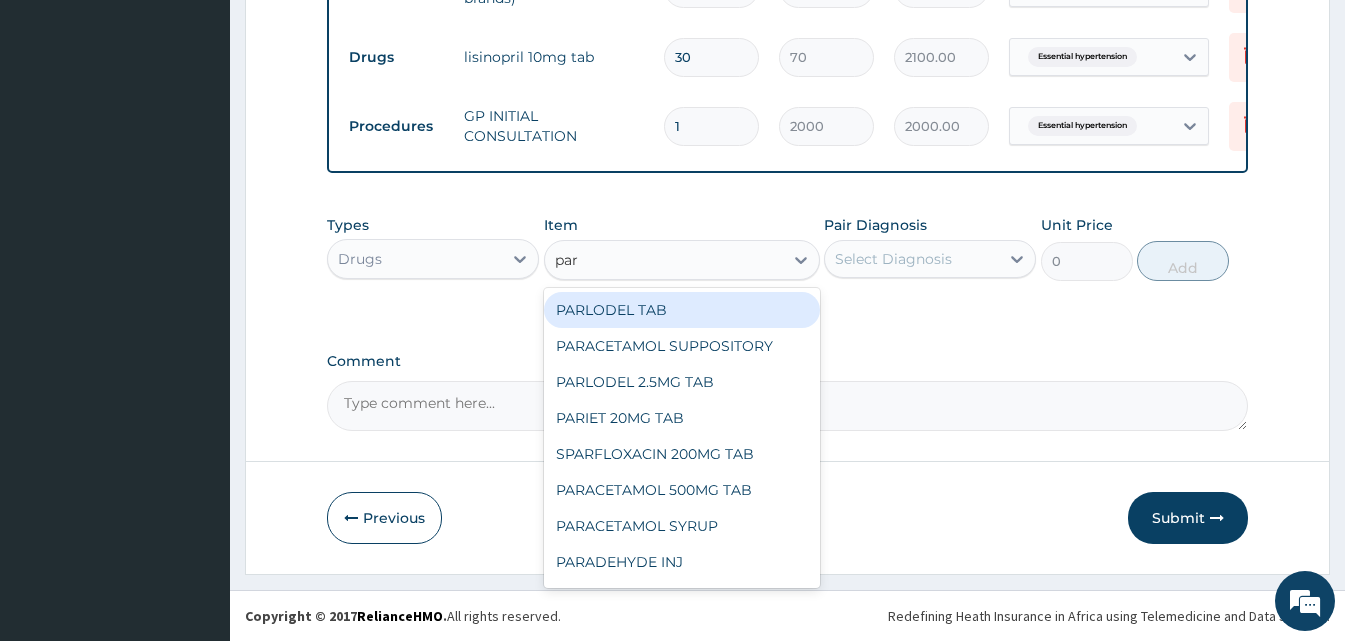 type on "para" 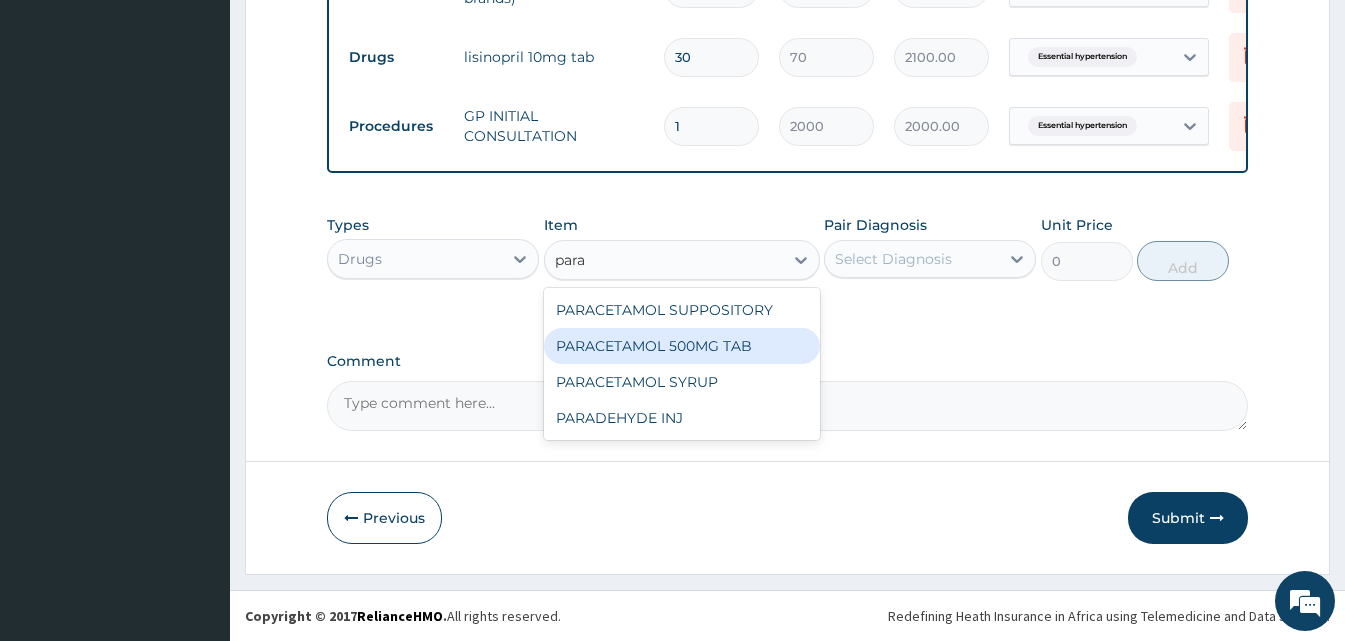 click on "PARACETAMOL 500MG TAB" at bounding box center (682, 346) 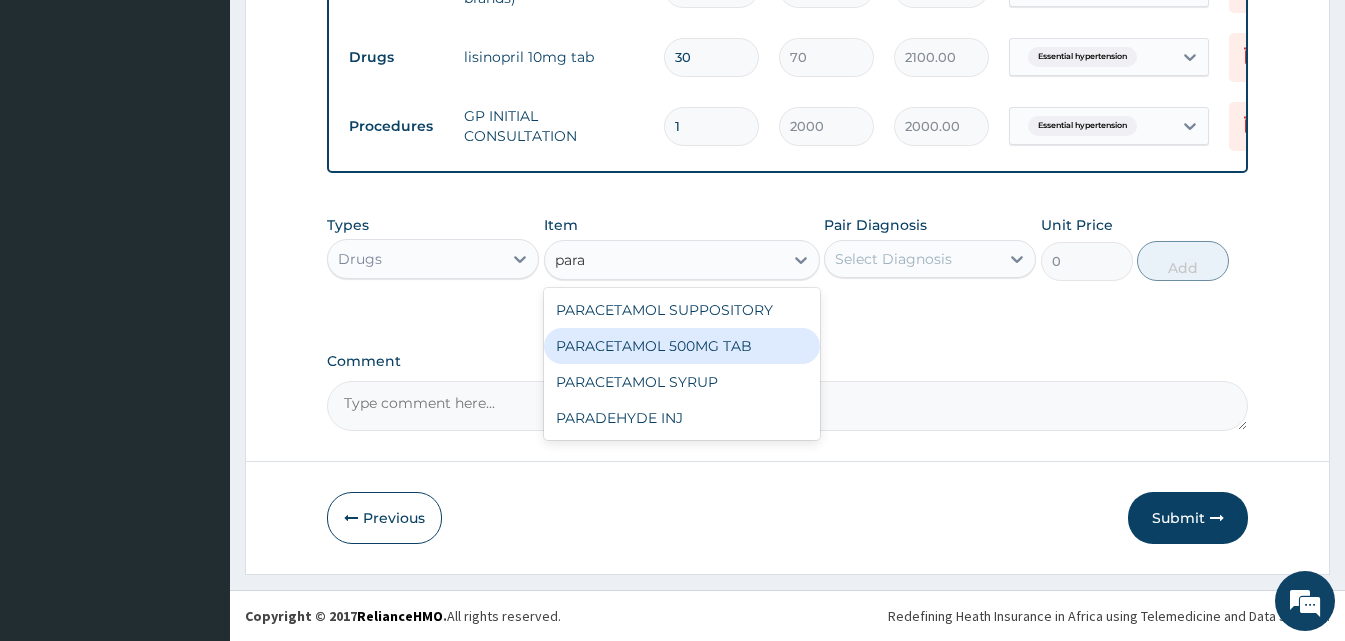 type 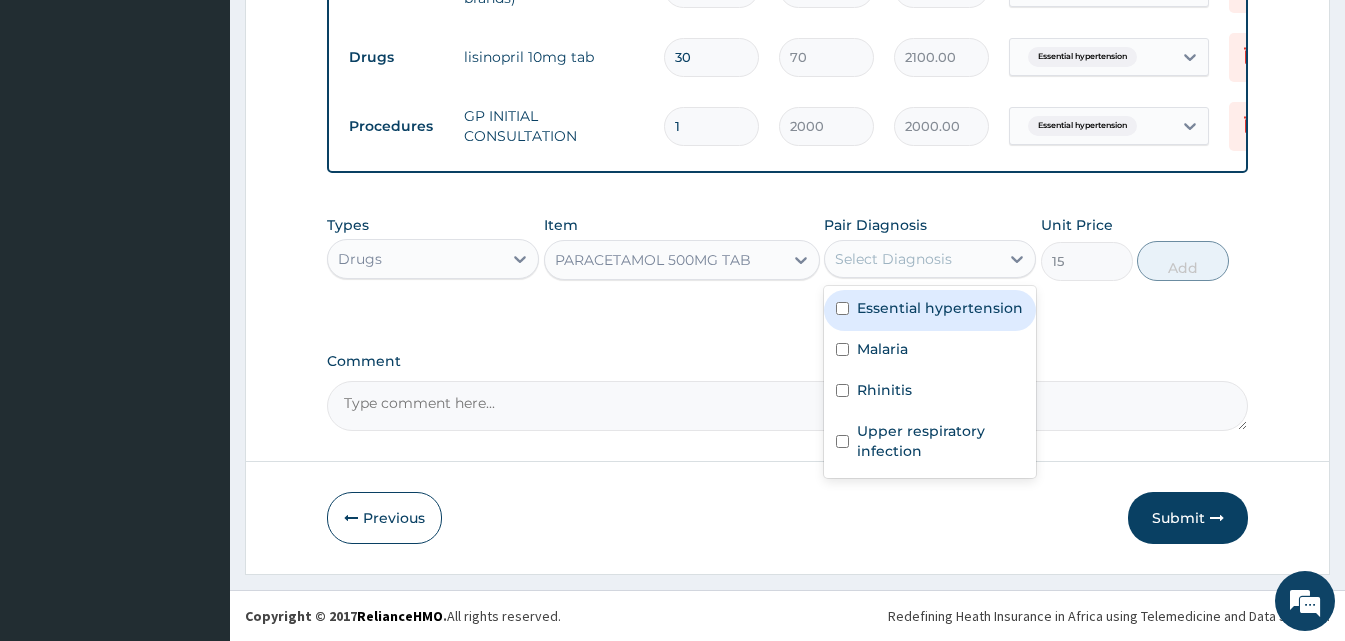 click on "Select Diagnosis" at bounding box center [893, 259] 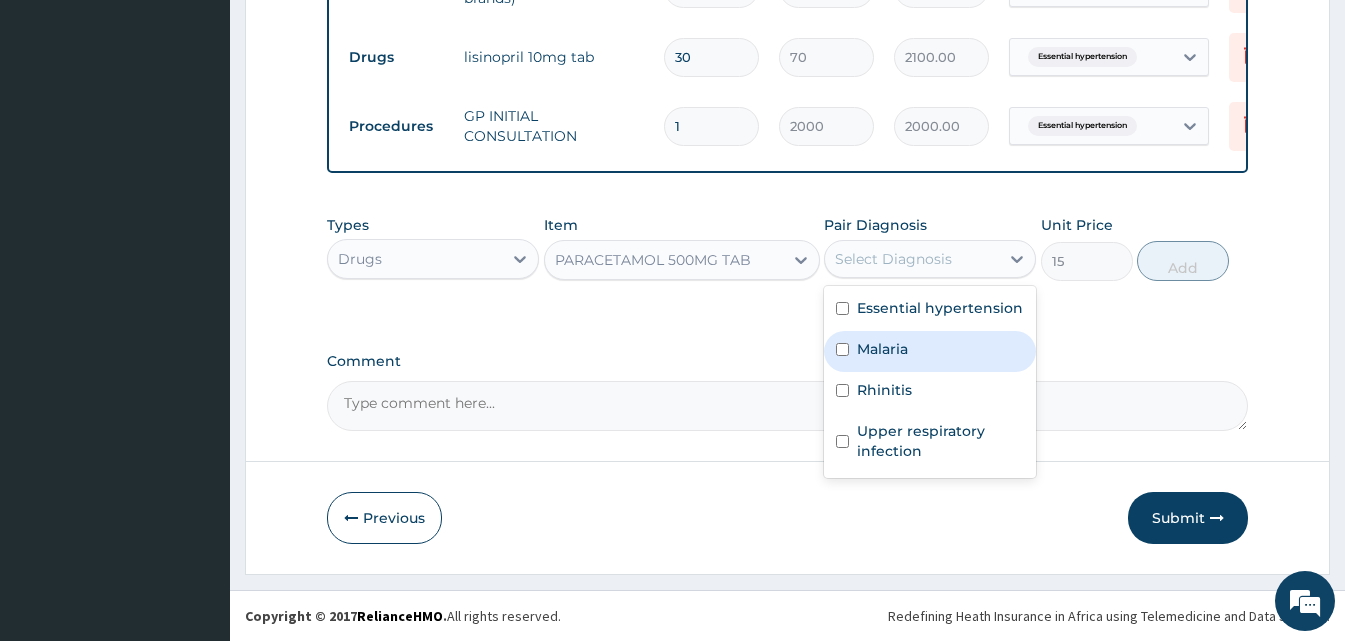click on "Malaria" at bounding box center [882, 349] 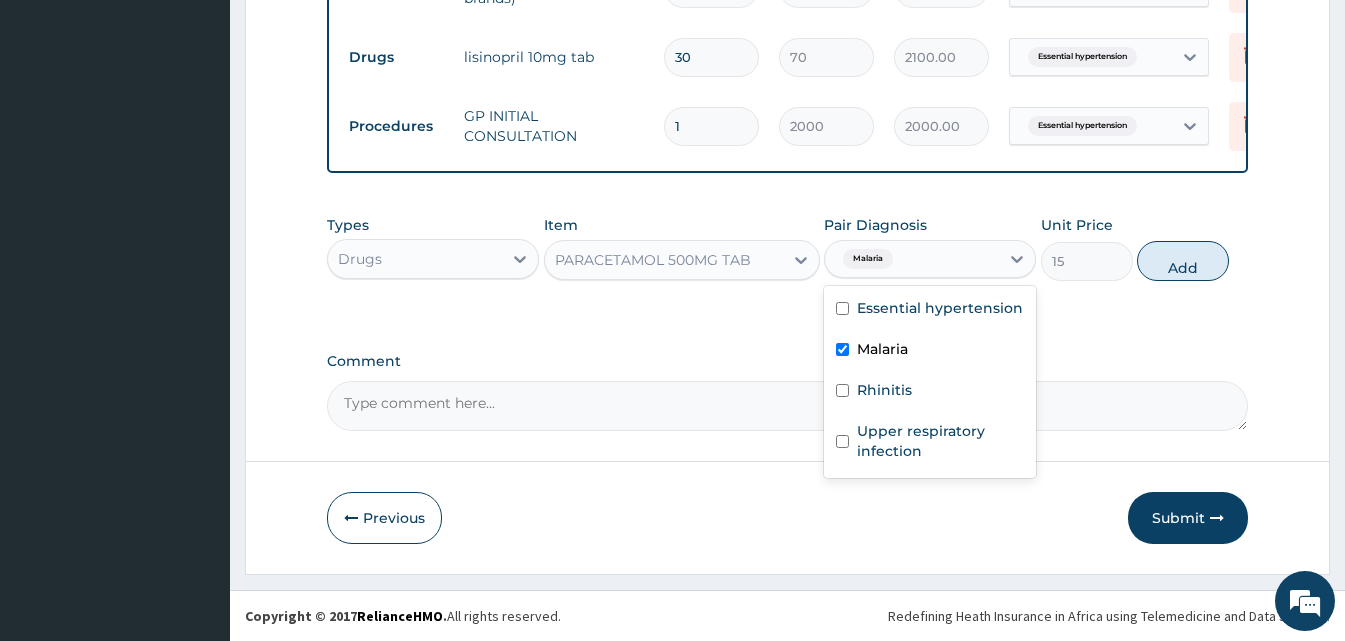 checkbox on "true" 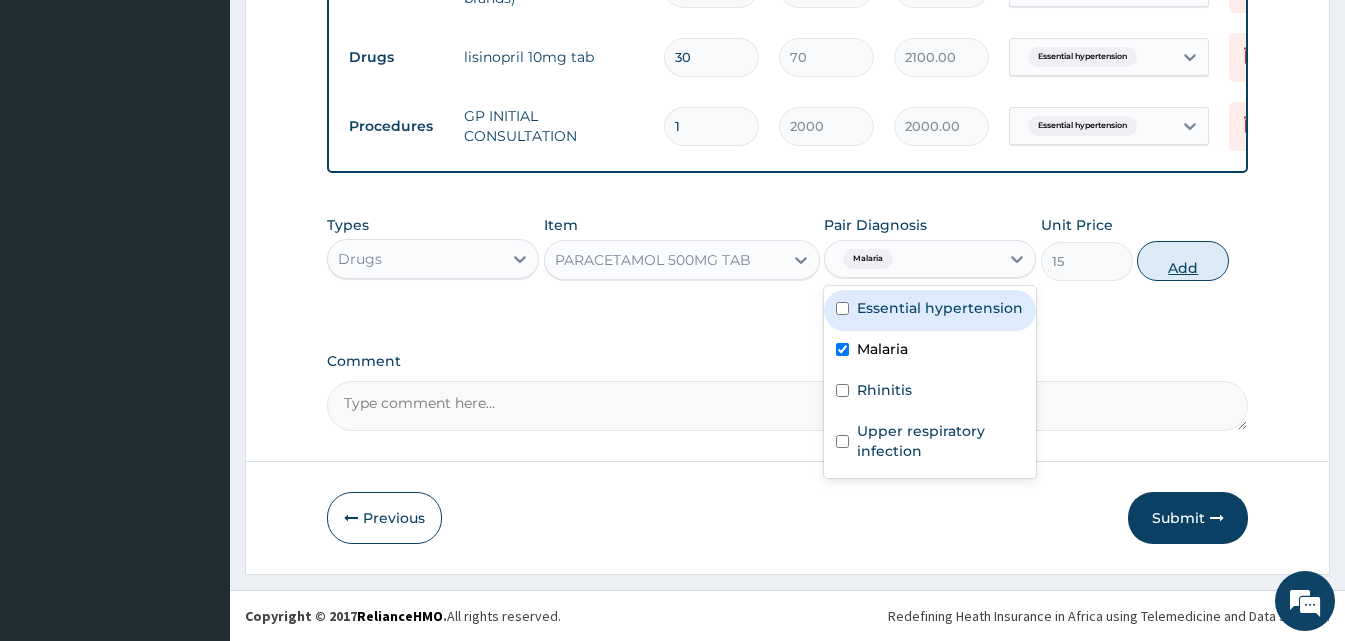 click on "Add" at bounding box center (1183, 261) 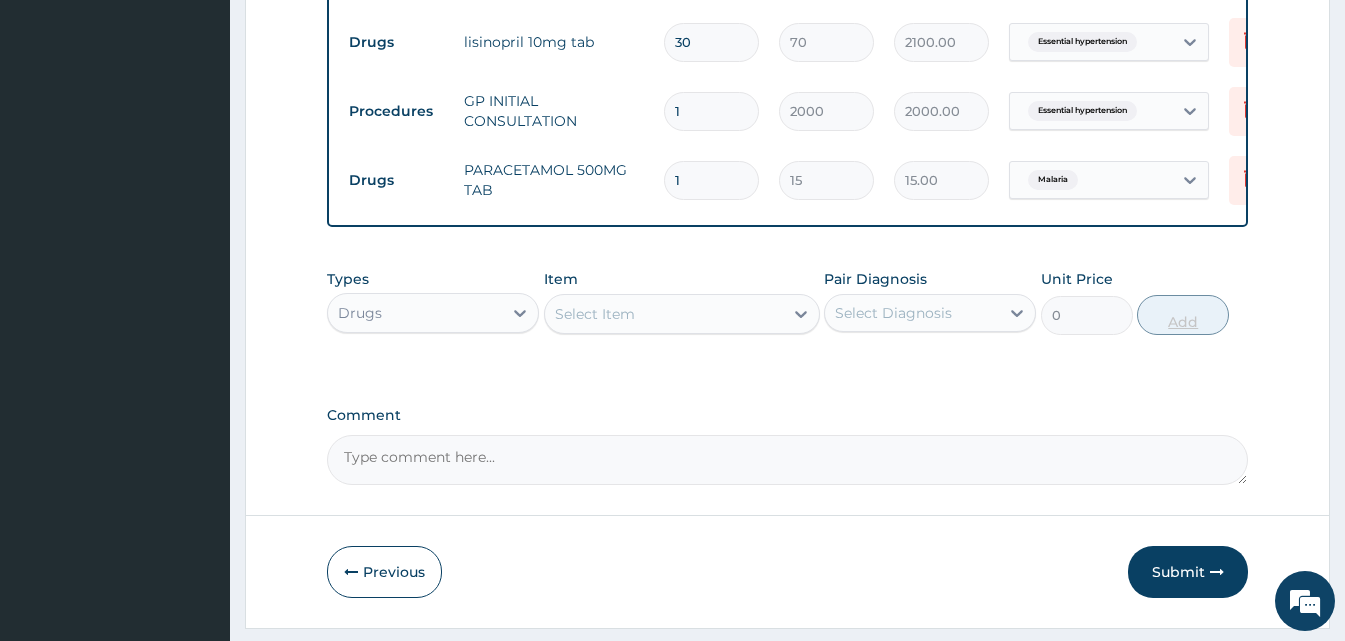 type 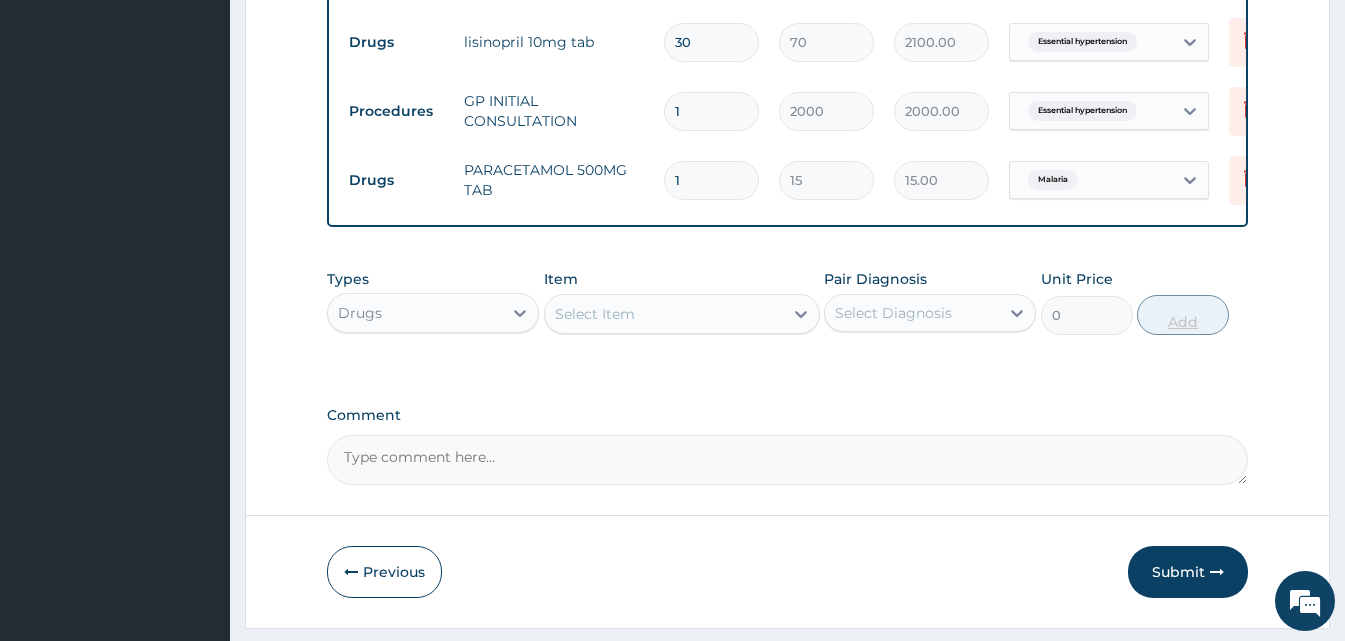 type on "0.00" 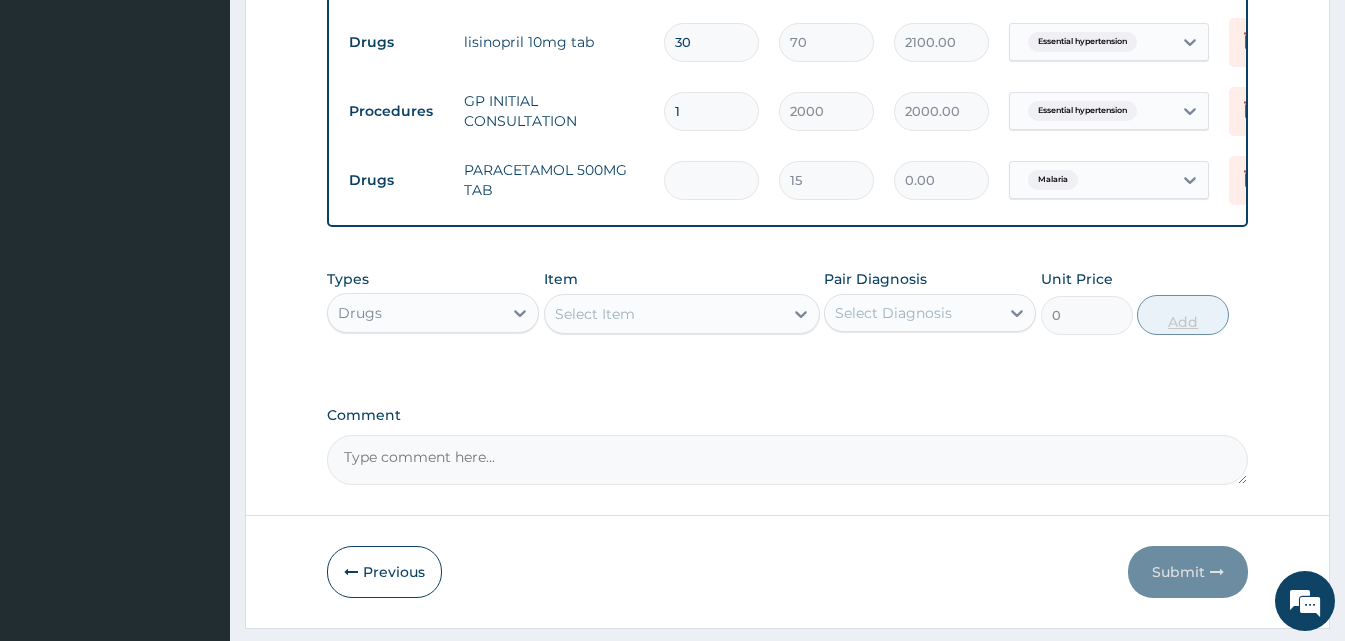 type on "3" 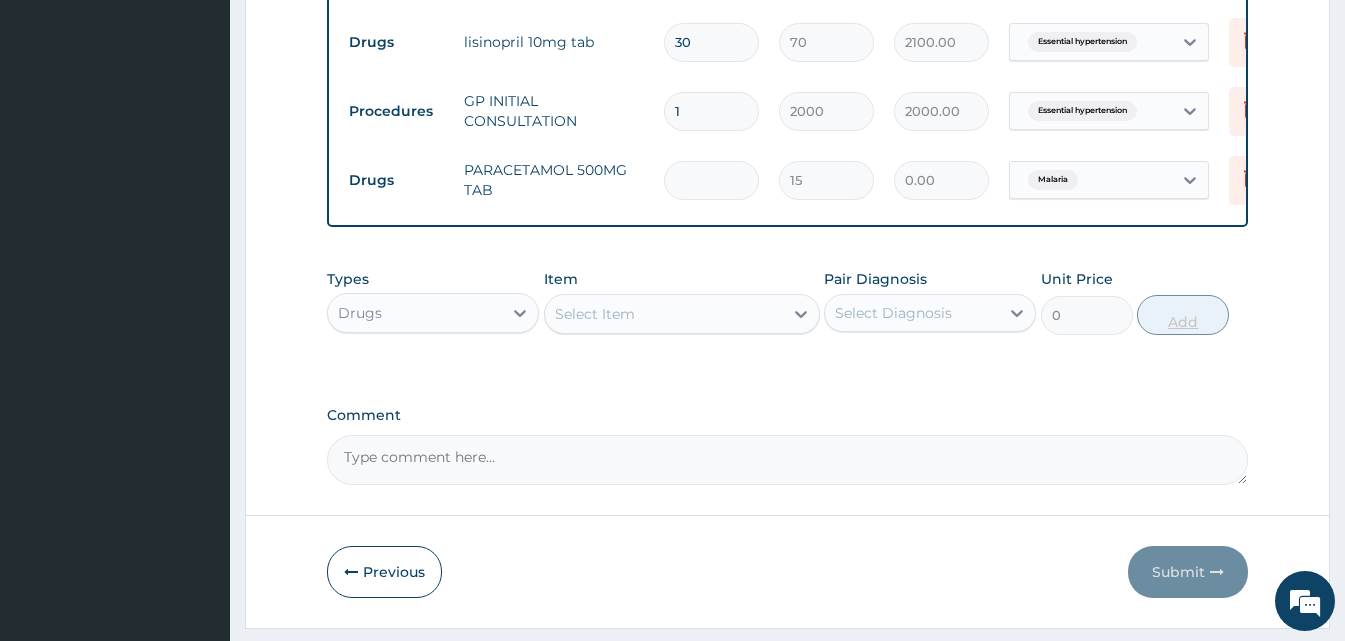 type on "45.00" 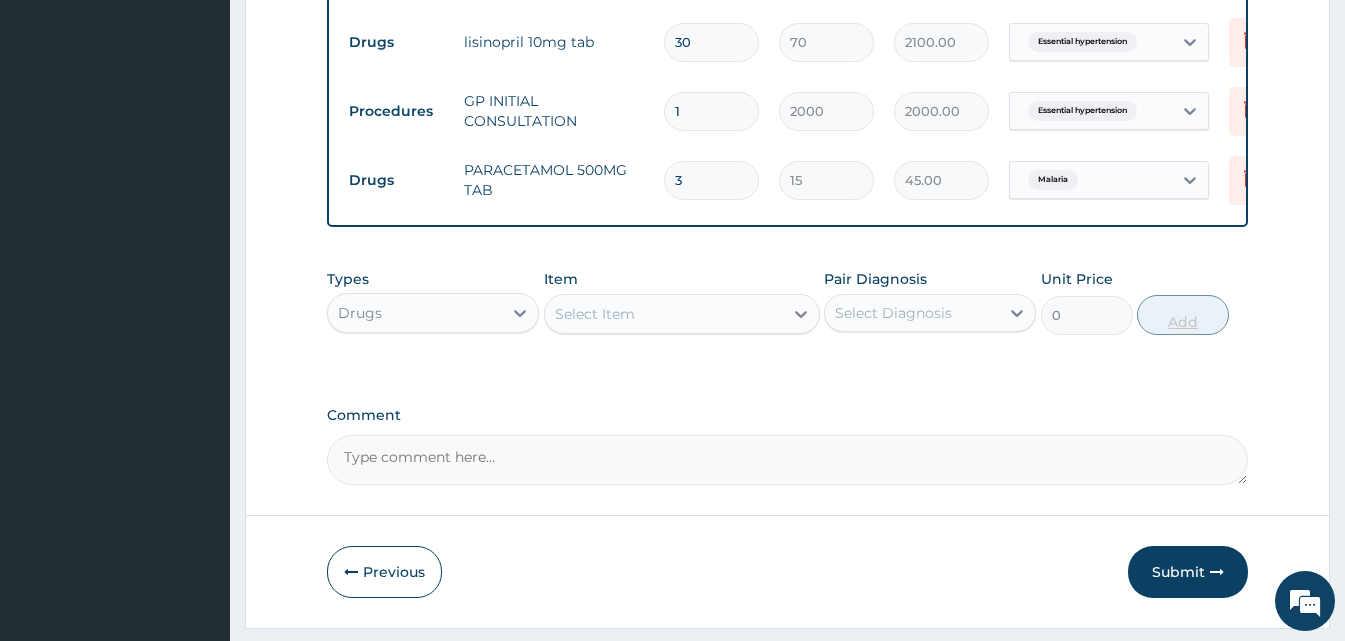 type on "30" 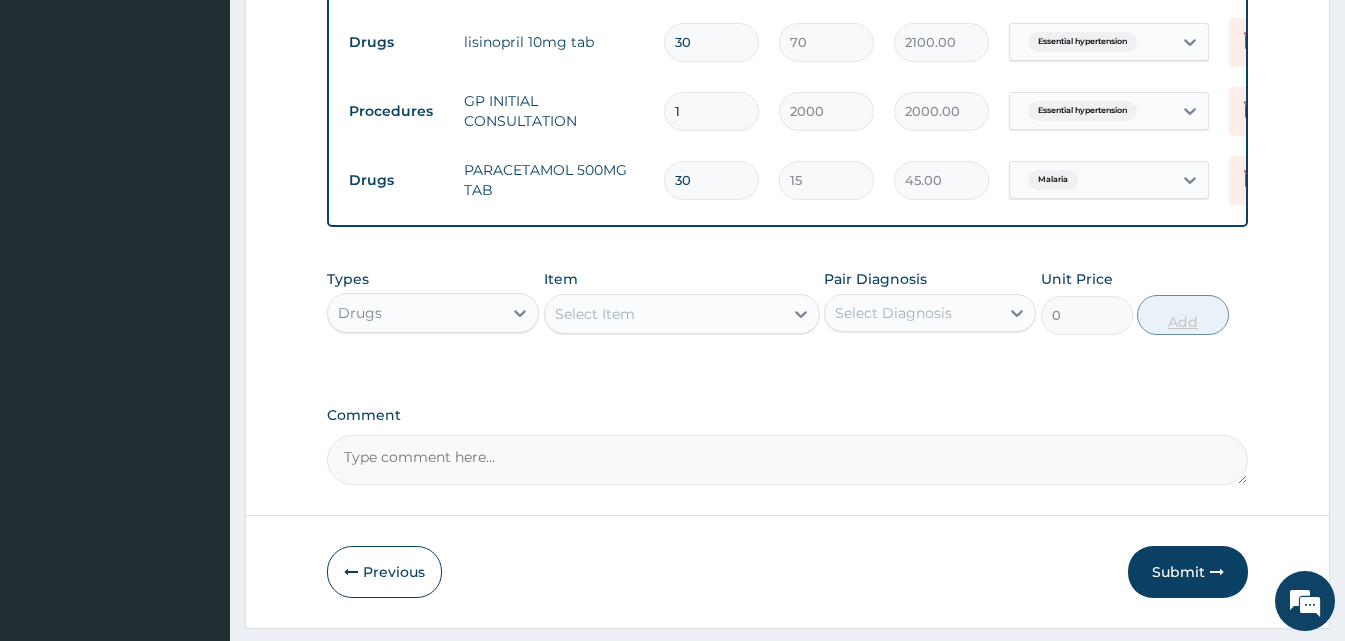 type on "450.00" 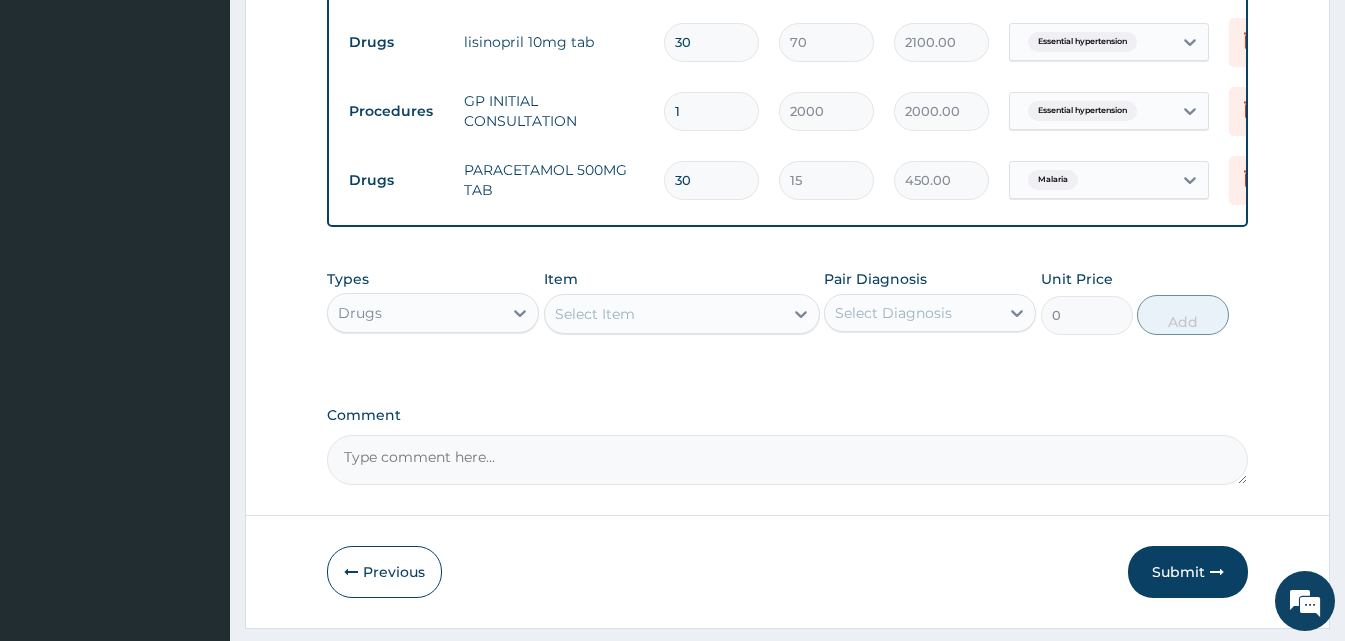 type on "30" 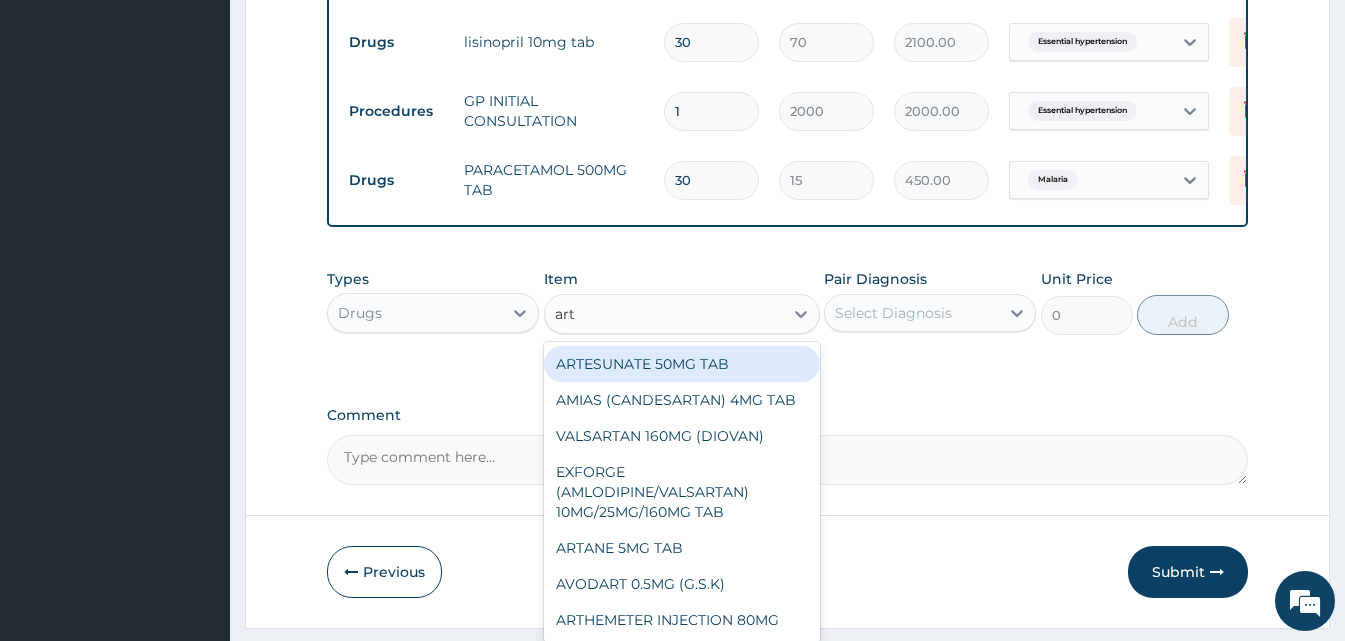 type on "arte" 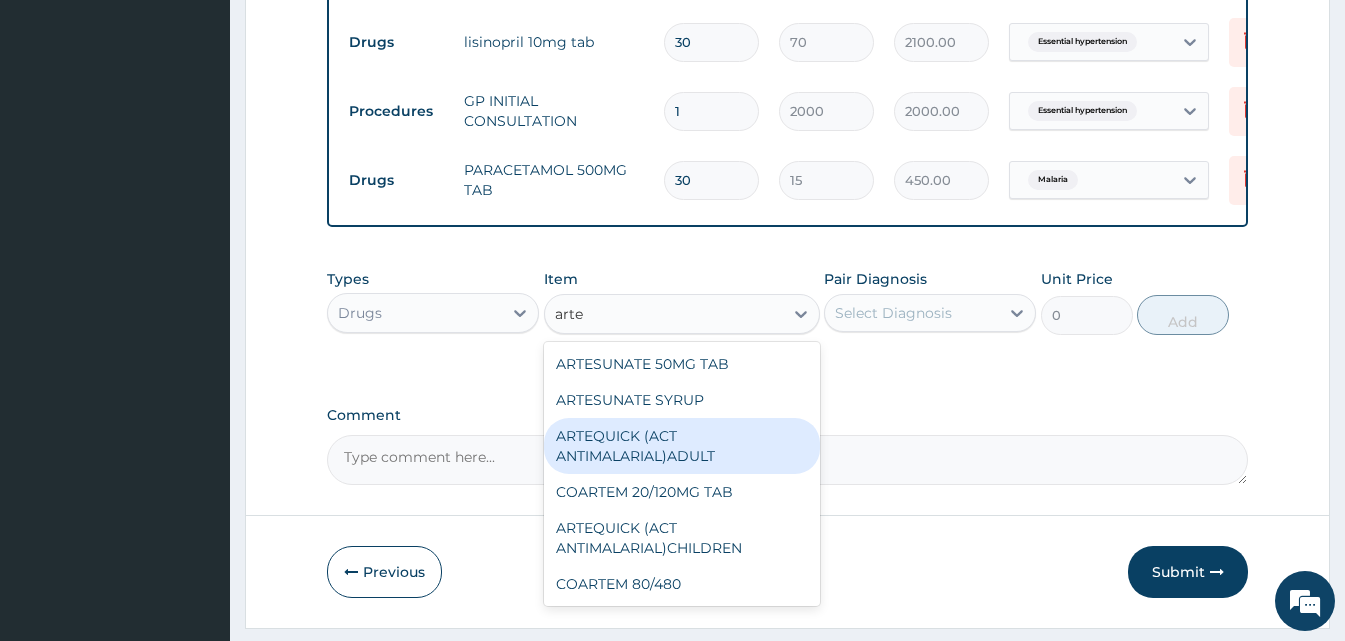 click on "ARTEQUICK (ACT ANTIMALARIAL)ADULT" at bounding box center (682, 446) 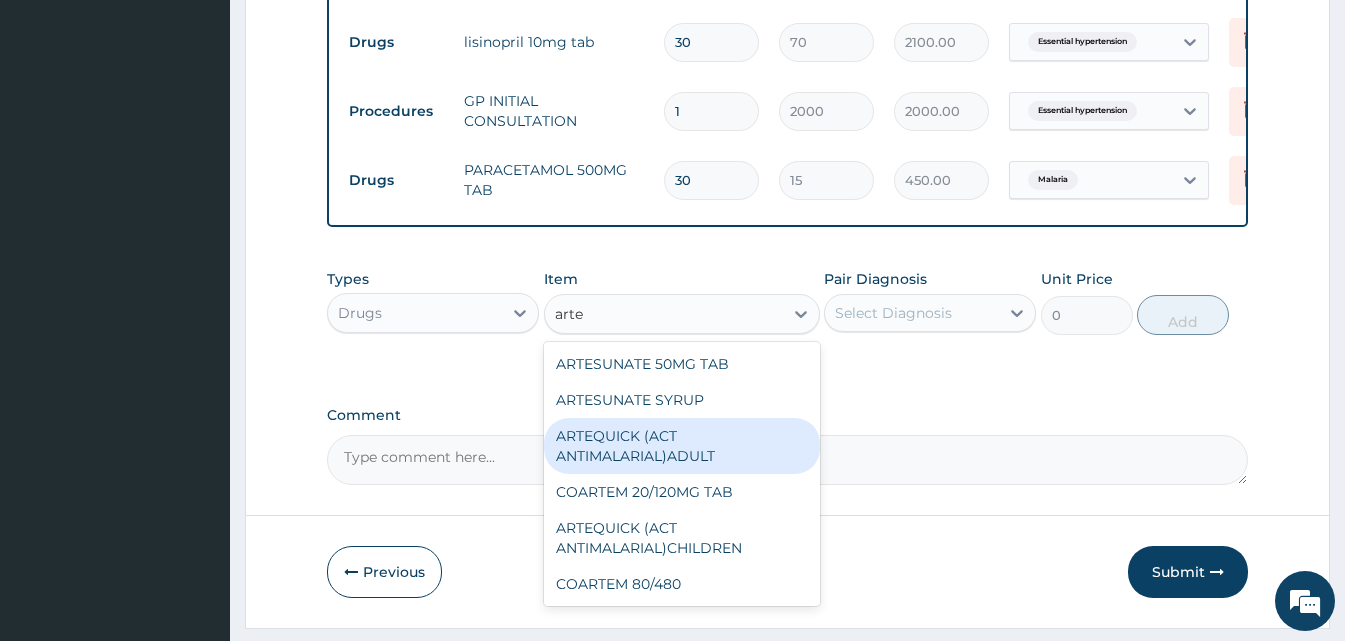 type 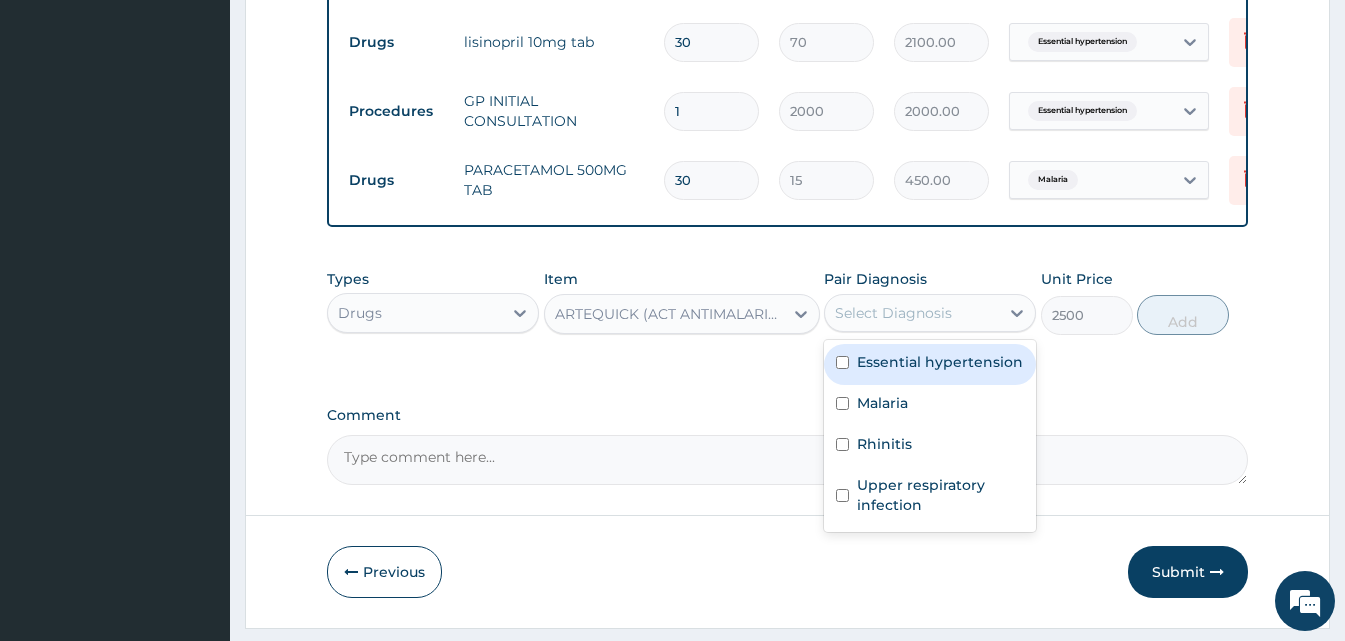 click on "Select Diagnosis" at bounding box center (912, 313) 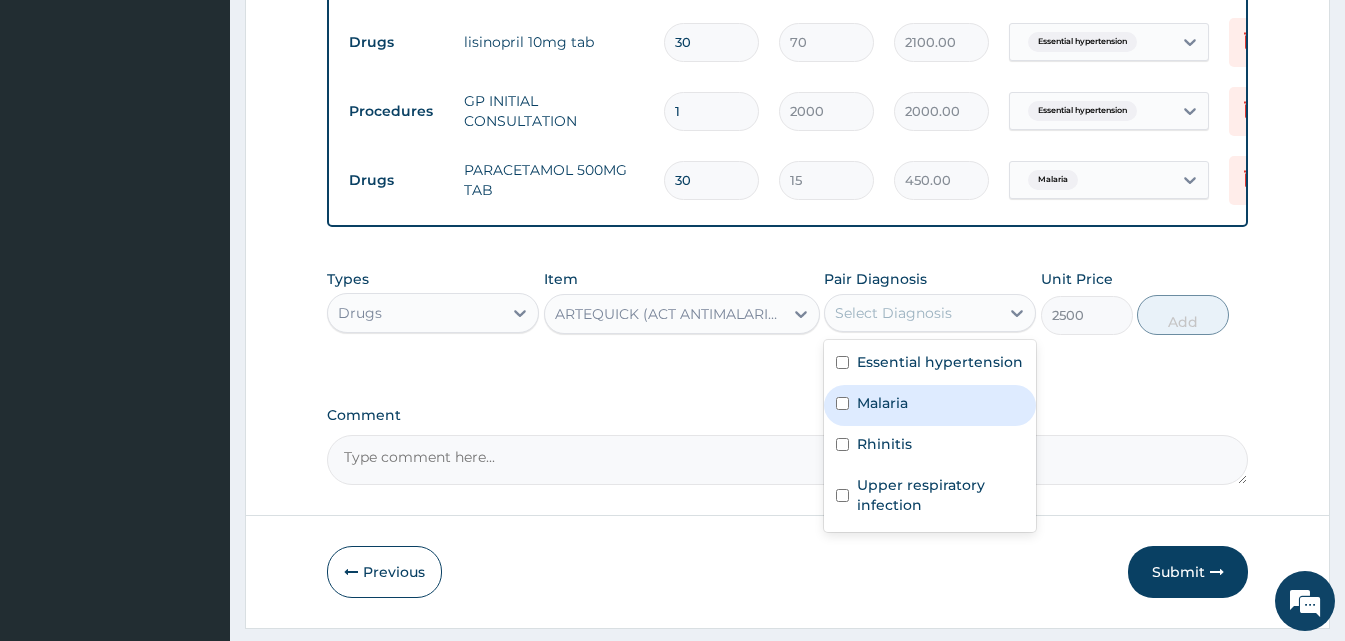 click on "Malaria" at bounding box center [930, 405] 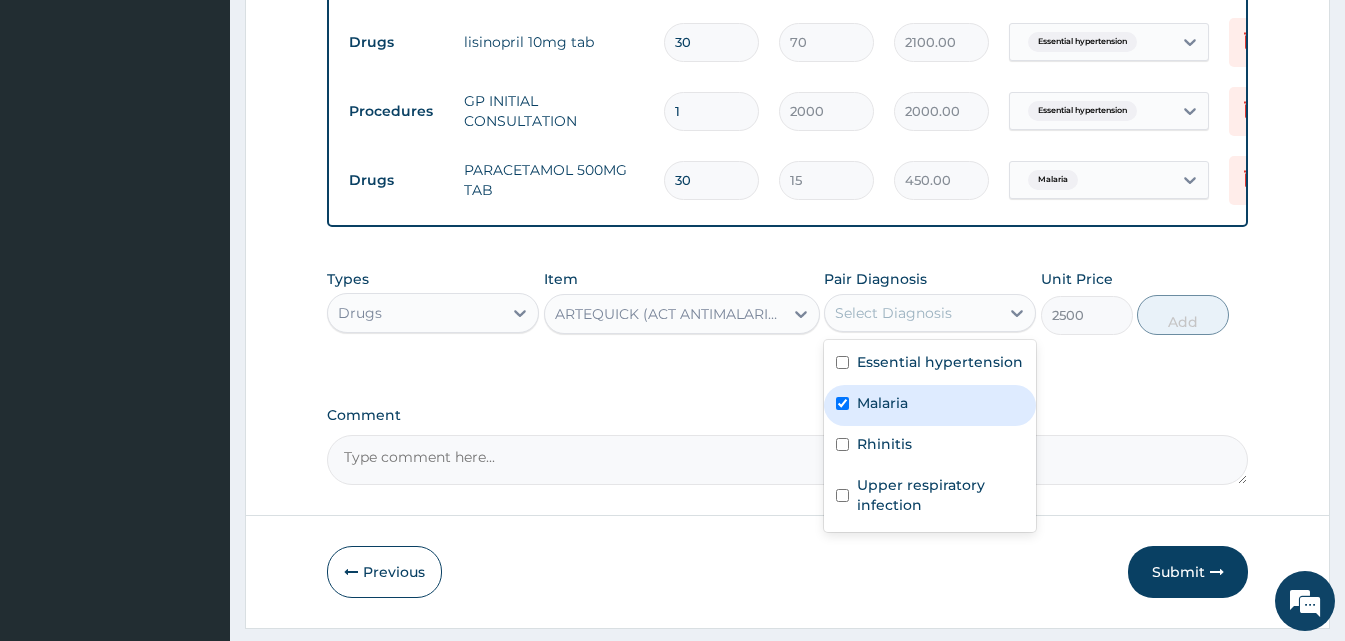 checkbox on "true" 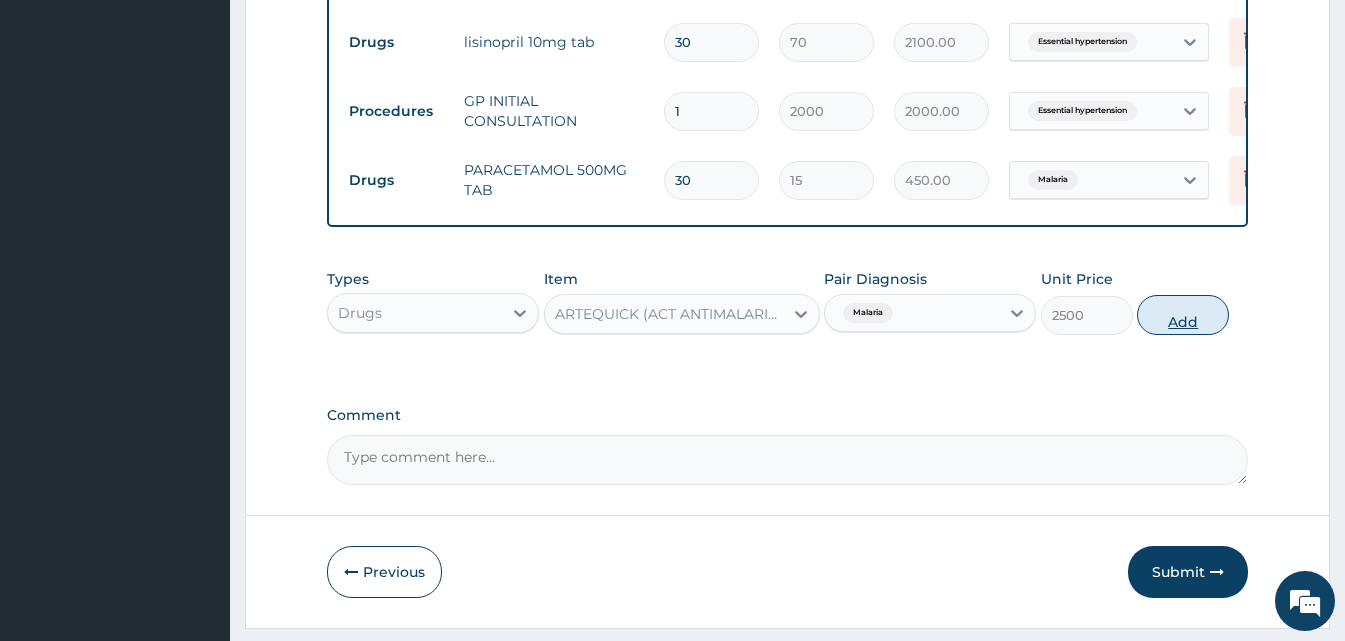 click on "Add" at bounding box center [1183, 315] 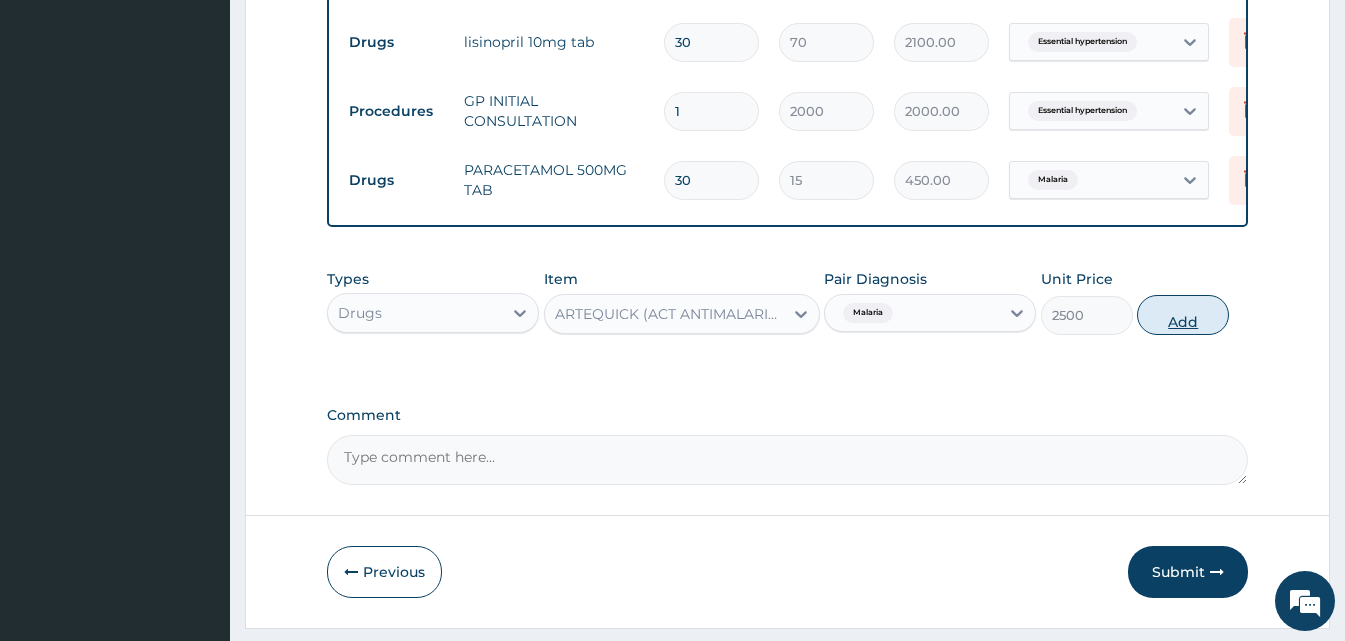 type on "0" 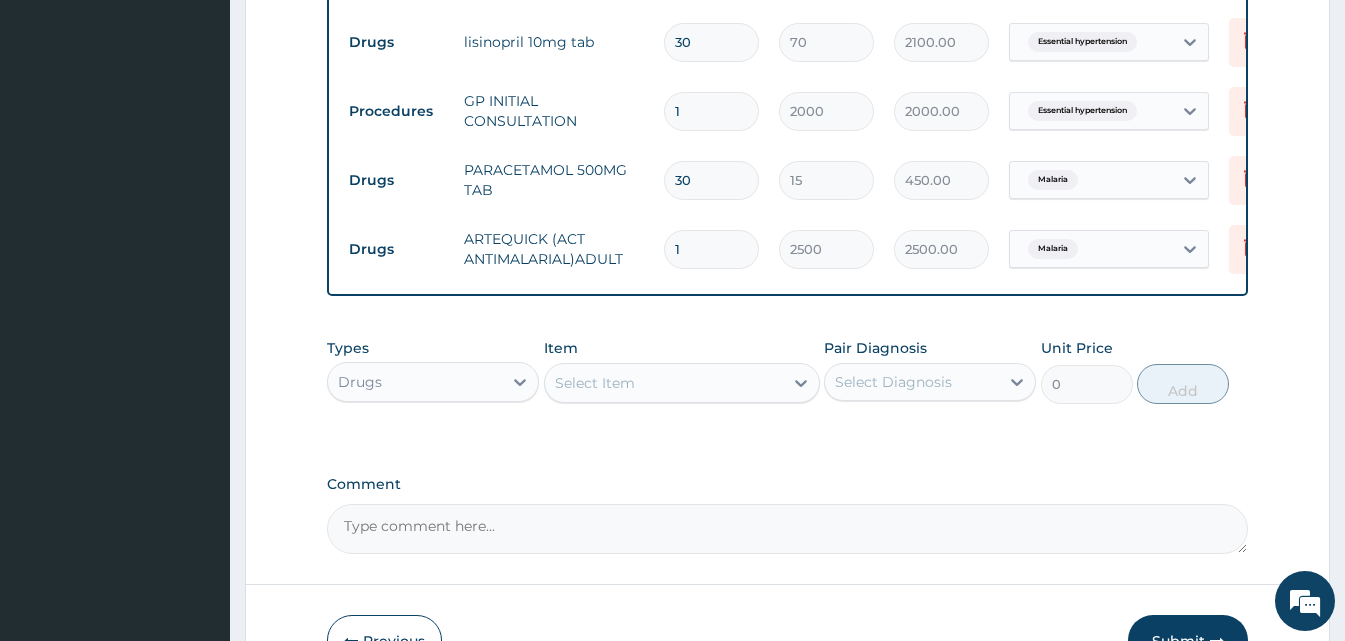 click on "Select Item" at bounding box center (595, 383) 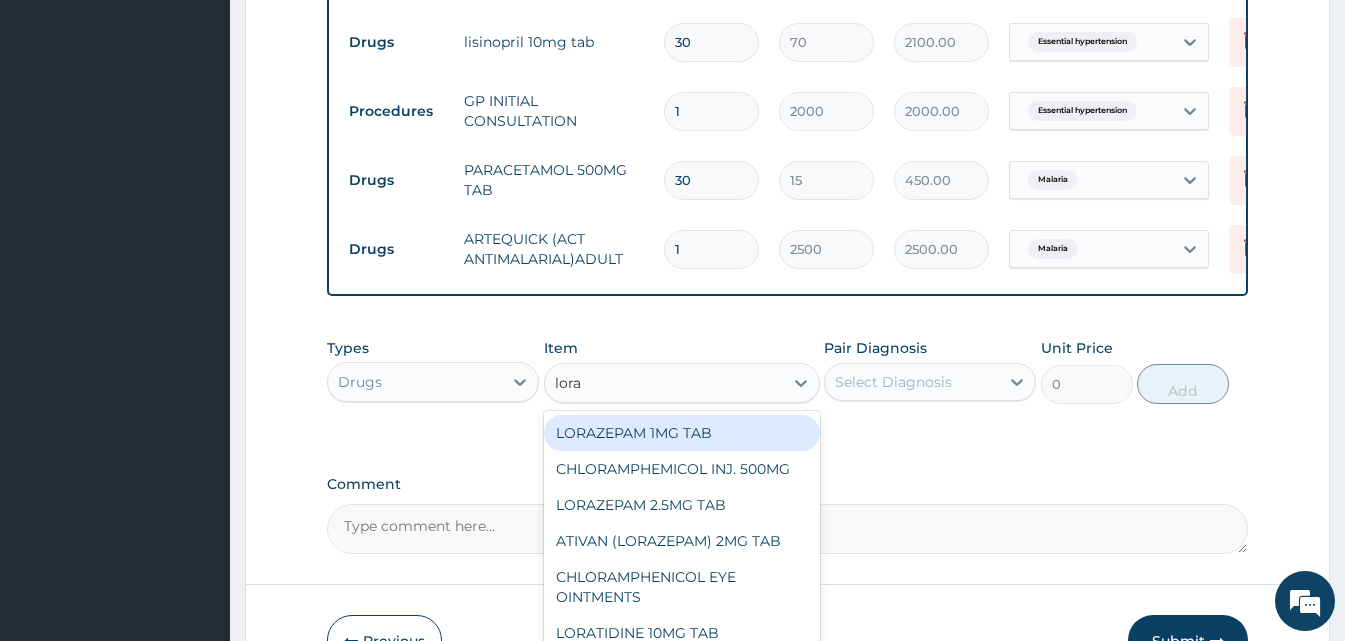 type on "lorat" 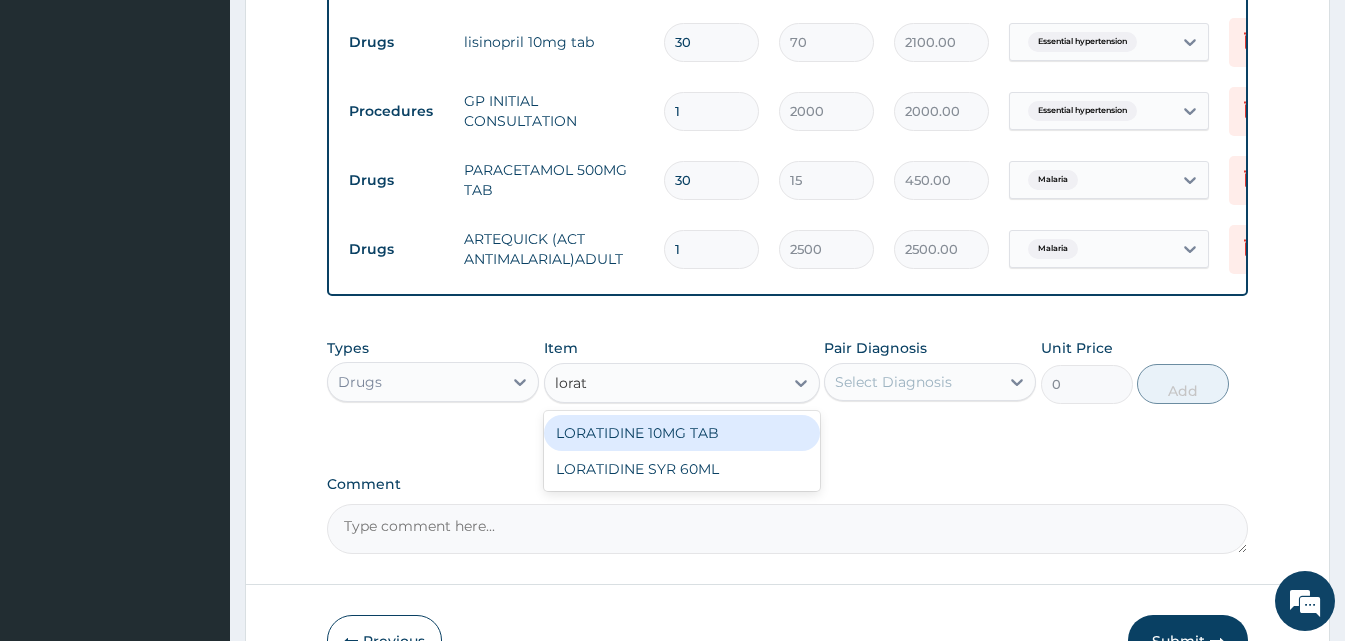 click on "LORATIDINE 10MG TAB" at bounding box center [682, 433] 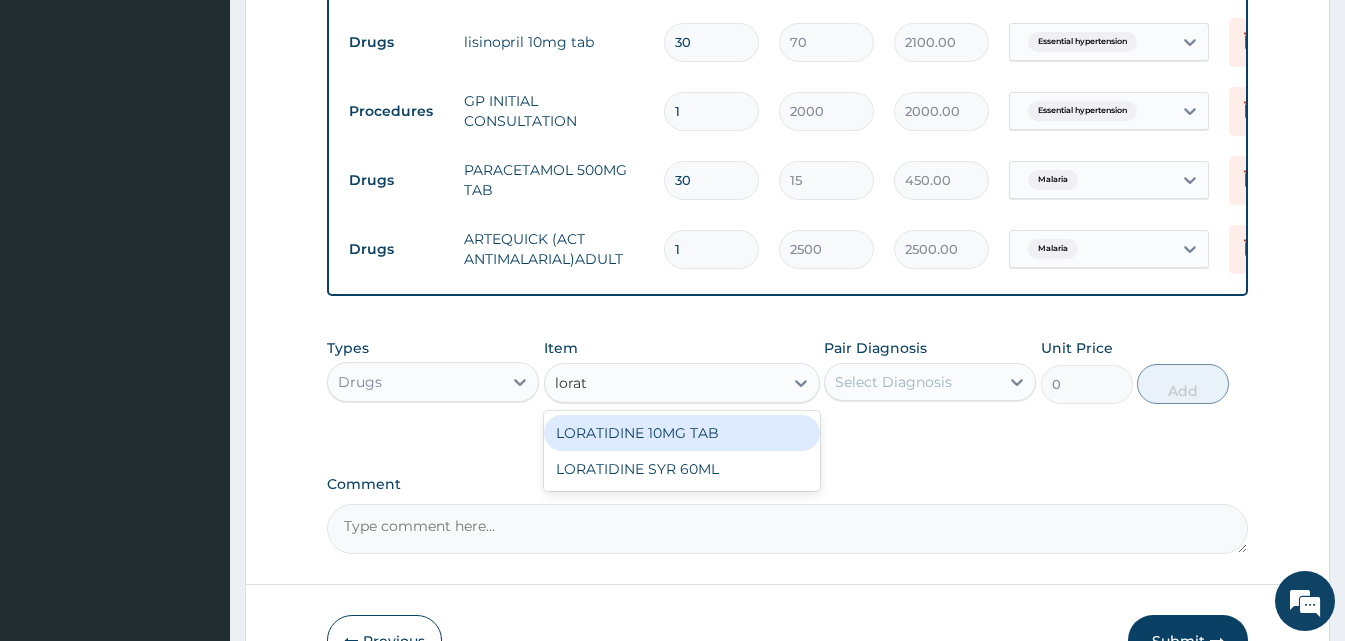 type 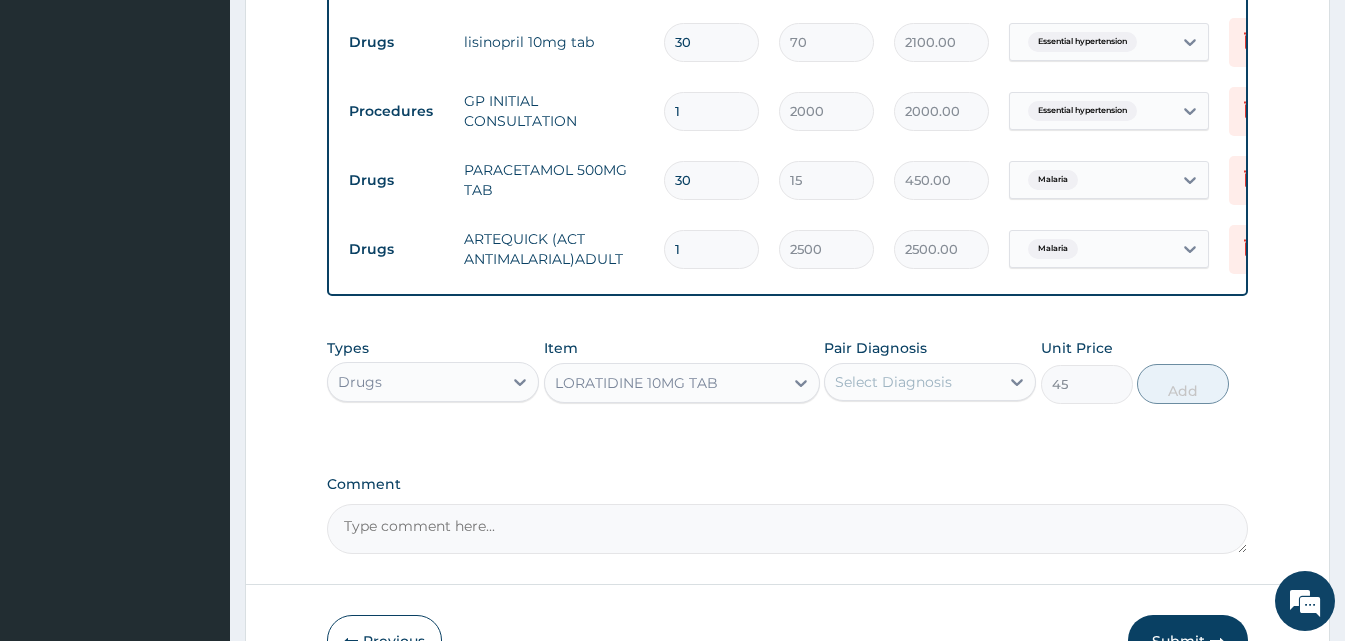 click on "Select Diagnosis" at bounding box center (930, 382) 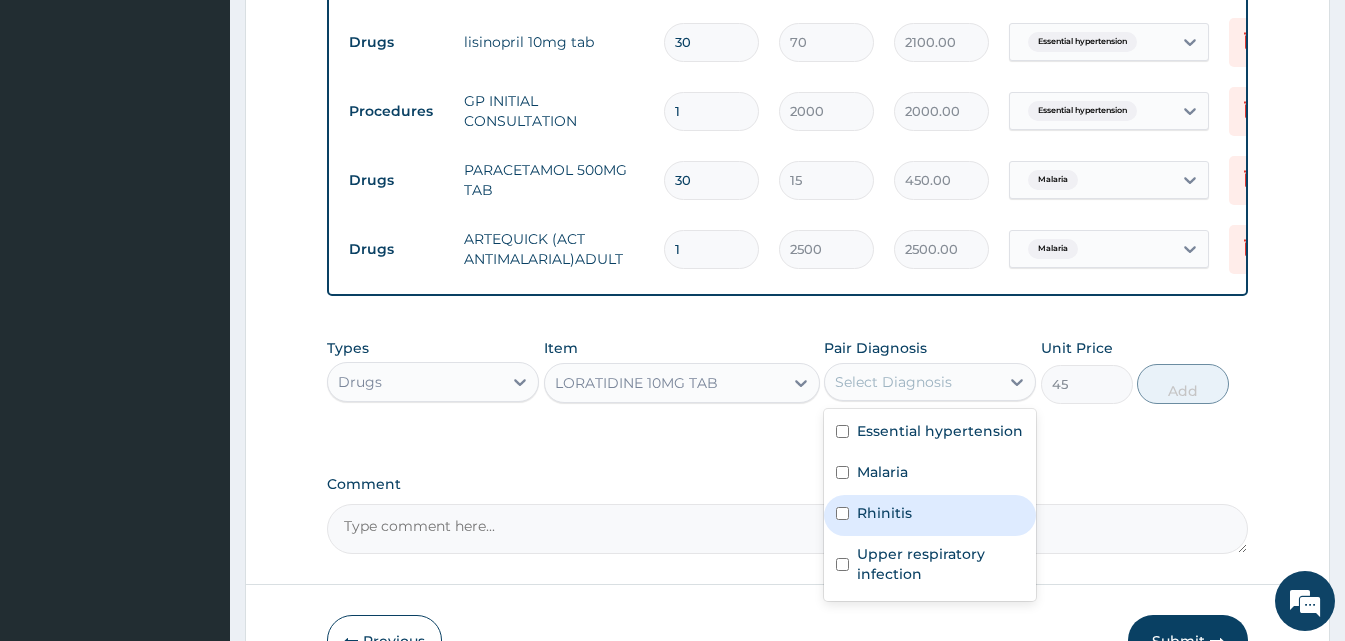 click on "Rhinitis" at bounding box center [930, 515] 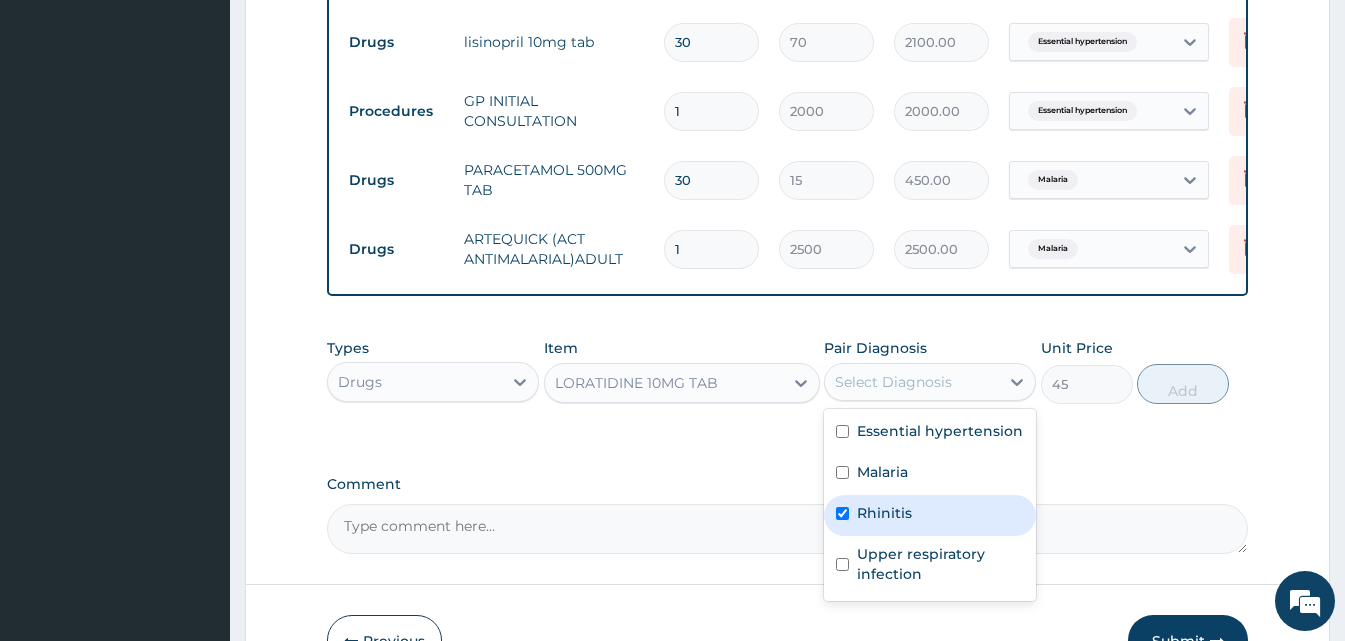 checkbox on "true" 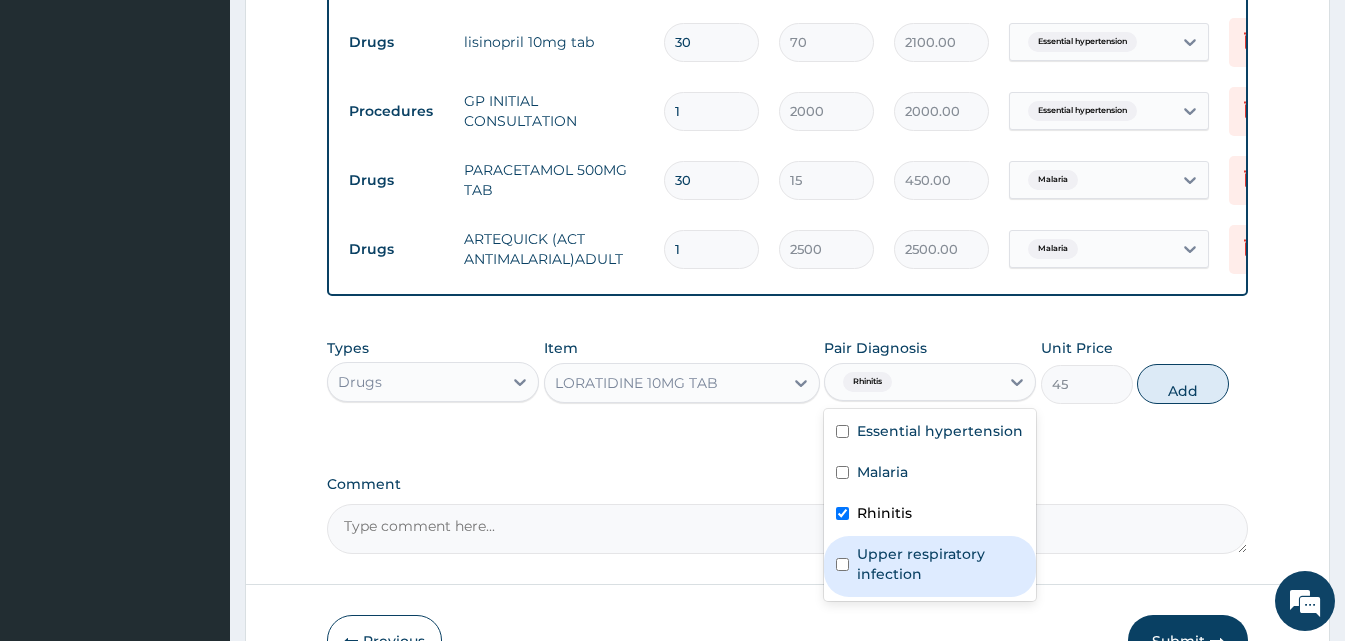 click on "Upper respiratory infection" at bounding box center (940, 564) 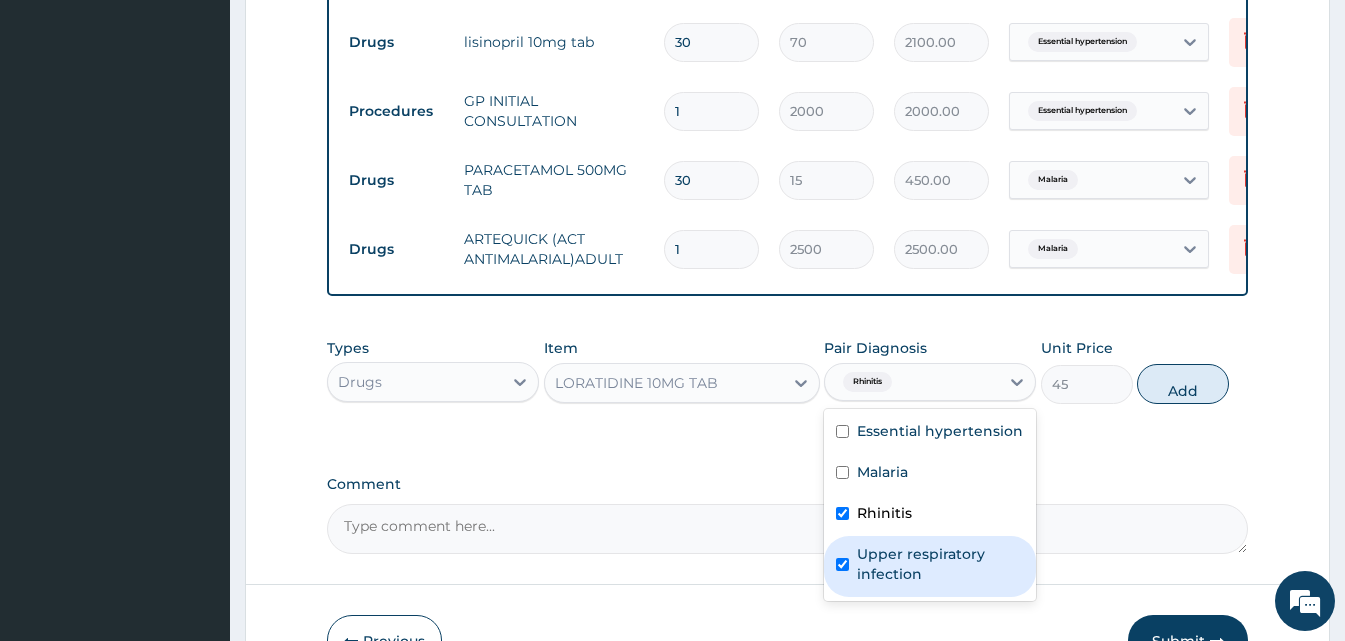 checkbox on "true" 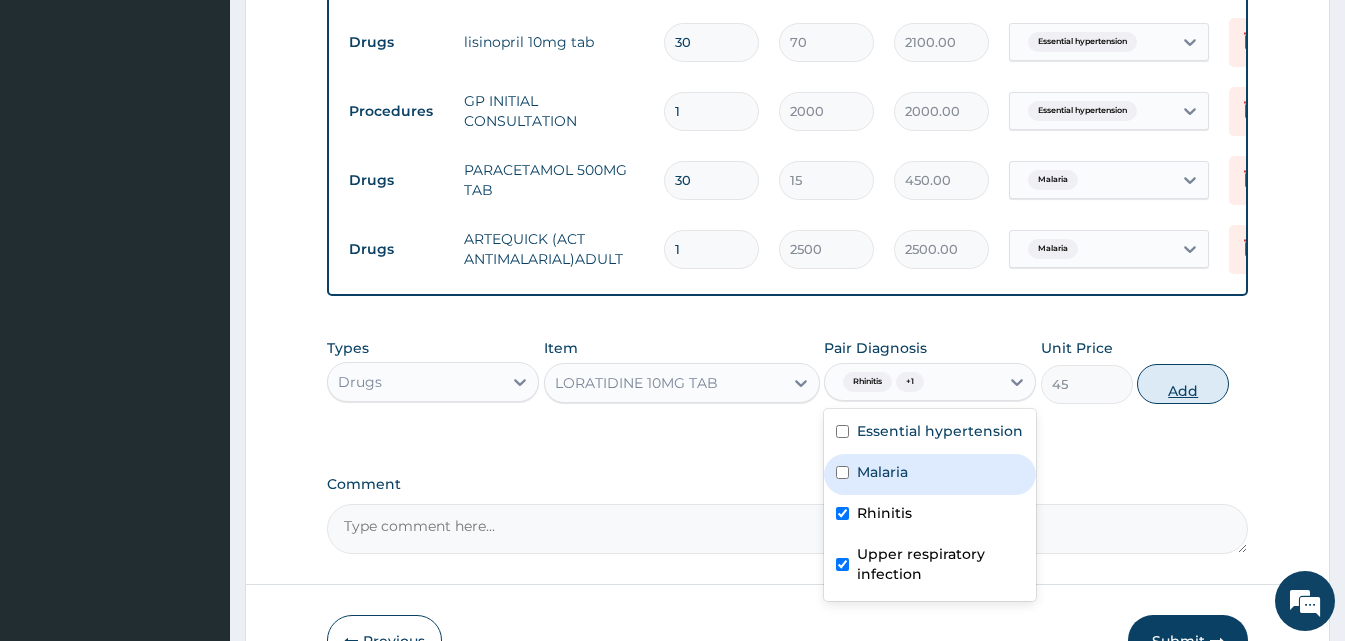 click on "Add" at bounding box center (1183, 384) 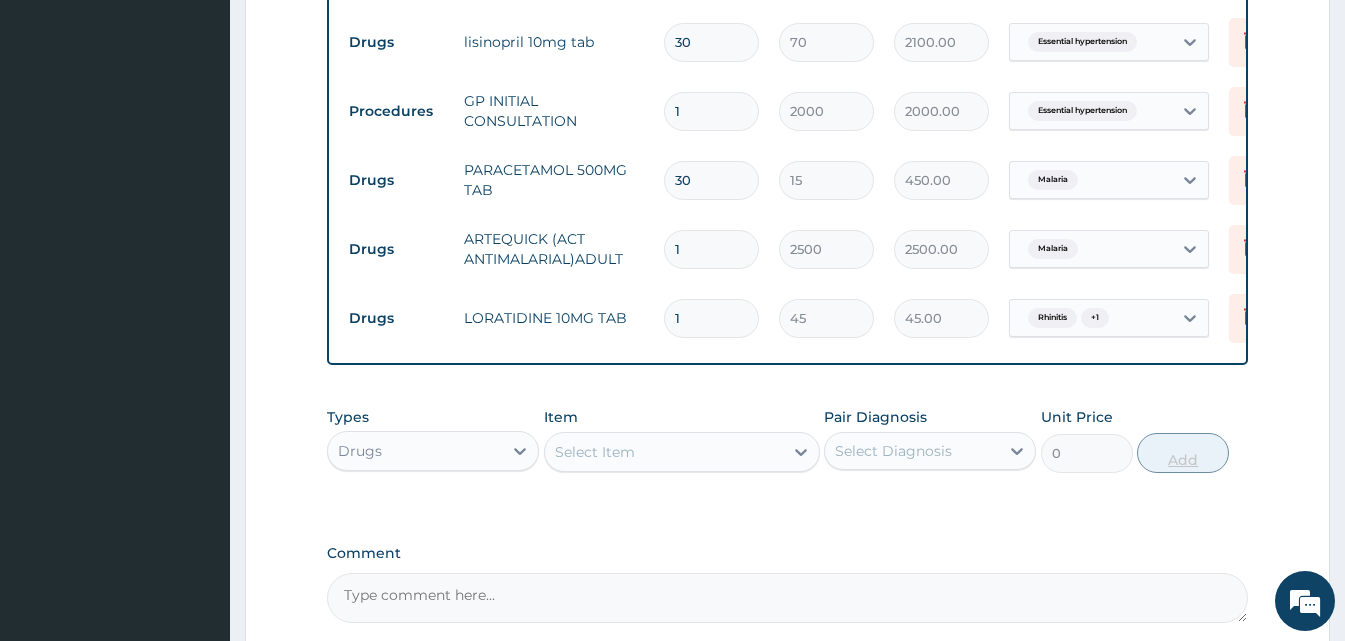 type 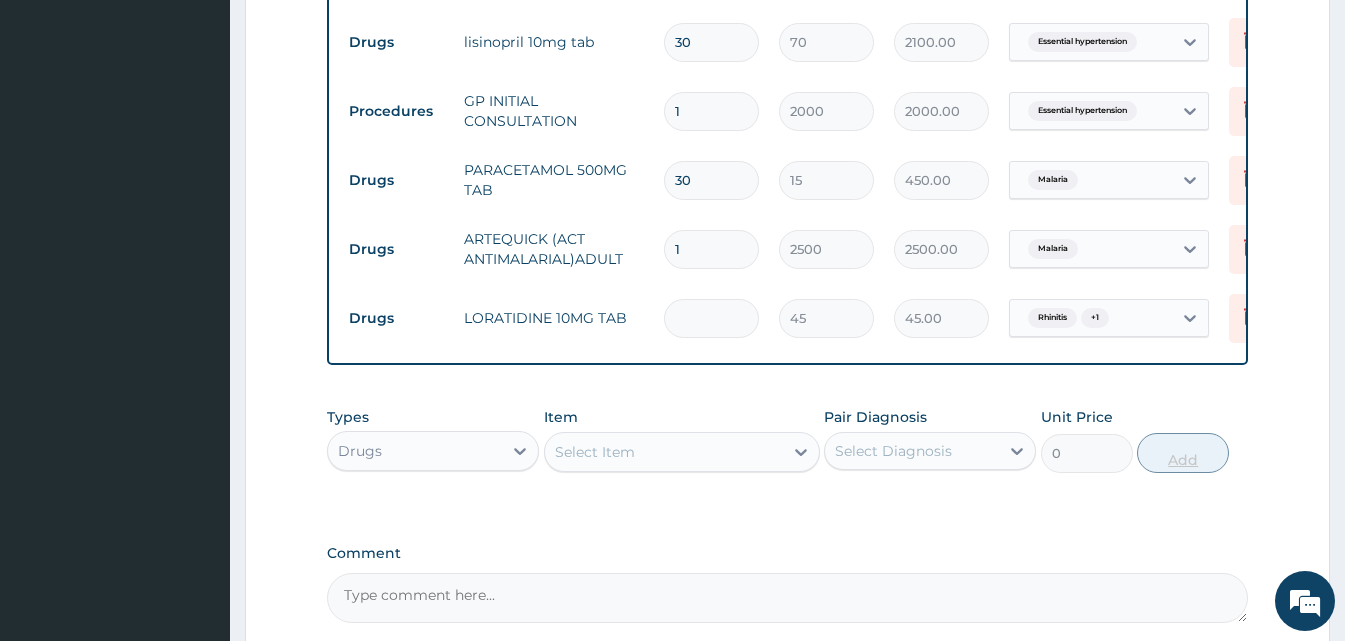 type on "0.00" 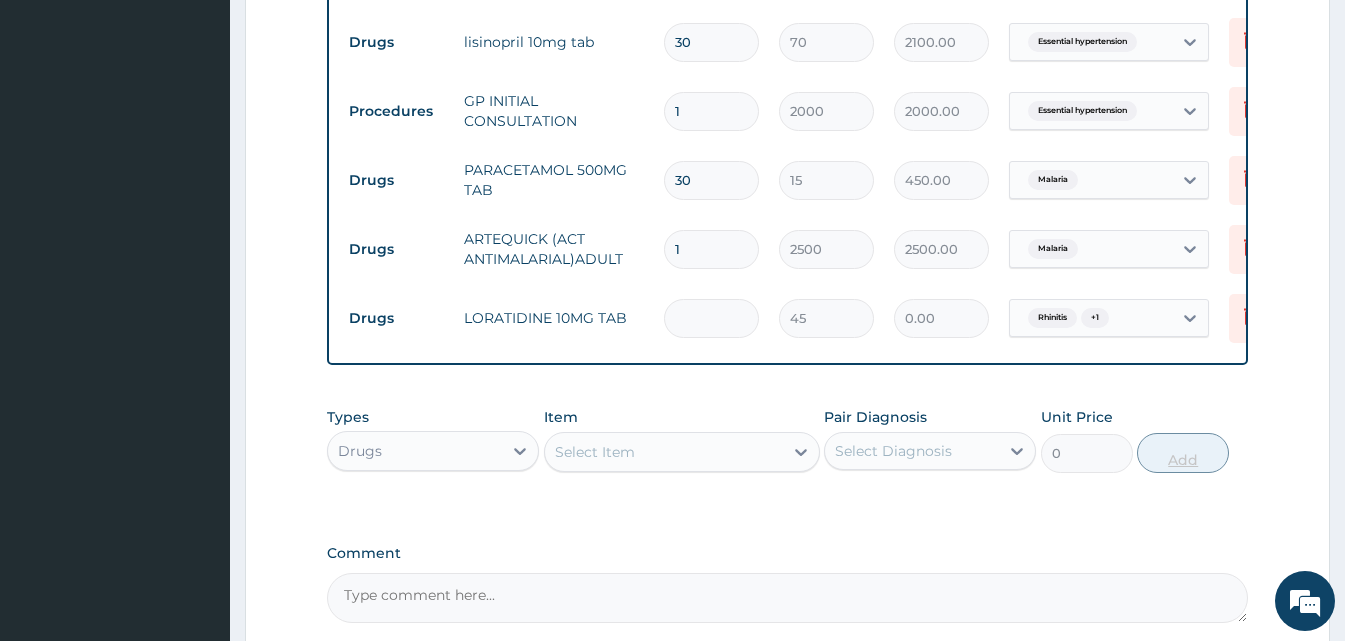 type on "7" 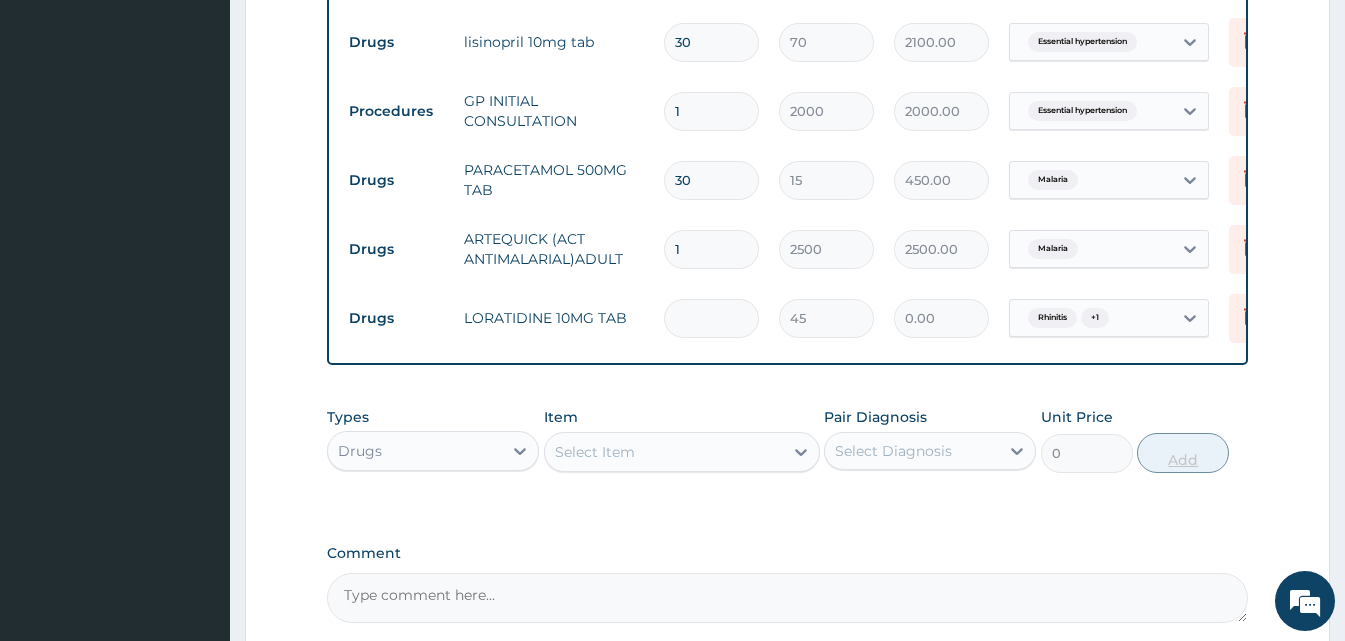 type on "315.00" 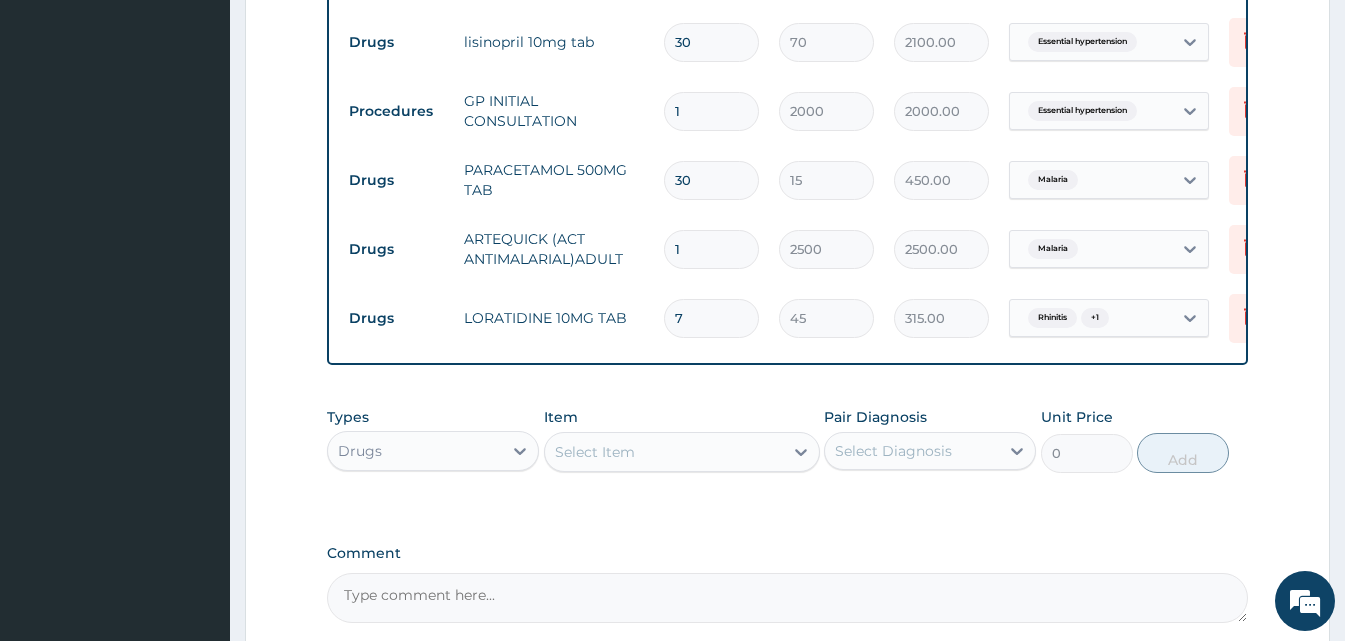 type on "7" 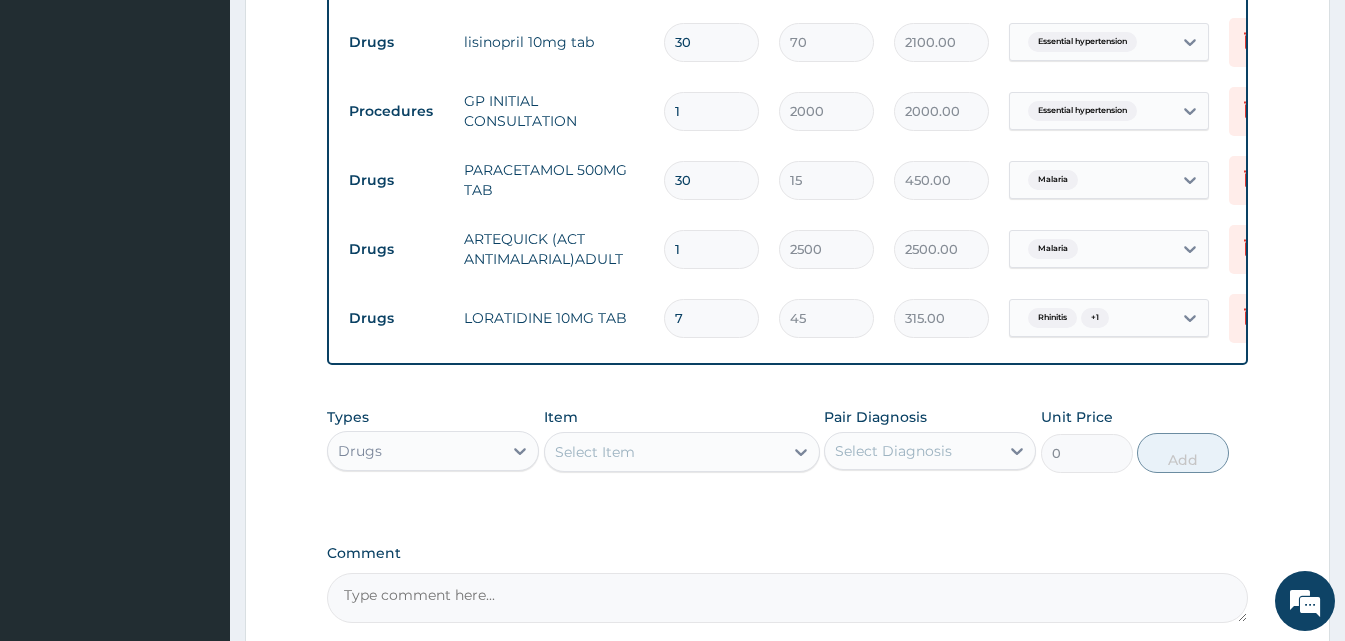 click on "Select Item" at bounding box center (664, 452) 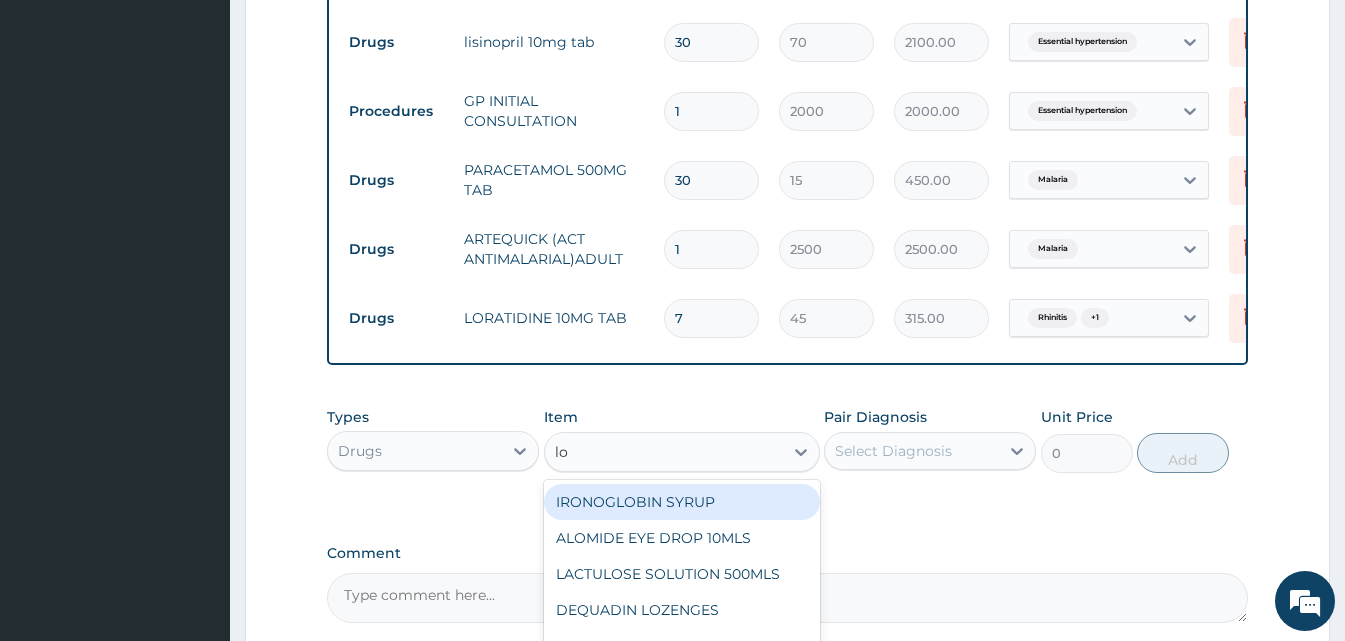 type on "l" 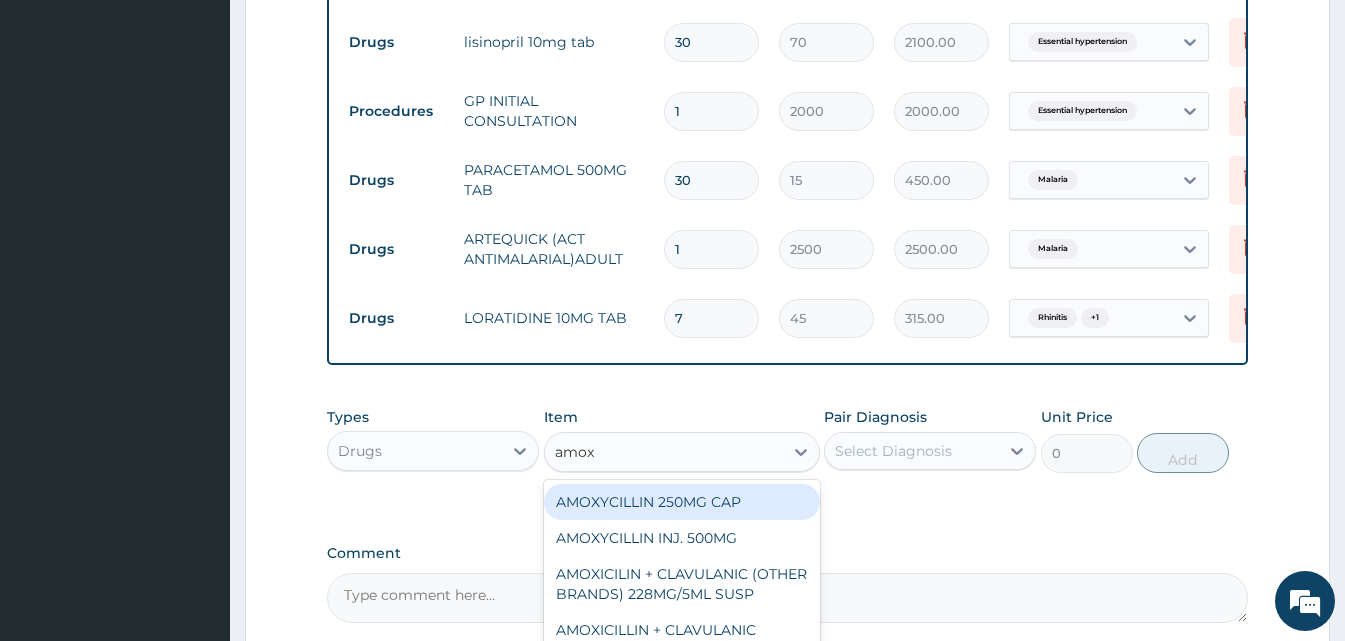 type on "amoxy" 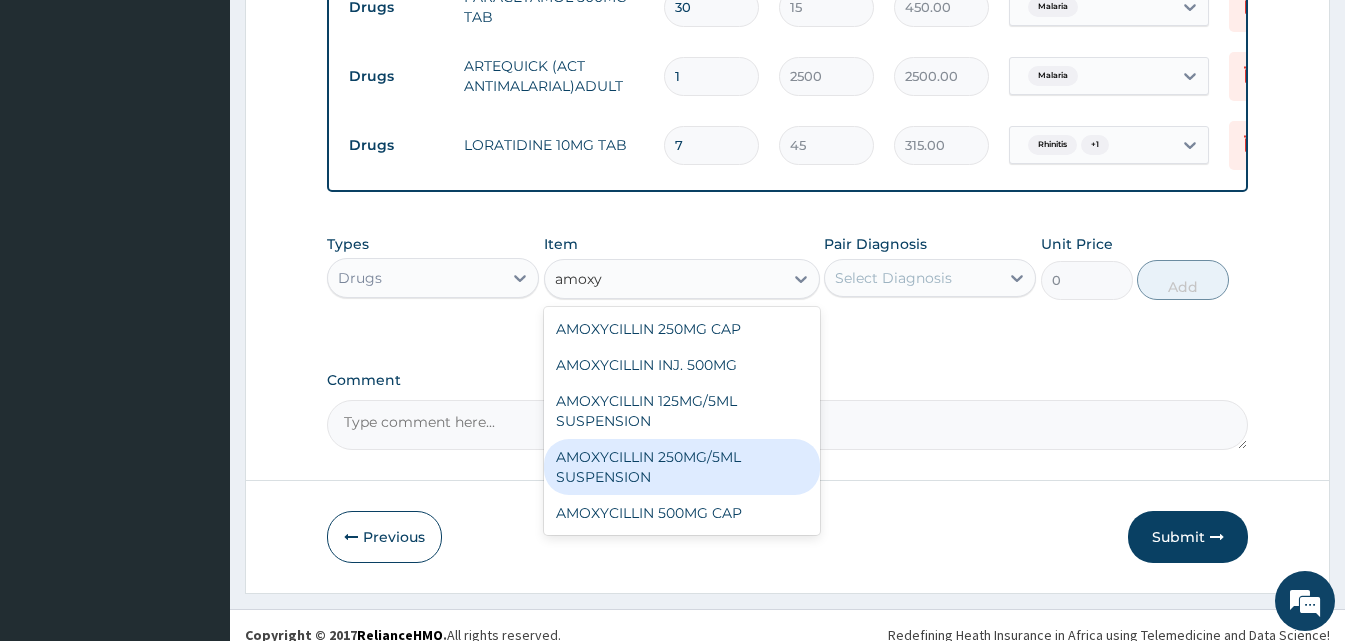 scroll, scrollTop: 1066, scrollLeft: 0, axis: vertical 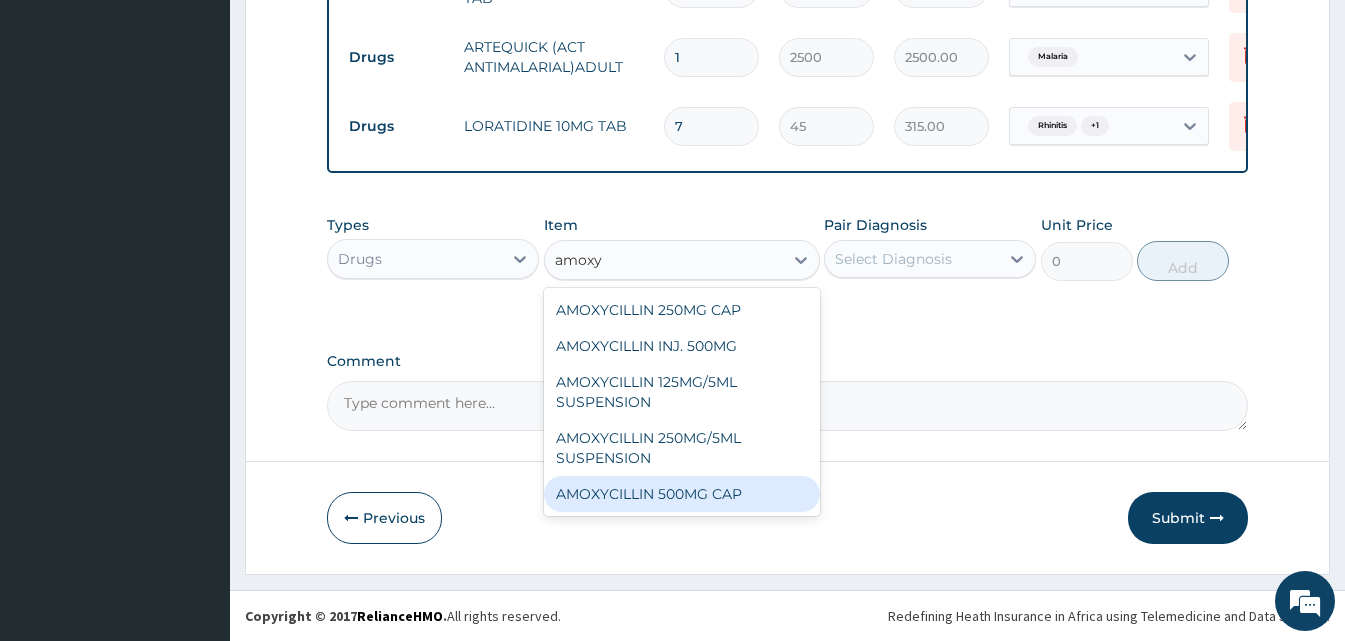 click on "AMOXYCILLIN 500MG CAP" at bounding box center [682, 494] 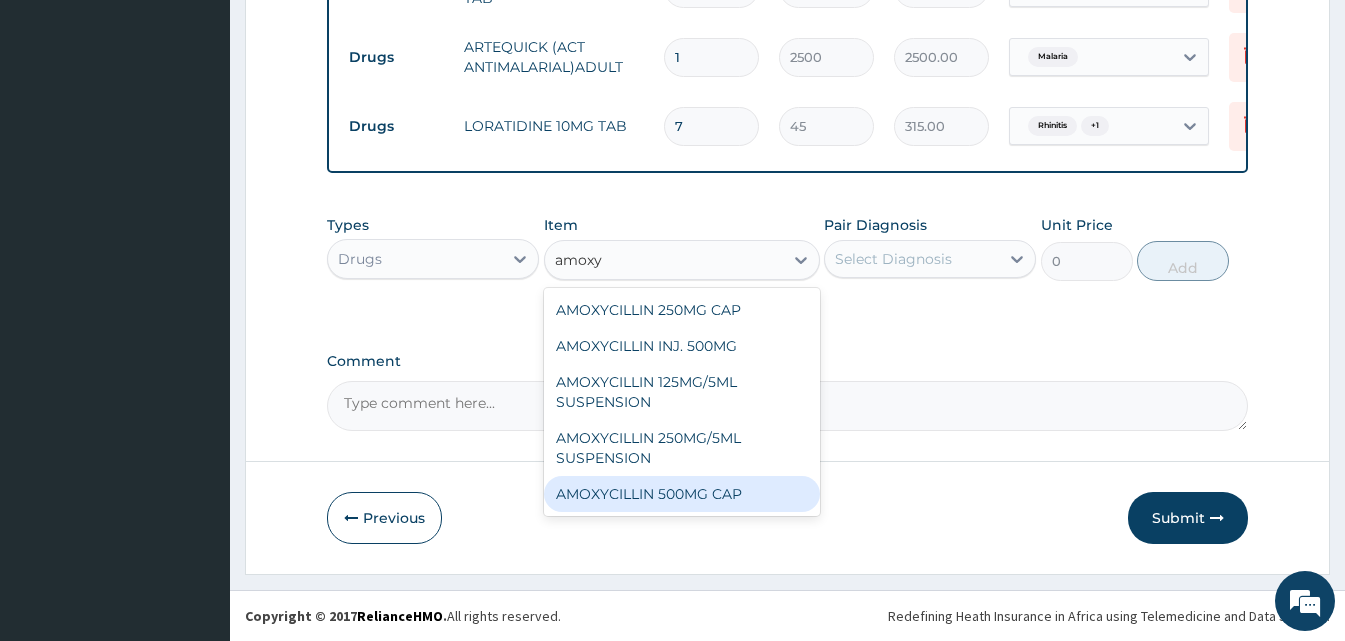 type 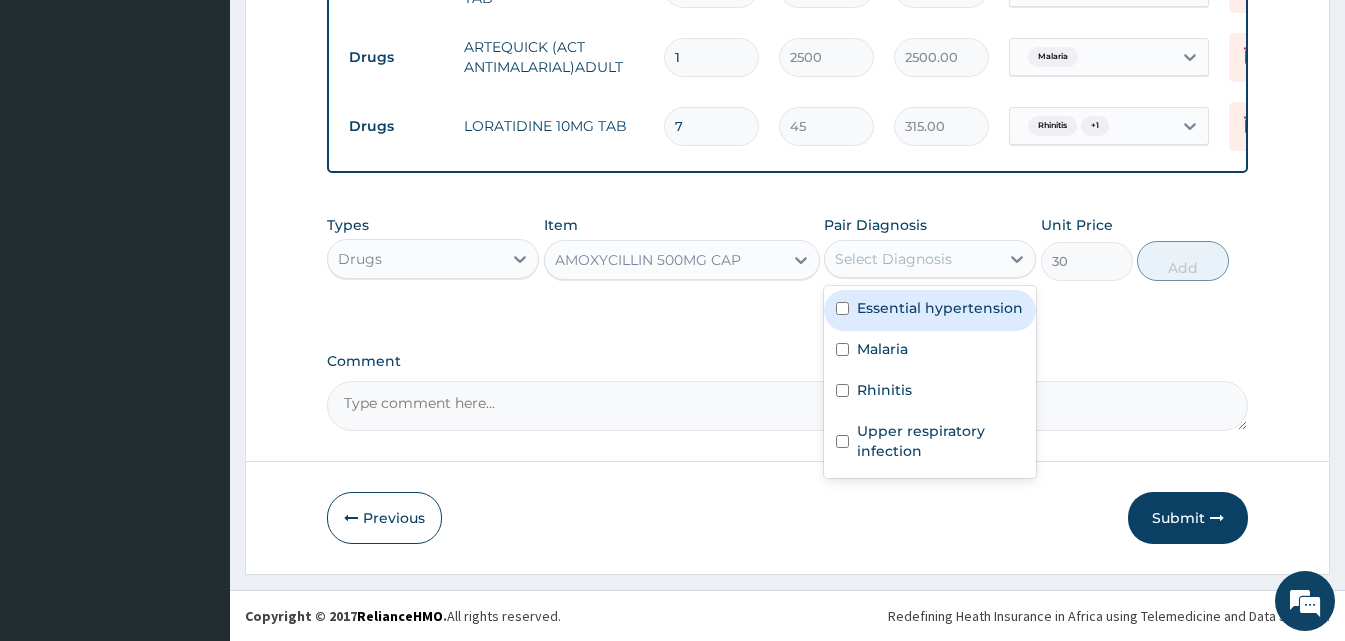 click on "Select Diagnosis" at bounding box center (912, 259) 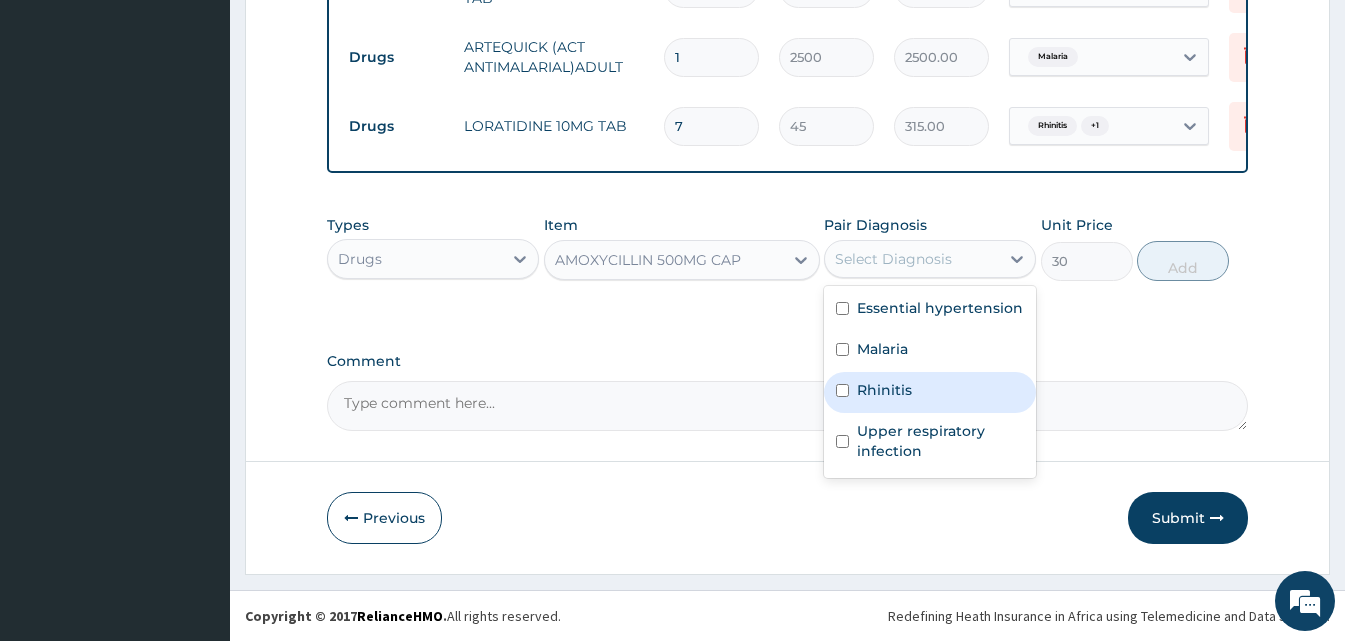 click on "Rhinitis" at bounding box center [930, 392] 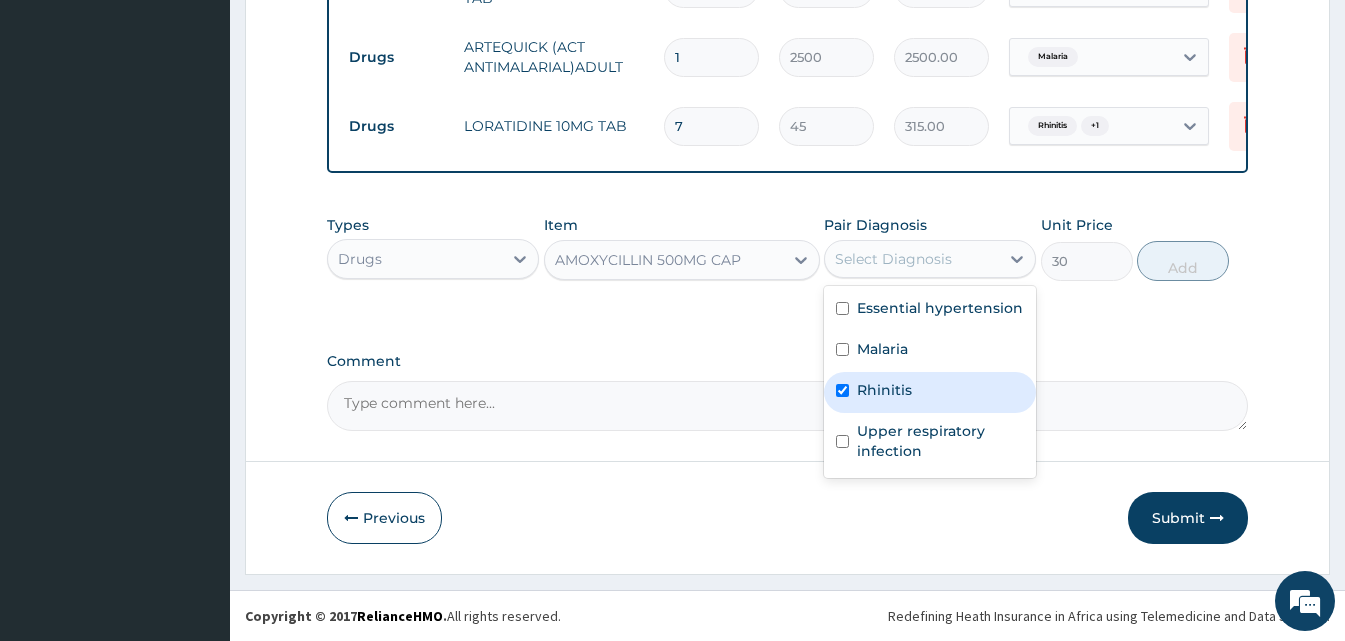 checkbox on "true" 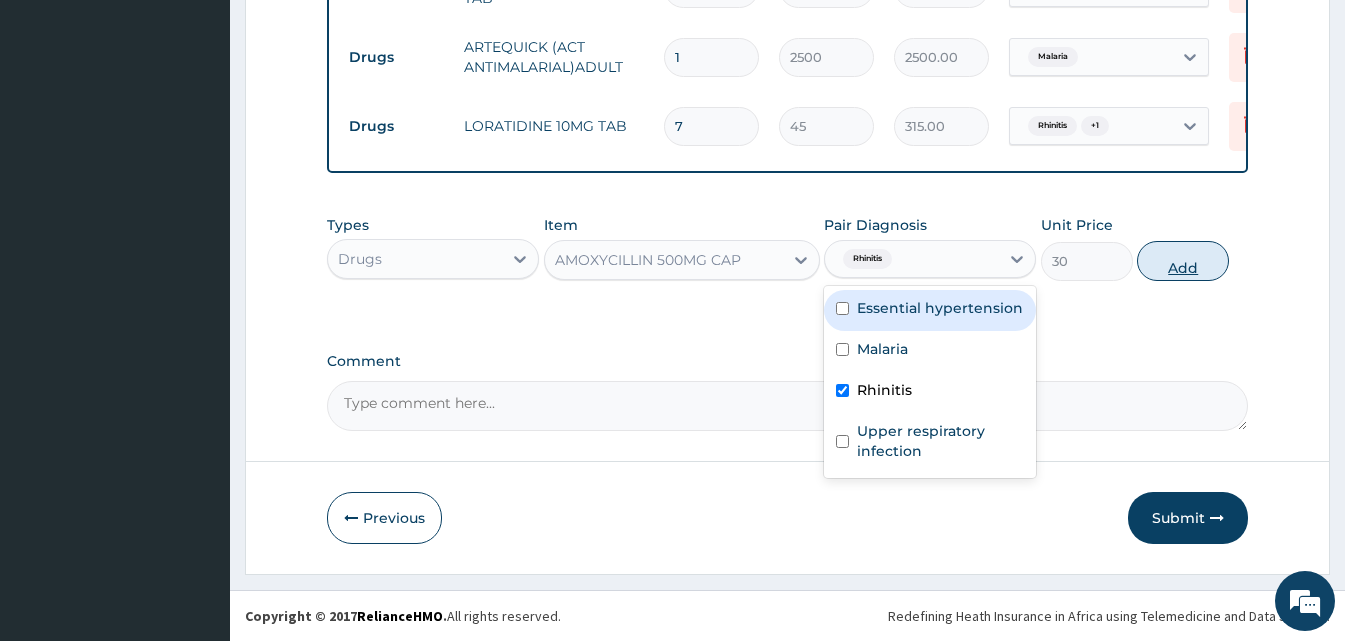 click on "Add" at bounding box center (1183, 261) 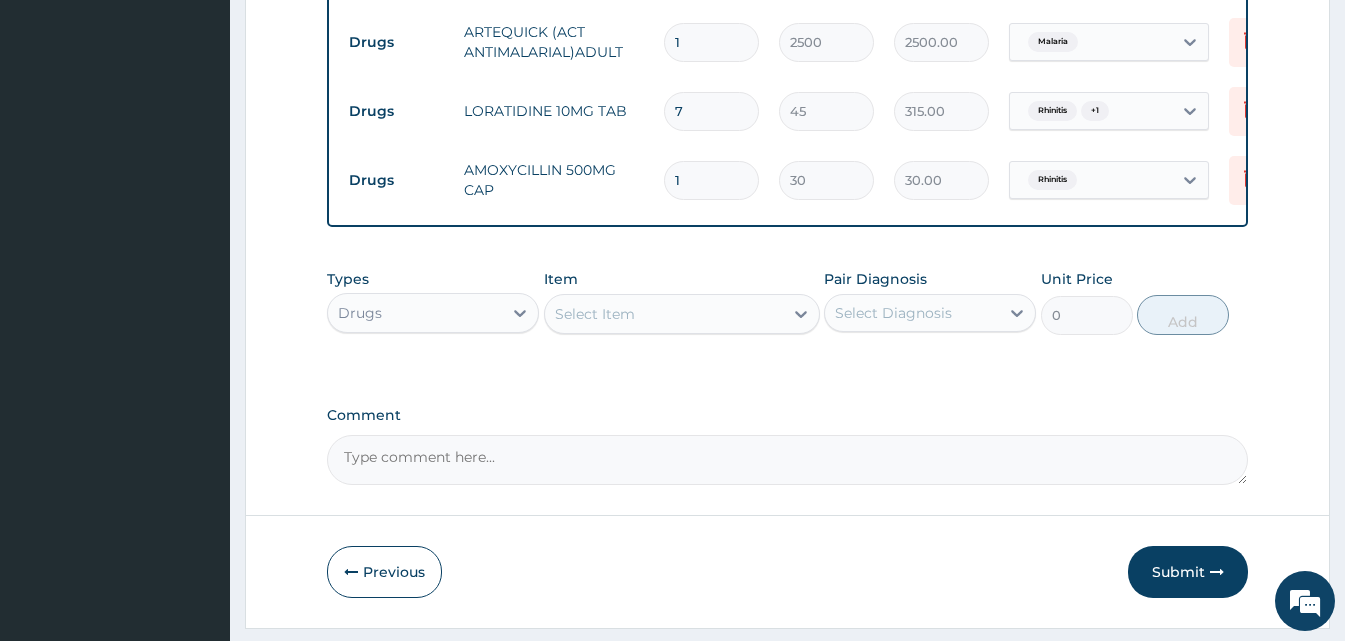 type 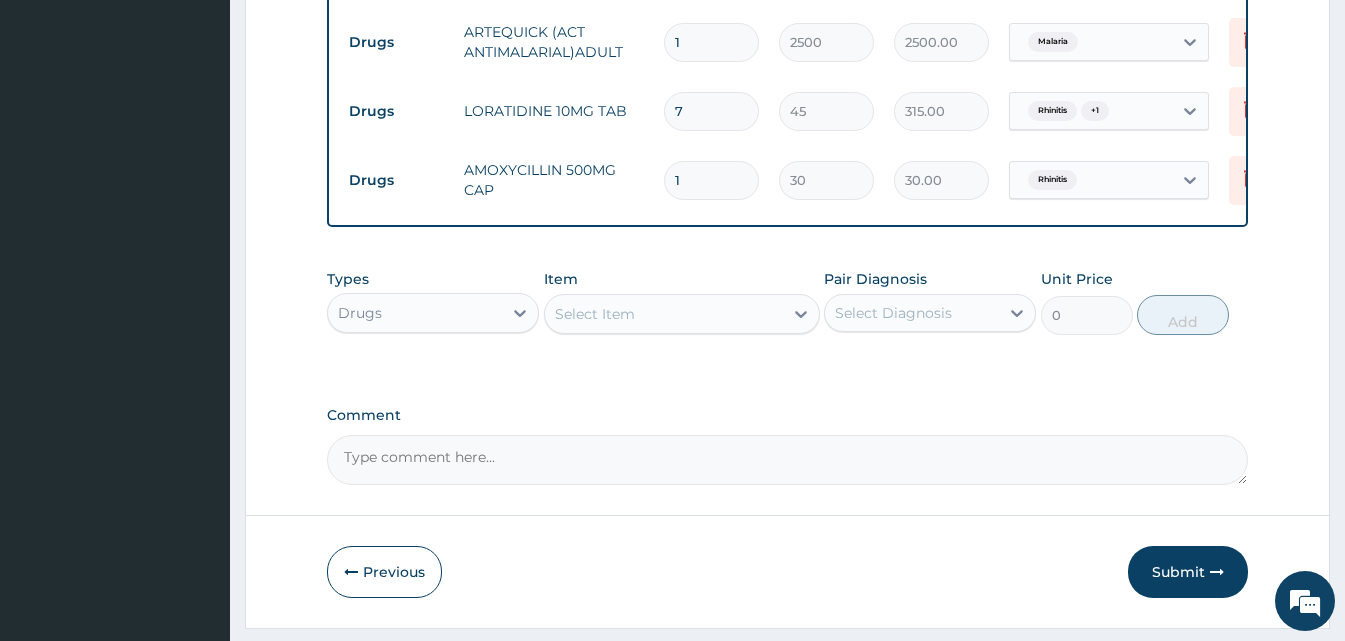 type on "0.00" 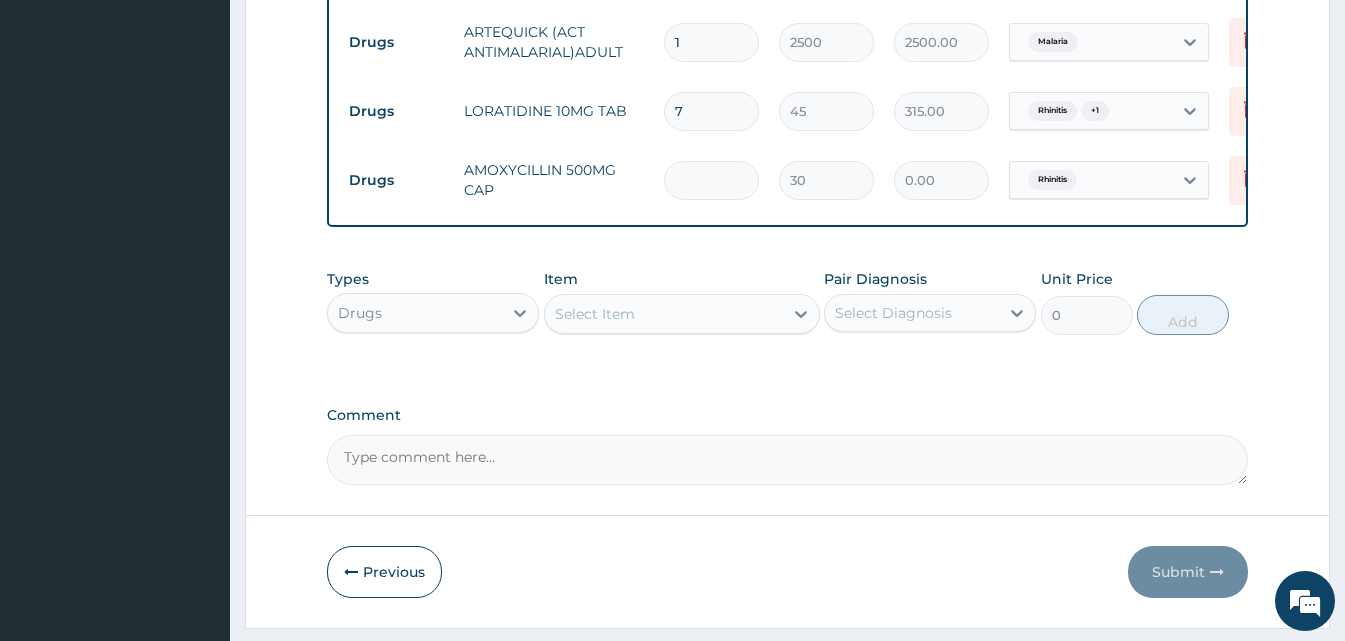 type on "2" 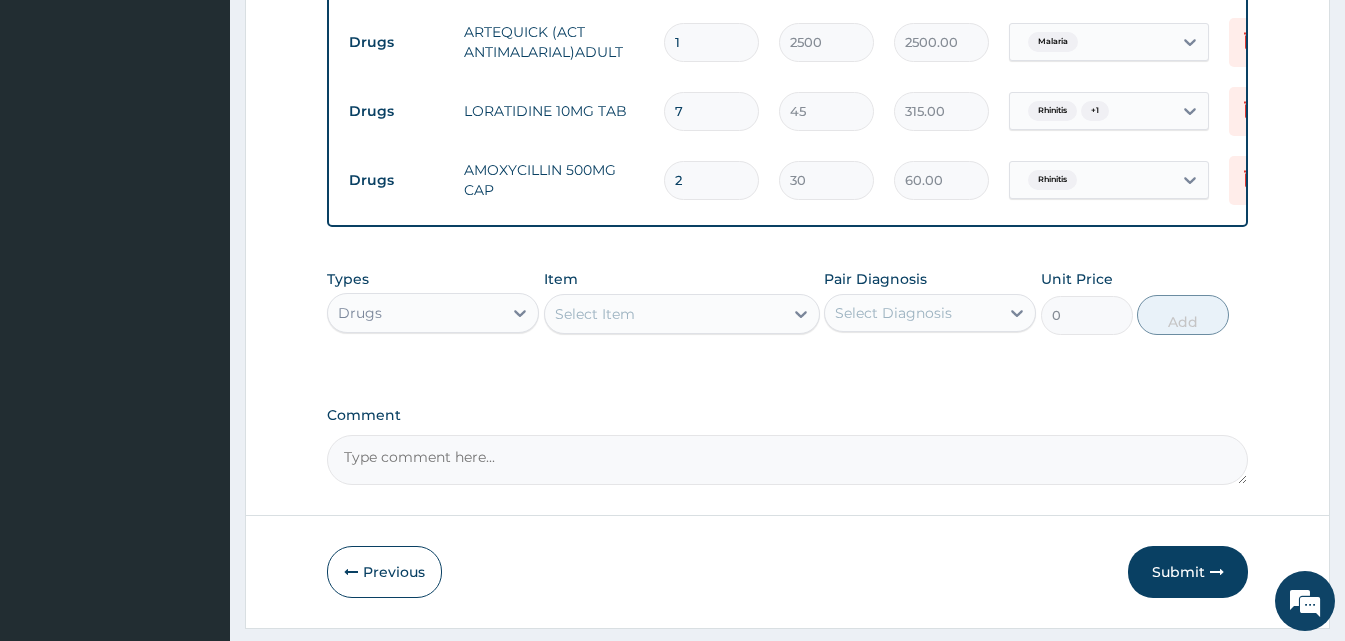 type on "21" 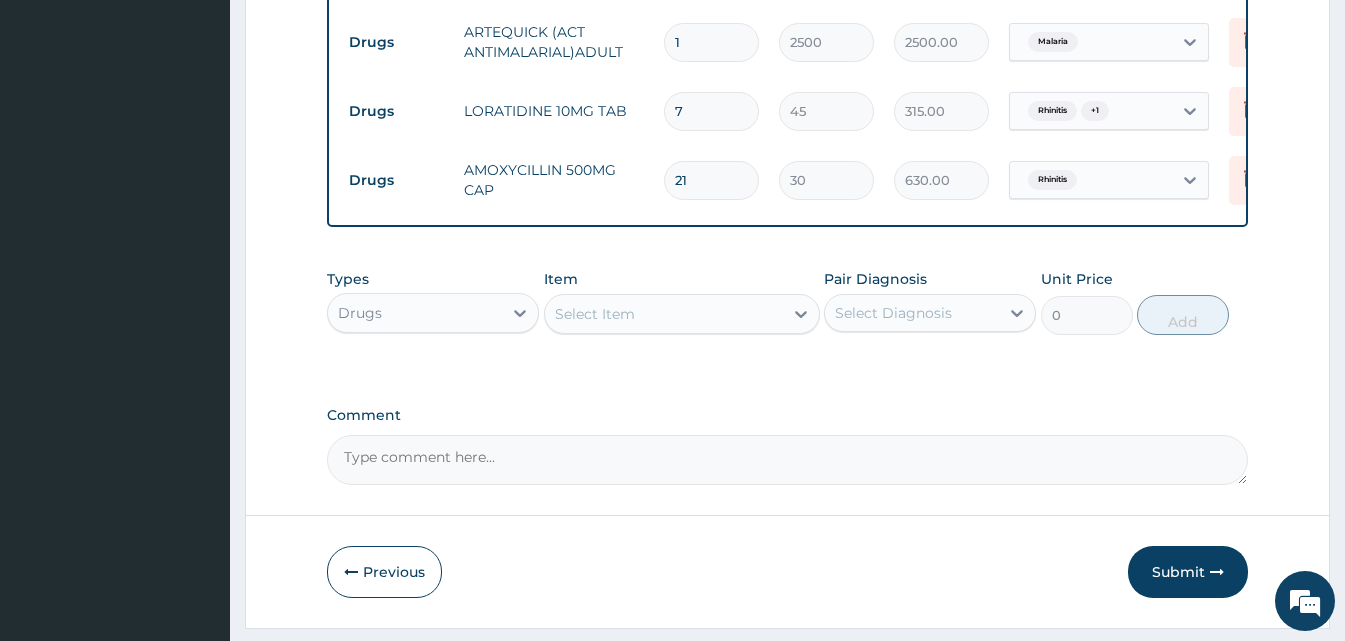 type on "21" 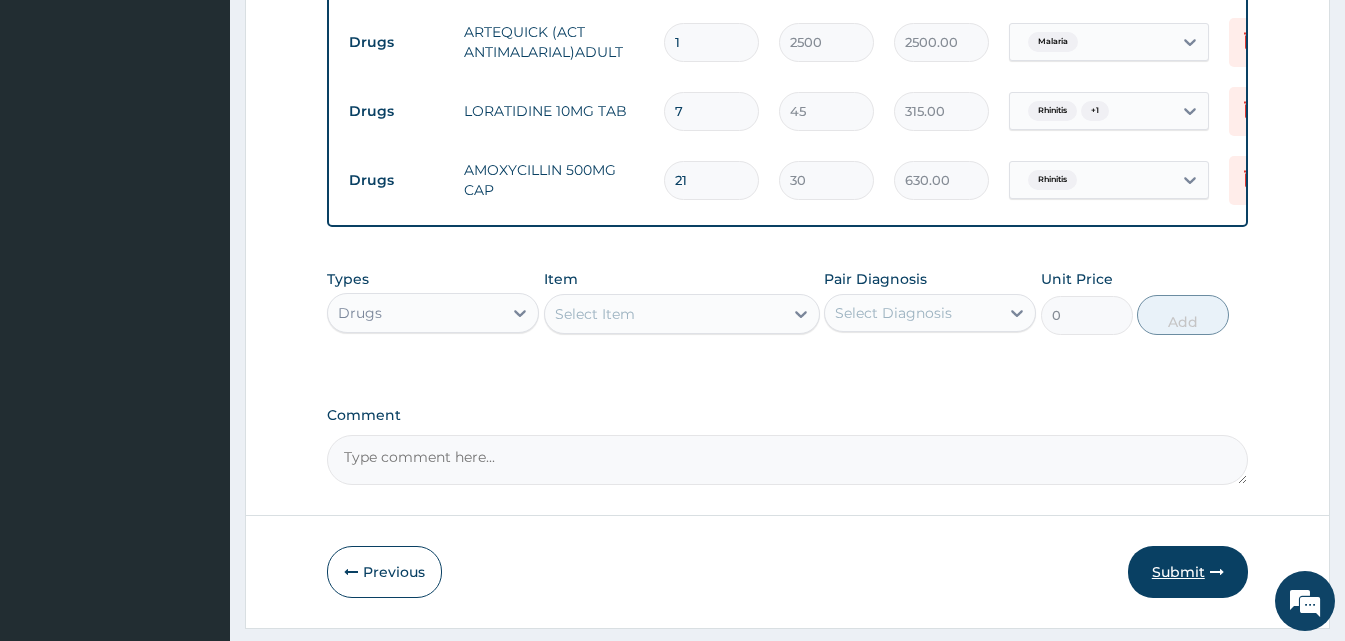 click on "Submit" at bounding box center (1188, 572) 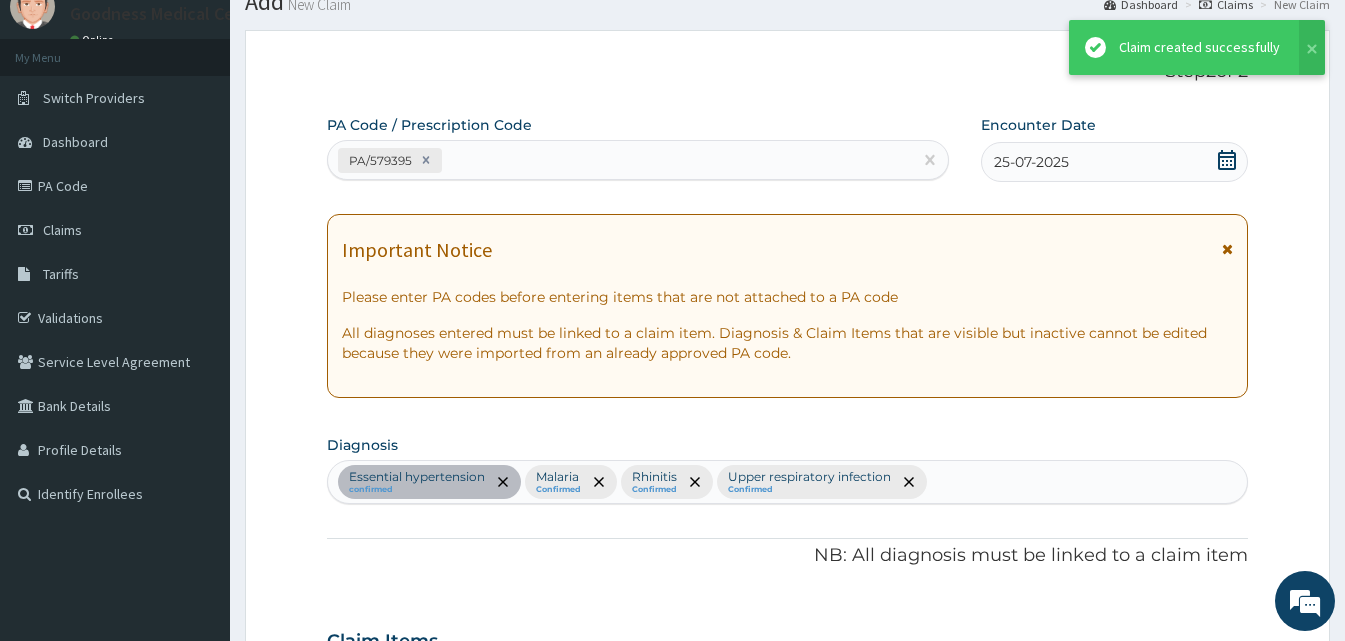 scroll, scrollTop: 1066, scrollLeft: 0, axis: vertical 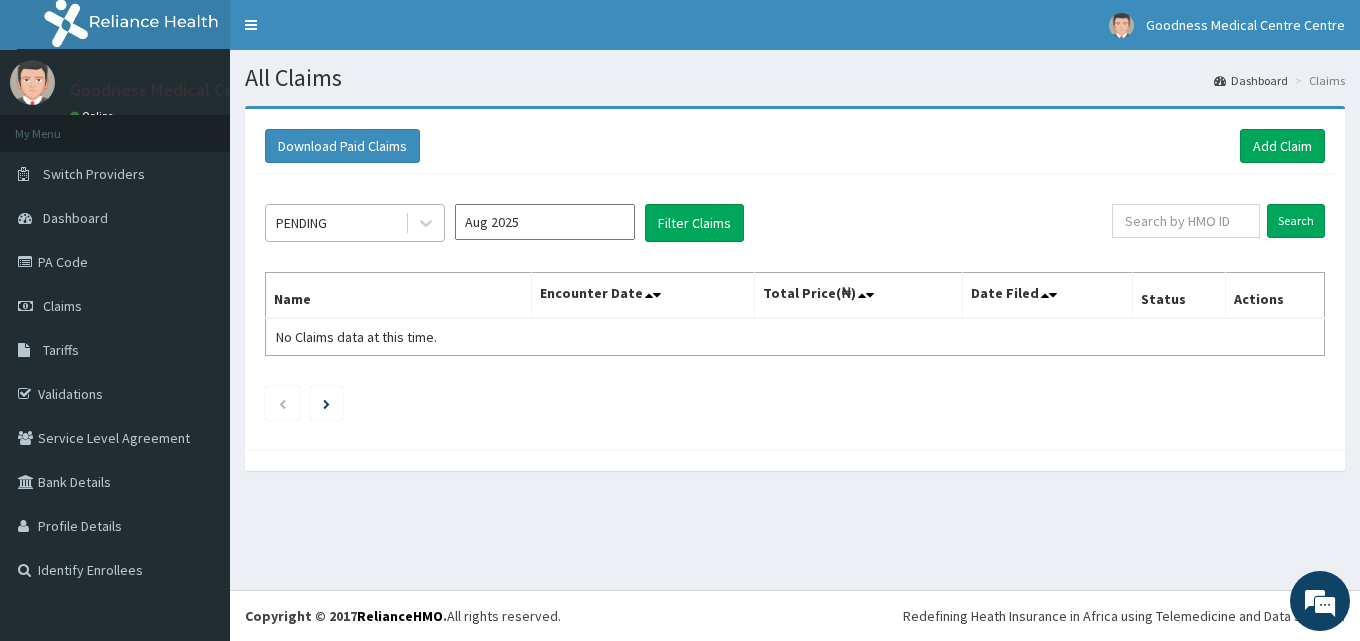 click on "PENDING" at bounding box center (335, 223) 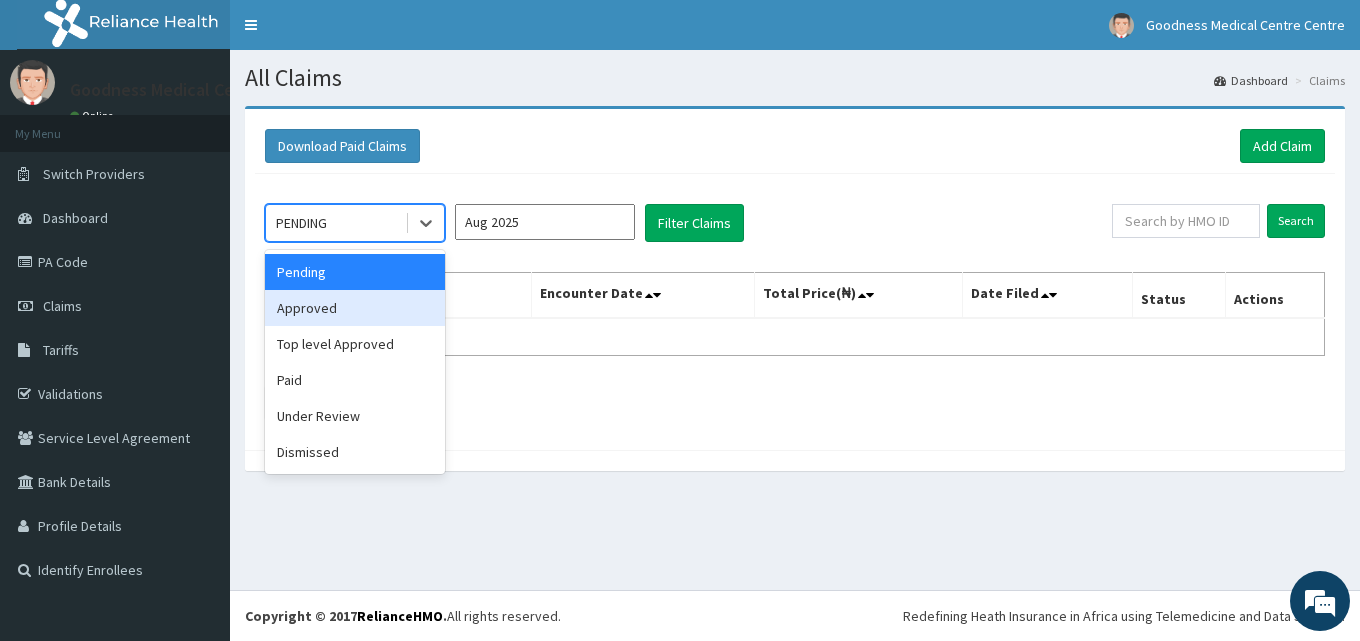 click on "Approved" at bounding box center [355, 308] 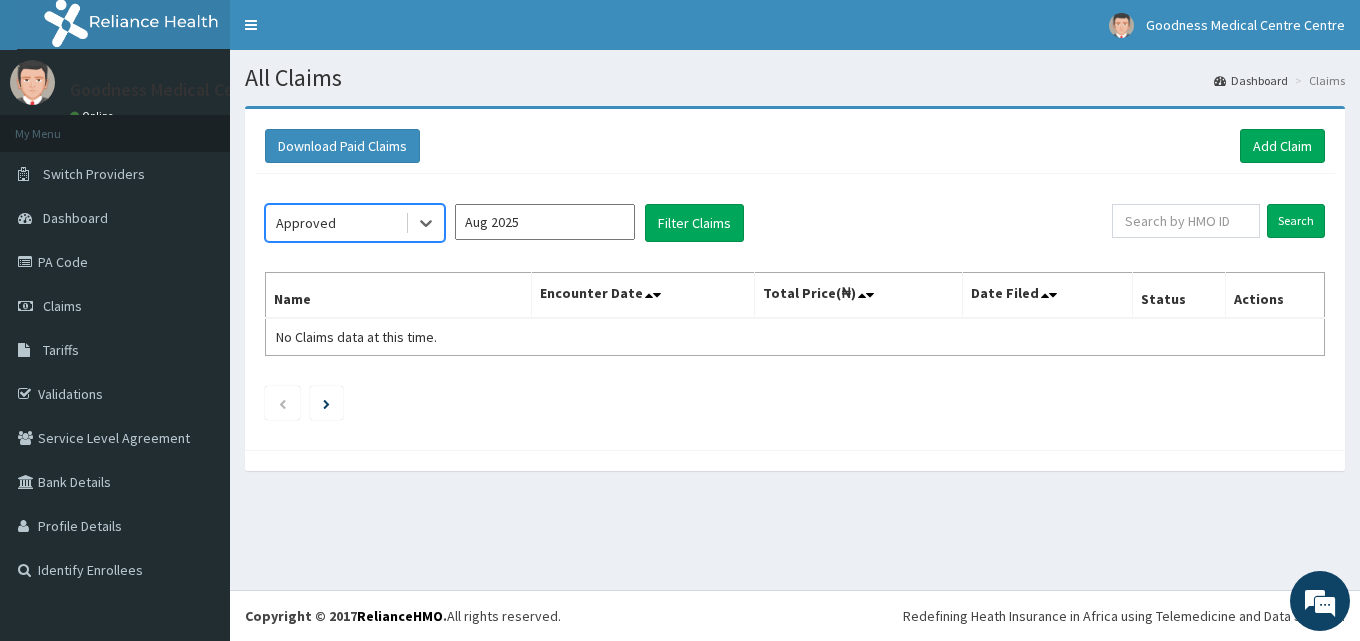 click on "Aug 2025" at bounding box center [545, 222] 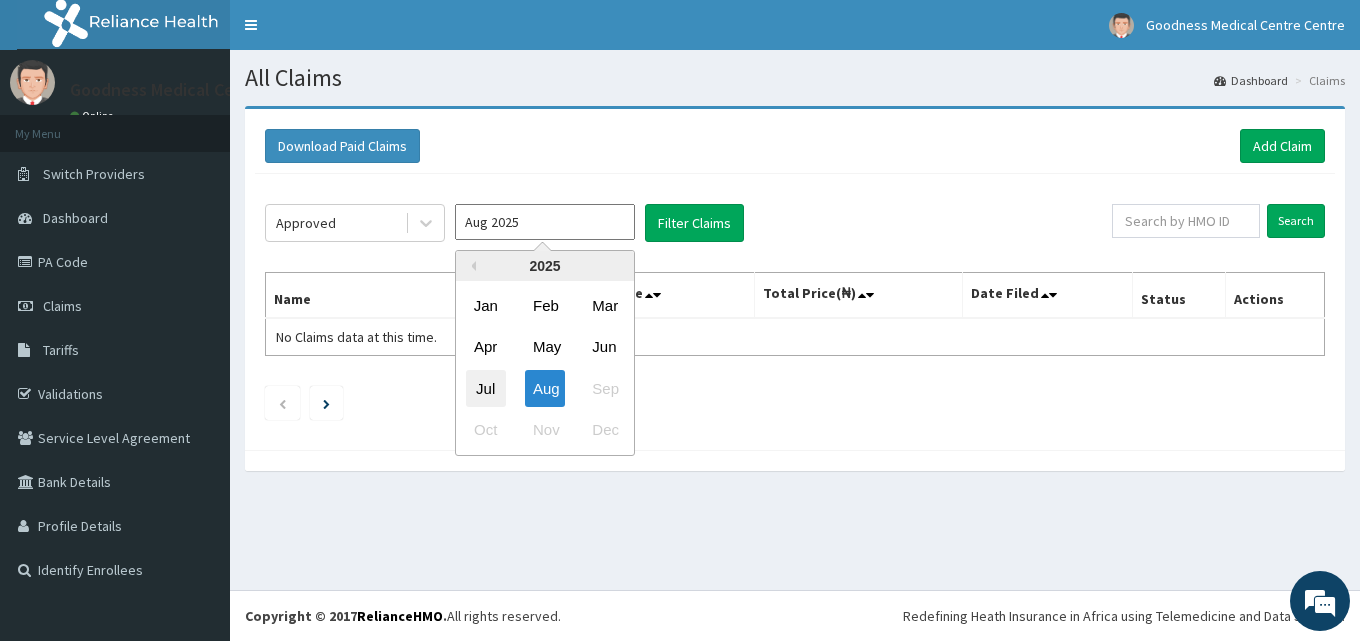 click on "Jul" at bounding box center [486, 388] 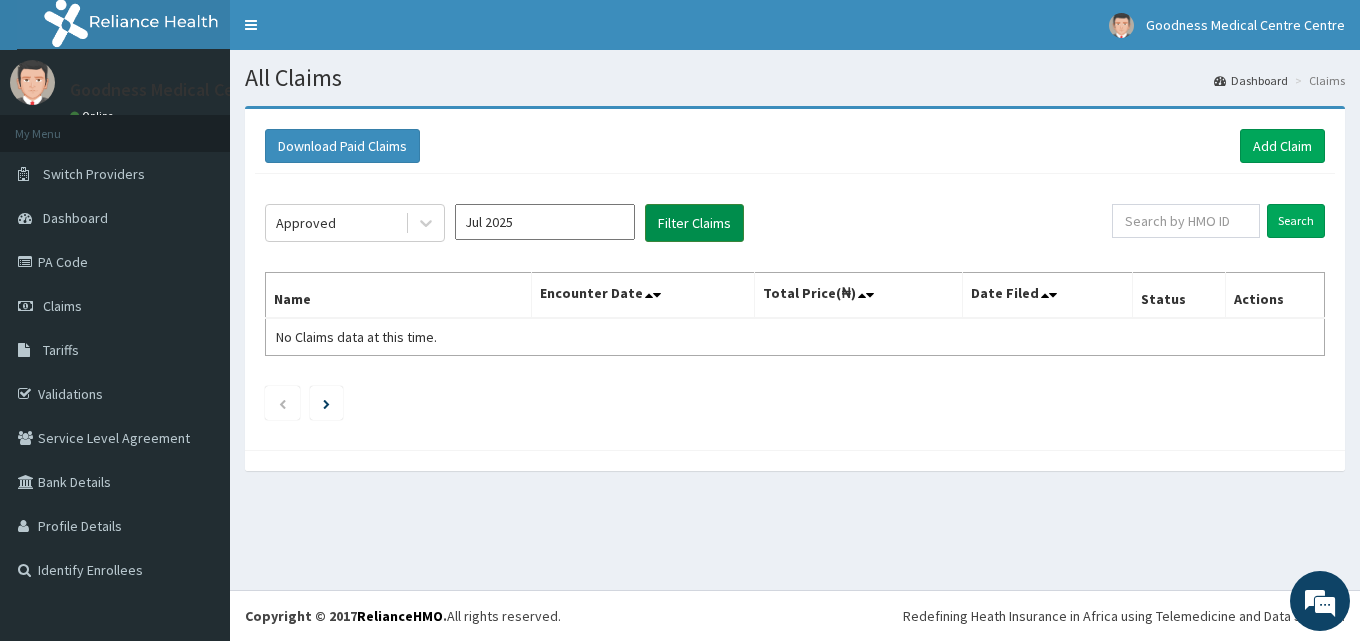 click on "Filter Claims" at bounding box center (694, 223) 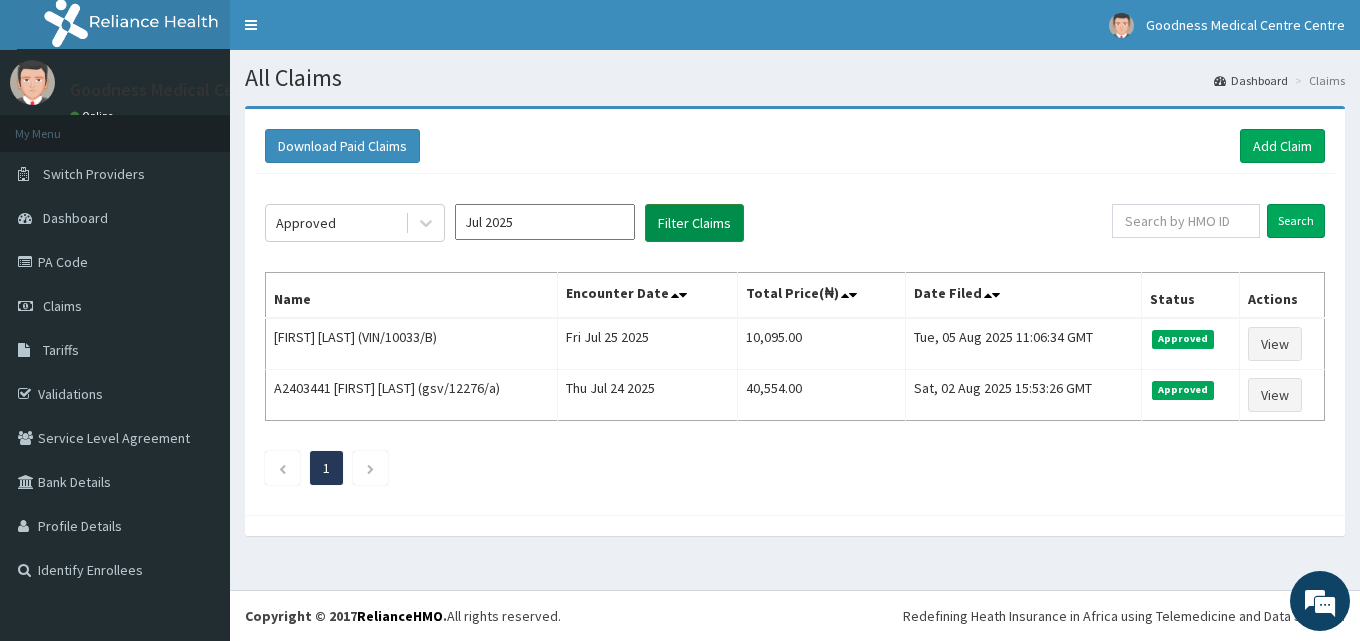 scroll, scrollTop: 0, scrollLeft: 0, axis: both 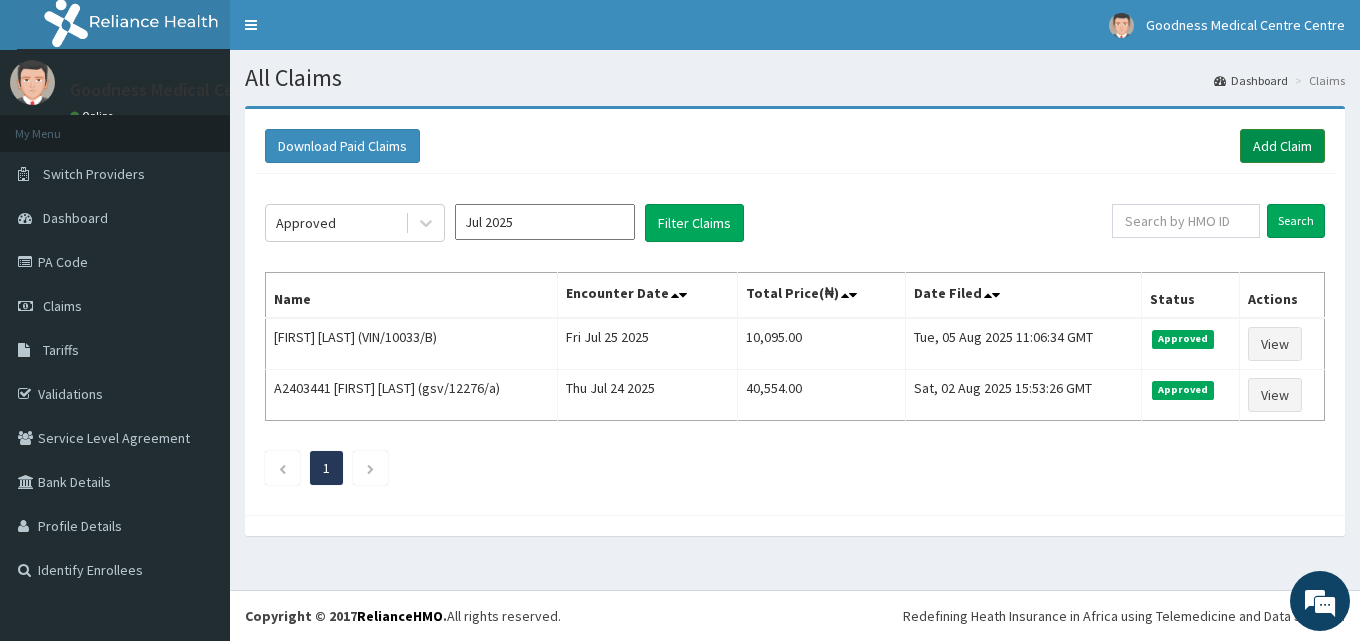 click on "Add Claim" at bounding box center [1282, 146] 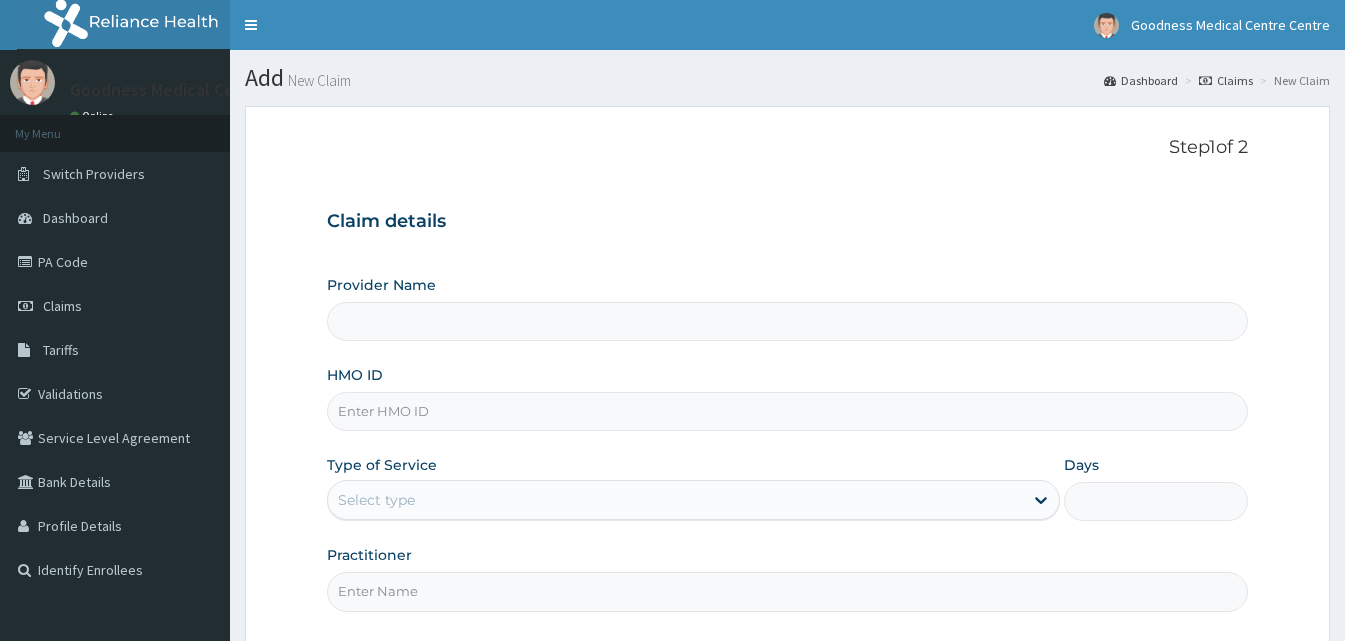 scroll, scrollTop: 0, scrollLeft: 0, axis: both 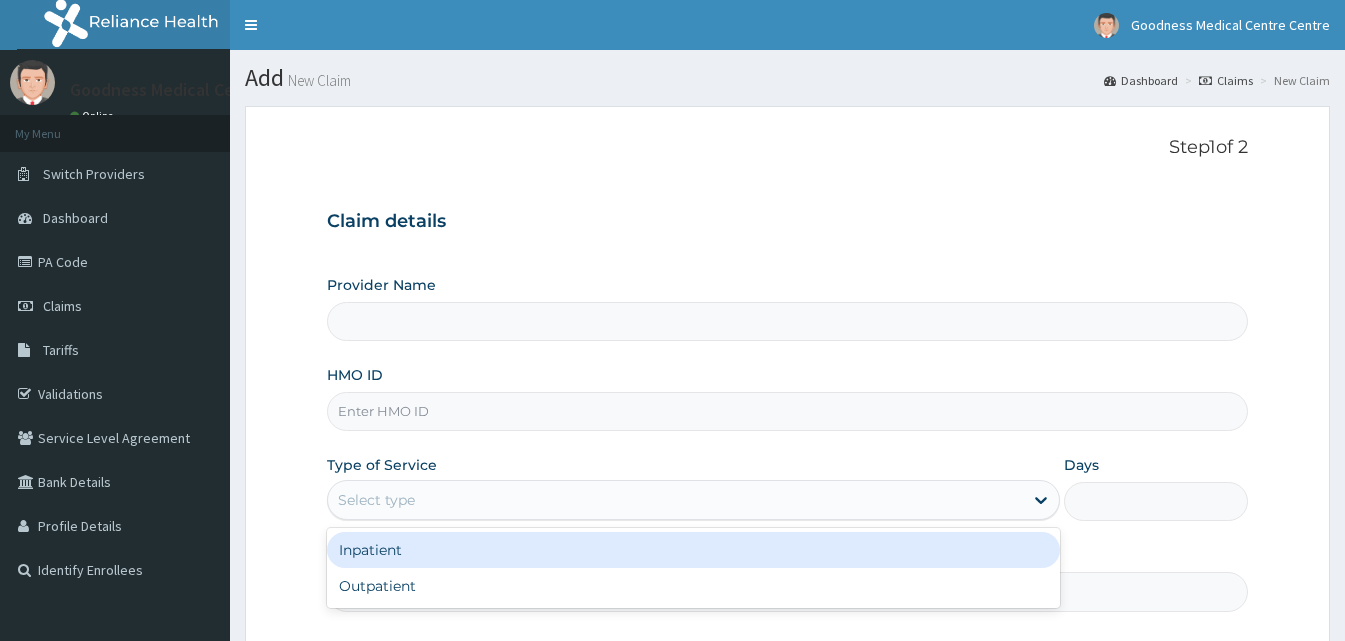 click on "HMO ID" at bounding box center [787, 411] 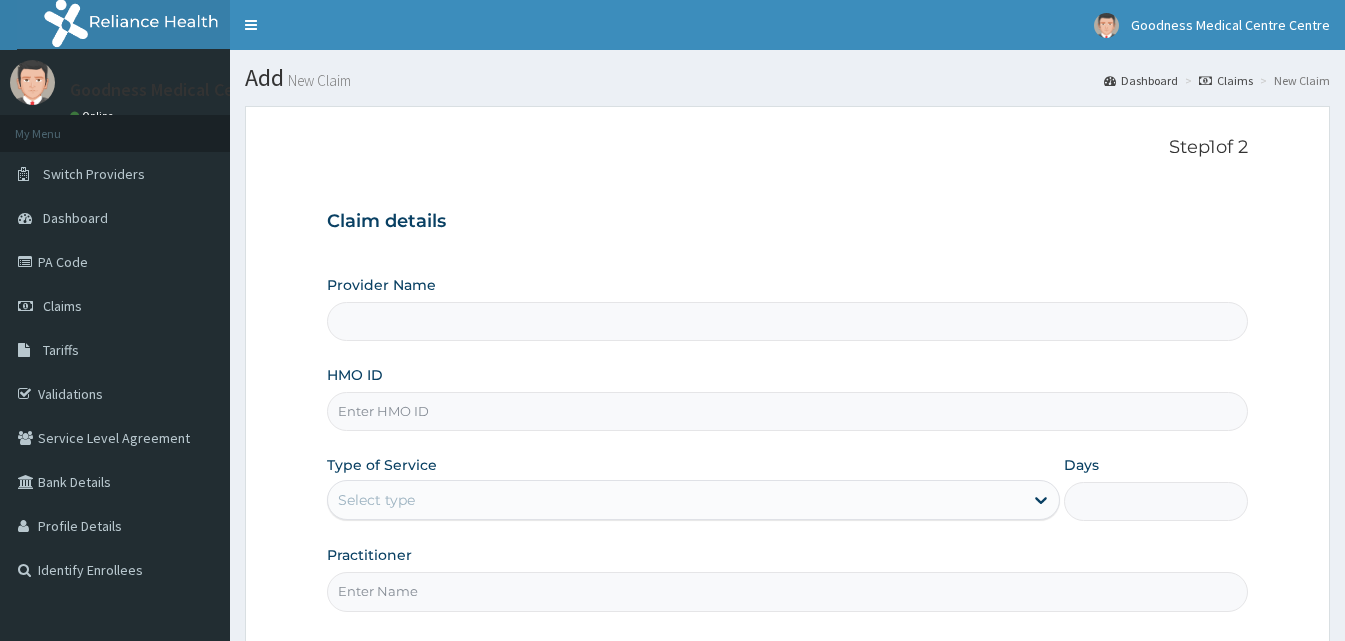 paste on "CodeEln/10022/b" 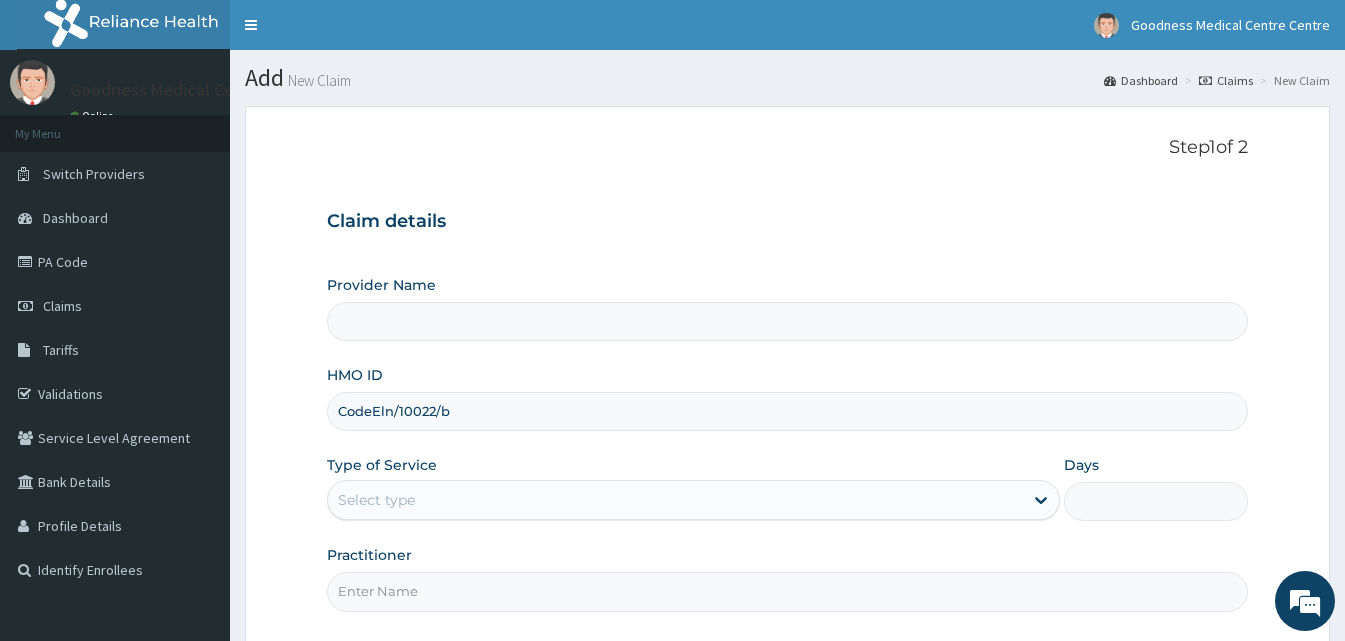 type on "Goodness Medical Centre" 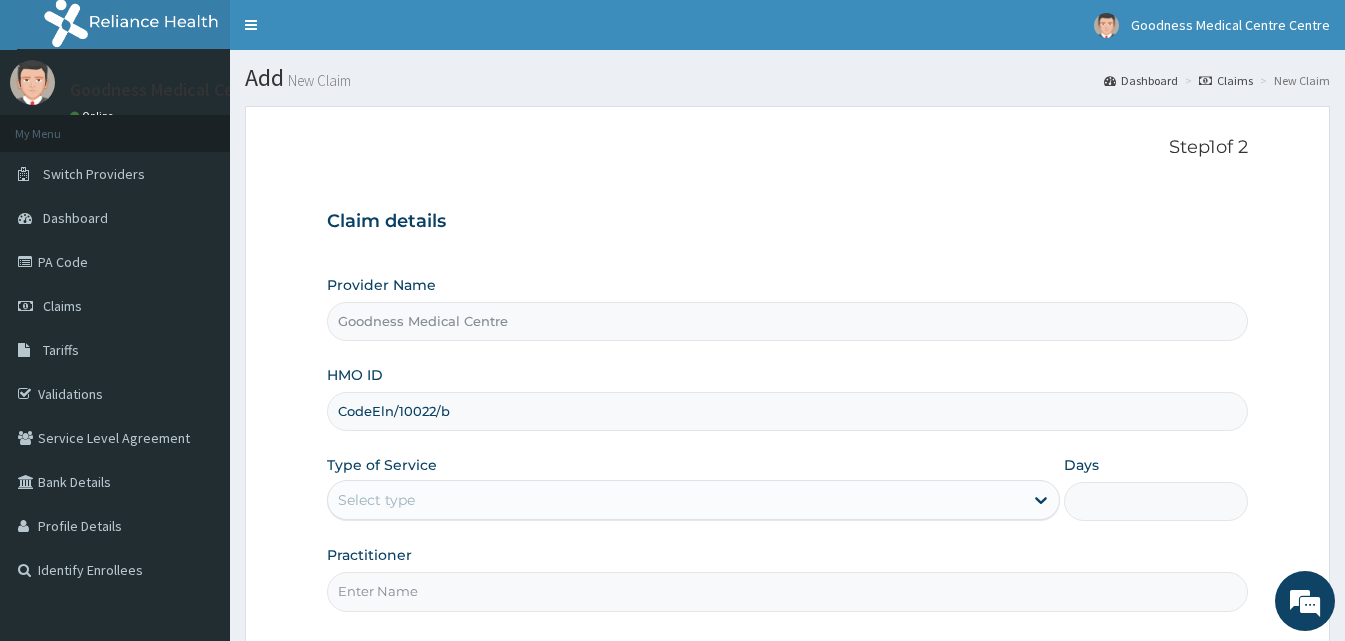 click on "CodeEln/10022/b" at bounding box center [787, 411] 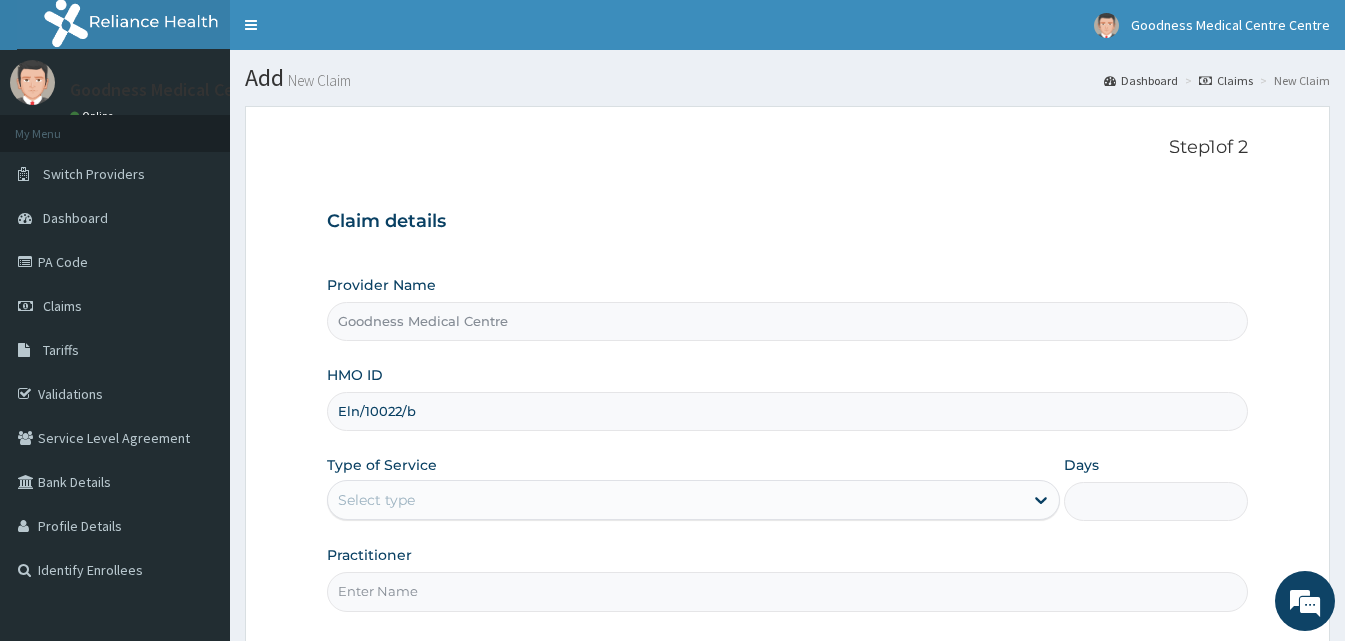 type on "Eln/10022/b" 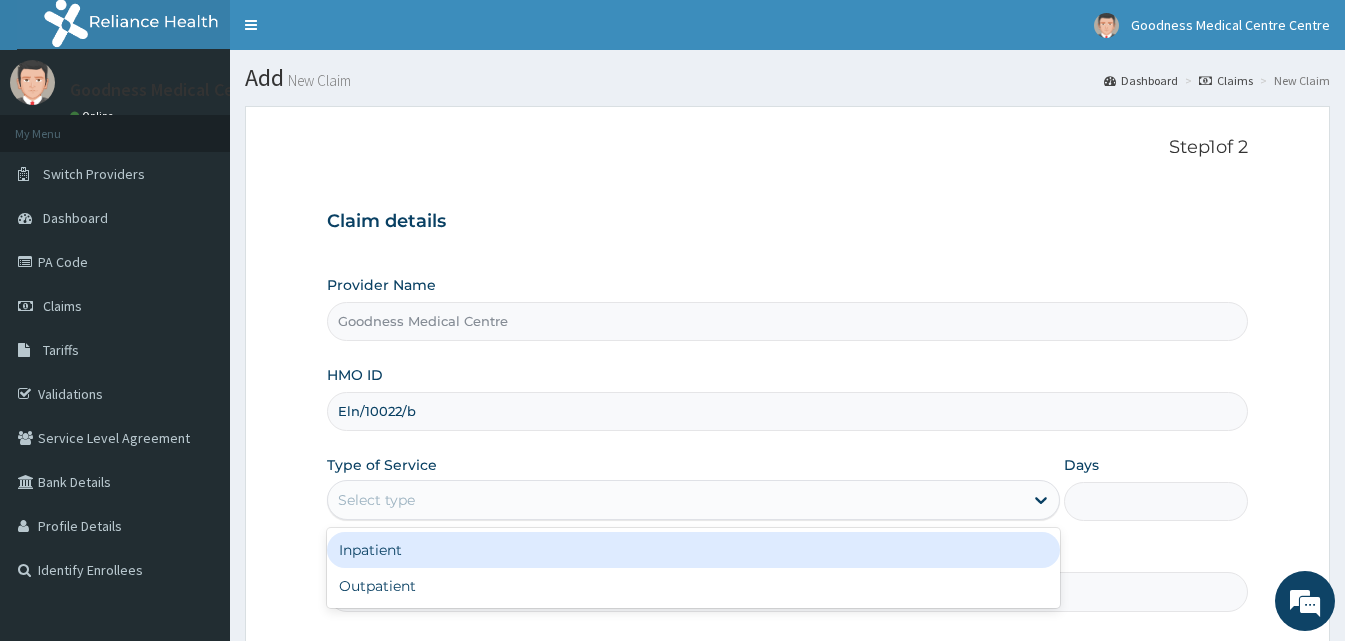 scroll, scrollTop: 0, scrollLeft: 0, axis: both 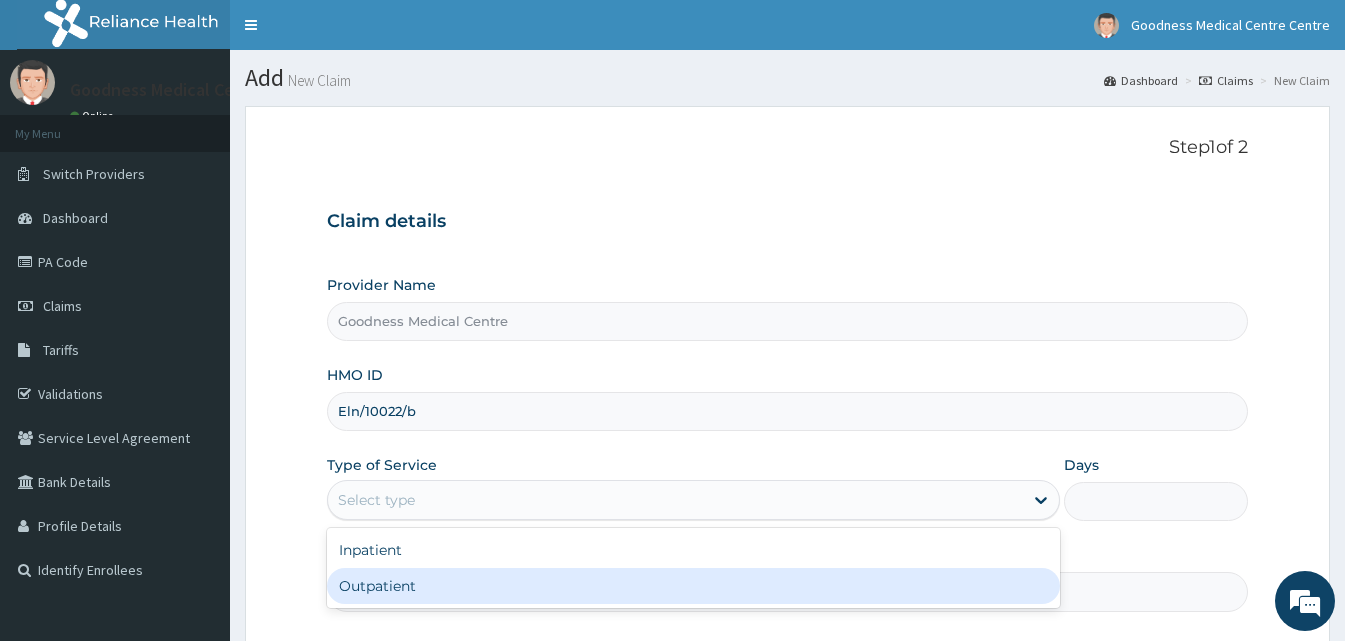 click on "Outpatient" at bounding box center [693, 586] 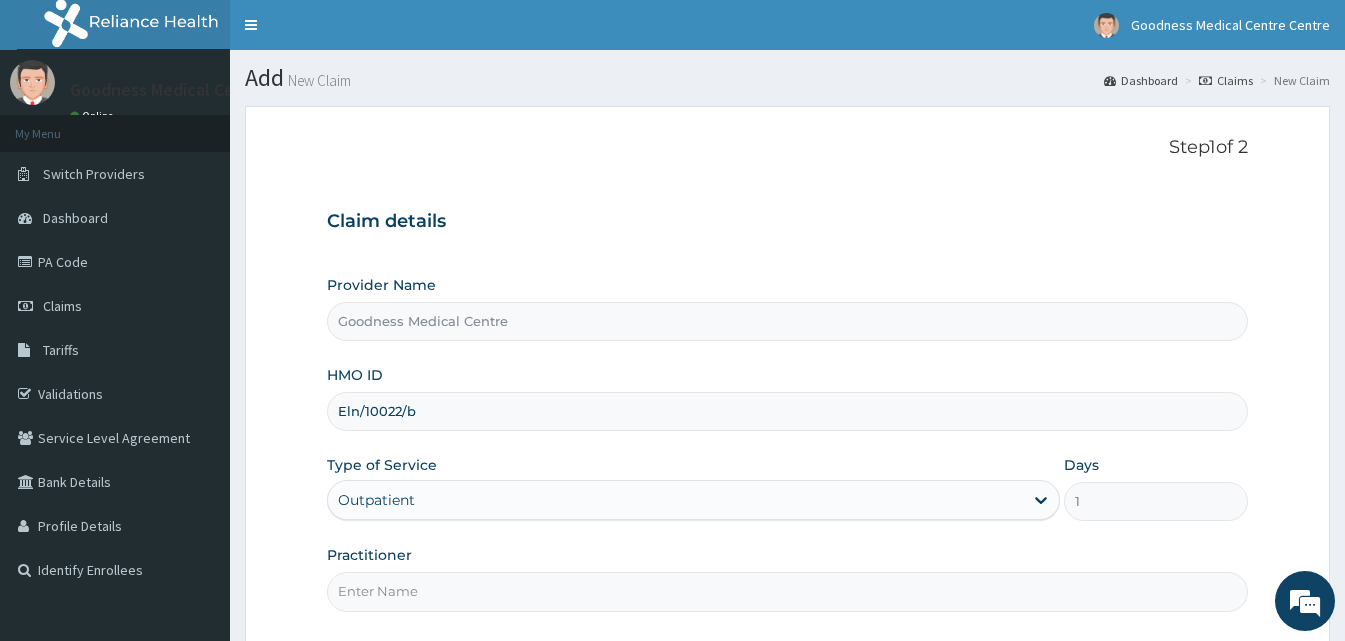 click on "Practitioner" at bounding box center [787, 591] 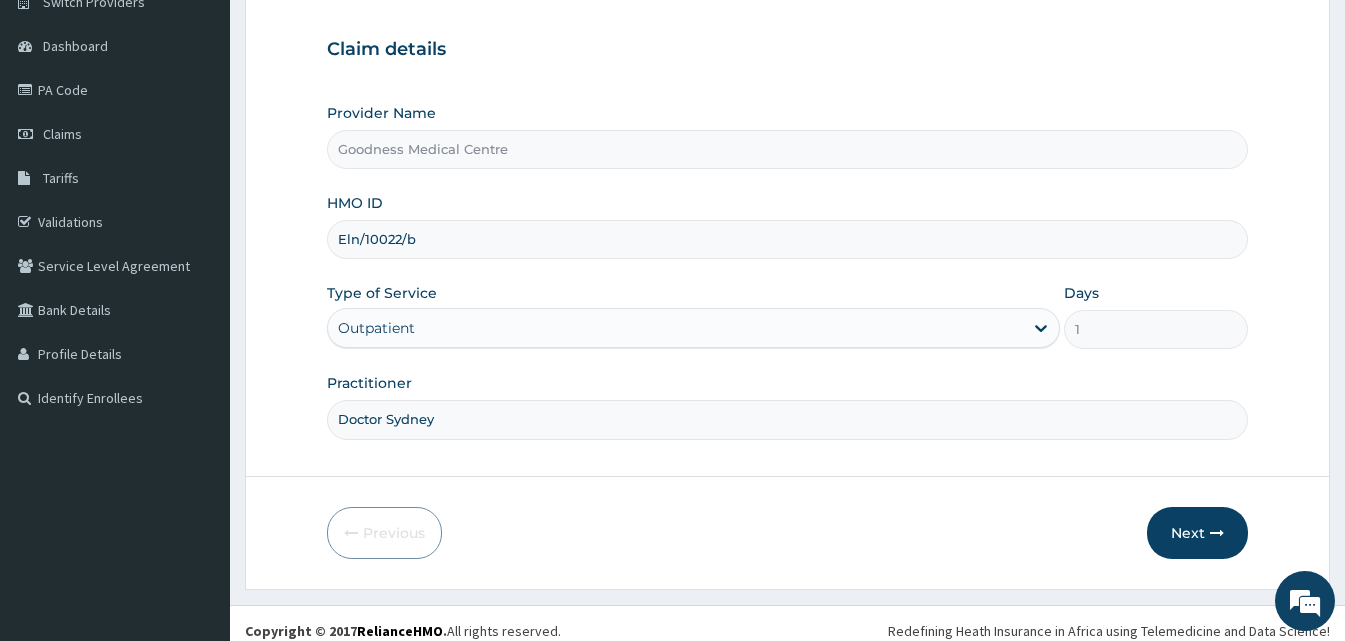 scroll, scrollTop: 187, scrollLeft: 0, axis: vertical 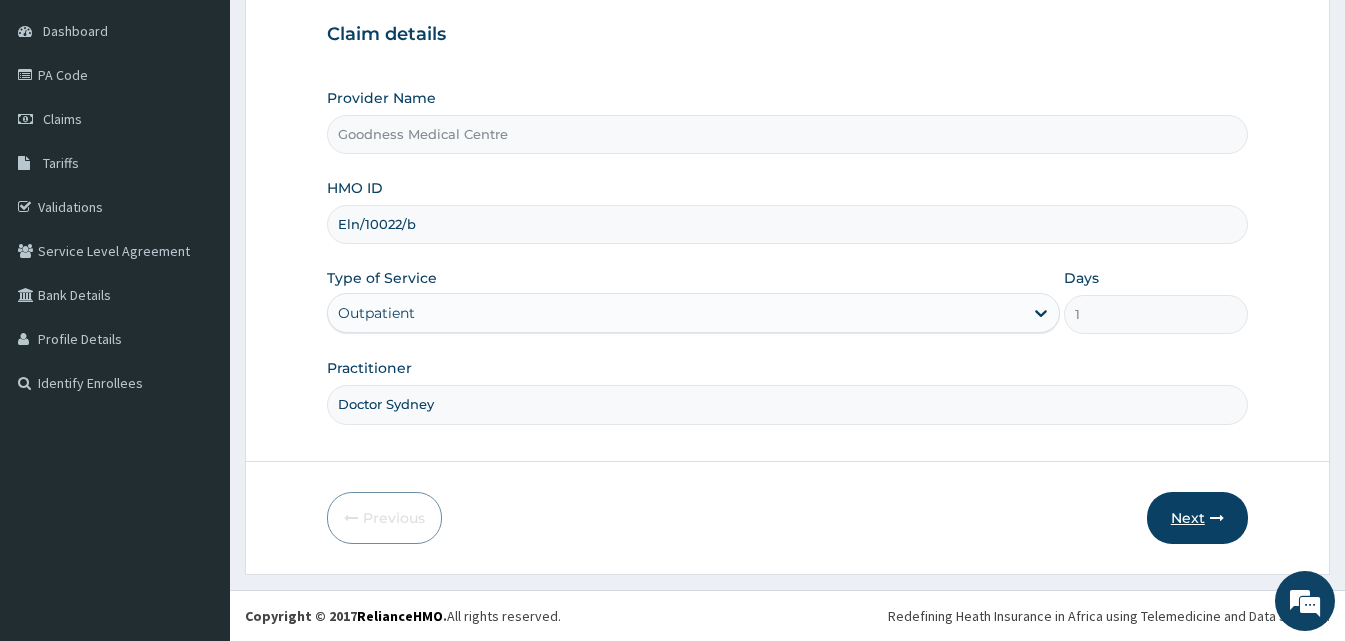 click on "Next" at bounding box center (1197, 518) 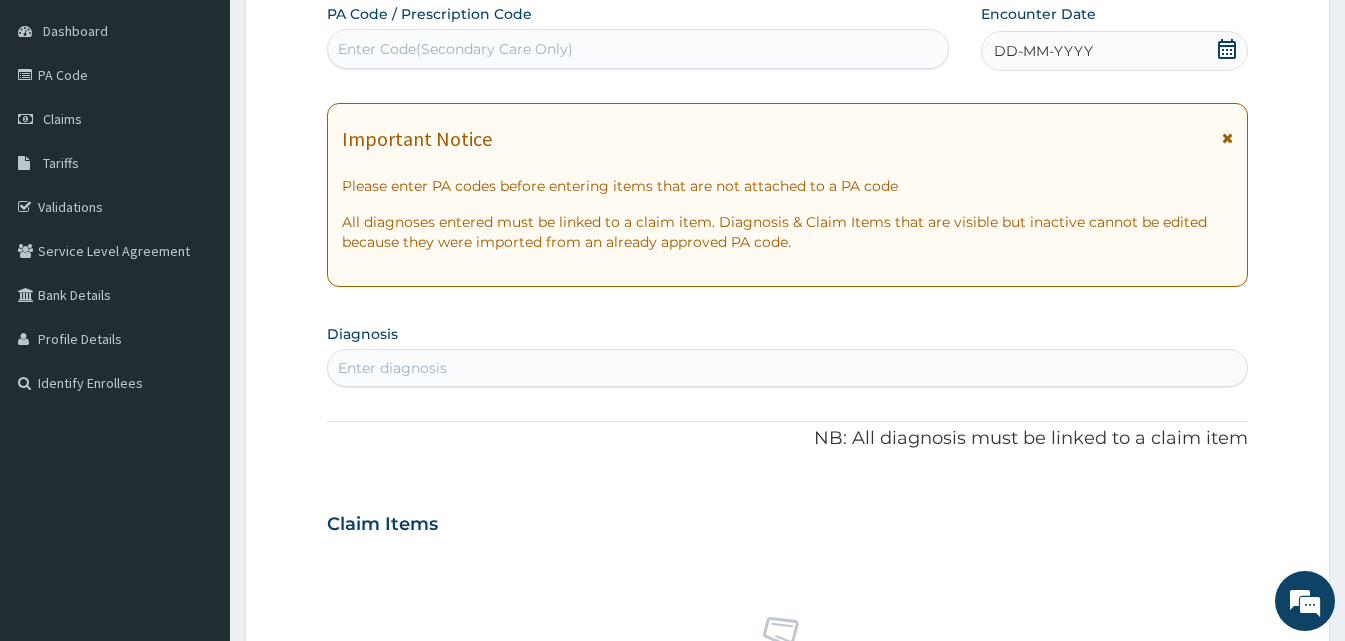 click on "Enter Code(Secondary Care Only)" at bounding box center (638, 49) 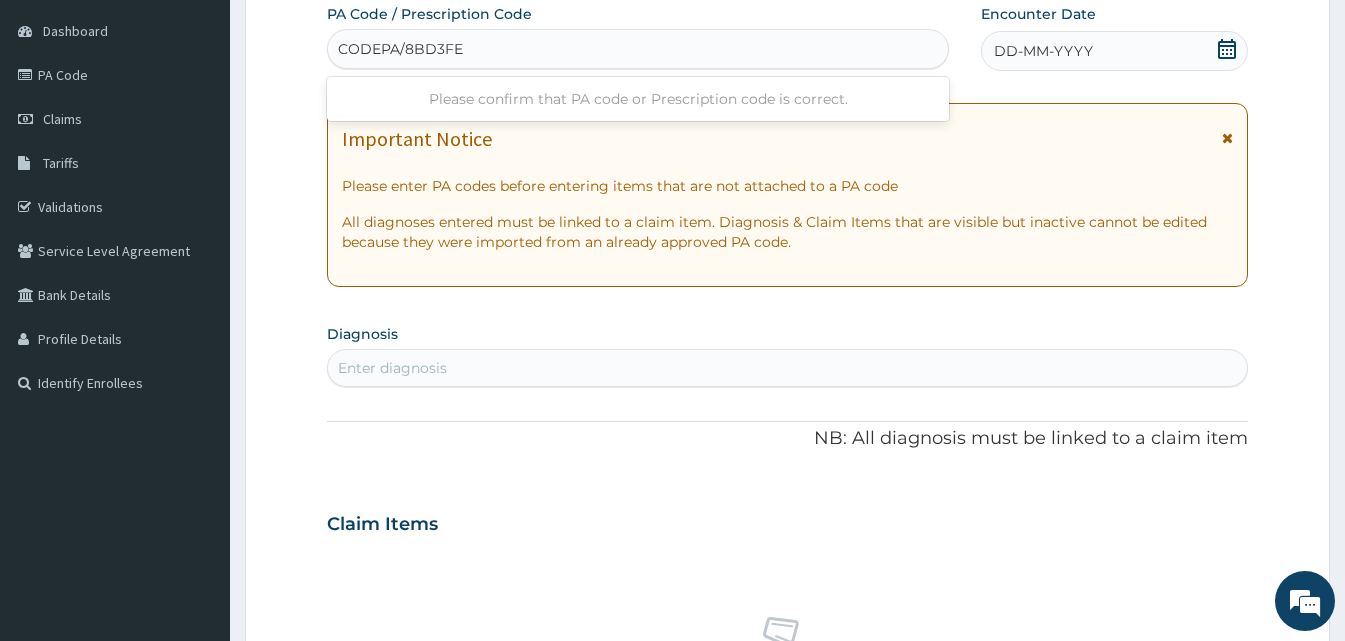 click on "CODEPA/8BD3FE" at bounding box center (400, 49) 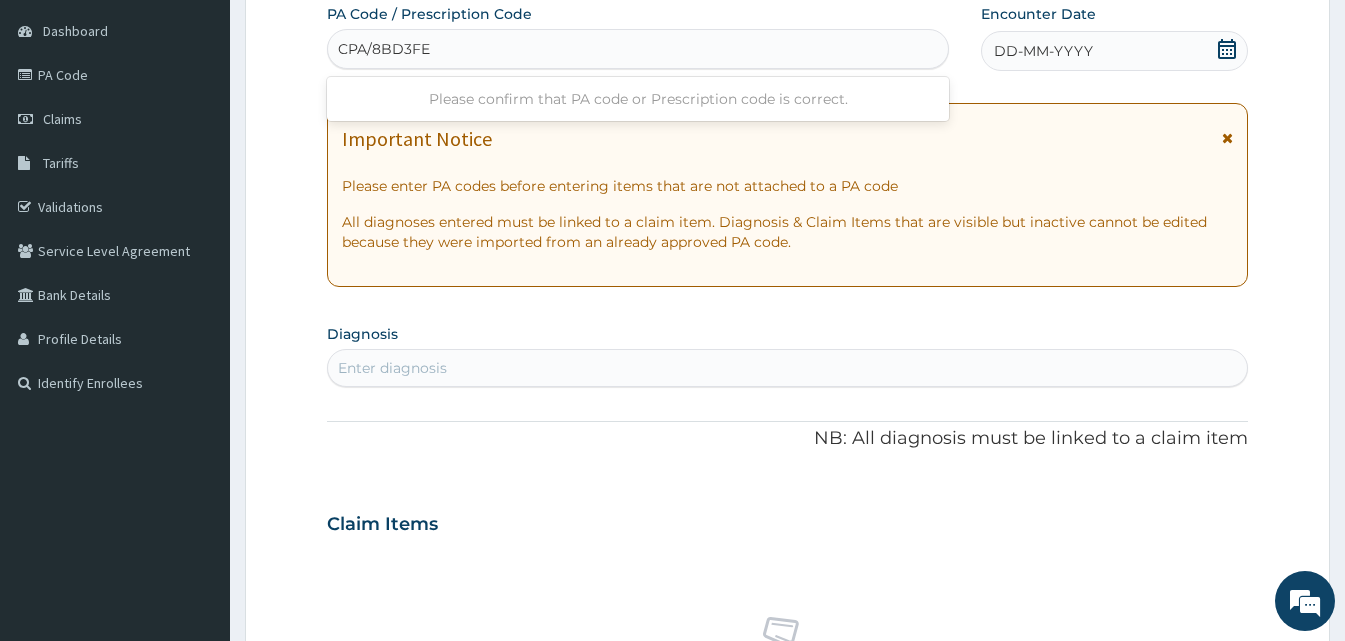 type on "PA/8BD3FE" 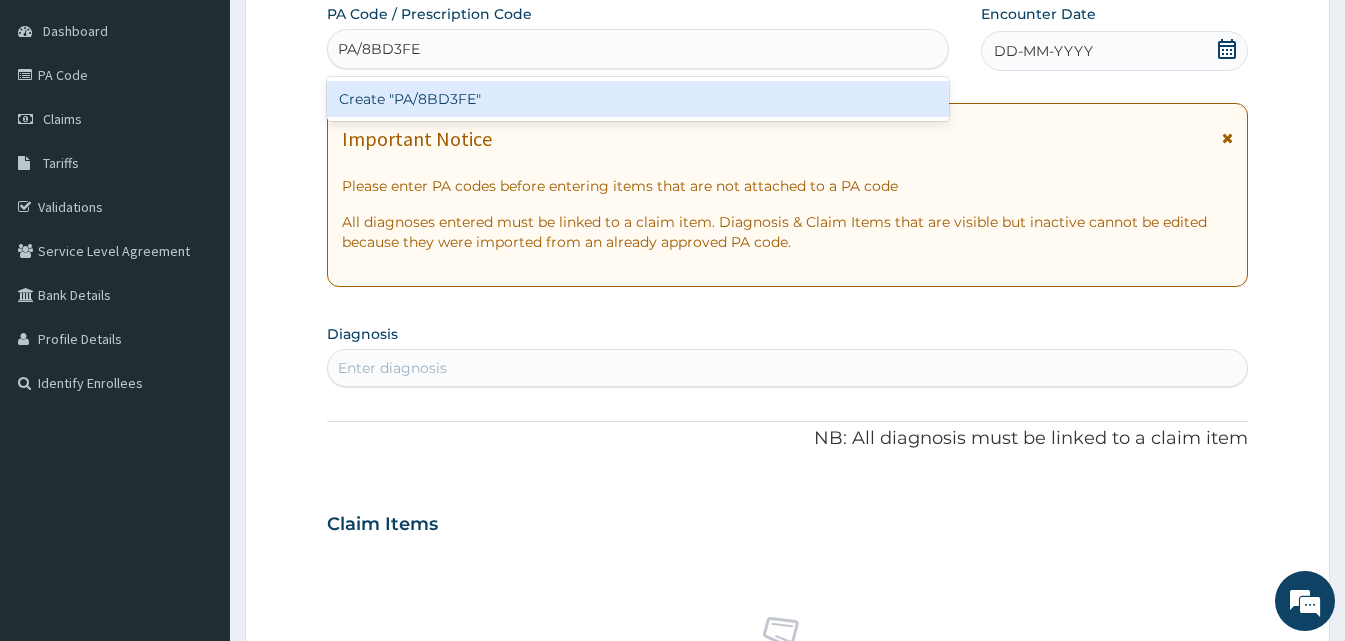click on "Create "PA/8BD3FE"" at bounding box center [638, 99] 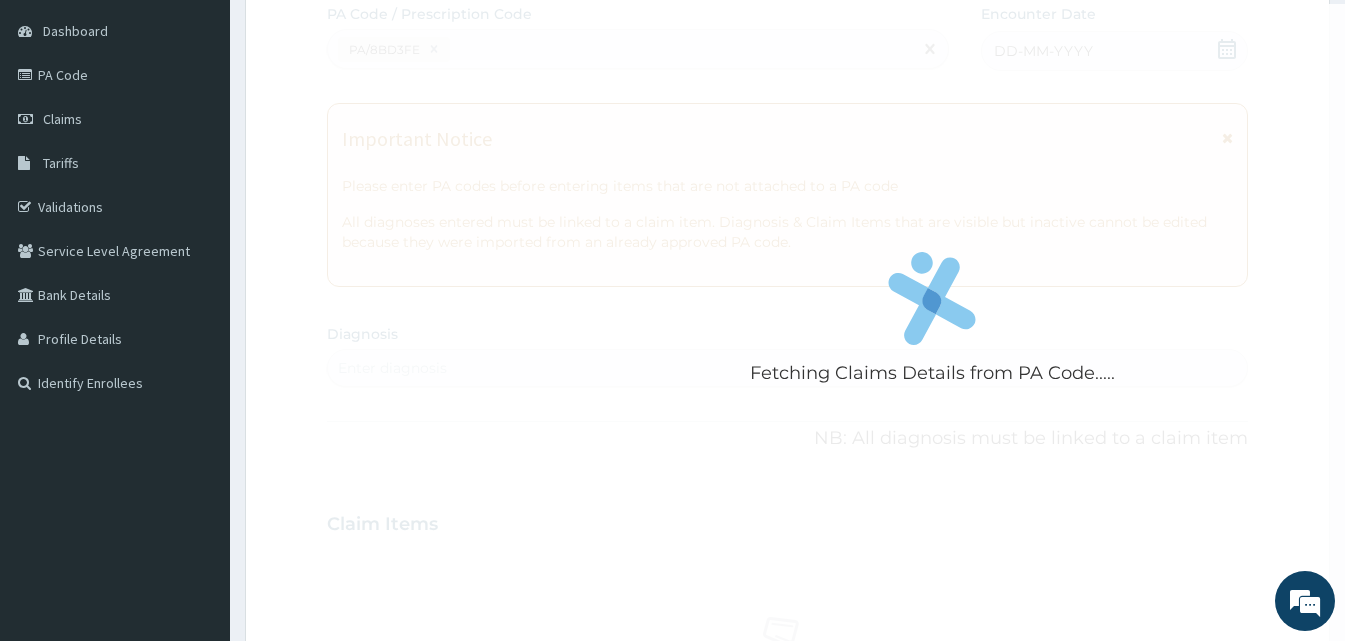 scroll, scrollTop: 650, scrollLeft: 0, axis: vertical 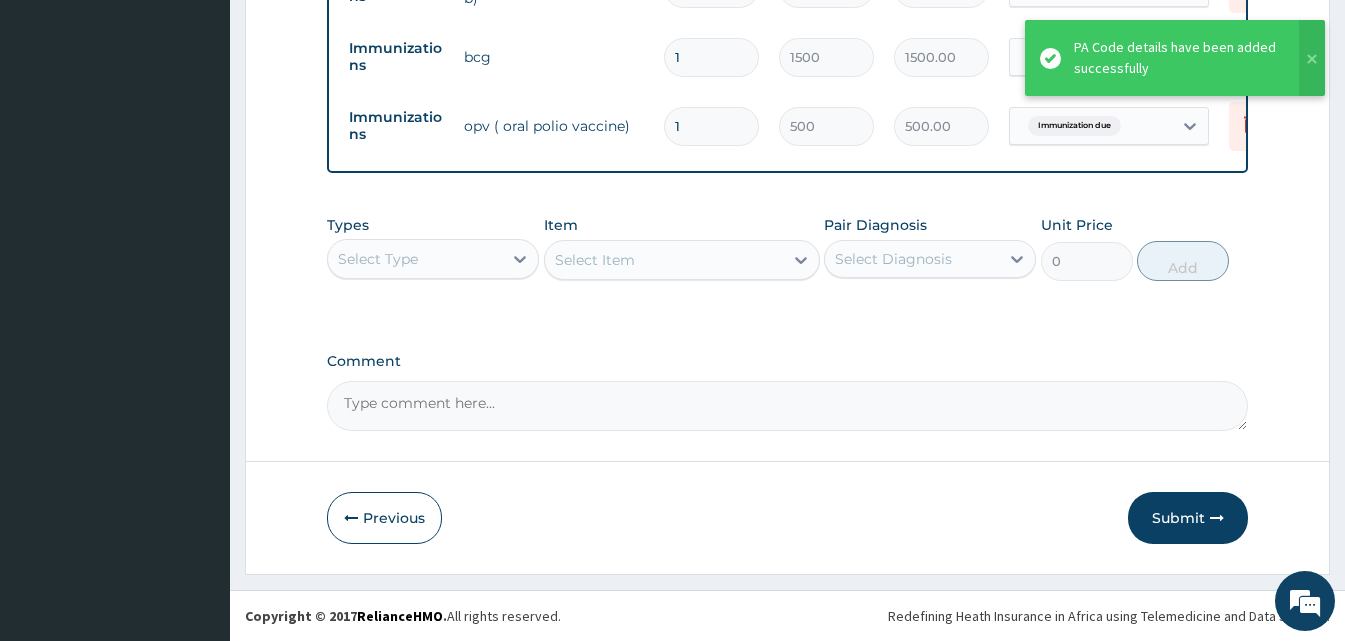 click on "Select Type" at bounding box center [415, 259] 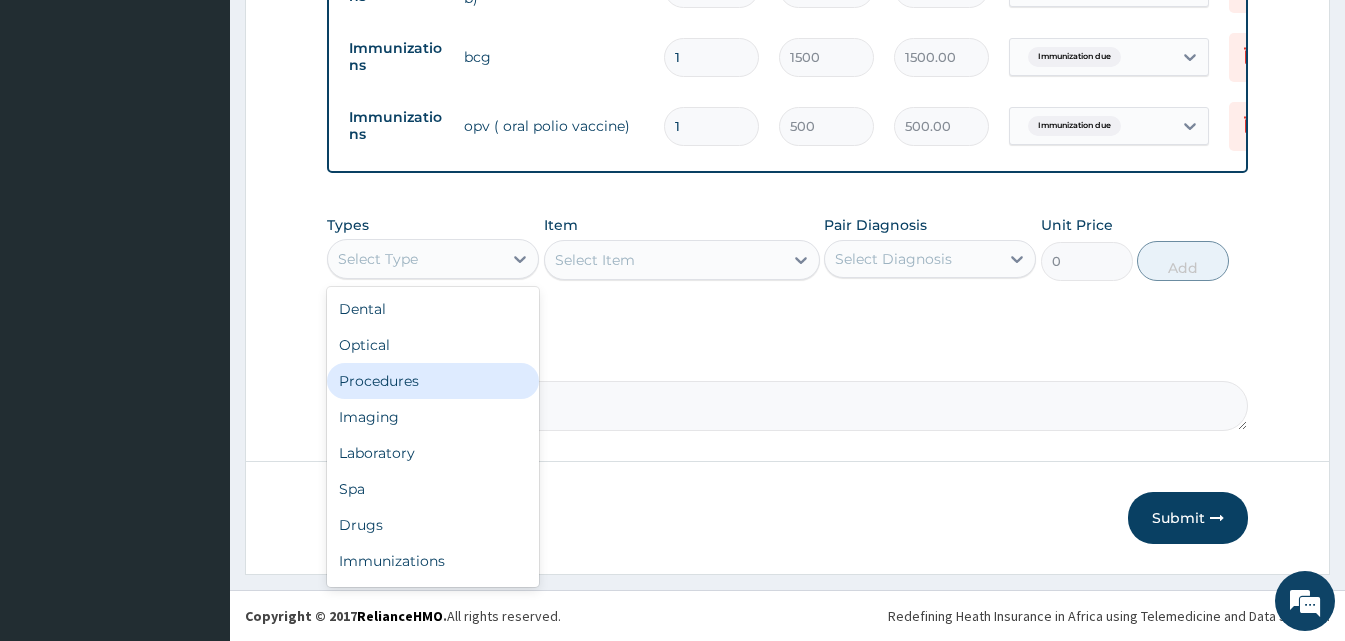 click on "Procedures" at bounding box center [433, 381] 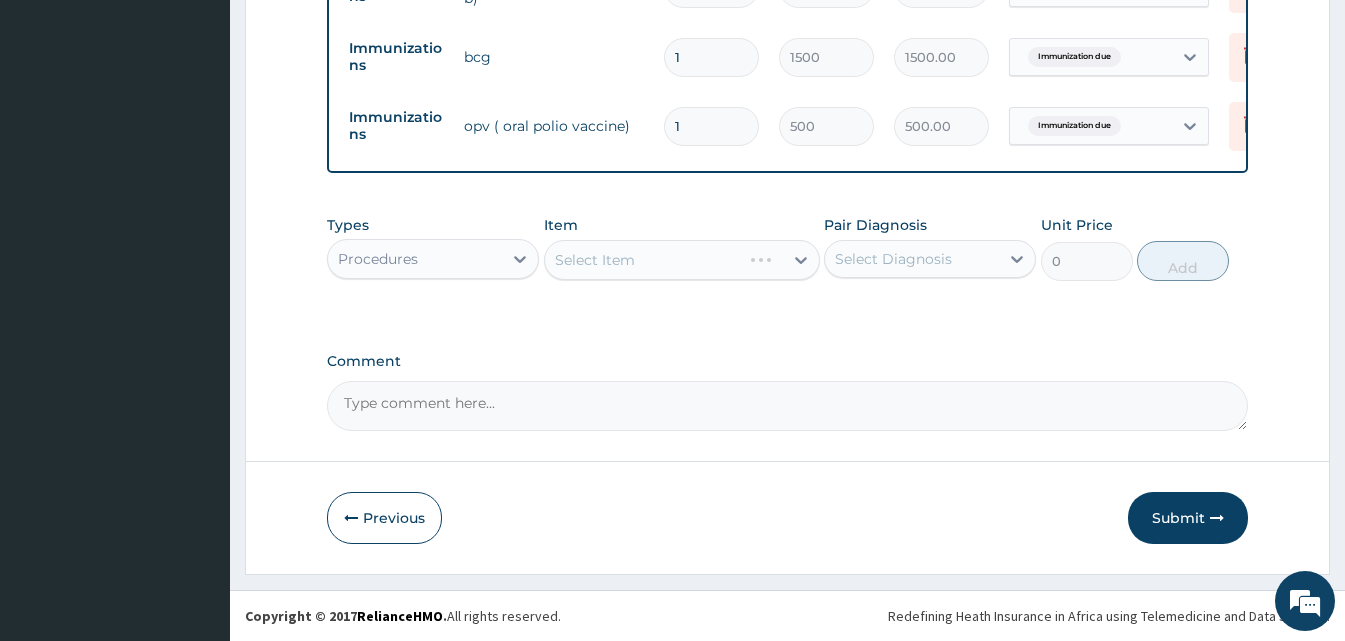 click on "Select Item" at bounding box center [682, 260] 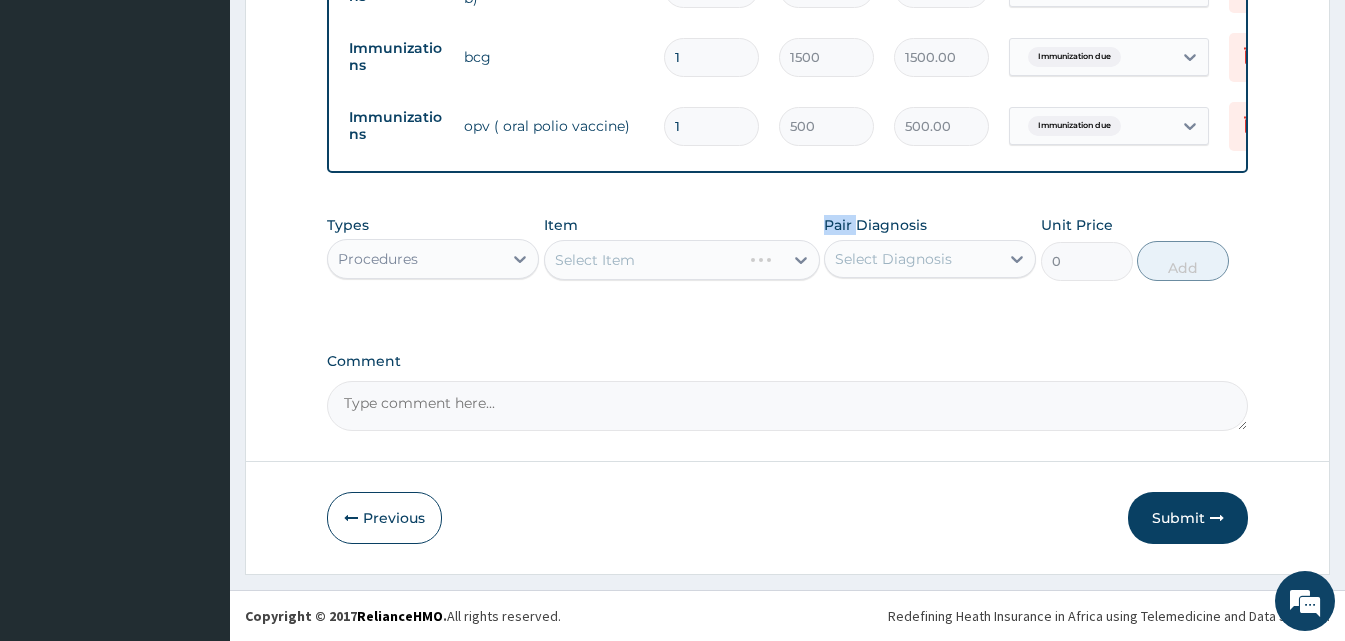 click on "Select Item" at bounding box center [682, 260] 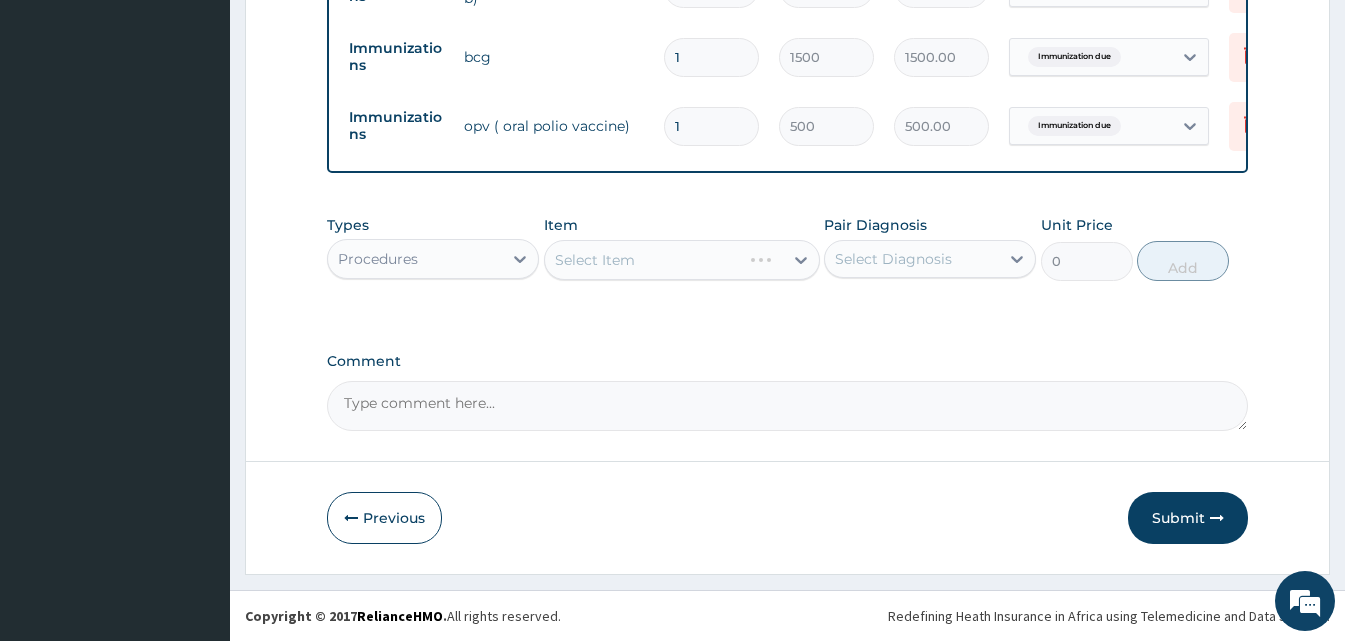 click on "Select Item" at bounding box center [682, 260] 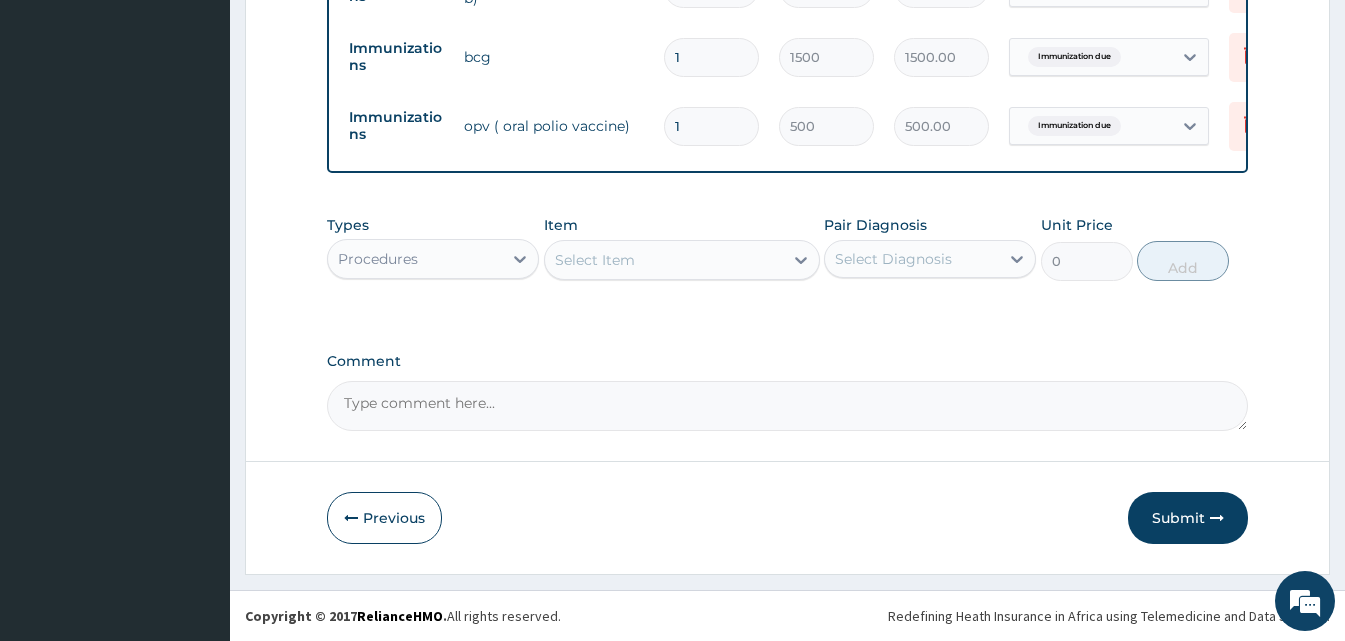 click on "Select Item" at bounding box center [682, 260] 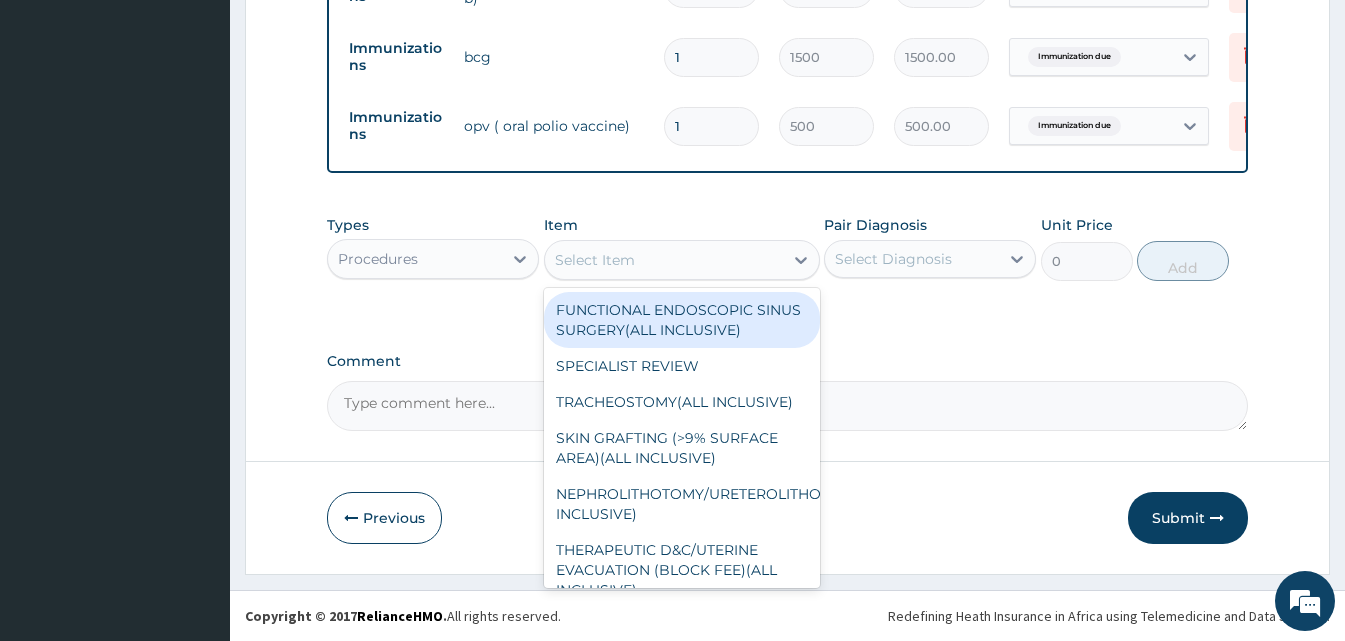 click 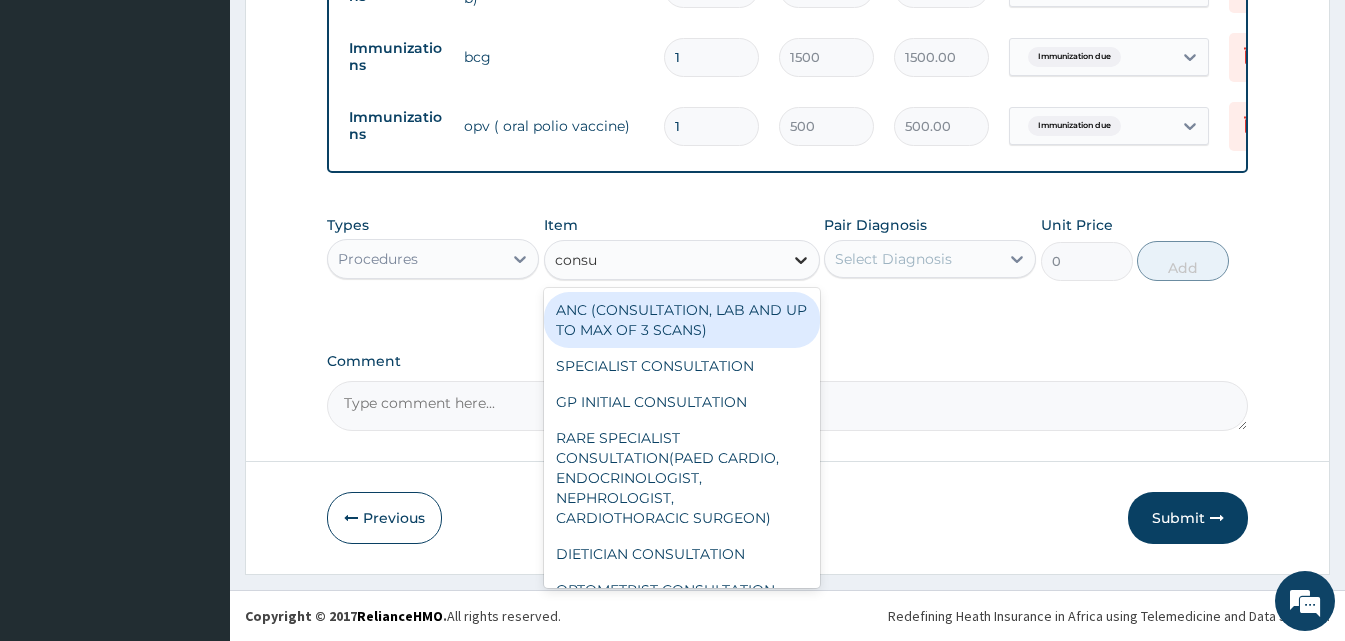 type on "consul" 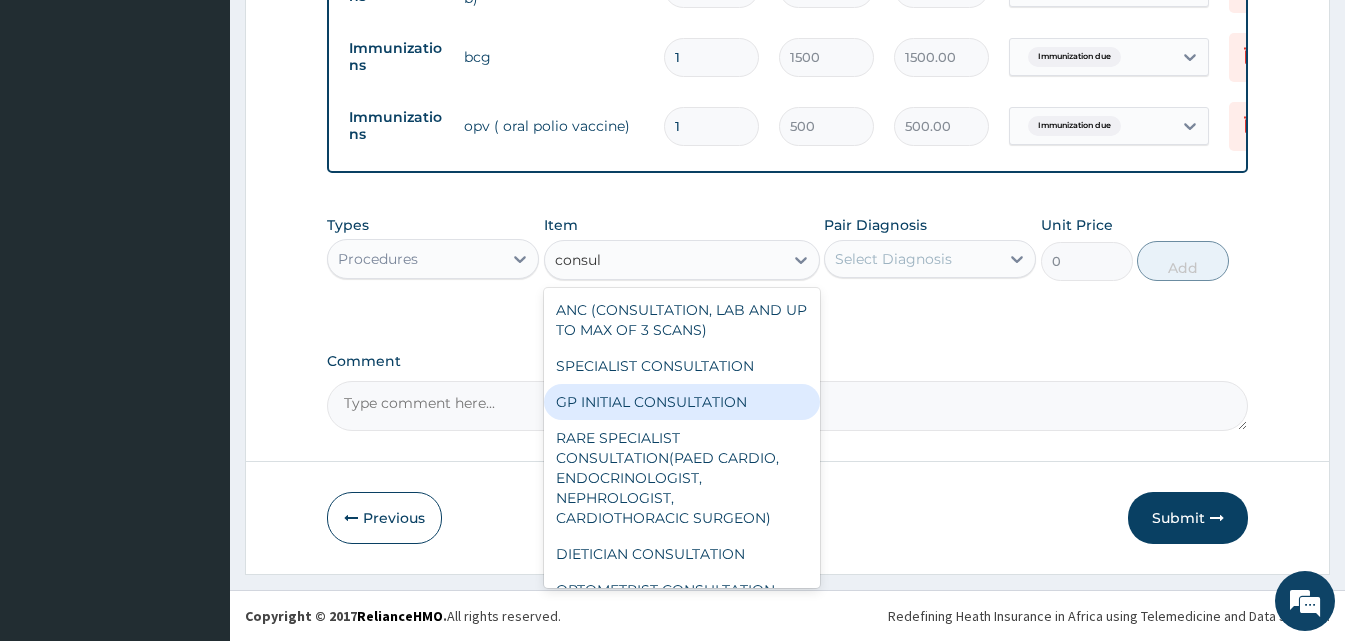 click on "GP INITIAL CONSULTATION" at bounding box center [682, 402] 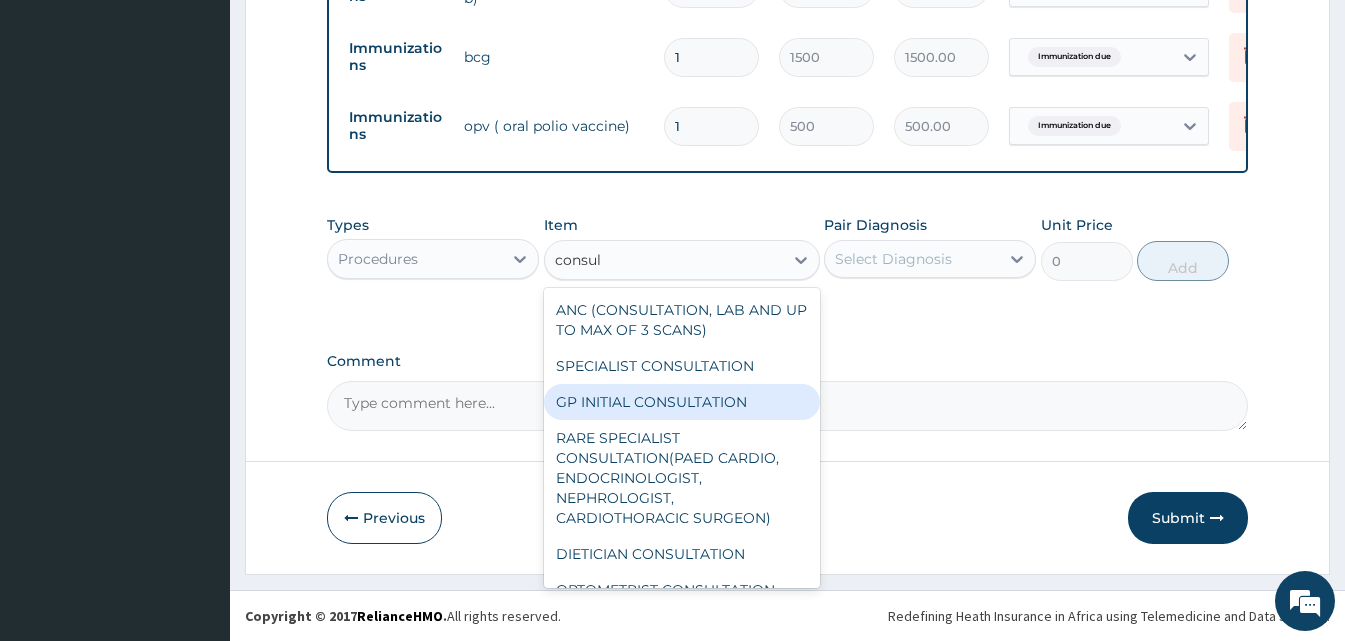 type 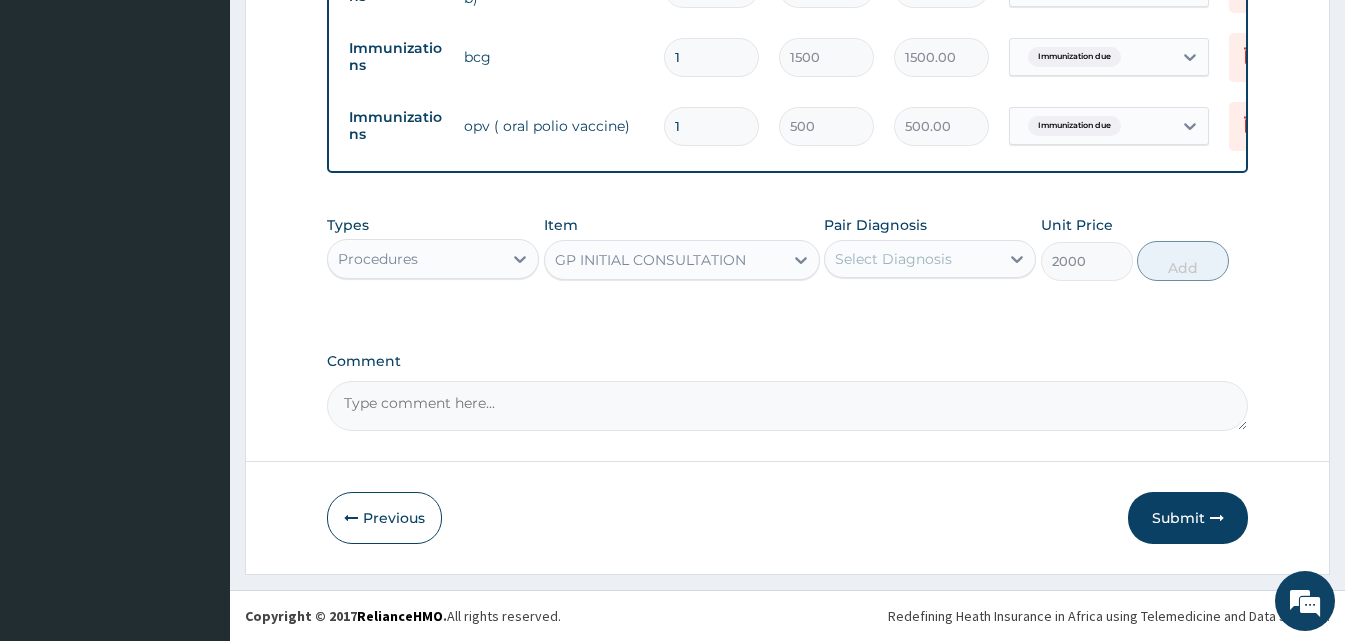 click on "Select Diagnosis" at bounding box center (912, 259) 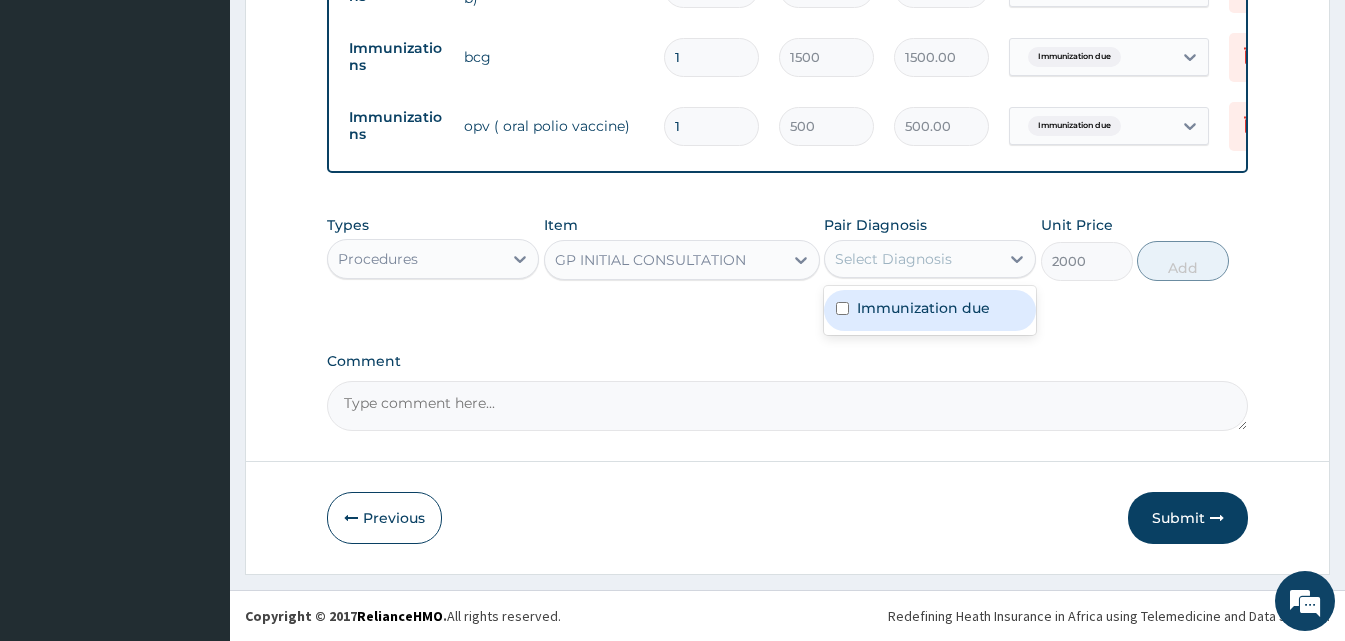 click on "Immunization due" at bounding box center [930, 310] 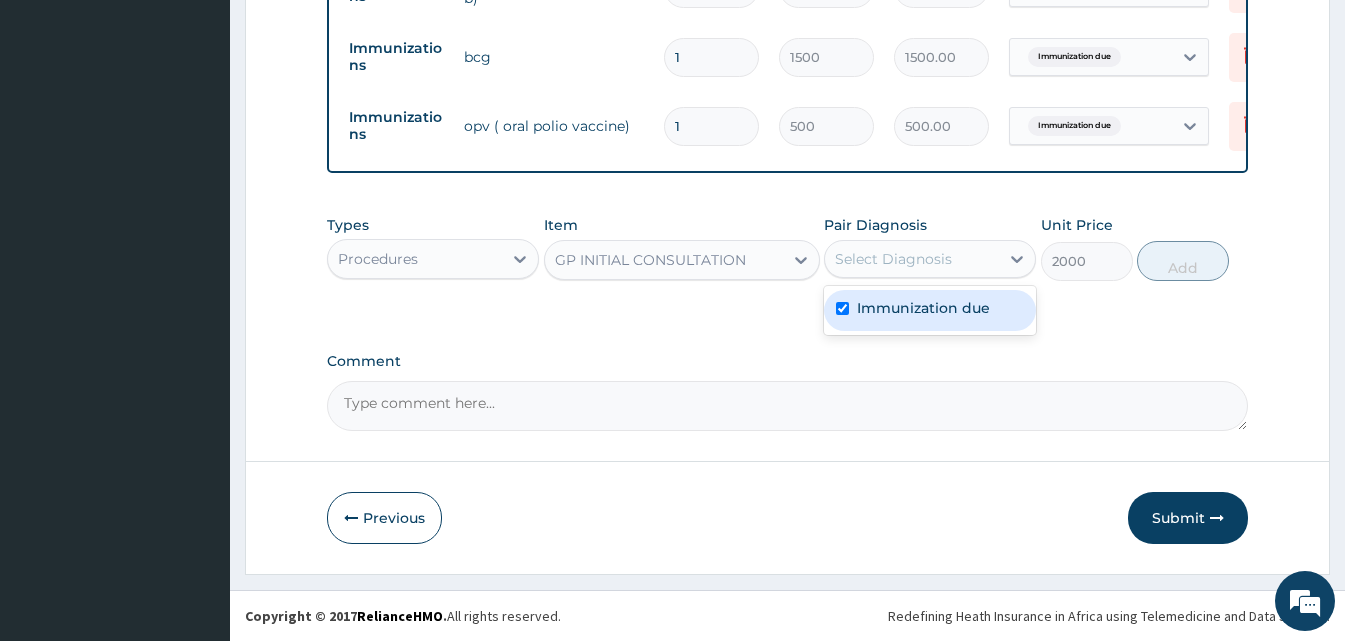 checkbox on "true" 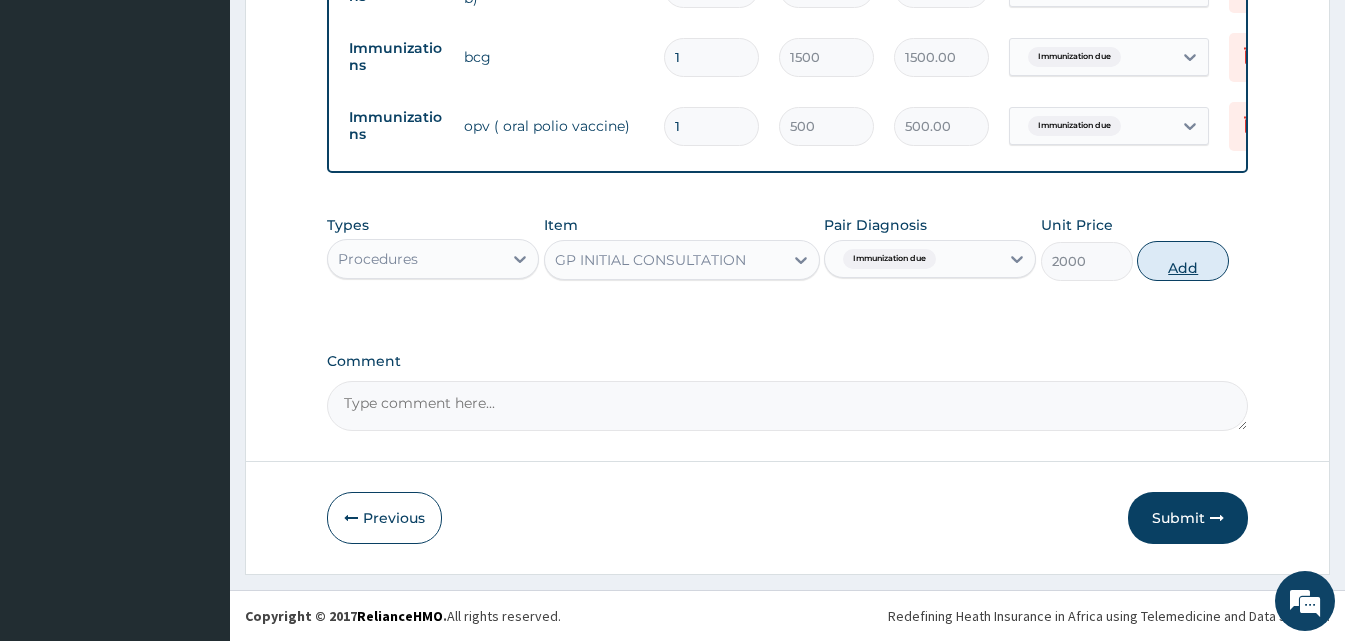 click on "Add" at bounding box center [1183, 261] 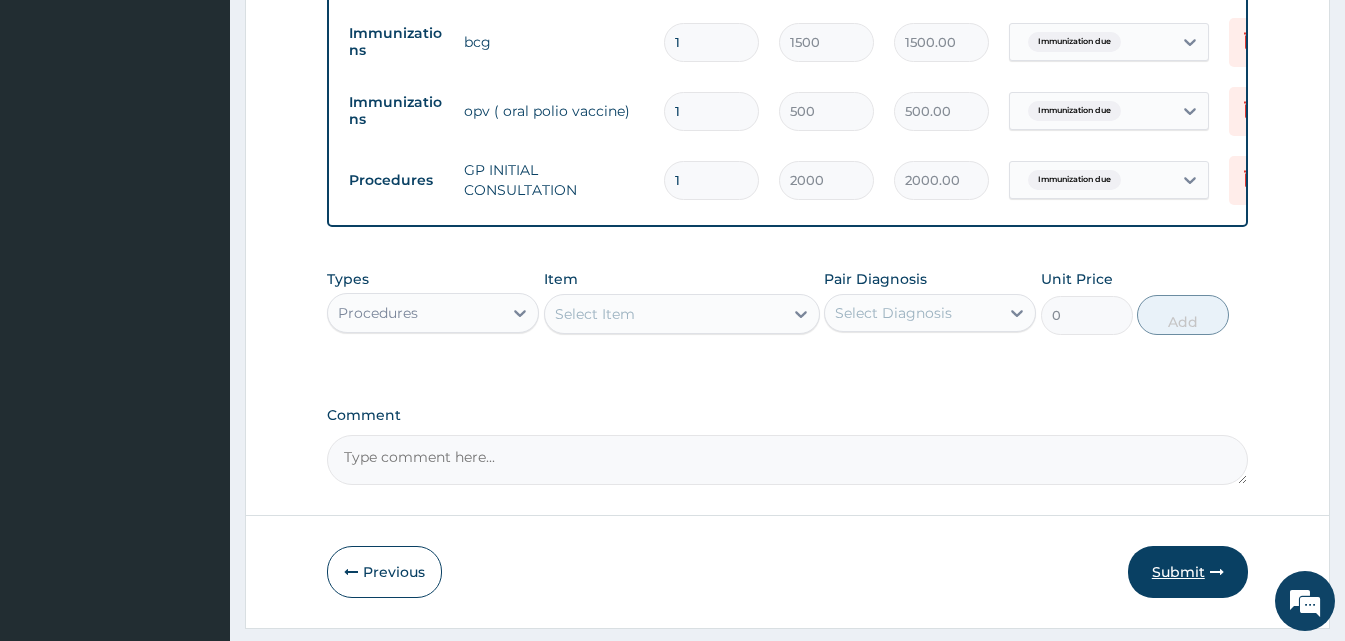 click on "Submit" at bounding box center [1188, 572] 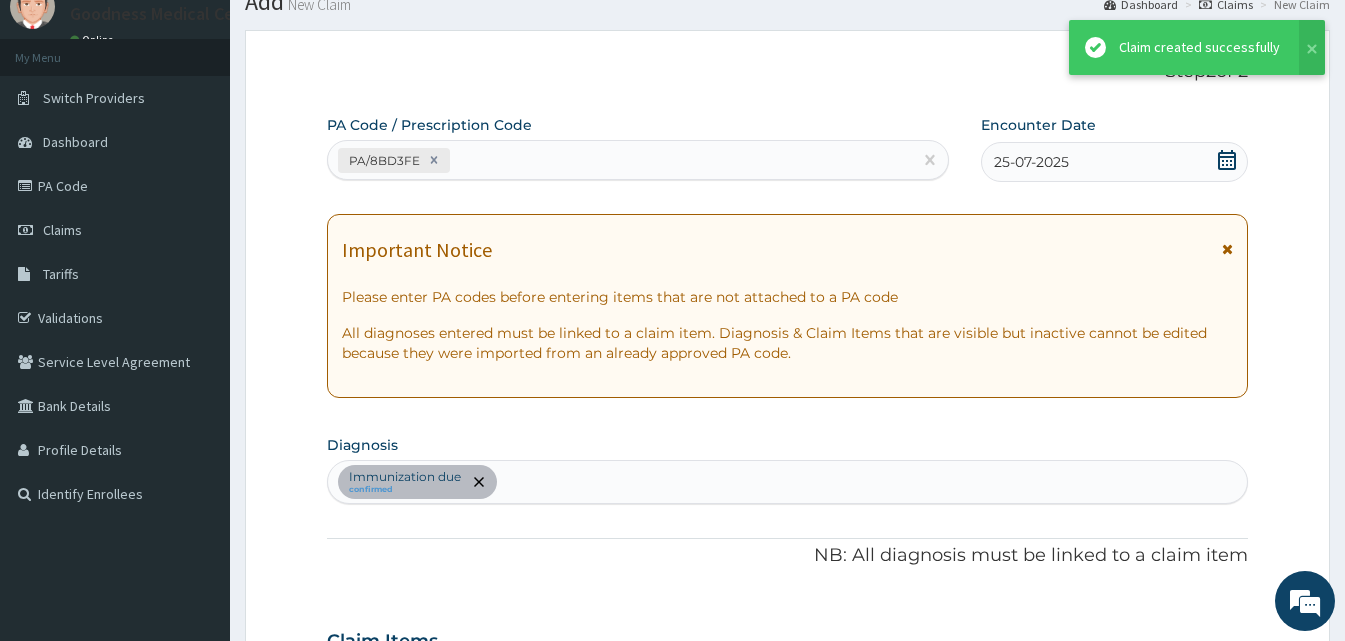 scroll, scrollTop: 859, scrollLeft: 0, axis: vertical 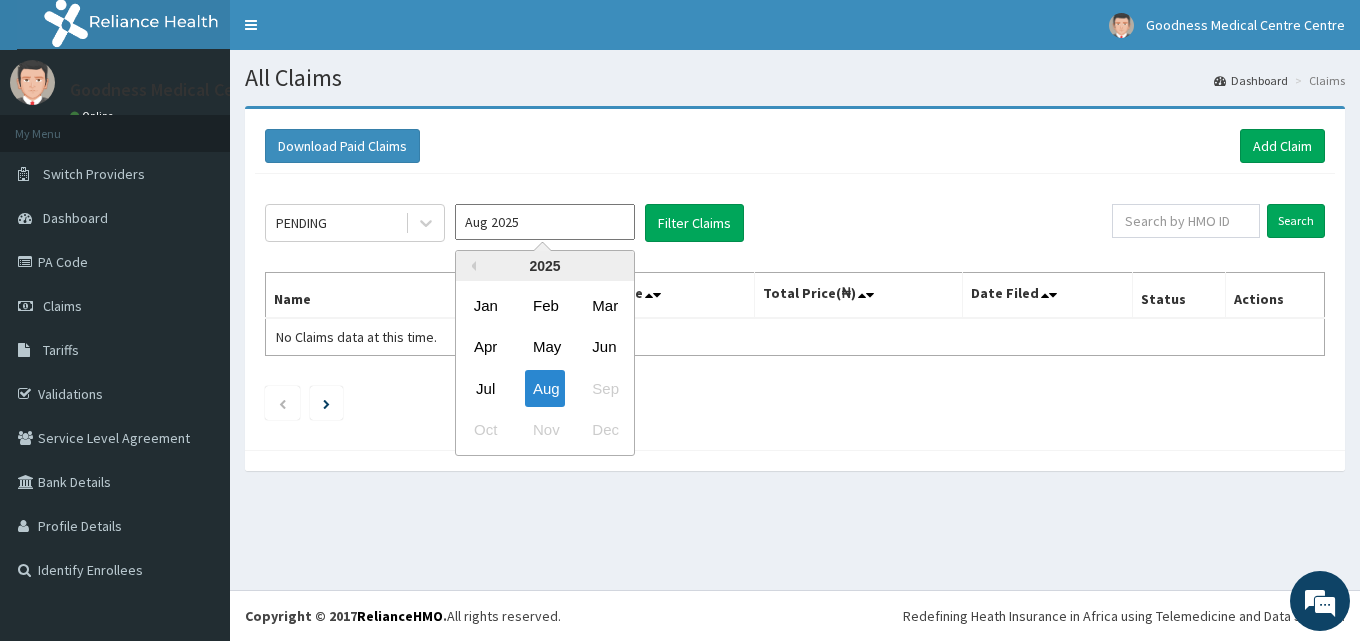 click on "Aug 2025" at bounding box center [545, 222] 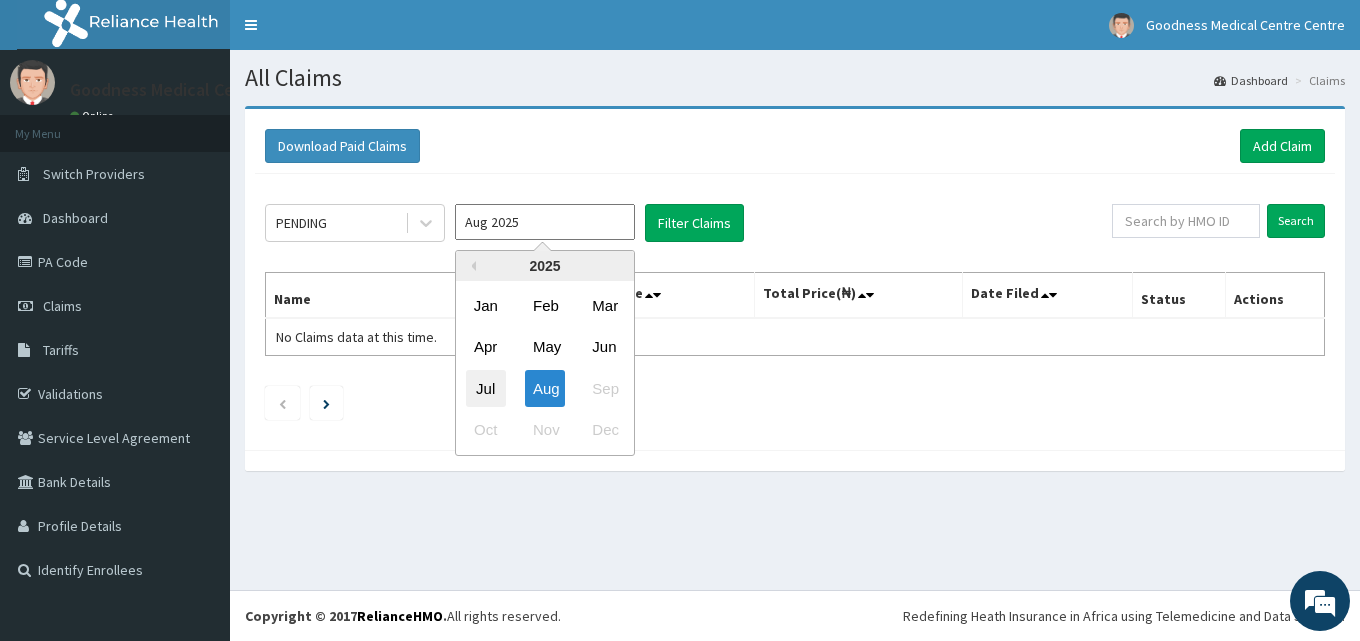 click on "Jul" at bounding box center [486, 388] 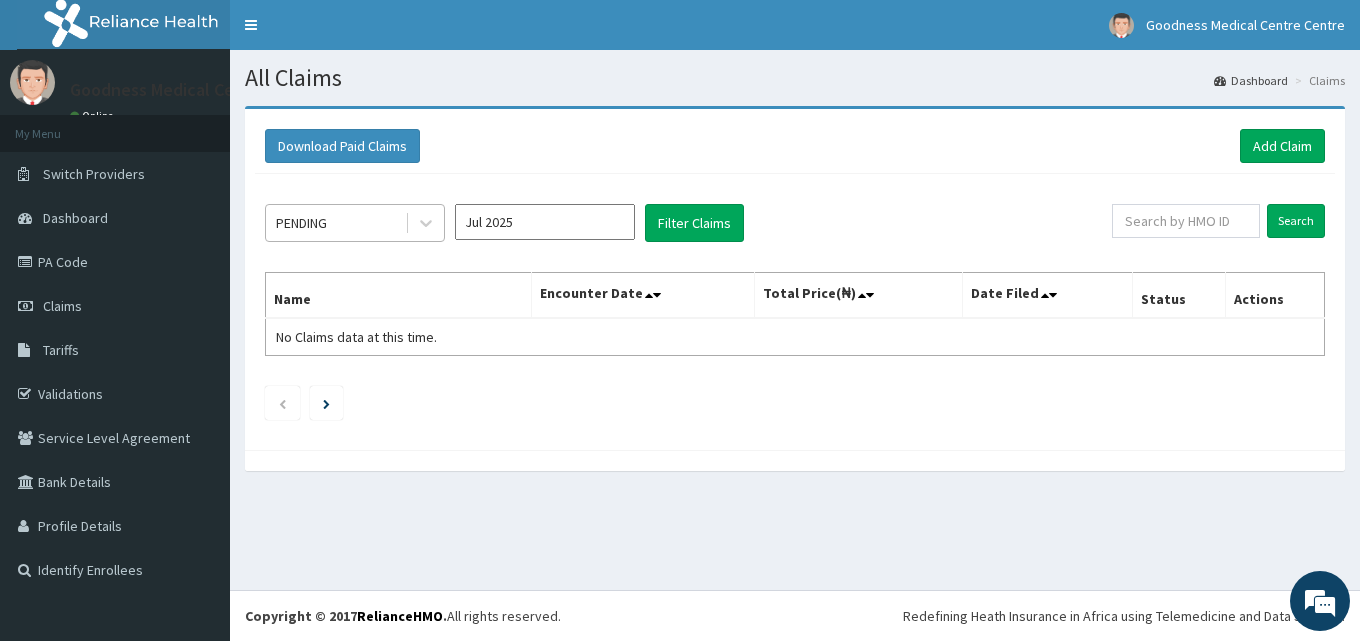 click on "PENDING" at bounding box center (335, 223) 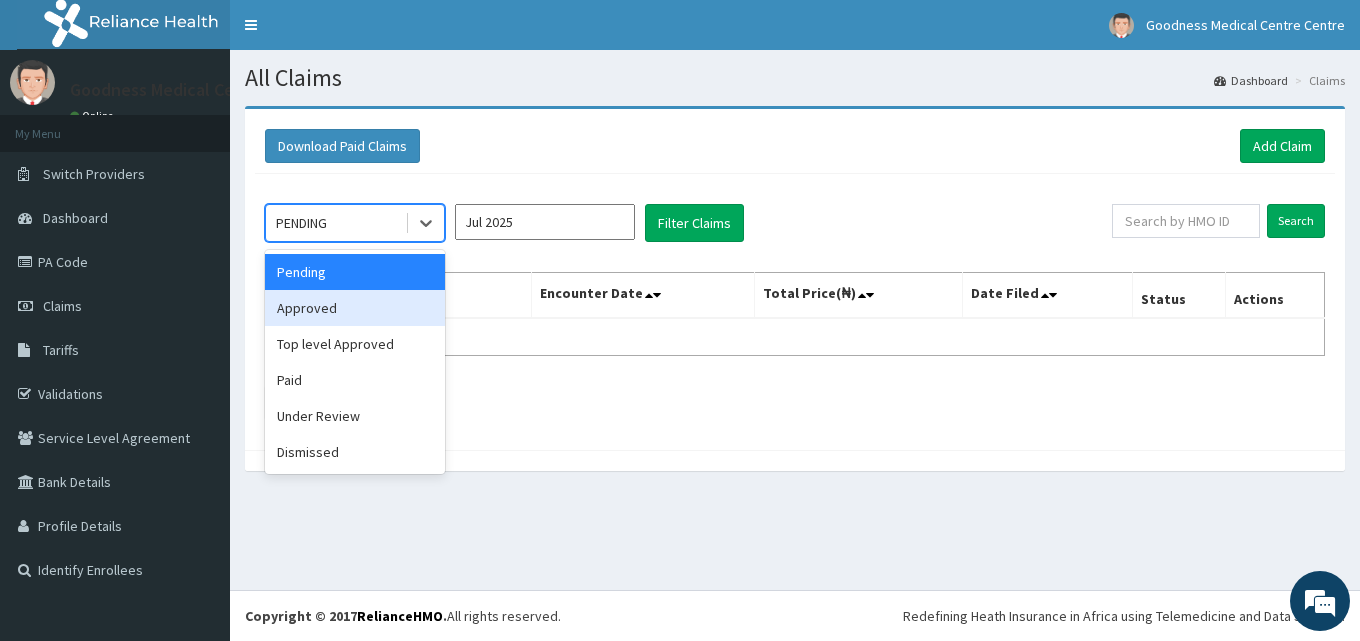 click on "Approved" at bounding box center (355, 308) 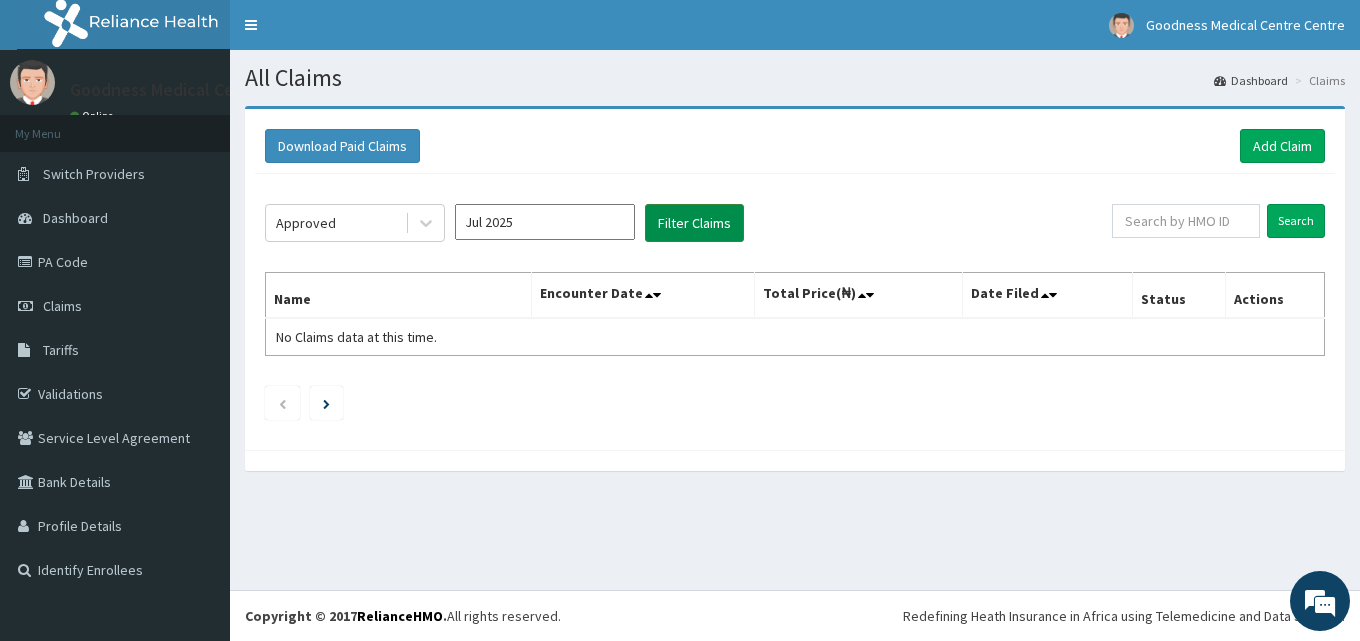 click on "Filter Claims" at bounding box center (694, 223) 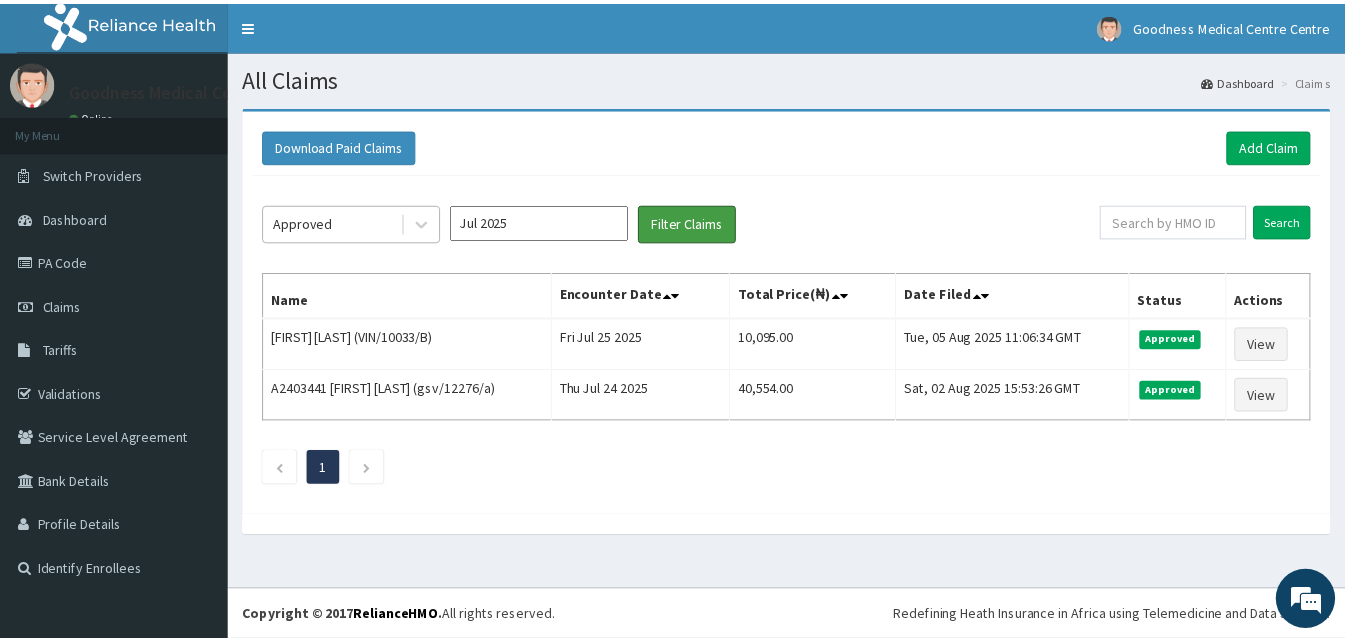 scroll, scrollTop: 0, scrollLeft: 0, axis: both 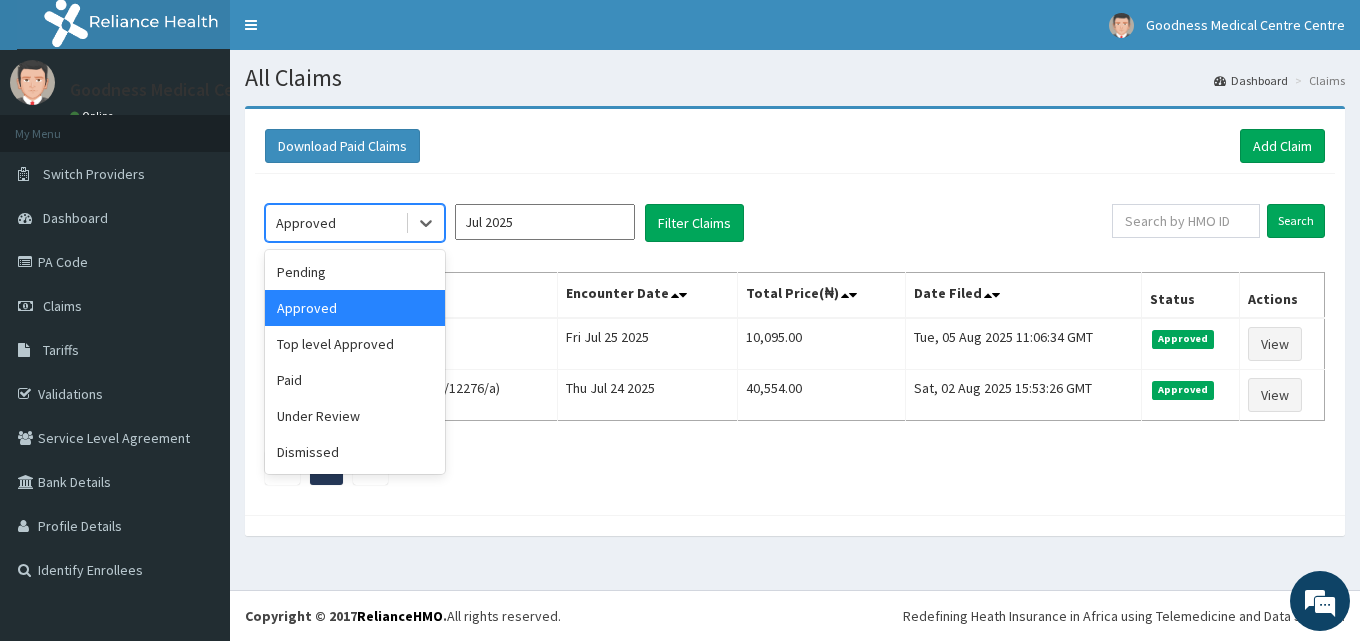 click on "Approved" at bounding box center (306, 223) 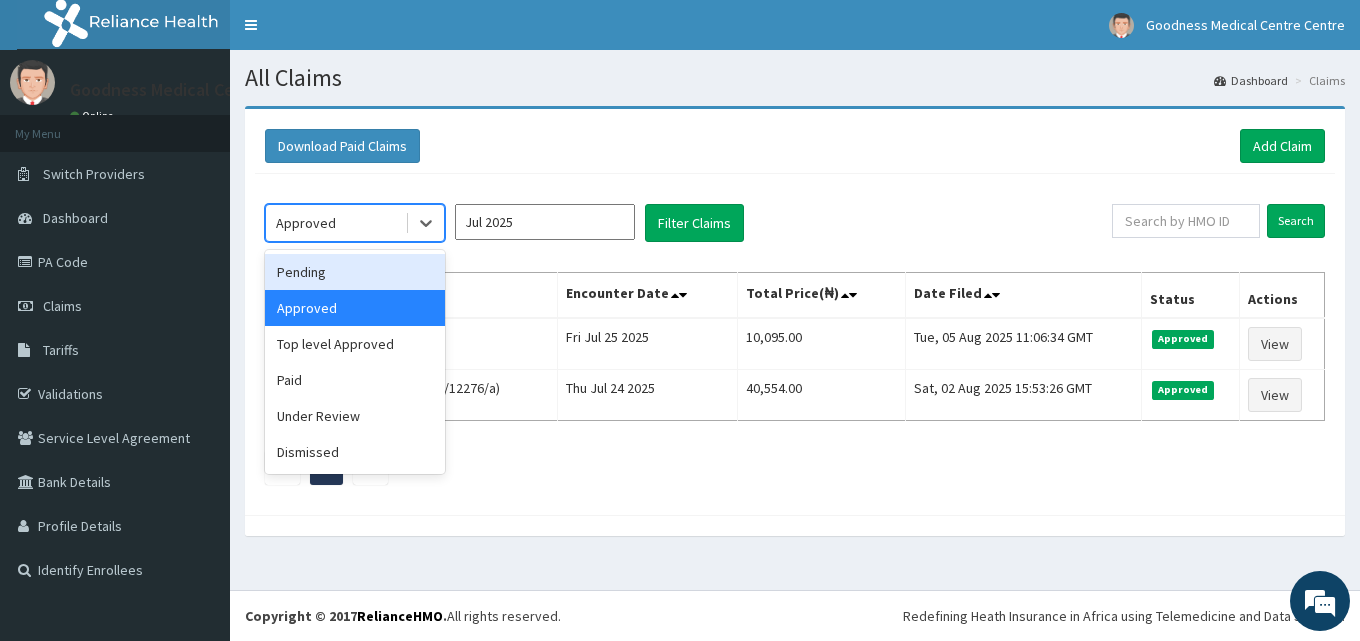 click on "Pending" at bounding box center [355, 272] 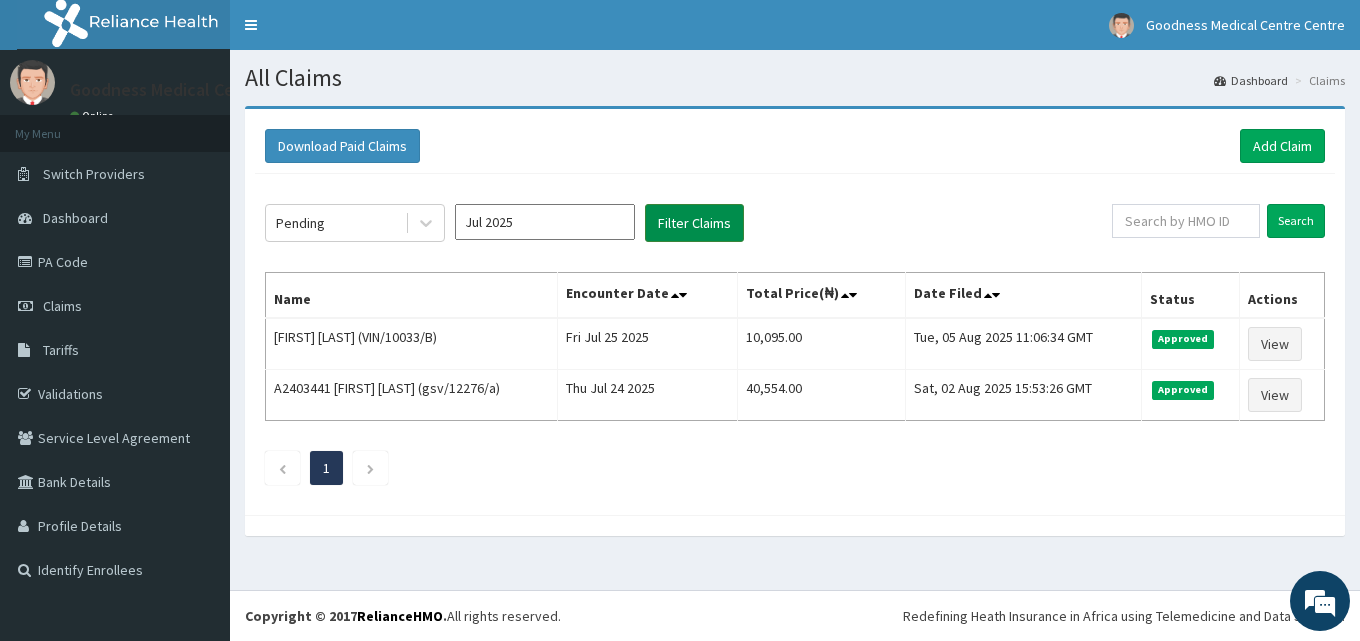 click on "Filter Claims" at bounding box center (694, 223) 